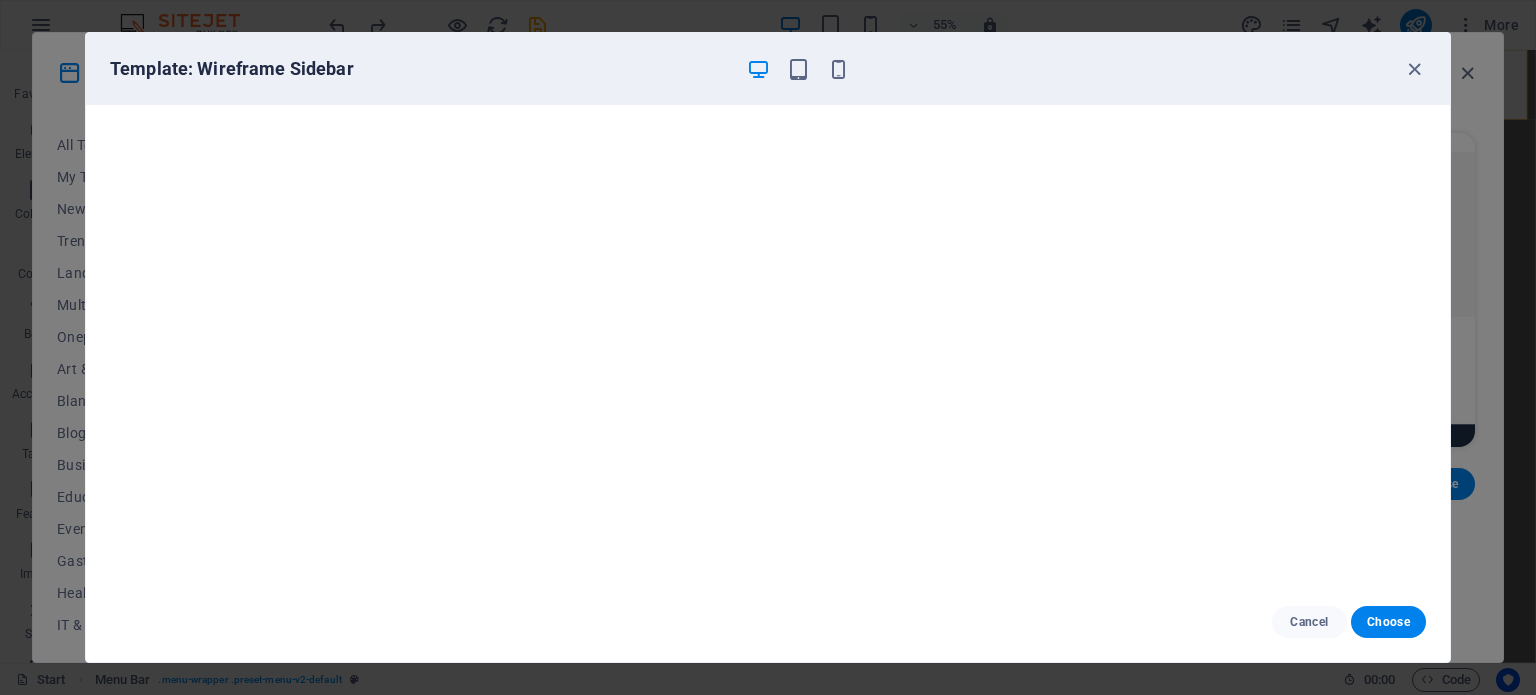 select on "header" 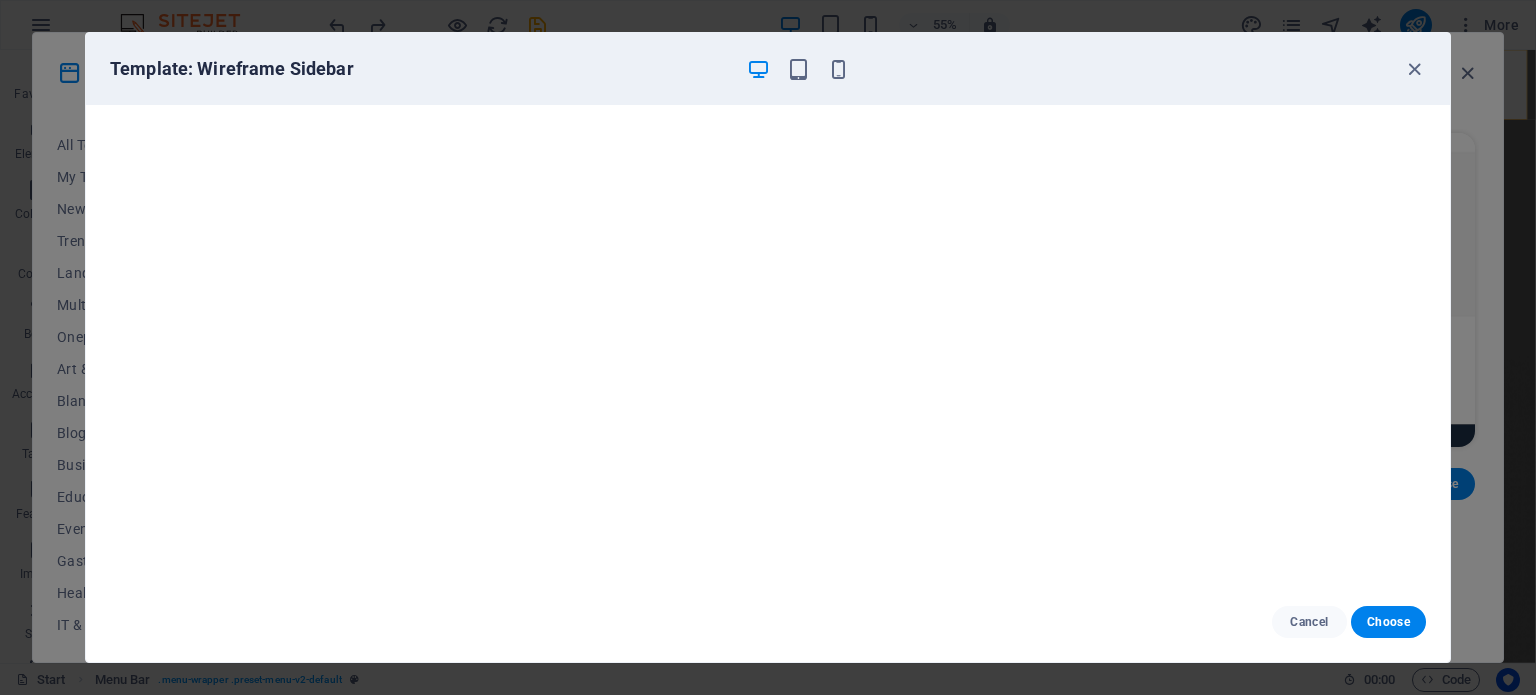 scroll, scrollTop: 286, scrollLeft: 0, axis: vertical 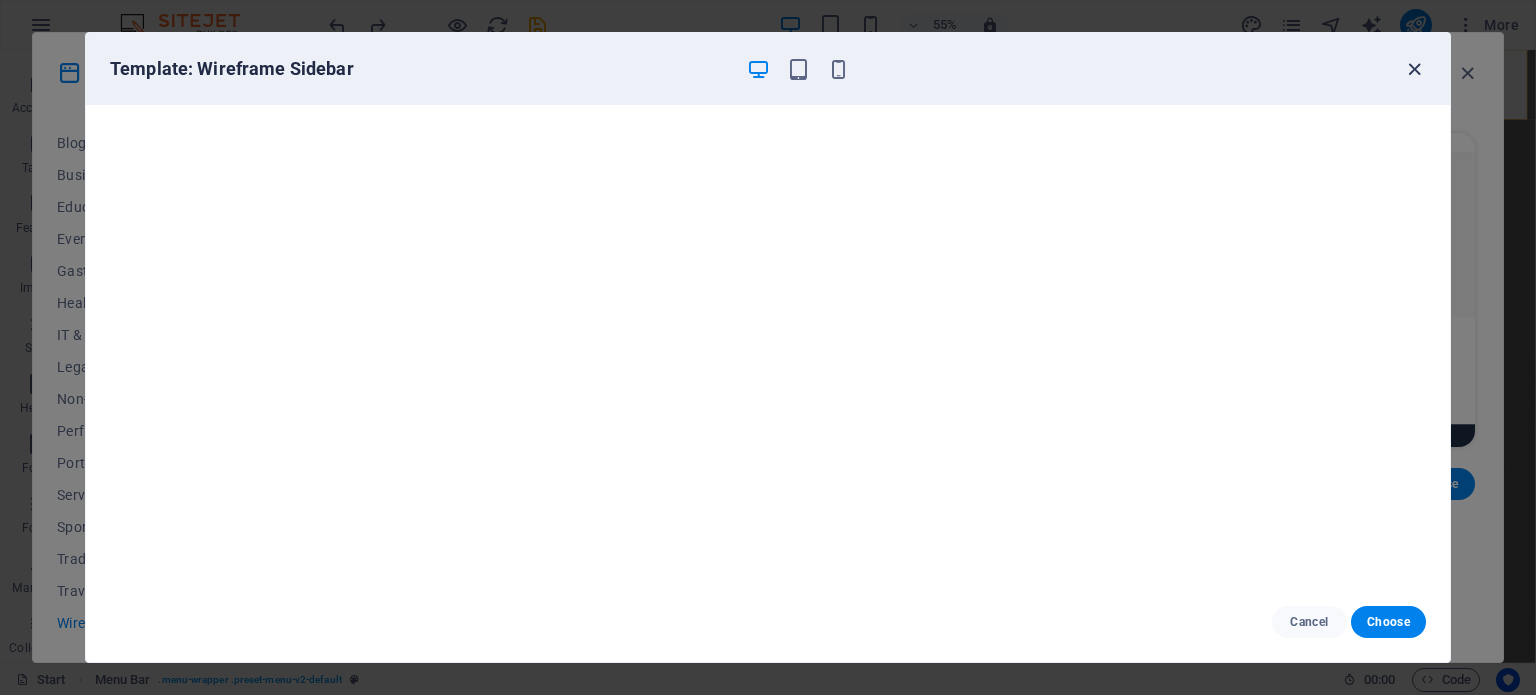 click at bounding box center [1414, 69] 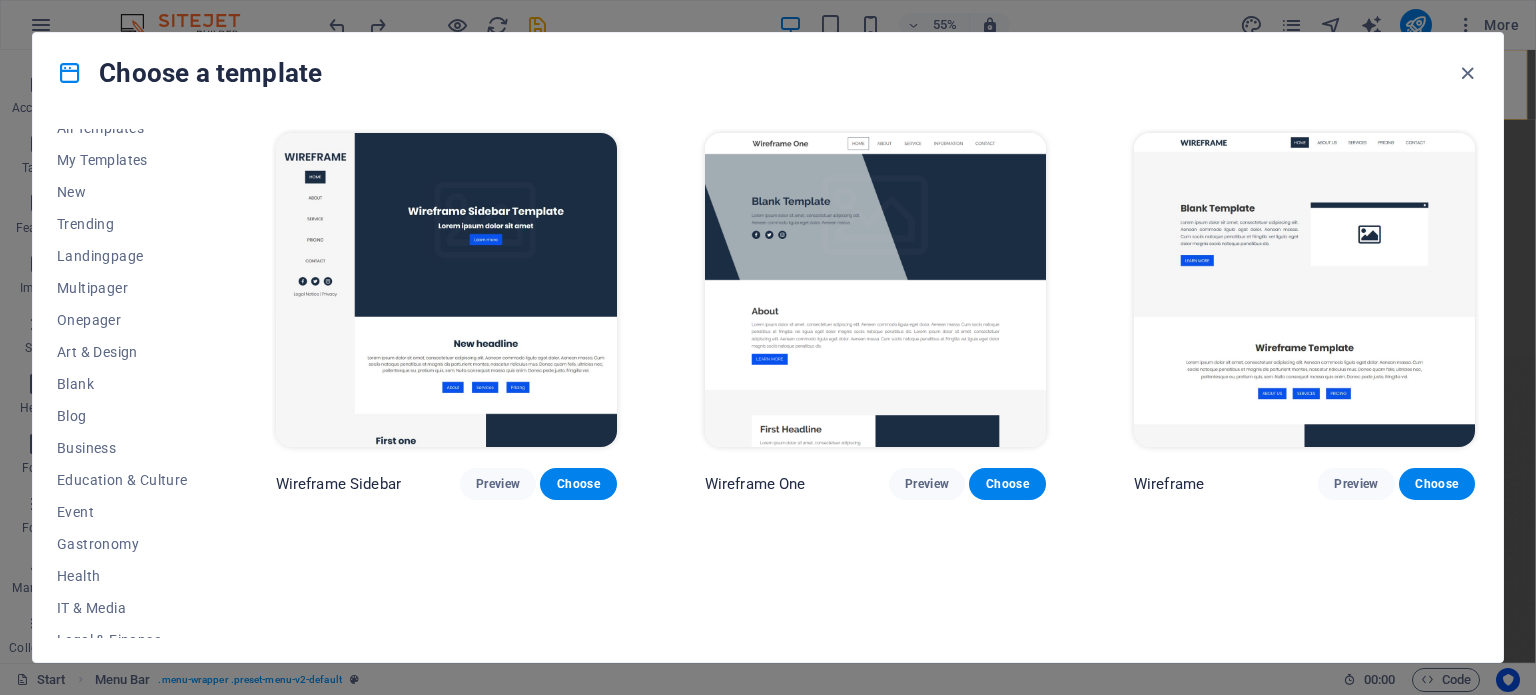 scroll, scrollTop: 0, scrollLeft: 0, axis: both 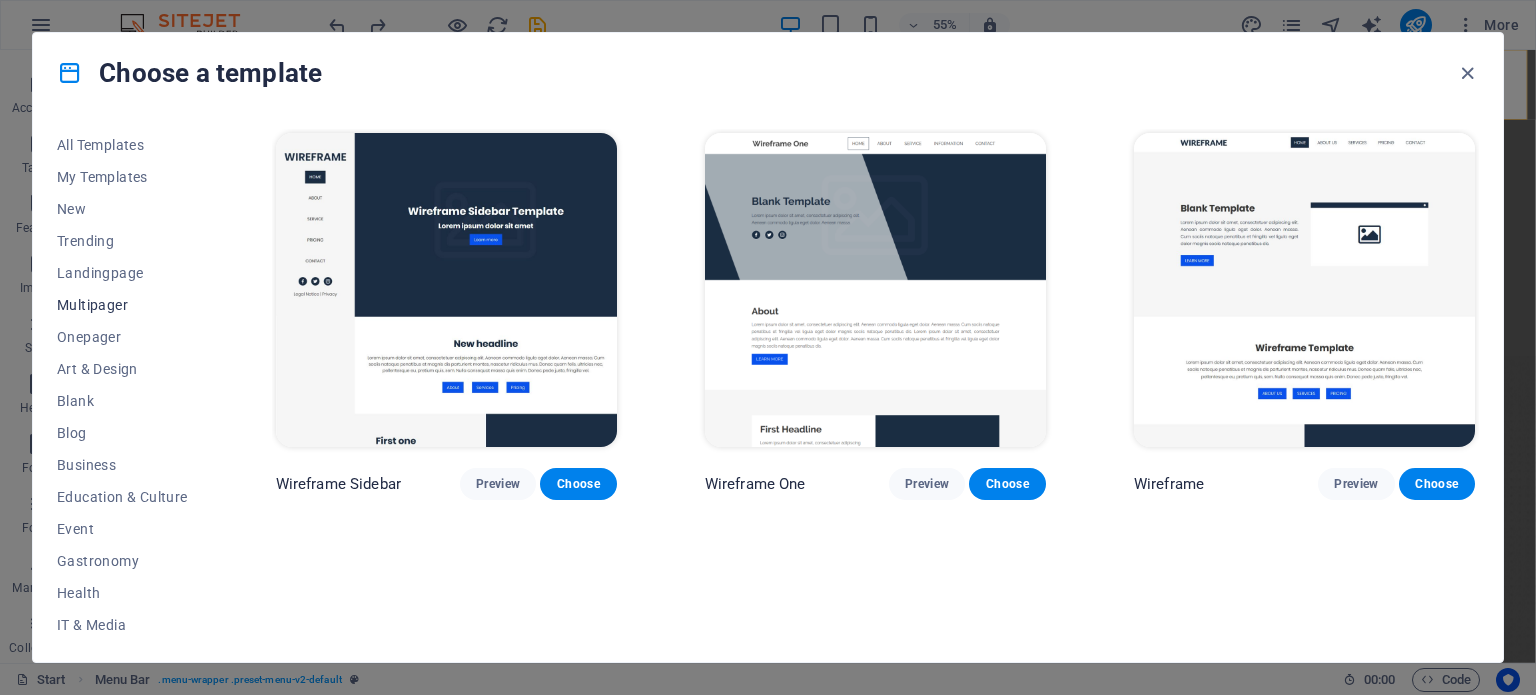 click on "Multipager" at bounding box center (122, 305) 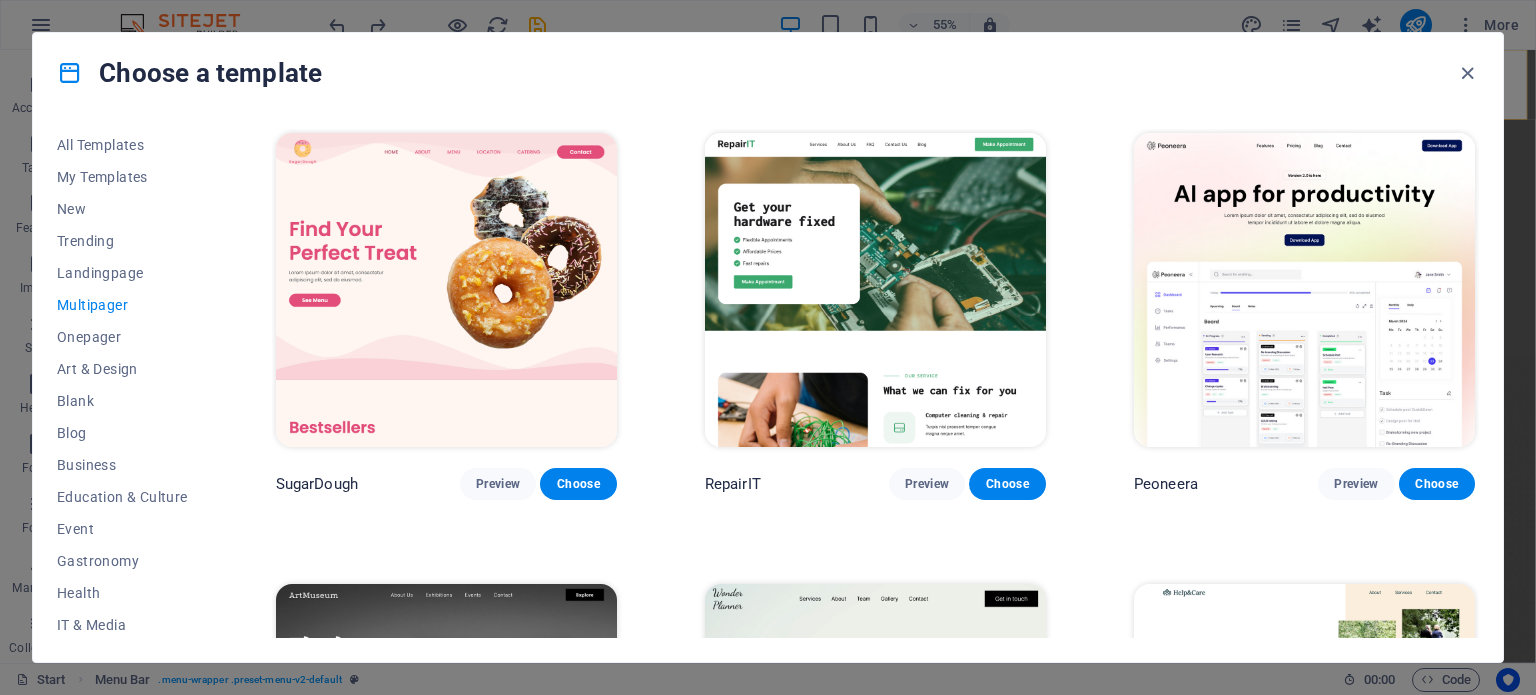 click at bounding box center (875, 290) 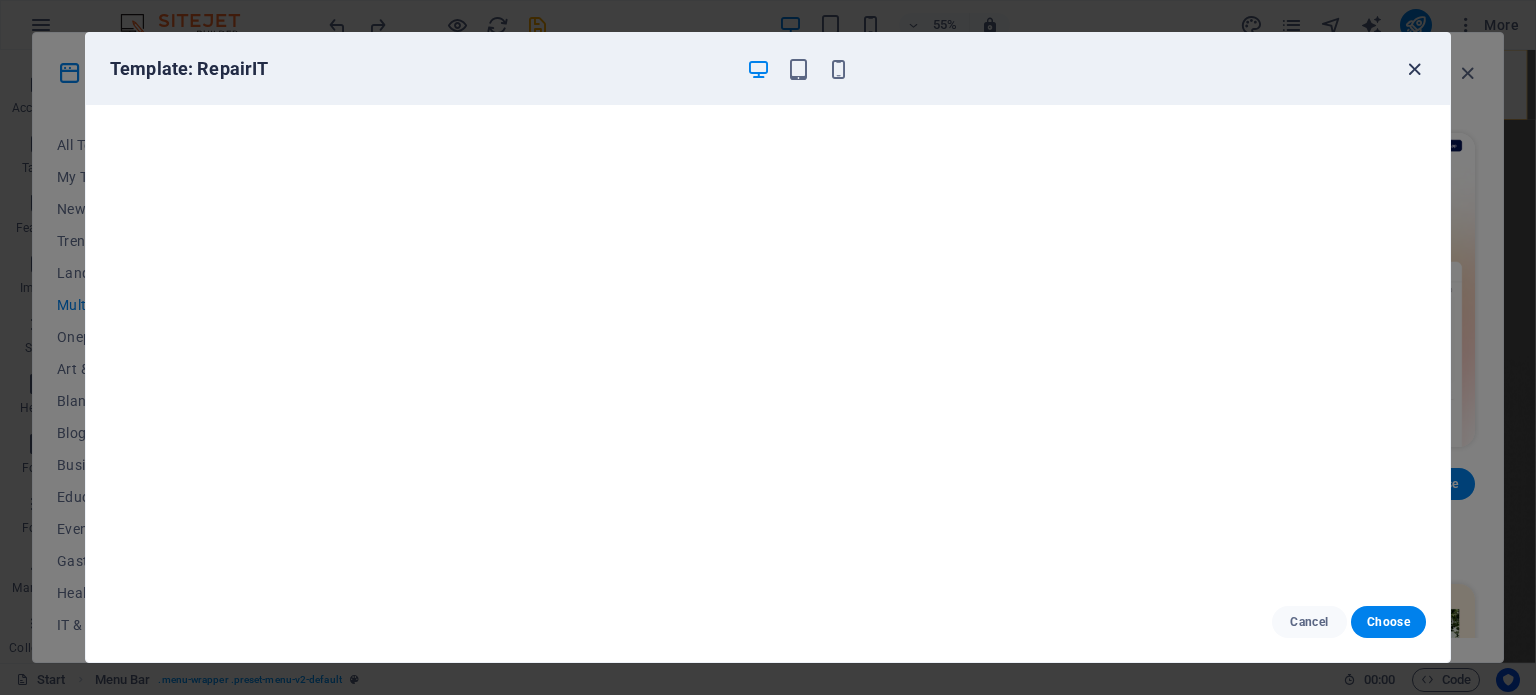click at bounding box center (1414, 69) 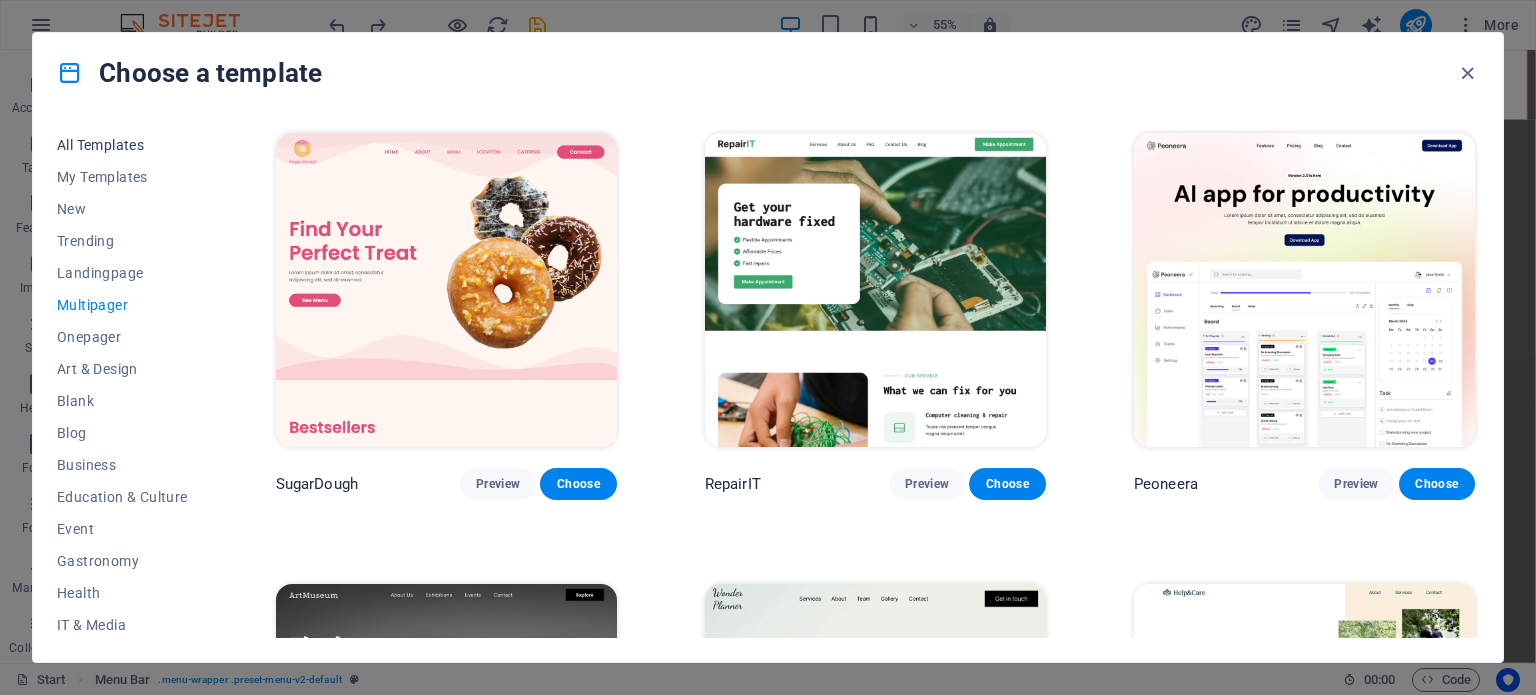 click on "All Templates" at bounding box center (122, 145) 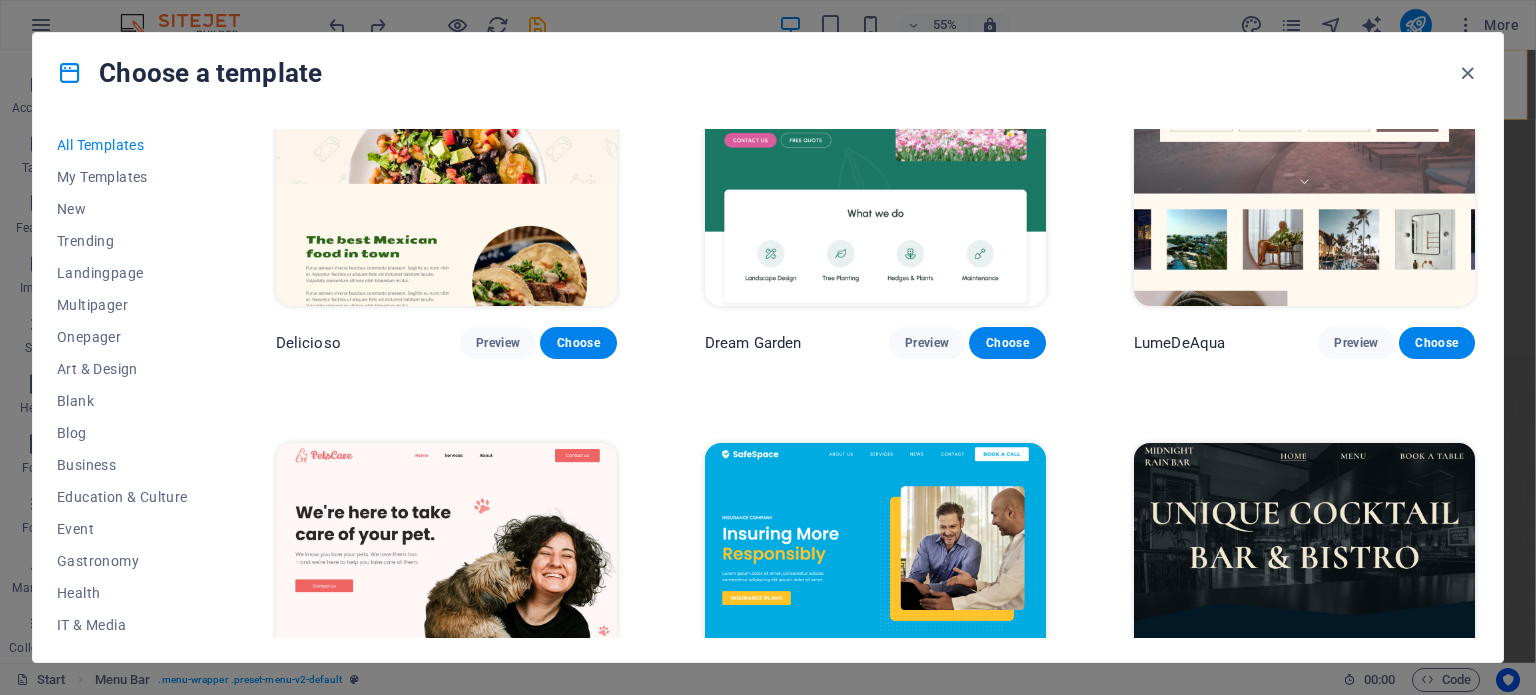 scroll, scrollTop: 3400, scrollLeft: 0, axis: vertical 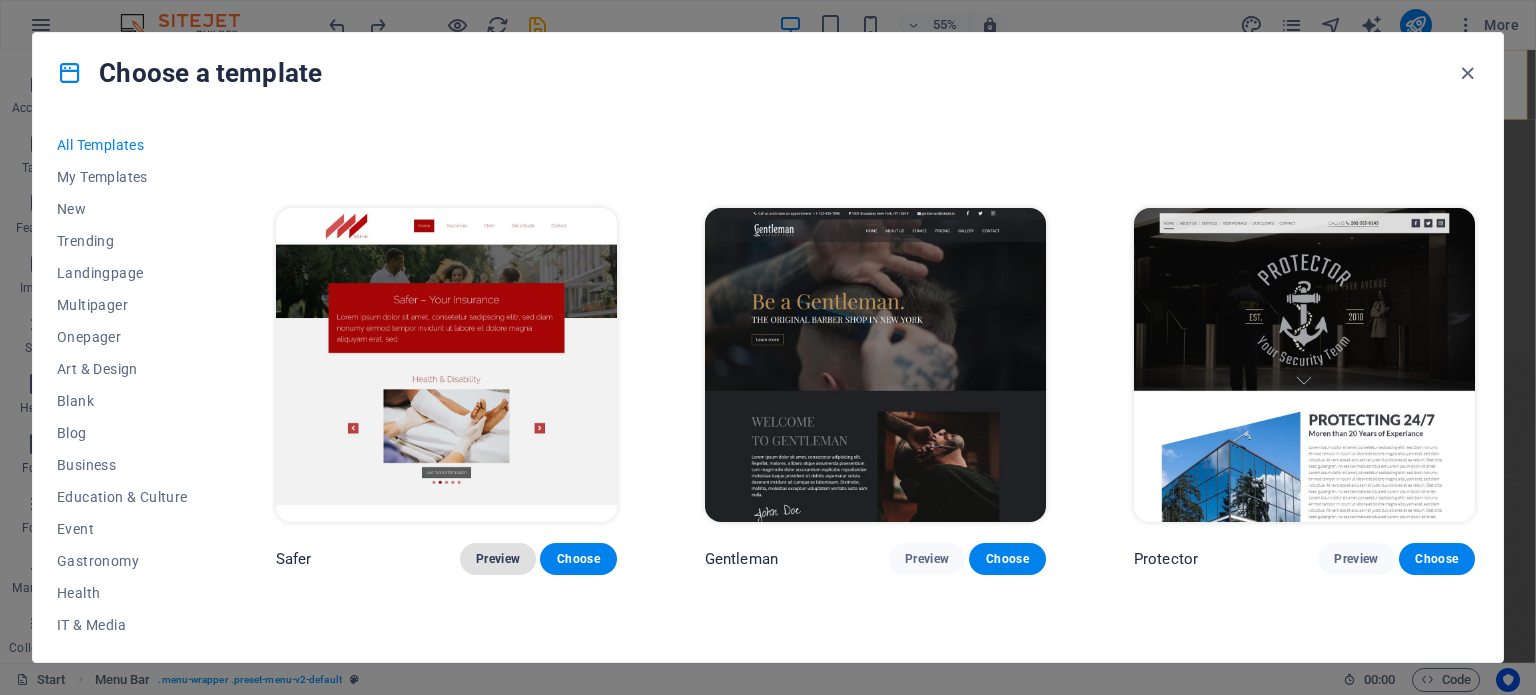 click on "Preview" at bounding box center (498, 559) 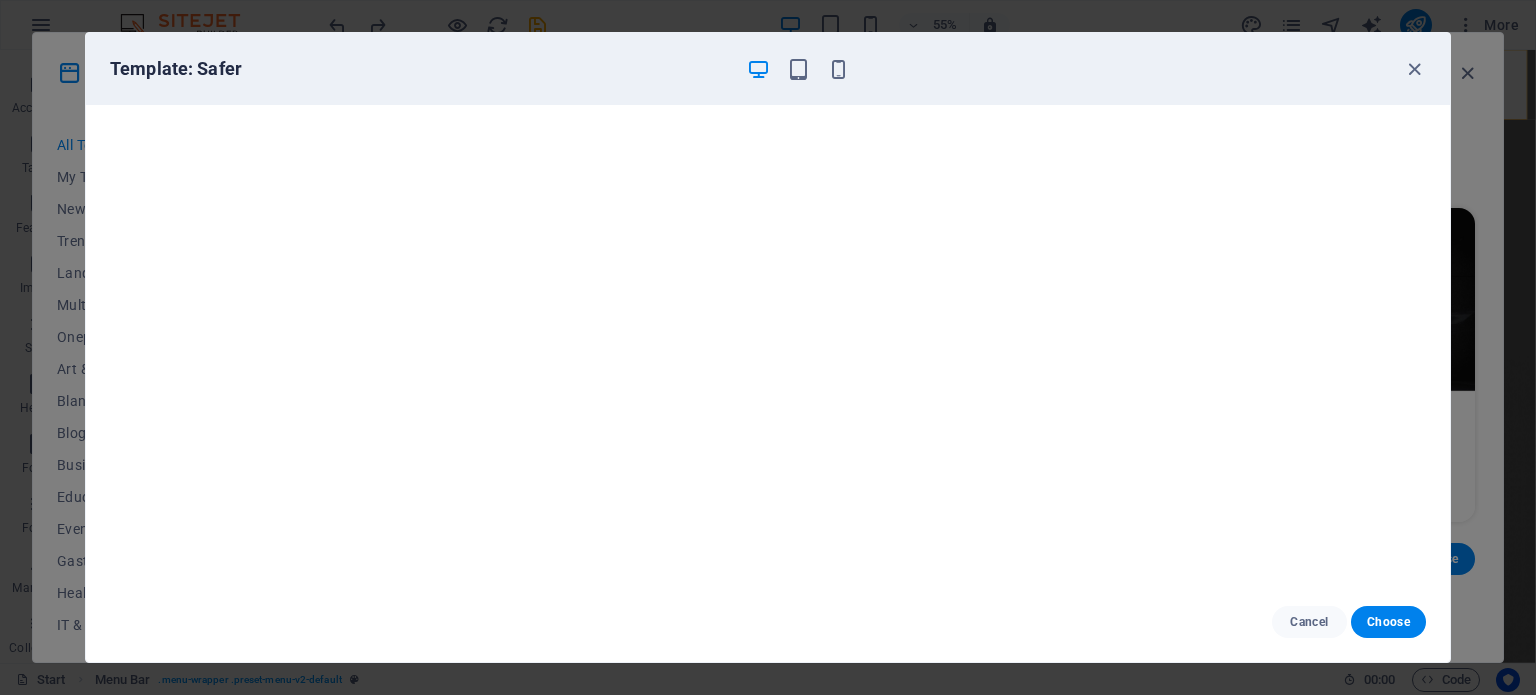 scroll, scrollTop: 5, scrollLeft: 0, axis: vertical 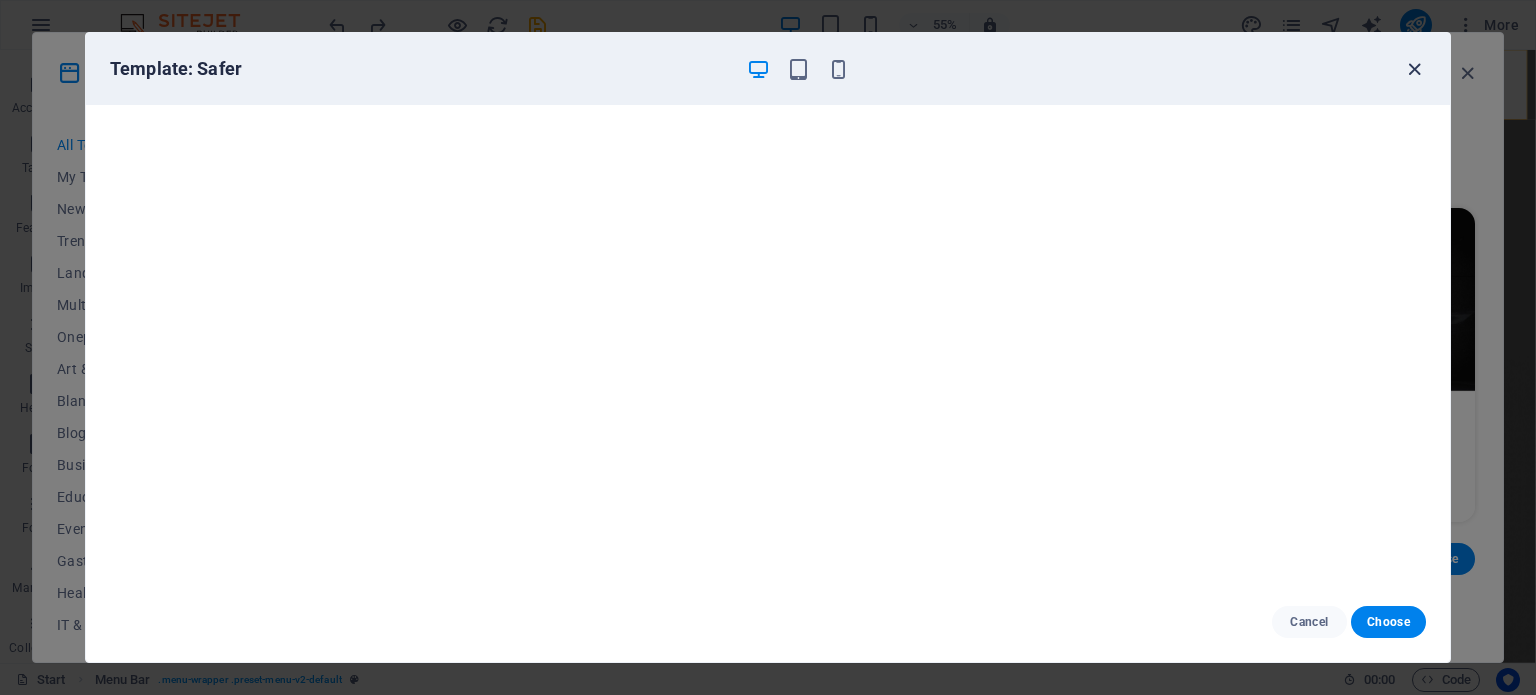 click at bounding box center [1414, 69] 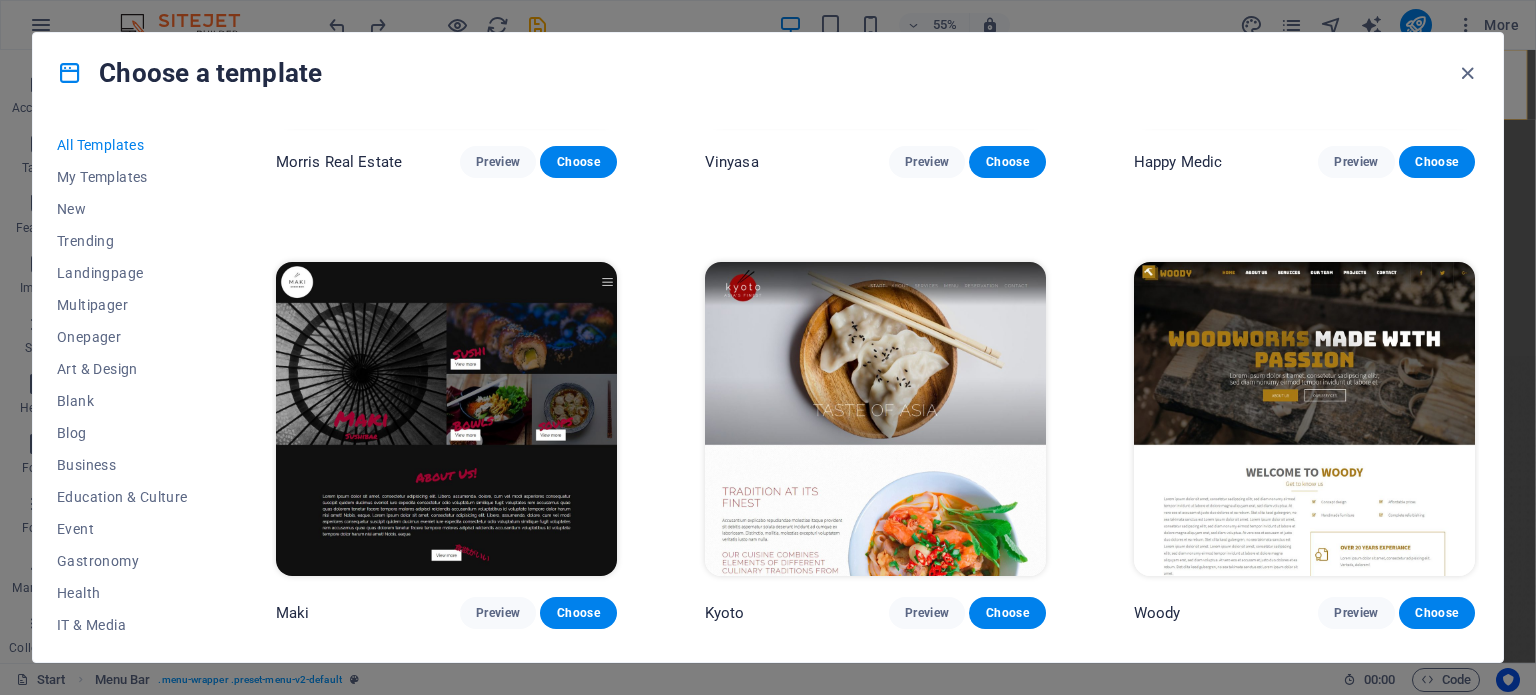 scroll, scrollTop: 10200, scrollLeft: 0, axis: vertical 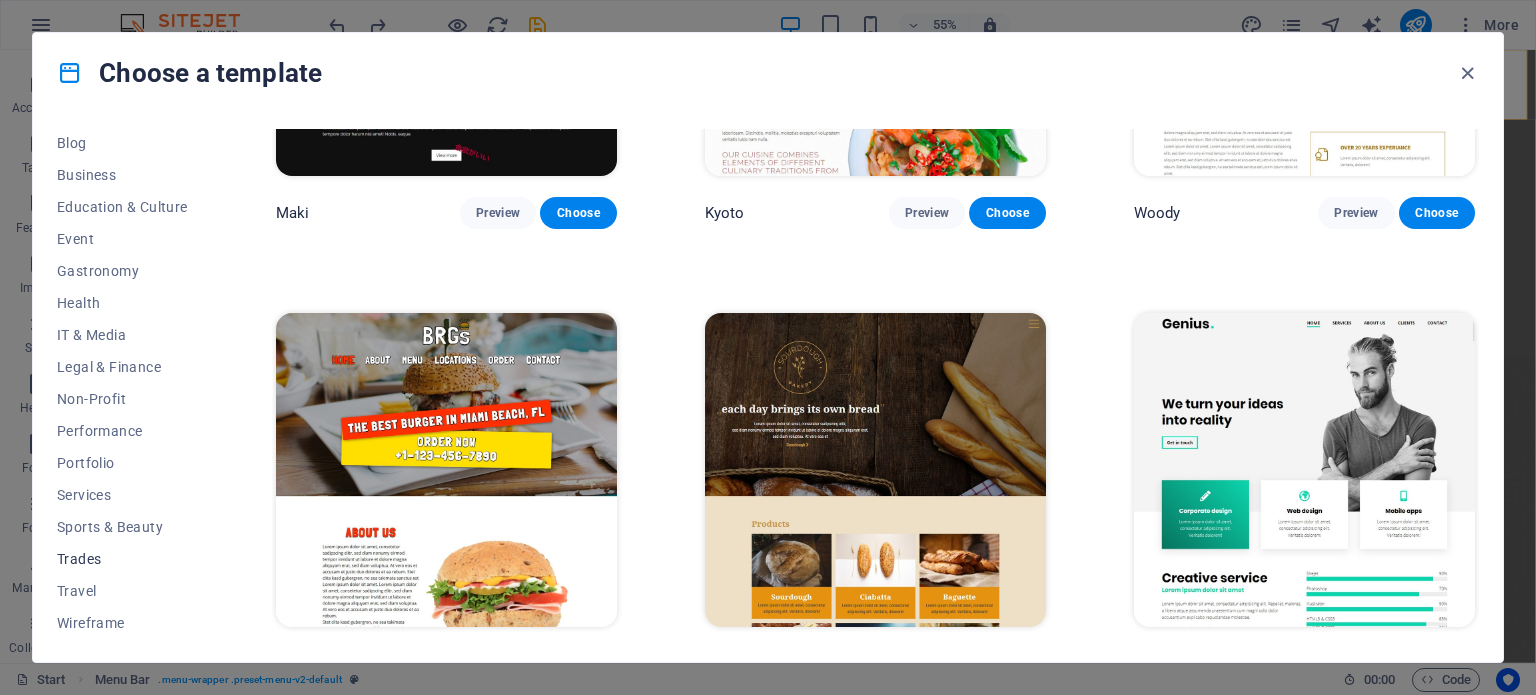 click on "Trades" at bounding box center [122, 559] 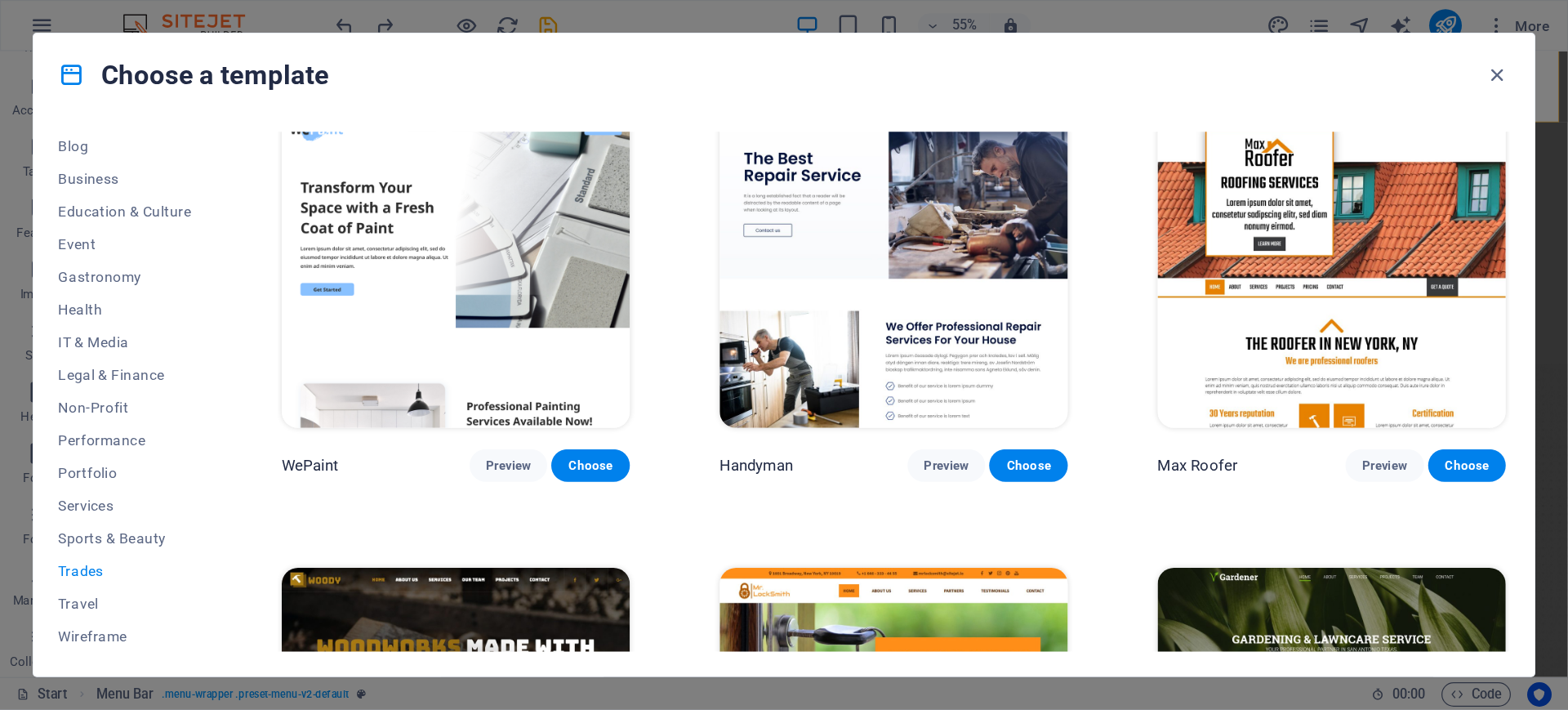 scroll, scrollTop: 0, scrollLeft: 0, axis: both 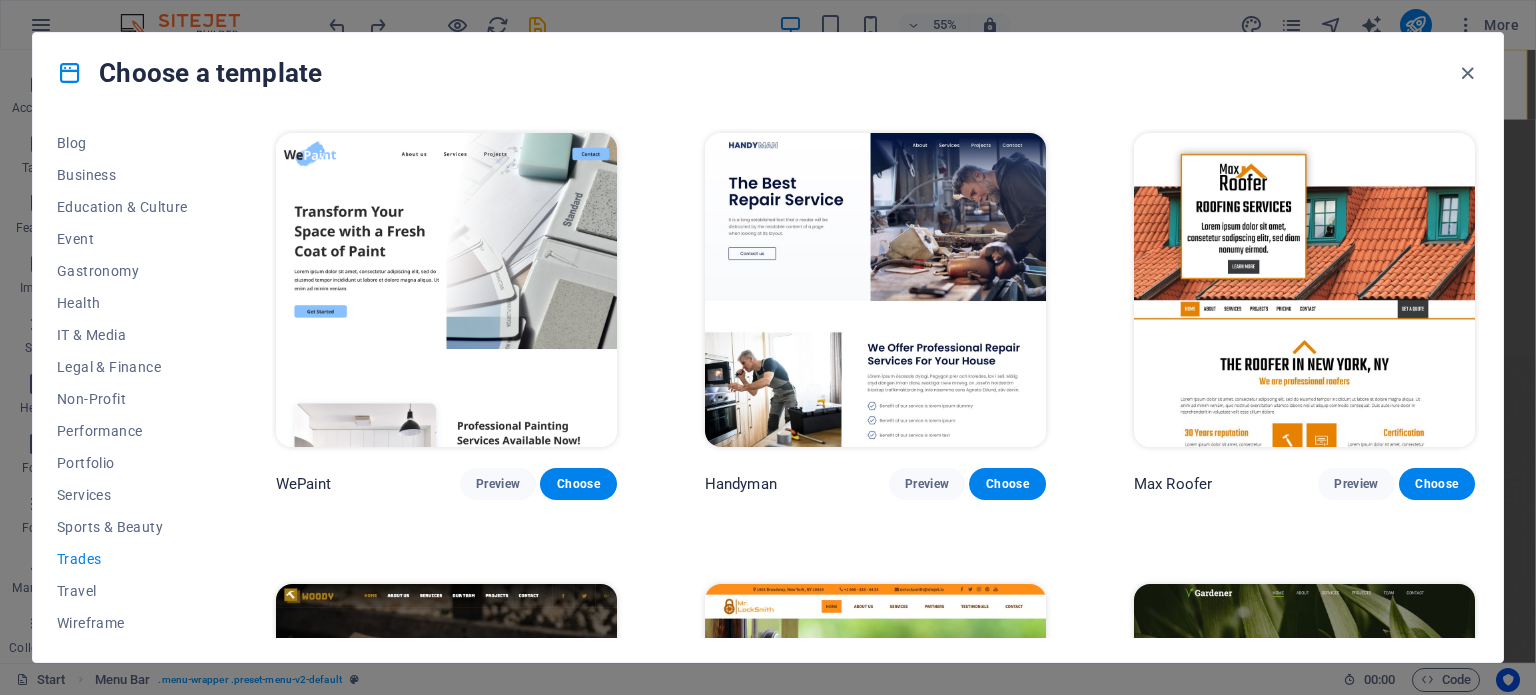 click at bounding box center (446, 290) 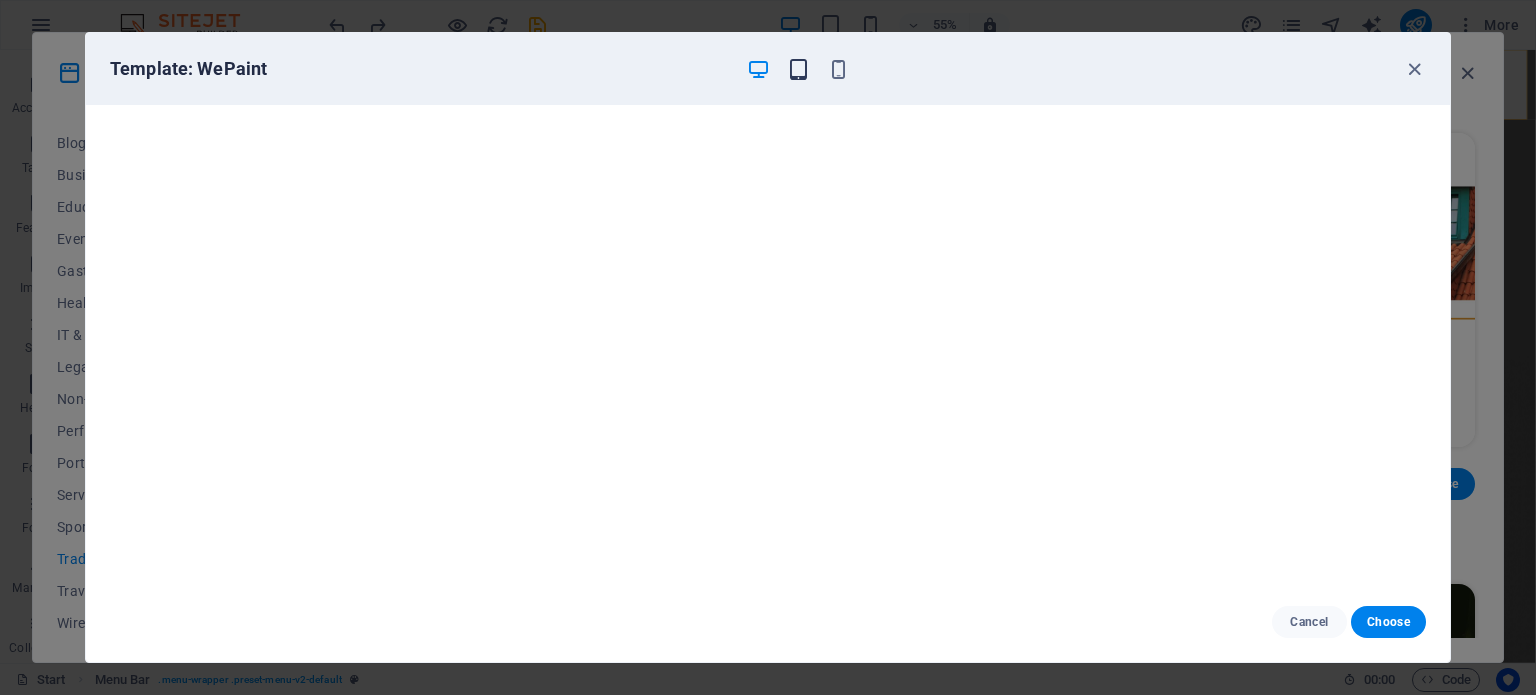 click at bounding box center (798, 69) 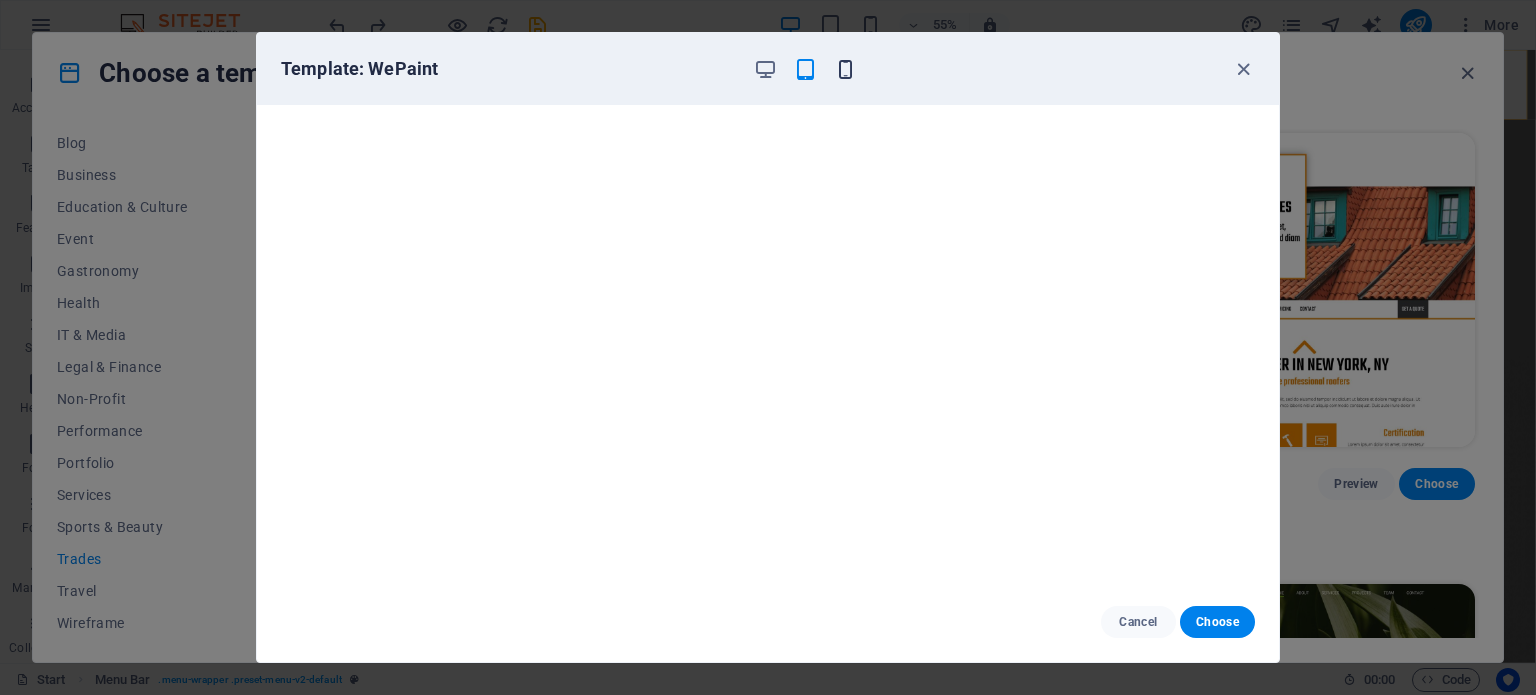 click at bounding box center [845, 69] 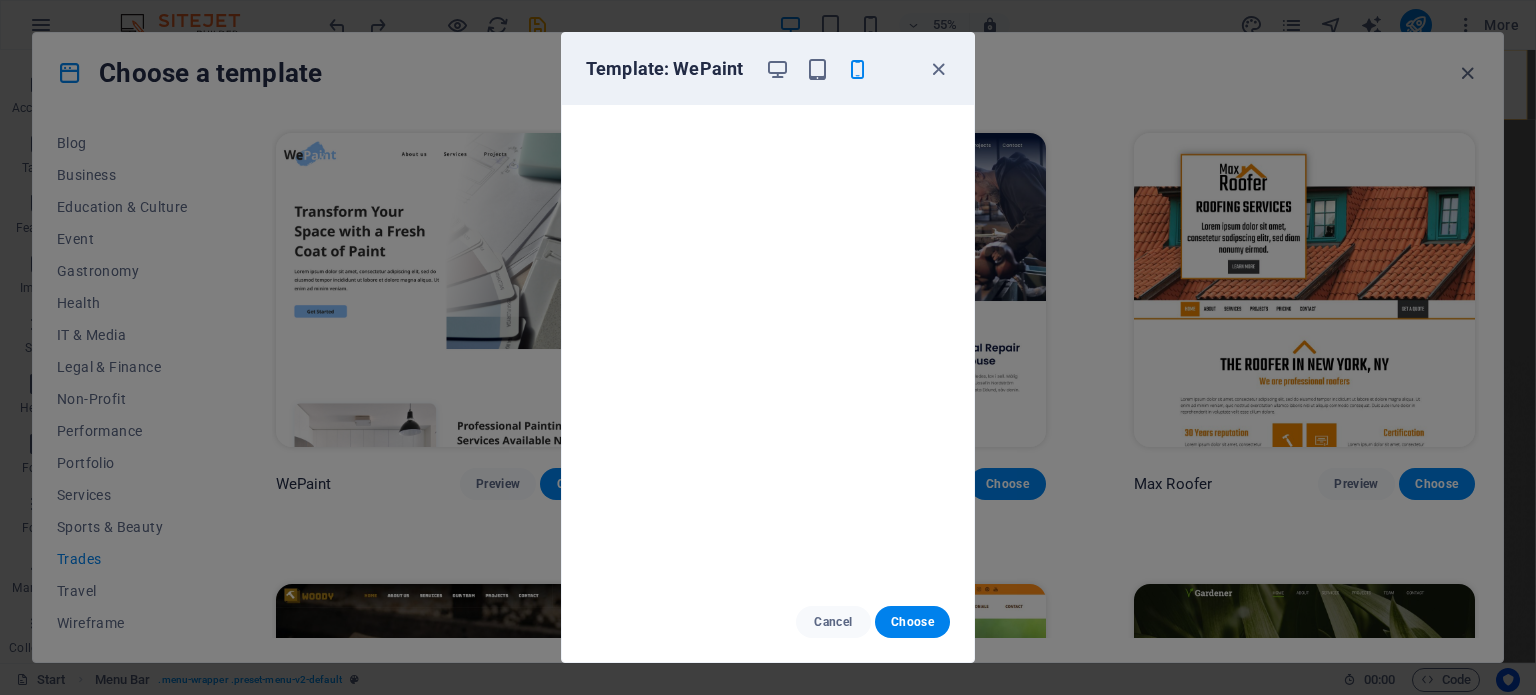 type 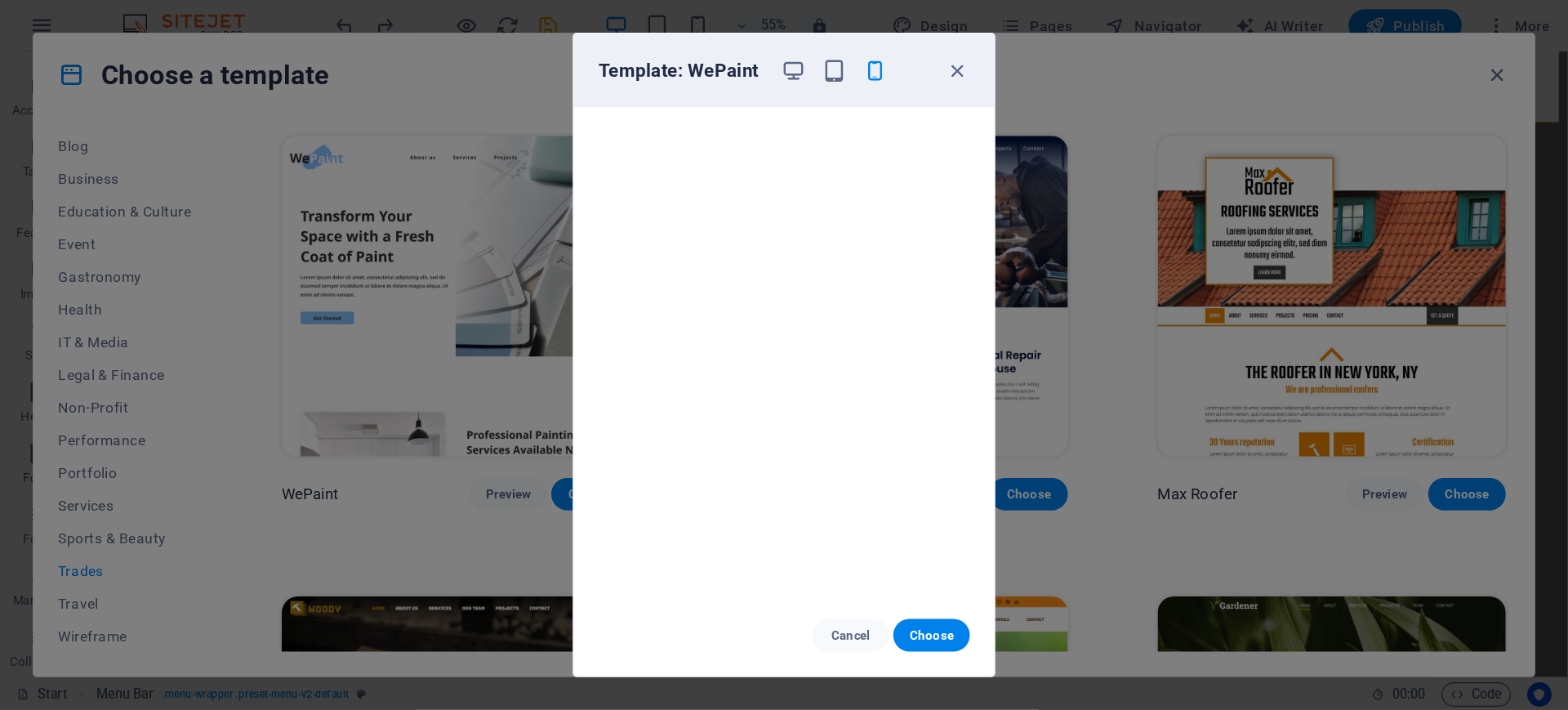 scroll, scrollTop: 92, scrollLeft: 0, axis: vertical 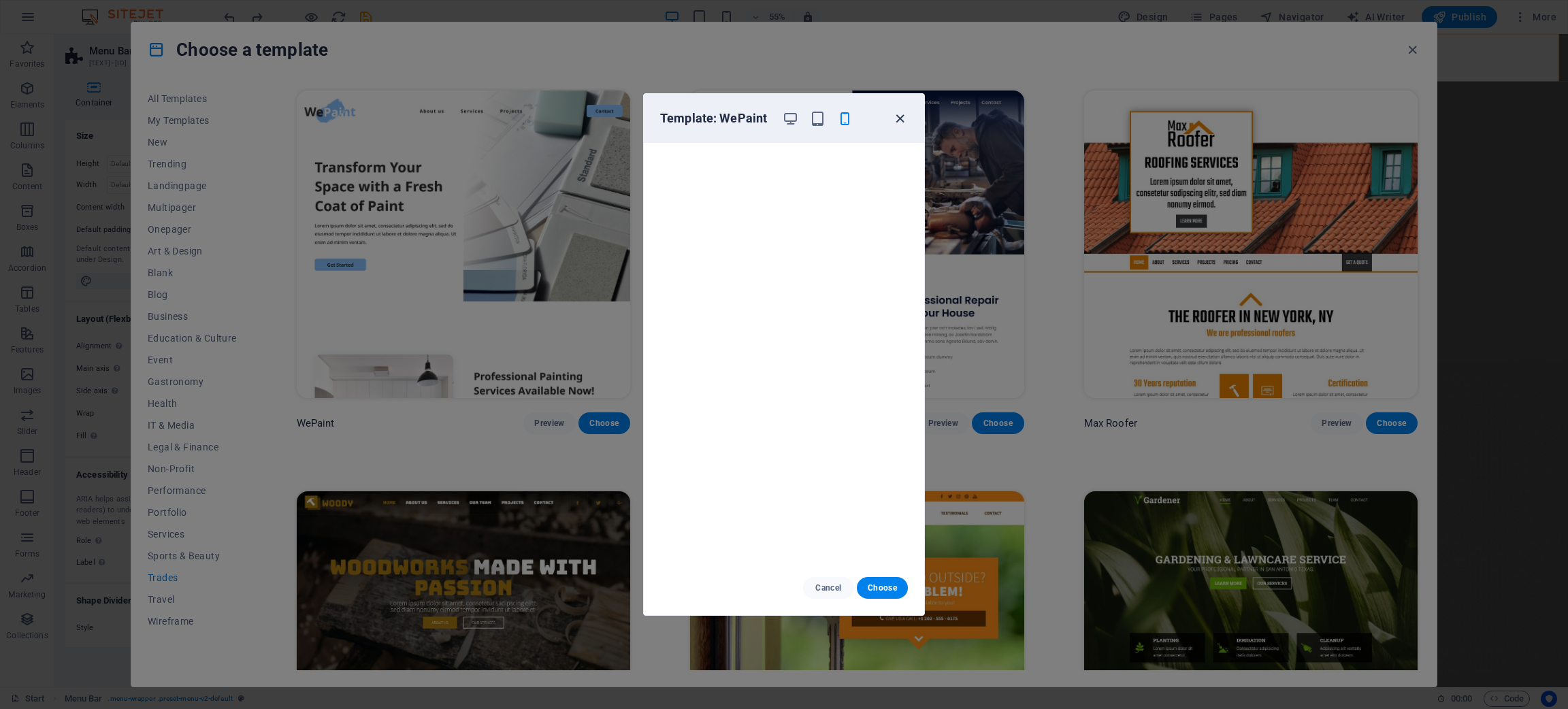 click at bounding box center (900, 118) 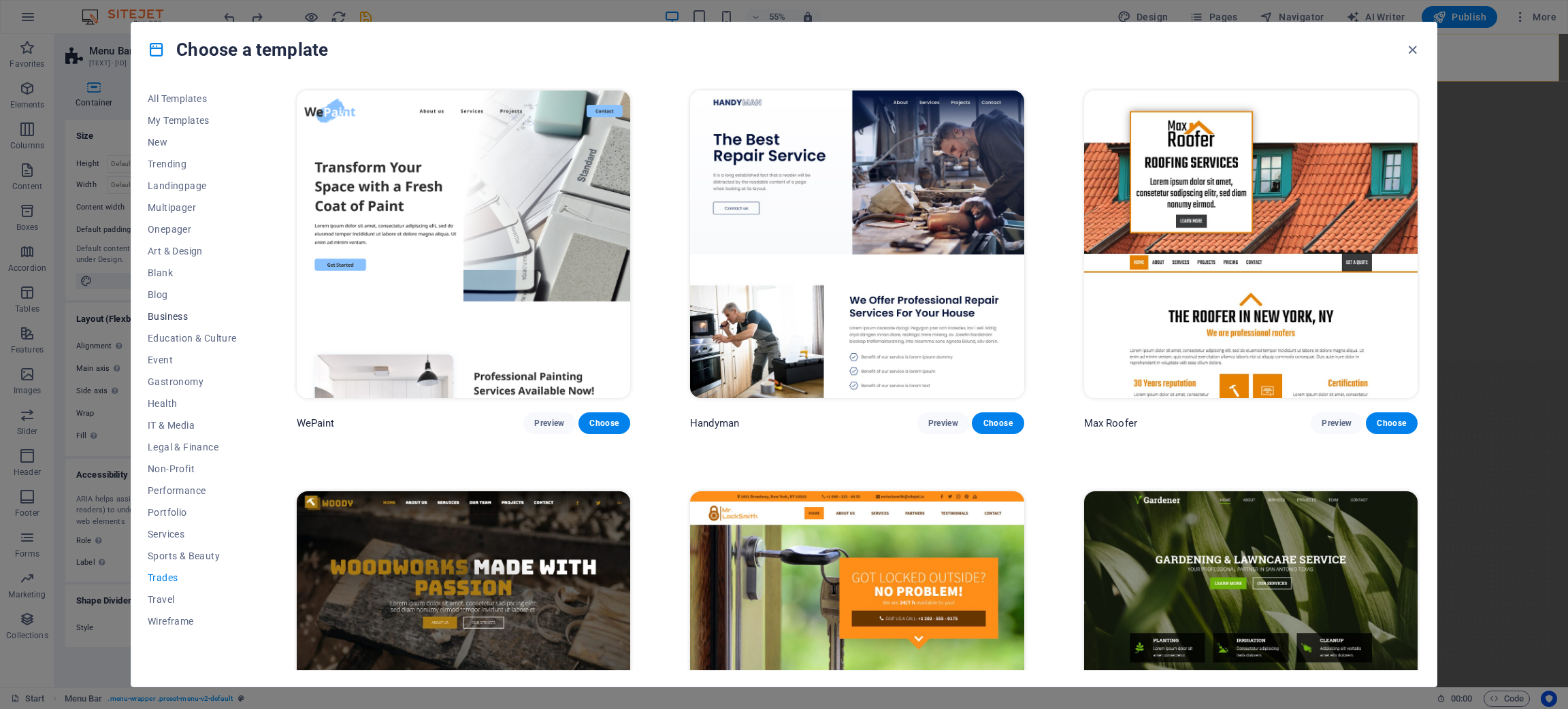 click on "Business" at bounding box center (192, 316) 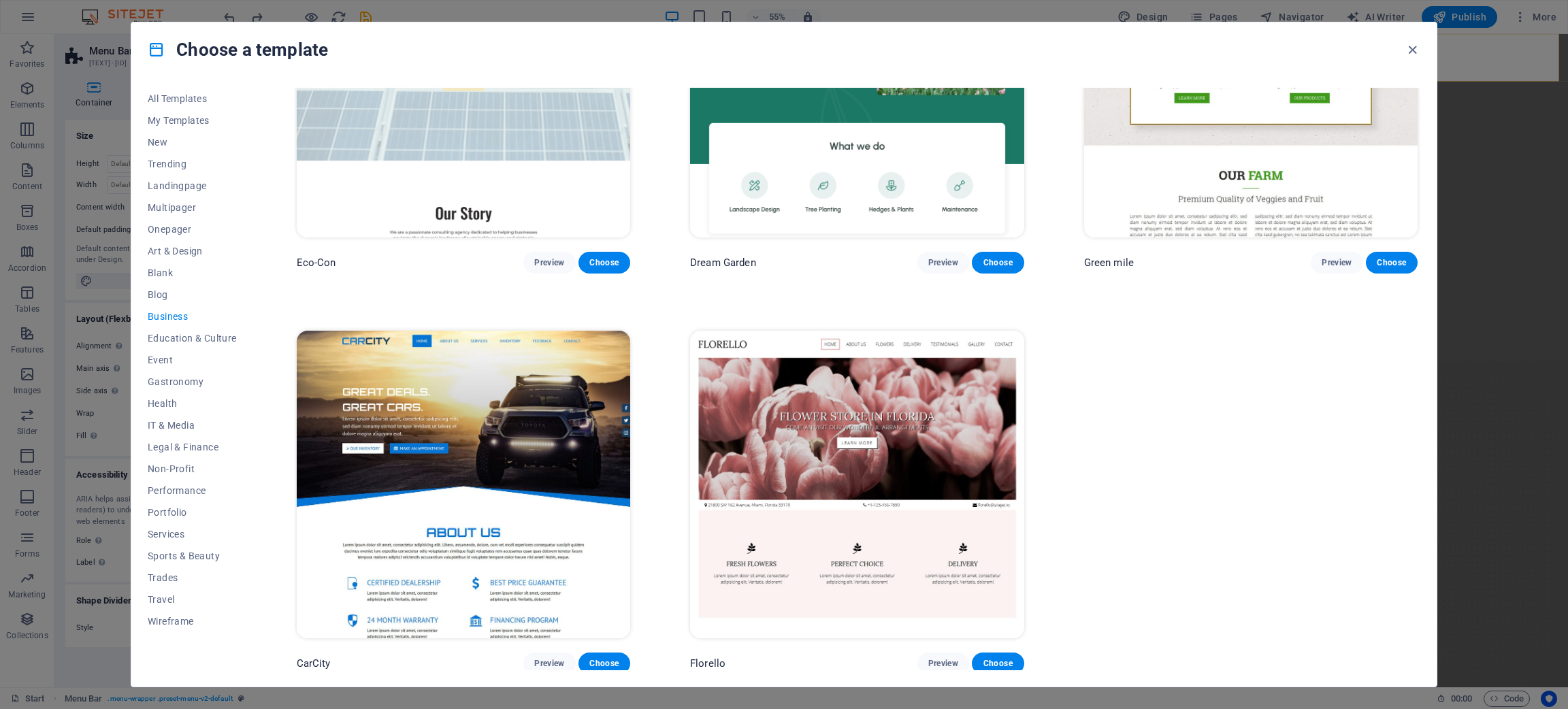 scroll, scrollTop: 0, scrollLeft: 0, axis: both 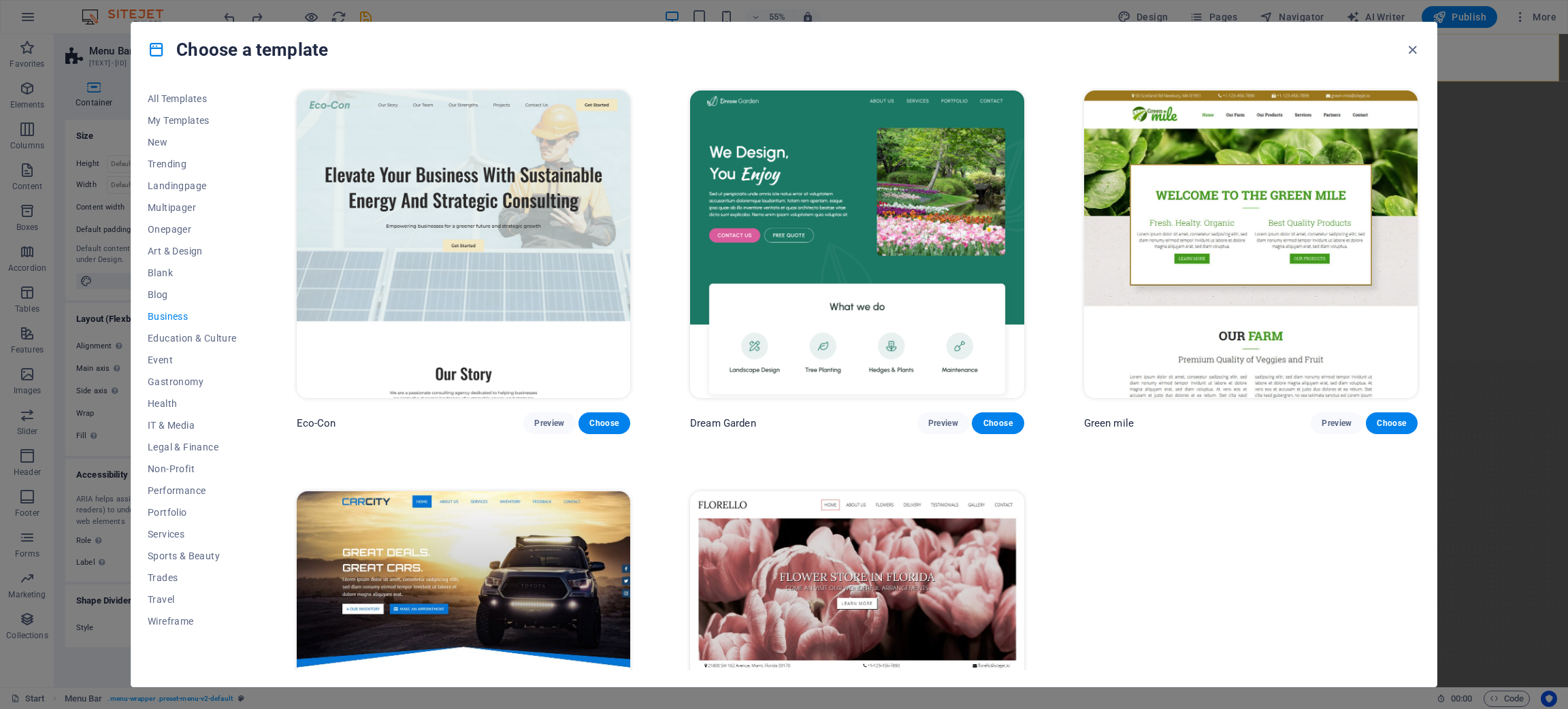 click at bounding box center (857, 244) 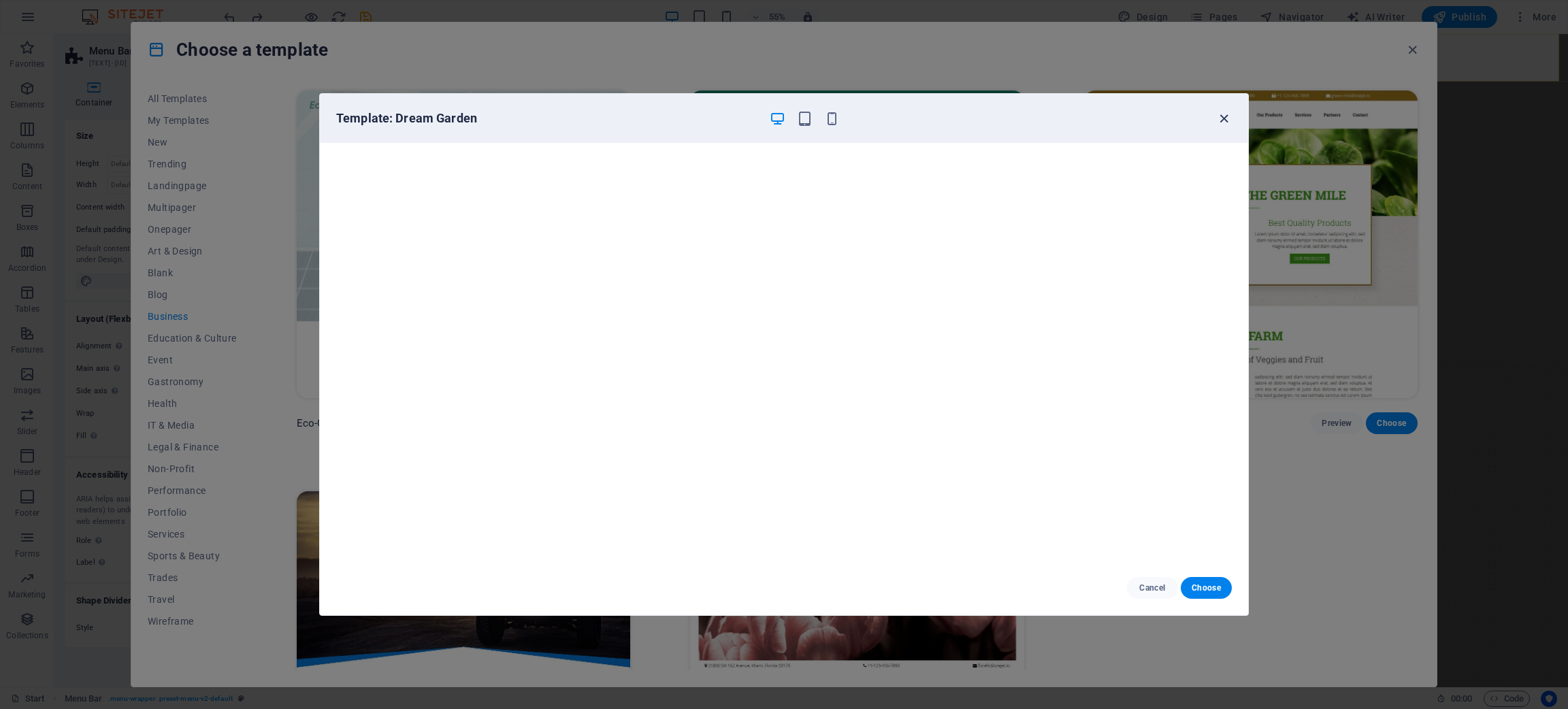 click at bounding box center (1224, 118) 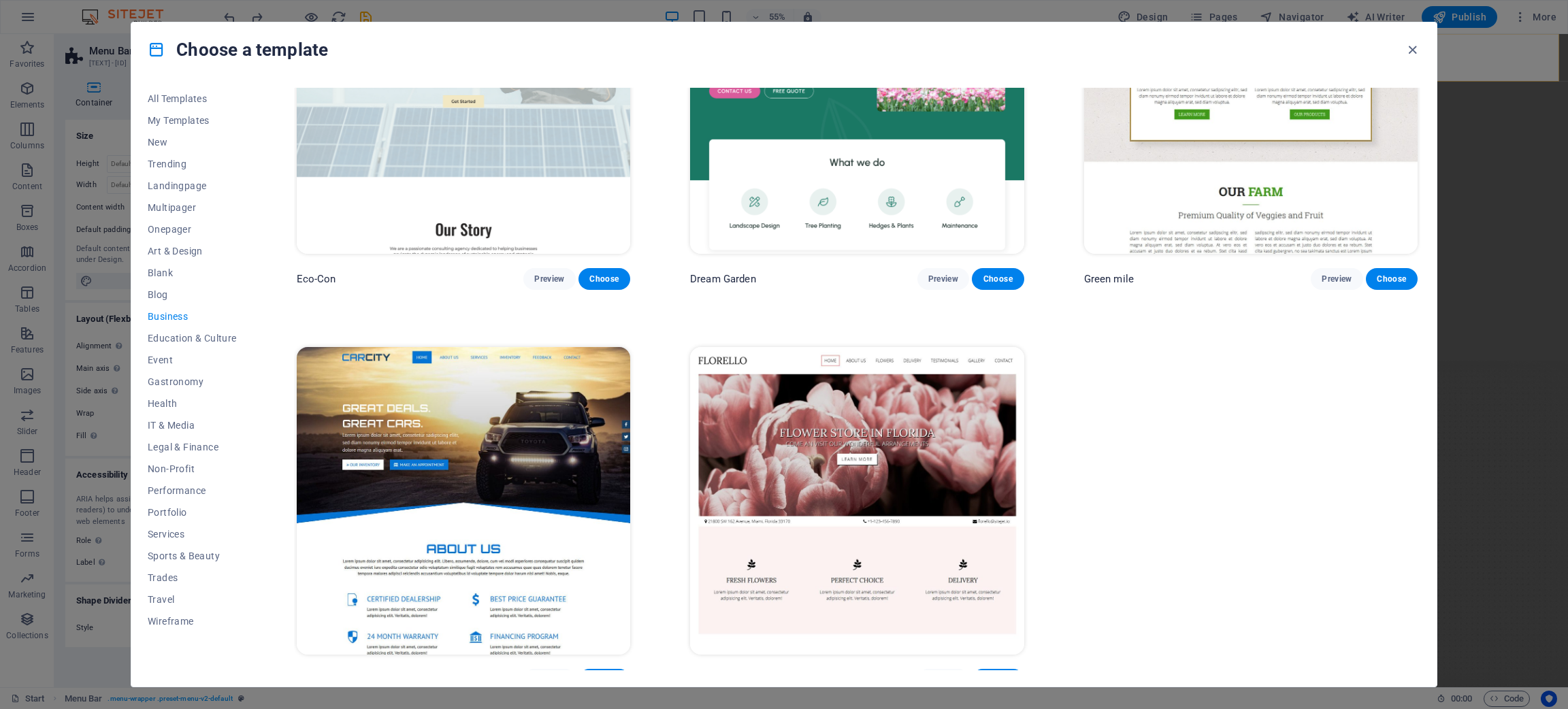 scroll, scrollTop: 161, scrollLeft: 0, axis: vertical 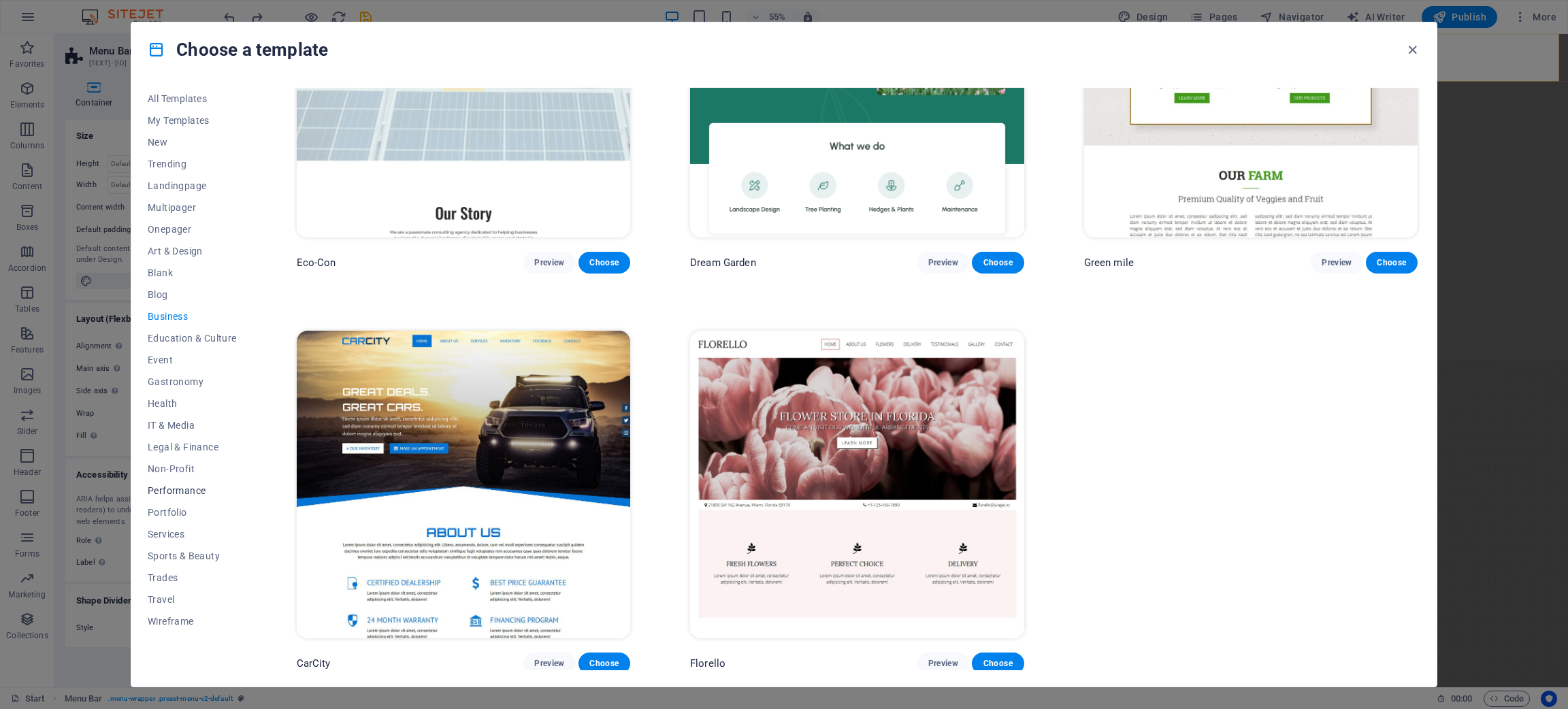 click on "Performance" at bounding box center (192, 491) 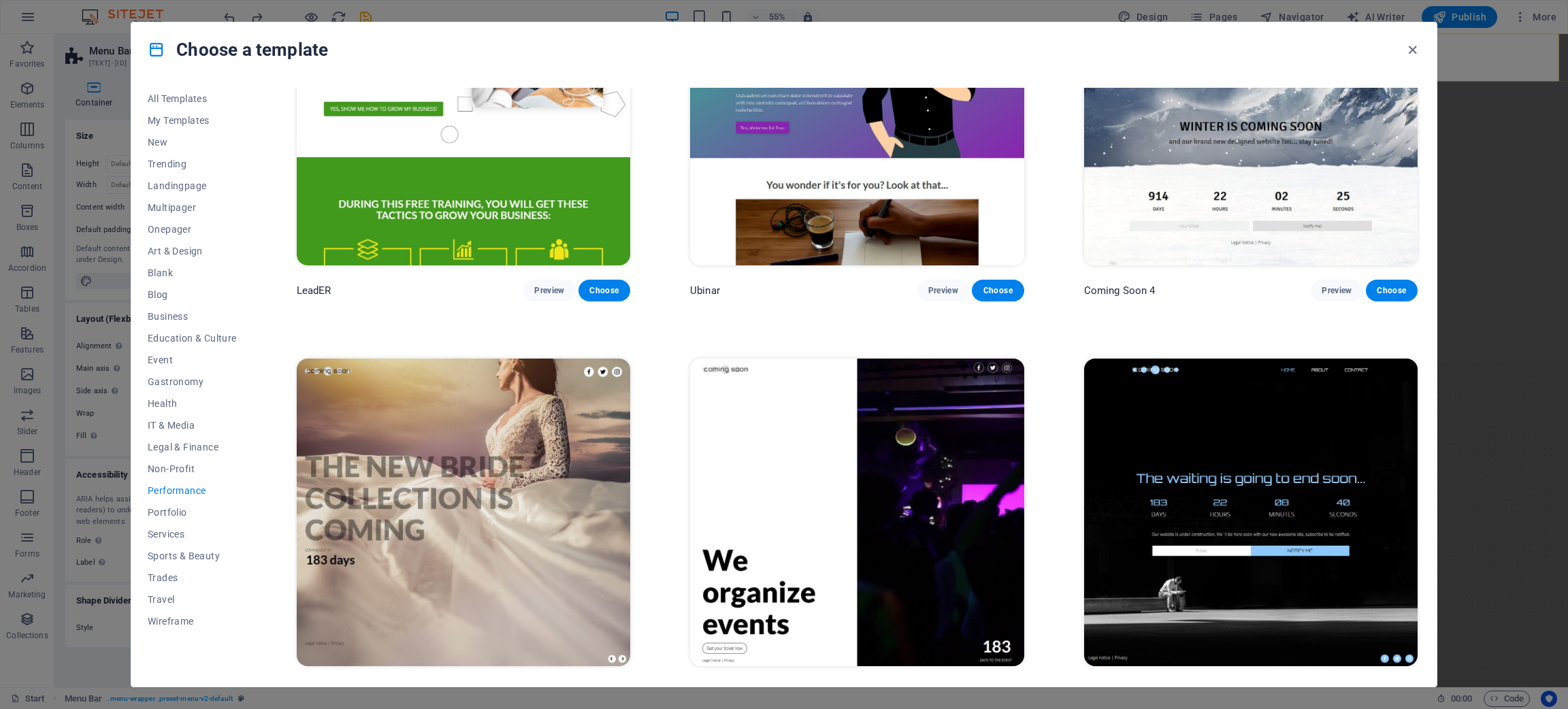 scroll, scrollTop: 1757, scrollLeft: 0, axis: vertical 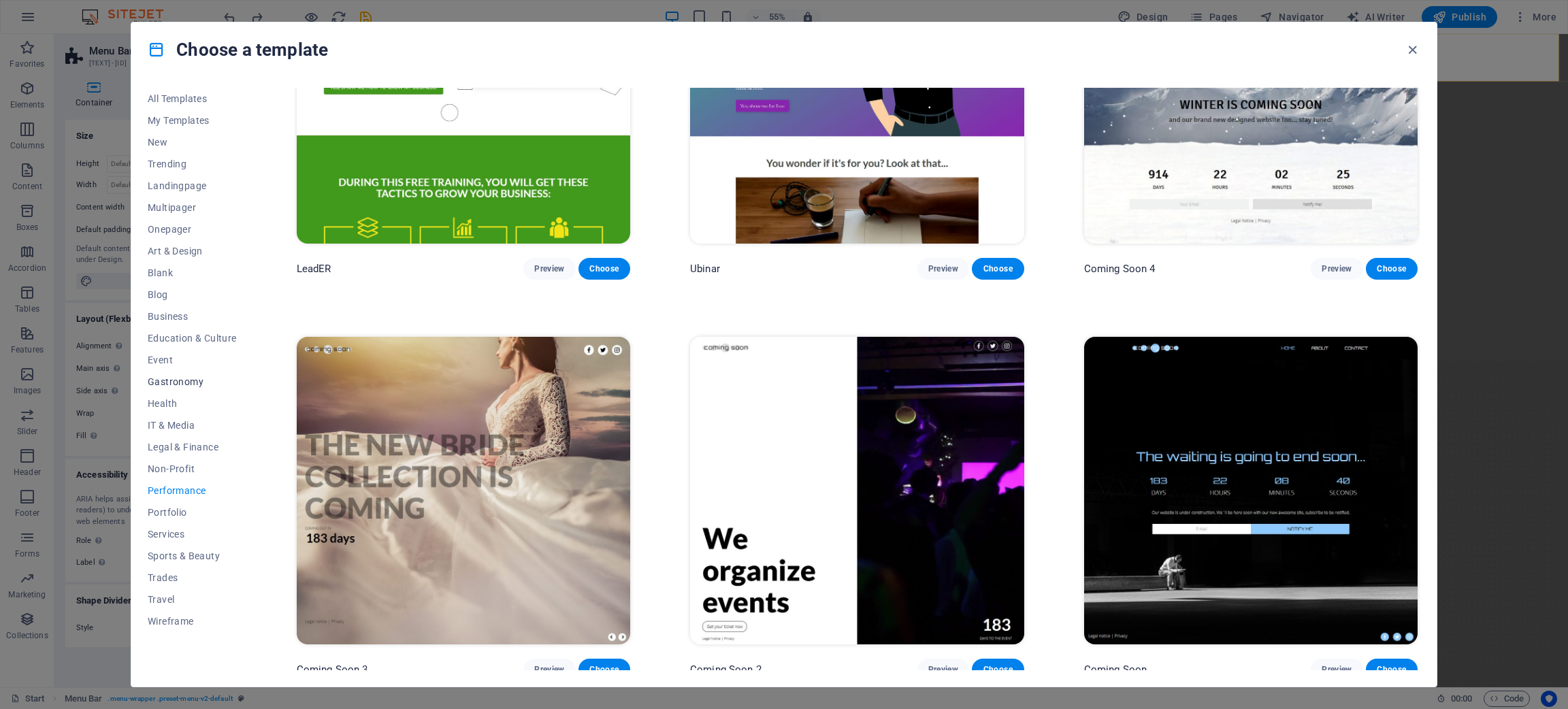 click on "Gastronomy" at bounding box center [192, 382] 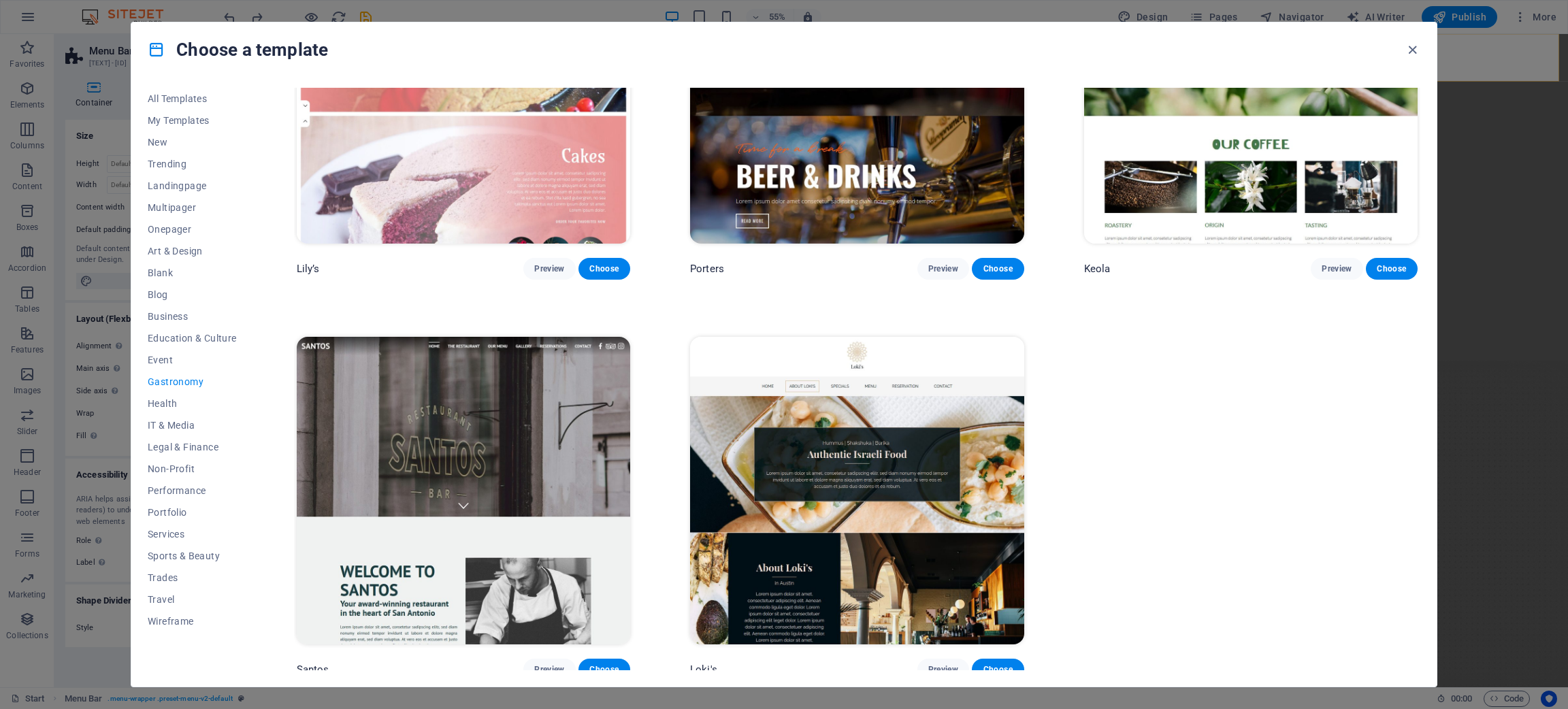 scroll, scrollTop: 0, scrollLeft: 0, axis: both 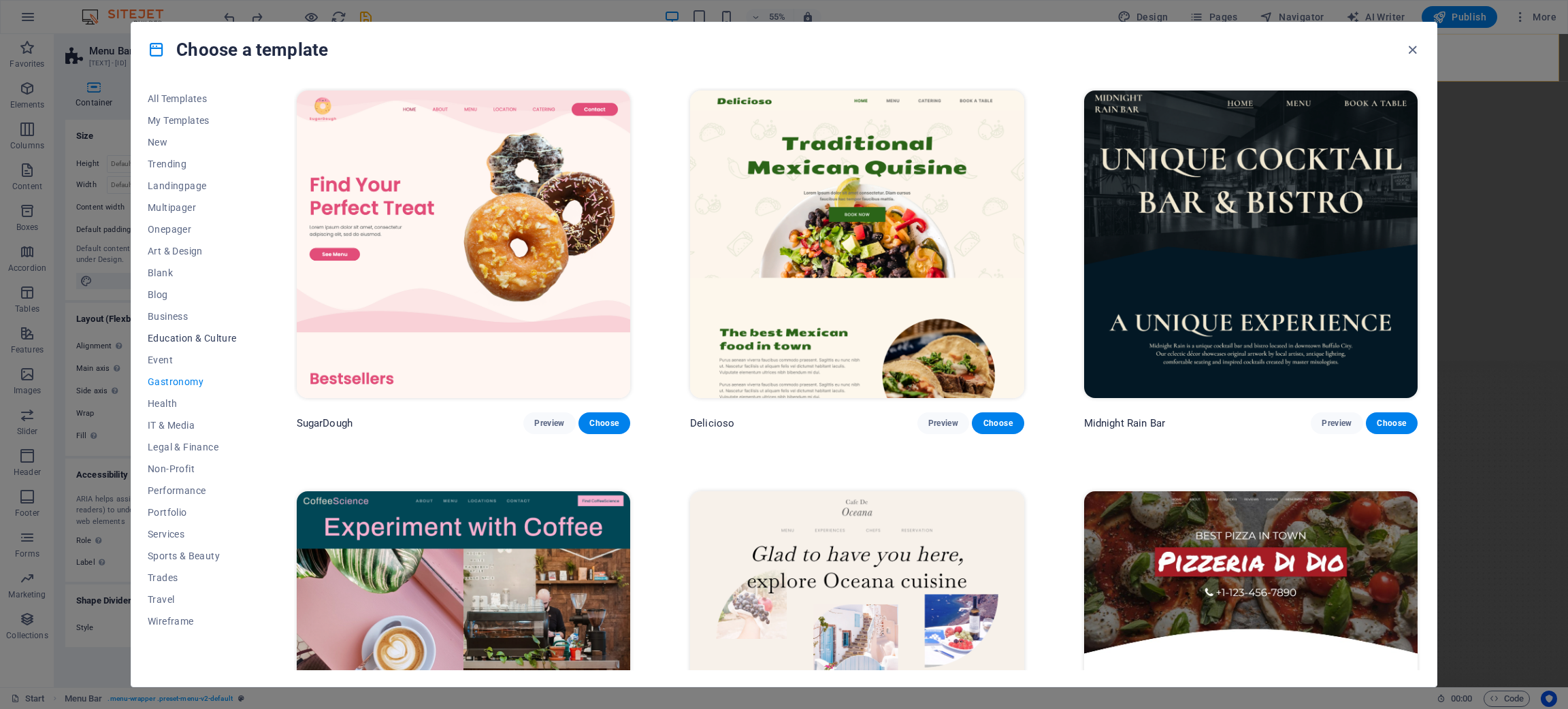 click on "Education & Culture" at bounding box center [192, 338] 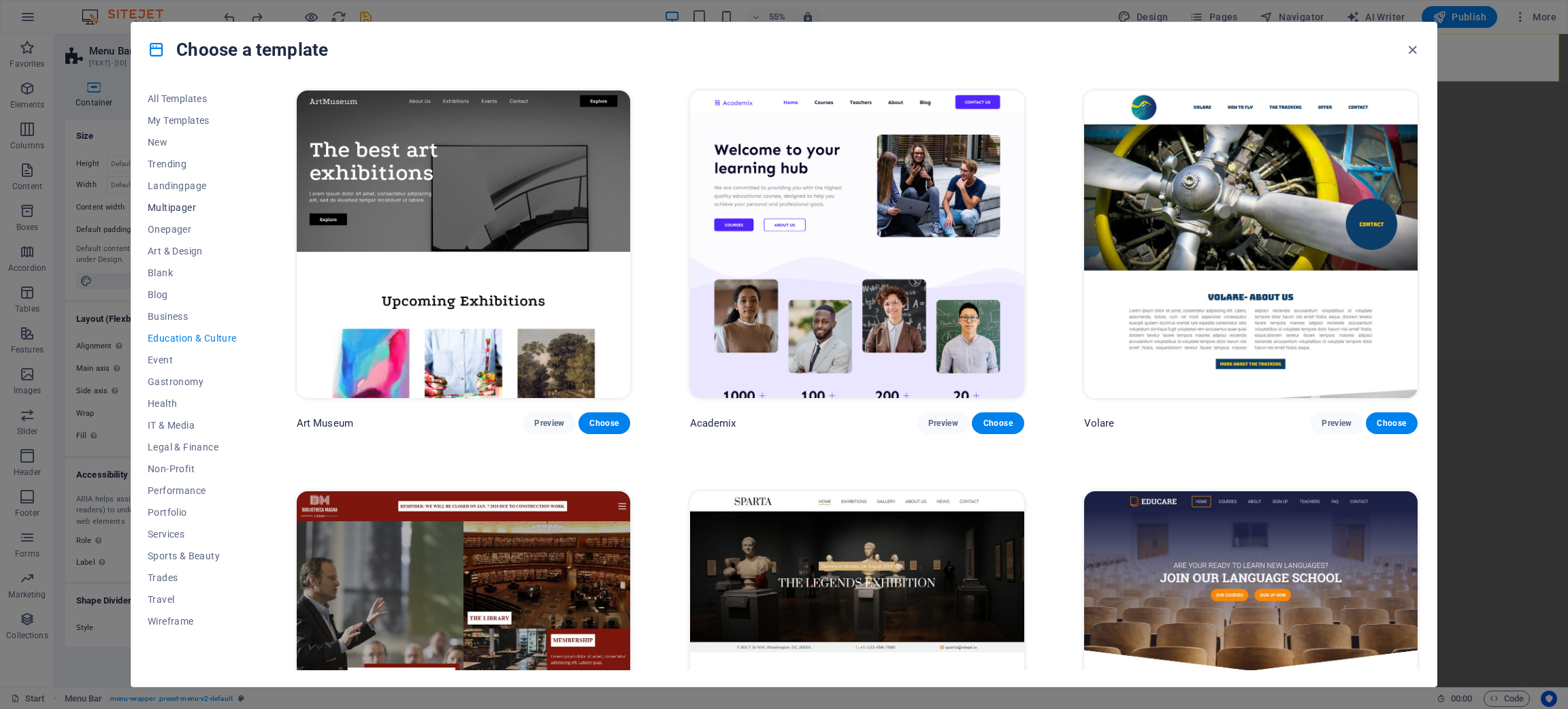 click on "Multipager" at bounding box center [192, 208] 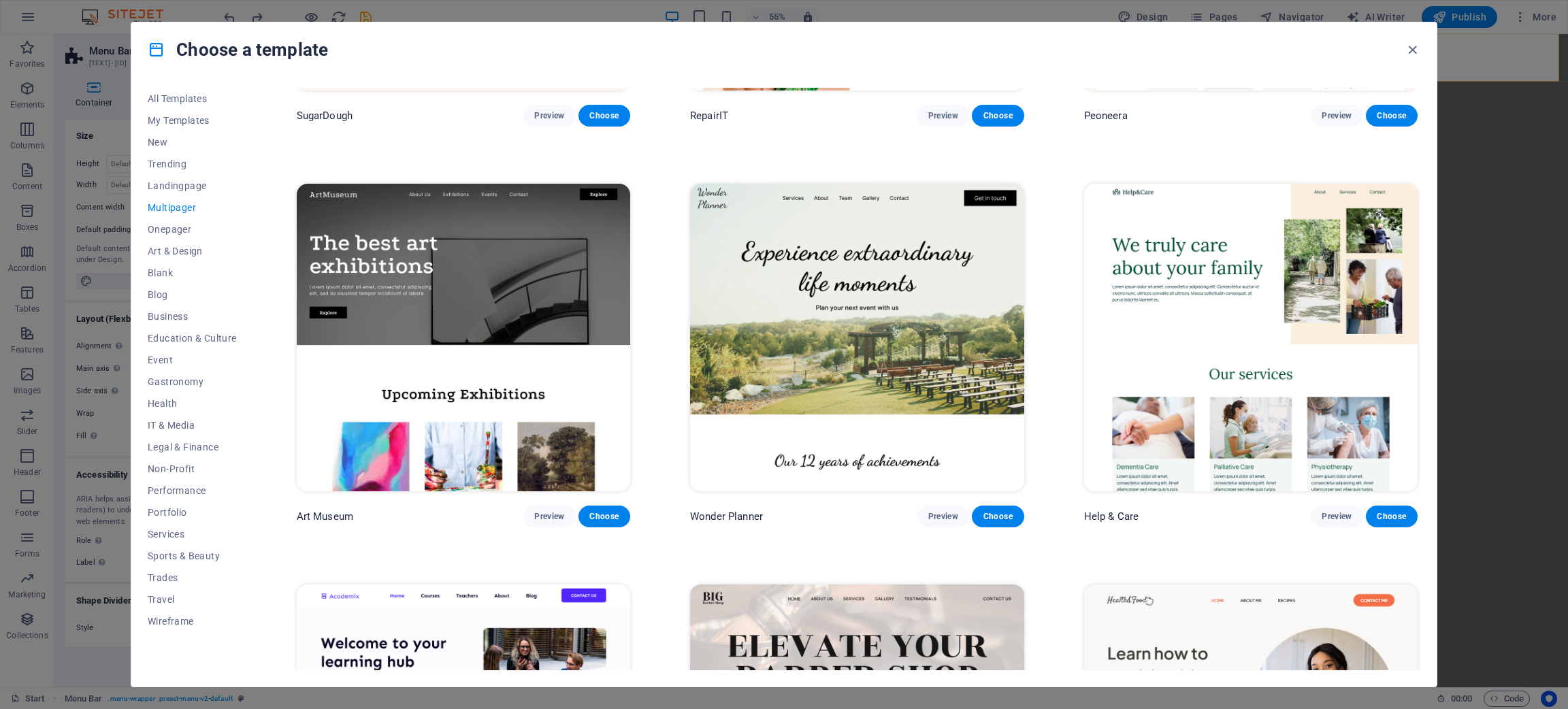 scroll, scrollTop: 306, scrollLeft: 0, axis: vertical 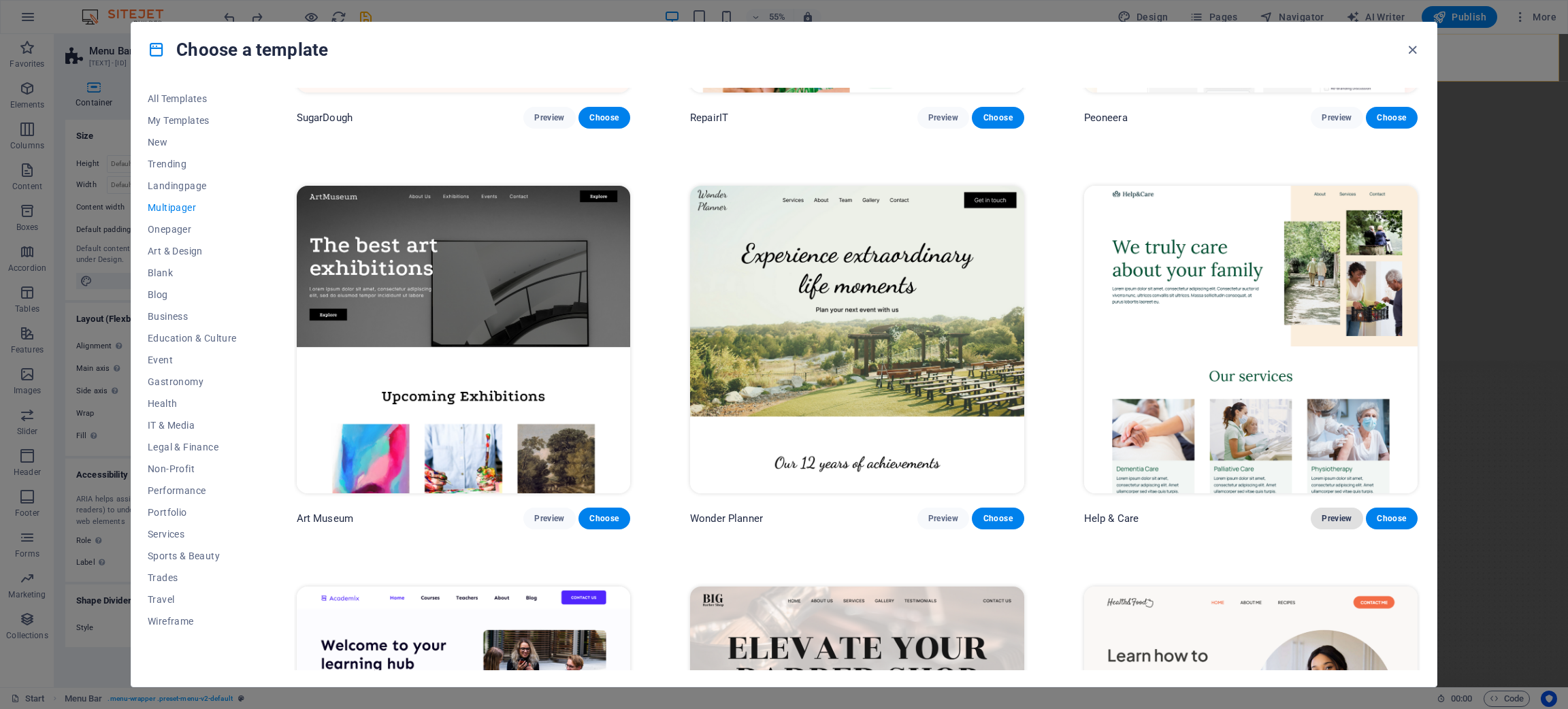 click on "Preview" at bounding box center (1337, 518) 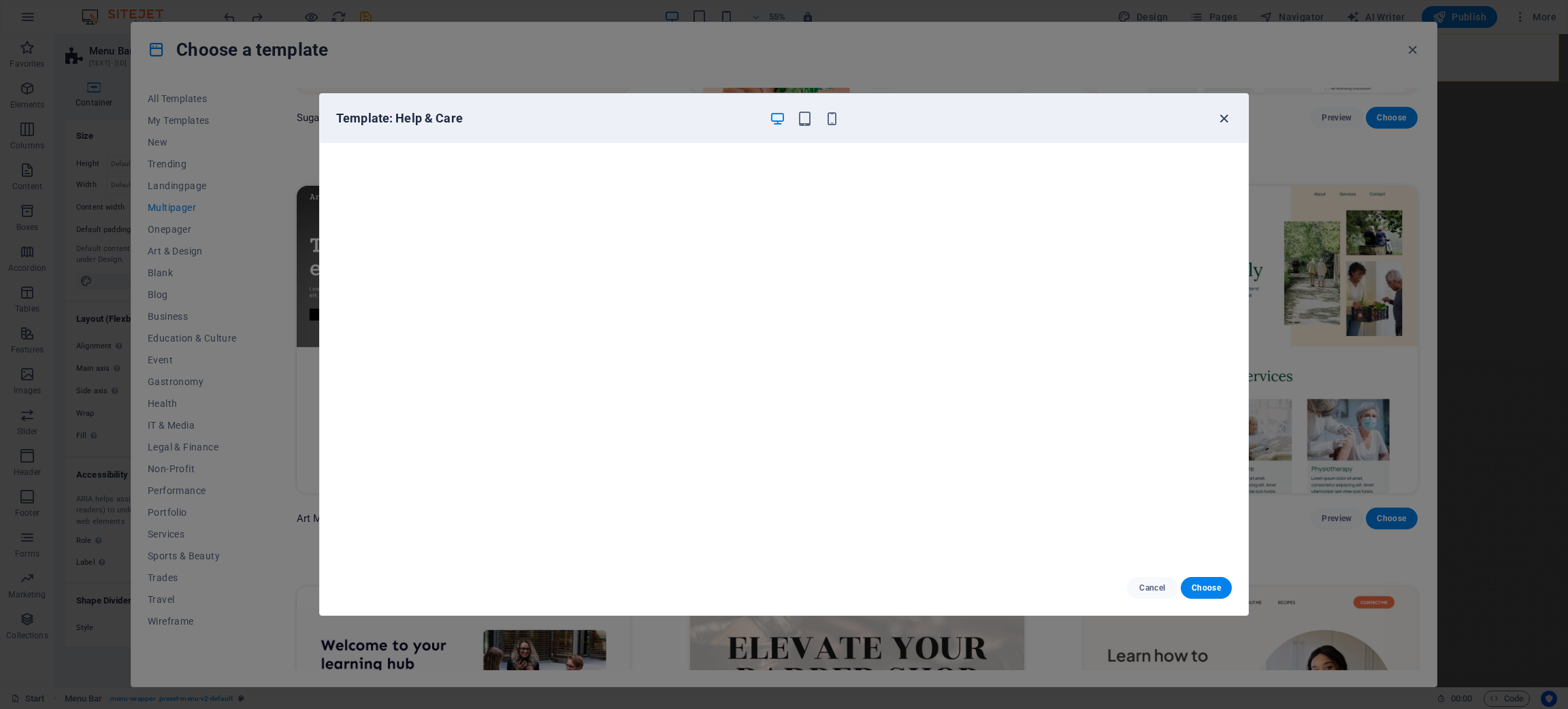 click at bounding box center (1224, 118) 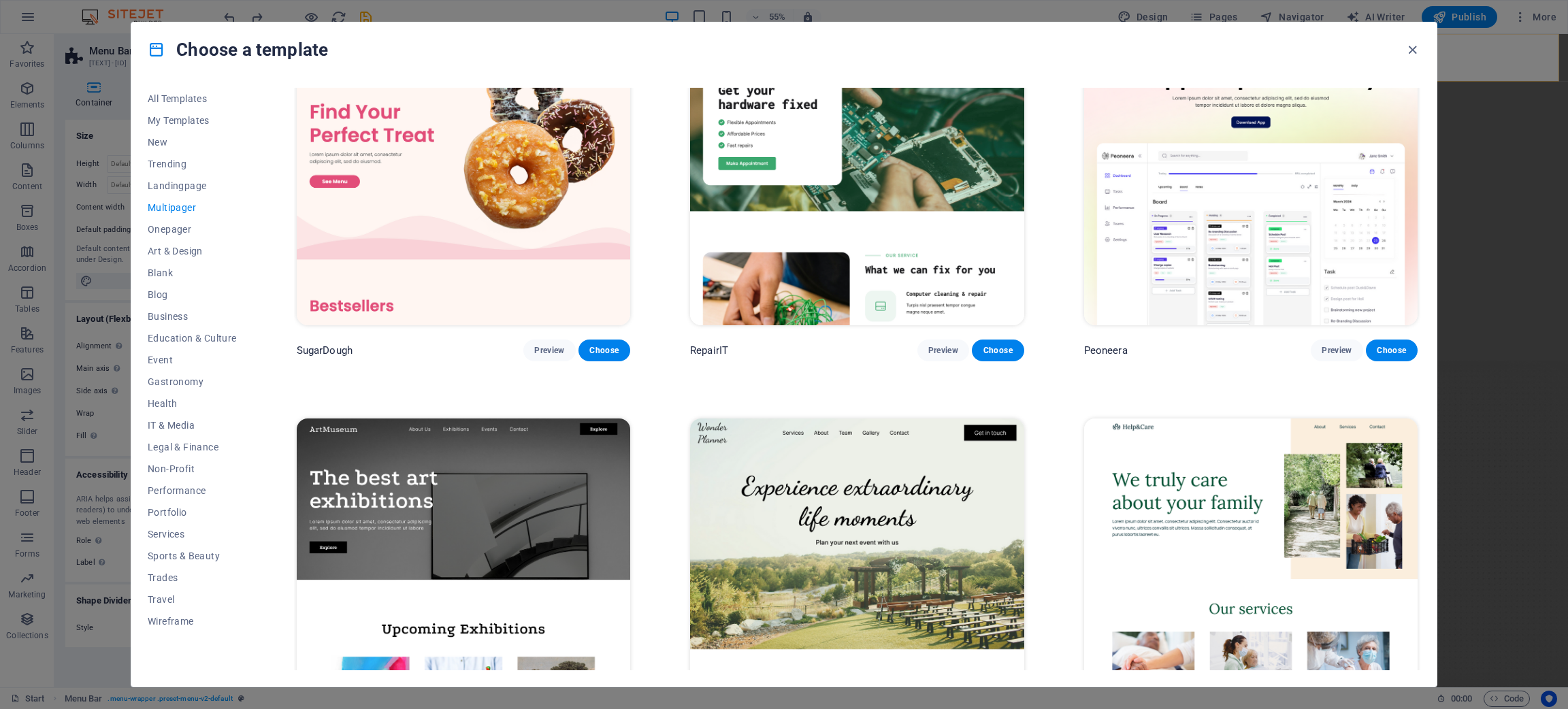 scroll, scrollTop: 0, scrollLeft: 0, axis: both 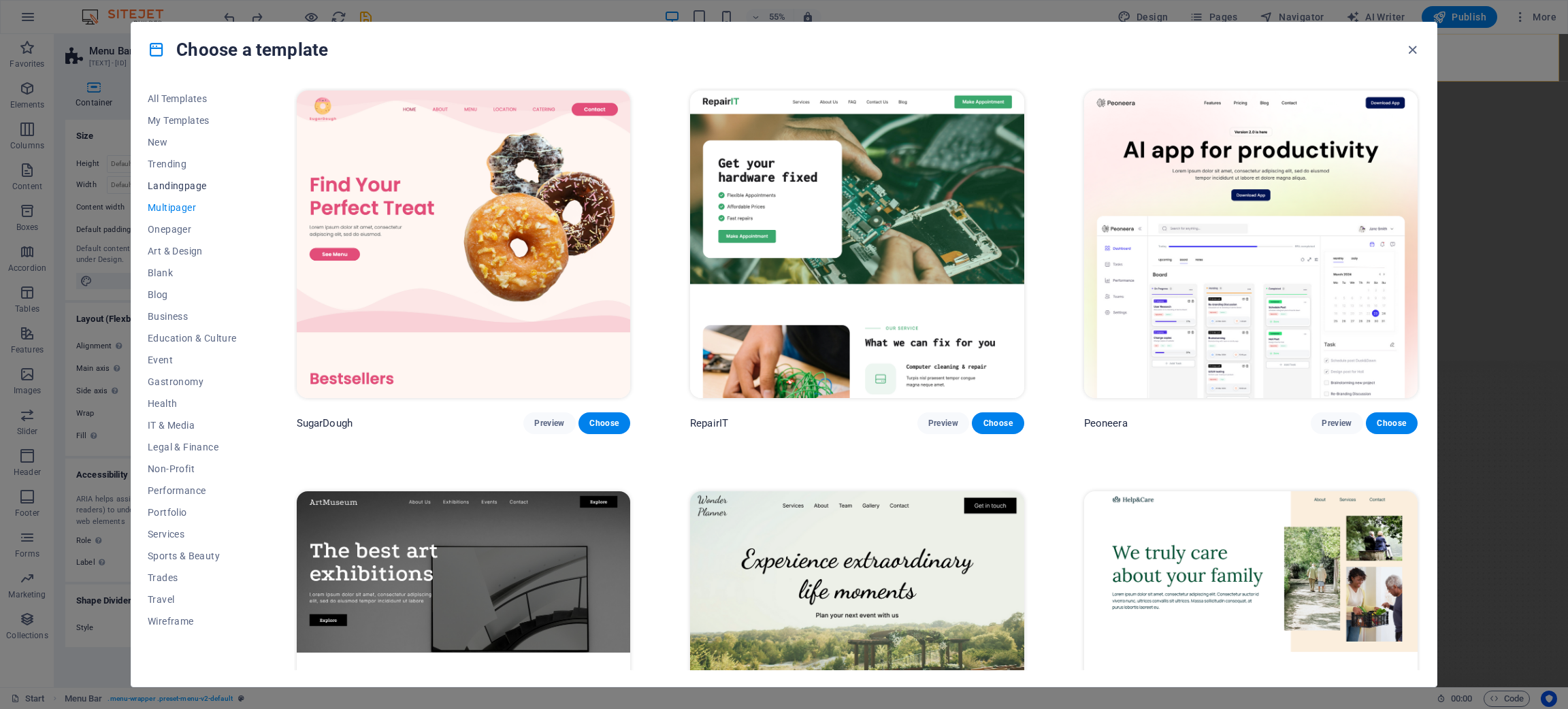 click on "Landingpage" at bounding box center [192, 186] 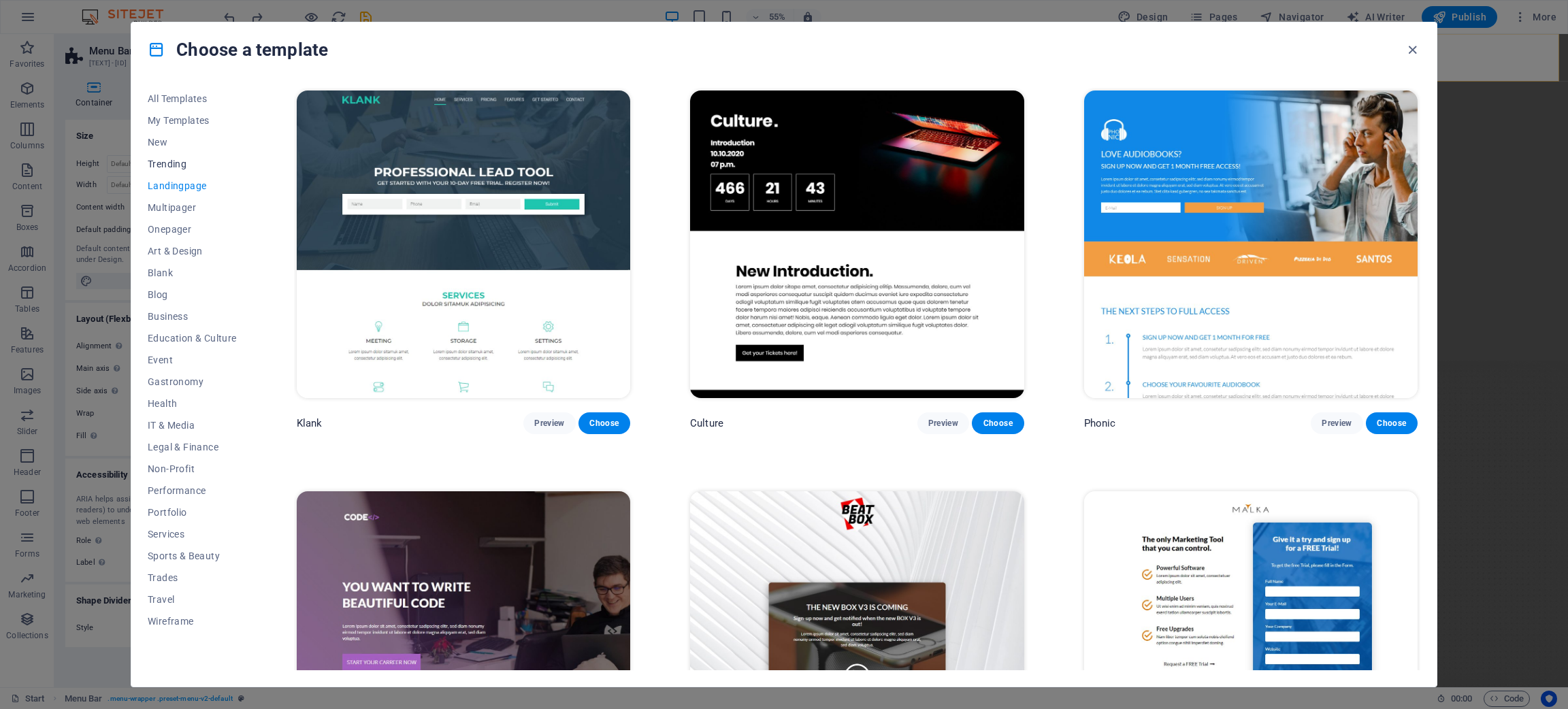 click on "Trending" at bounding box center (192, 164) 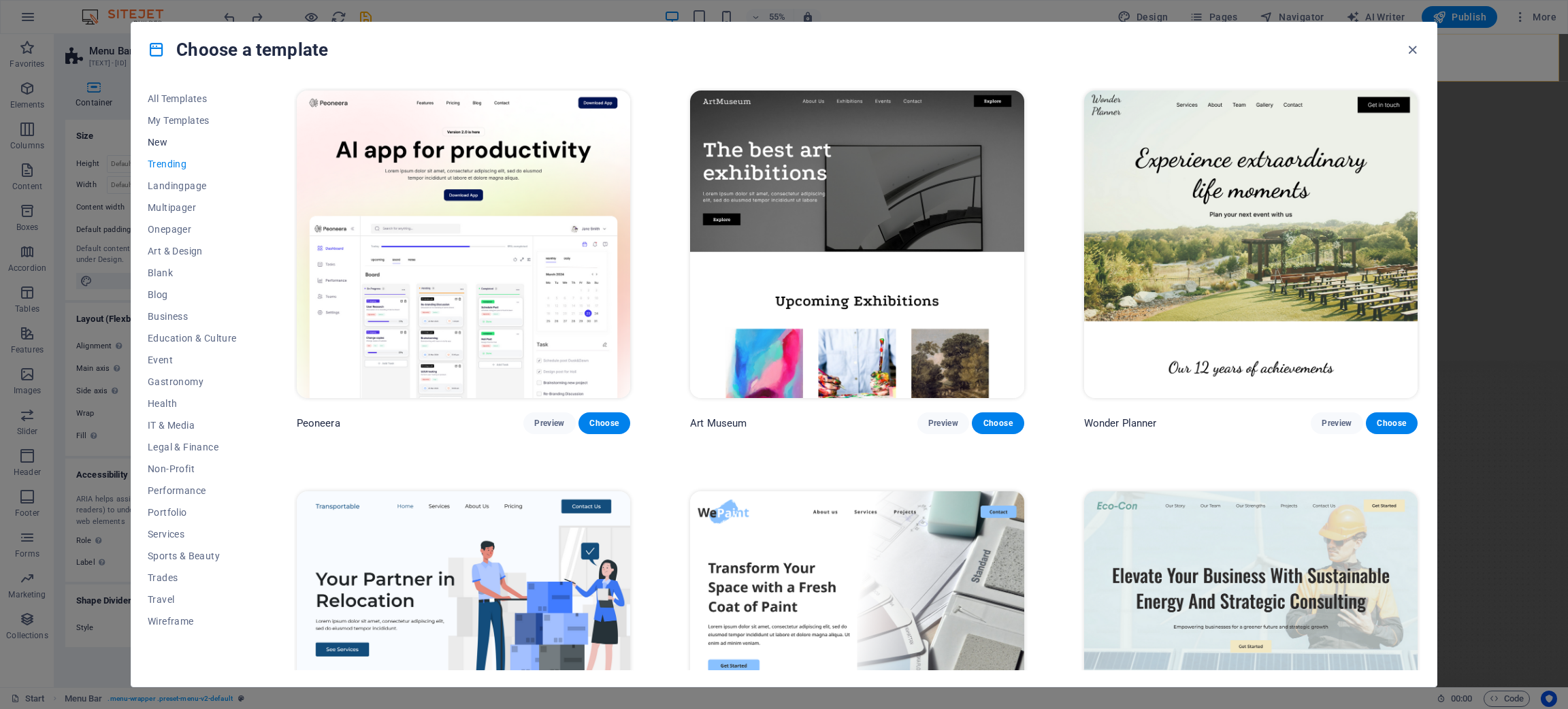 click on "New" at bounding box center [192, 142] 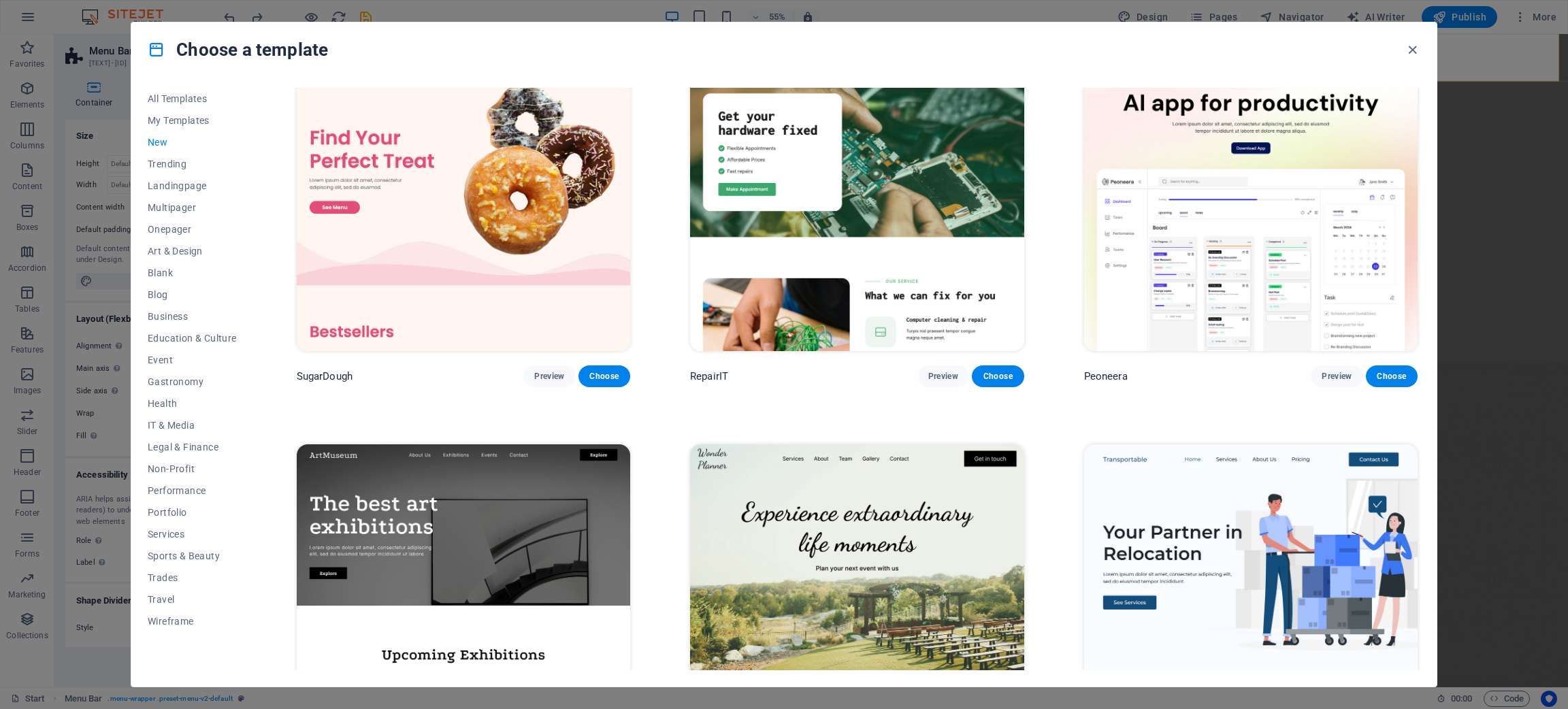 scroll, scrollTop: 0, scrollLeft: 0, axis: both 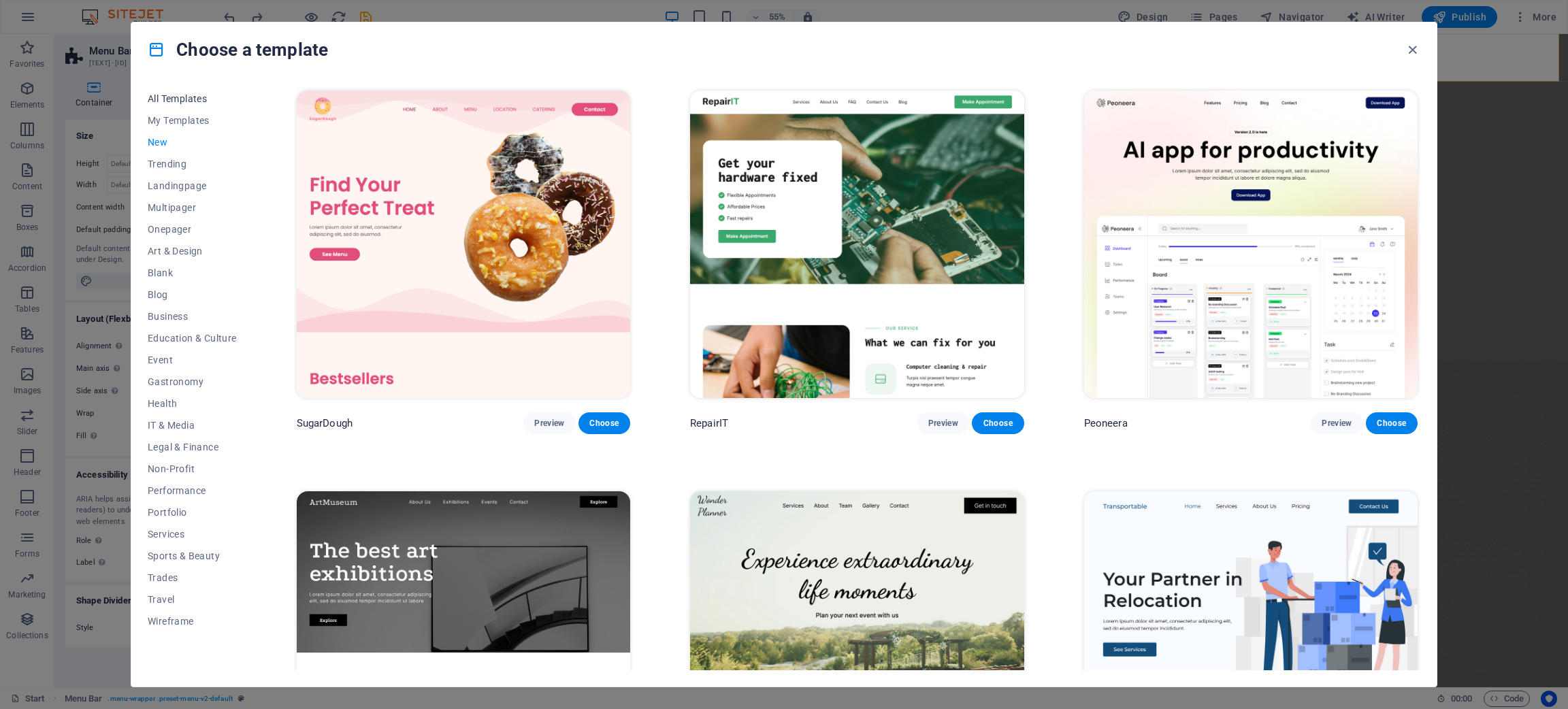 click on "All Templates" at bounding box center [192, 99] 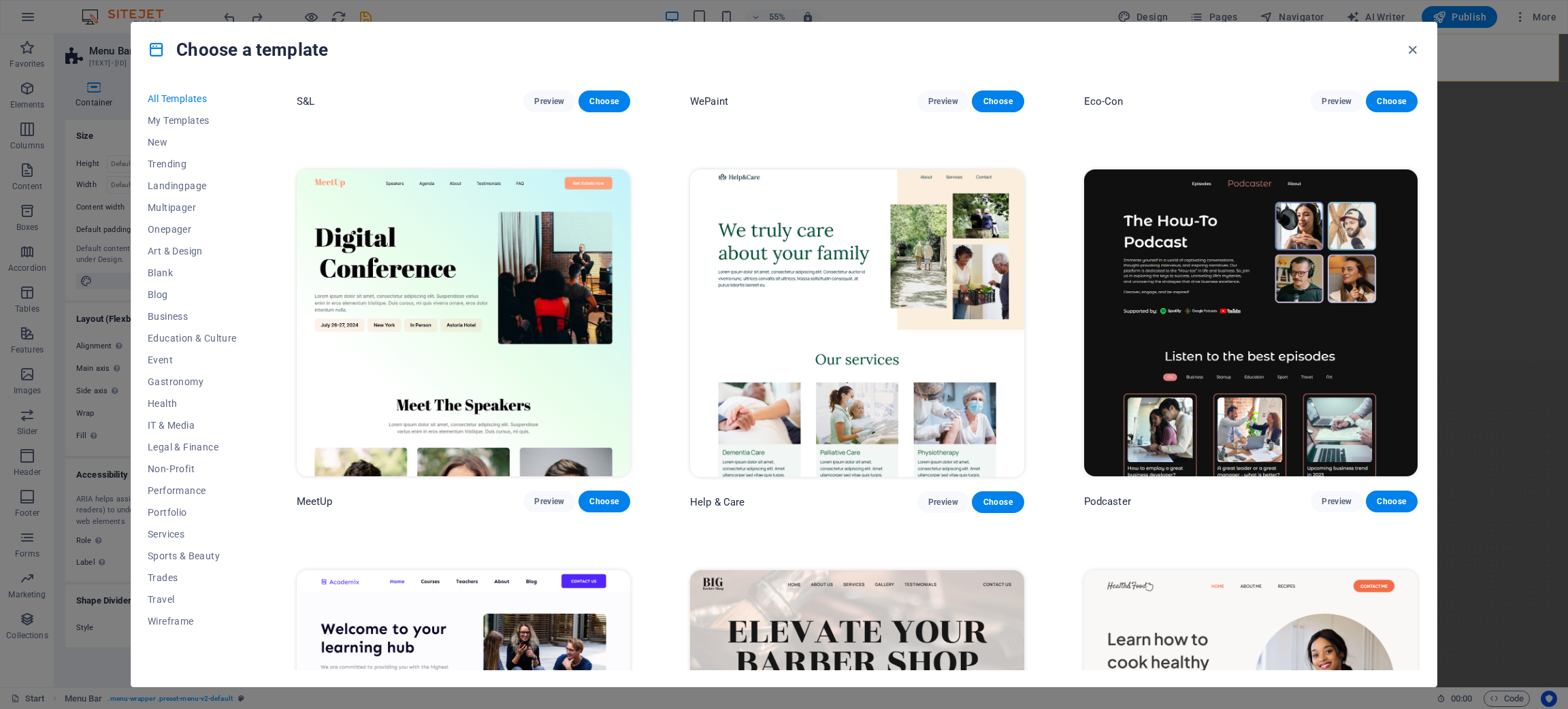 scroll, scrollTop: 1020, scrollLeft: 0, axis: vertical 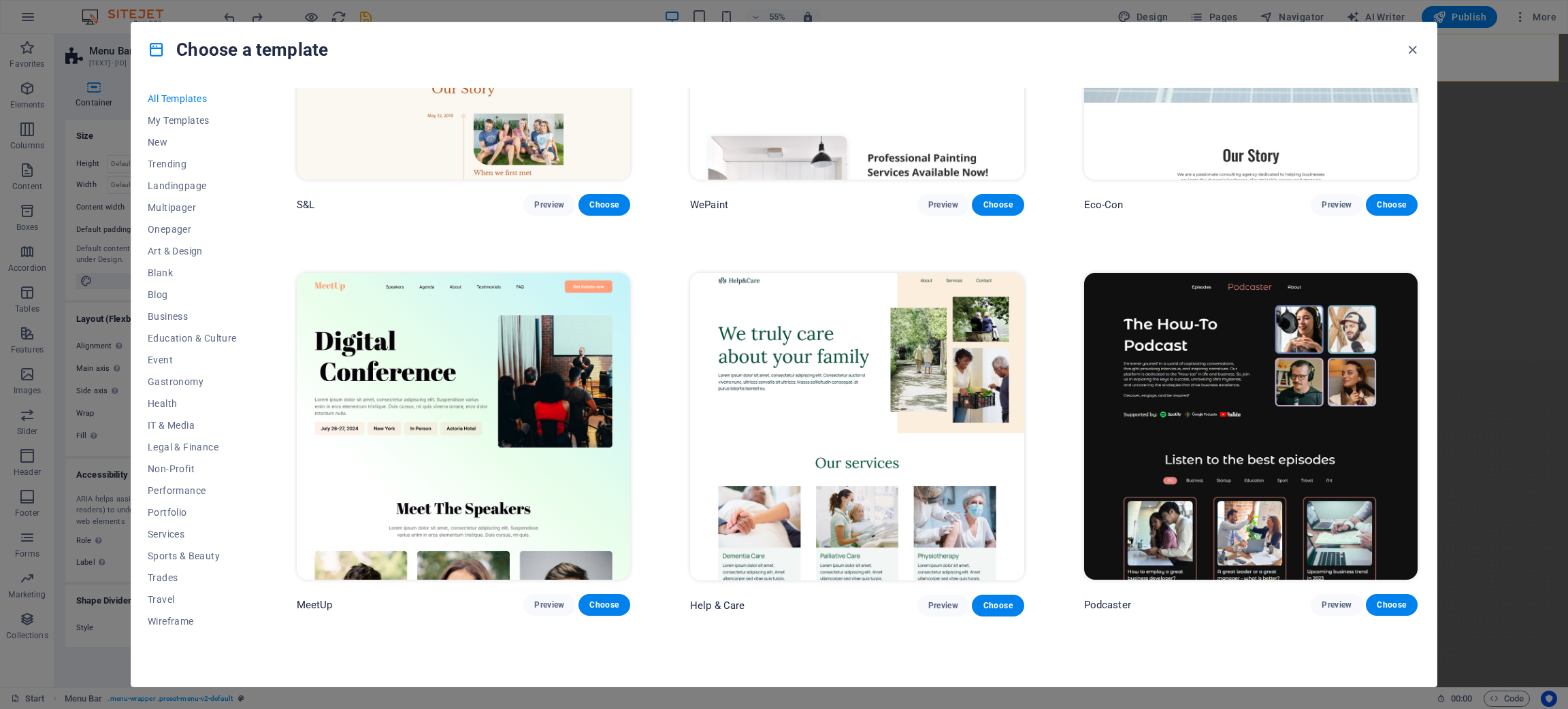 click at bounding box center (857, 427) 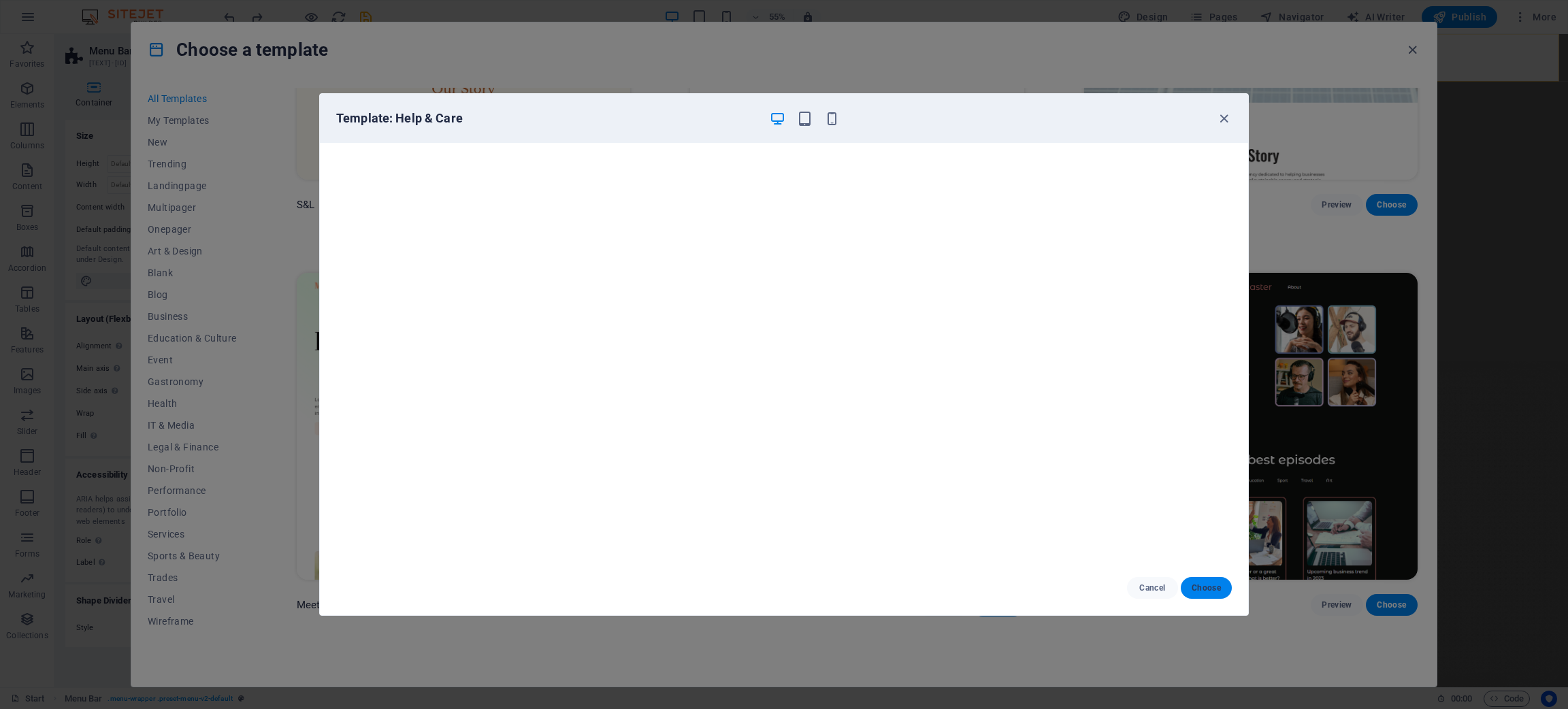 click on "Choose" at bounding box center [1206, 588] 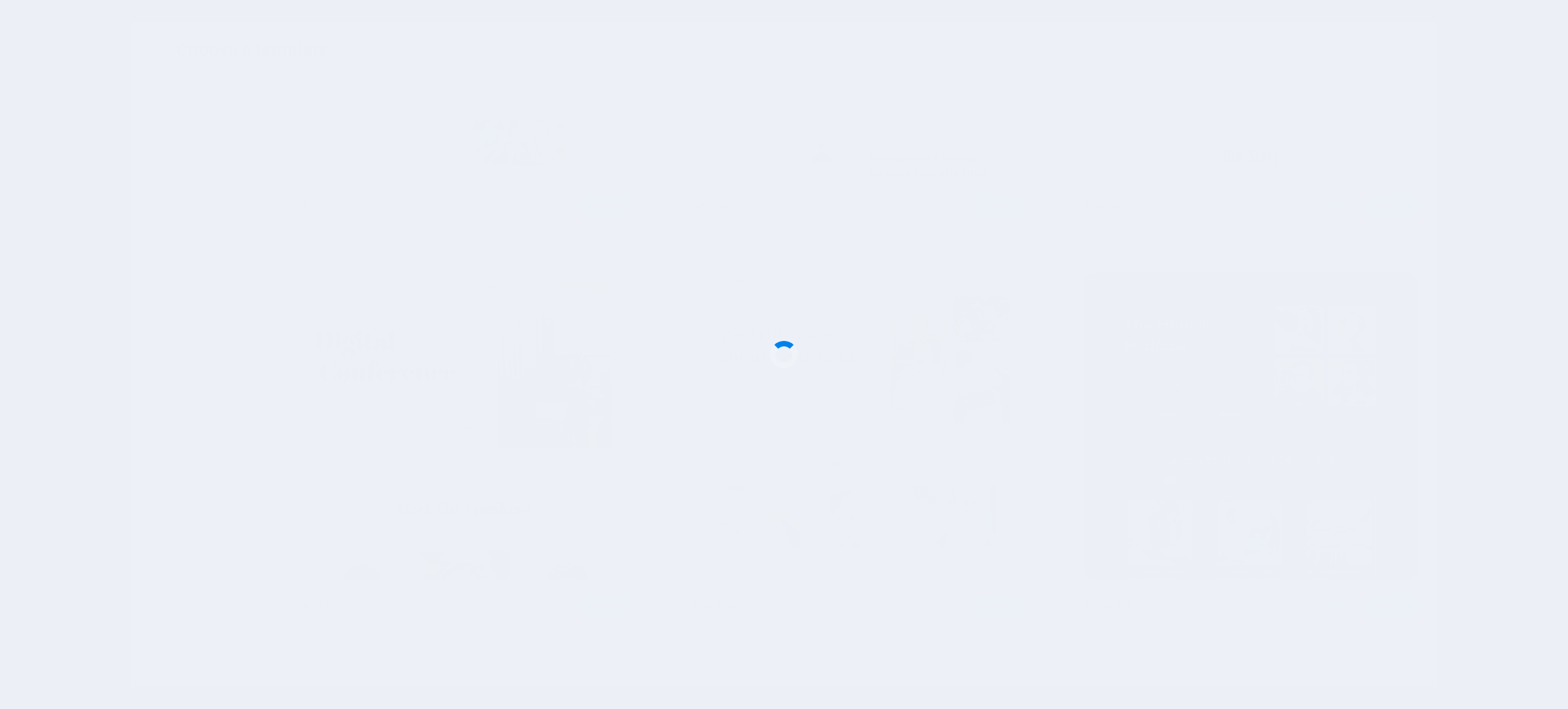 click at bounding box center (784, 354) 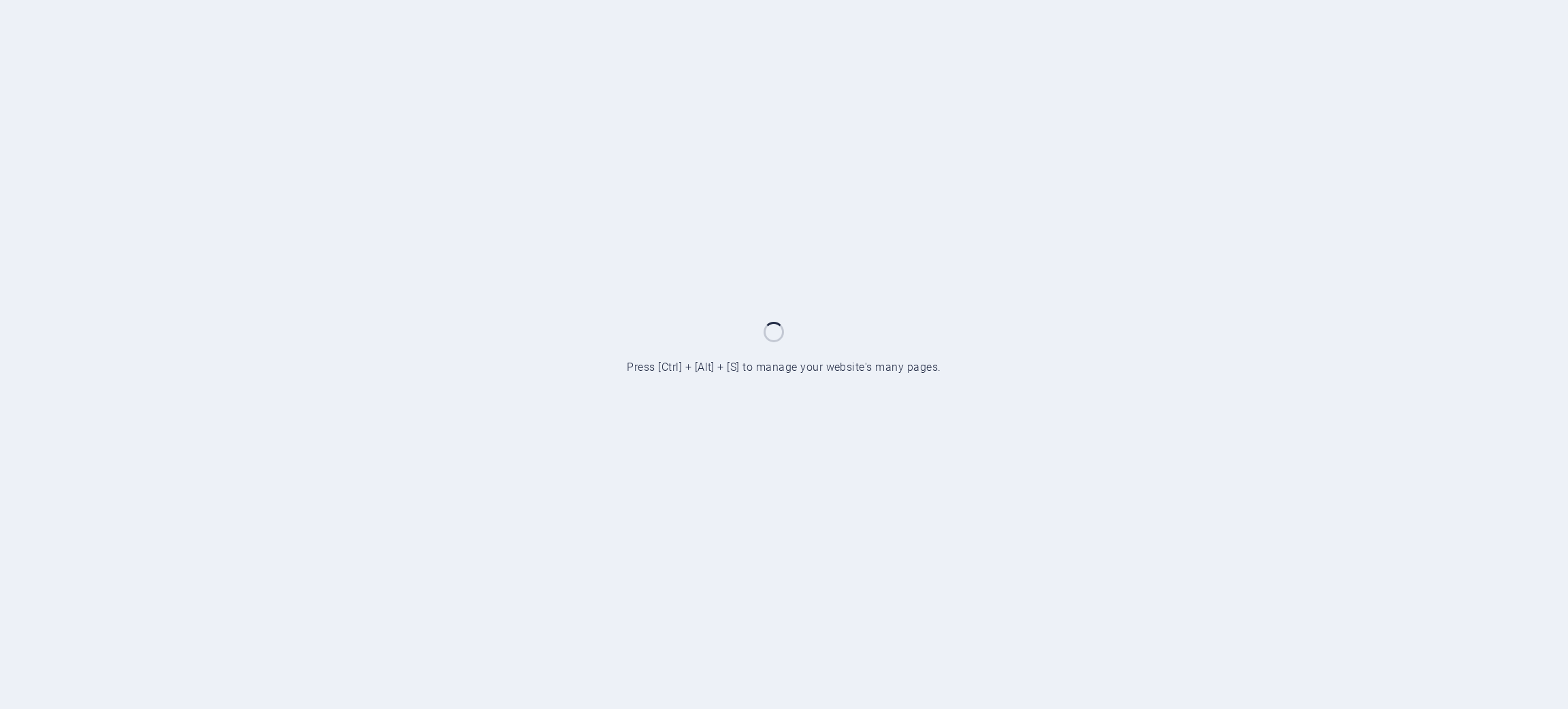 scroll, scrollTop: 0, scrollLeft: 0, axis: both 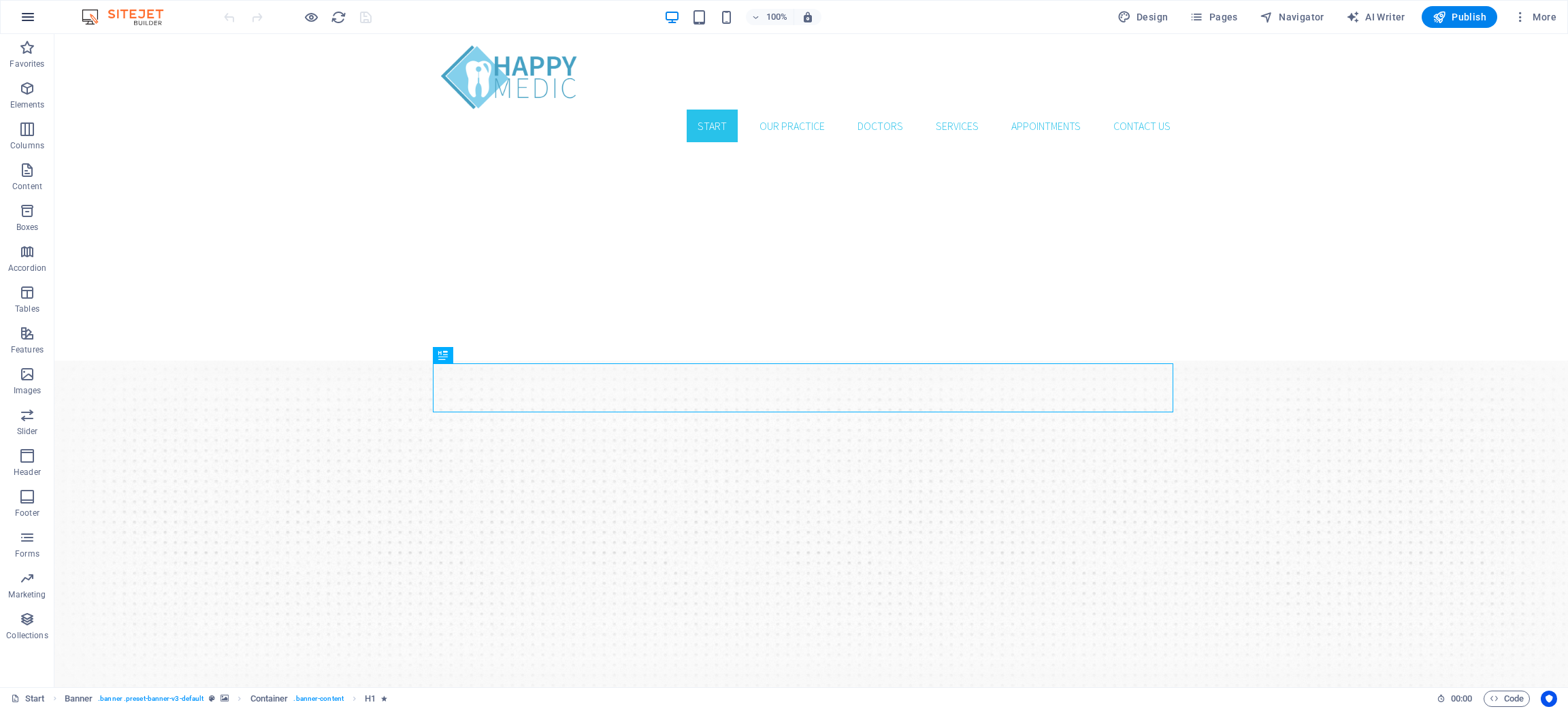 click at bounding box center [28, 17] 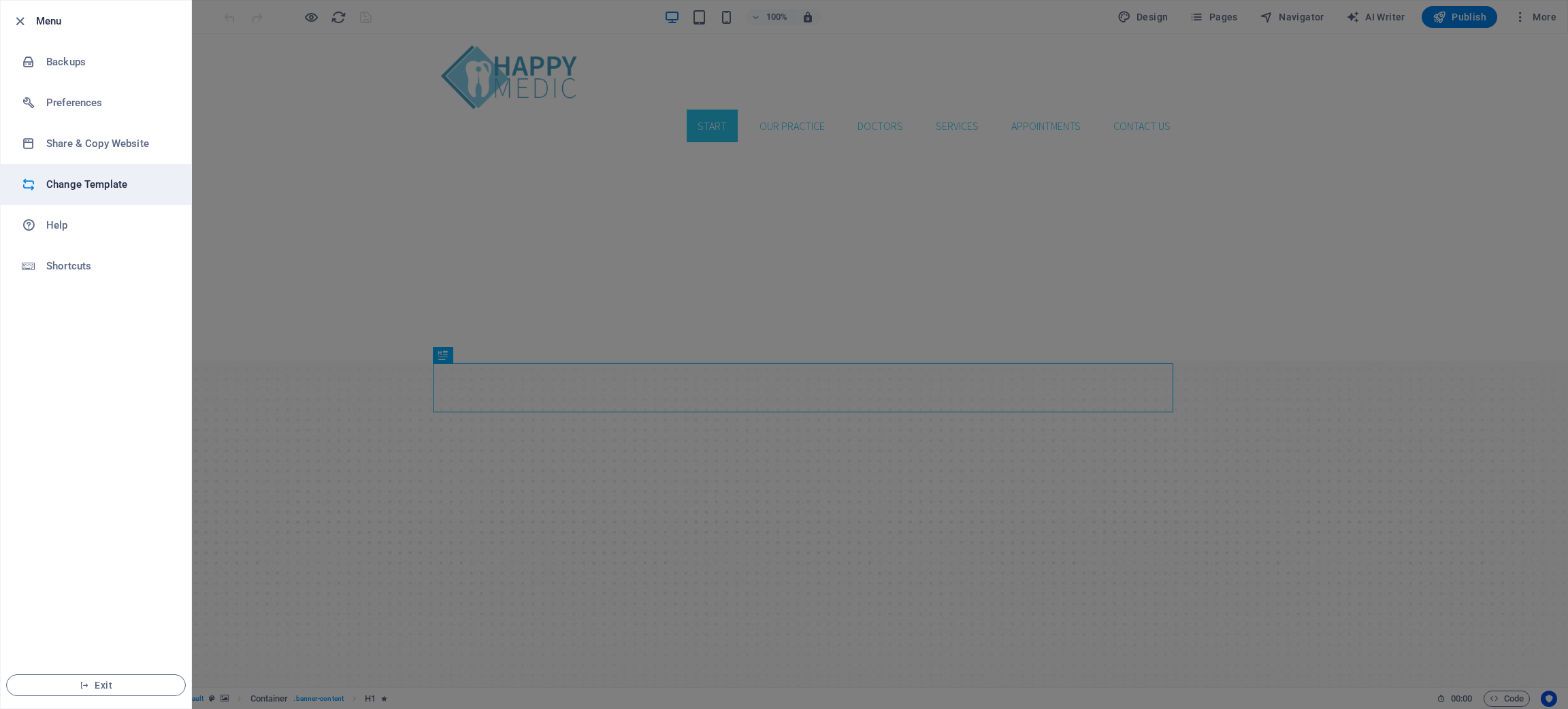 click on "Change Template" at bounding box center (109, 184) 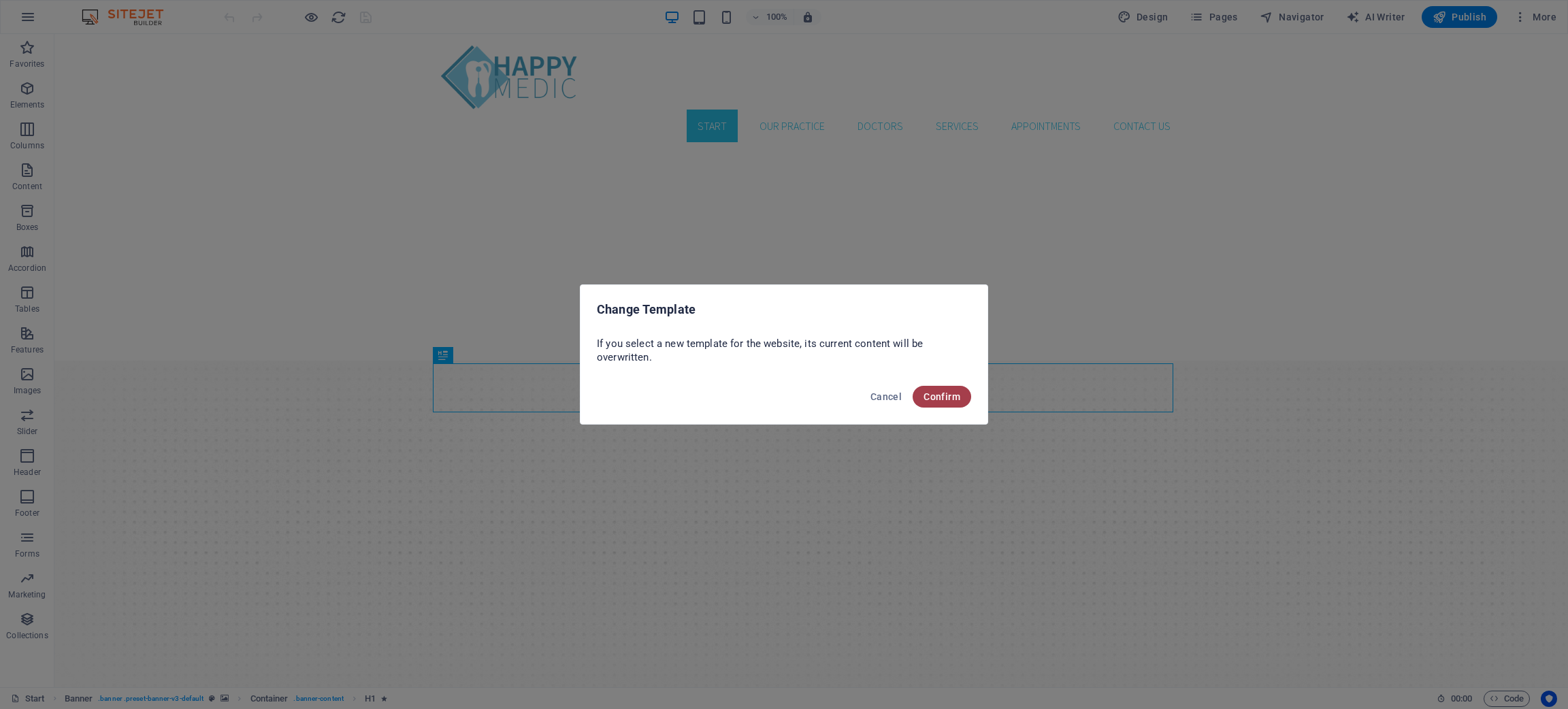click on "Confirm" at bounding box center [942, 397] 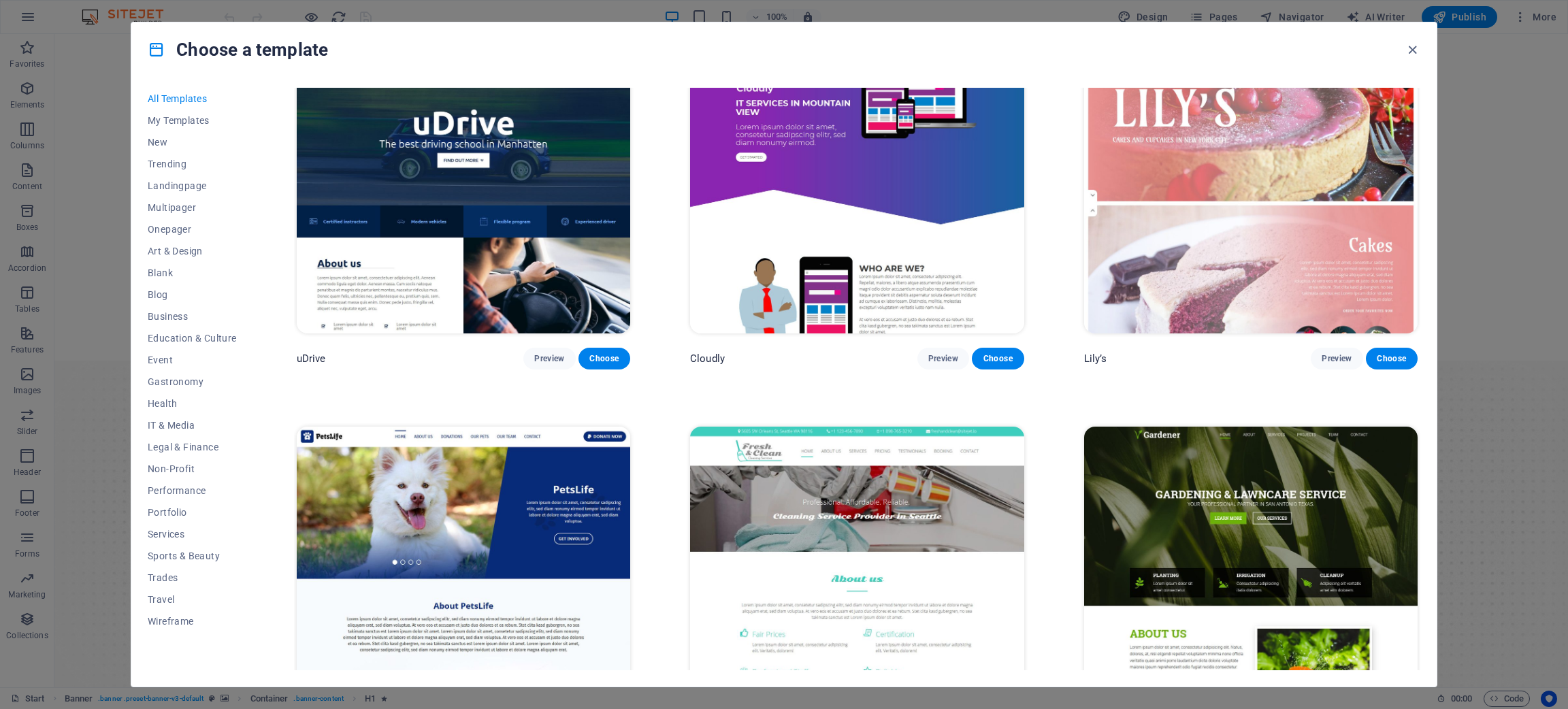 scroll, scrollTop: 13370, scrollLeft: 0, axis: vertical 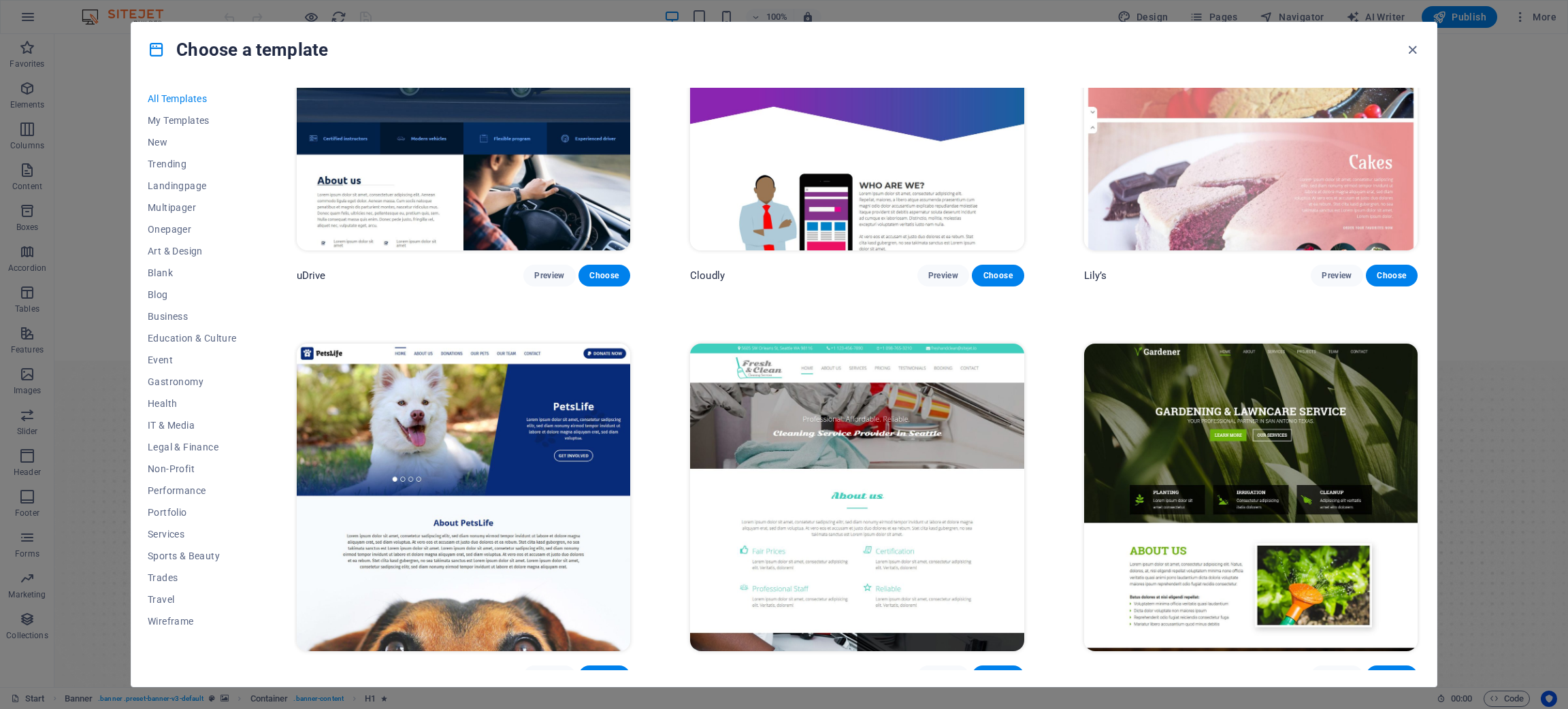 click at bounding box center (857, 497) 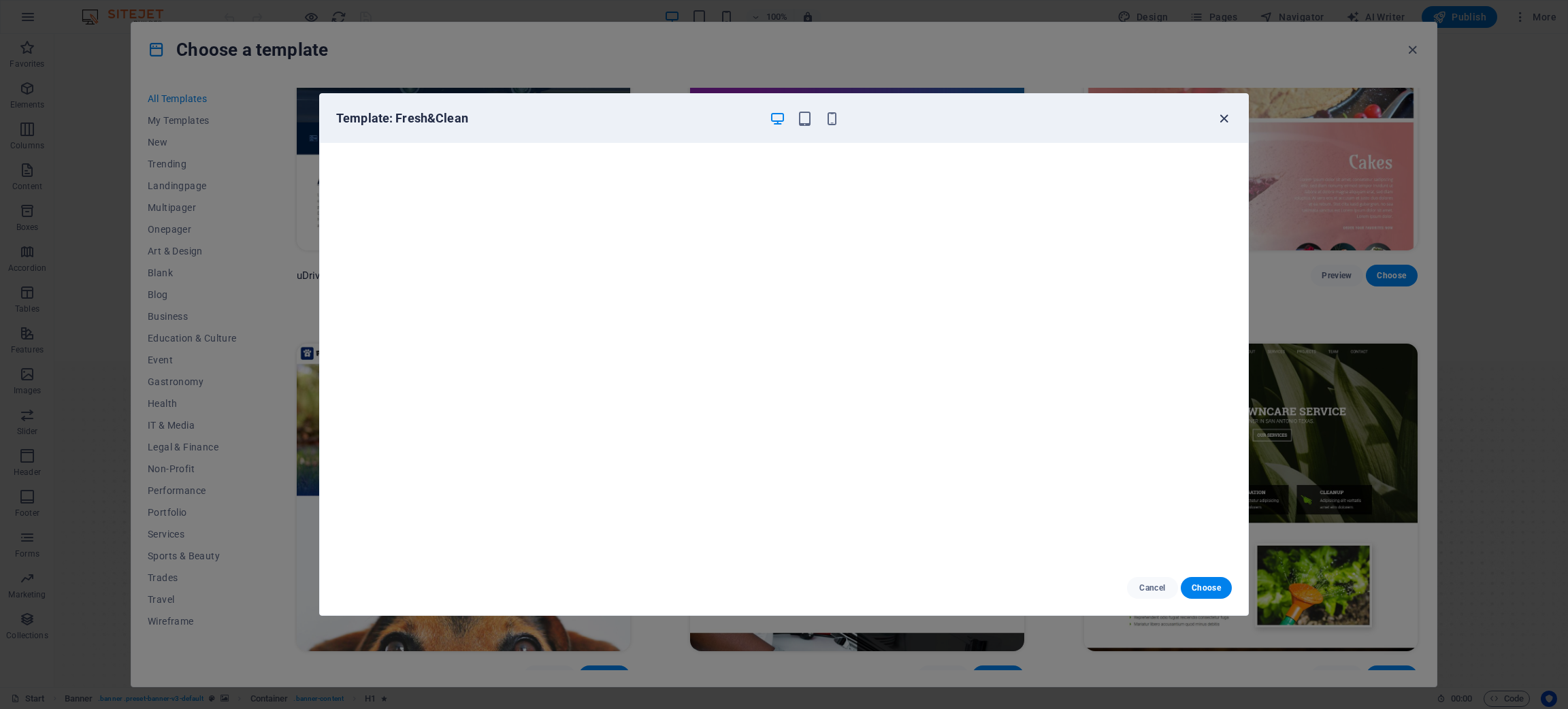 click at bounding box center [1224, 118] 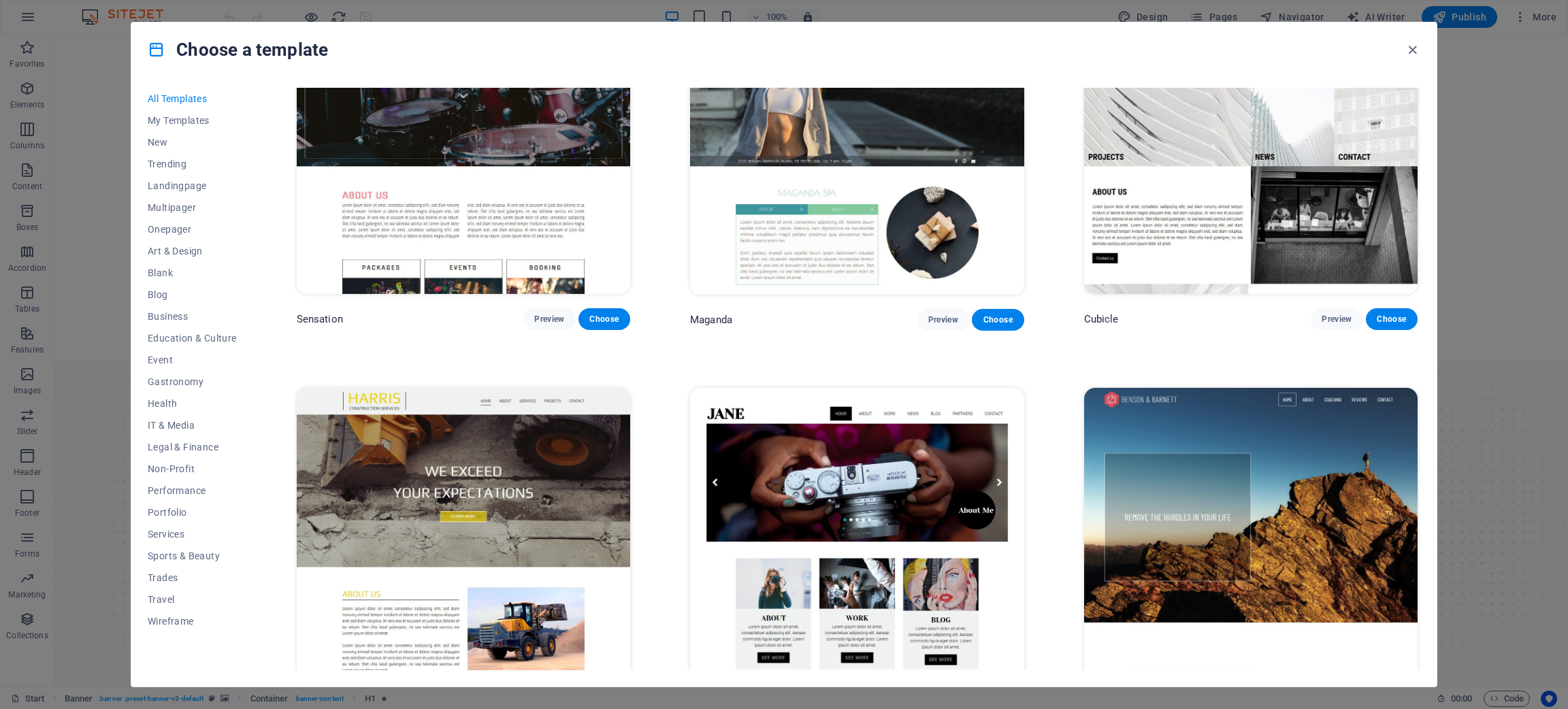 scroll, scrollTop: 16925, scrollLeft: 0, axis: vertical 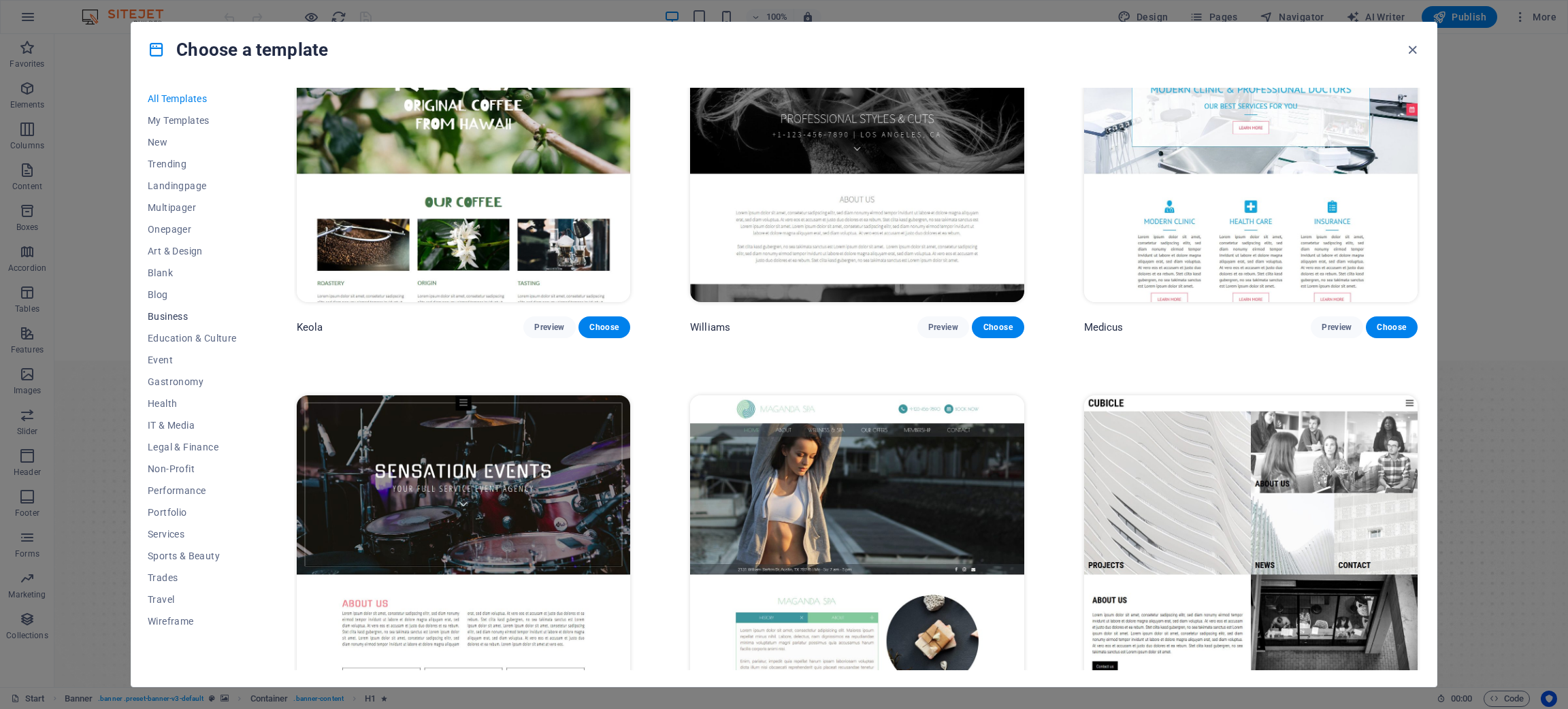 click on "Business" at bounding box center [192, 316] 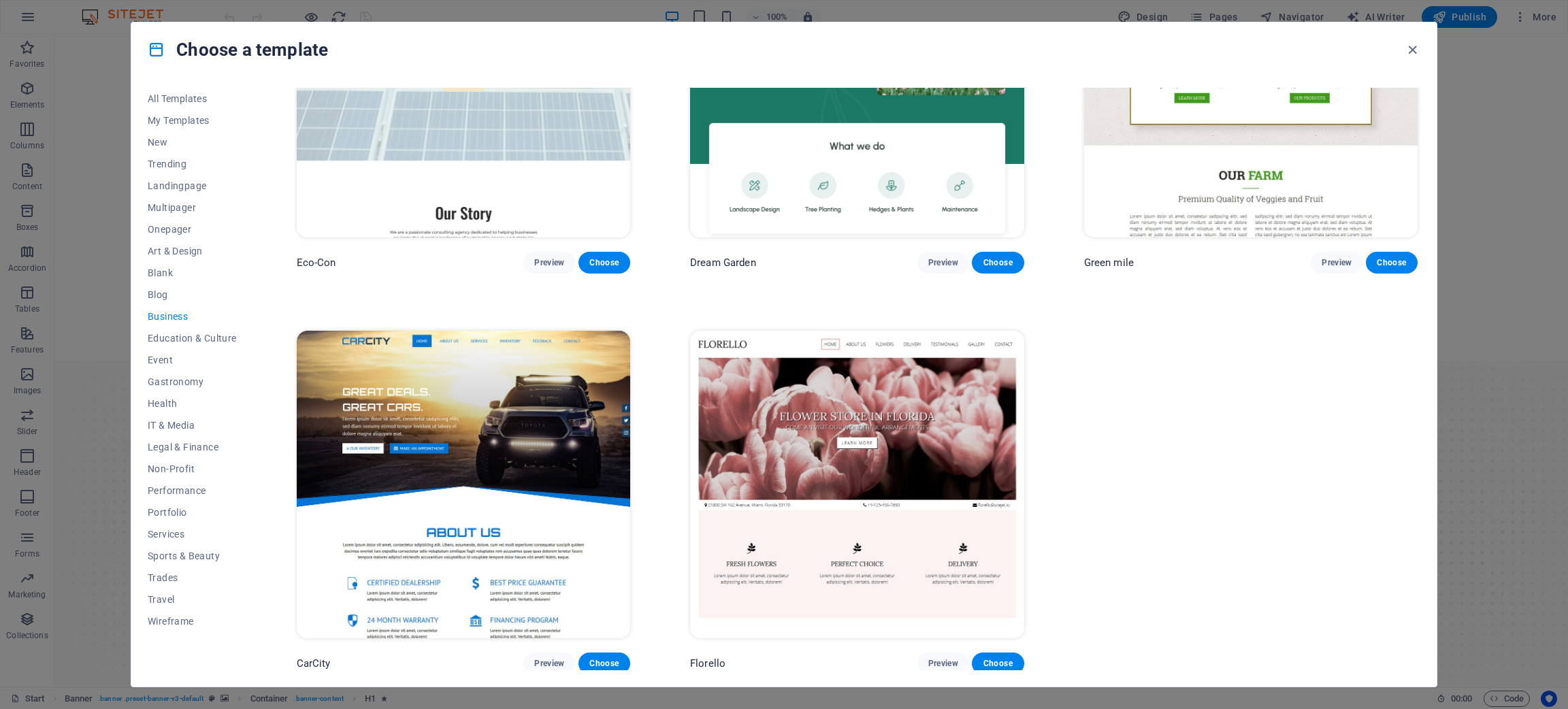 scroll, scrollTop: 0, scrollLeft: 0, axis: both 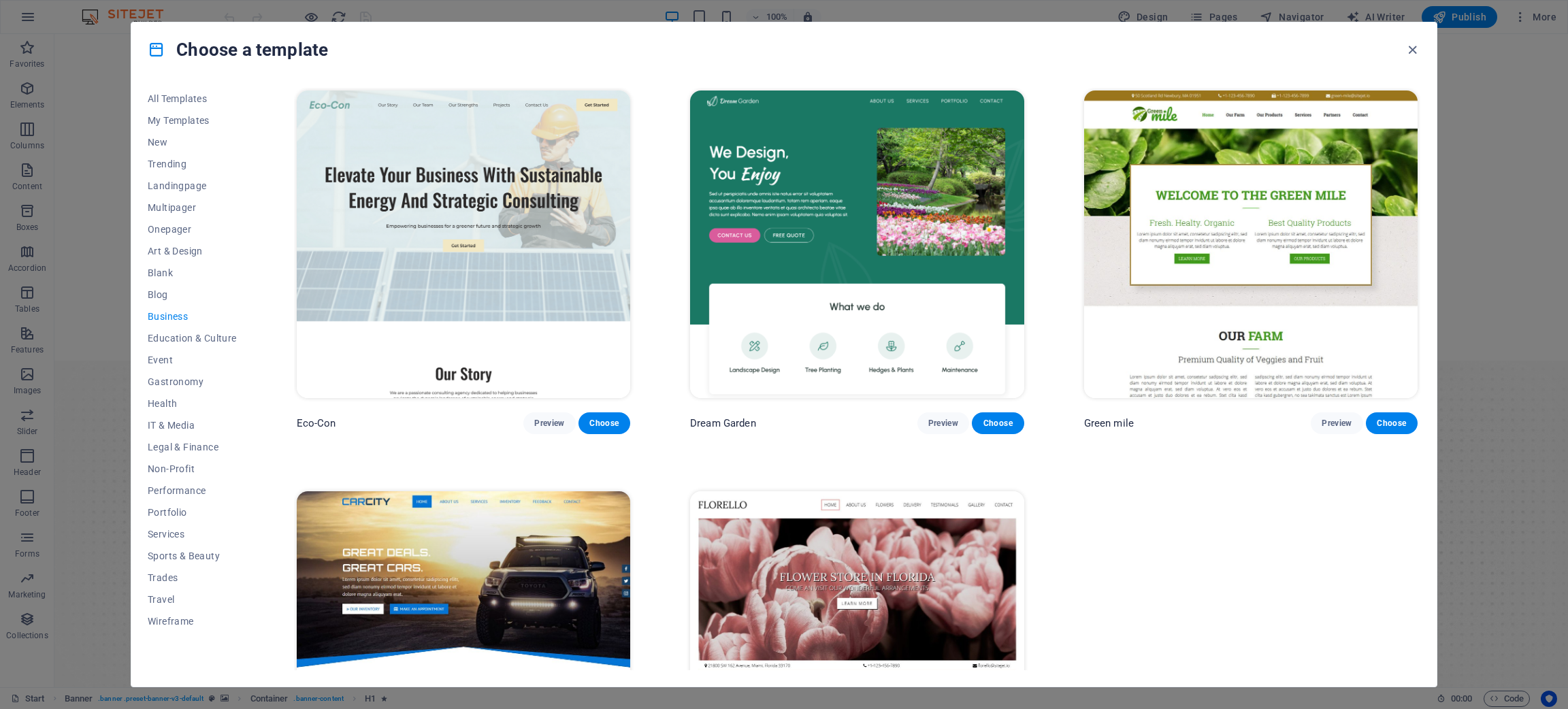 click at bounding box center (857, 244) 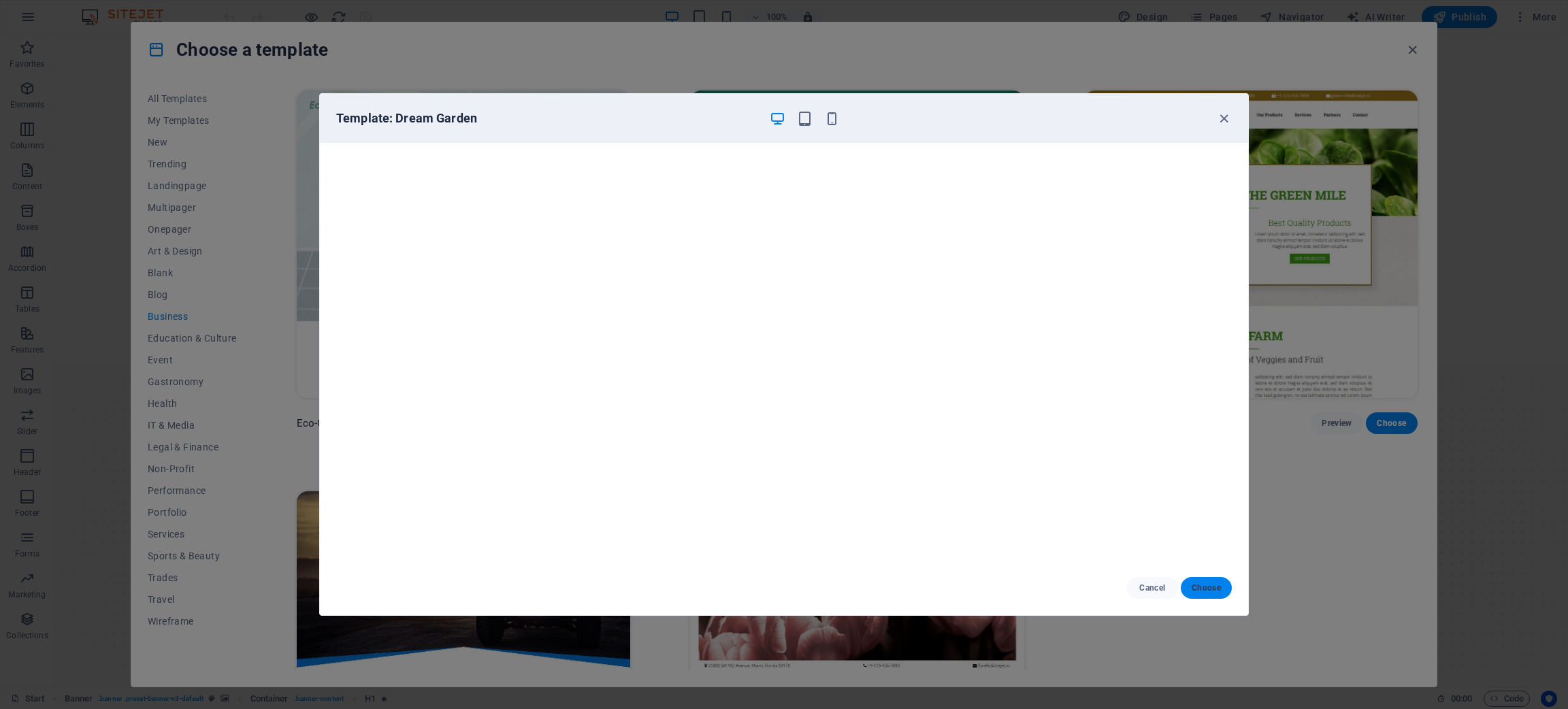 click on "Choose" at bounding box center [1206, 588] 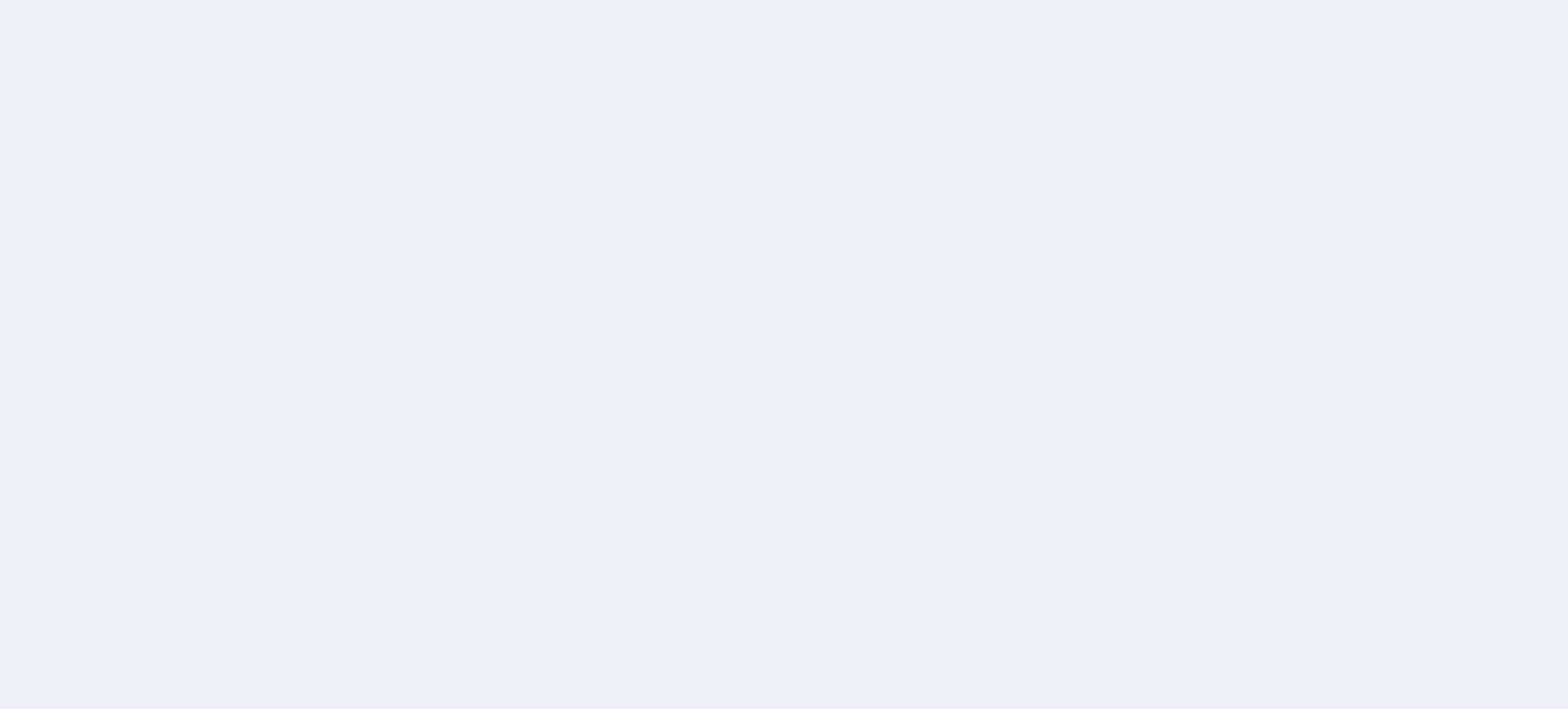 scroll, scrollTop: 0, scrollLeft: 0, axis: both 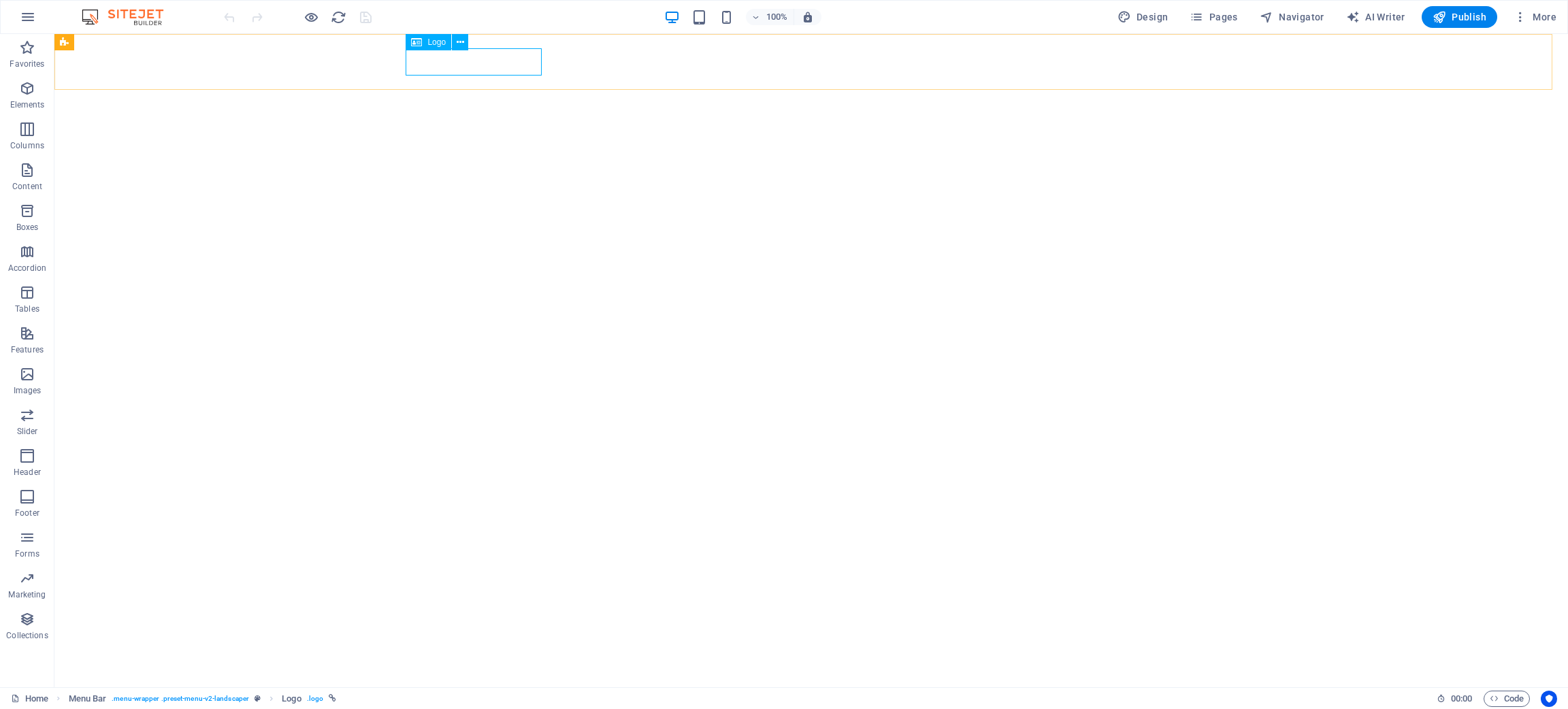 click on "Logo" at bounding box center [436, 42] 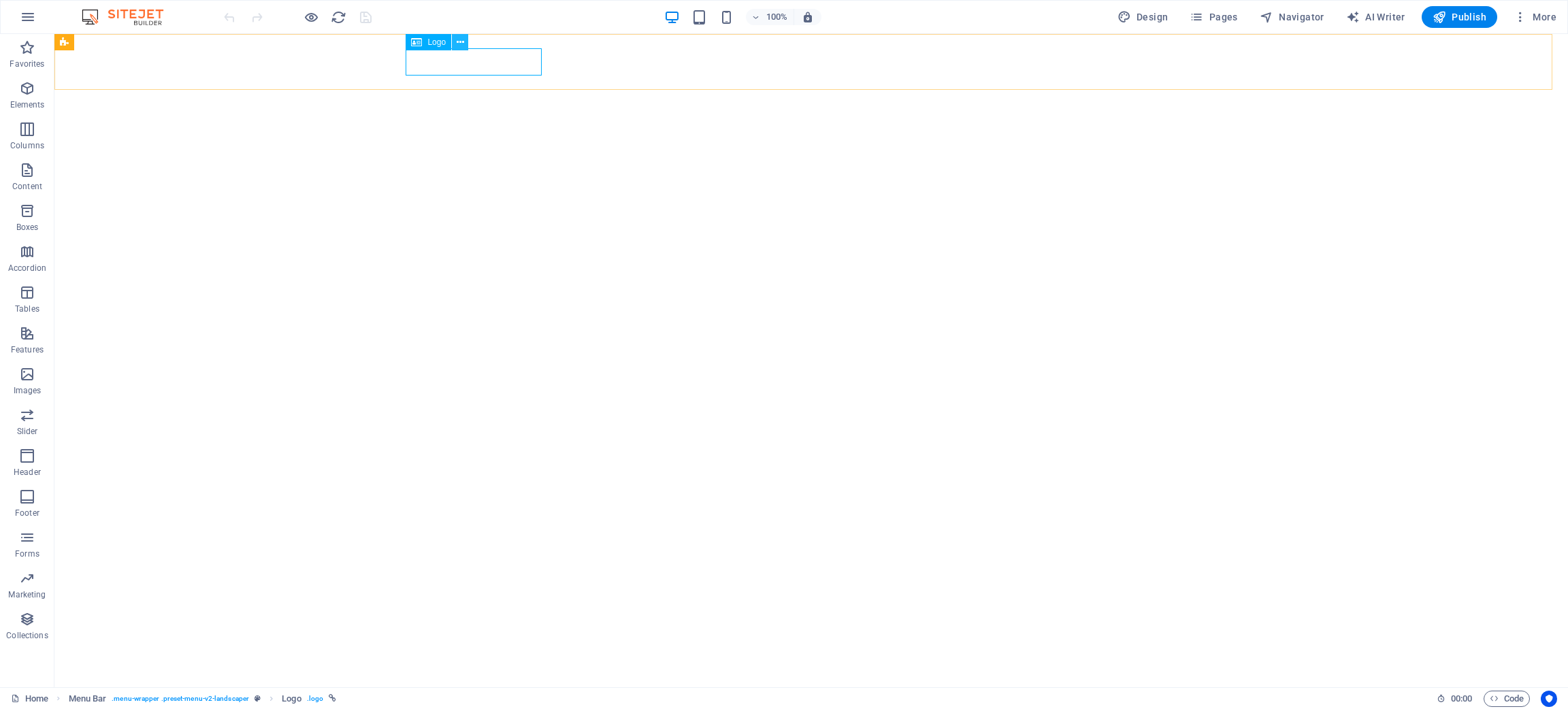 click at bounding box center (460, 42) 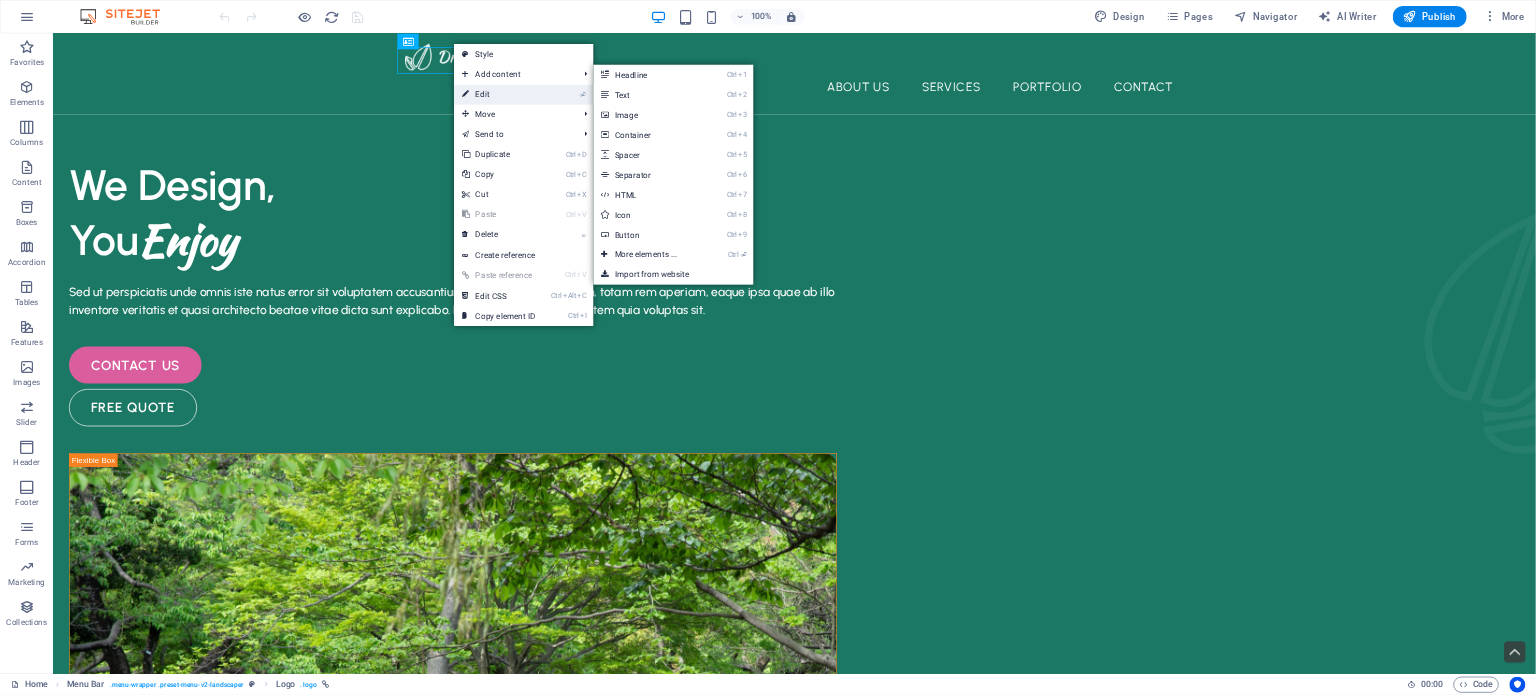 scroll, scrollTop: 0, scrollLeft: 0, axis: both 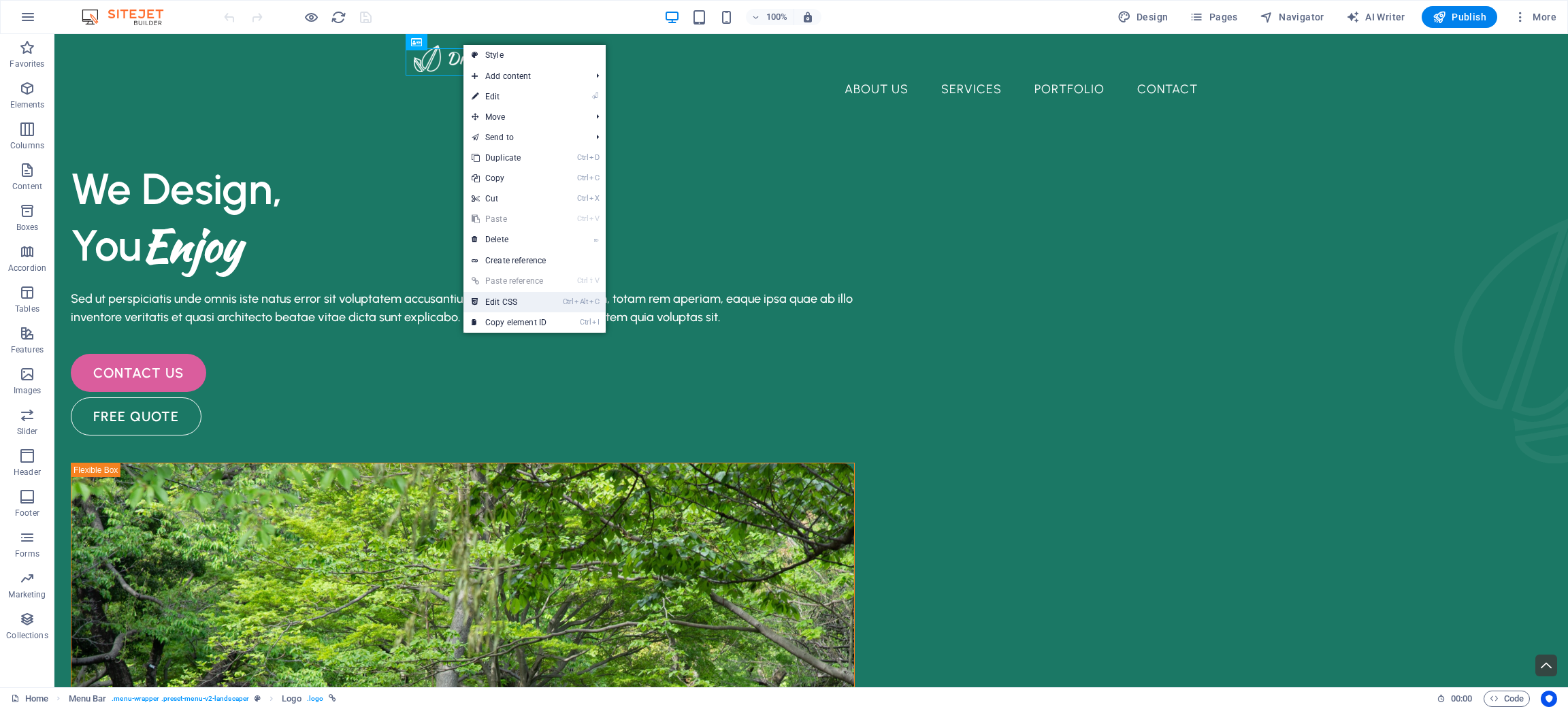 click on "Ctrl Alt C  Edit CSS" at bounding box center (509, 302) 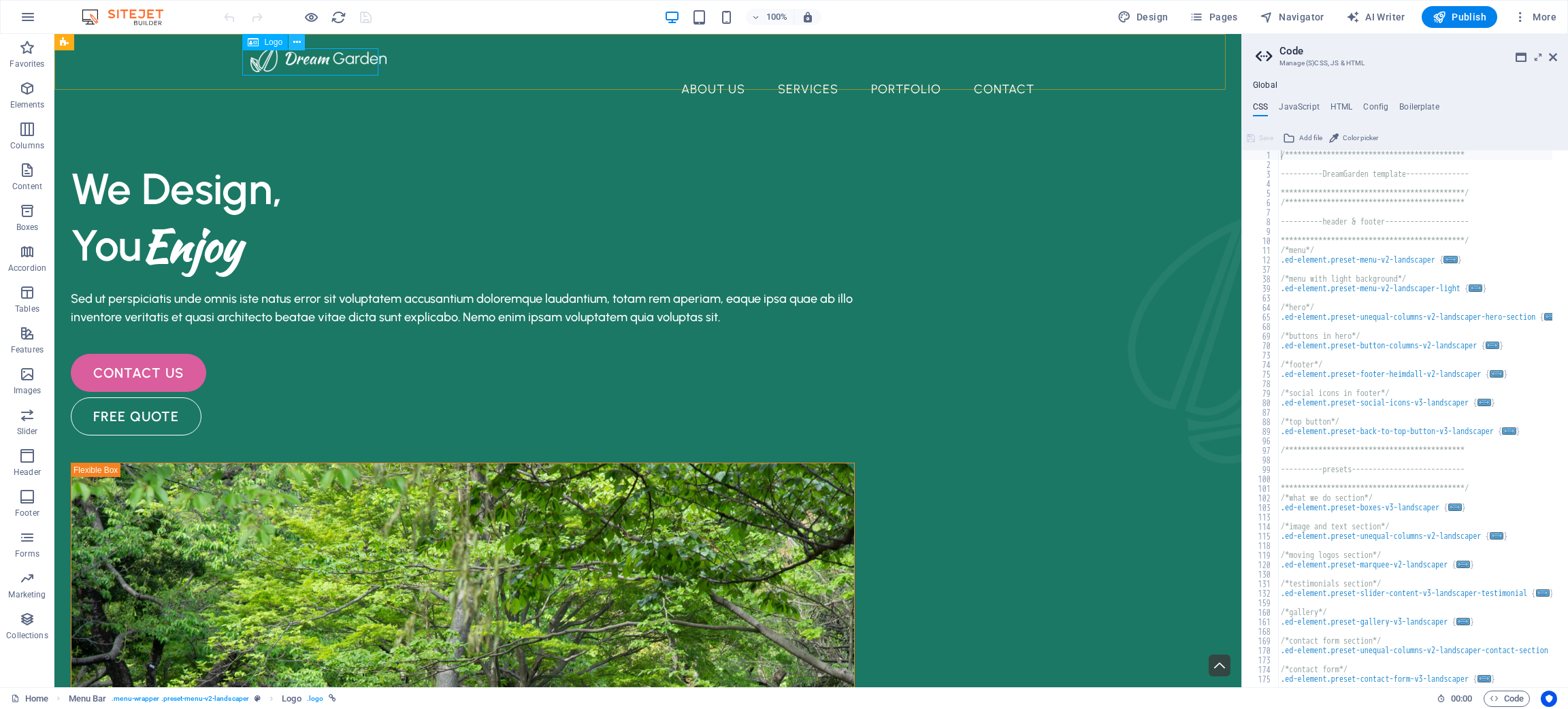 click at bounding box center (297, 42) 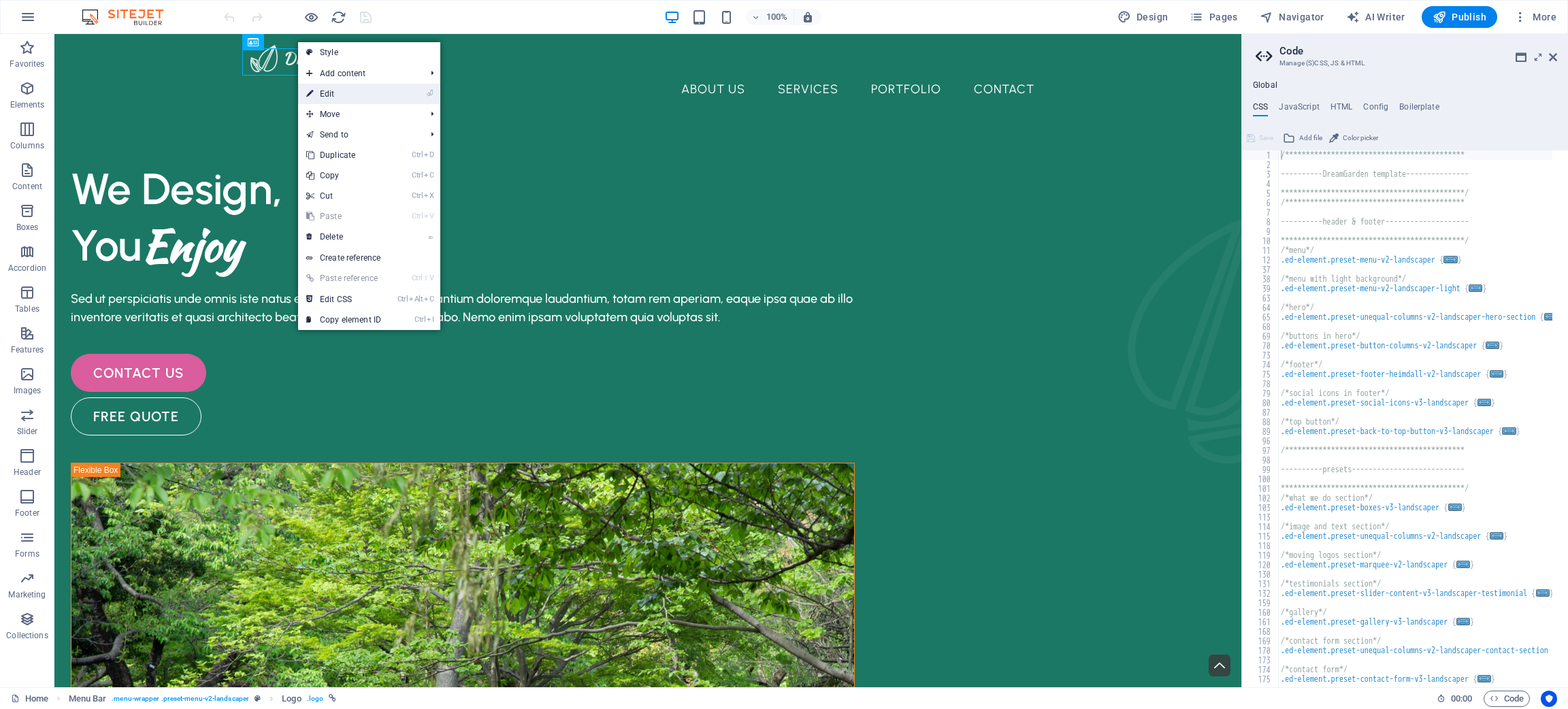 click on "⏎  Edit" at bounding box center [369, 94] 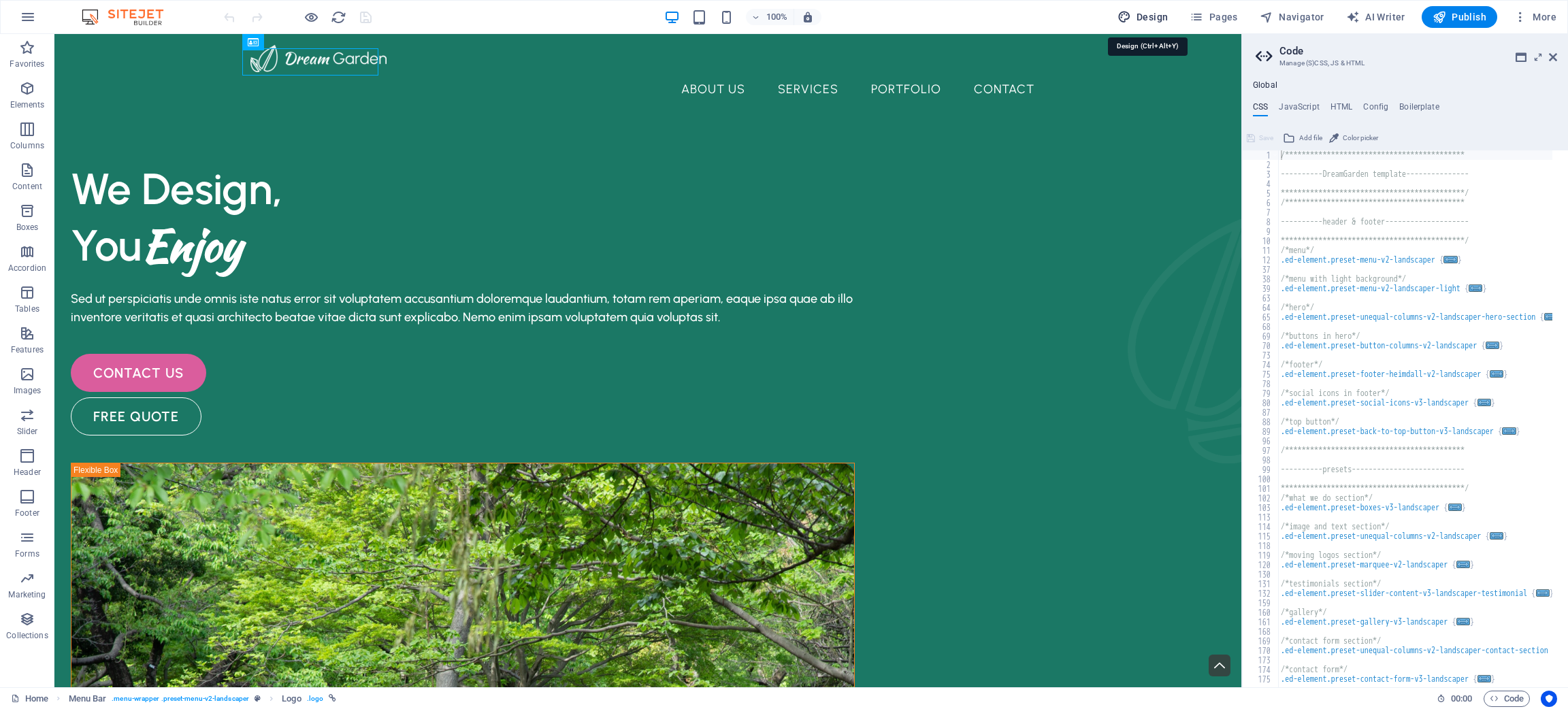 click on "Design" at bounding box center (1143, 17) 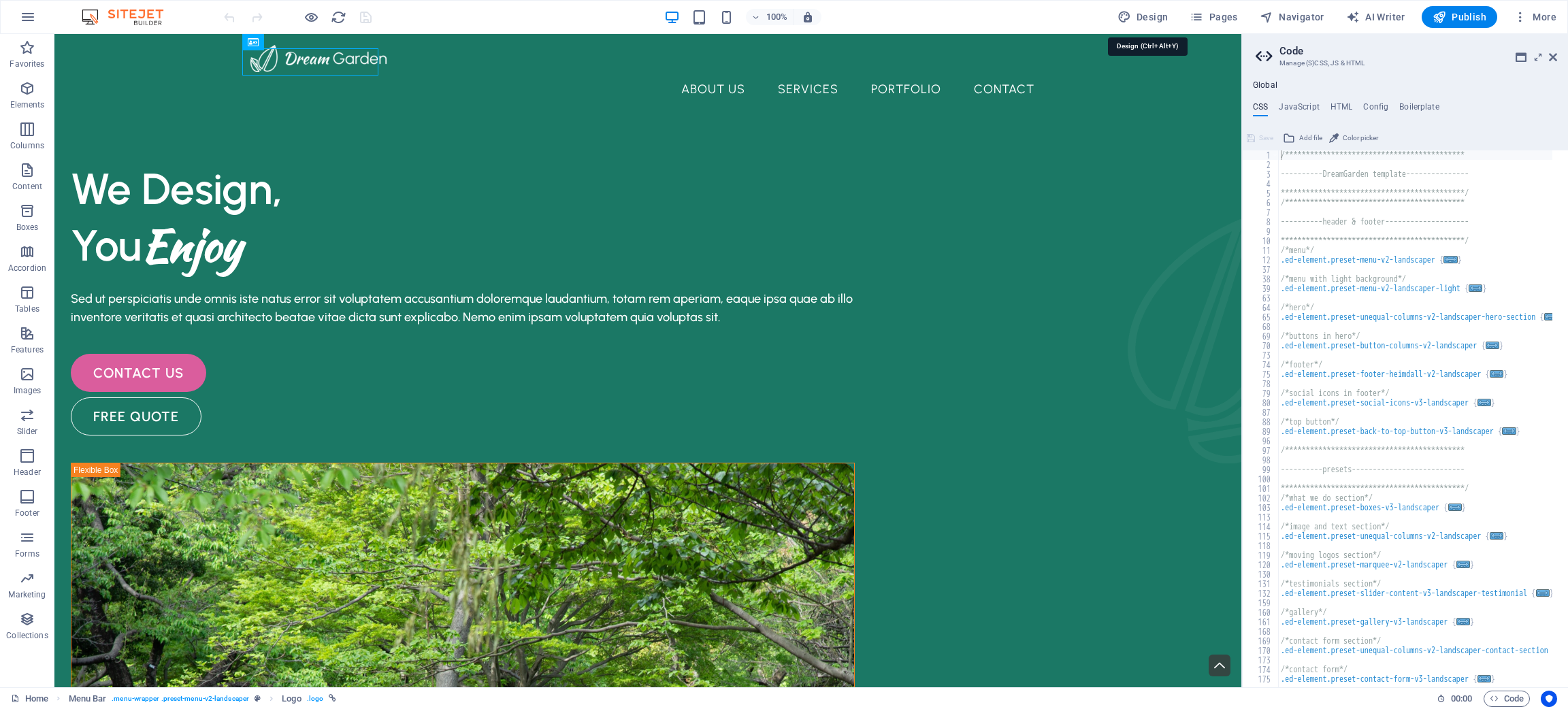 select on "px" 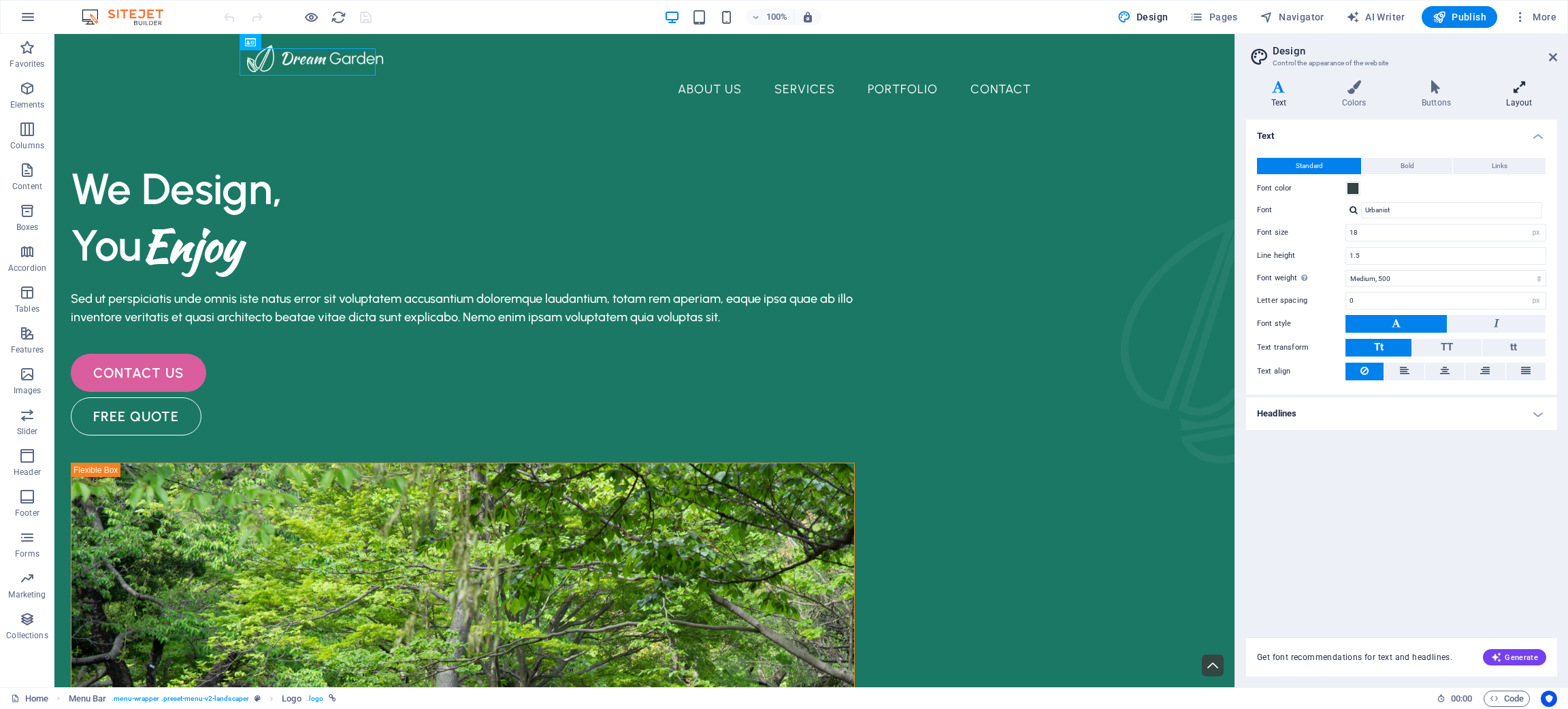 click at bounding box center (1519, 87) 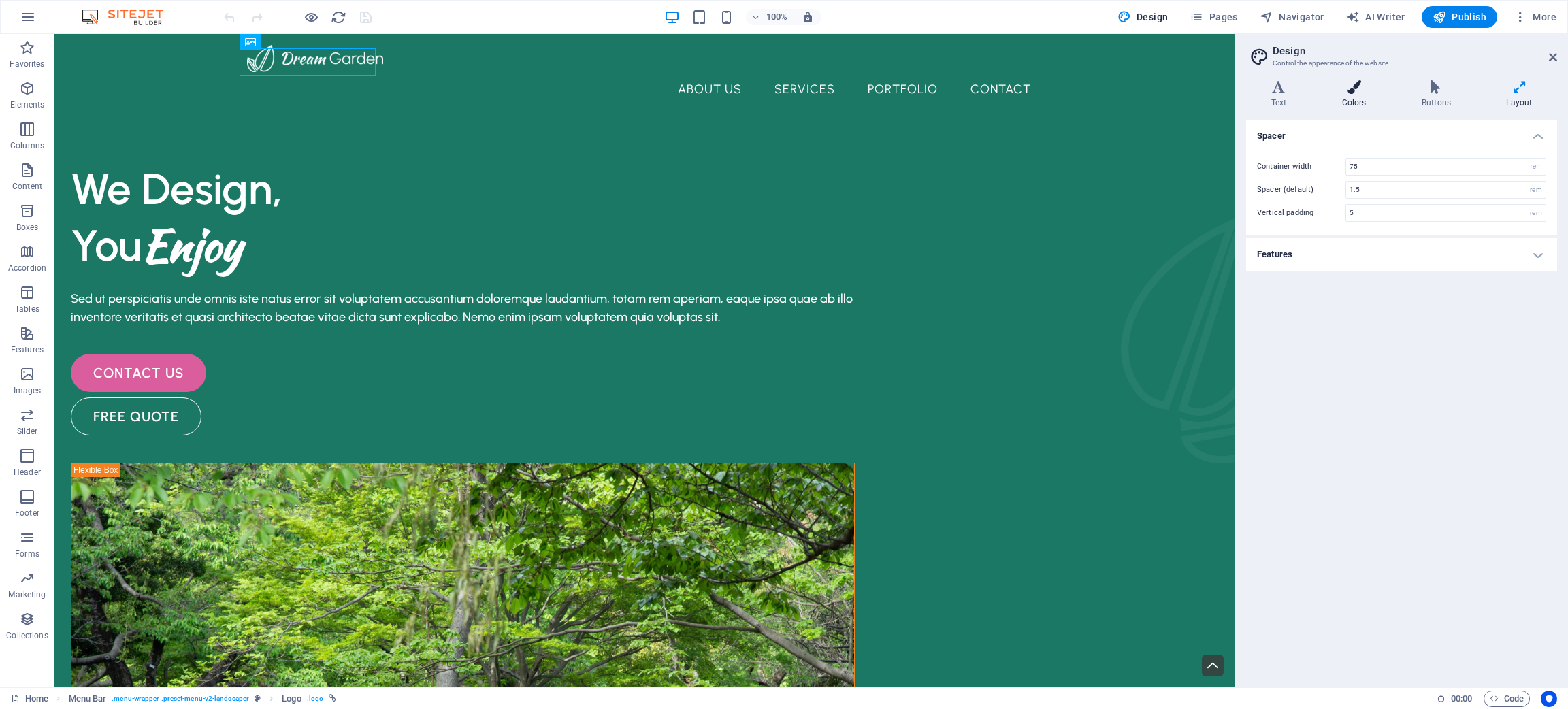 click at bounding box center (1354, 87) 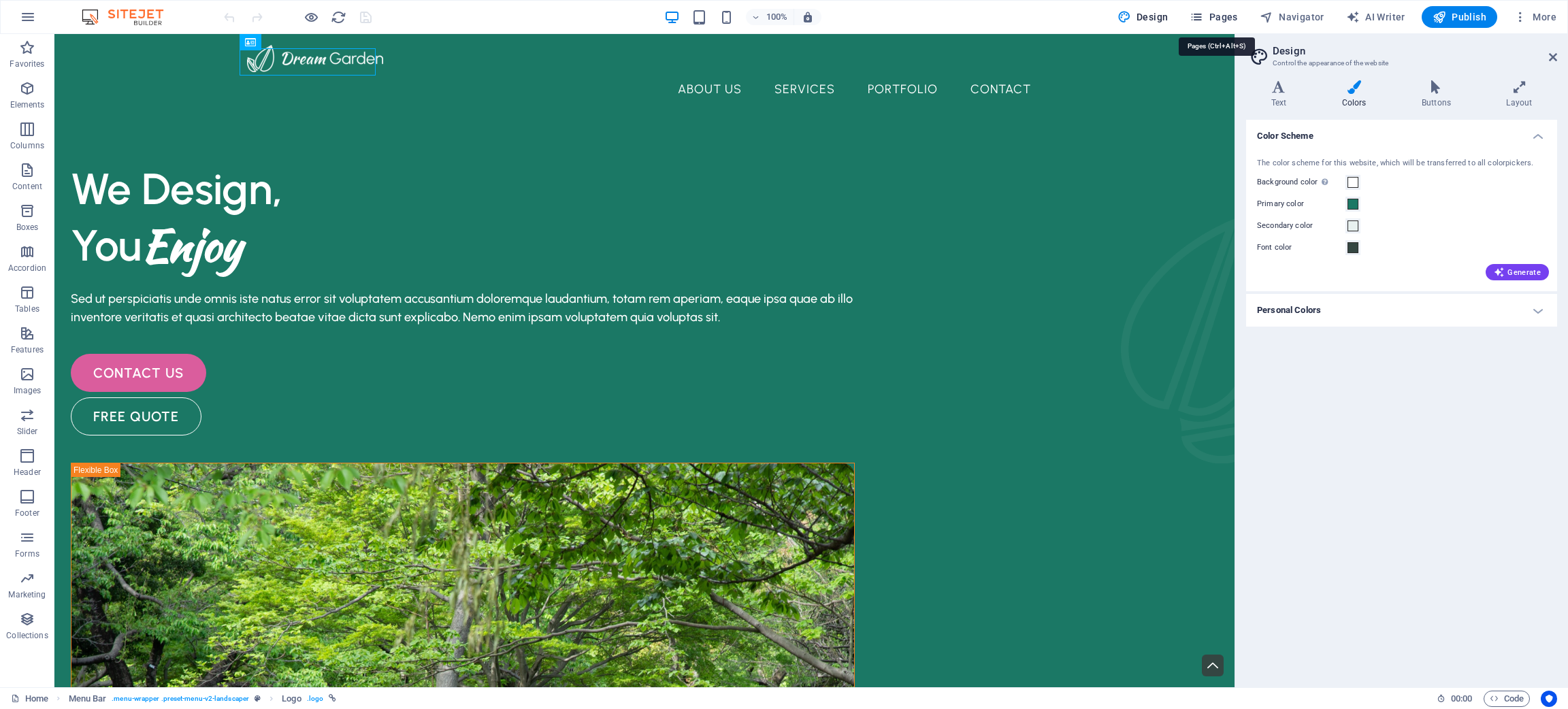 click on "Pages" at bounding box center (1213, 17) 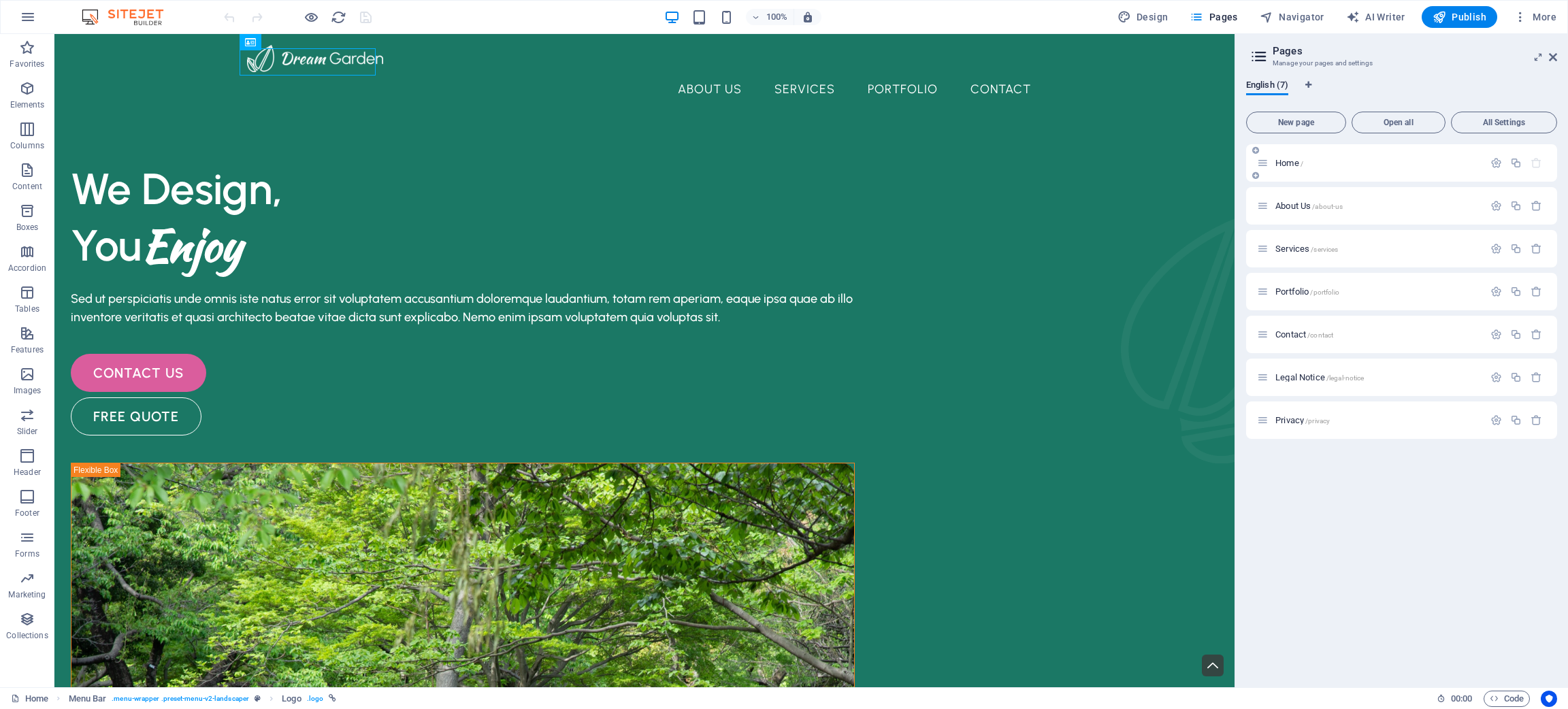 click on "Home /" at bounding box center (1377, 163) 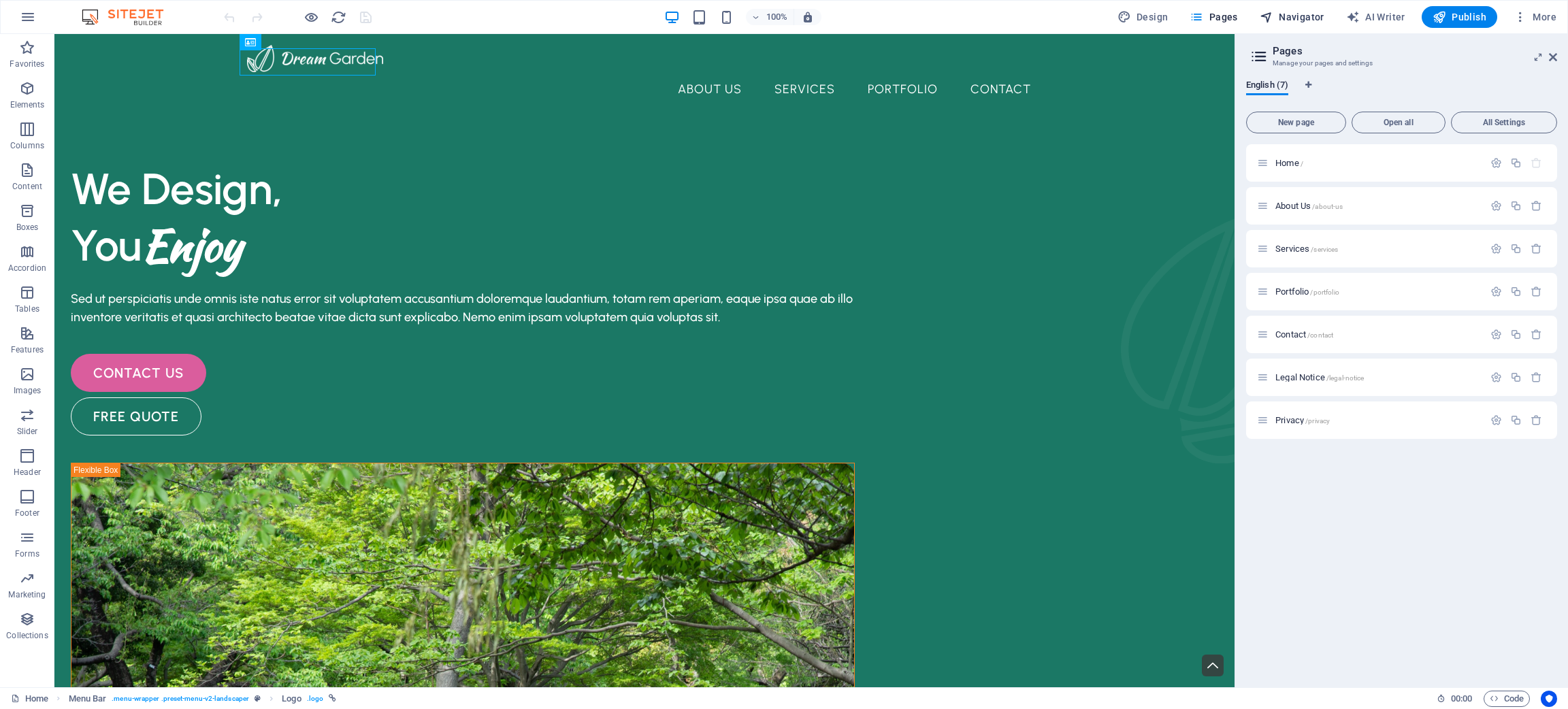 click on "Navigator" at bounding box center (1292, 17) 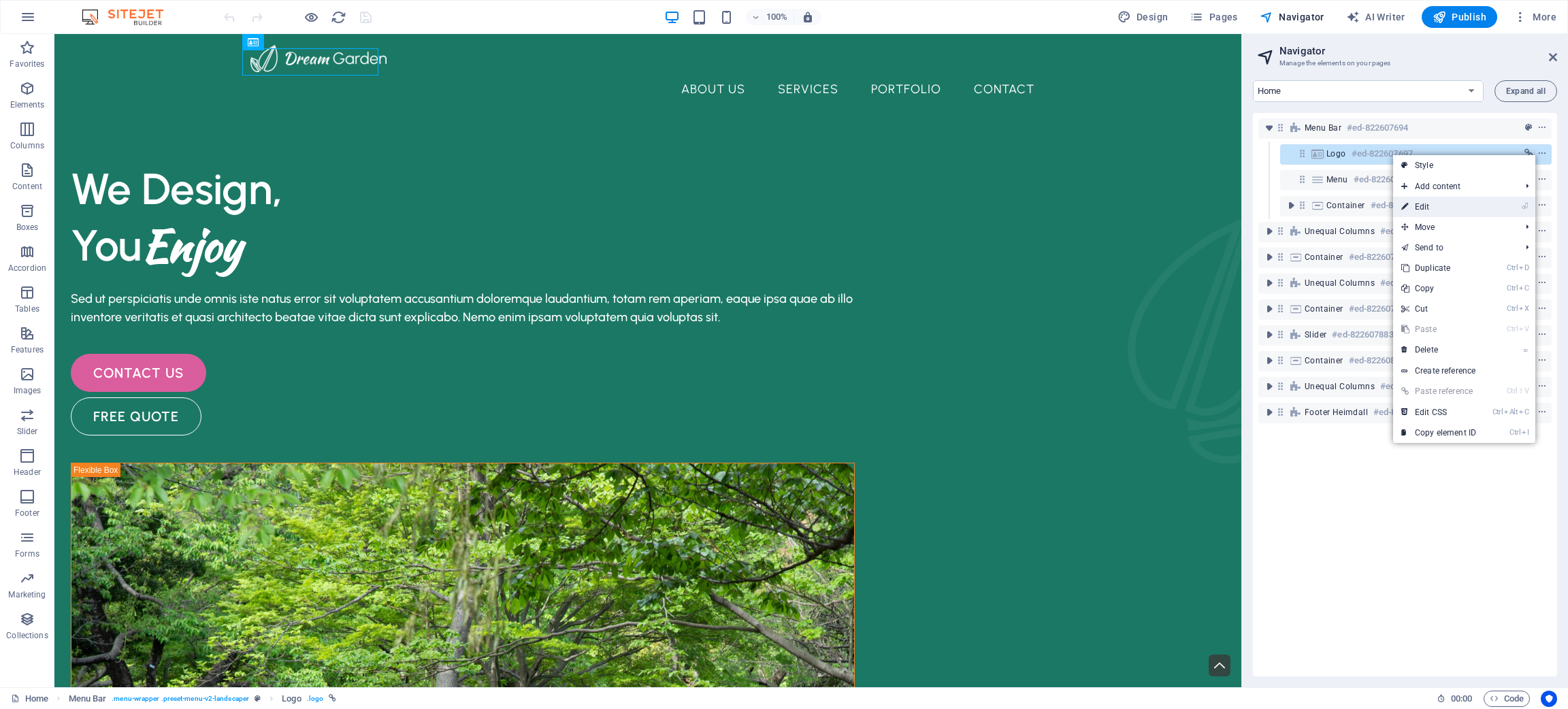 click on "⏎  Edit" at bounding box center [1439, 207] 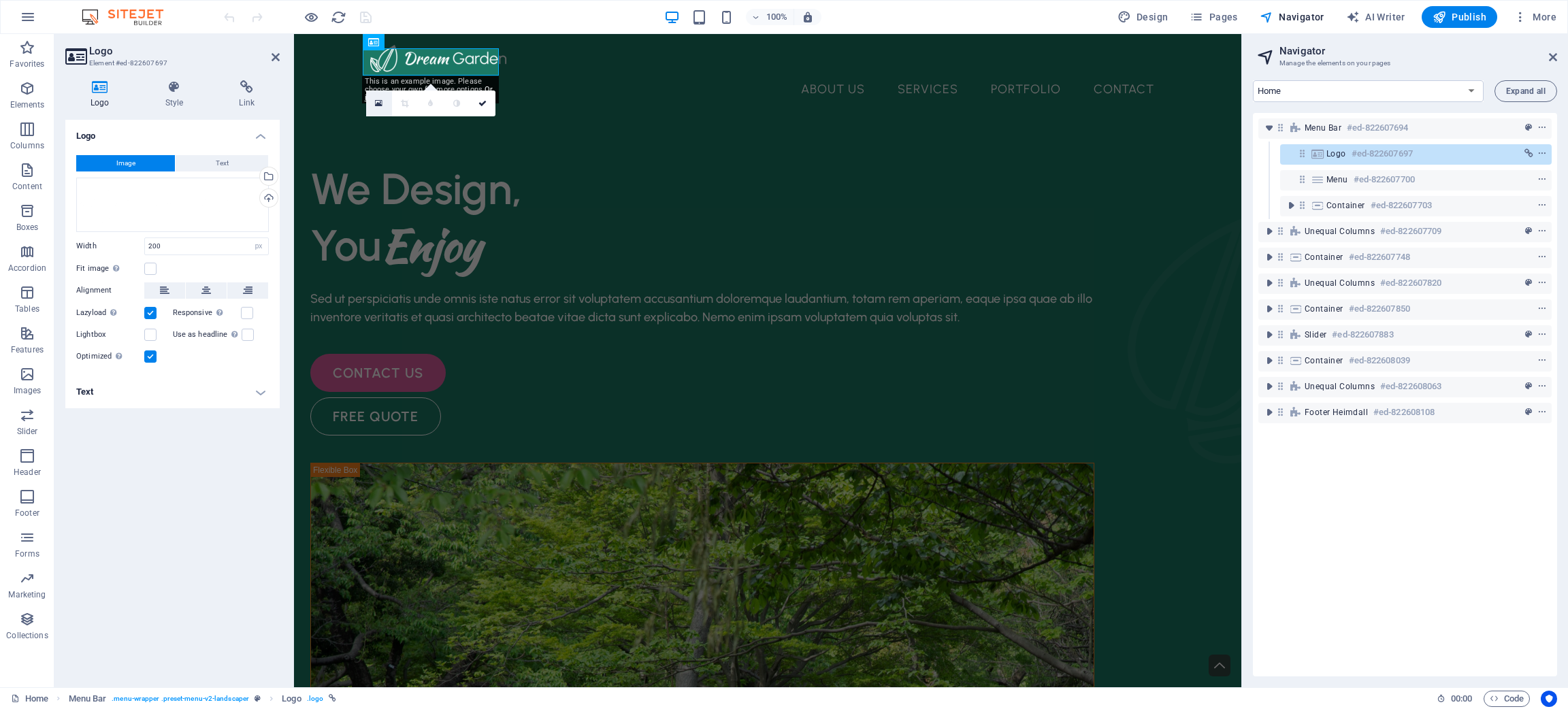 click at bounding box center (378, 103) 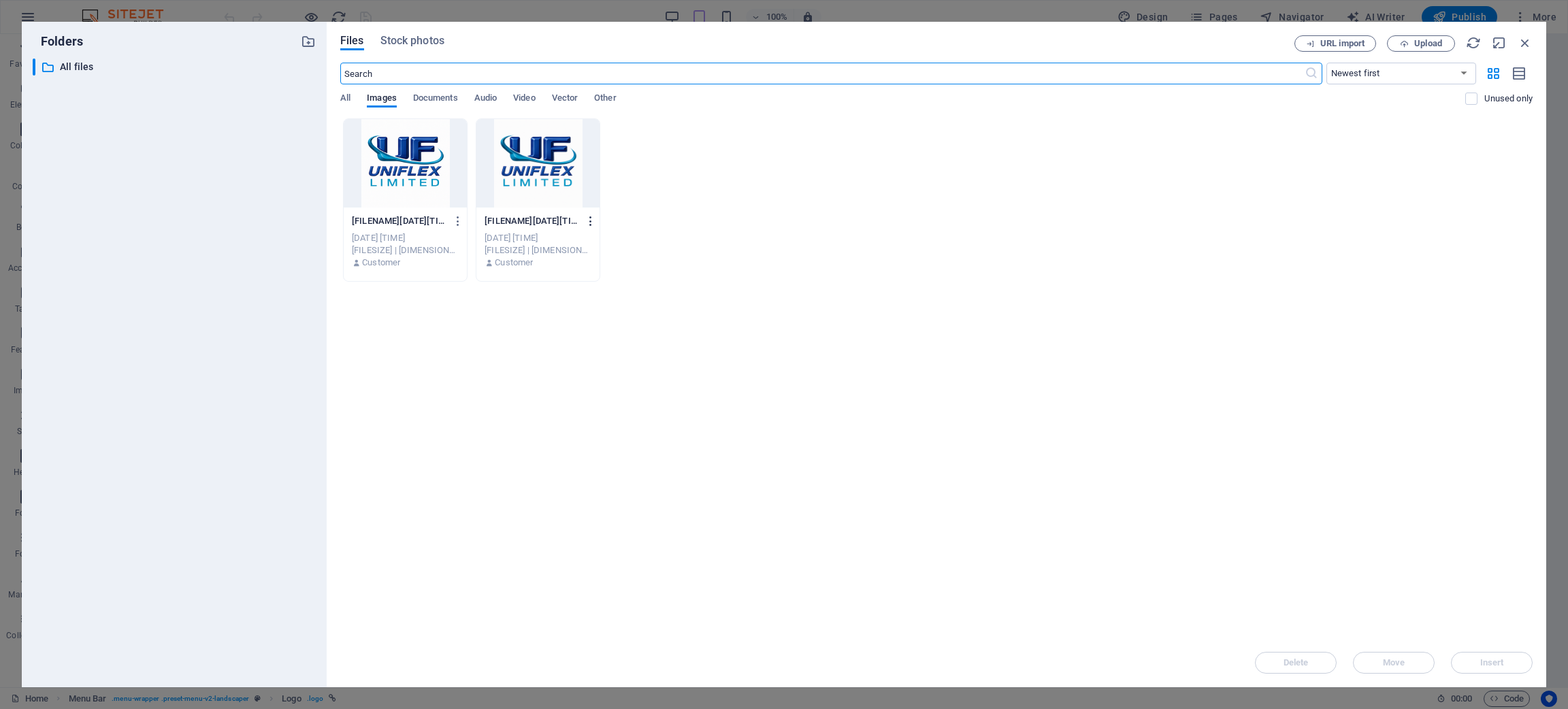 click at bounding box center [591, 221] 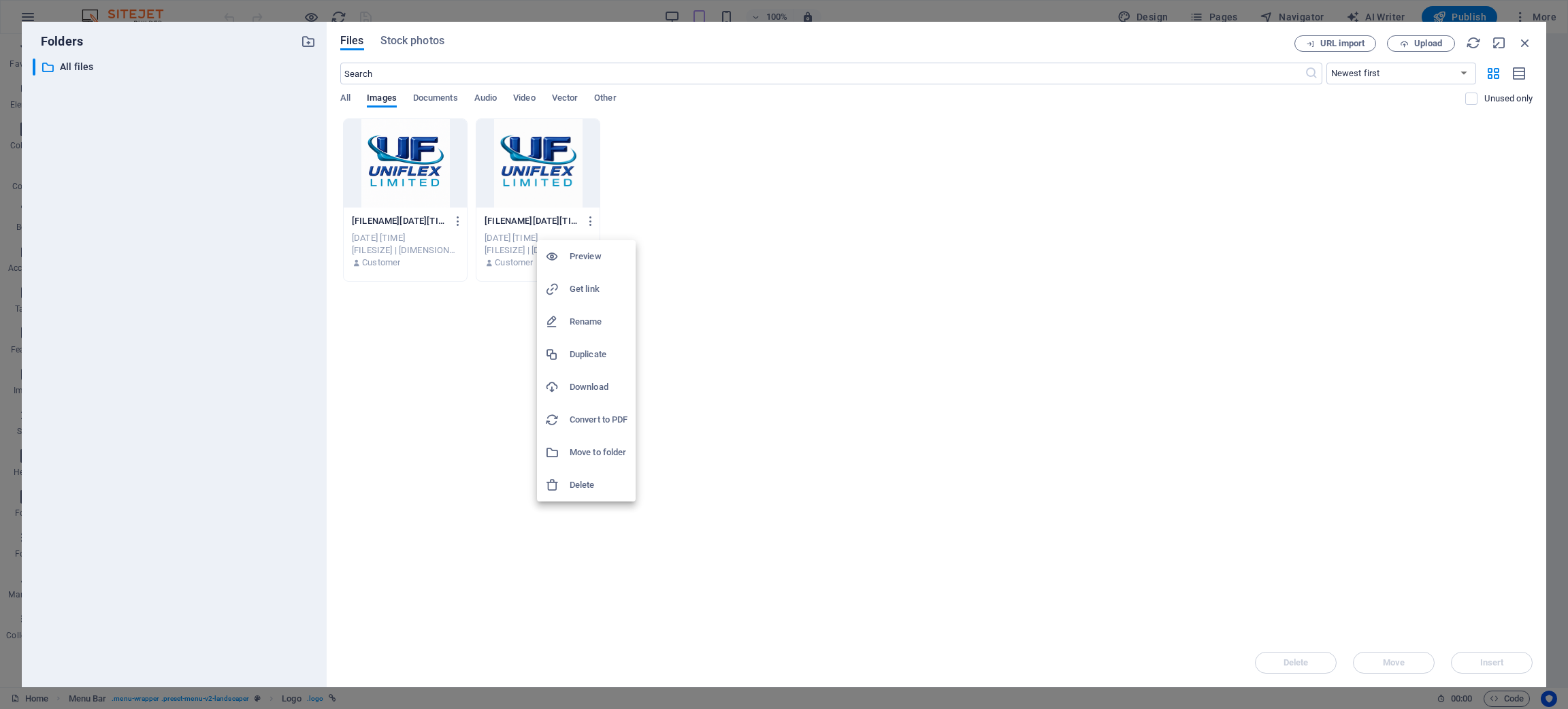 click on "Delete" at bounding box center (598, 485) 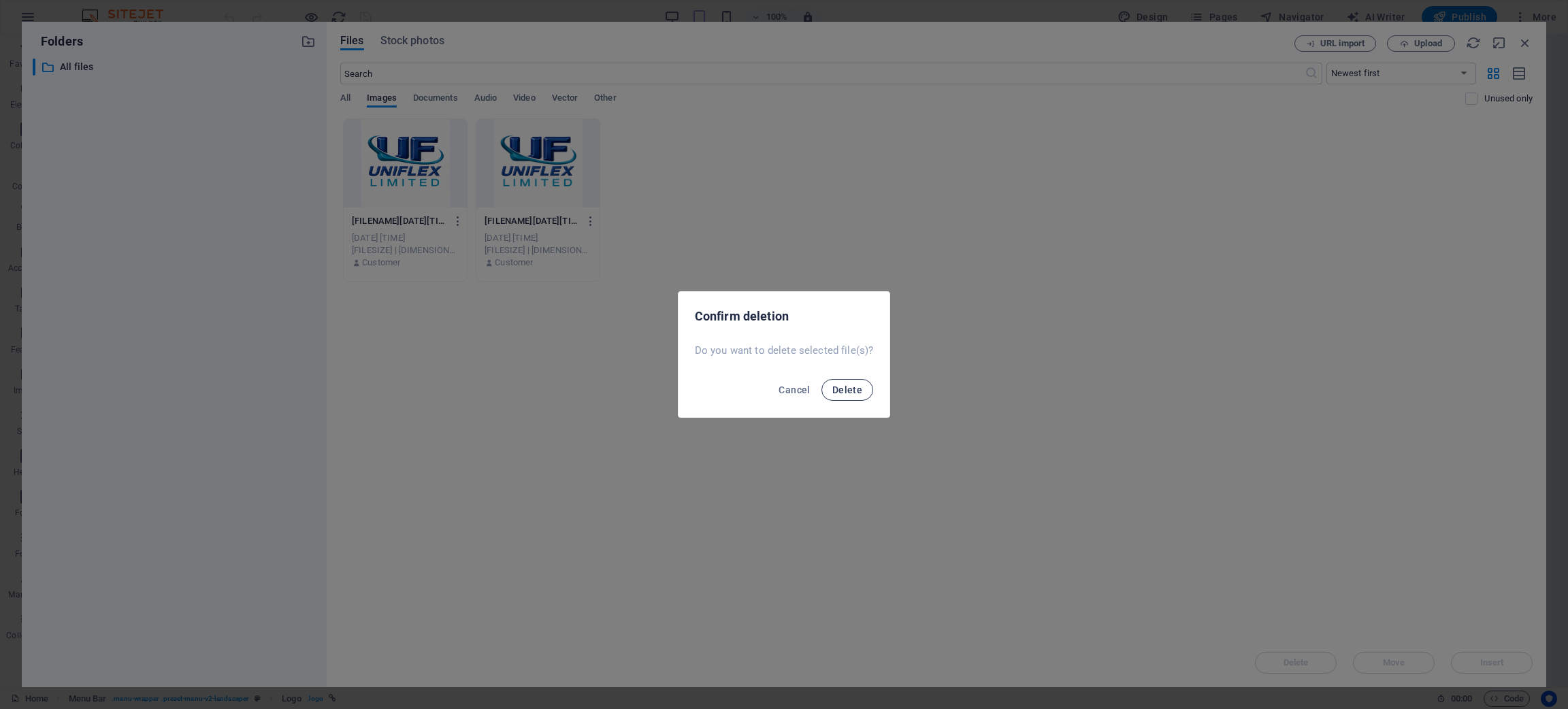 click on "Delete" at bounding box center [847, 390] 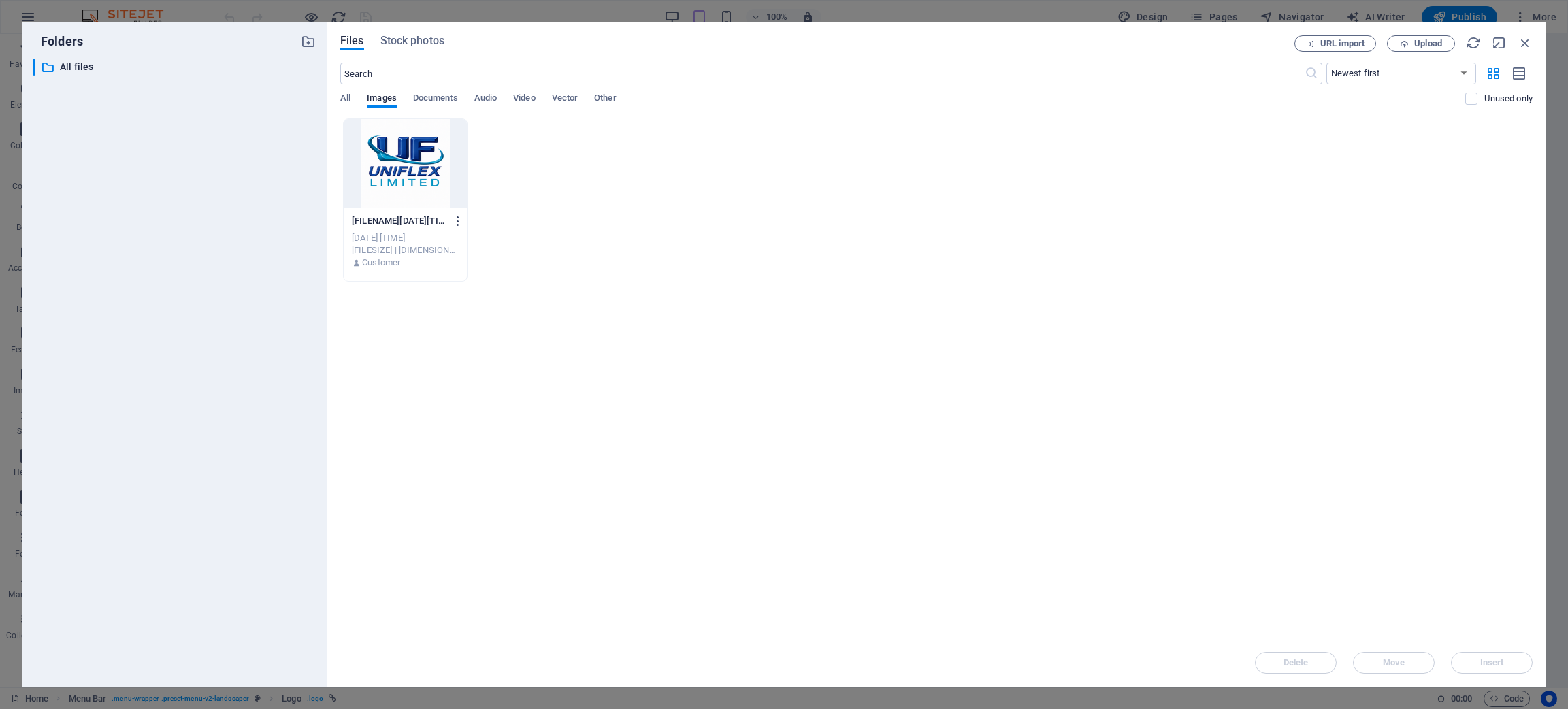 click at bounding box center [458, 221] 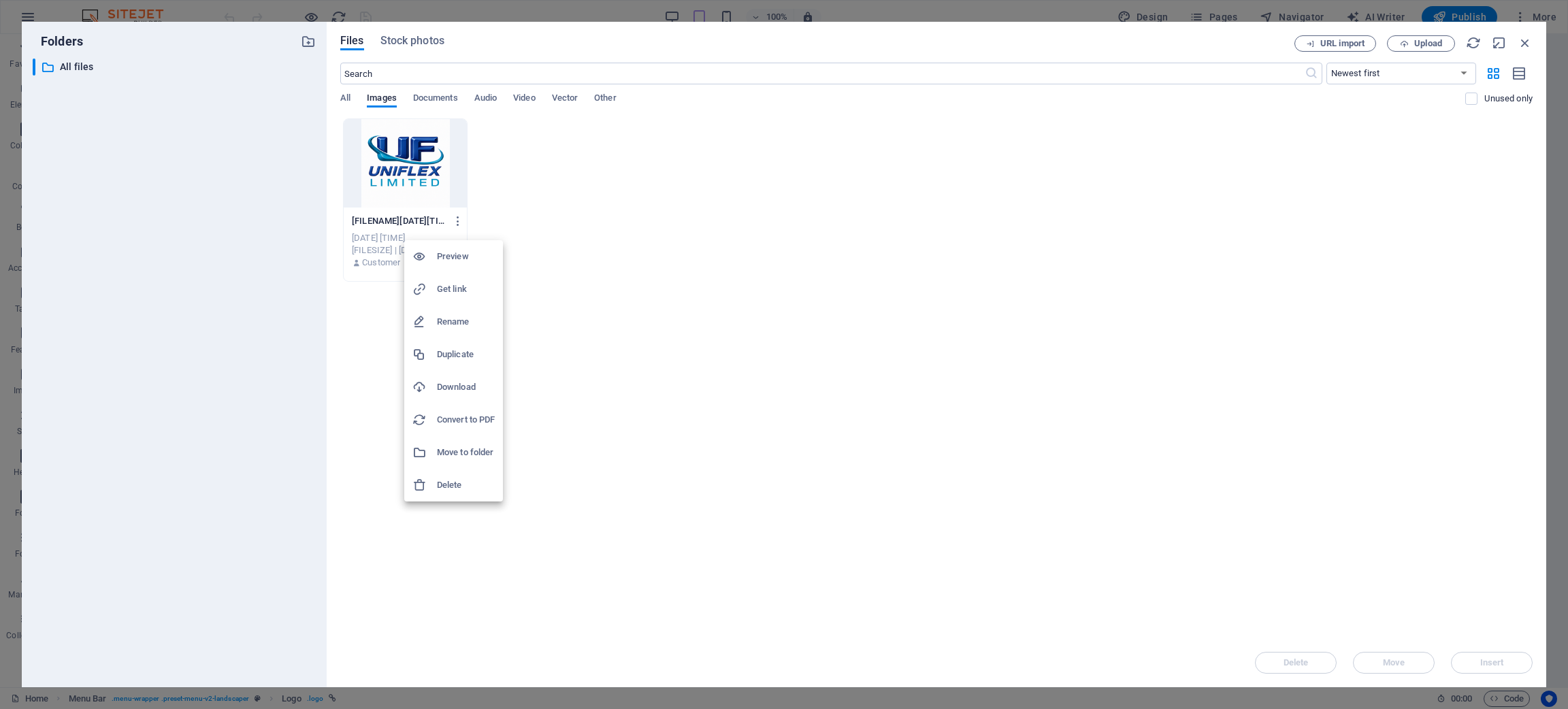 click on "Delete" at bounding box center (466, 485) 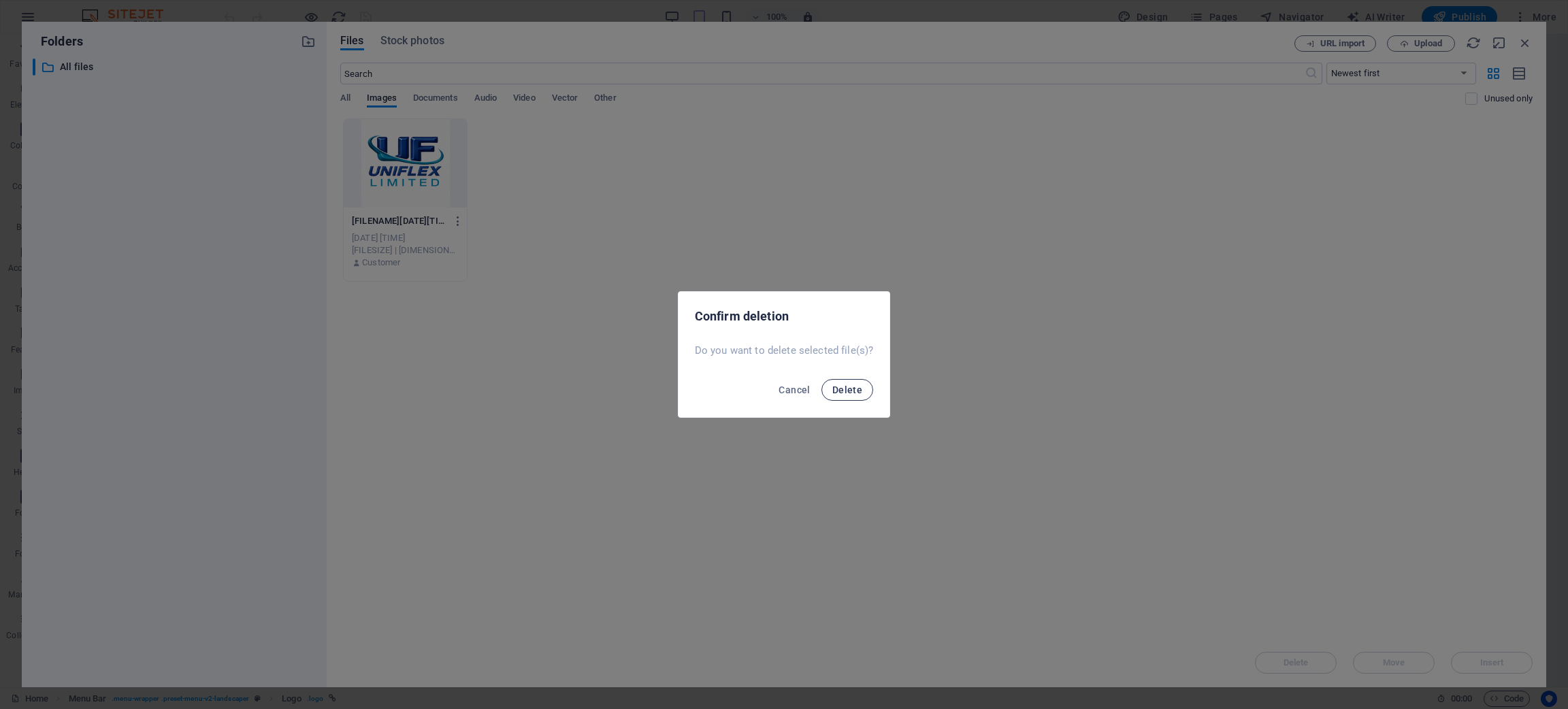 click on "Delete" at bounding box center [847, 390] 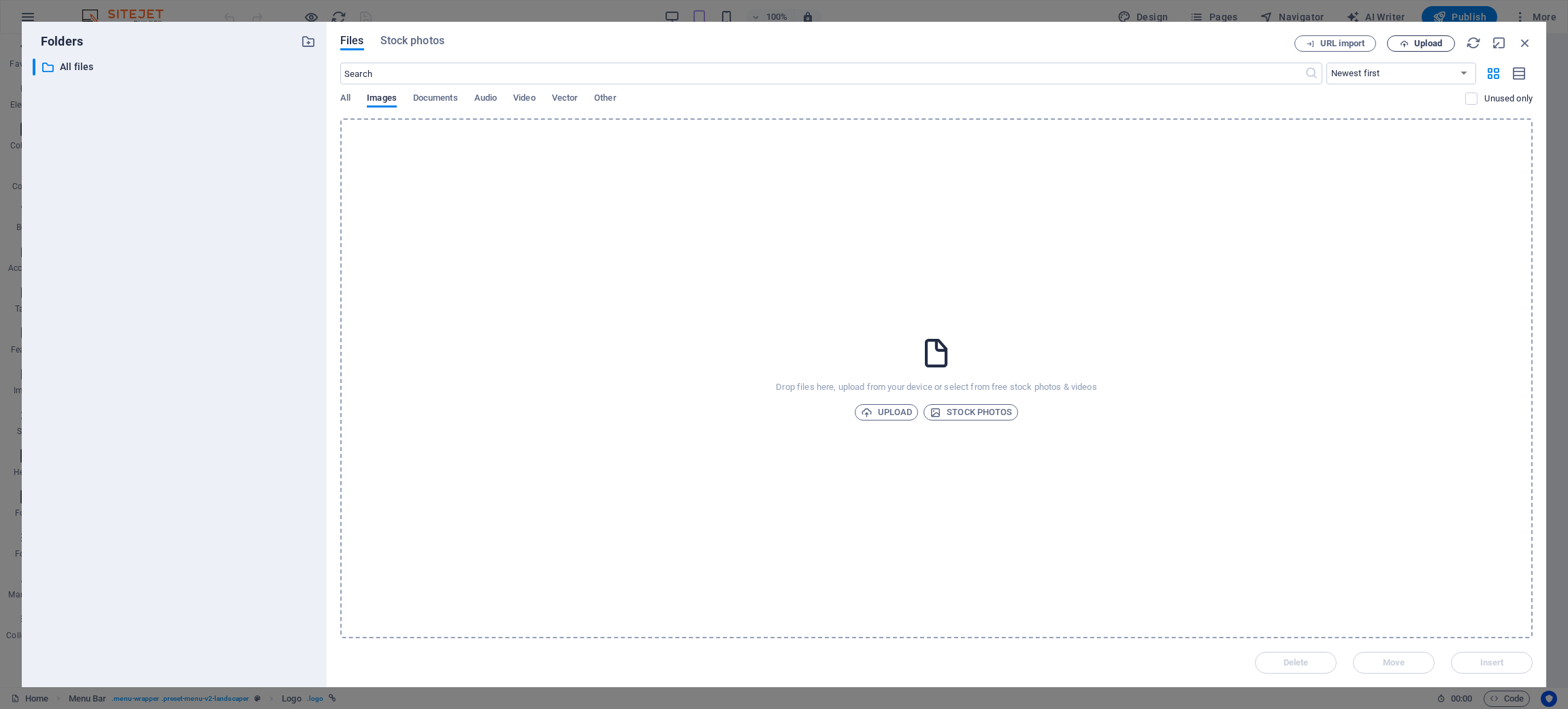 click on "Upload" at bounding box center [1428, 44] 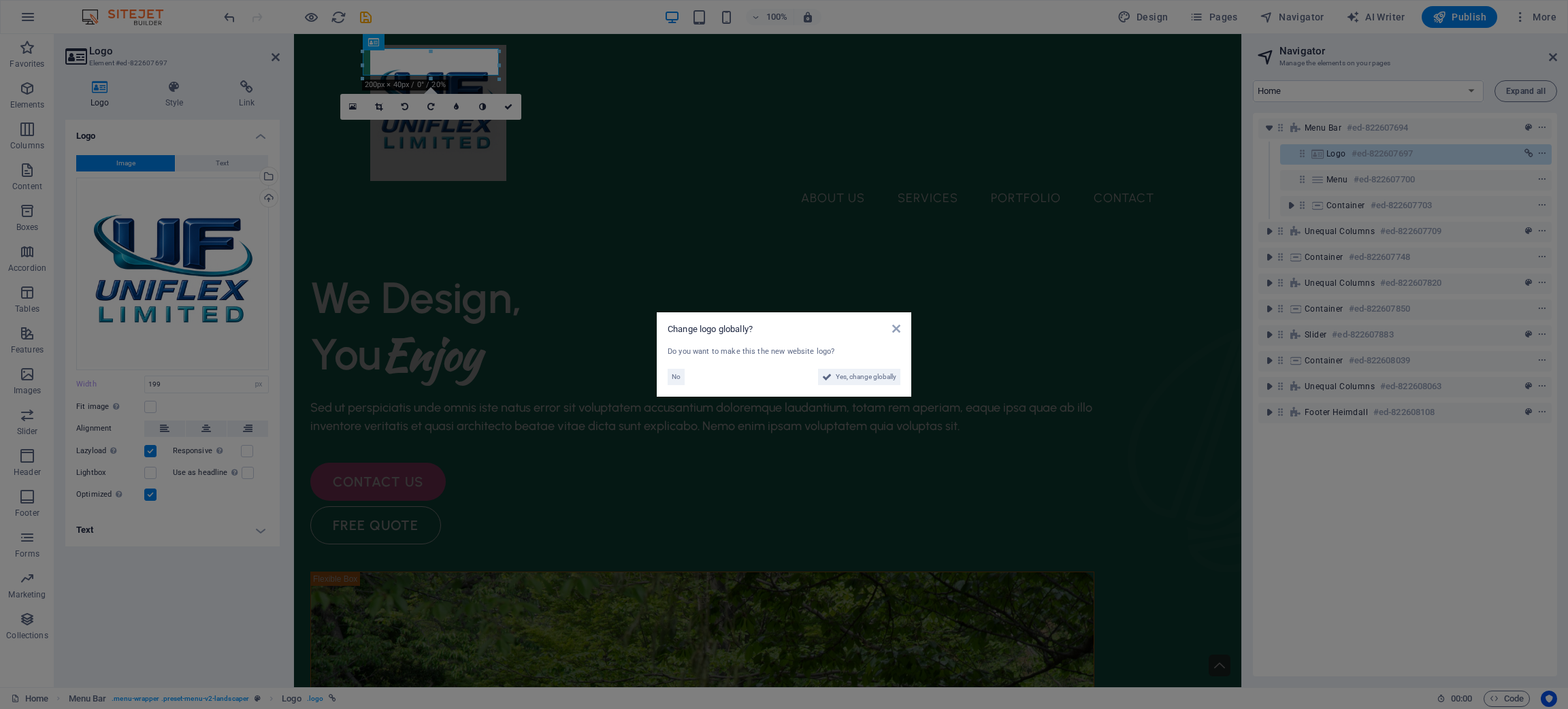 type on "200" 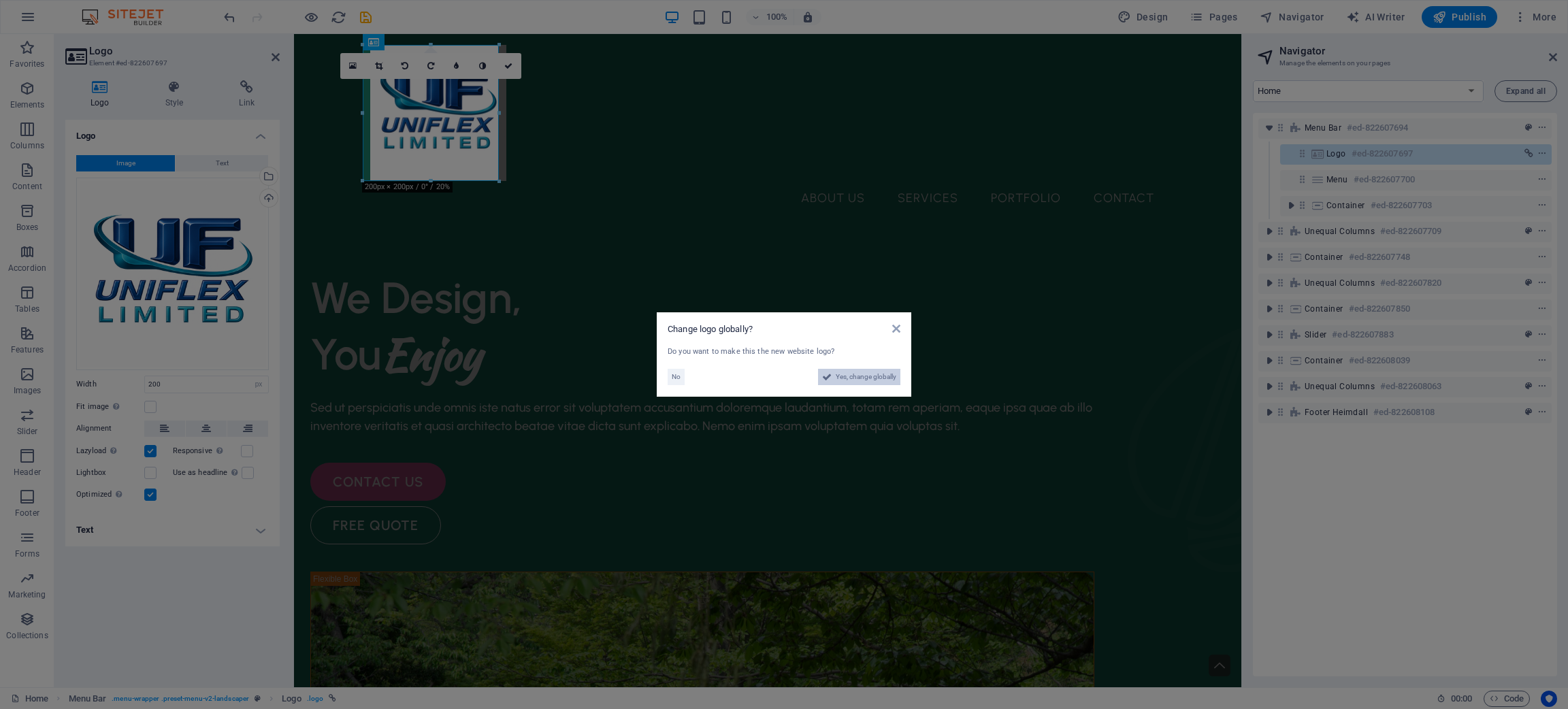 click on "Yes, change globally" at bounding box center (866, 377) 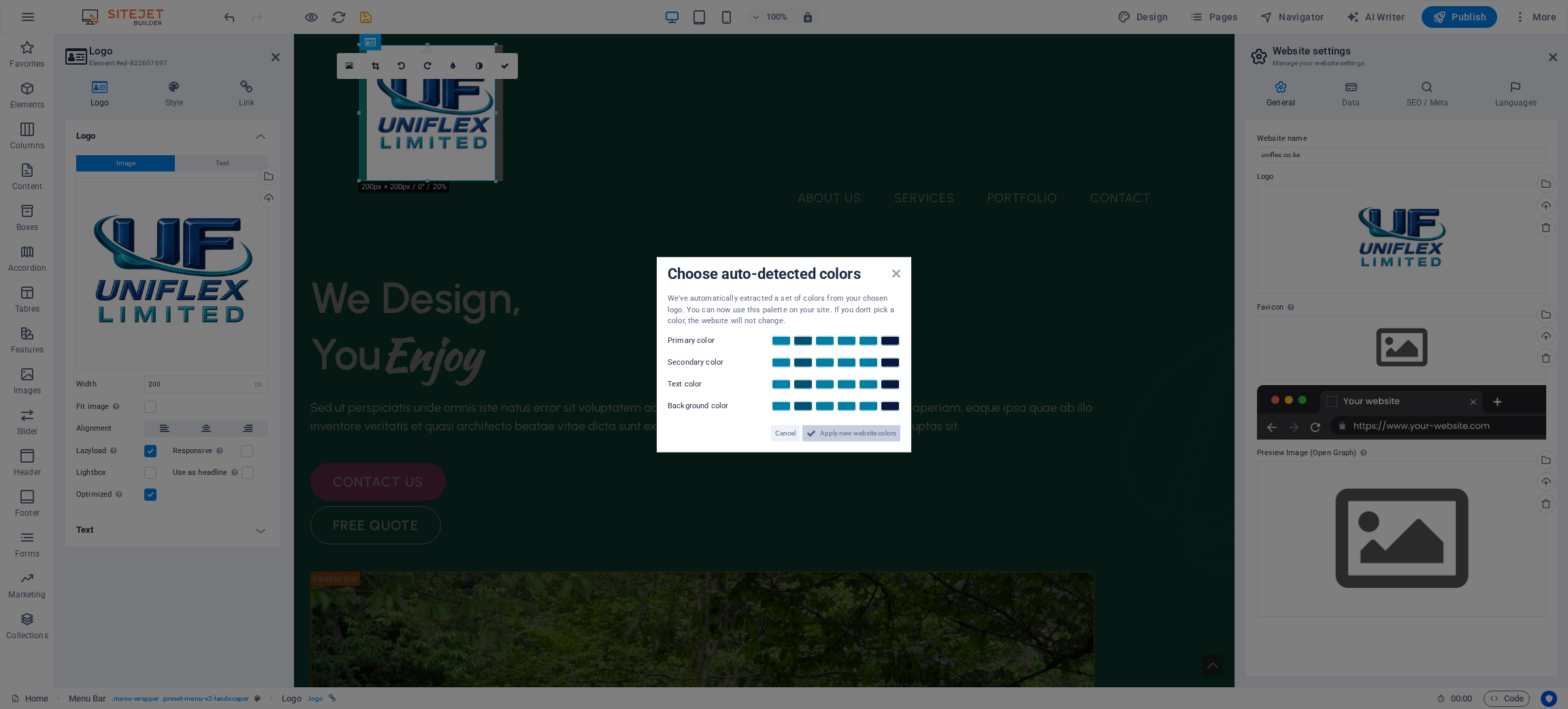 click on "Apply new website colors" at bounding box center [858, 433] 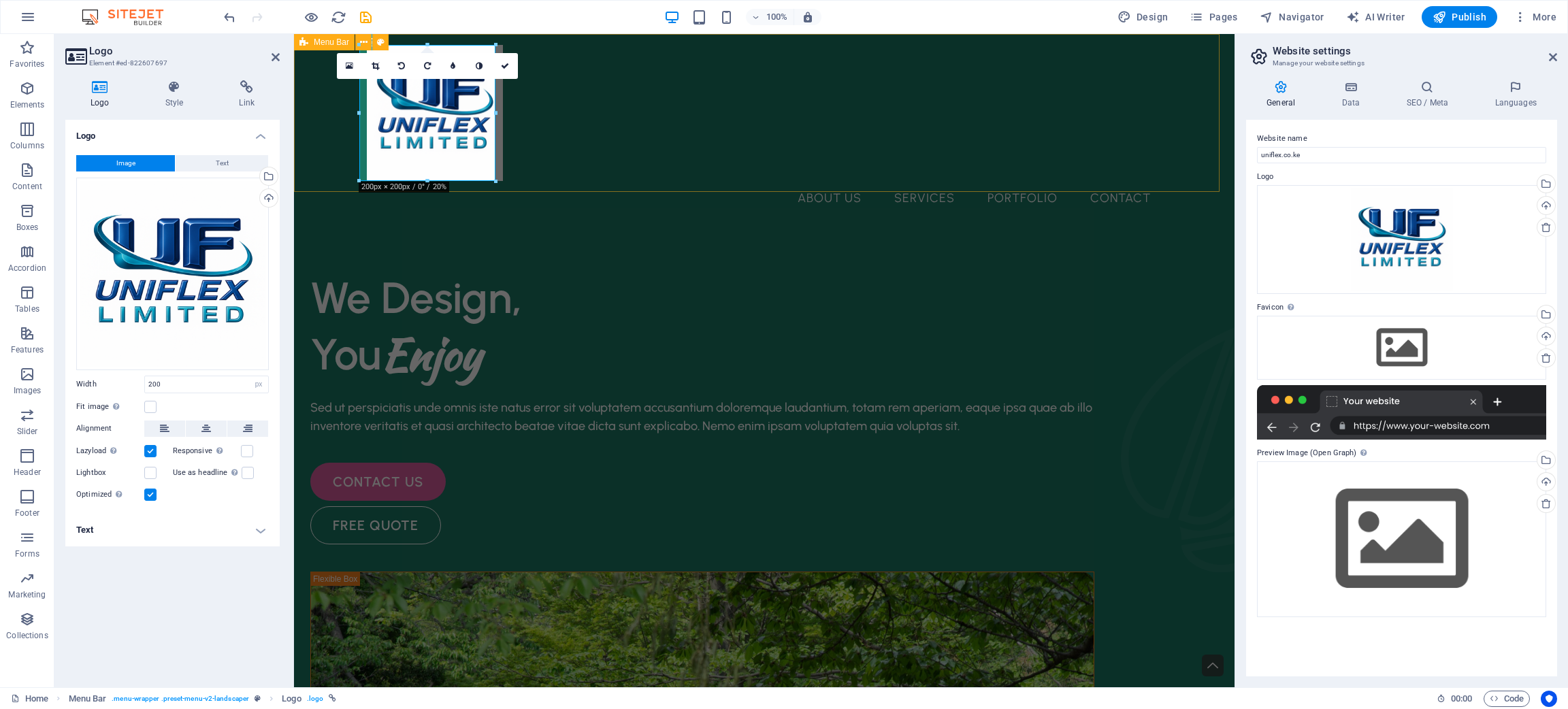 click on "About Us Services Portfolio Contact" at bounding box center (764, 130) 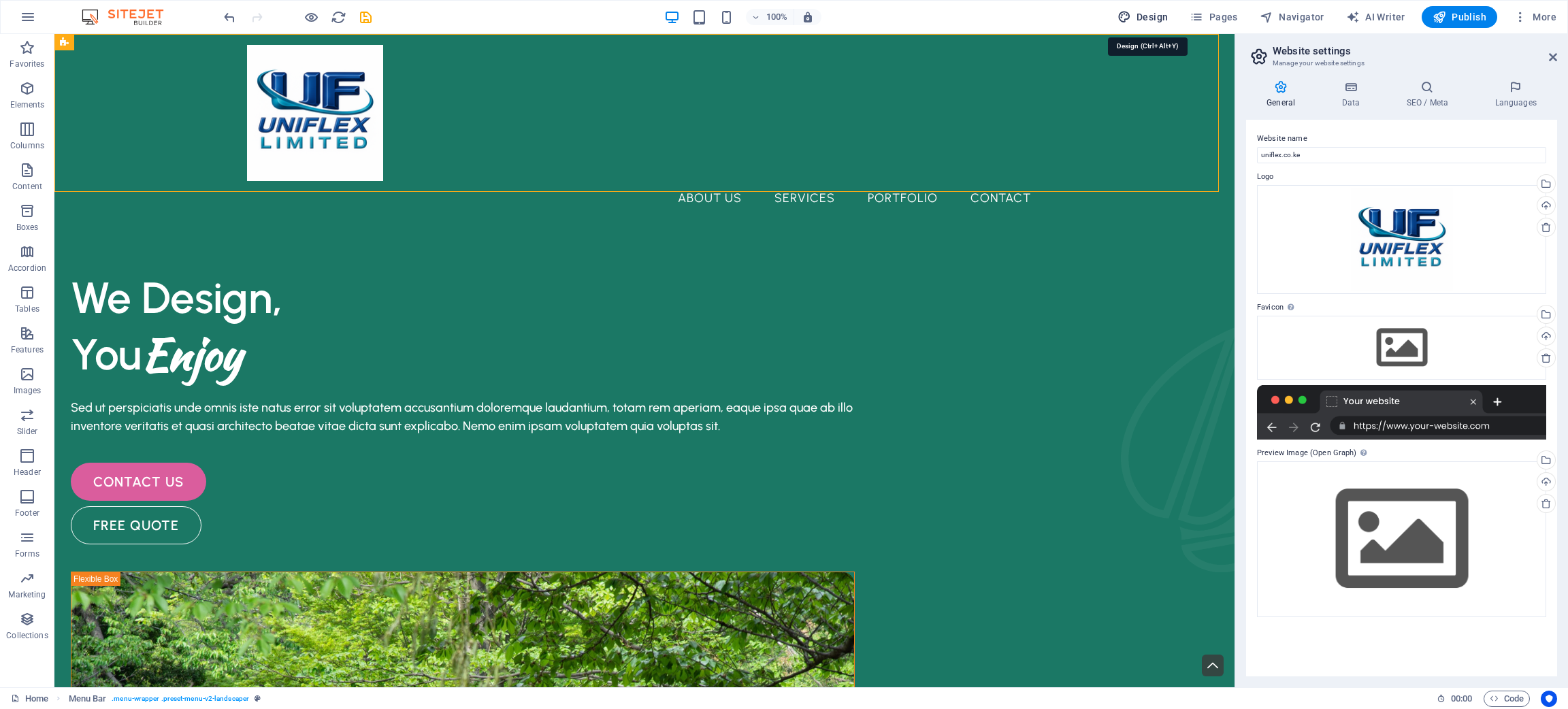 click on "Design" at bounding box center [1143, 17] 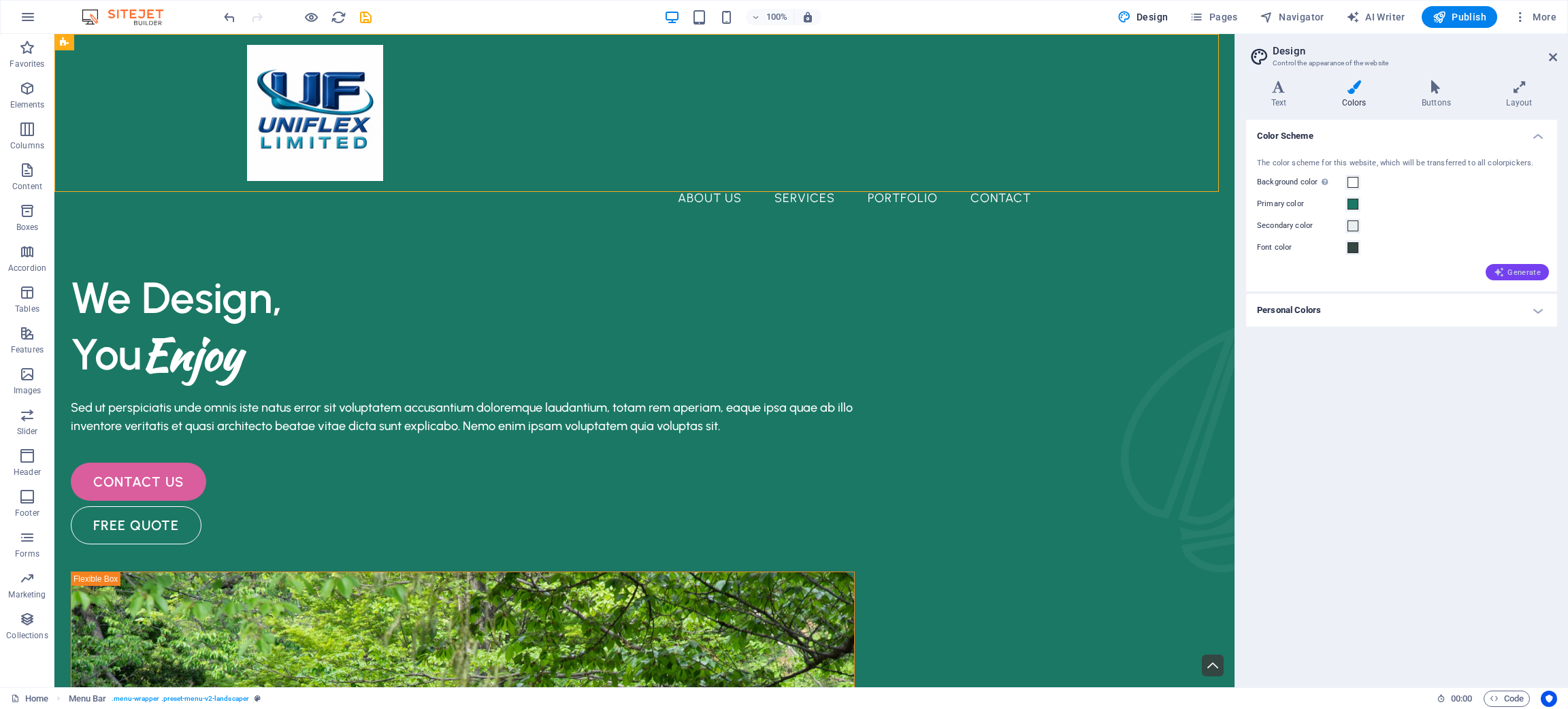 click on "Generate" at bounding box center (1517, 272) 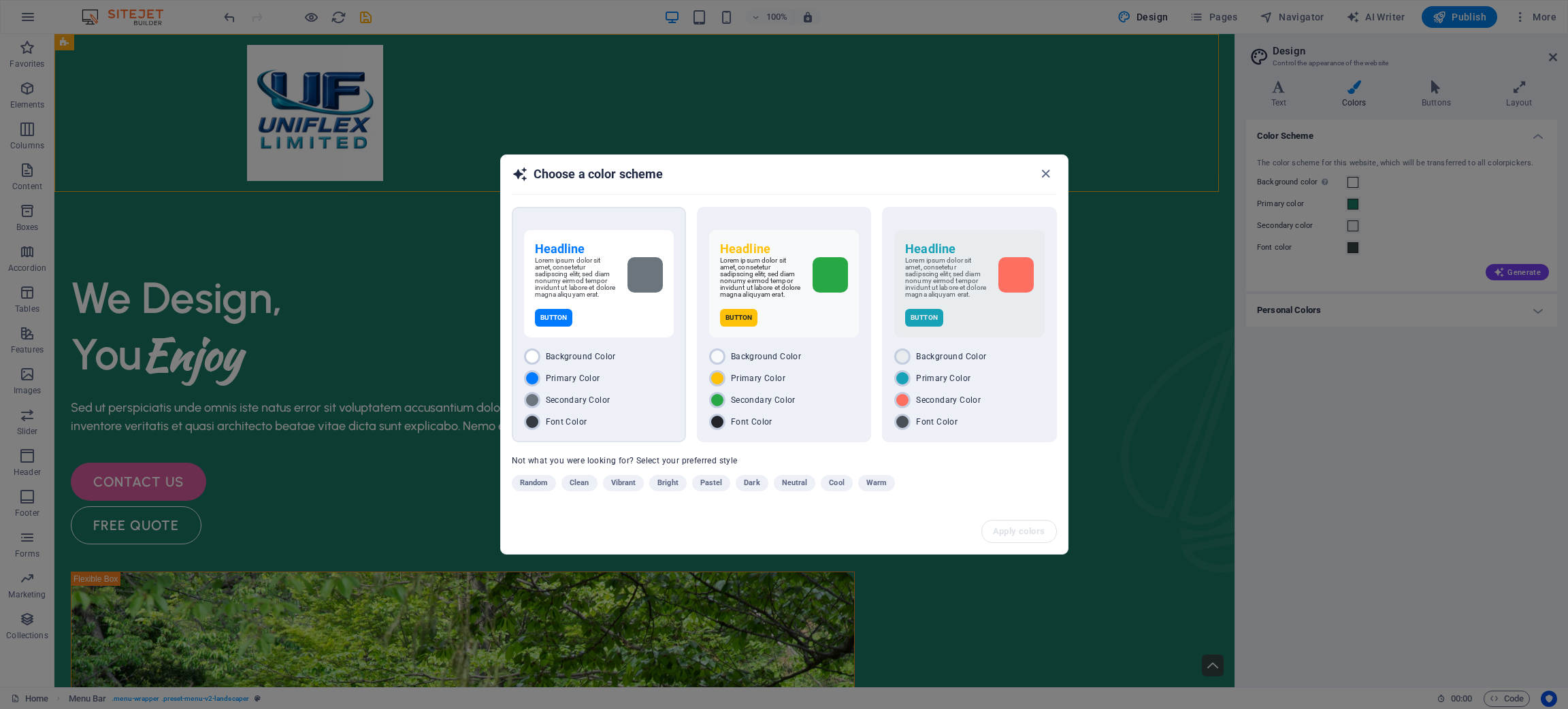click on "Headline Lorem ipsum dolor sit amet, consetetur sadipscing elitr, sed diam nonumy eirmod tempor invidunt ut labore et dolore magna aliquyam erat. Button" at bounding box center (599, 284) 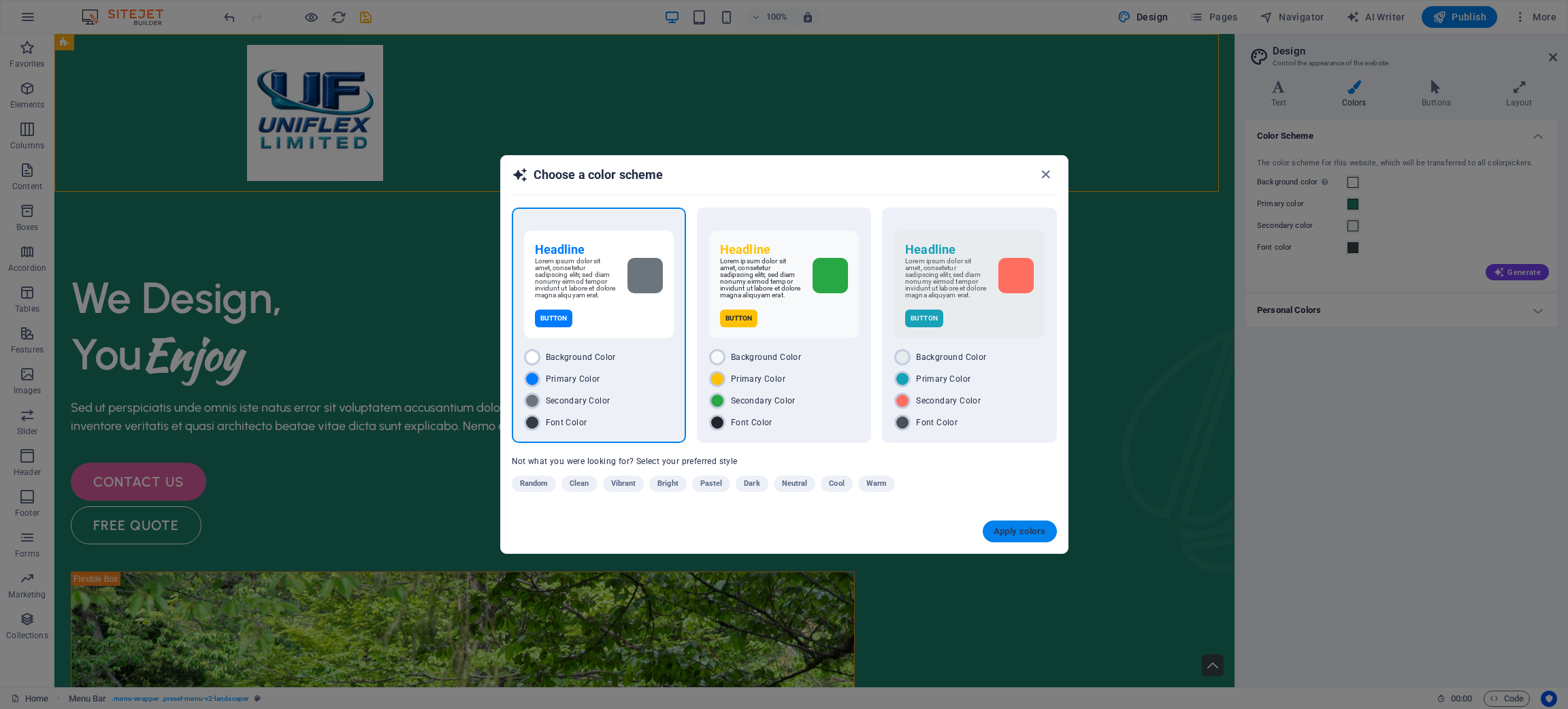 click on "Apply colors" at bounding box center (1019, 531) 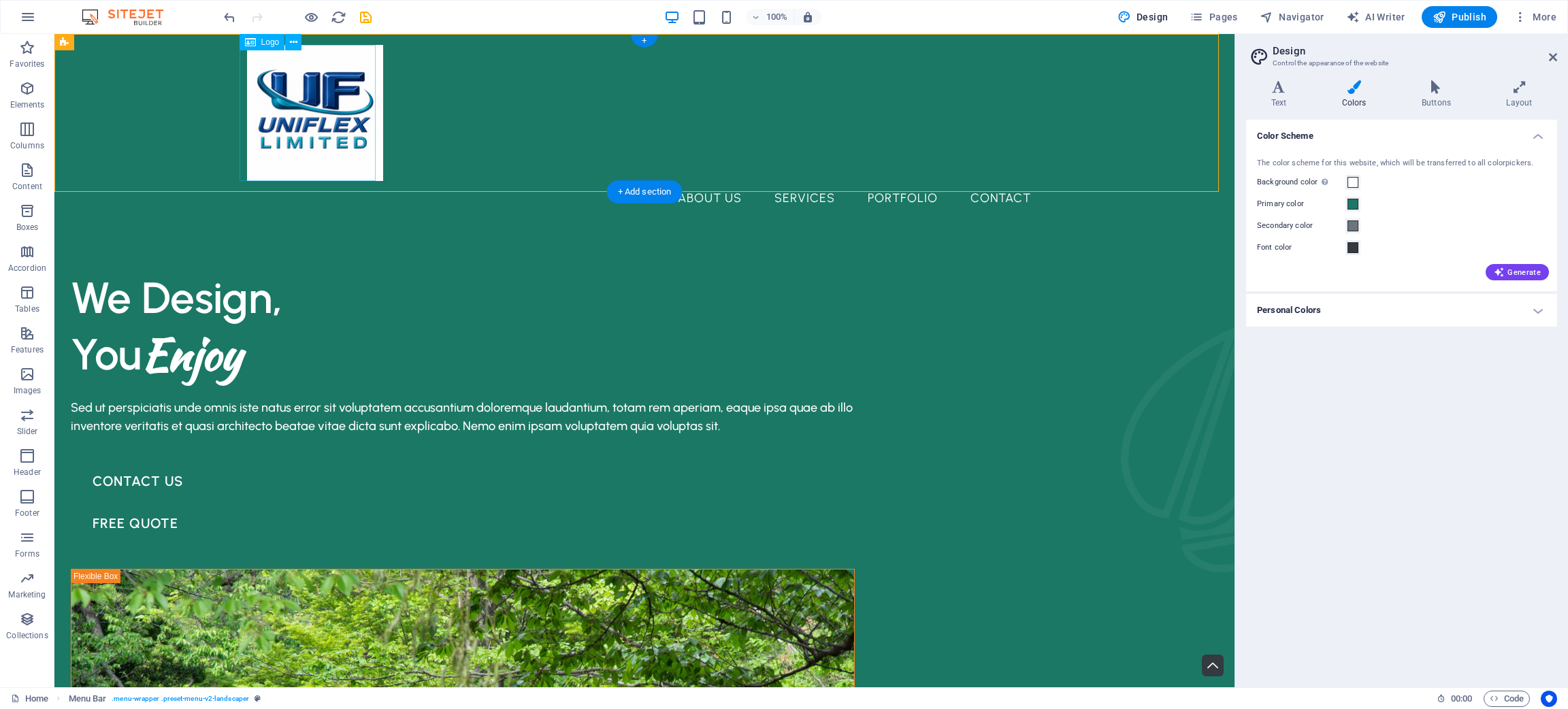 click at bounding box center (644, 113) 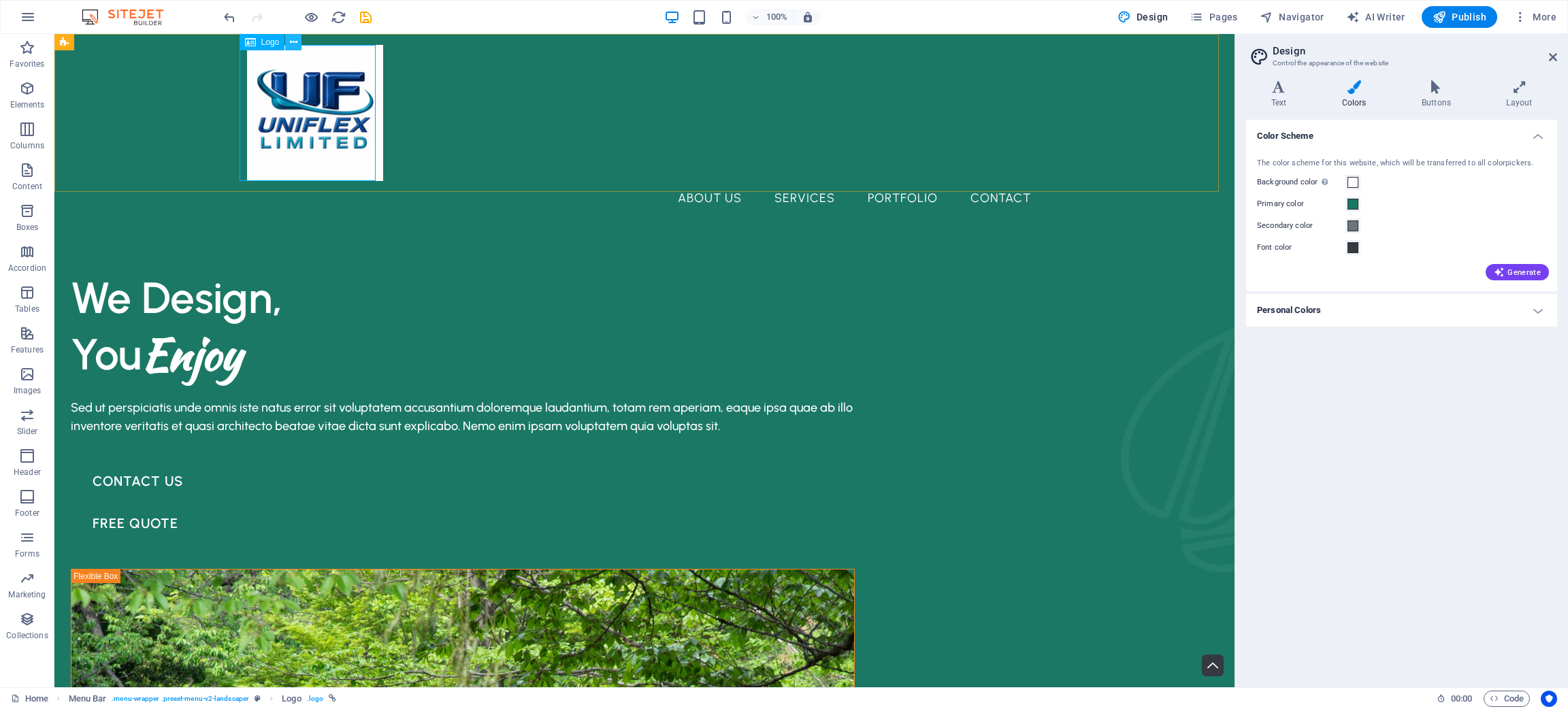 click at bounding box center (293, 42) 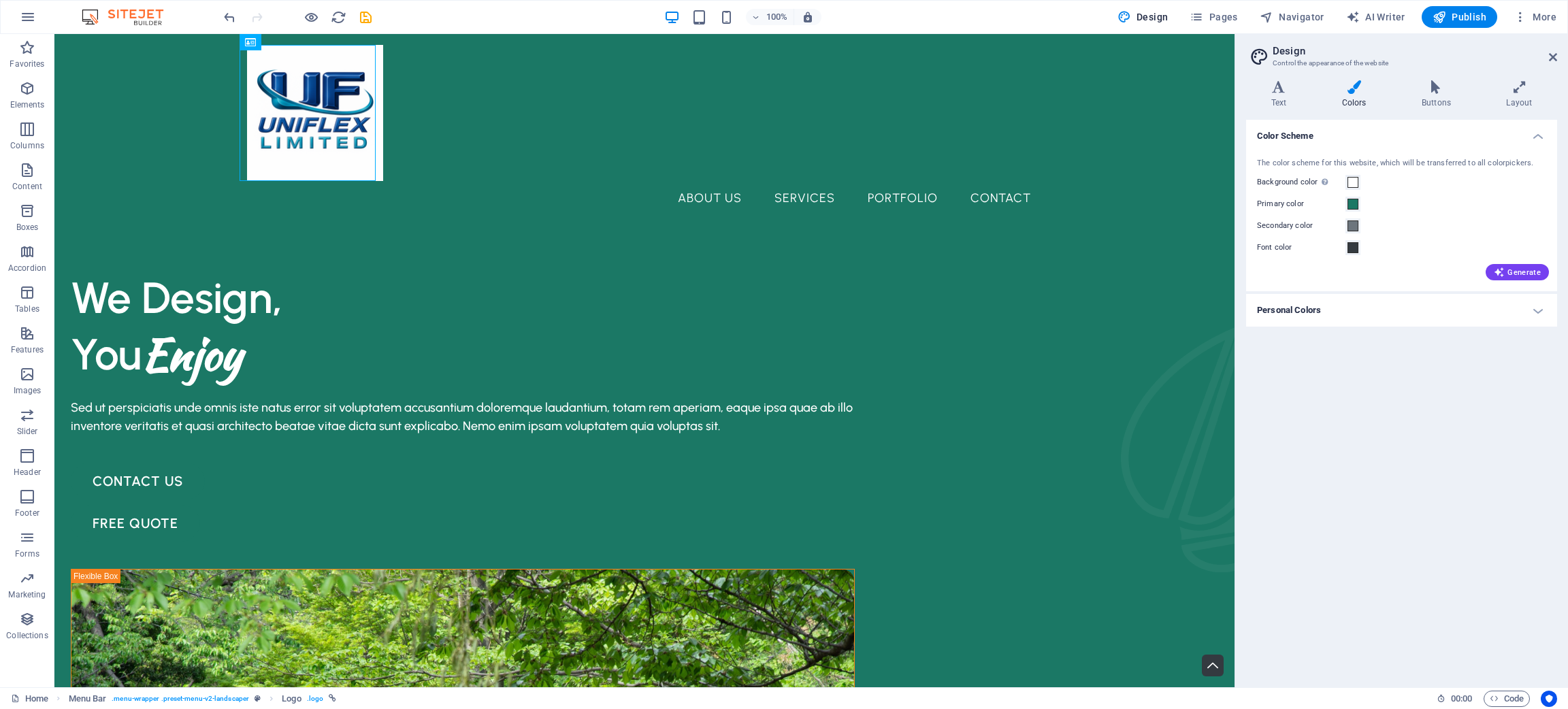 click on "Color Scheme The color scheme for this website, which will be transferred to all colorpickers. Background color Only visible if it is not covered by other backgrounds. Primary color Secondary color Font color Generate Personal Colors Custom color 1 Custom color 2 Custom color 3 Custom color 4 Custom color 5" at bounding box center [1401, 398] 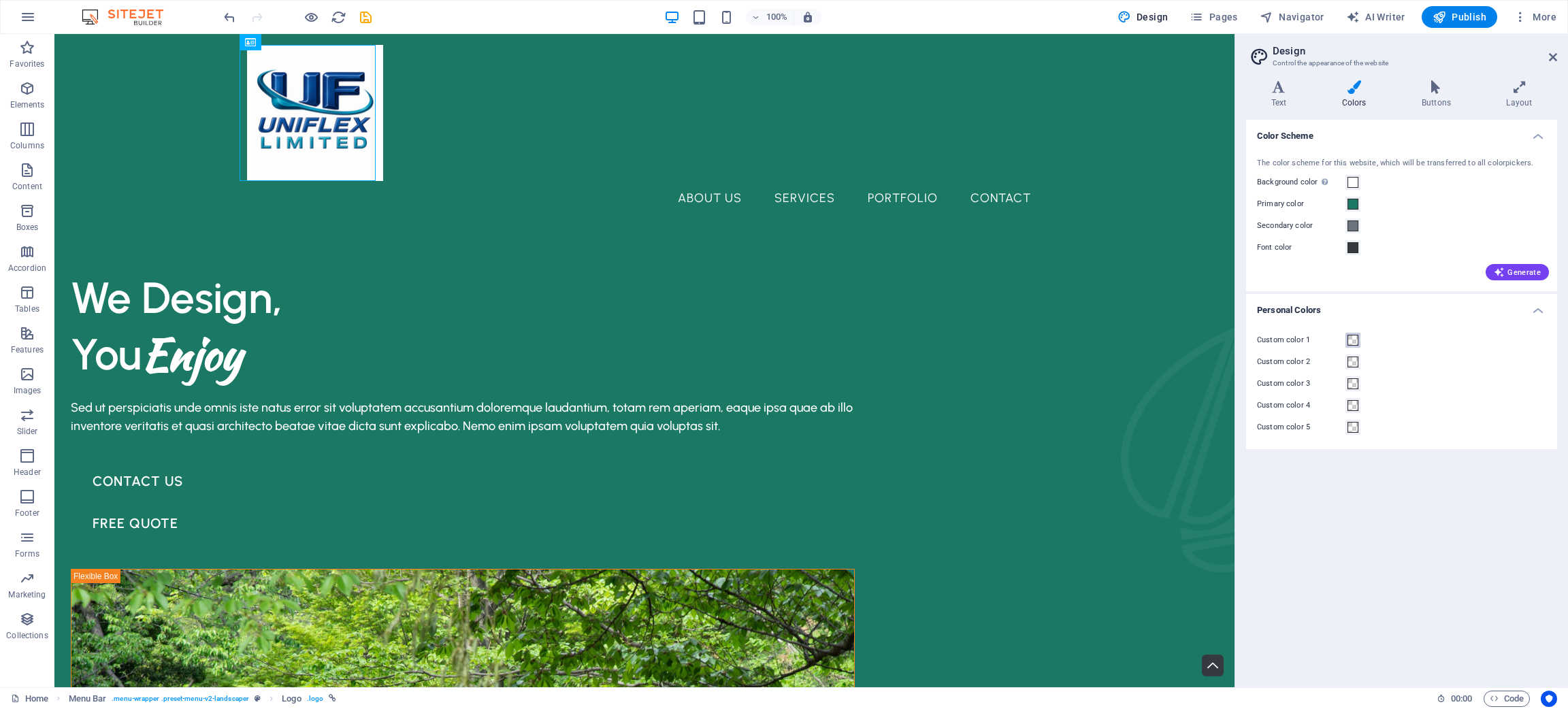 click at bounding box center [1353, 340] 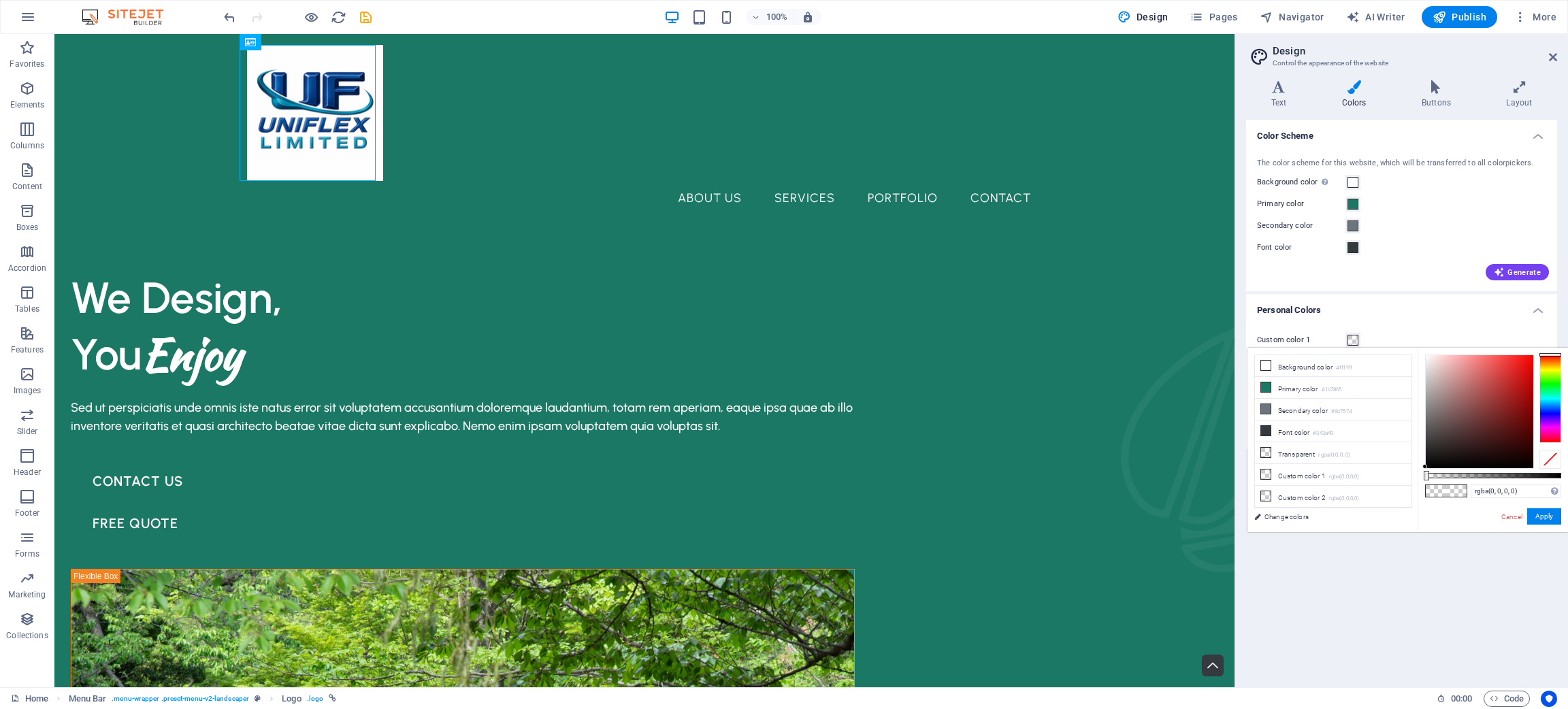 click at bounding box center (1353, 340) 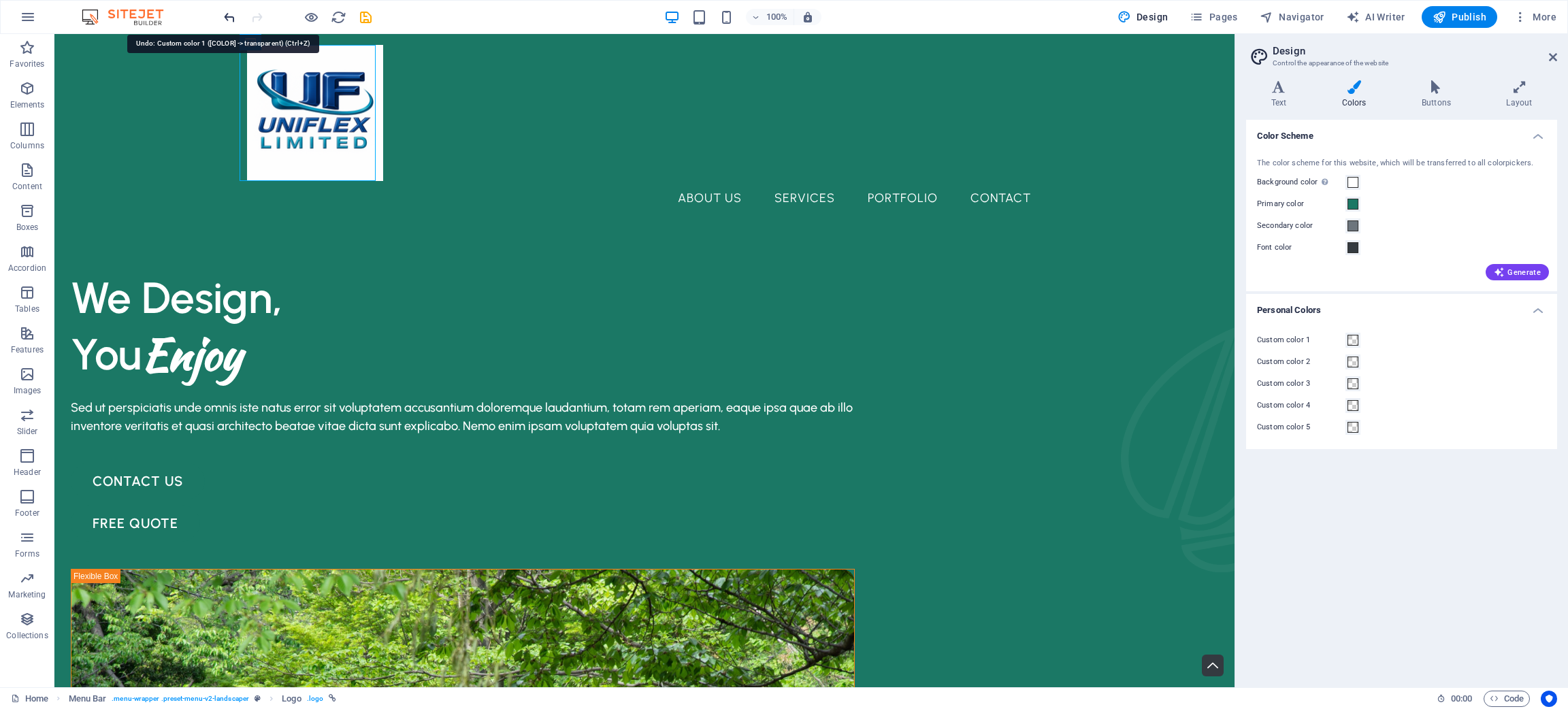click at bounding box center (229, 17) 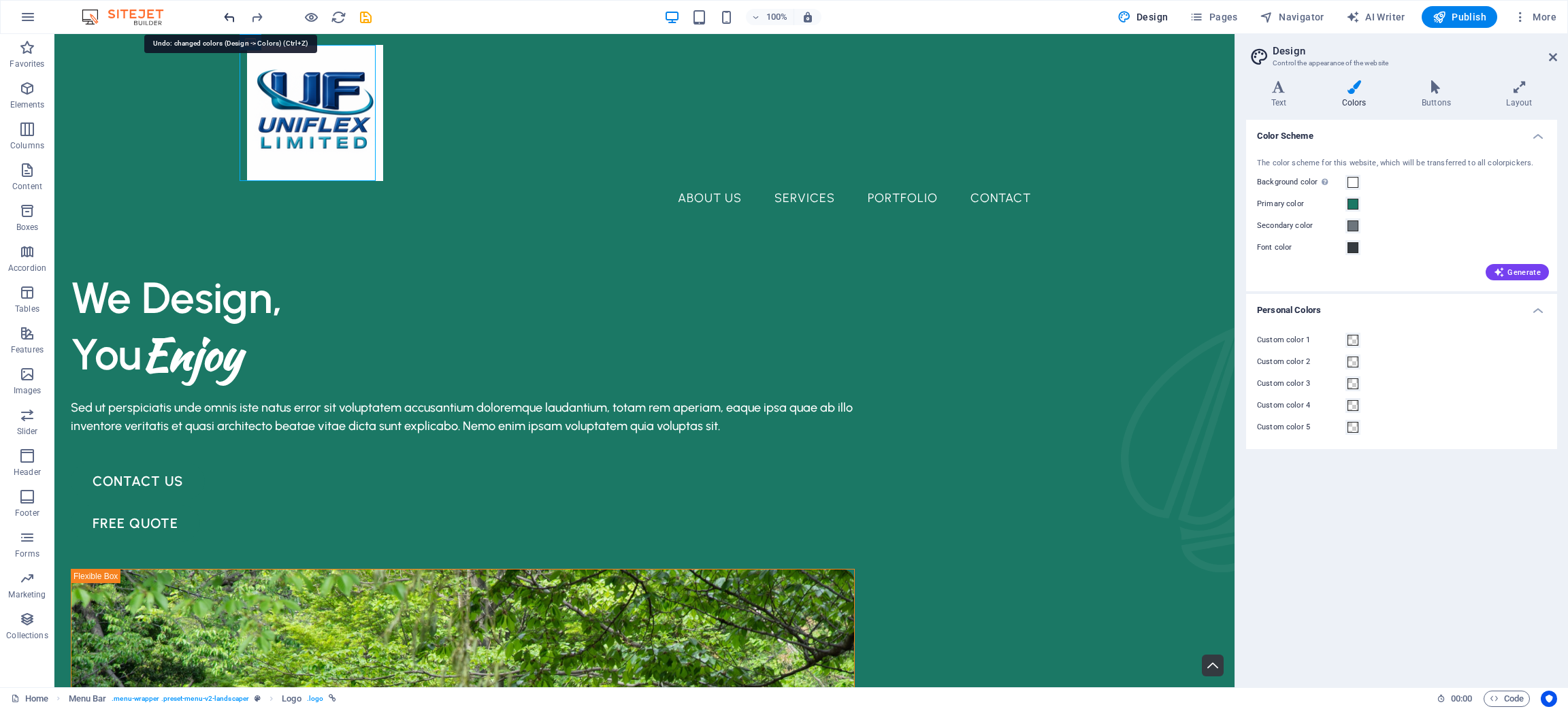 click at bounding box center (229, 17) 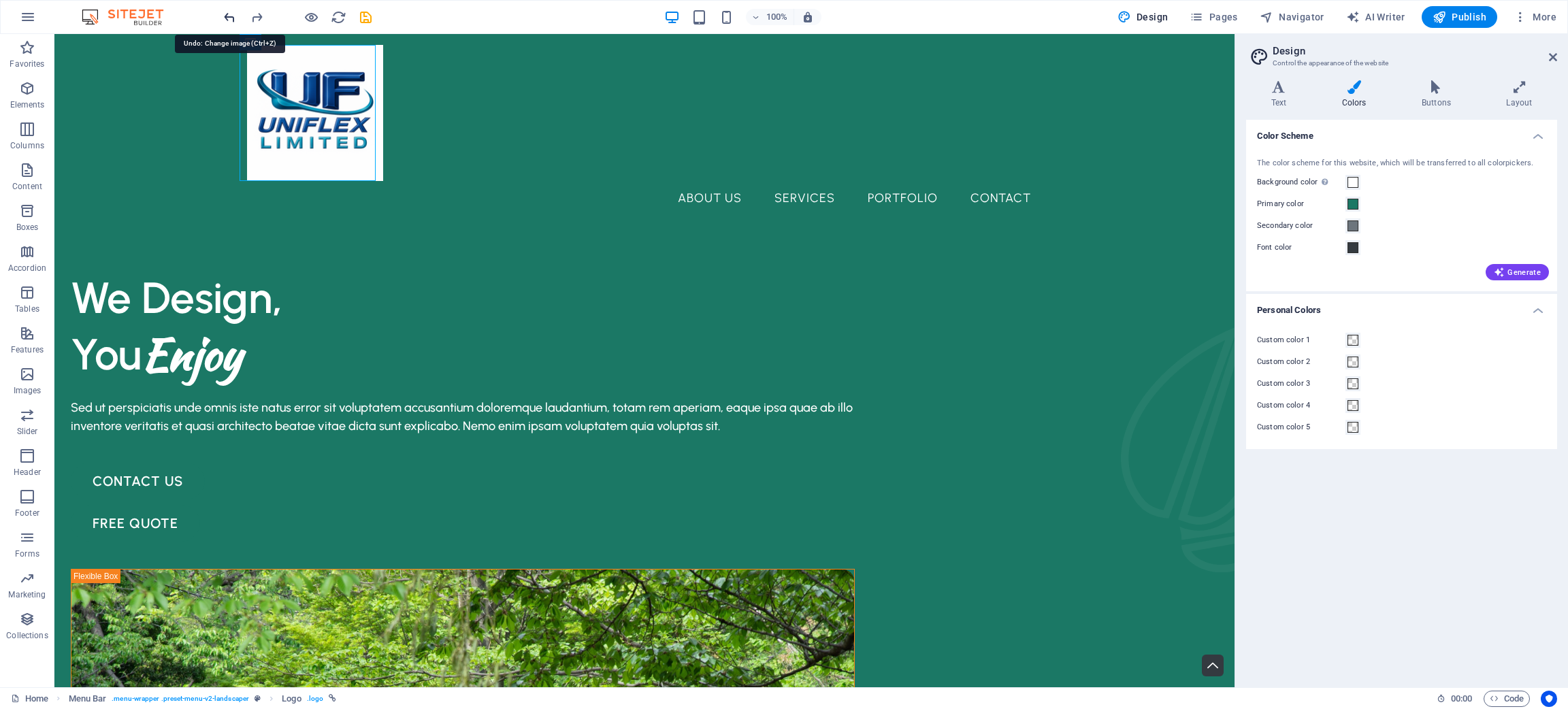 click at bounding box center (229, 17) 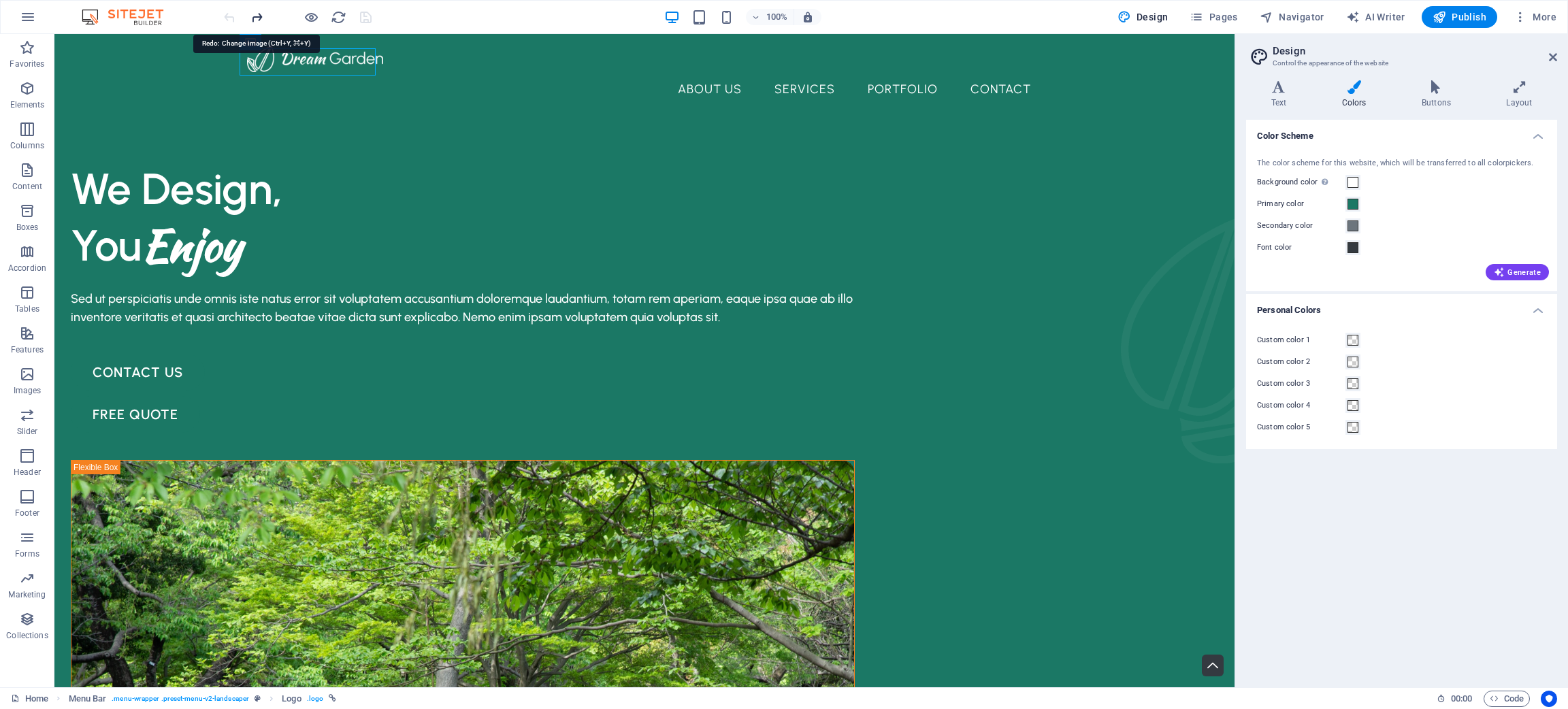 click at bounding box center [257, 17] 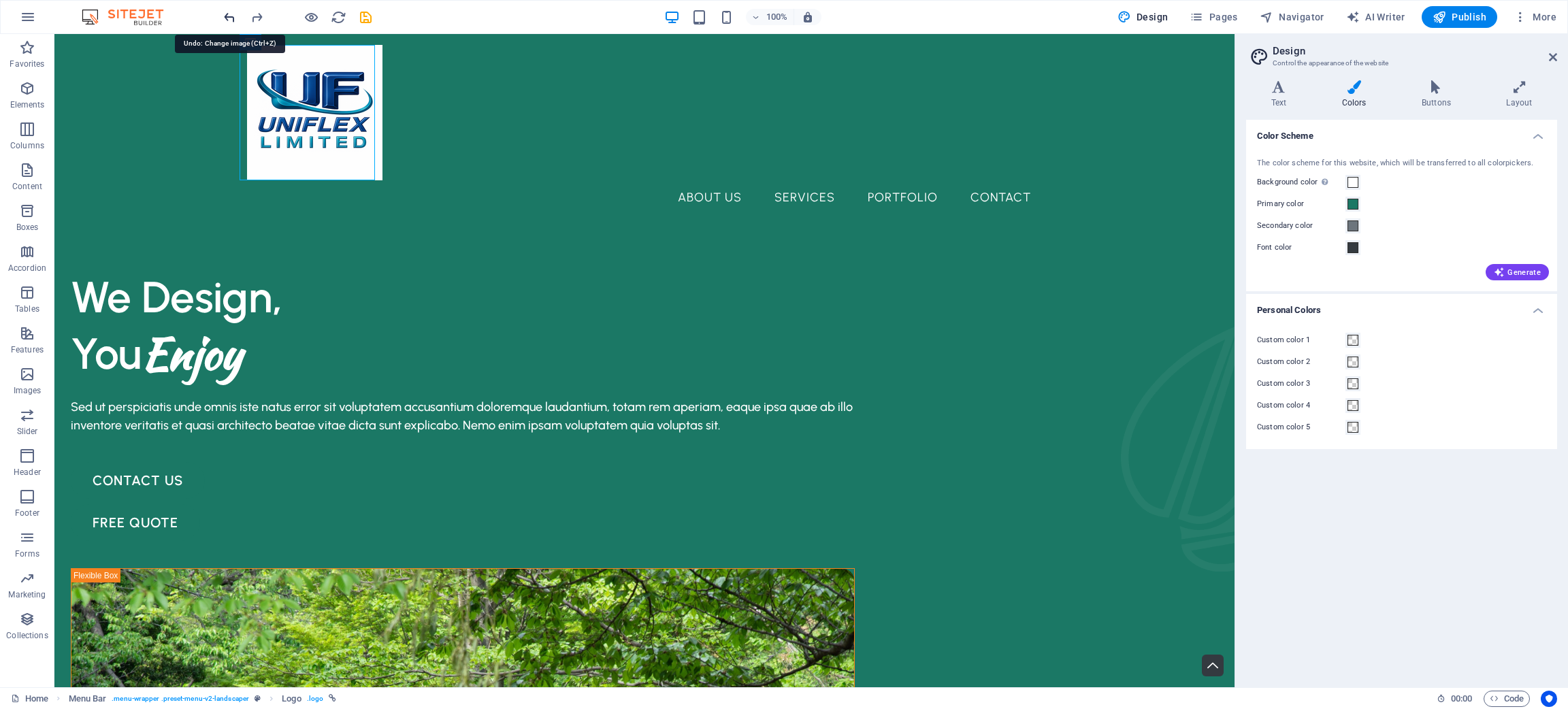 click at bounding box center [229, 17] 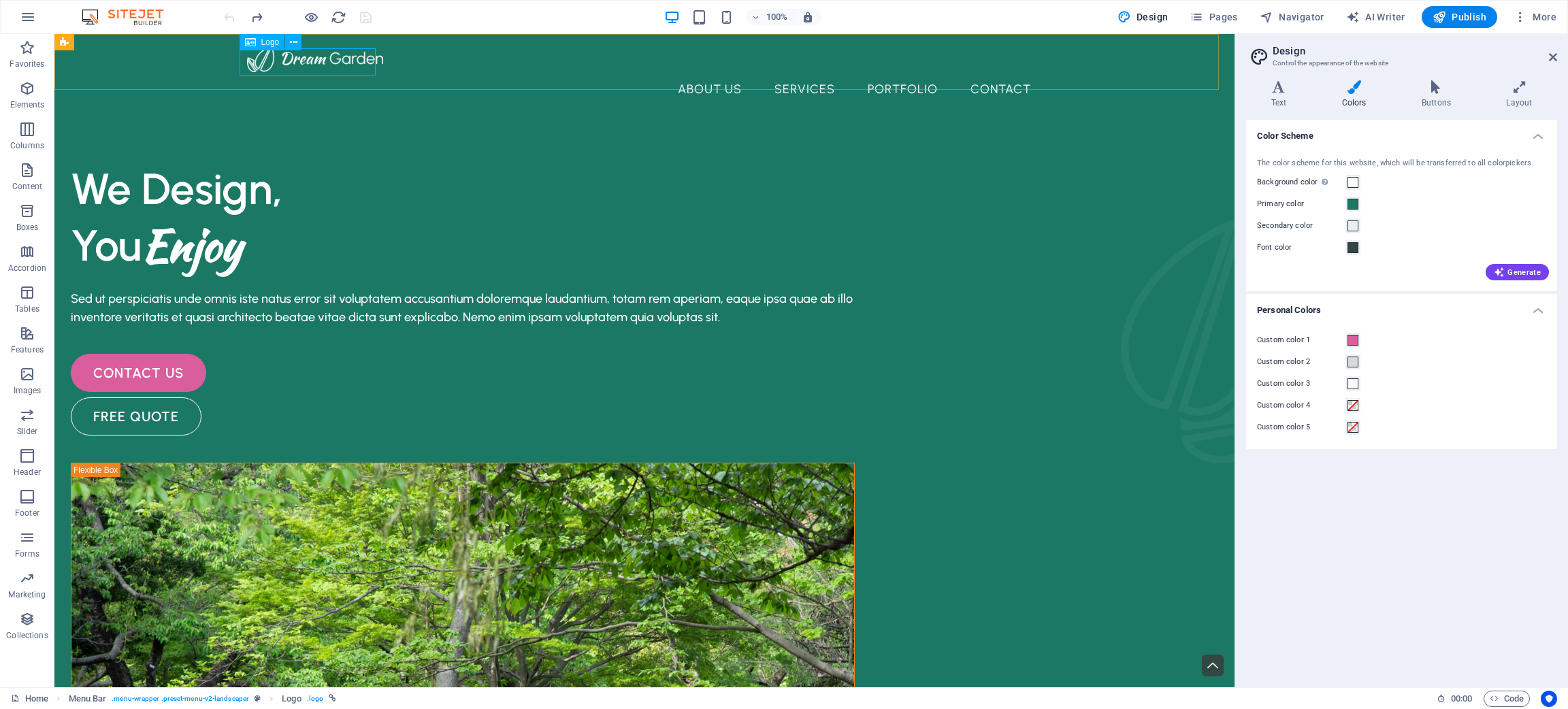 click on "Logo" at bounding box center (270, 42) 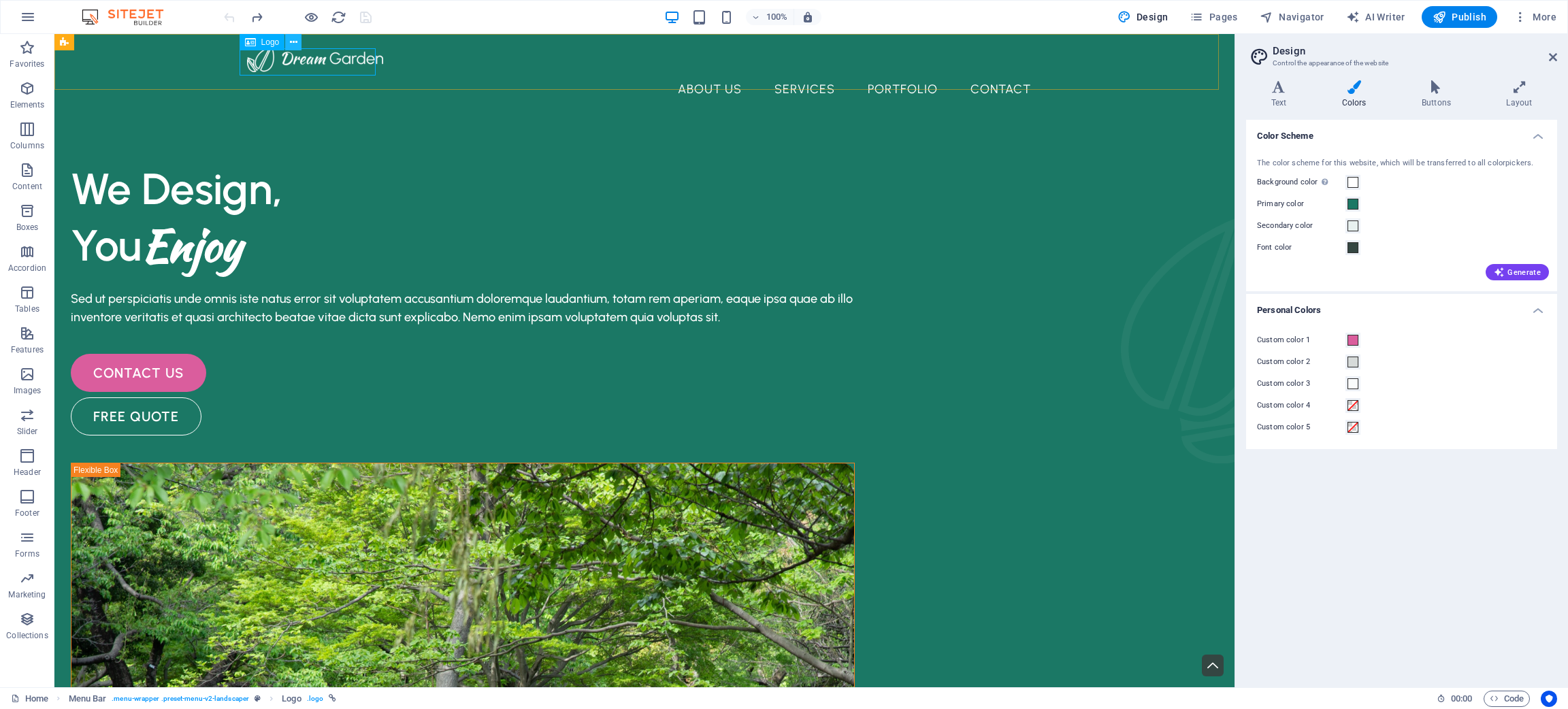click at bounding box center (293, 42) 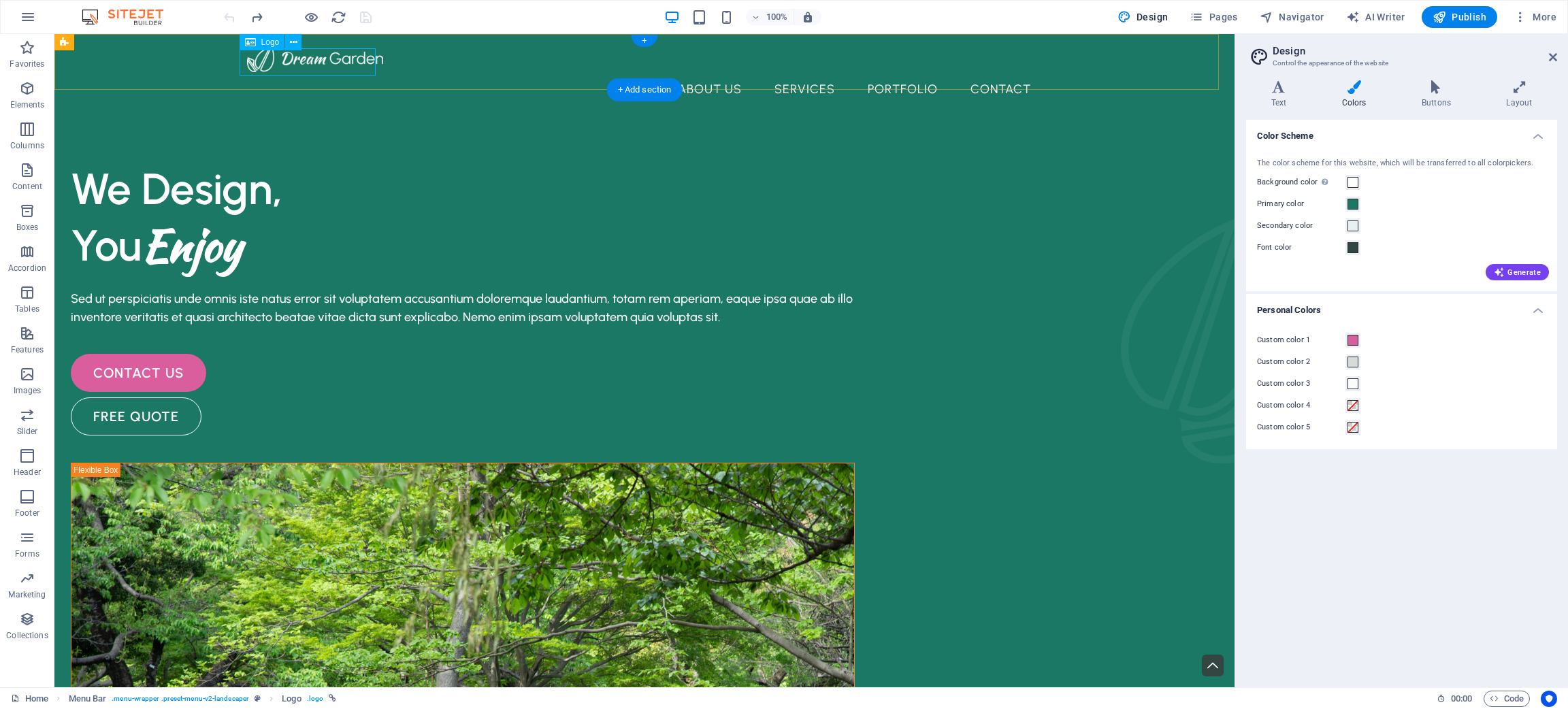 click at bounding box center [644, 59] 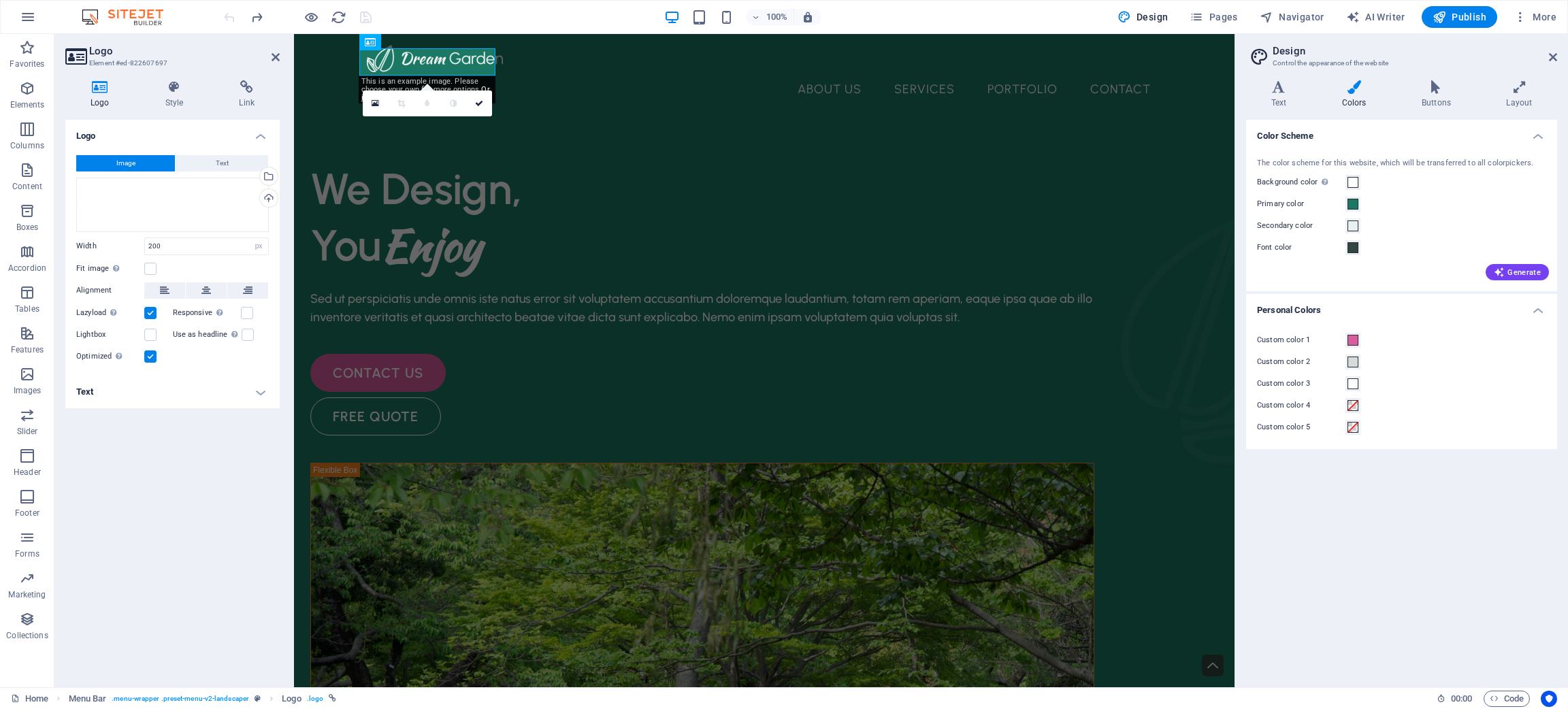 click at bounding box center [276, 57] 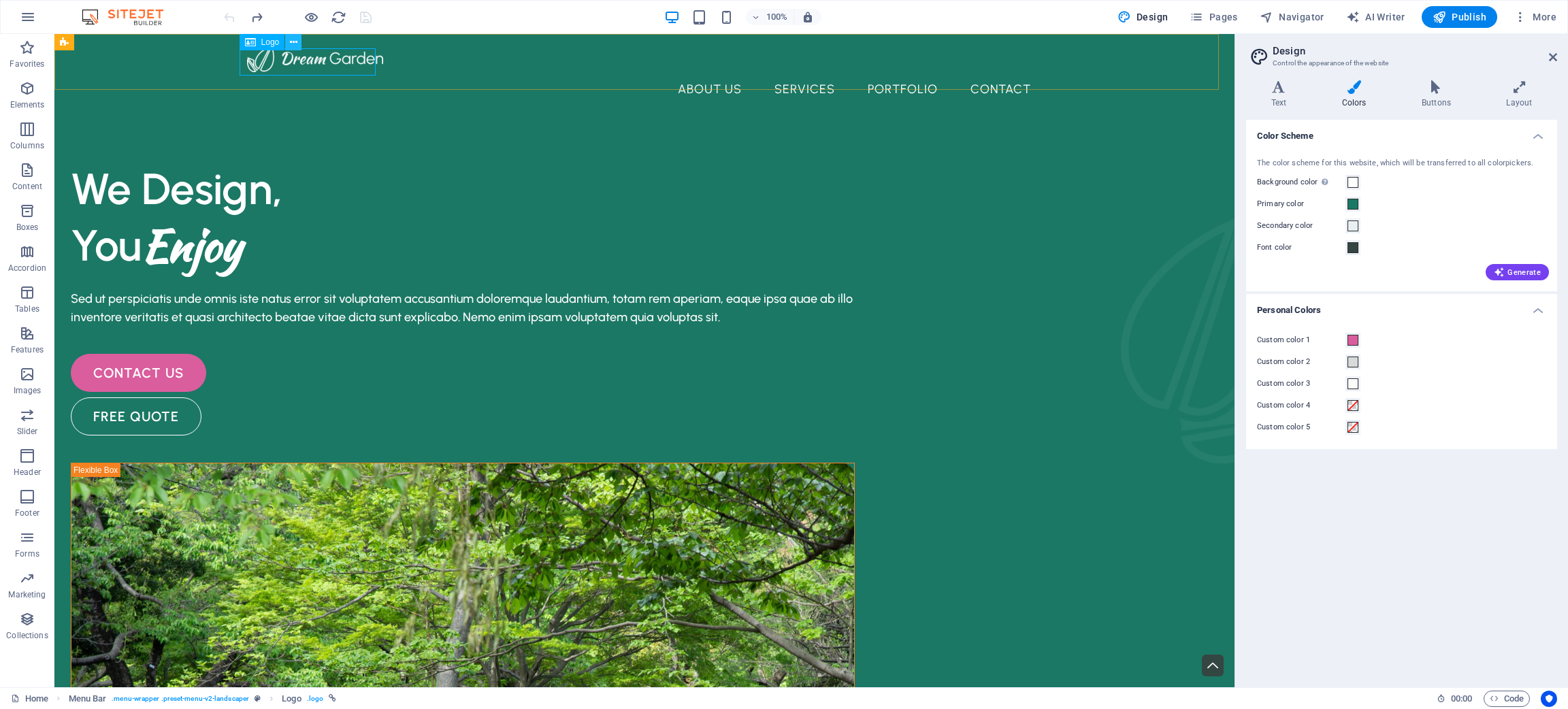 click at bounding box center [293, 42] 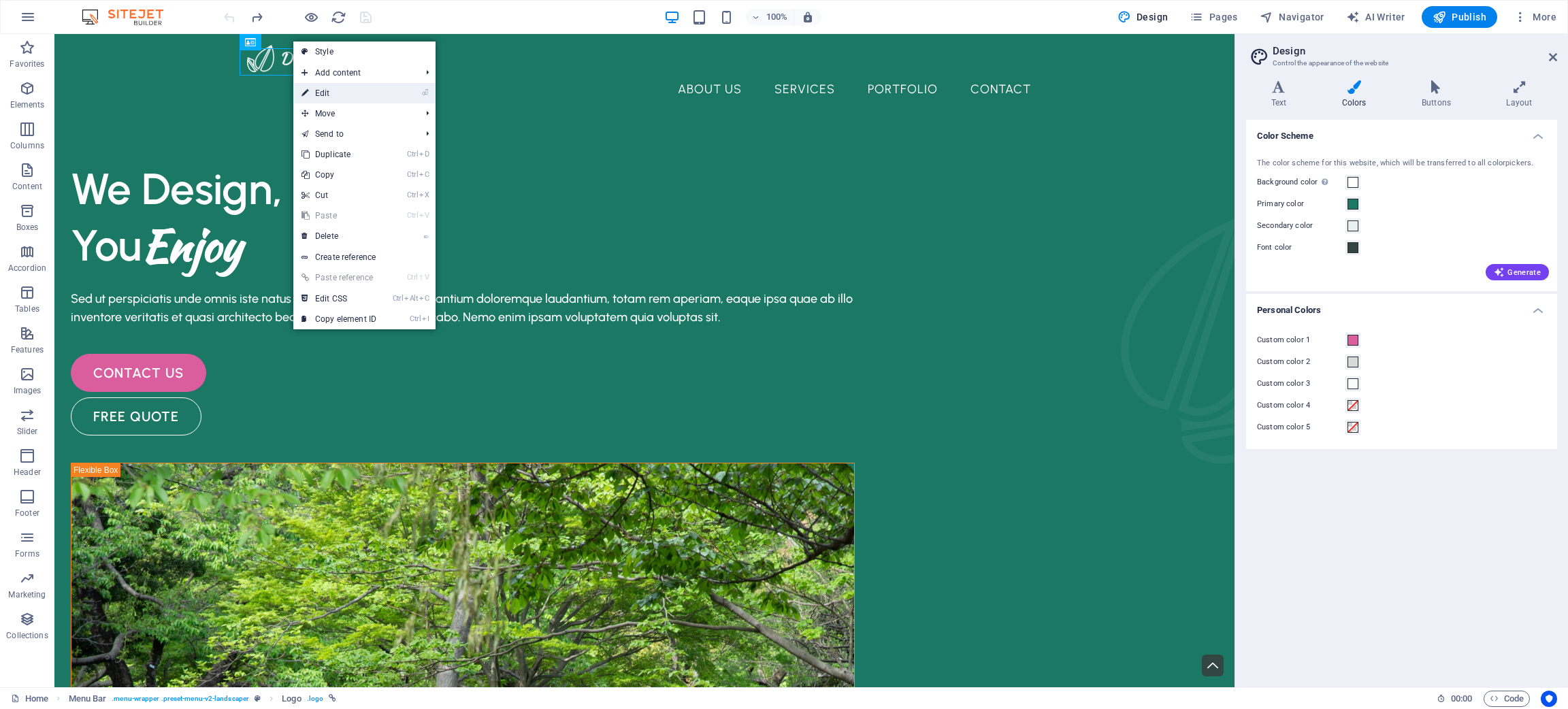 click on "⏎  Edit" at bounding box center [339, 93] 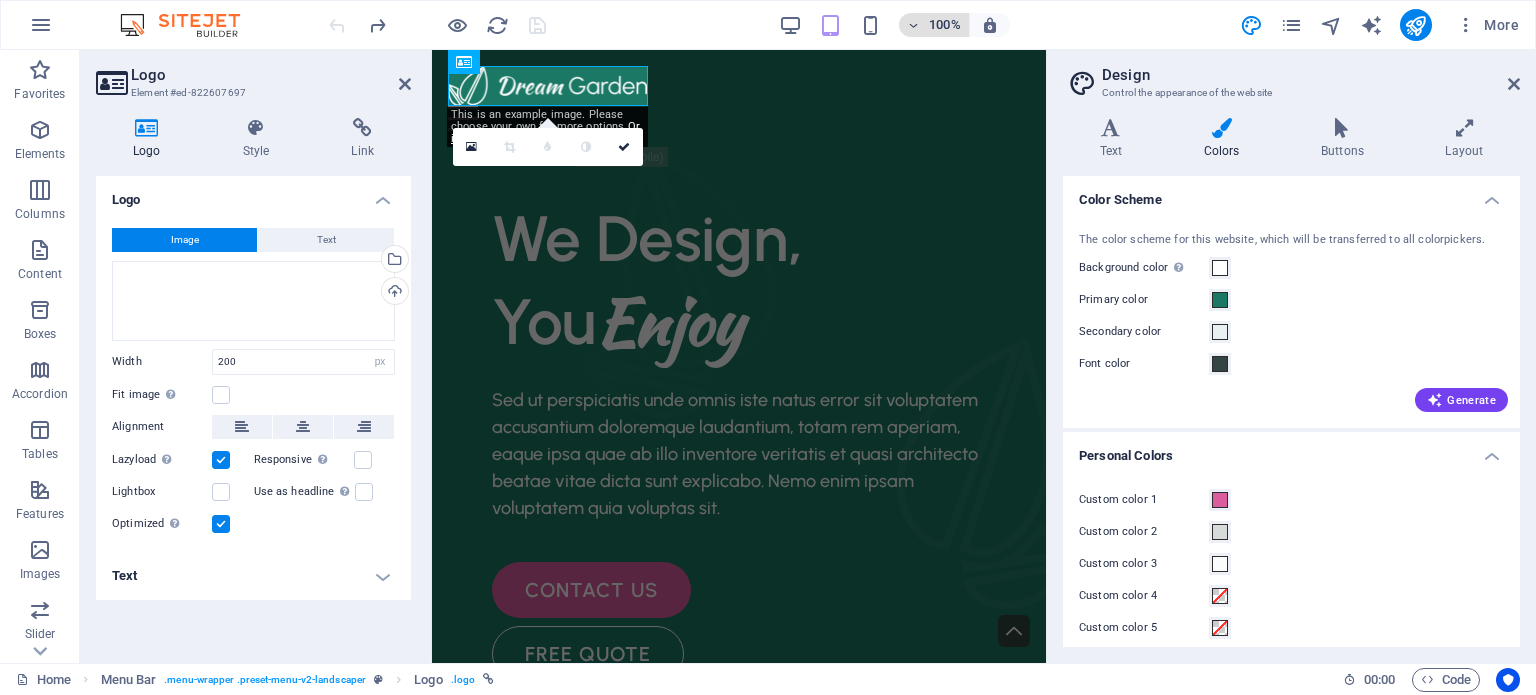 type on "199" 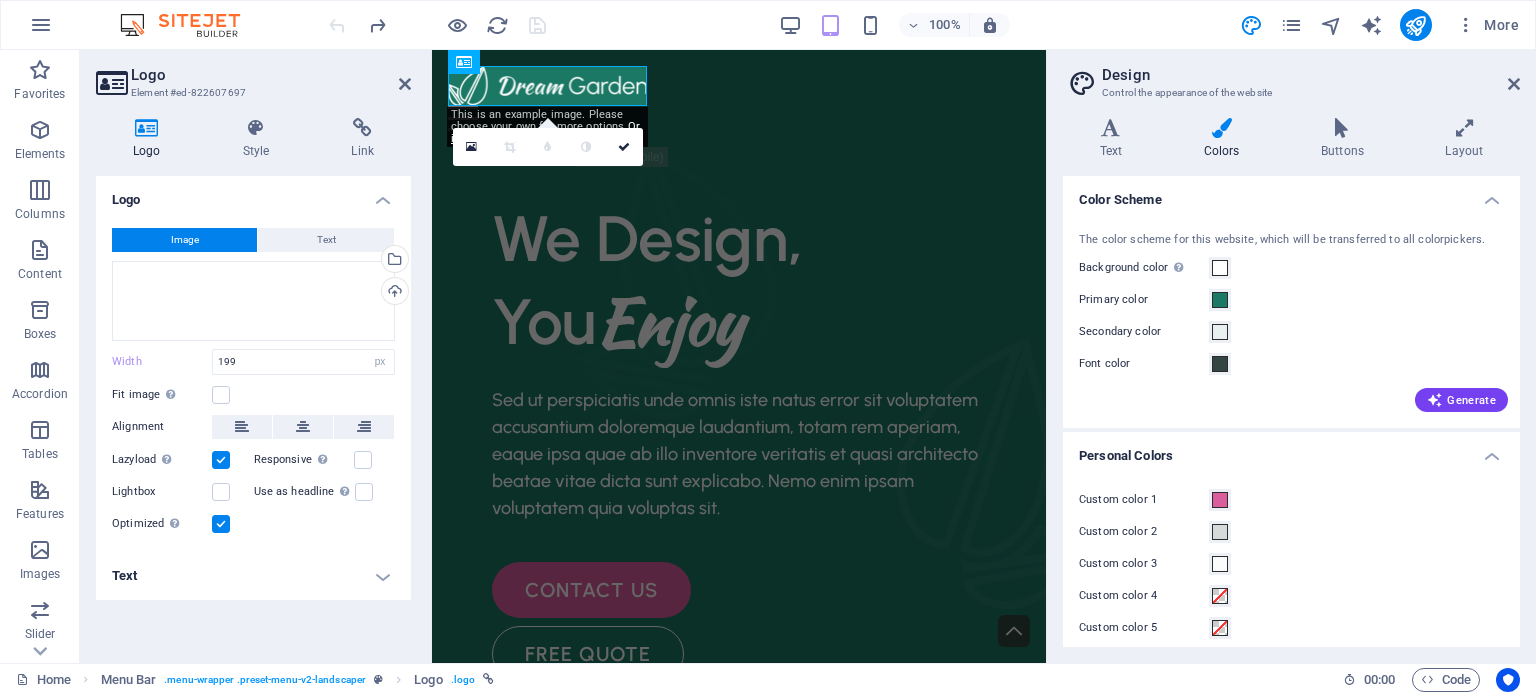 click on "Logo Style Link Logo Image Text Drag files here, click to choose files or select files from Files or our free stock photos & videos Select files from the file manager, stock photos, or upload file(s) Upload Width 199 Default auto px rem % em vh vw Fit image Automatically fit image to a fixed width and height Height Default auto px Alignment Lazyload Loading images after the page loads improves page speed. Responsive Automatically load retina image and smartphone optimized sizes. Lightbox Use as headline The image will be wrapped in an H1 headline tag. Useful for giving alternative text the weight of an H1 headline, e.g. for the logo. Leave unchecked if uncertain. Optimized Images are compressed to improve page speed. Position Direction Custom X offset 50 px rem % vh vw Y offset 50 px rem % vh vw Edit design Text Float No float Image left Image right Determine how text should behave around the image. Text Alternative text Image caption Paragraph Format Normal Heading 1 Heading 2 Heading 3 Heading 4 Heading 5 8" at bounding box center (253, 382) 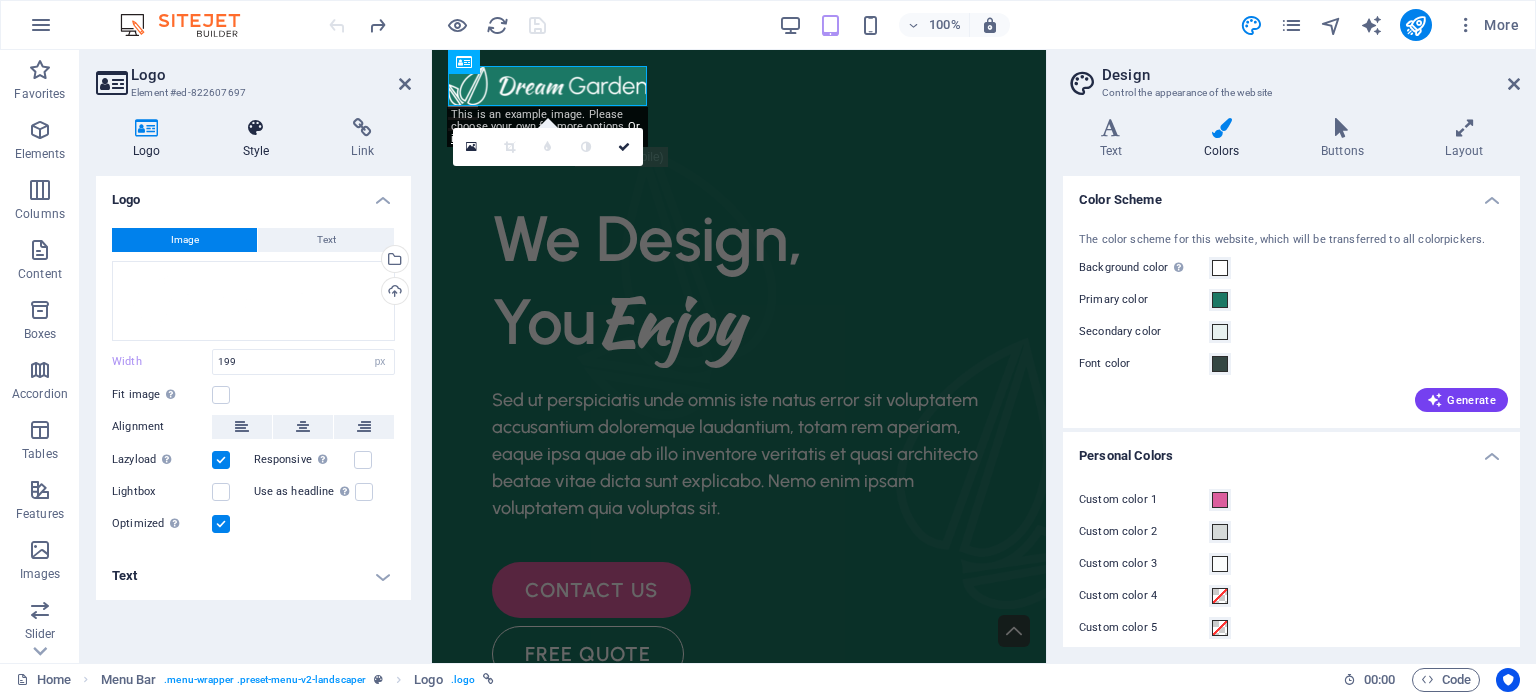 click at bounding box center [256, 128] 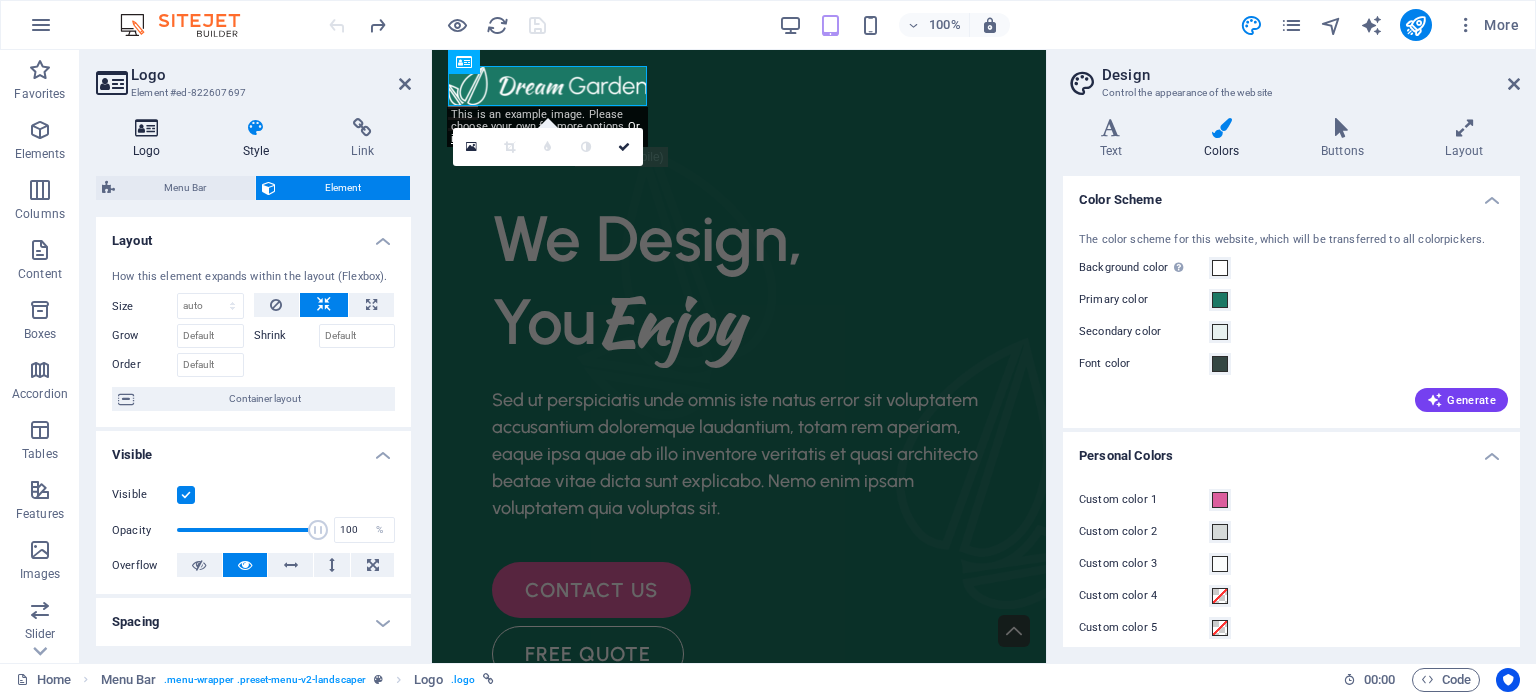 click at bounding box center (147, 128) 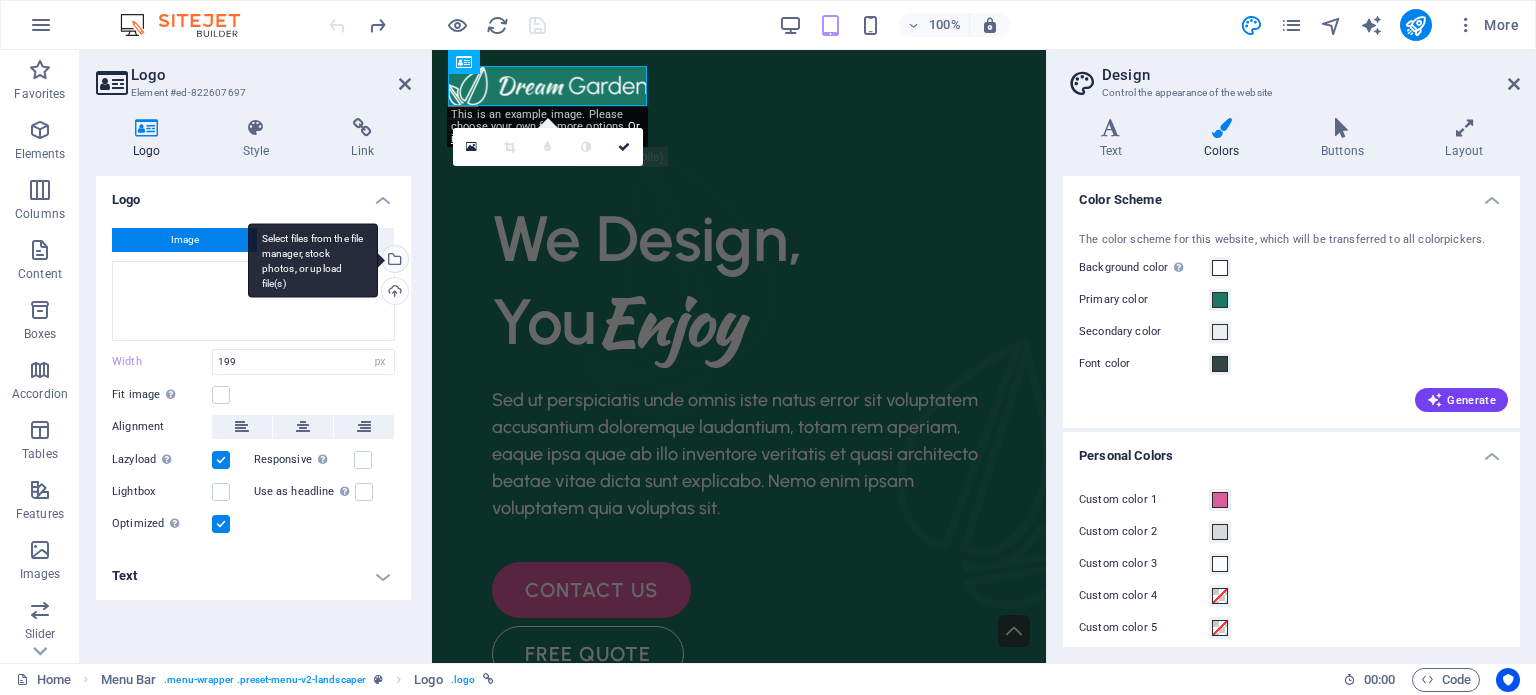 click on "Select files from the file manager, stock photos, or upload file(s)" at bounding box center [313, 260] 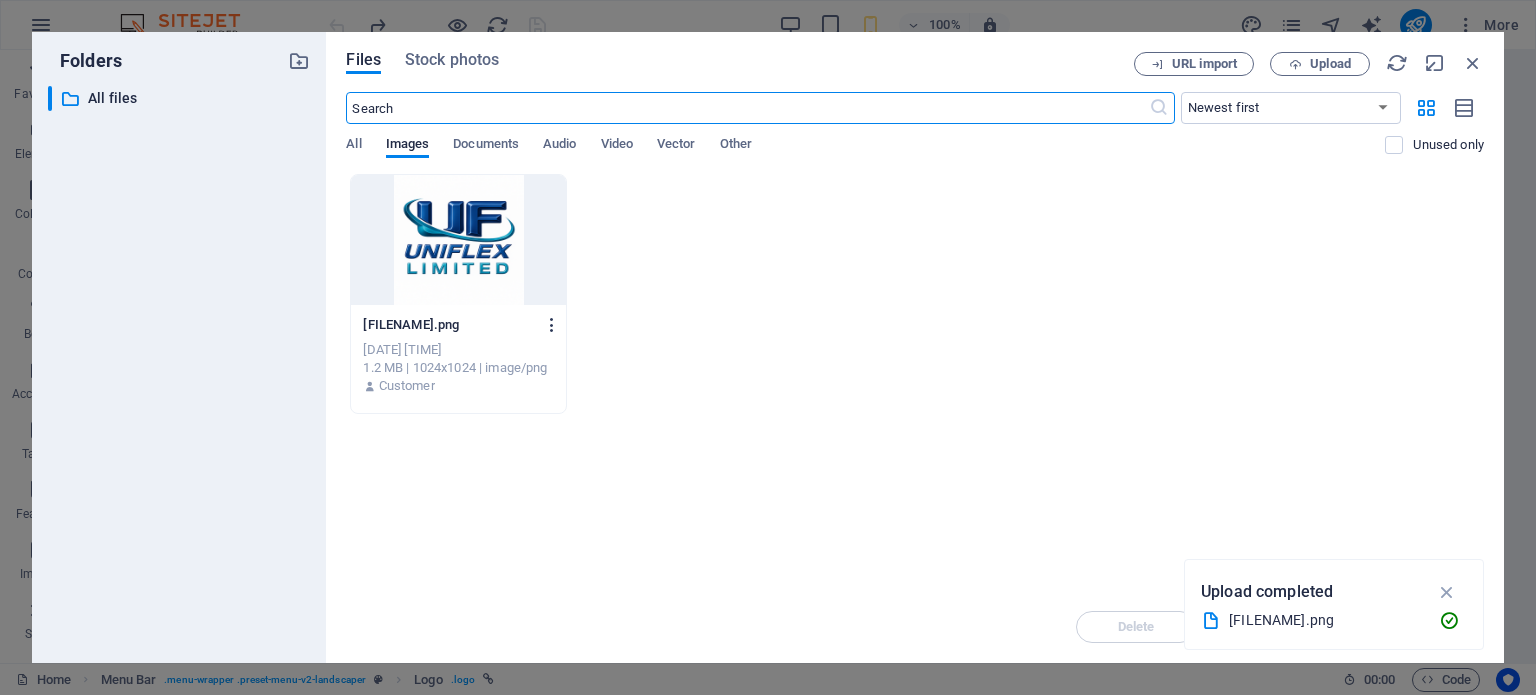 click at bounding box center (552, 325) 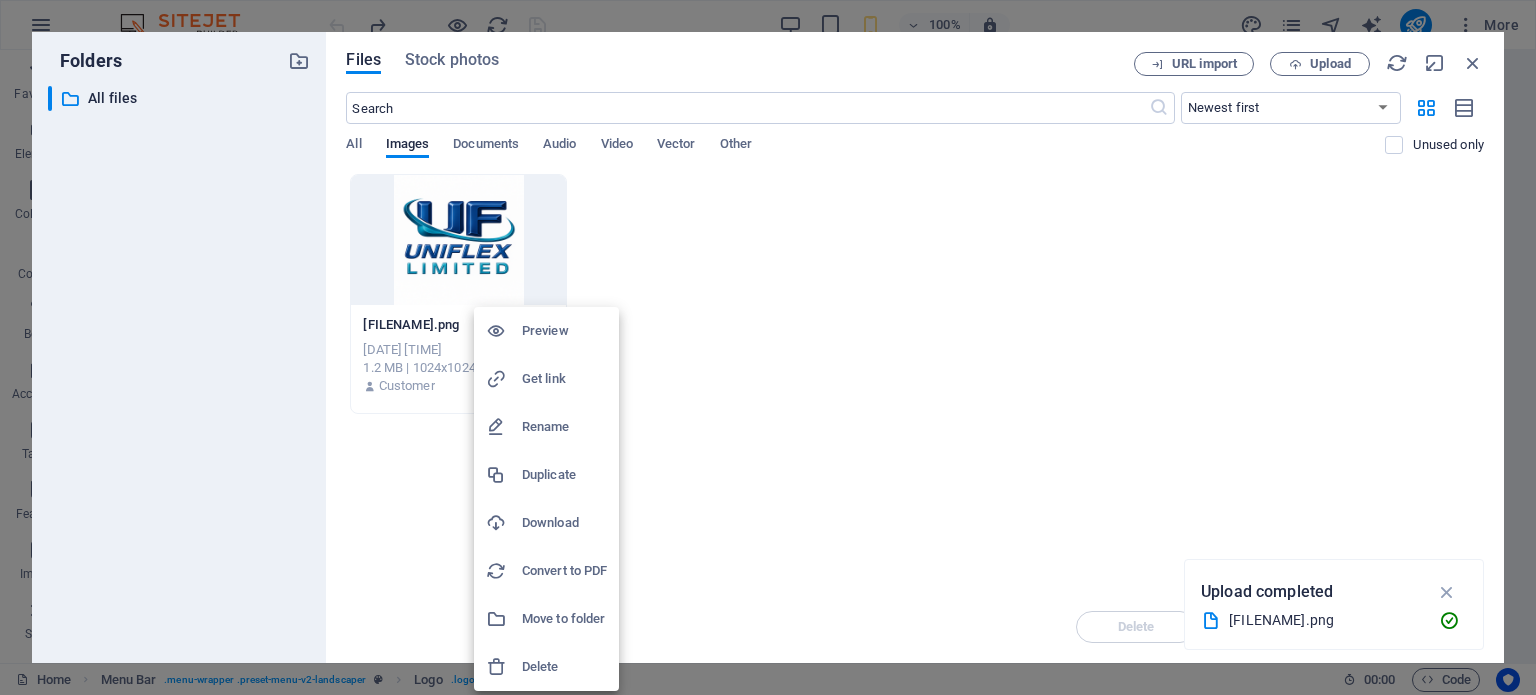 click on "Delete" at bounding box center [546, 667] 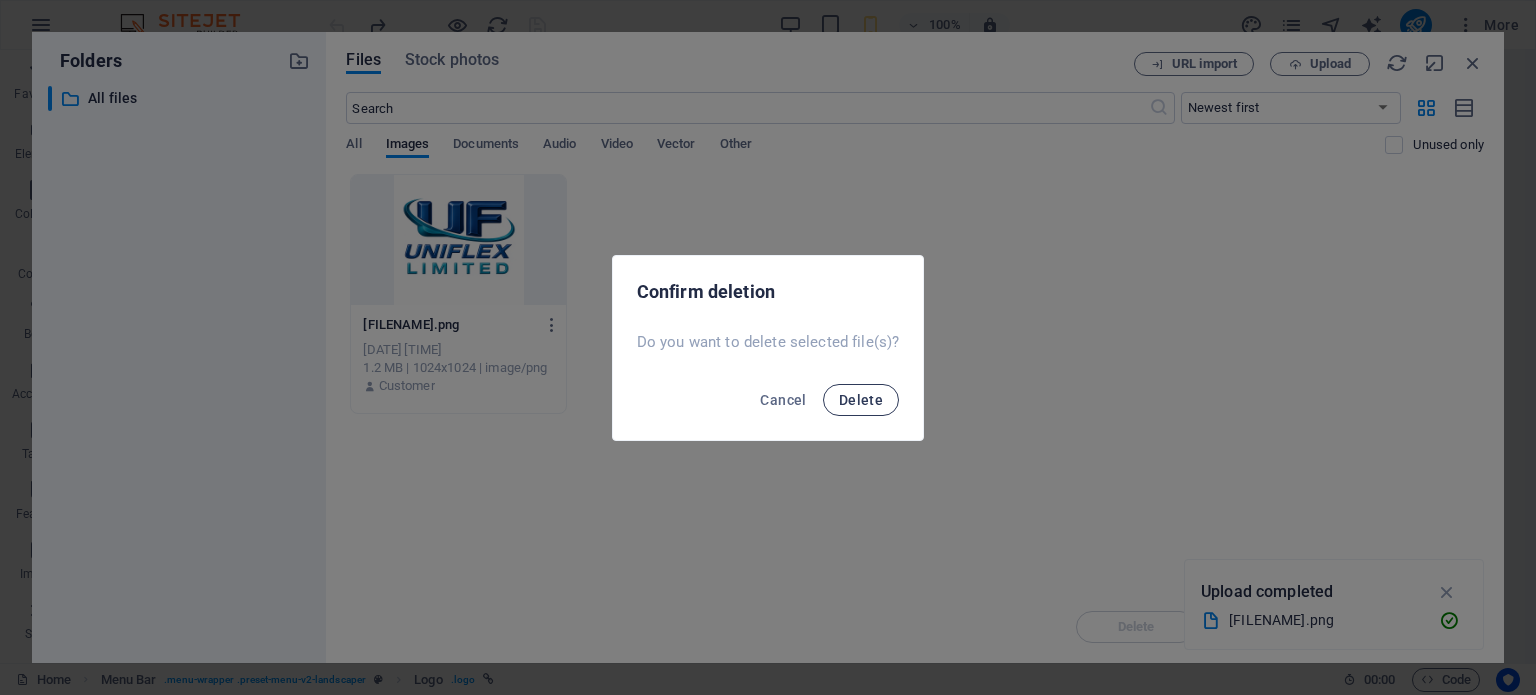 click on "Delete" at bounding box center [861, 400] 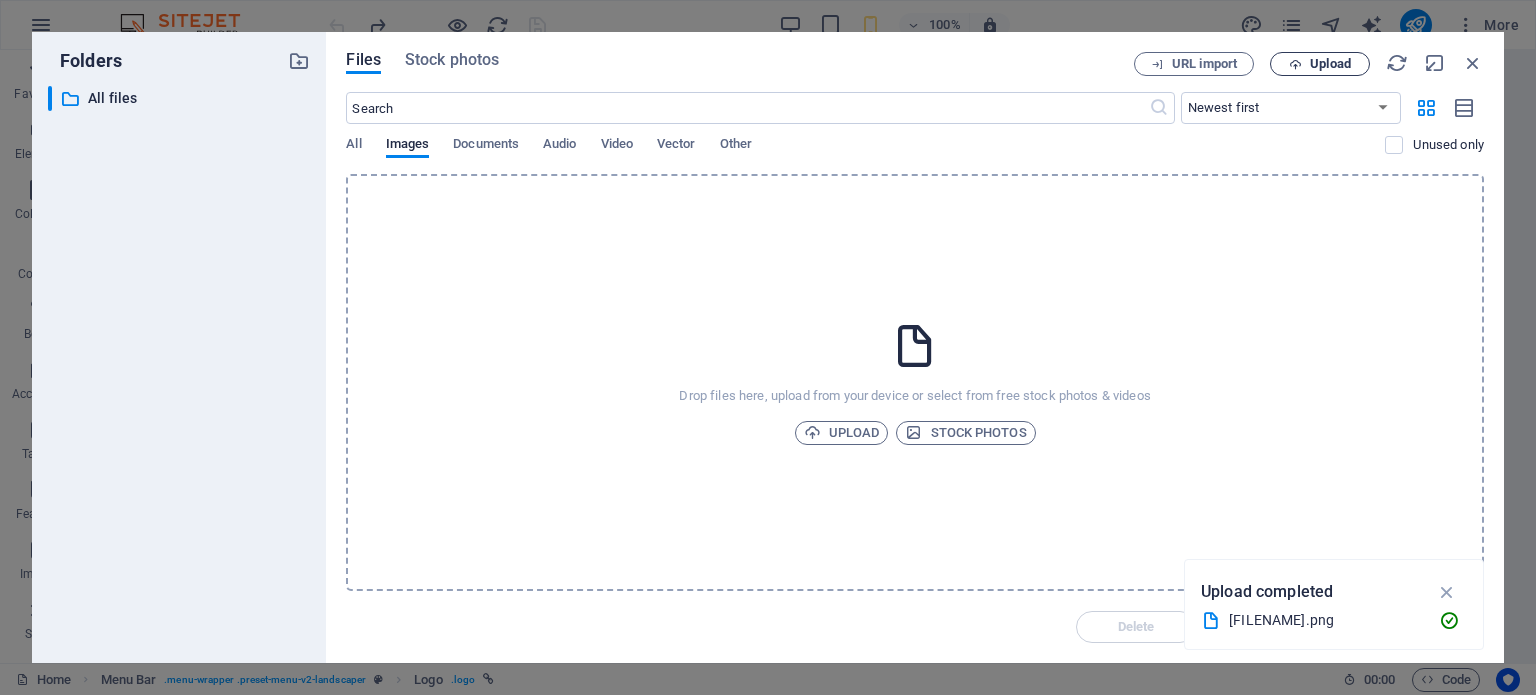click at bounding box center [1295, 64] 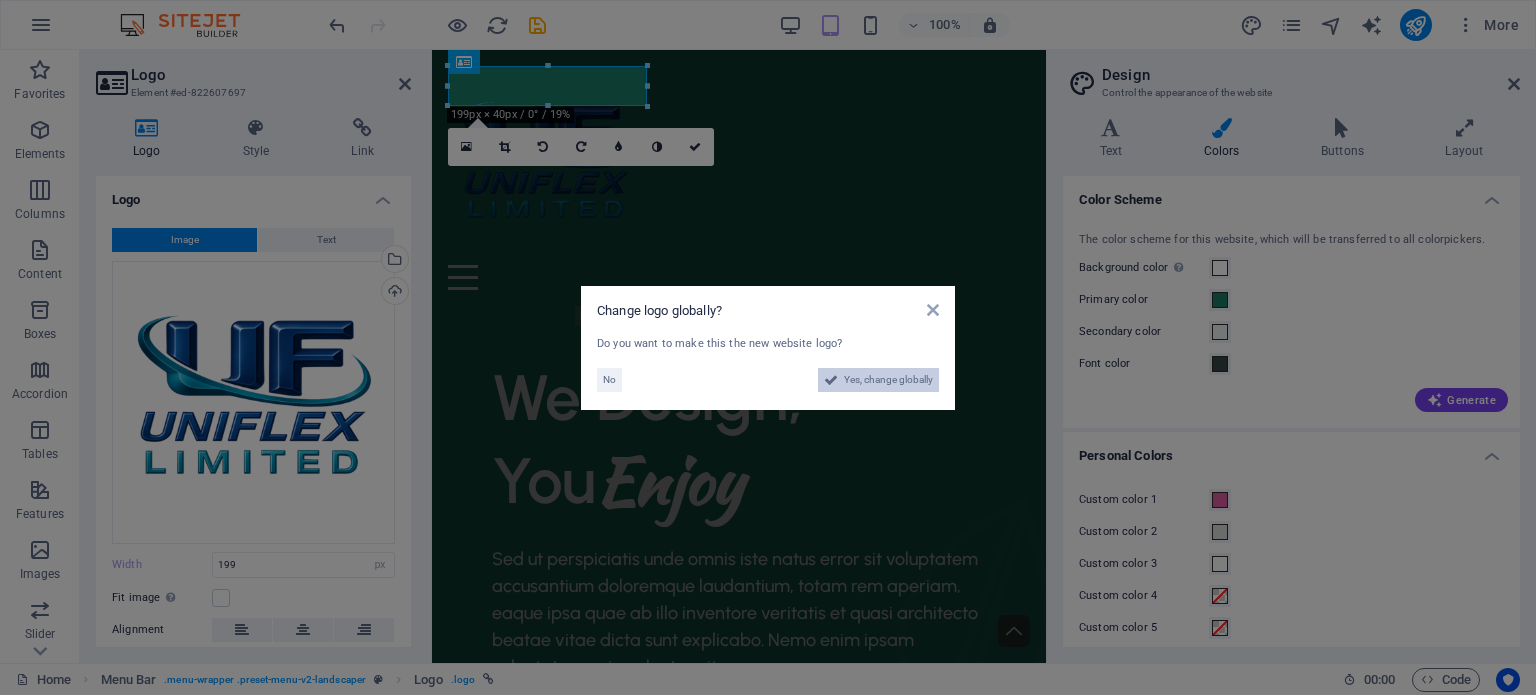 click on "Yes, change globally" at bounding box center (888, 380) 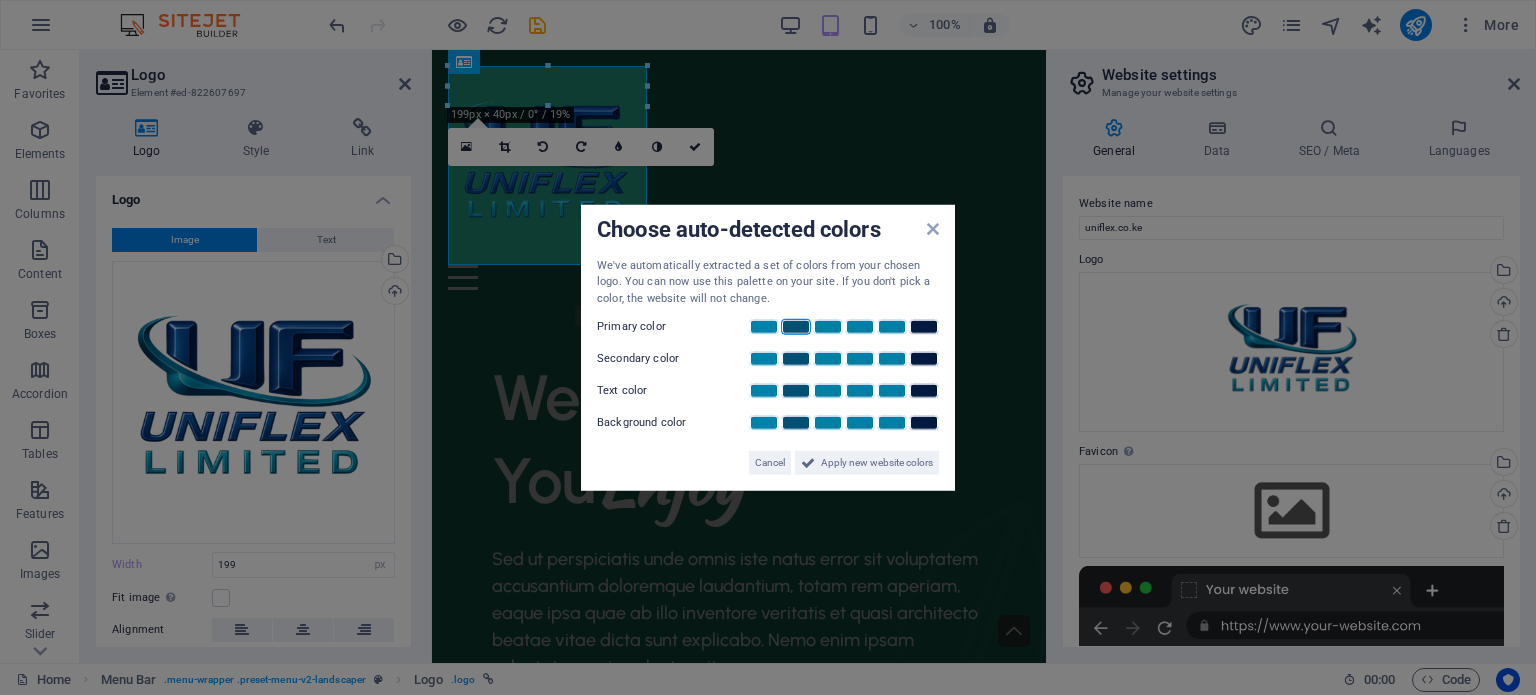 click at bounding box center (796, 327) 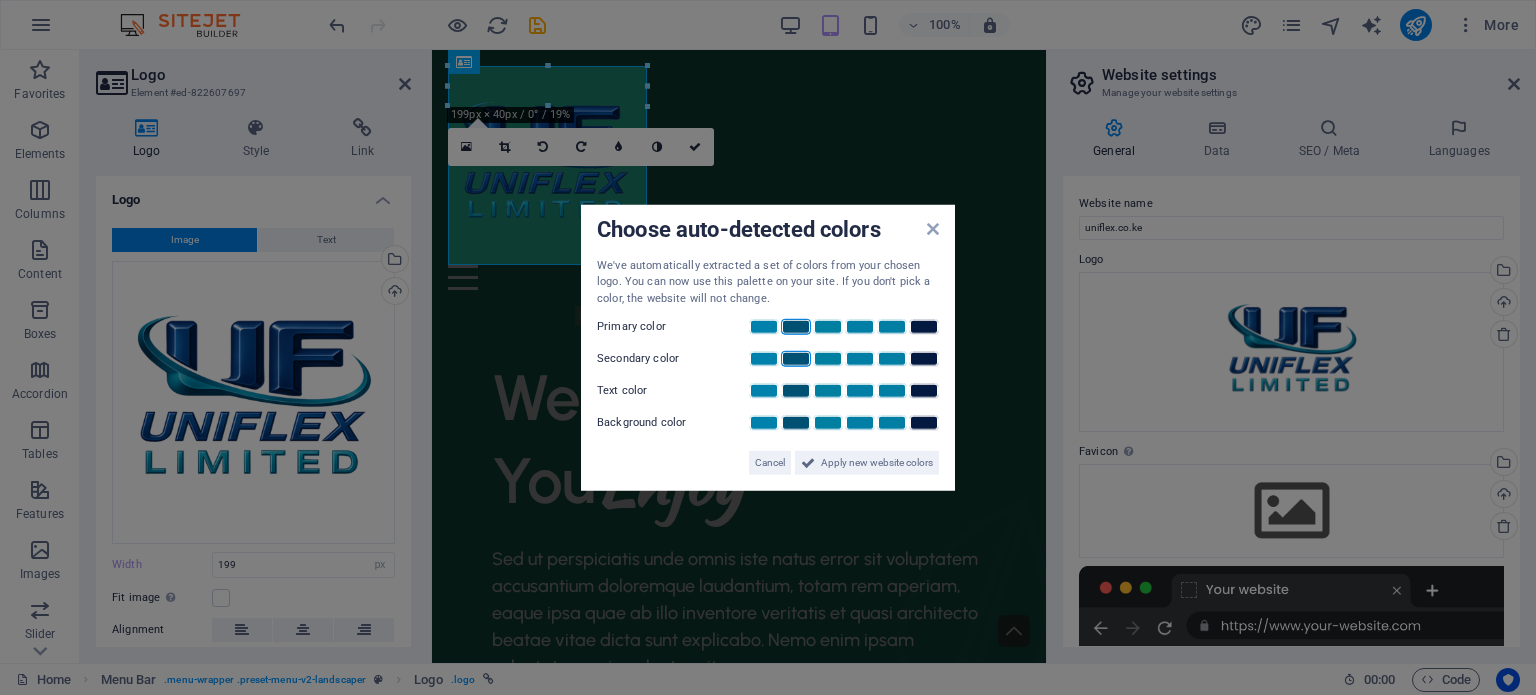 click at bounding box center [796, 359] 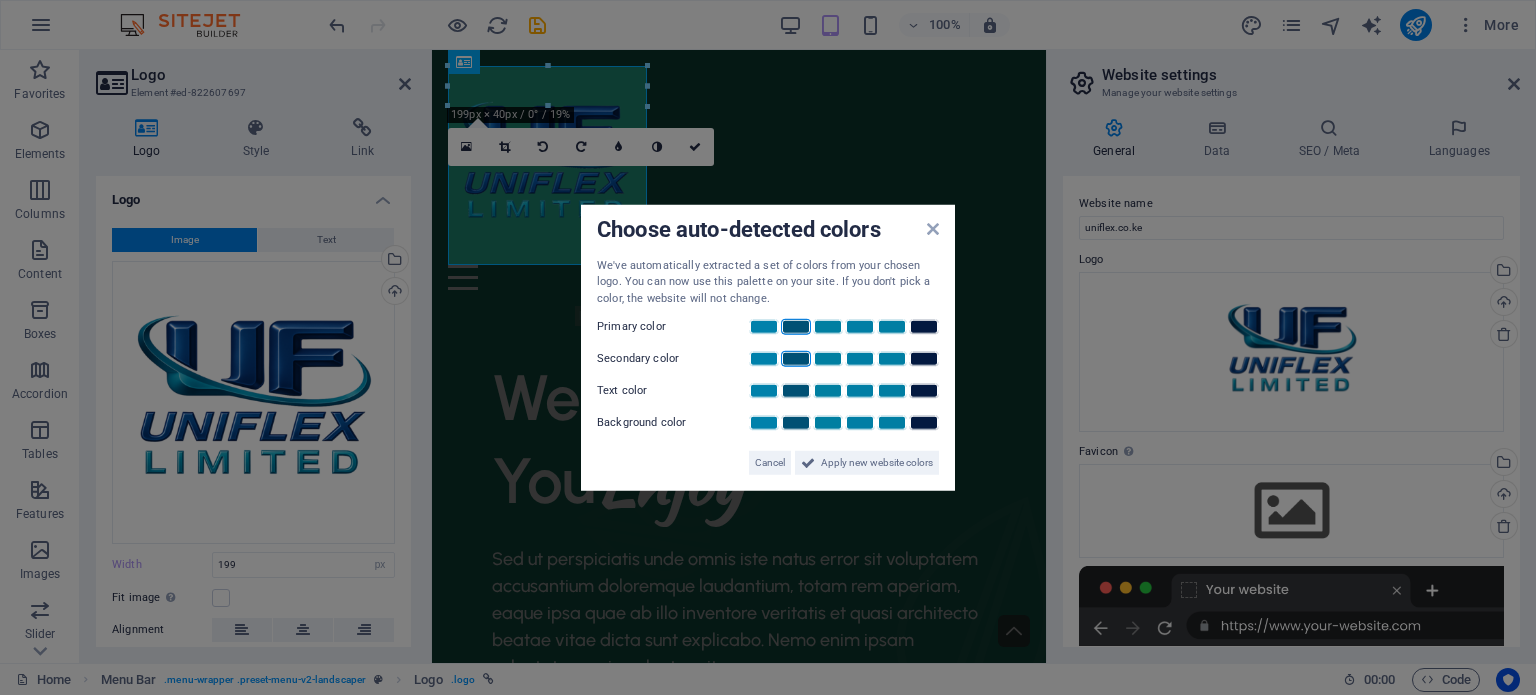 click at bounding box center (796, 327) 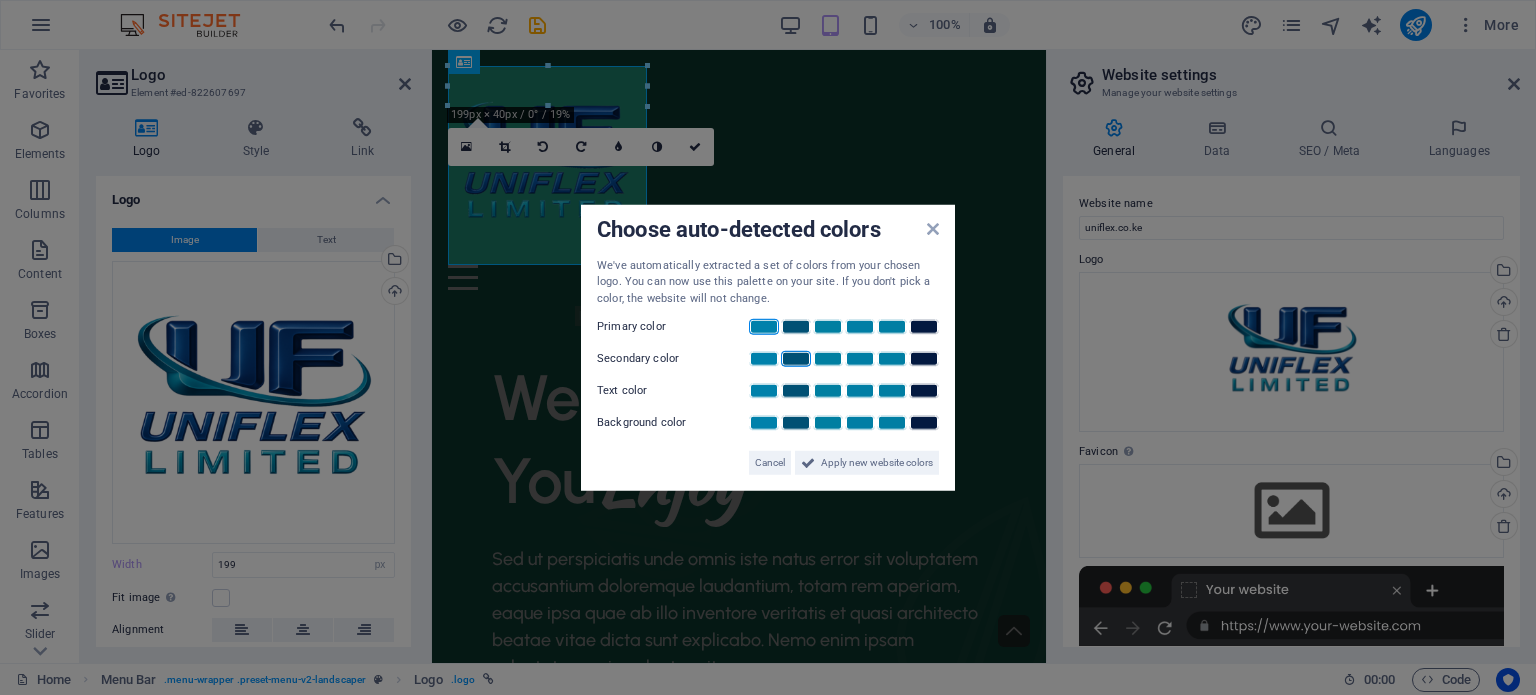click at bounding box center (764, 327) 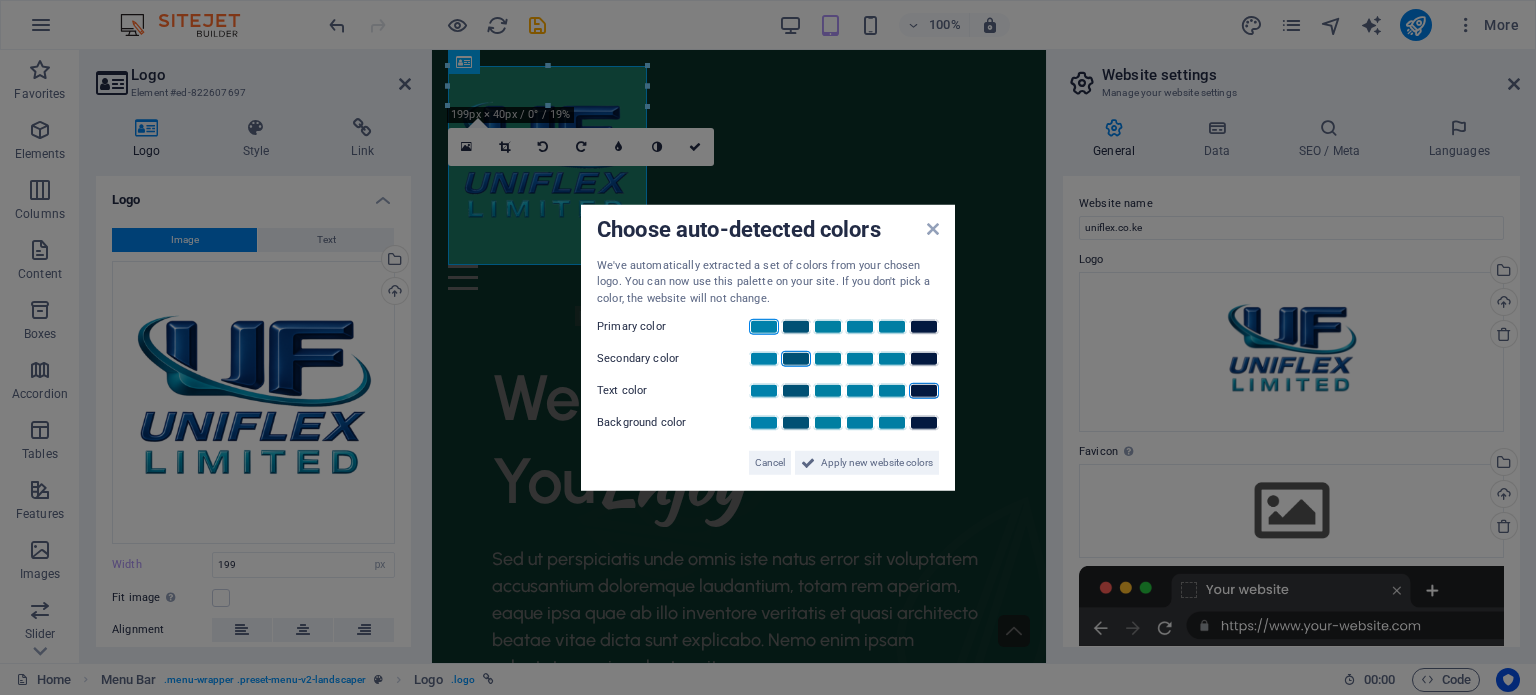 click at bounding box center [924, 391] 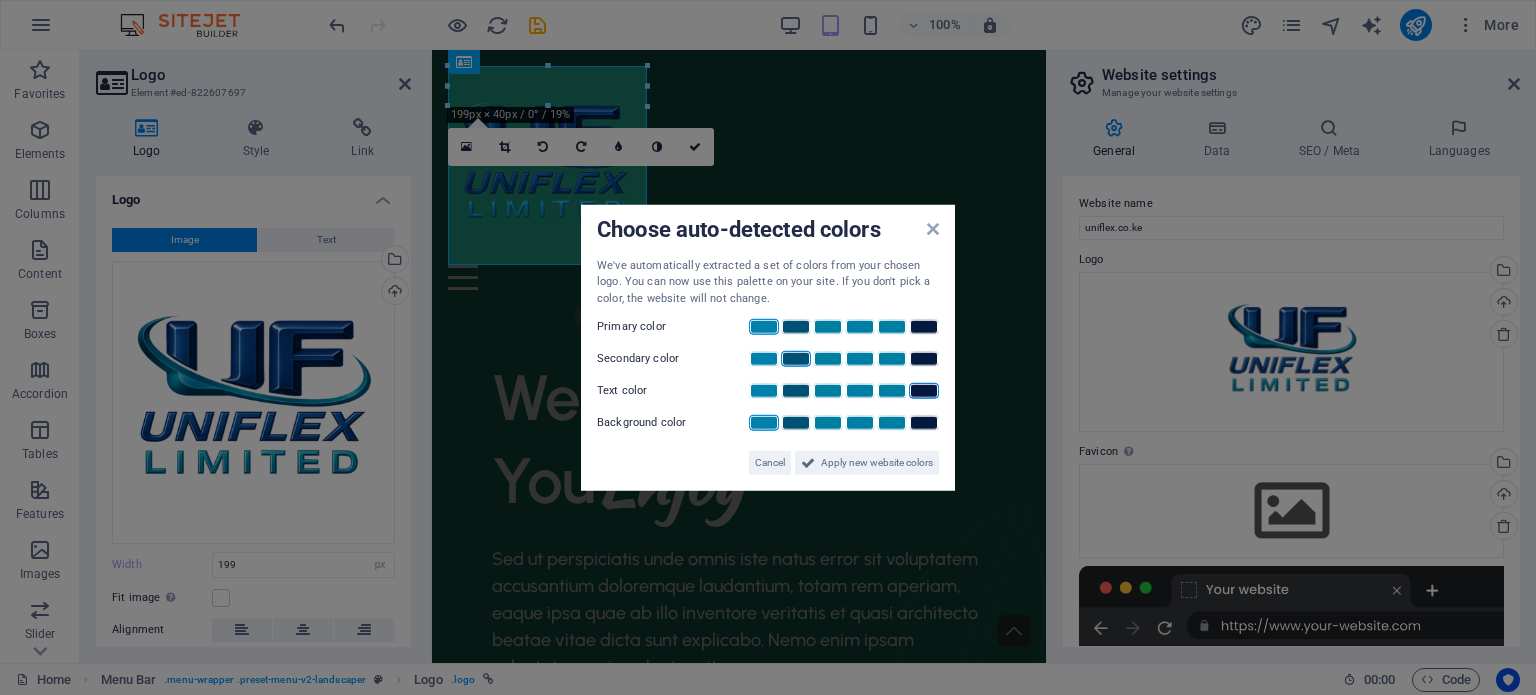 click at bounding box center (764, 423) 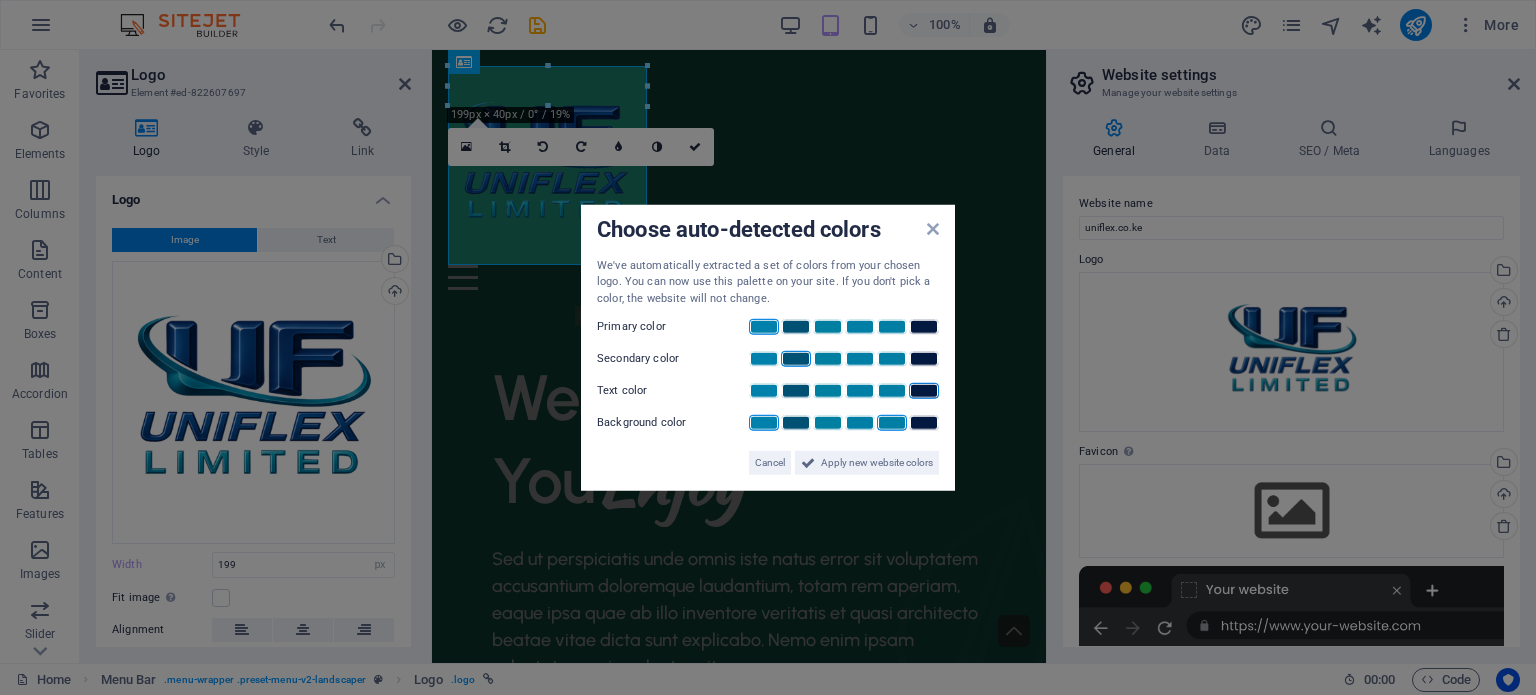 click at bounding box center [892, 423] 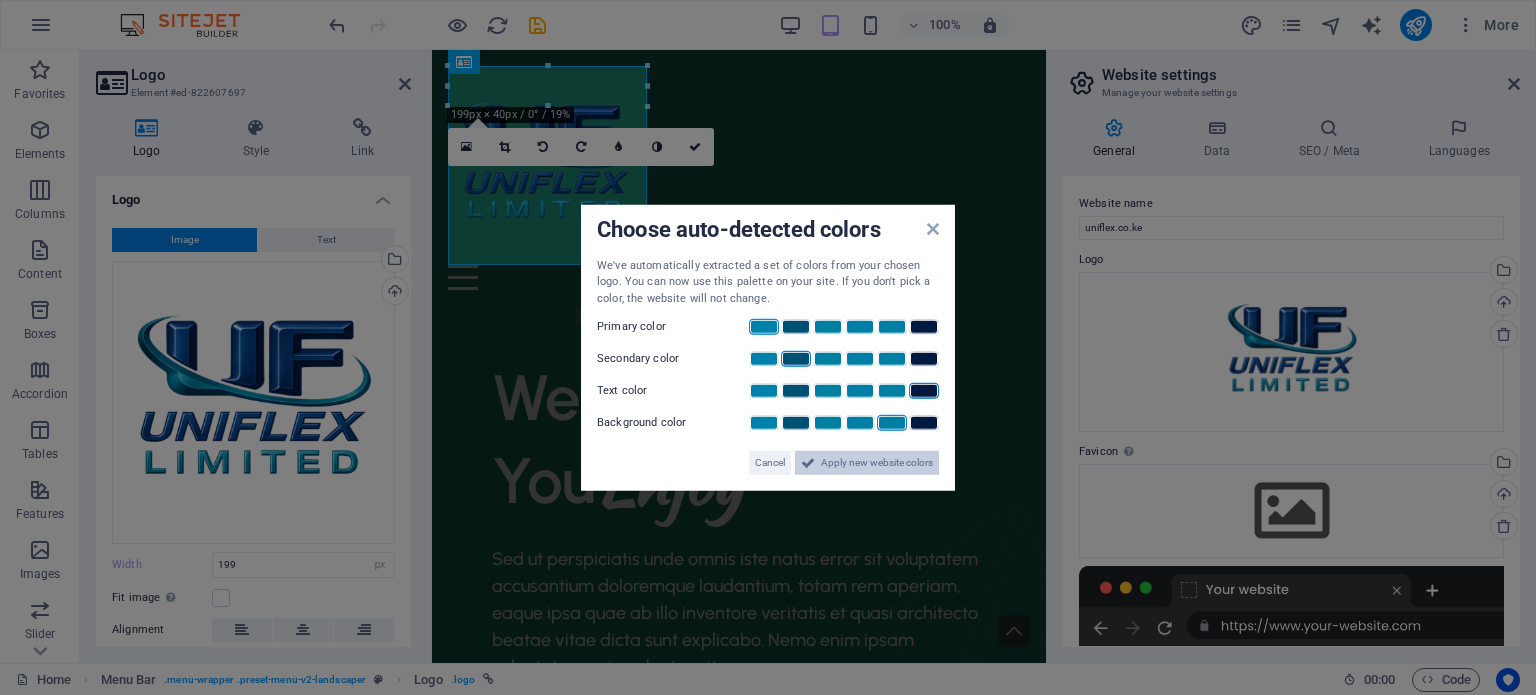 click on "Apply new website colors" at bounding box center (877, 463) 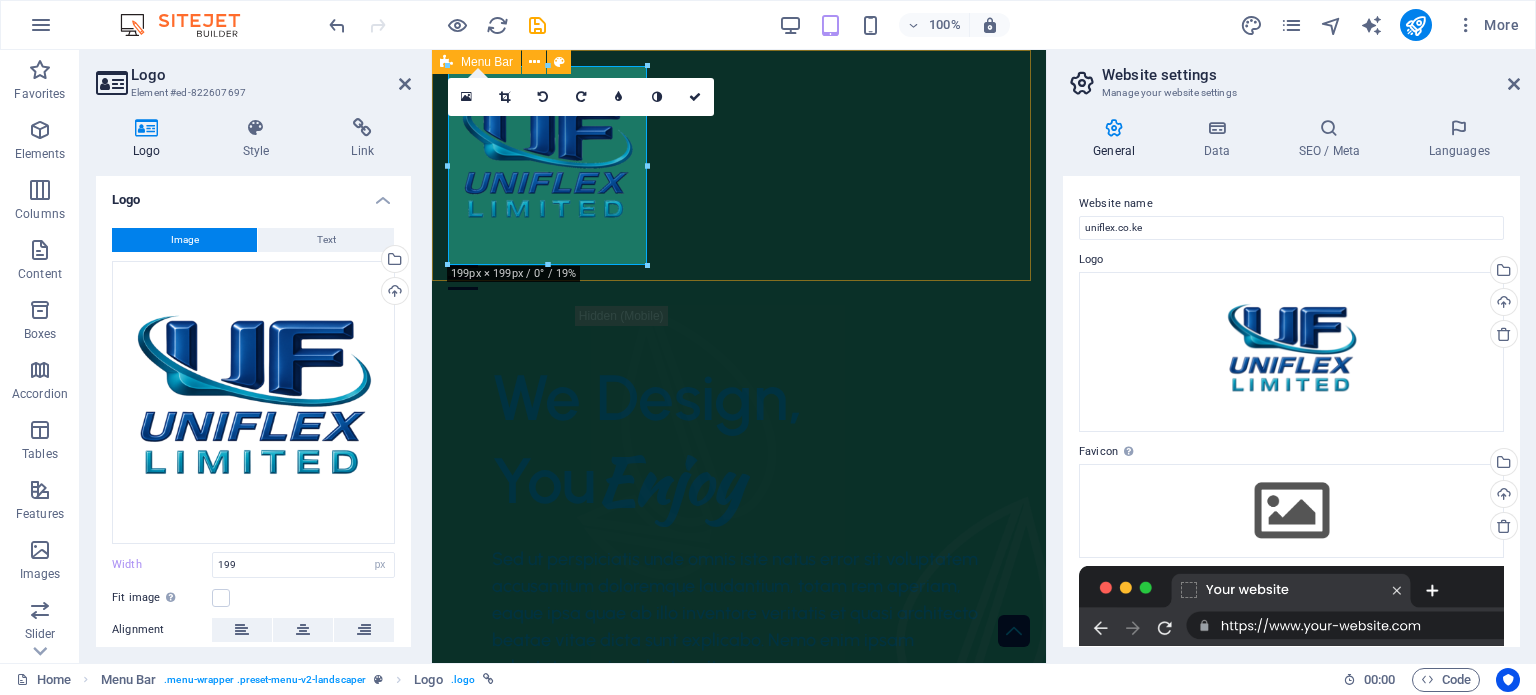 click on "About Us Services Portfolio Contact" at bounding box center [739, 178] 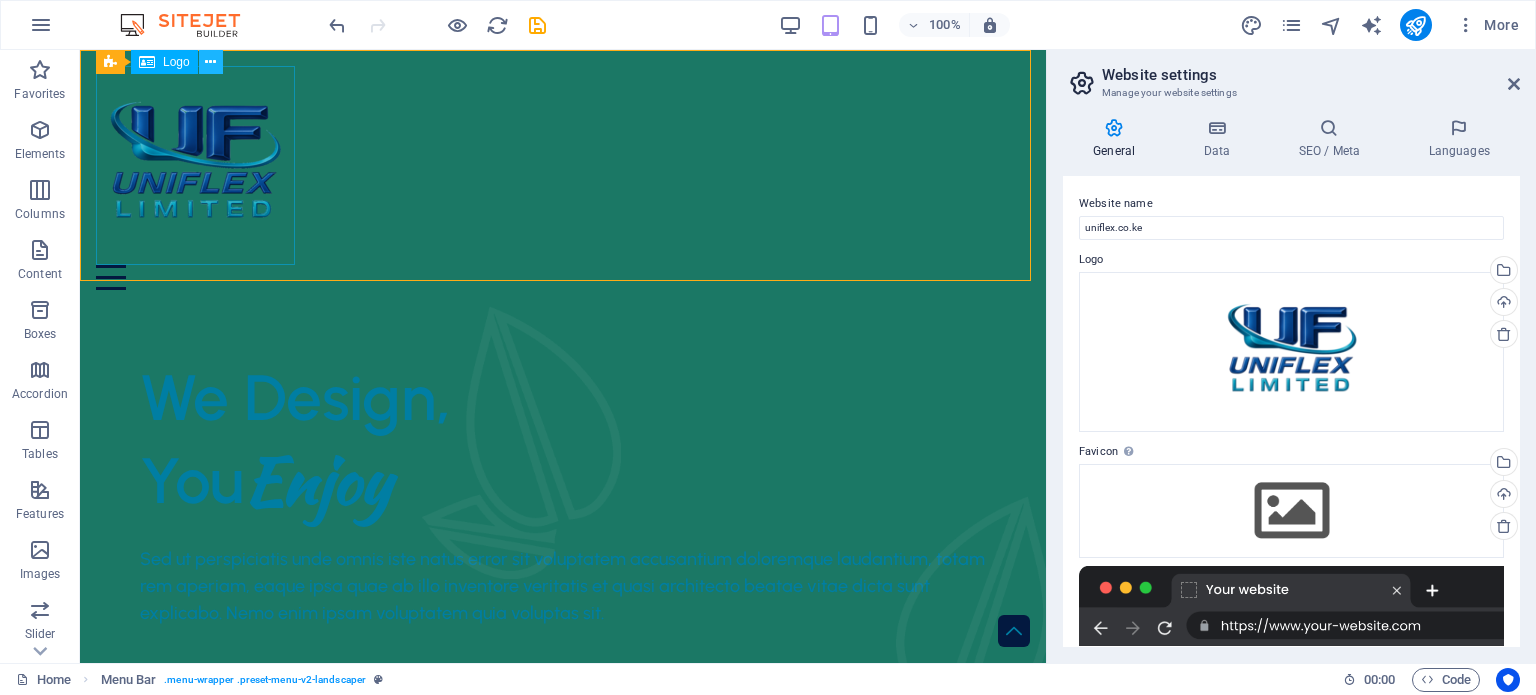 click at bounding box center [211, 62] 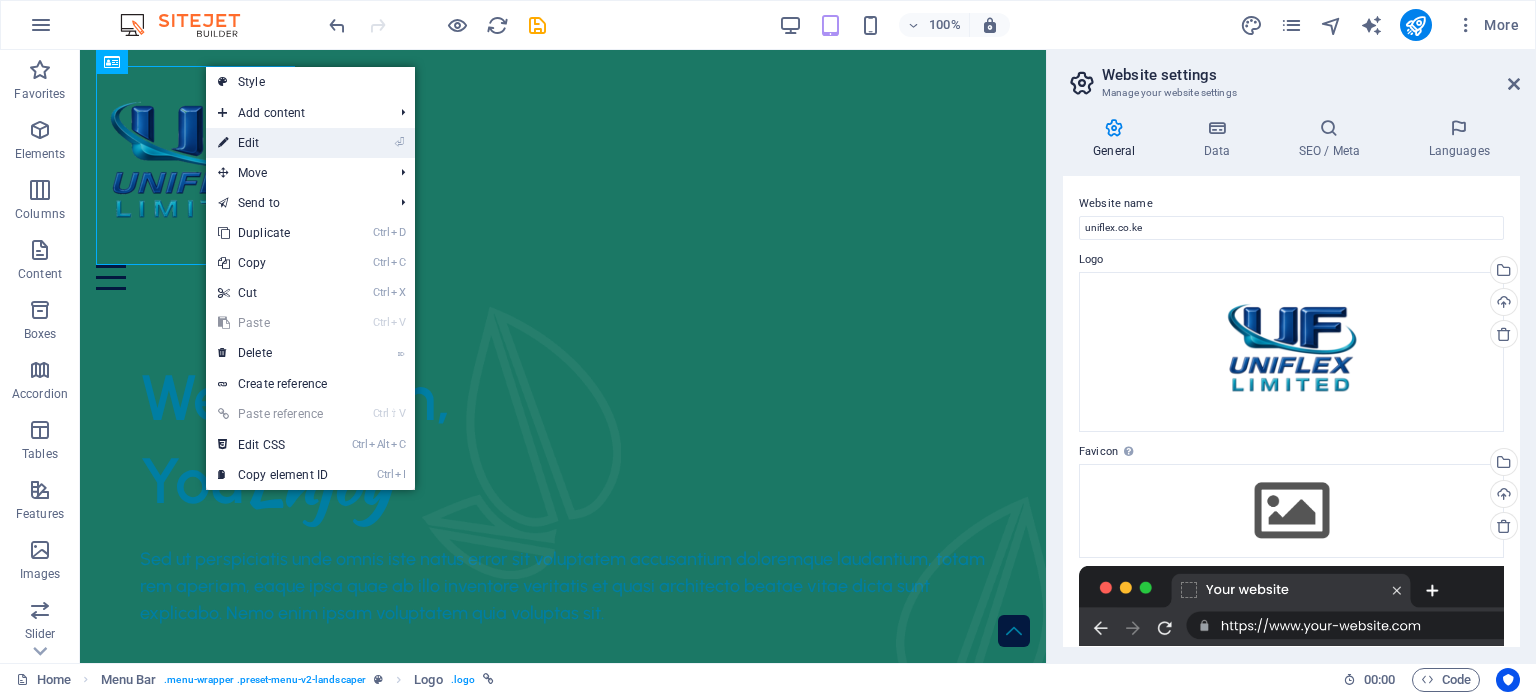 click on "⏎  Edit" at bounding box center [273, 143] 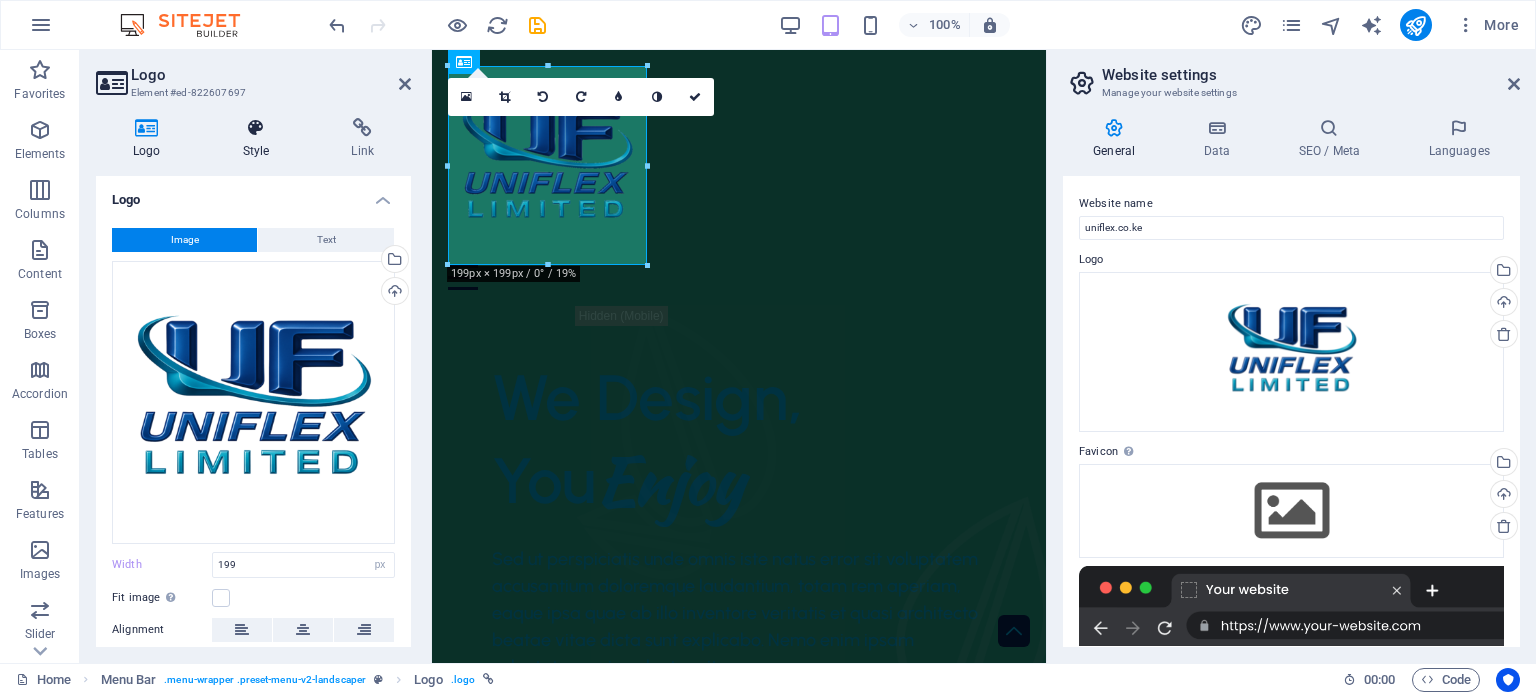 click on "Style" at bounding box center (260, 139) 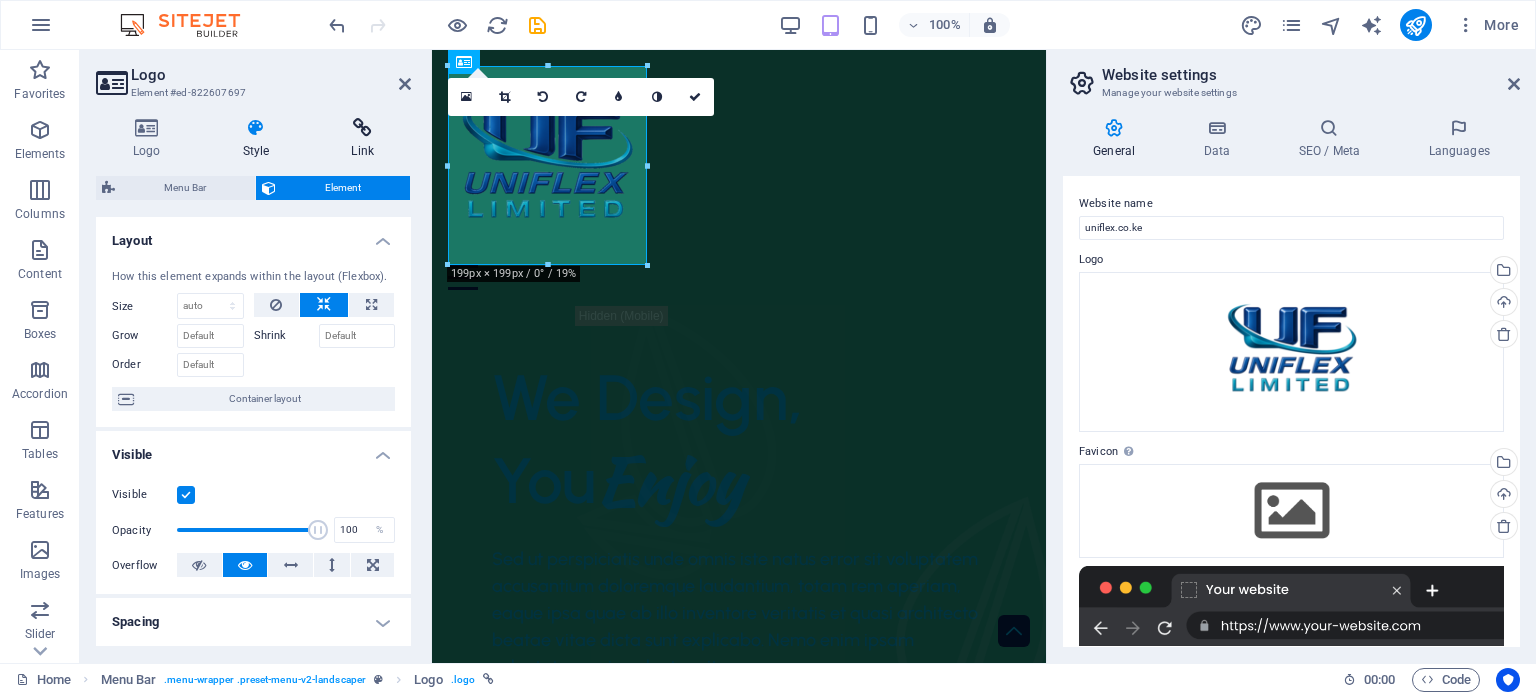 click on "Link" at bounding box center (362, 139) 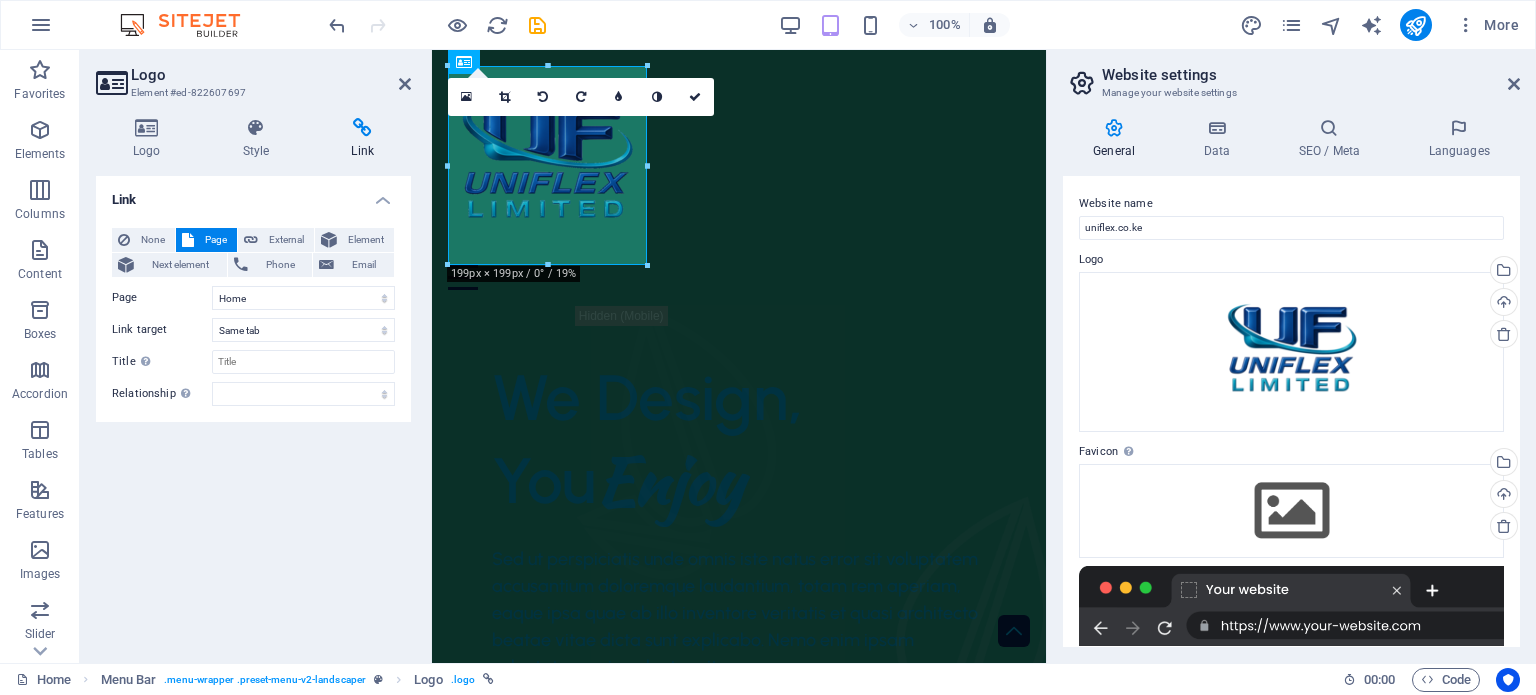 click on "Logo Style Link Logo Image Text Drag files here, click to choose files or select files from Files or our free stock photos & videos Select files from the file manager, stock photos, or upload file(s) Upload Width 199 Default auto px rem % em vh vw Fit image Automatically fit image to a fixed width and height Height Default auto px Alignment Lazyload Loading images after the page loads improves page speed. Responsive Automatically load retina image and smartphone optimized sizes. Lightbox Use as headline The image will be wrapped in an H1 headline tag. Useful for giving alternative text the weight of an H1 headline, e.g. for the logo. Leave unchecked if uncertain. Optimized Images are compressed to improve page speed. Position Direction Custom X offset 50 px rem % vh vw Y offset 50 px rem % vh vw Edit design Text Float No float Image left Image right Determine how text should behave around the image. Text Alternative text Image caption Paragraph Format Normal Heading 1 Heading 2 Heading 3 Heading 4 Heading 5 8" at bounding box center (253, 382) 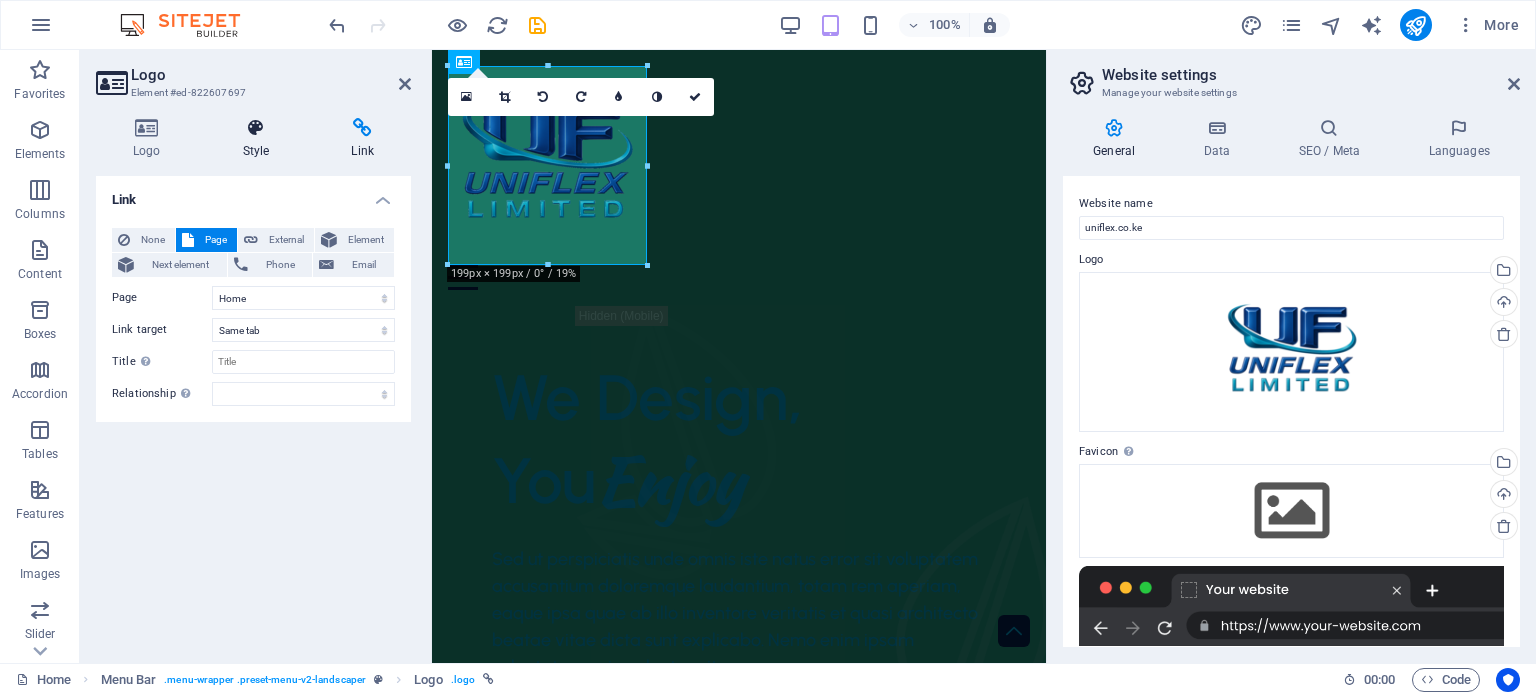 click at bounding box center [256, 128] 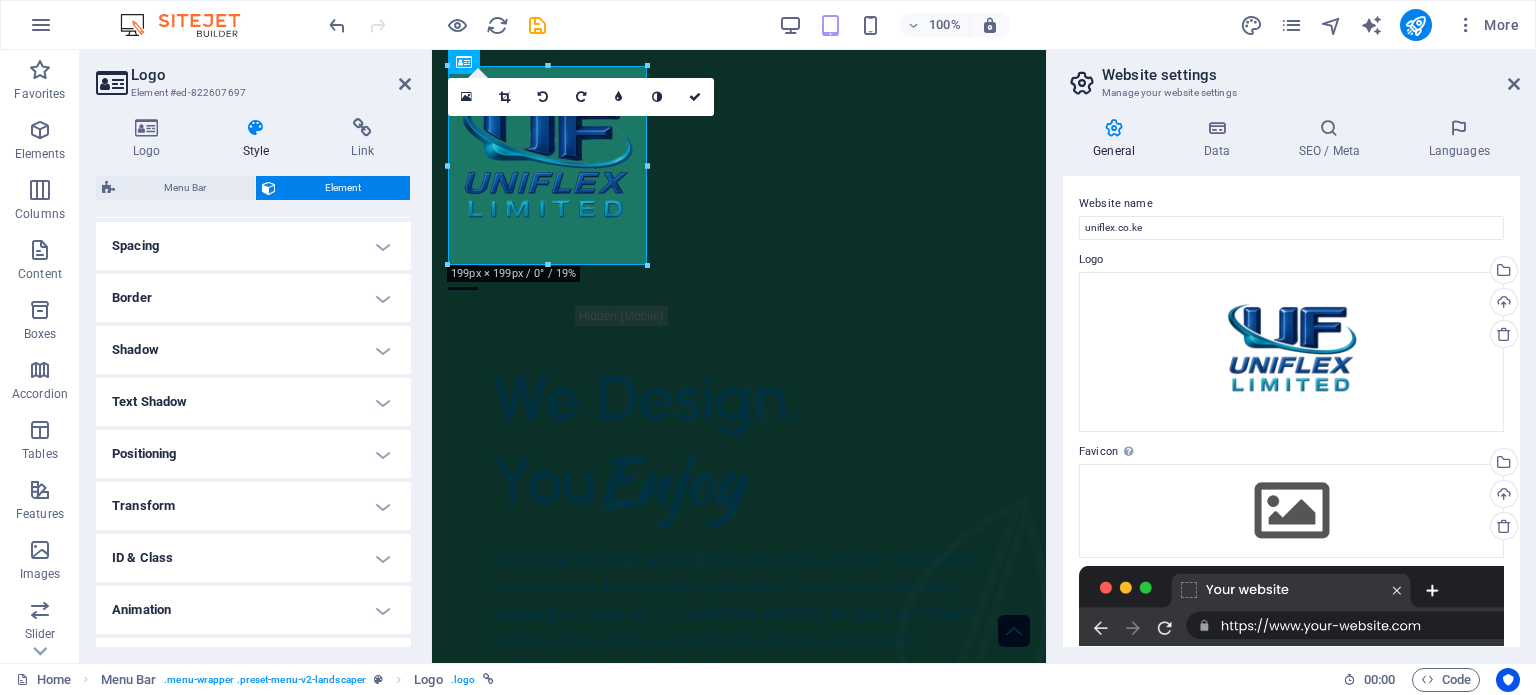 scroll, scrollTop: 414, scrollLeft: 0, axis: vertical 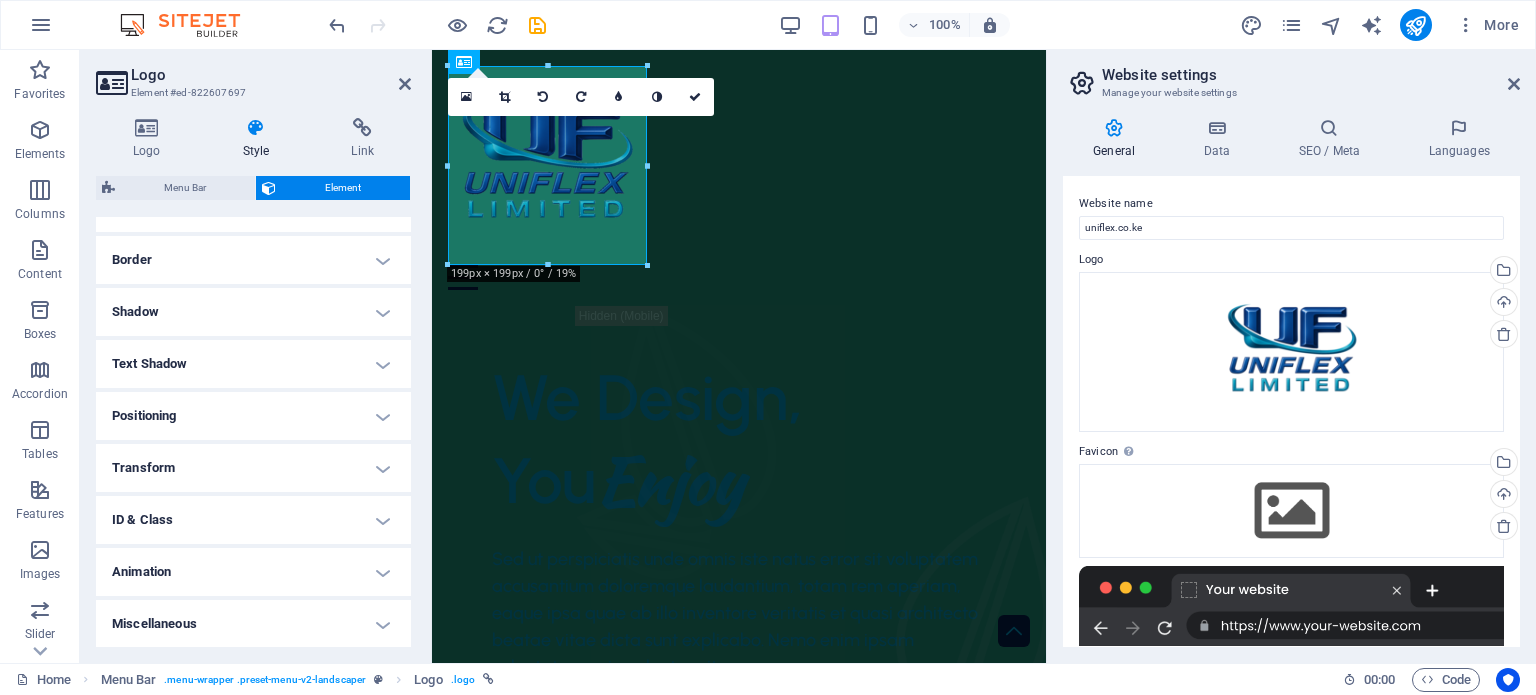 click on "Border" at bounding box center [253, 260] 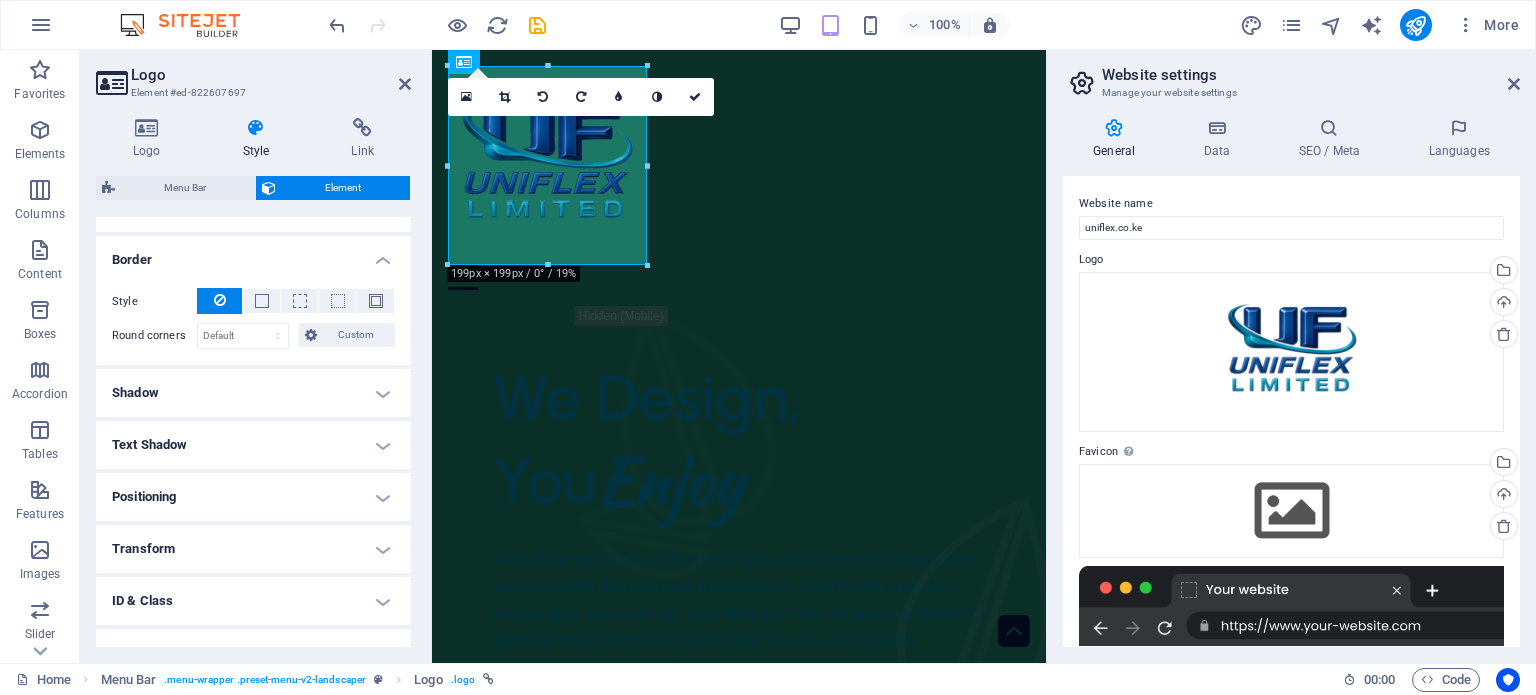 click on "Shadow" at bounding box center [253, 393] 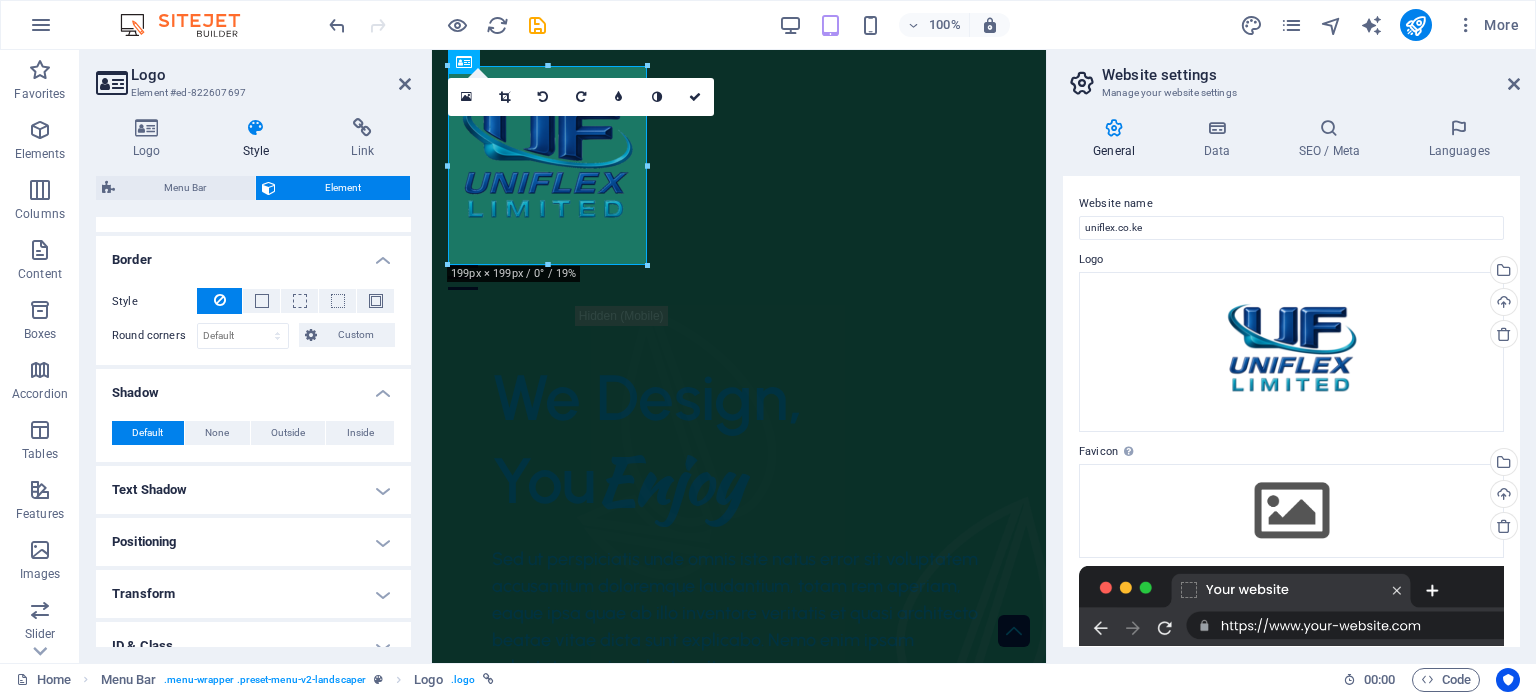 click on "Text Shadow" at bounding box center [253, 490] 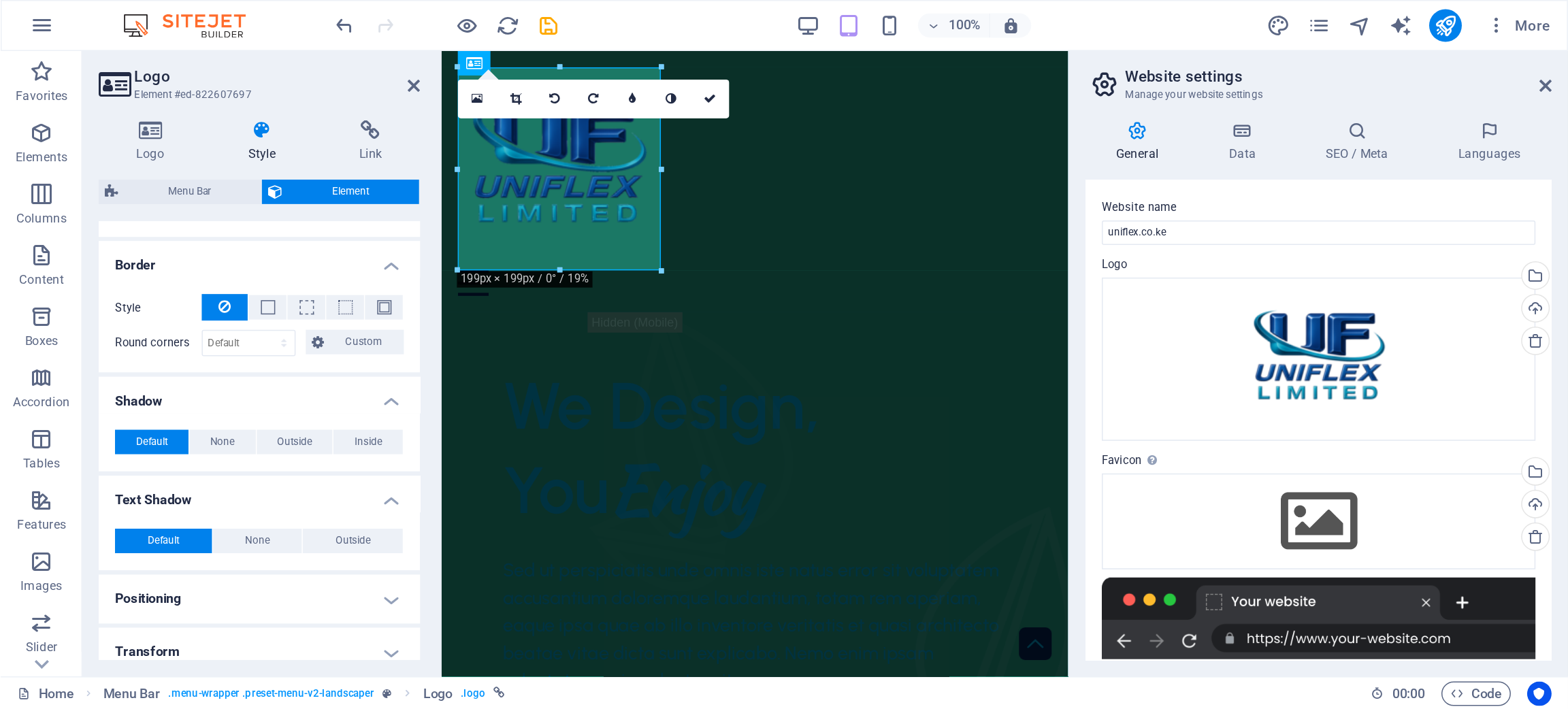 scroll, scrollTop: 397, scrollLeft: 0, axis: vertical 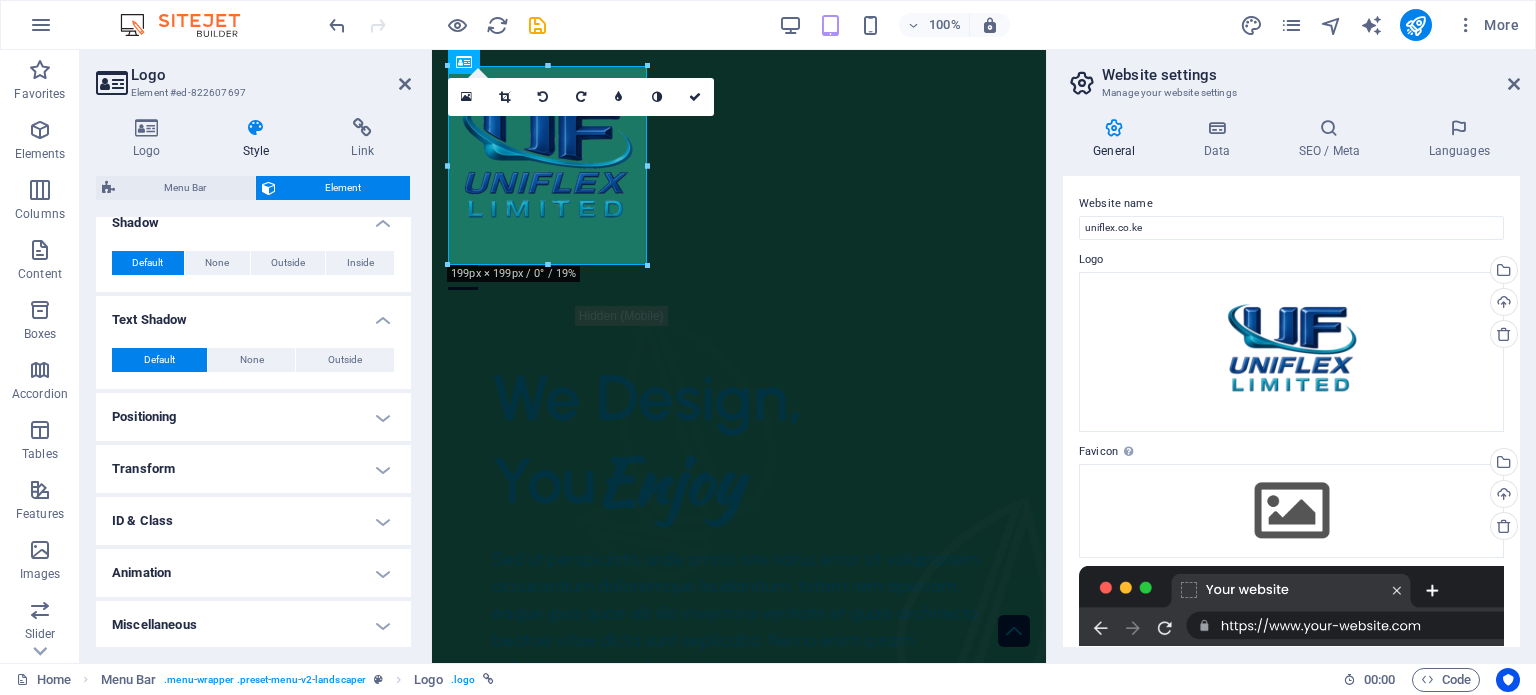 click on "Transform" at bounding box center [253, 469] 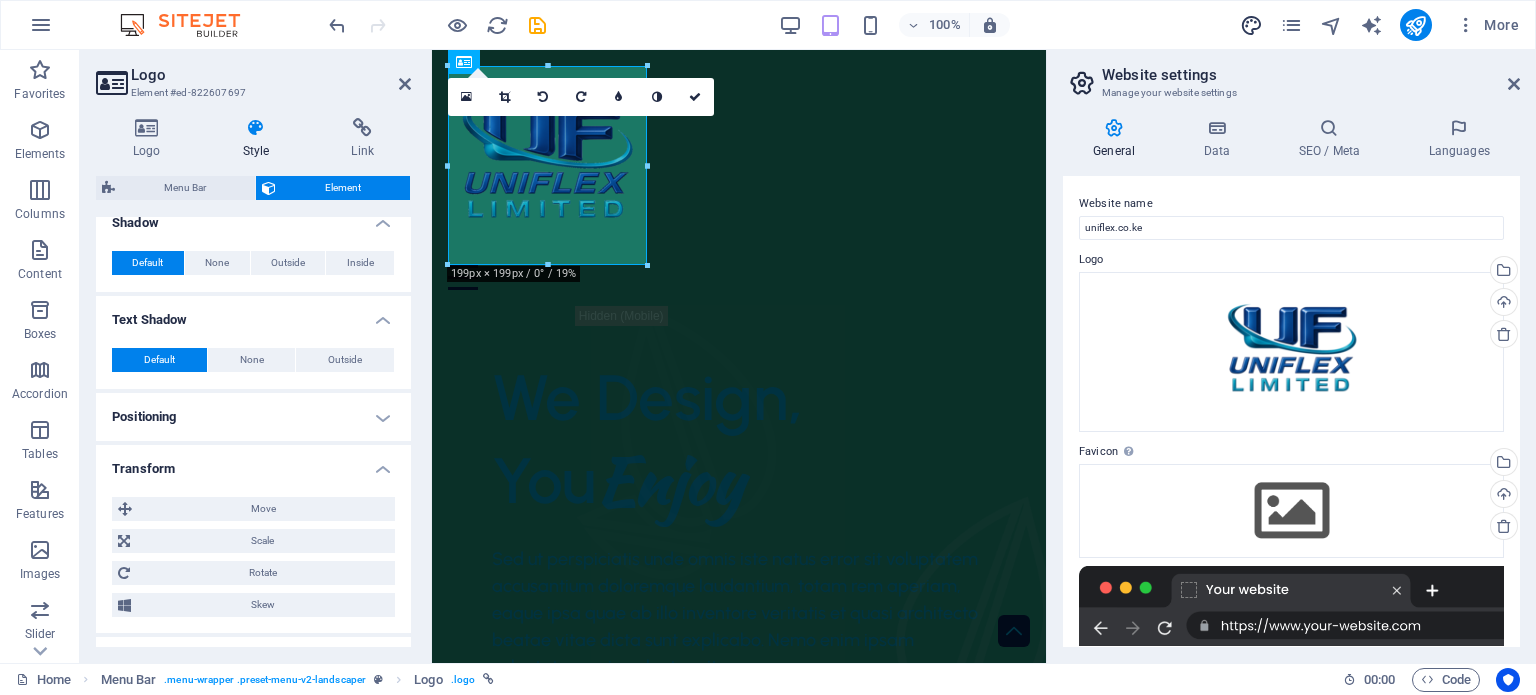 click at bounding box center (1251, 25) 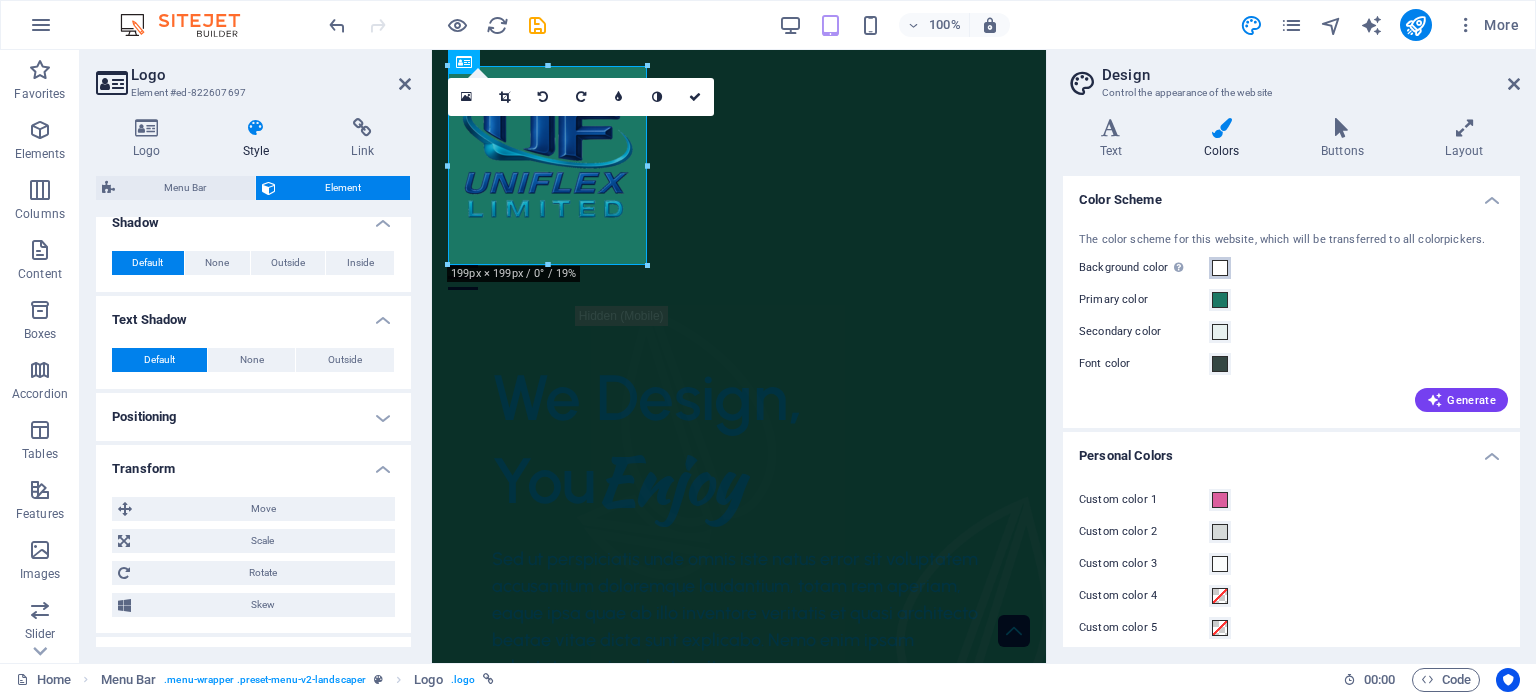 click at bounding box center [1220, 268] 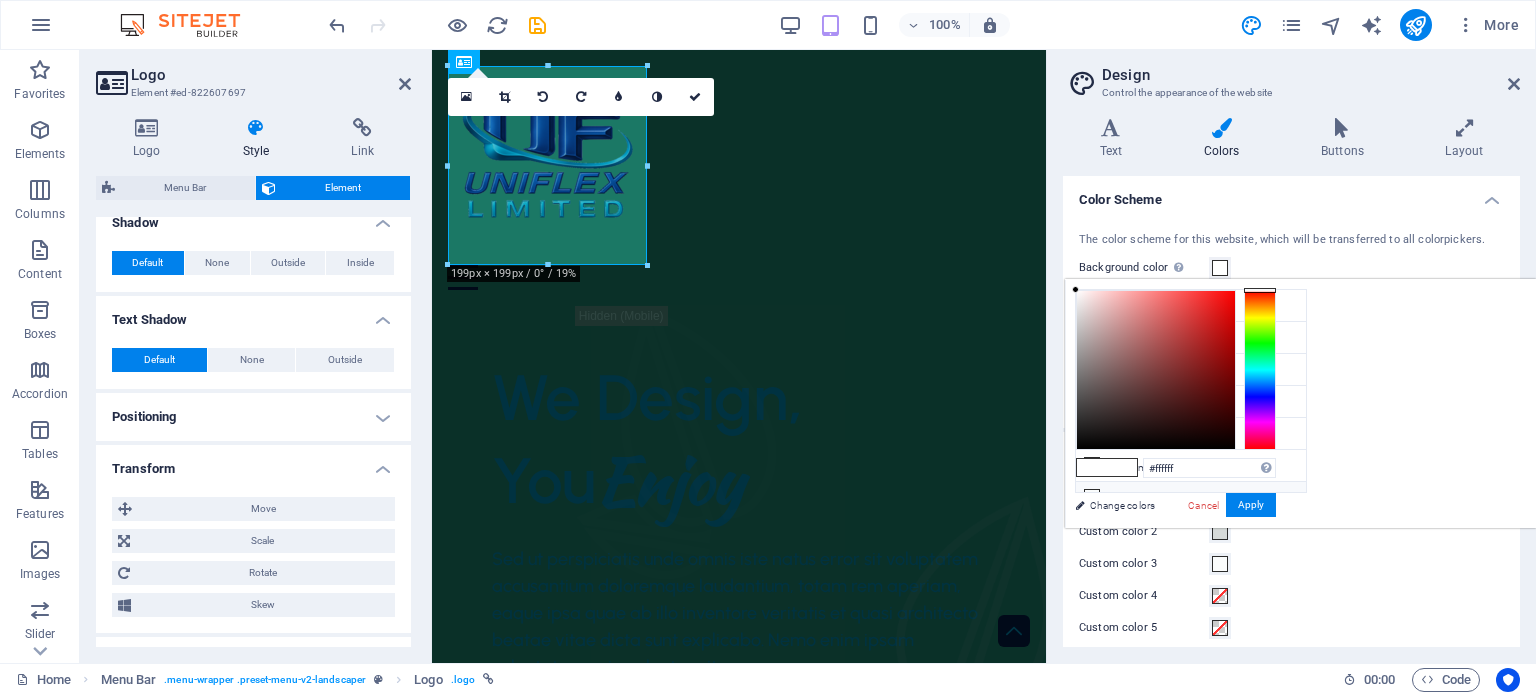 click on "Custom color 3
#fafcfc" at bounding box center (1191, 498) 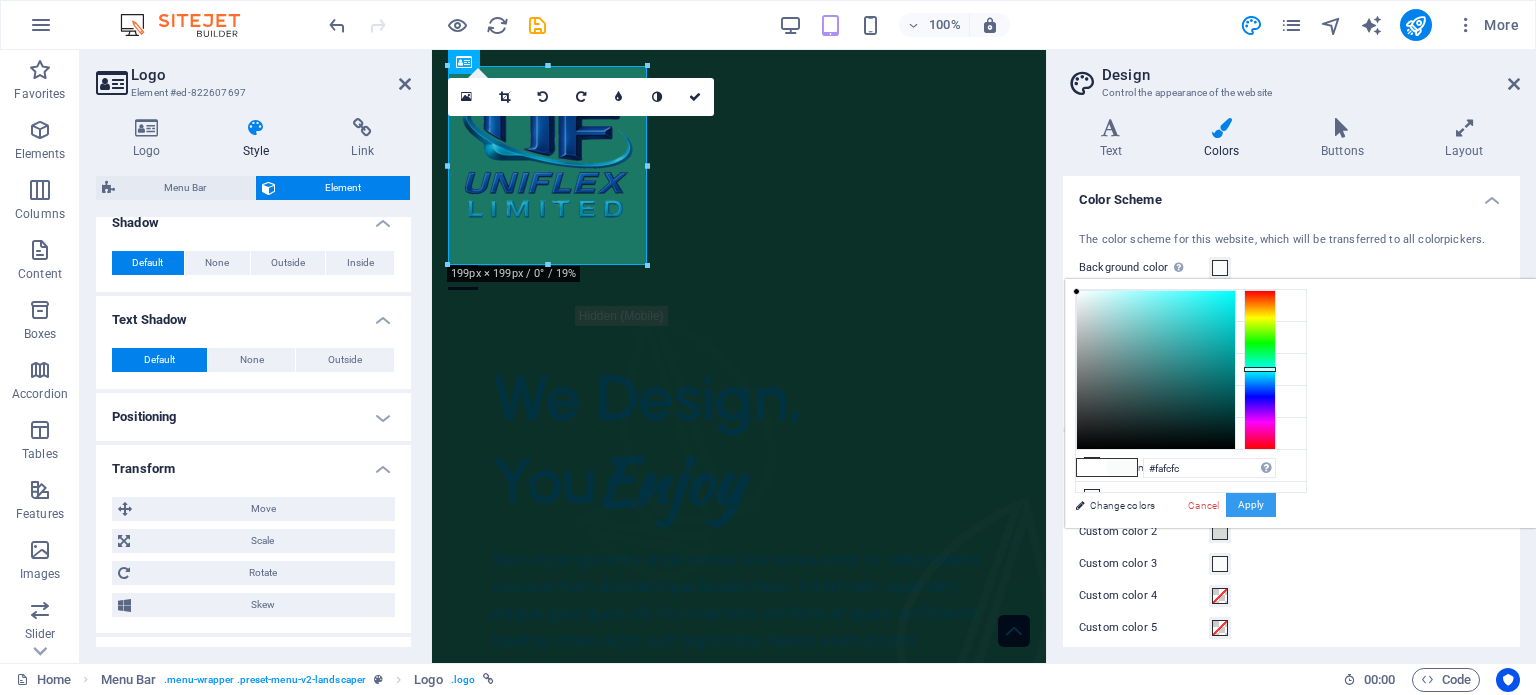 click on "Apply" at bounding box center [1251, 505] 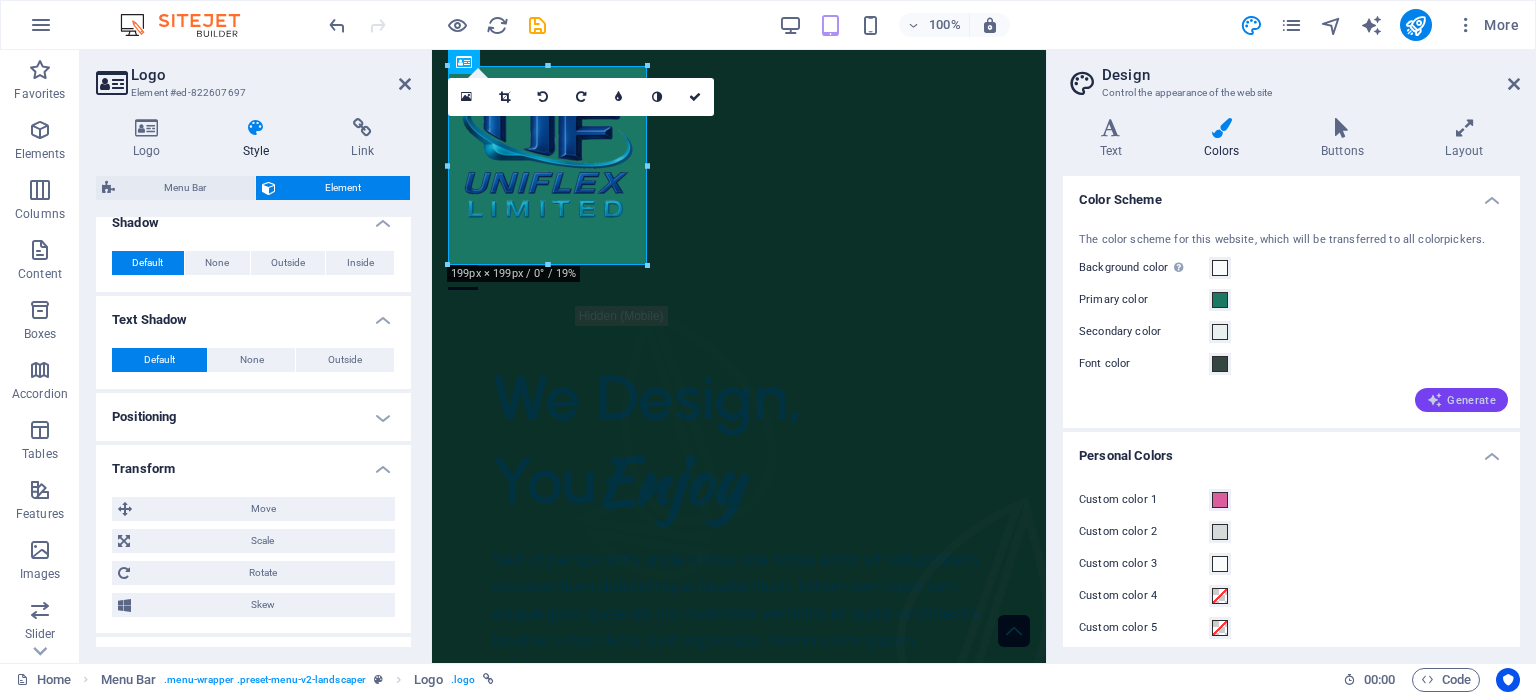 click on "Generate" at bounding box center [1461, 400] 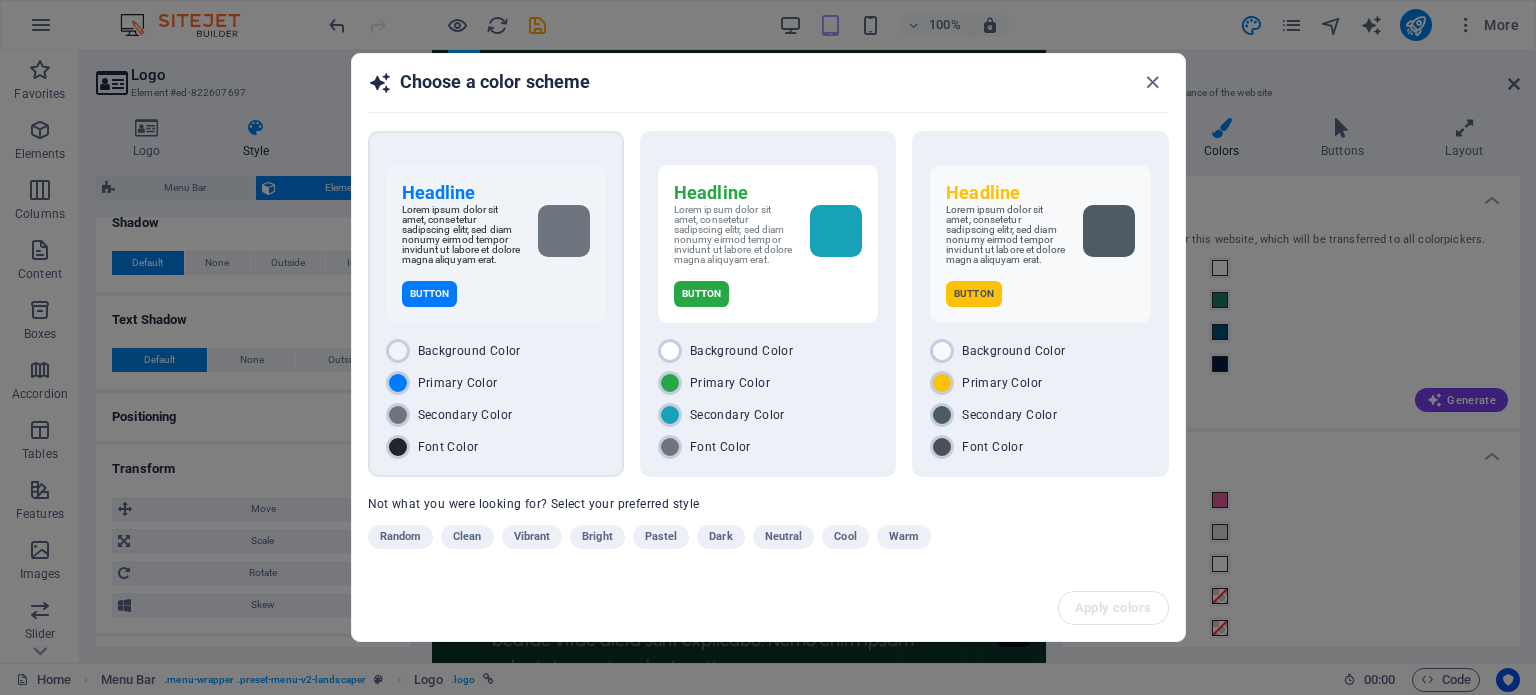 drag, startPoint x: 543, startPoint y: 251, endPoint x: 572, endPoint y: 283, distance: 43.185646 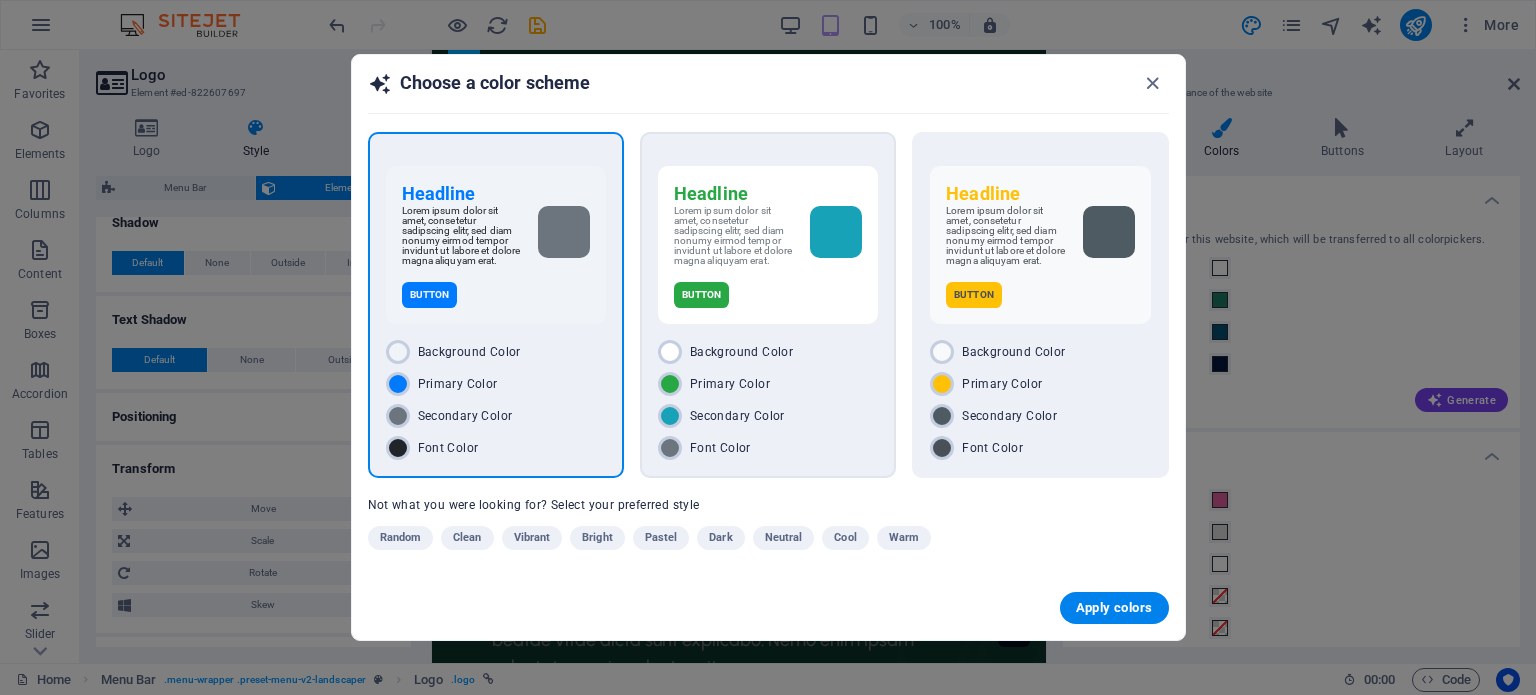 click on "Button" at bounding box center [768, 295] 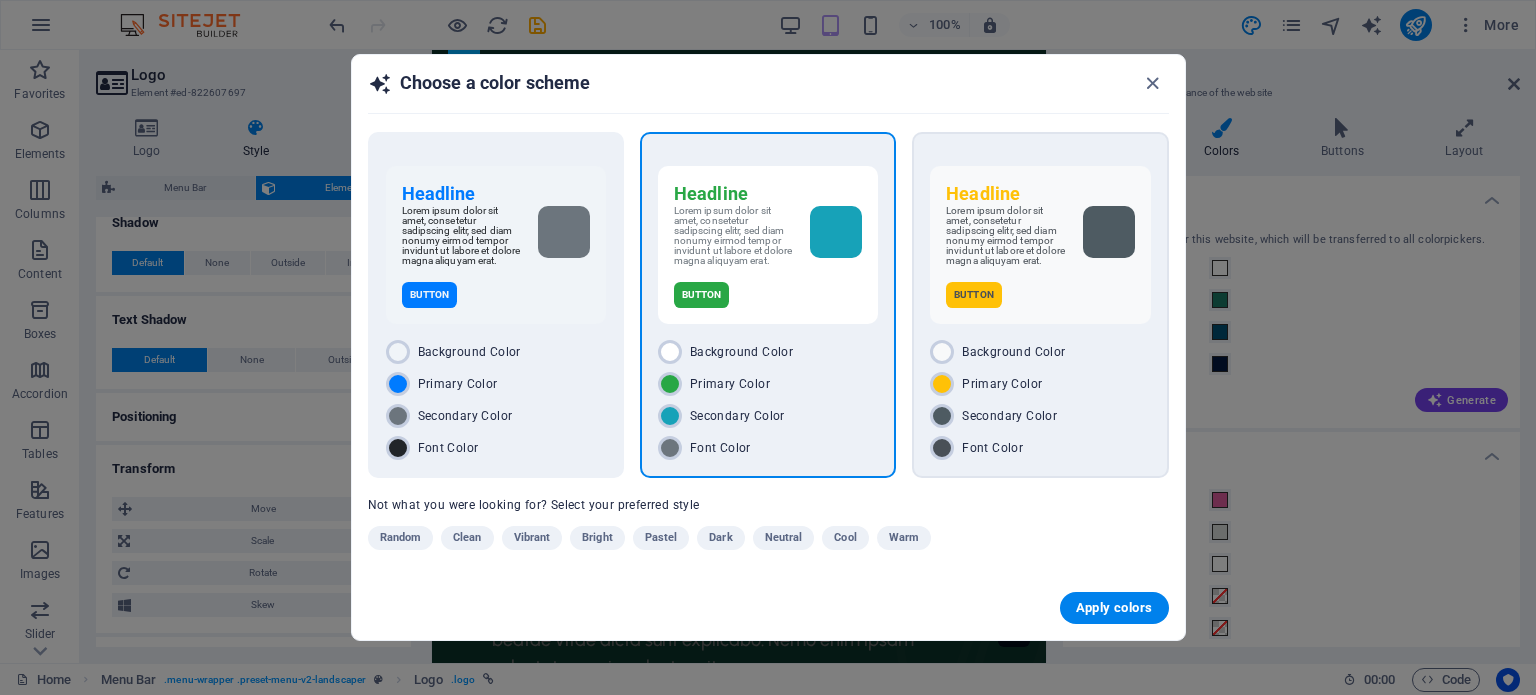 click on "Background Color" at bounding box center (1040, 352) 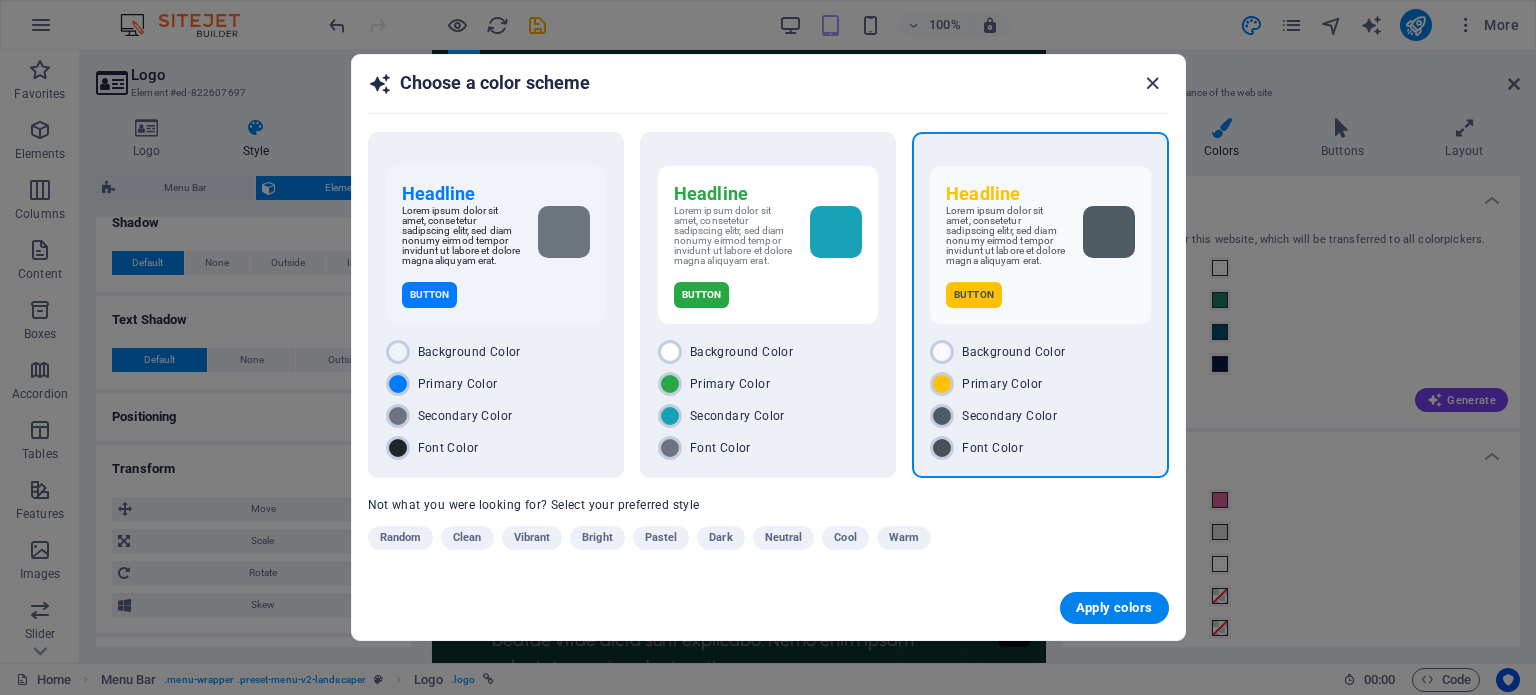click at bounding box center (1152, 83) 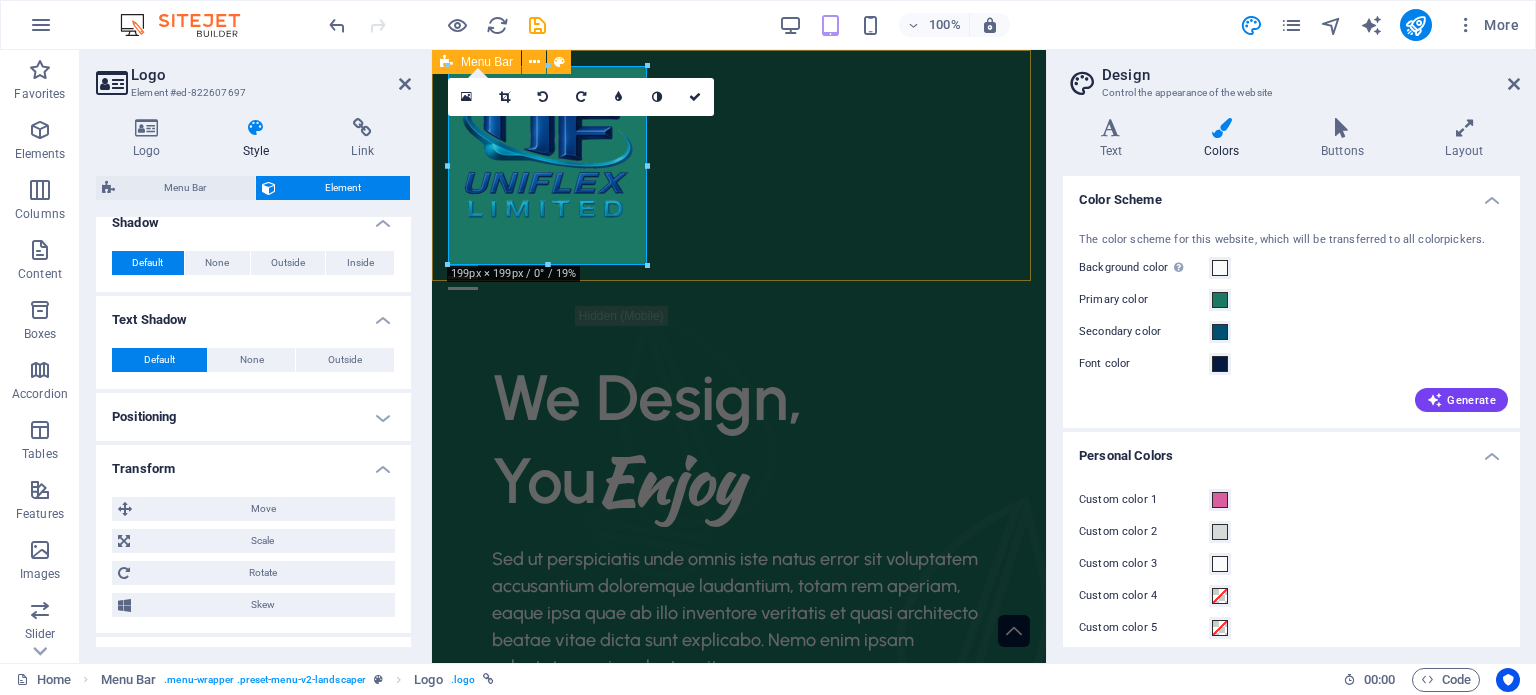 click on "About Us Services Portfolio Contact" at bounding box center [739, 178] 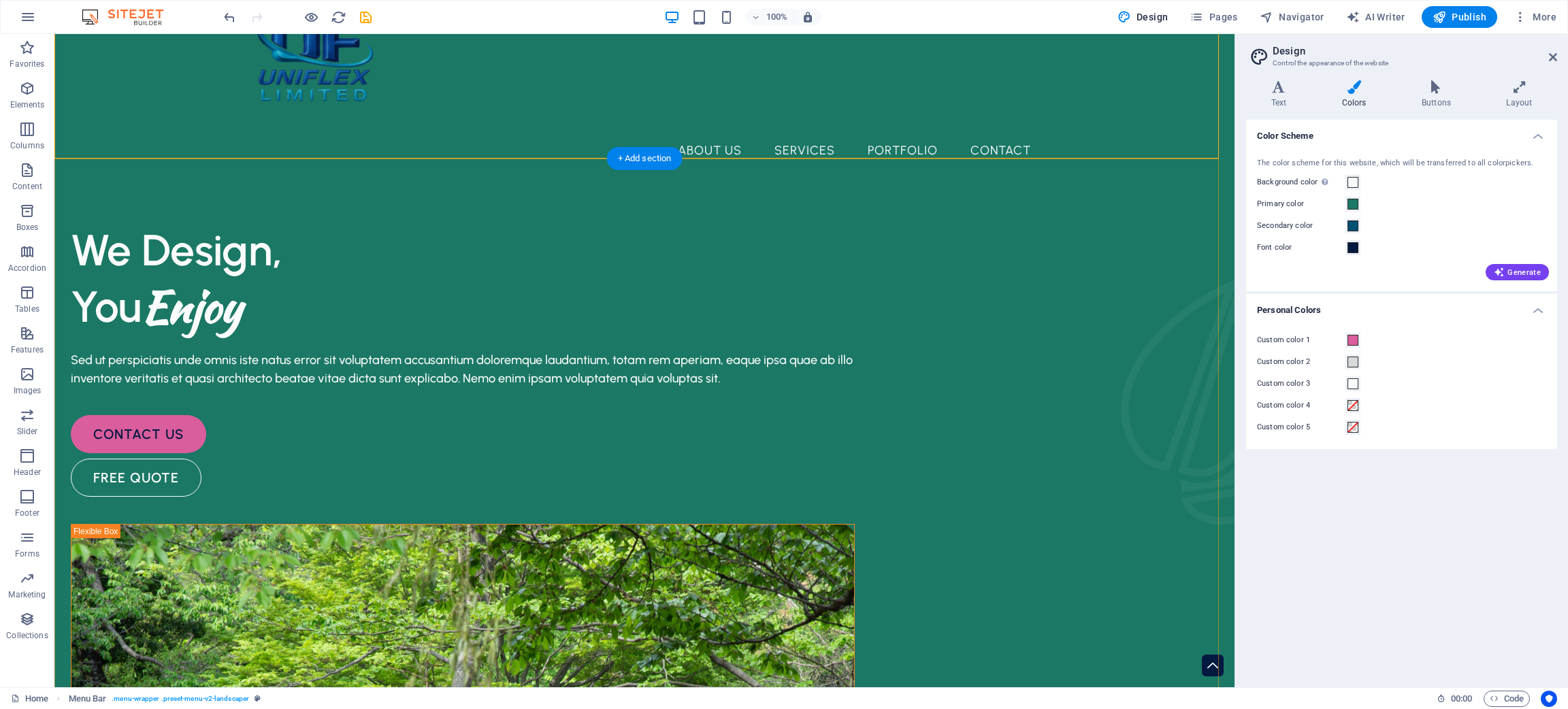 scroll, scrollTop: 0, scrollLeft: 0, axis: both 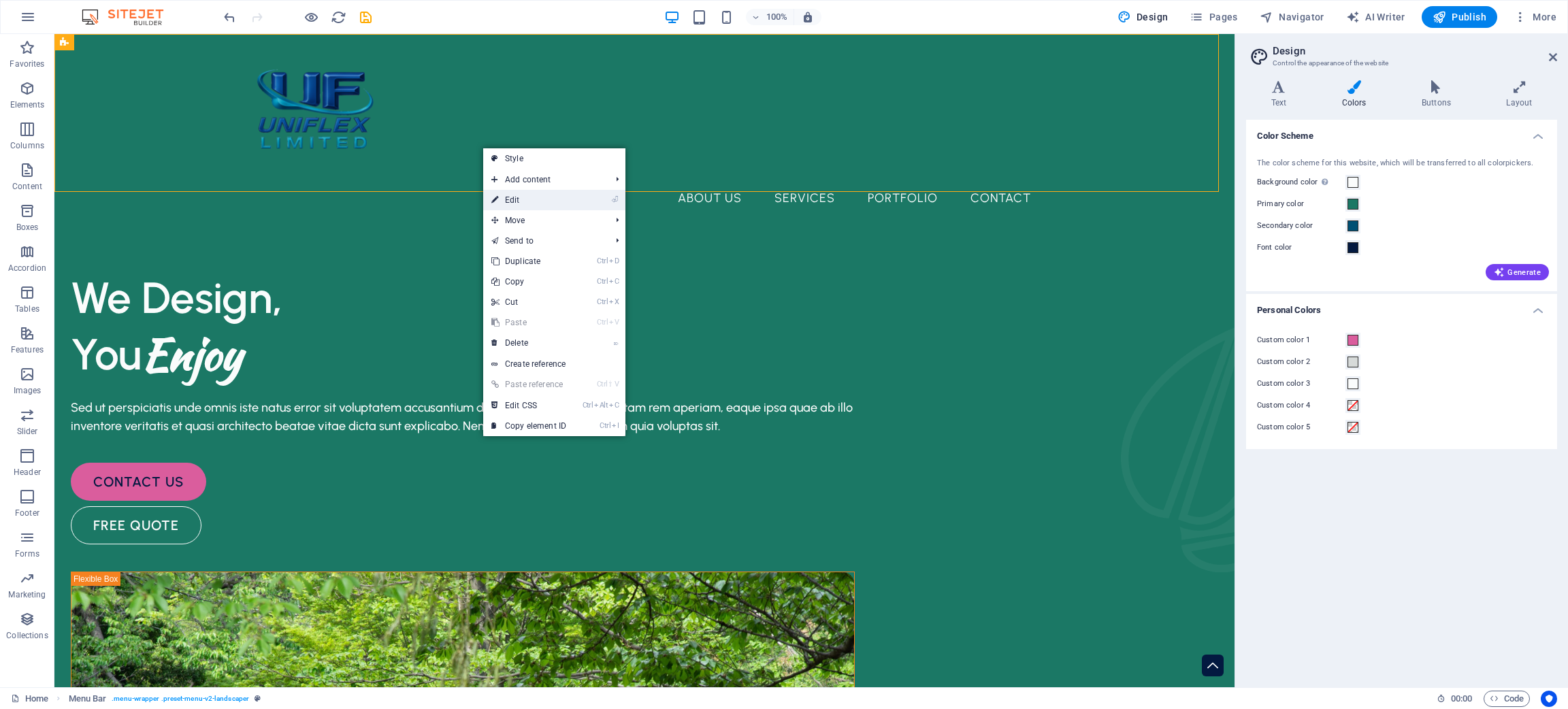drag, startPoint x: 566, startPoint y: 201, endPoint x: 143, endPoint y: 153, distance: 425.7147 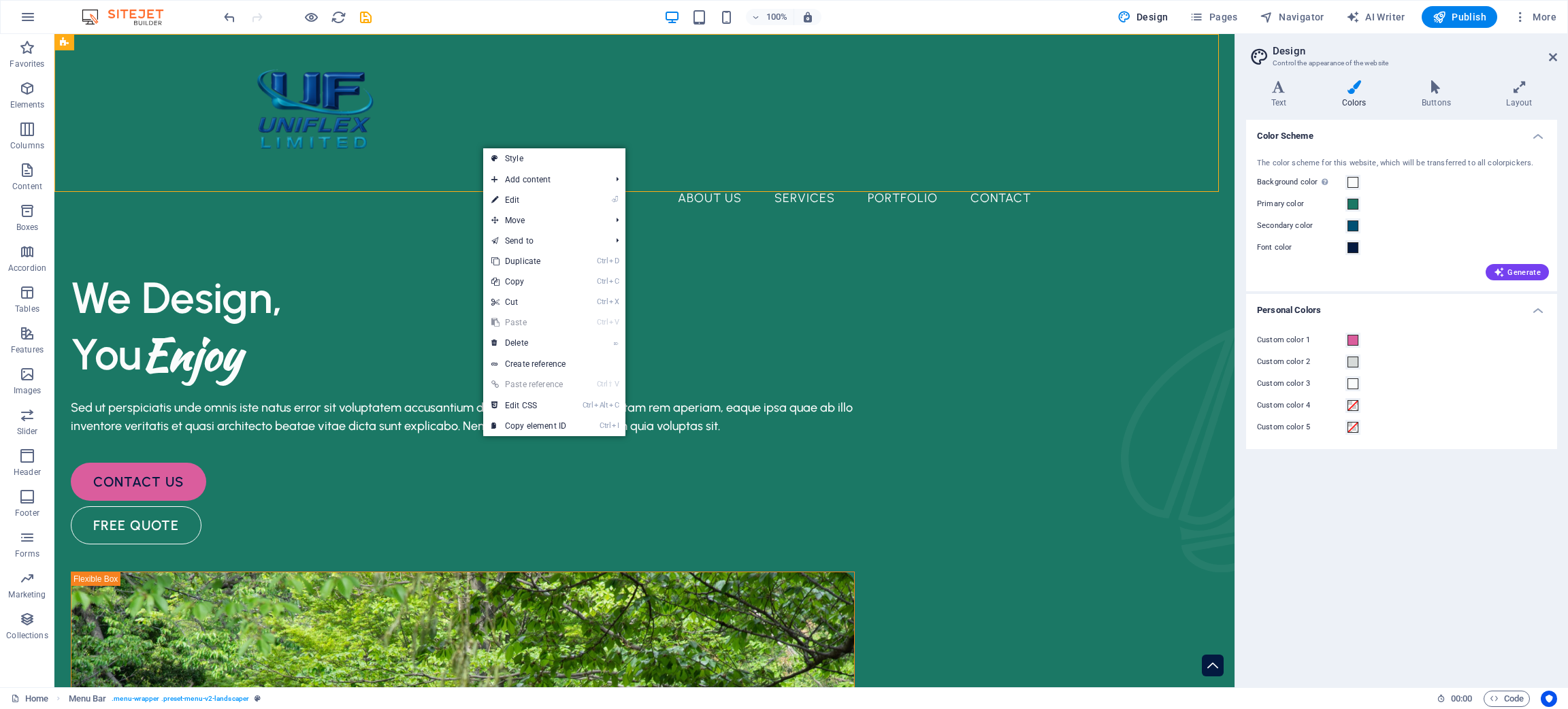 select on "header" 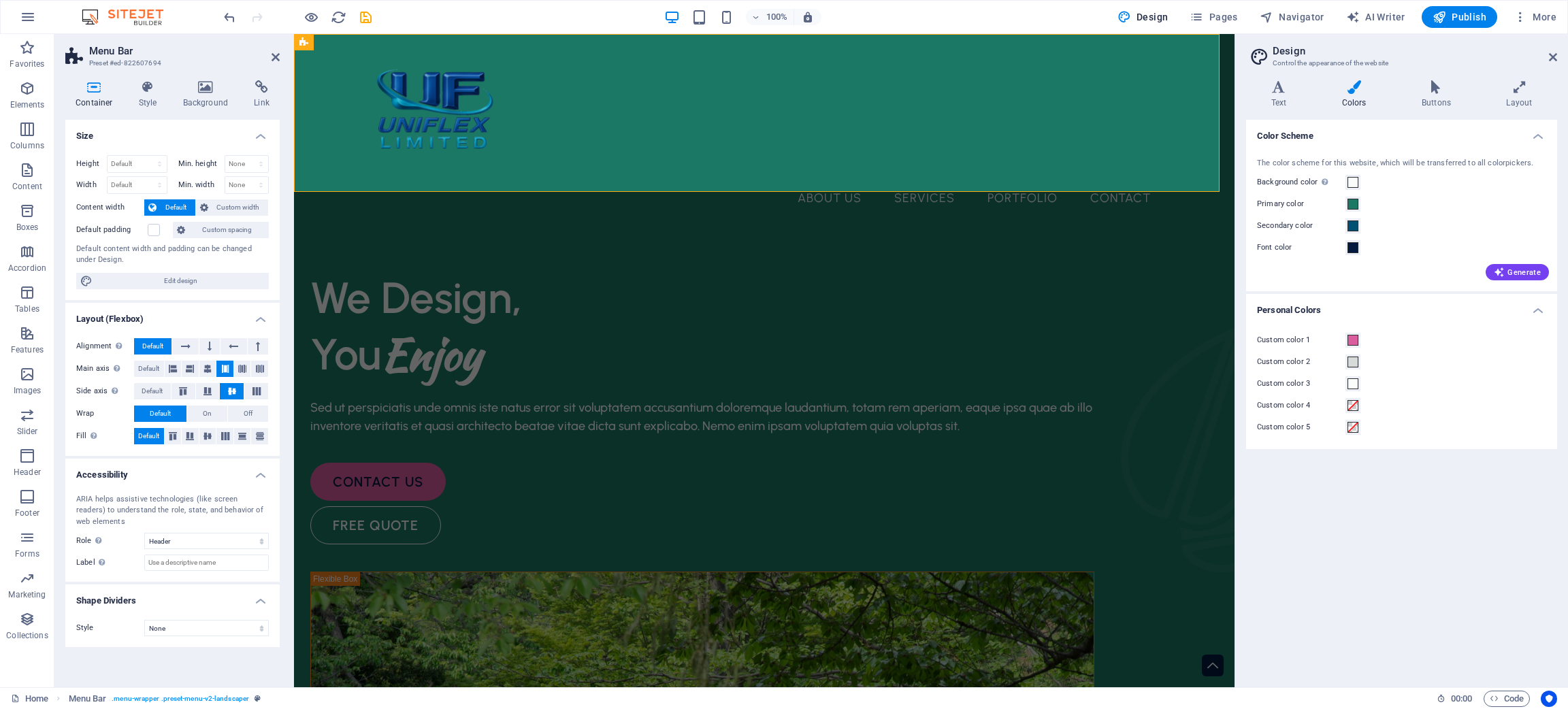 click on "Container Style Background Link Size Height Default px rem % vh vw Min. height None px rem % vh vw Width Default px rem % em vh vw Min. width None px rem % vh vw Content width Default Custom width Width Default px rem % em vh vw Min. width None px rem % vh vw Default padding Custom spacing Default content width and padding can be changed under Design. Edit design Layout (Flexbox) Alignment Determines the flex direction. Default Main axis Determine how elements should behave along the main axis inside this container (justify content). Default Side axis Control the vertical direction of the element inside of the container (align items). Default Wrap Default On Off Fill Controls the distances and direction of elements on the y-axis across several lines (align content). Default Accessibility ARIA helps assistive technologies (like screen readers) to understand the role, state, and behavior of web elements Role The ARIA role defines the purpose of an element.  None Alert Article Banner Comment Fan" at bounding box center (172, 378) 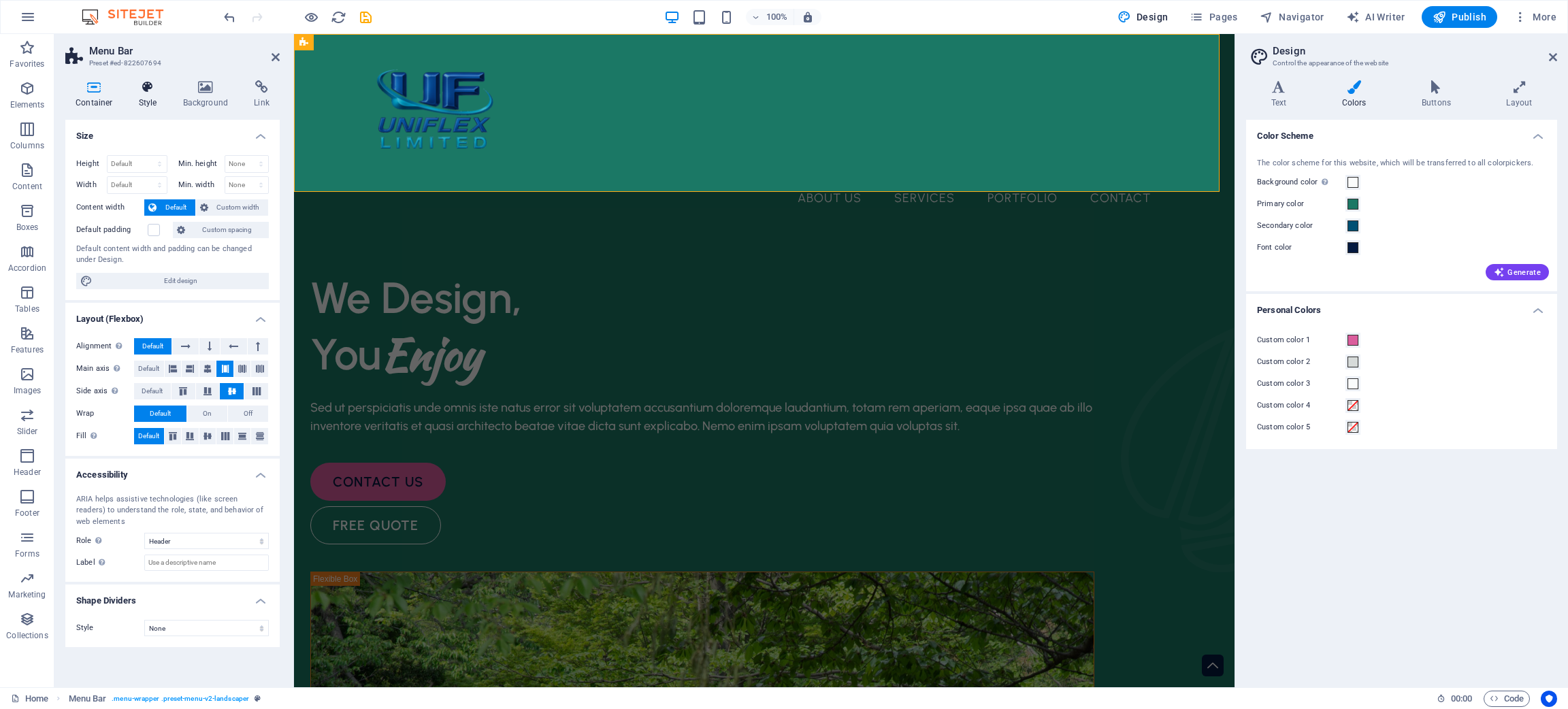 click on "Style" at bounding box center (150, 95) 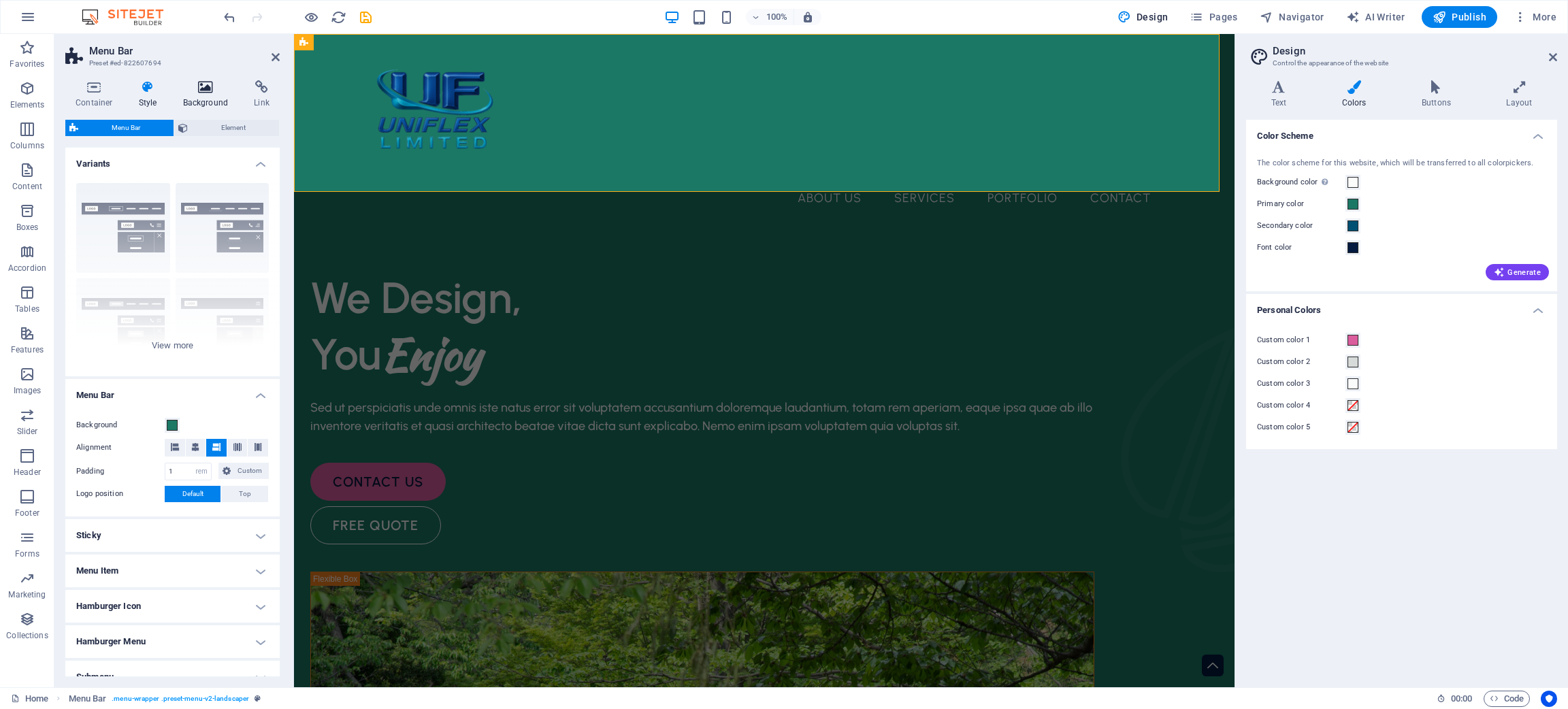click on "Background" at bounding box center (208, 95) 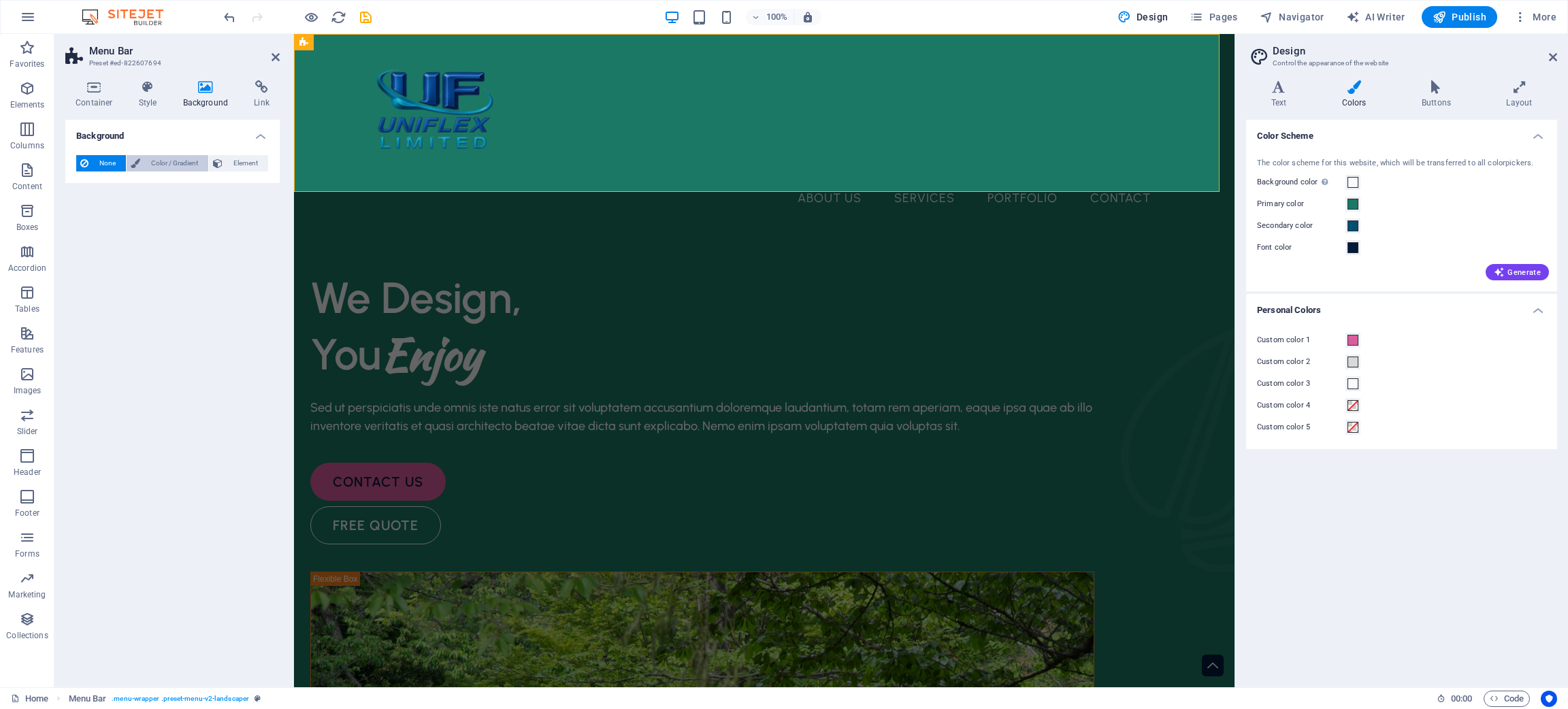click on "Color / Gradient" at bounding box center (174, 163) 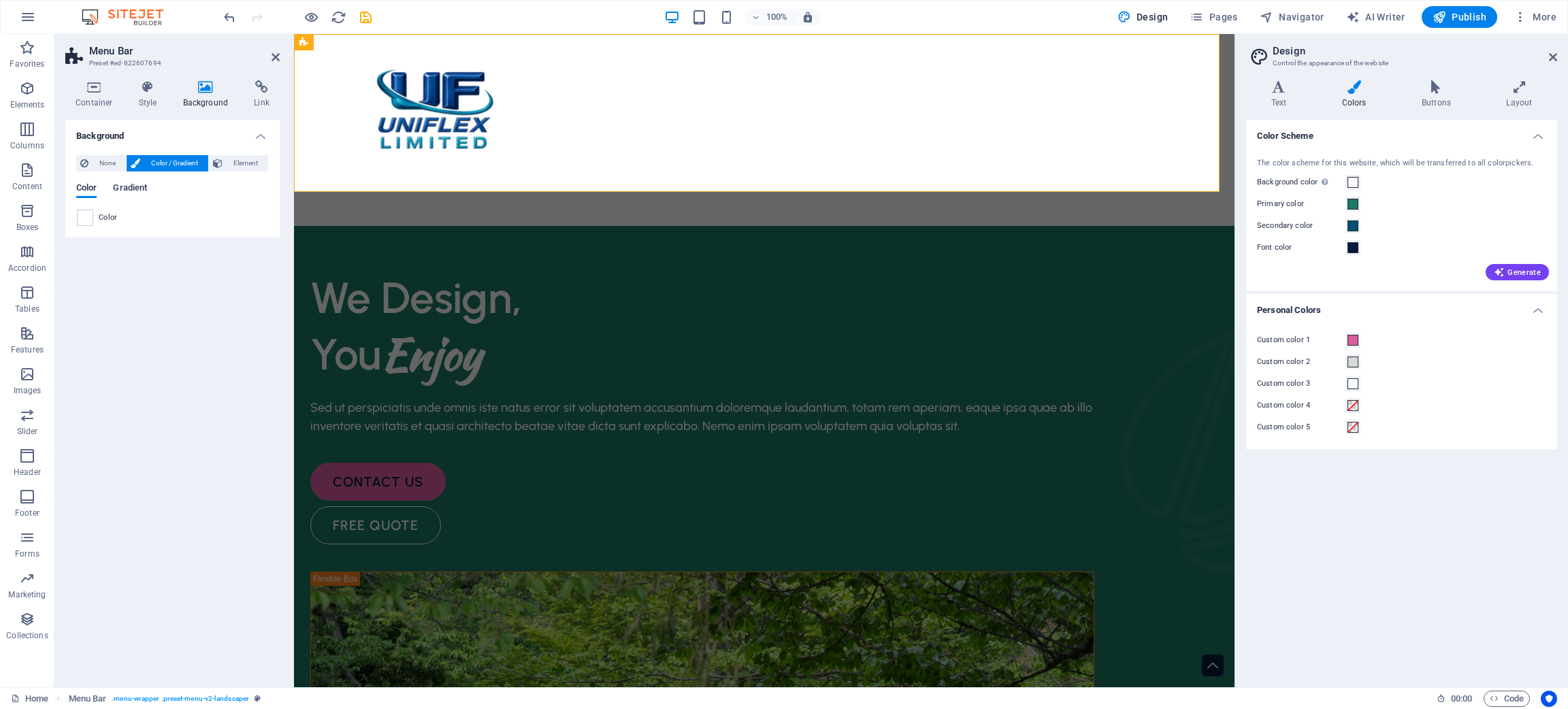 click on "Gradient" at bounding box center [130, 189] 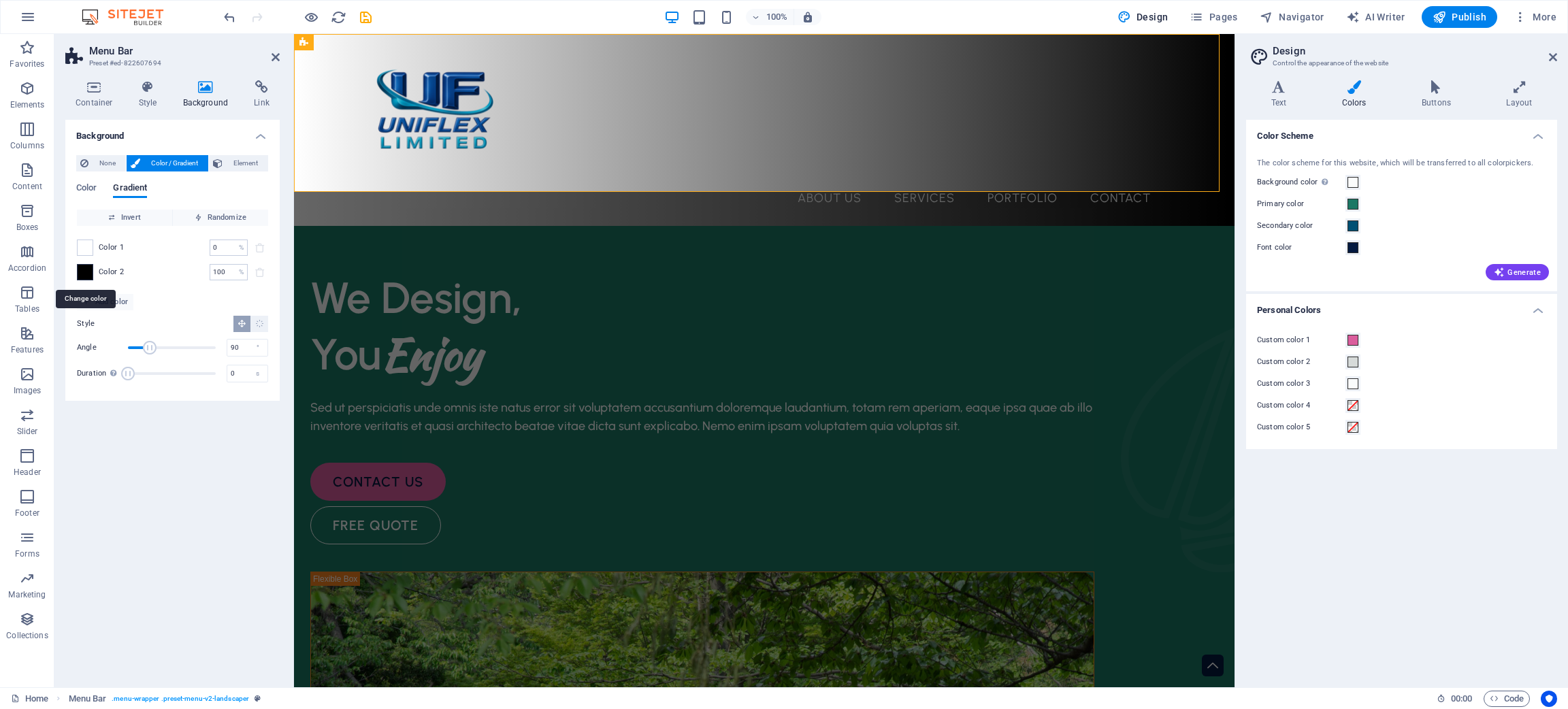 click at bounding box center (85, 272) 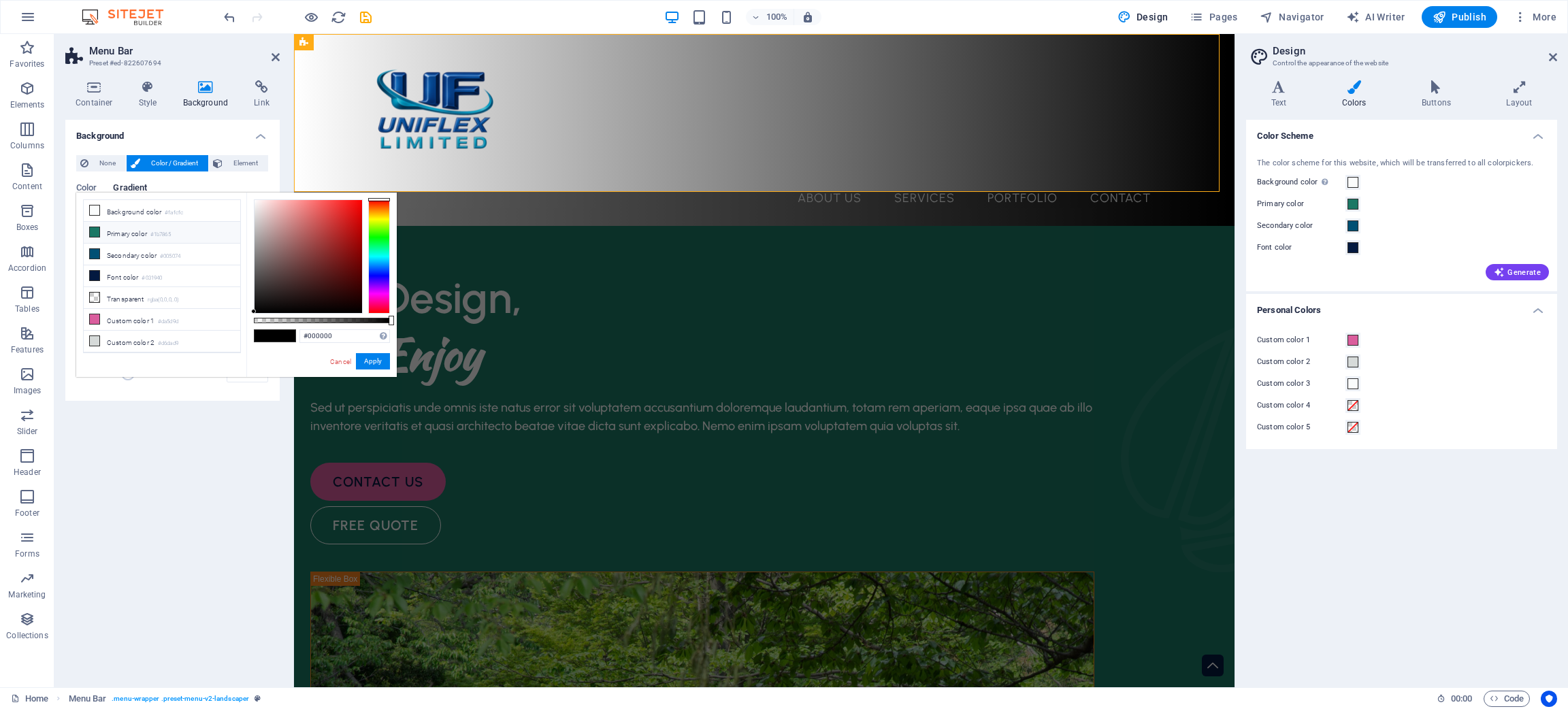 click at bounding box center [95, 232] 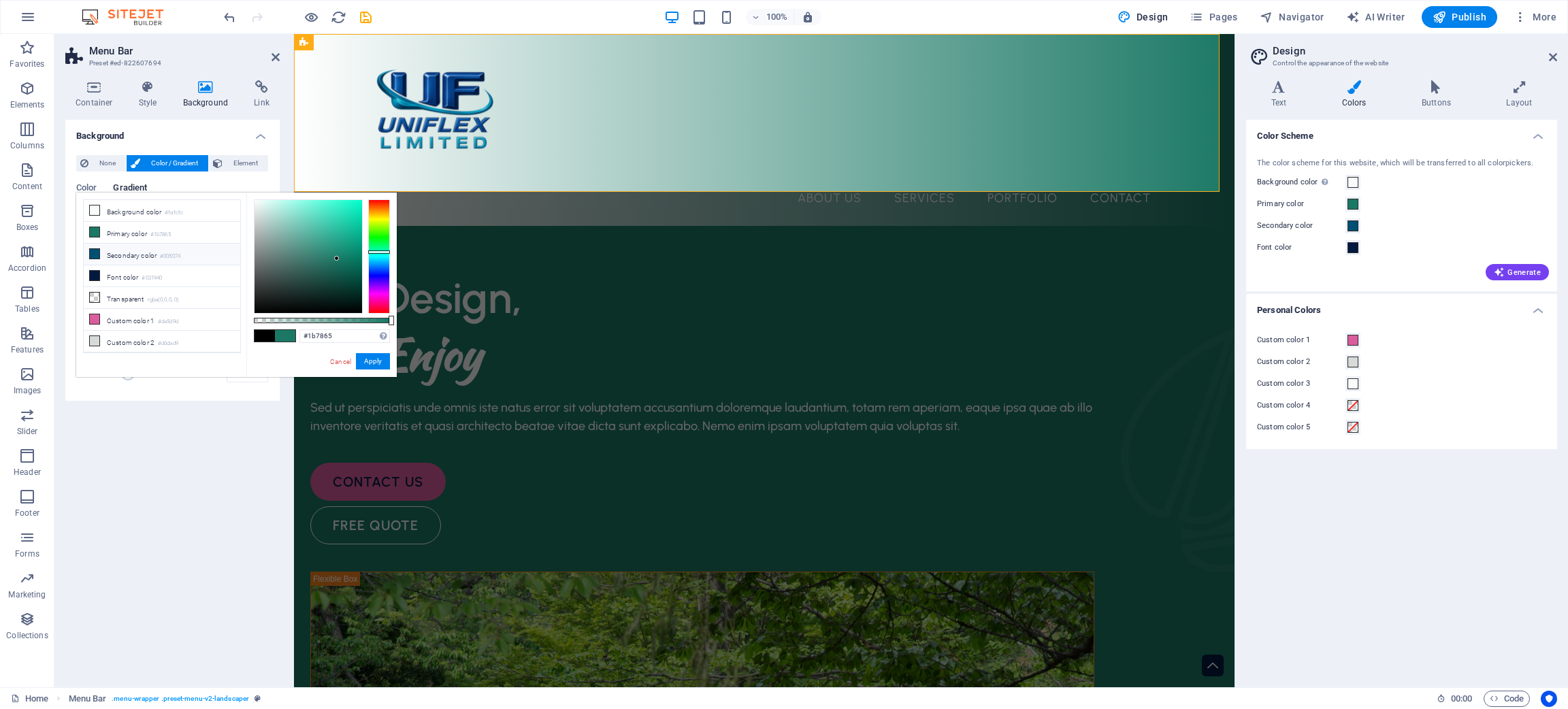 click on "Secondary color
#005074" at bounding box center [162, 254] 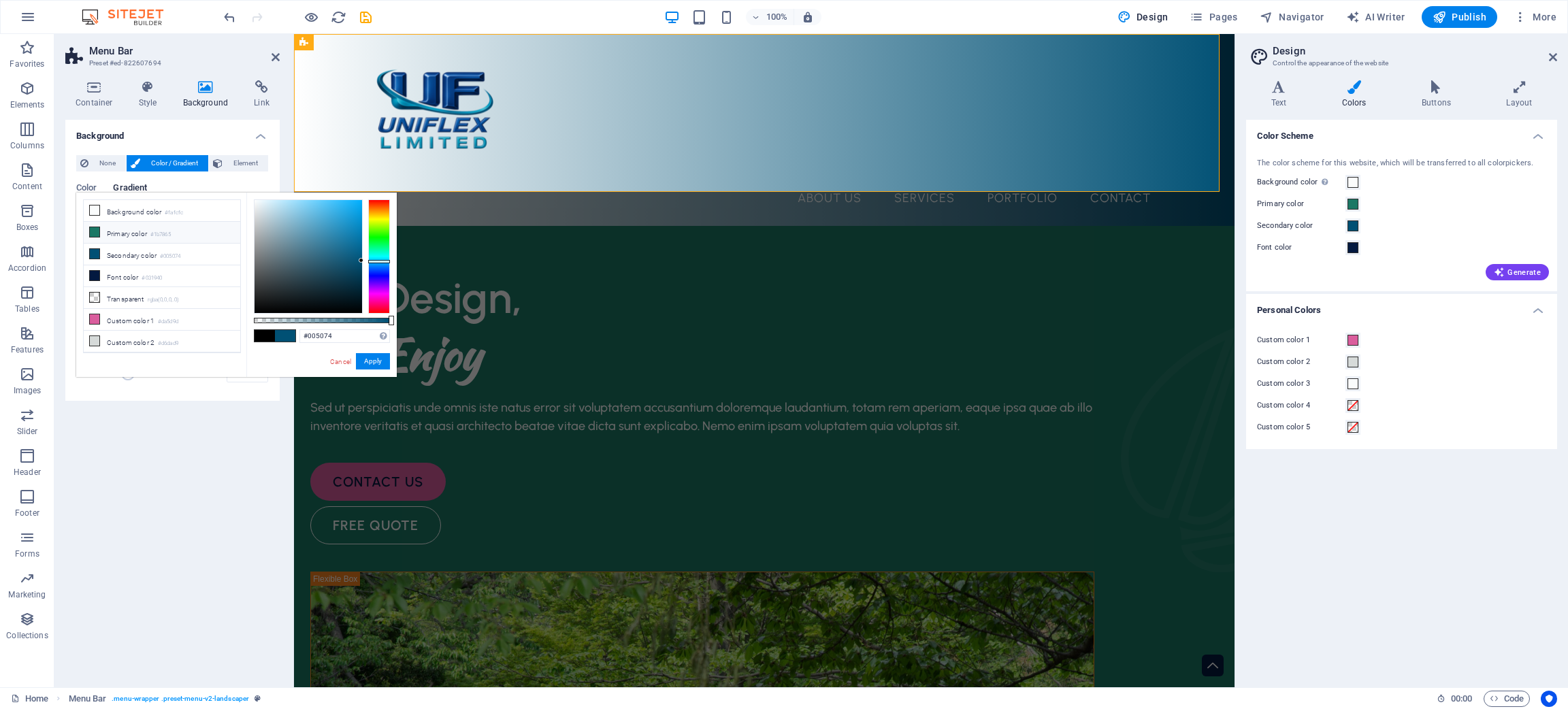 click on "#1b7865" at bounding box center [161, 235] 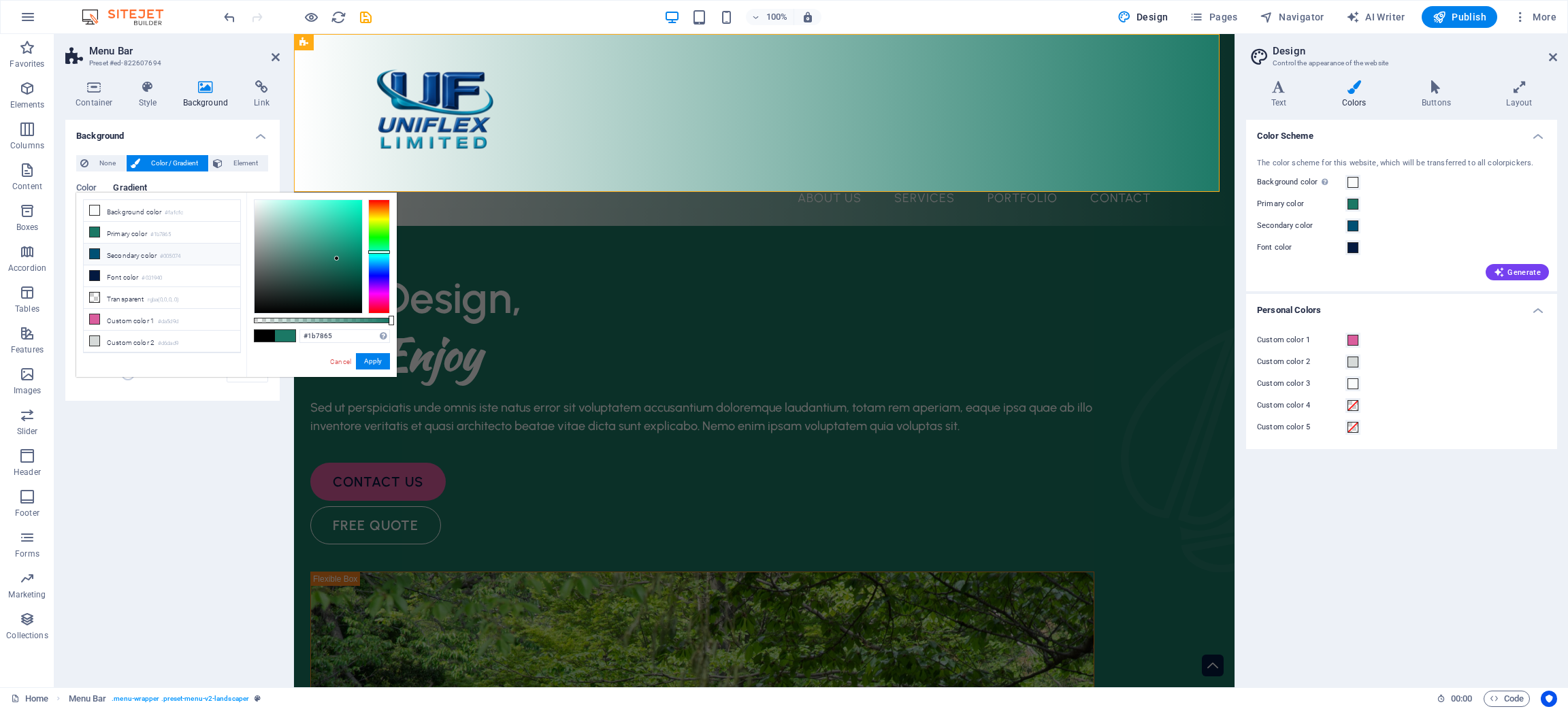 click on "Secondary color
#005074" at bounding box center [162, 254] 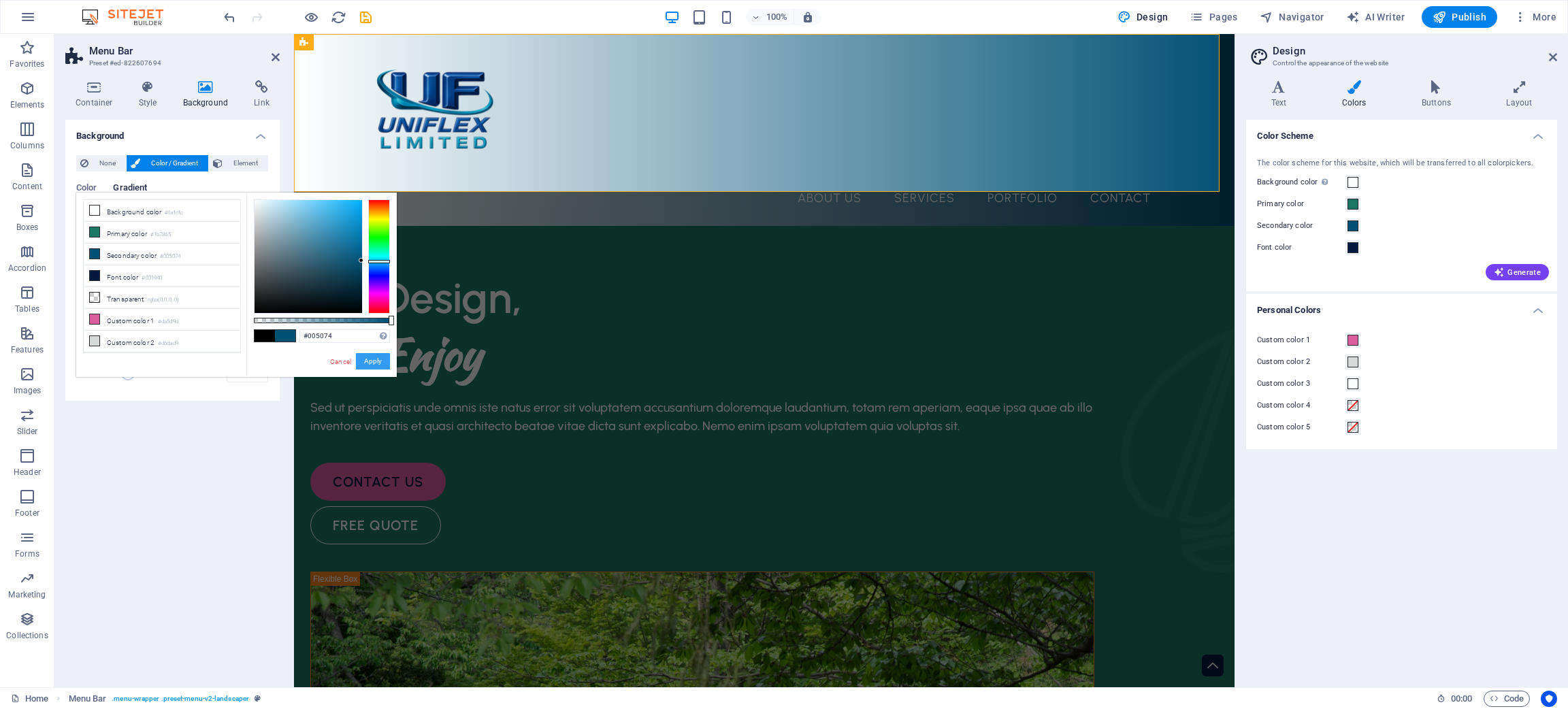 click on "Apply" at bounding box center (373, 361) 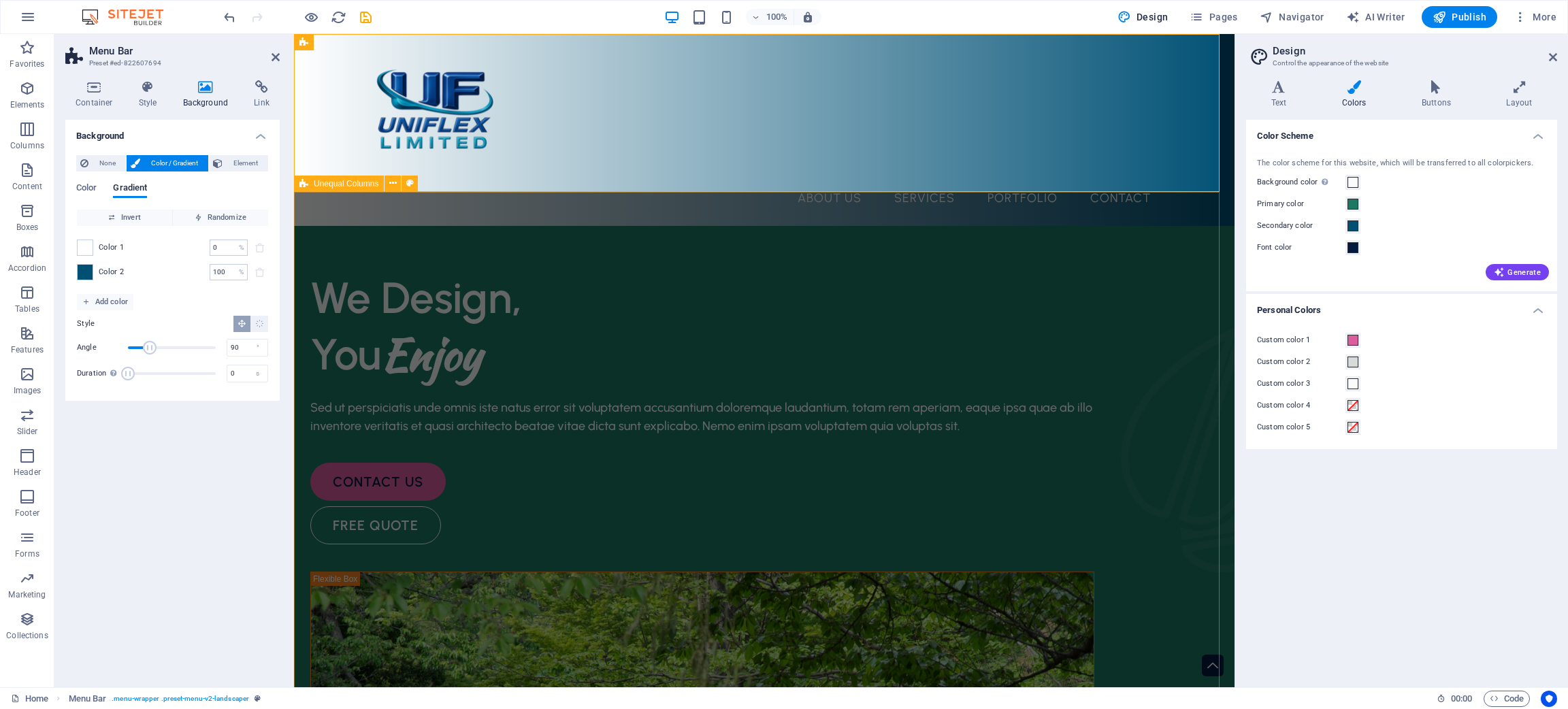 click on "We Design,  You  Enjoy Sed ut perspiciatis unde omnis iste natus error sit voluptatem accusantium doloremque laudantium, totam rem aperiam, eaque ipsa quae ab illo inventore veritatis et quasi architecto beatae vitae dicta sunt explicabo. Nemo enim ipsam voluptatem quia voluptas sit. contact us free quote" at bounding box center [764, 882] 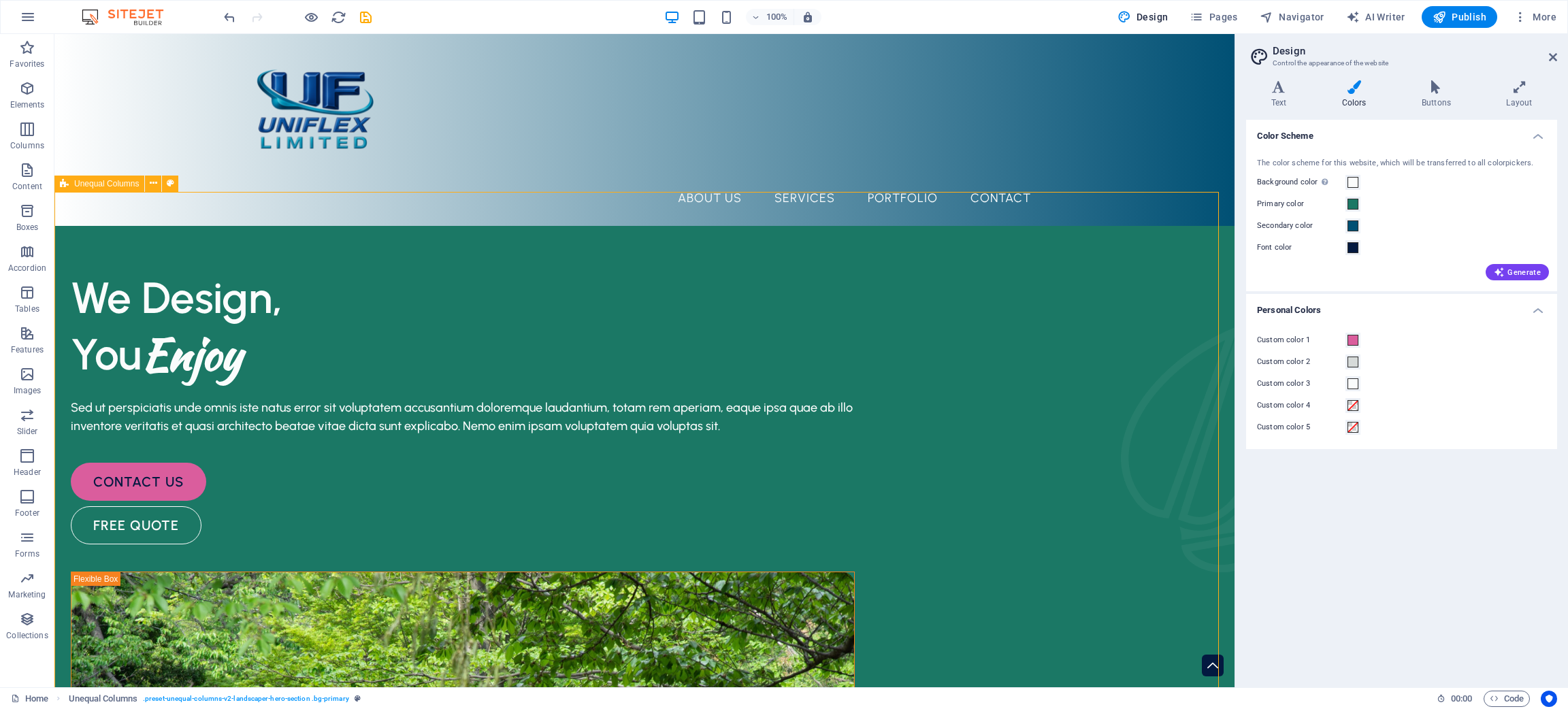 click on "We Design,  You  Enjoy Sed ut perspiciatis unde omnis iste natus error sit voluptatem accusantium doloremque laudantium, totam rem aperiam, eaque ipsa quae ab illo inventore veritatis et quasi architecto beatae vitae dicta sunt explicabo. Nemo enim ipsam voluptatem quia voluptas sit. contact us free quote" at bounding box center [644, 882] 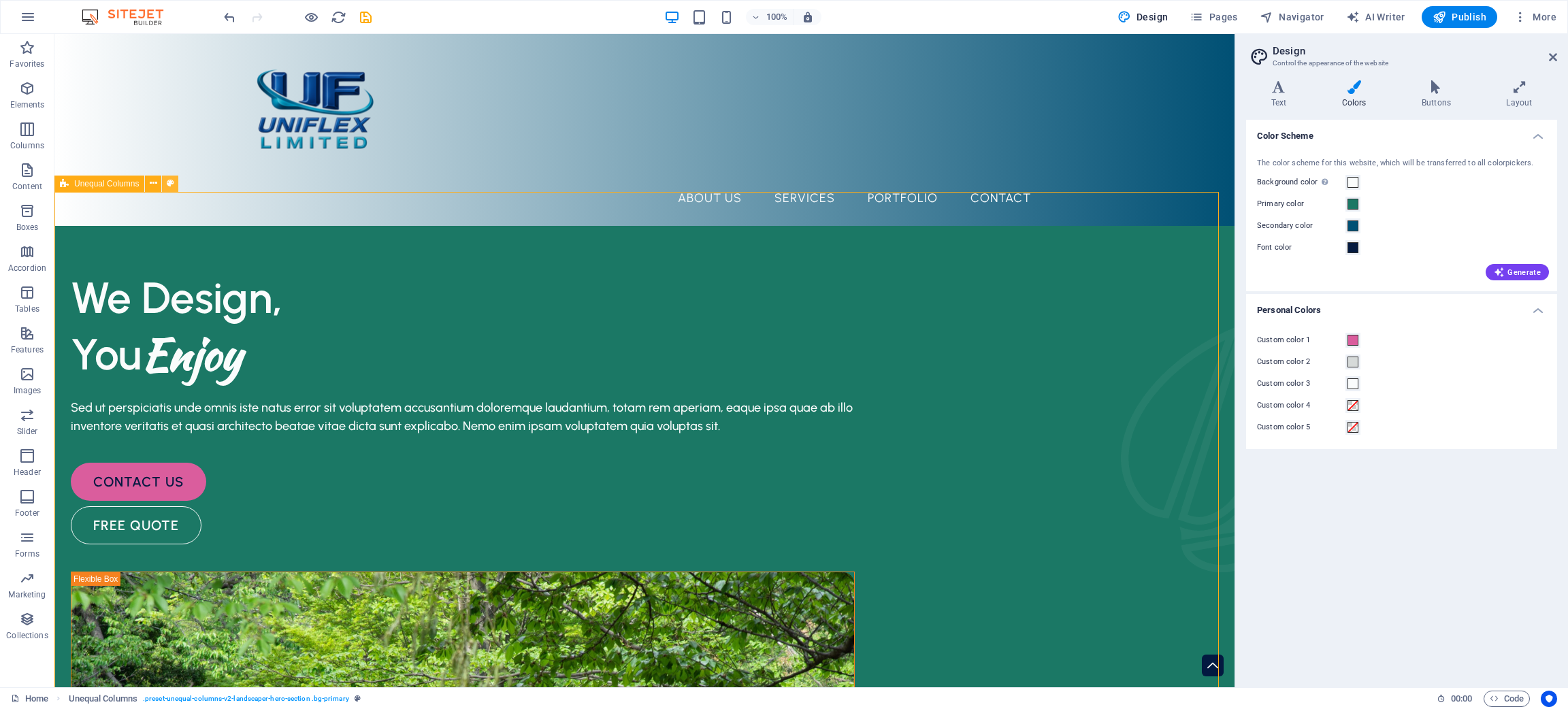 click at bounding box center (170, 183) 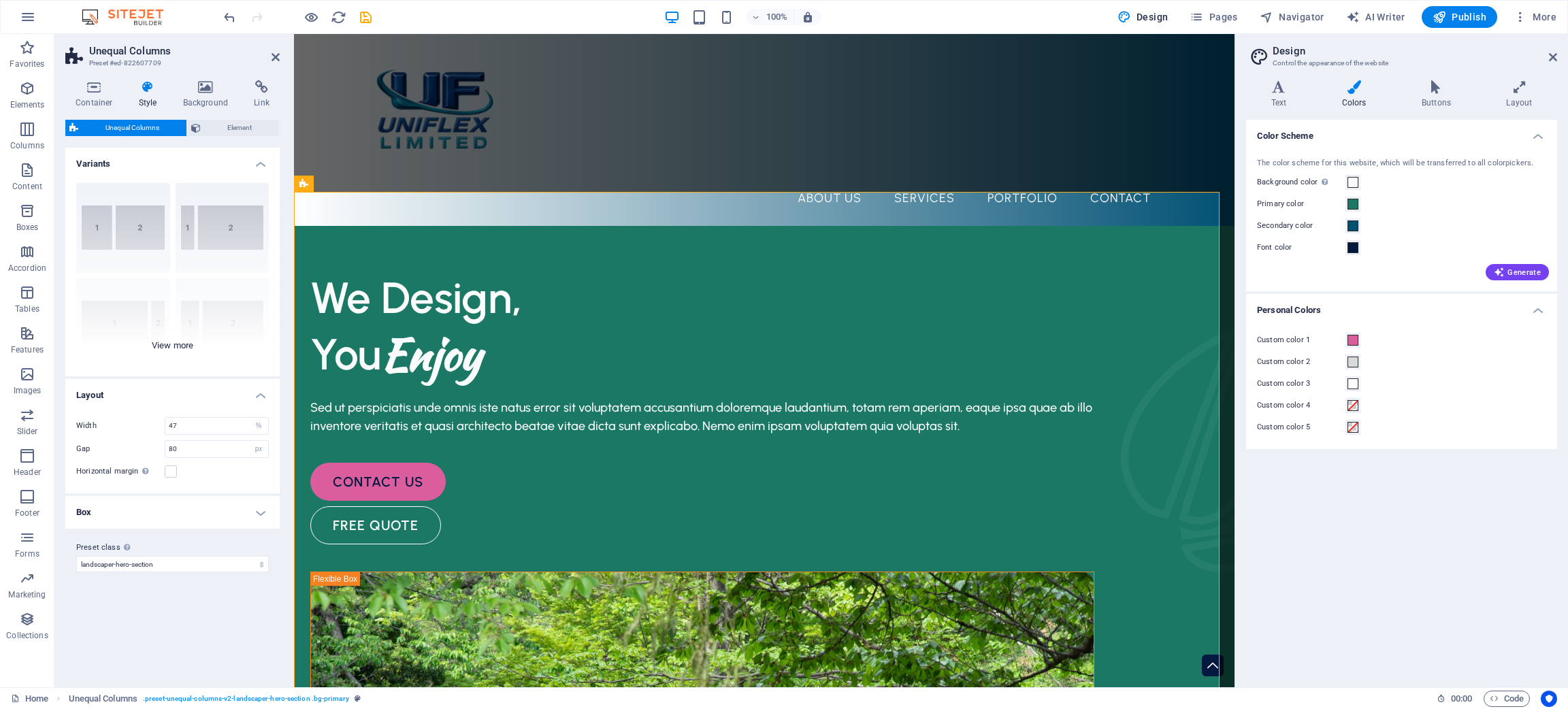click on "40-60 20-80 80-20 30-70 70-30 Default" at bounding box center [172, 274] 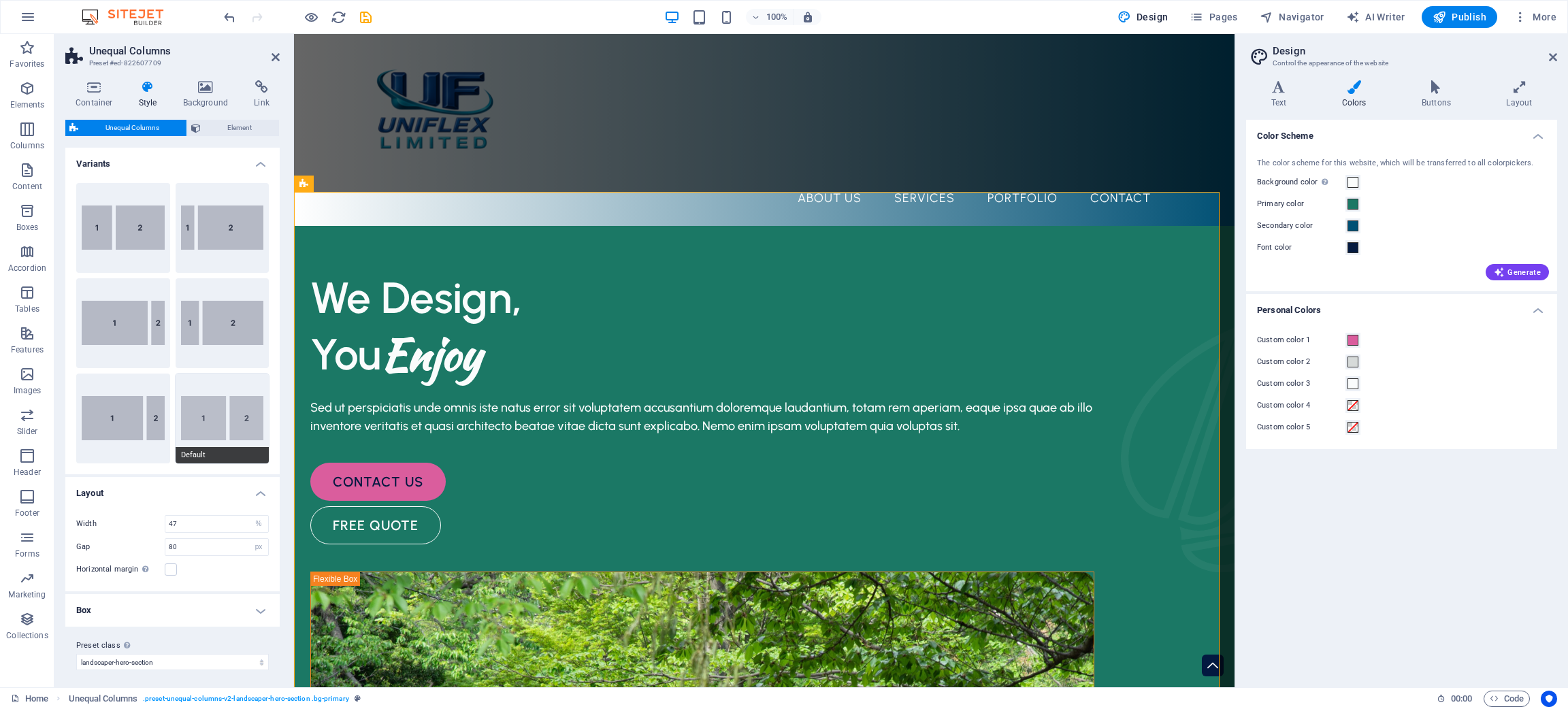 click on "Default" at bounding box center [223, 418] 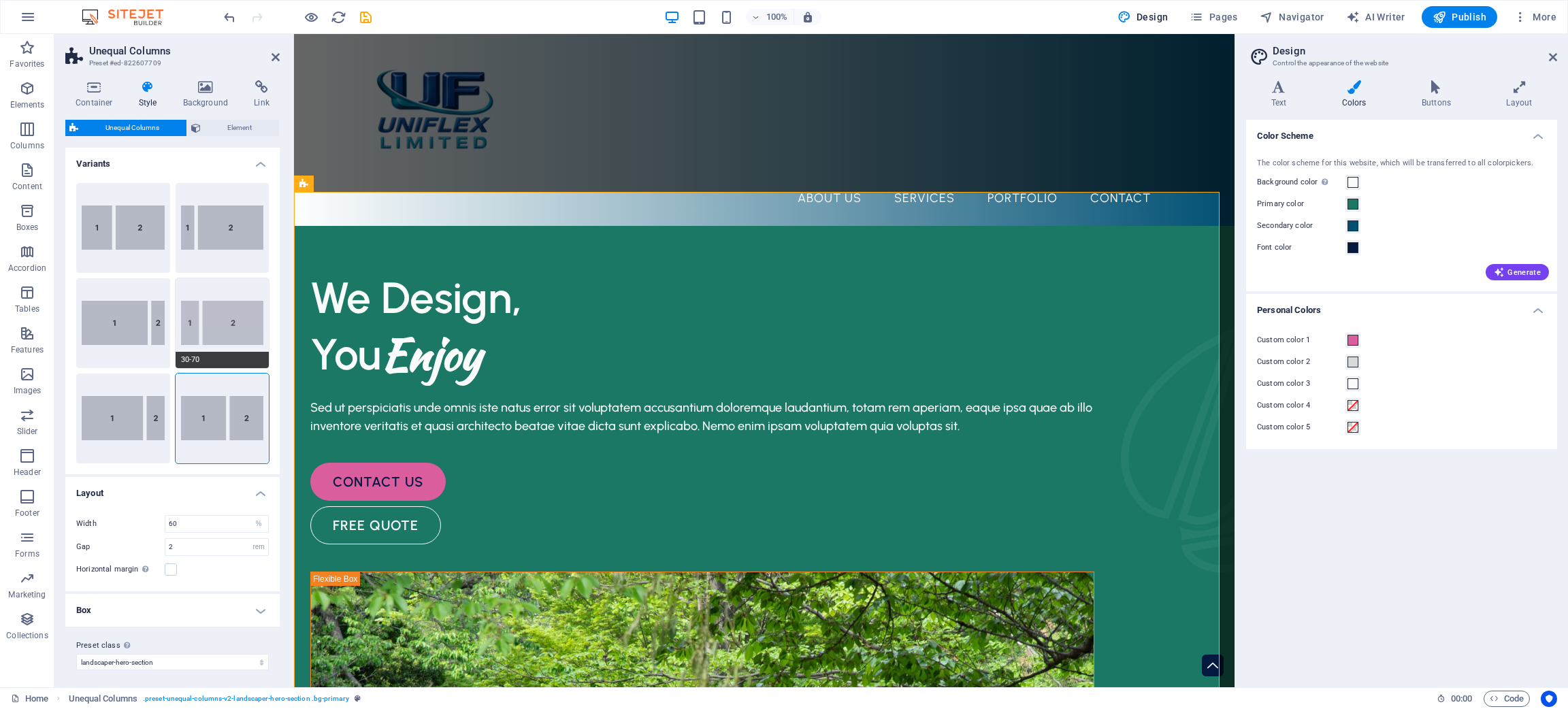 click on "30-70" at bounding box center (223, 323) 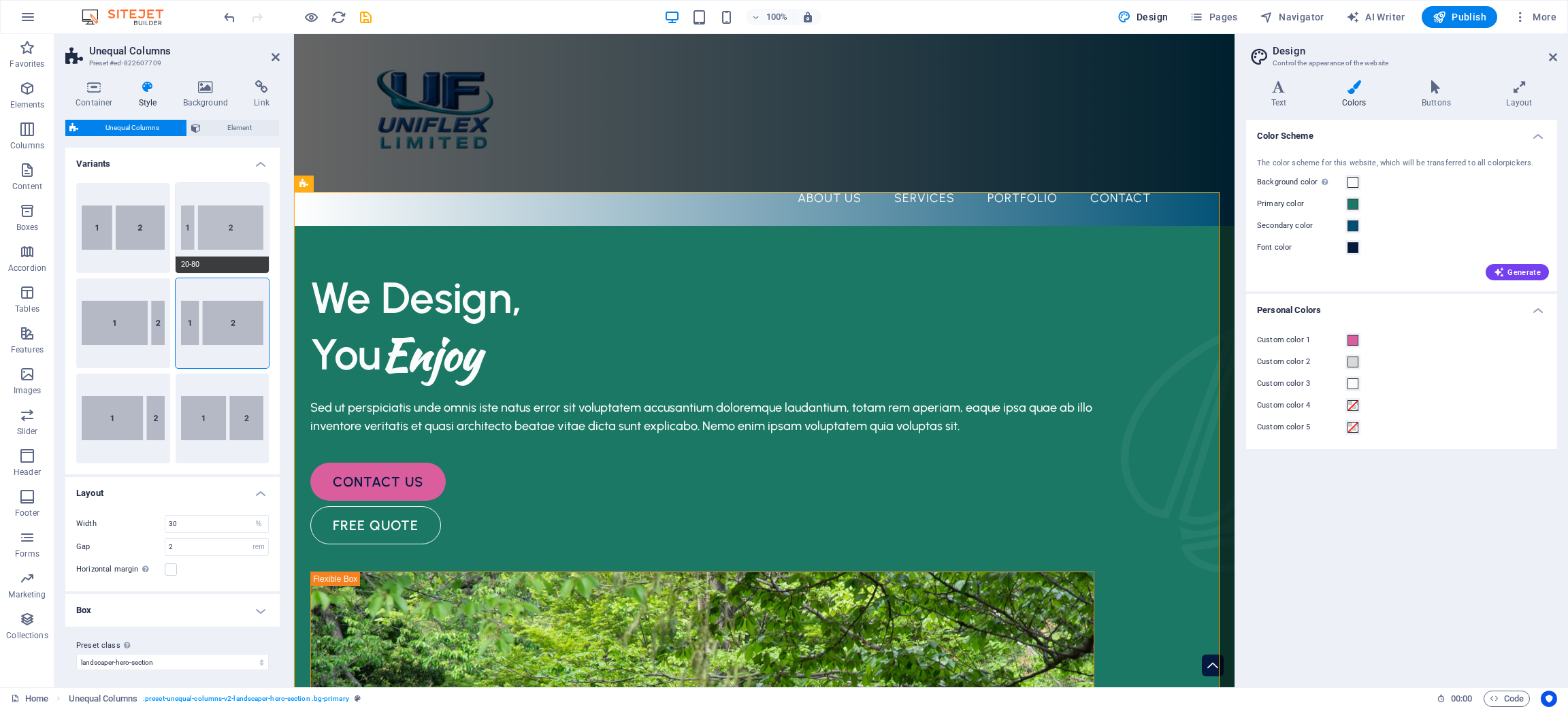 click on "20-80" at bounding box center (223, 228) 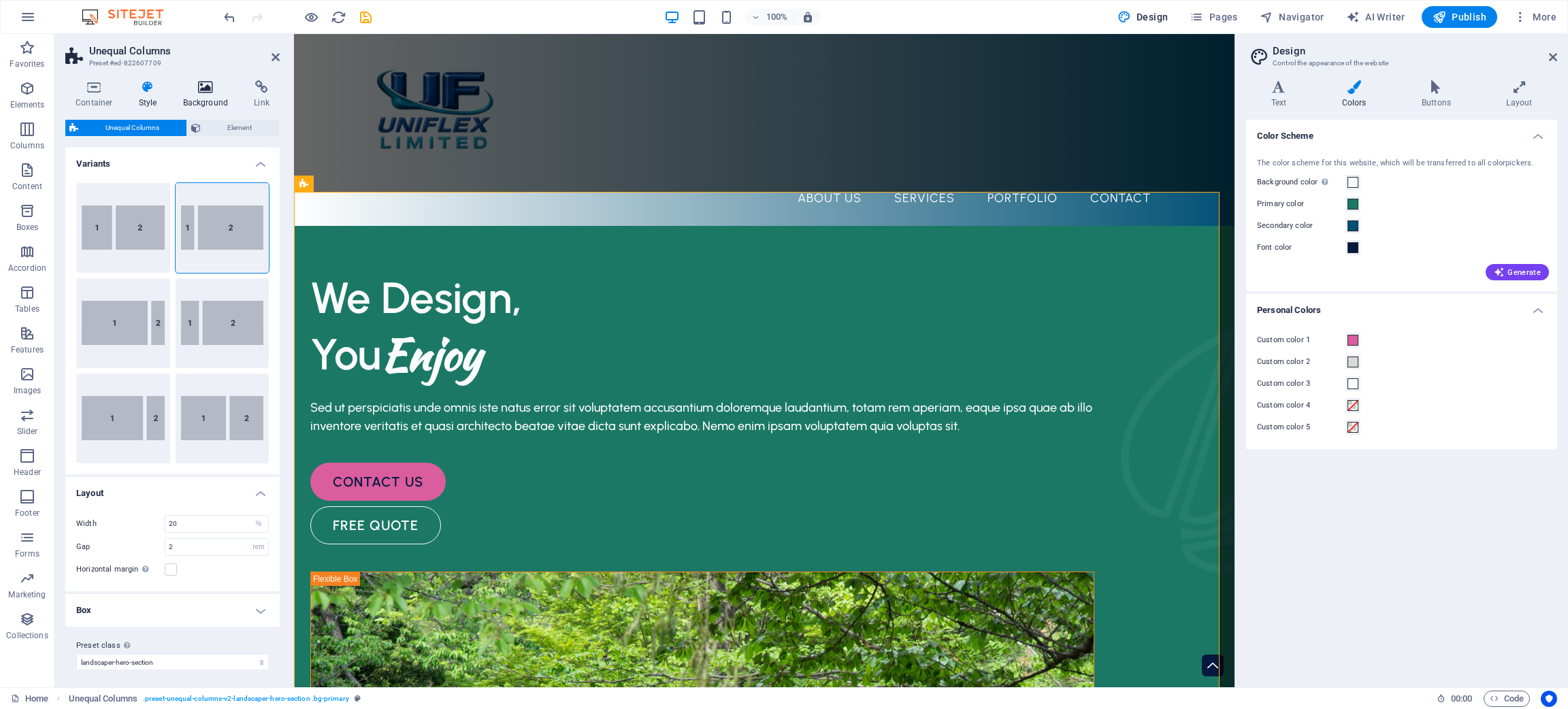 click on "Background" at bounding box center [208, 95] 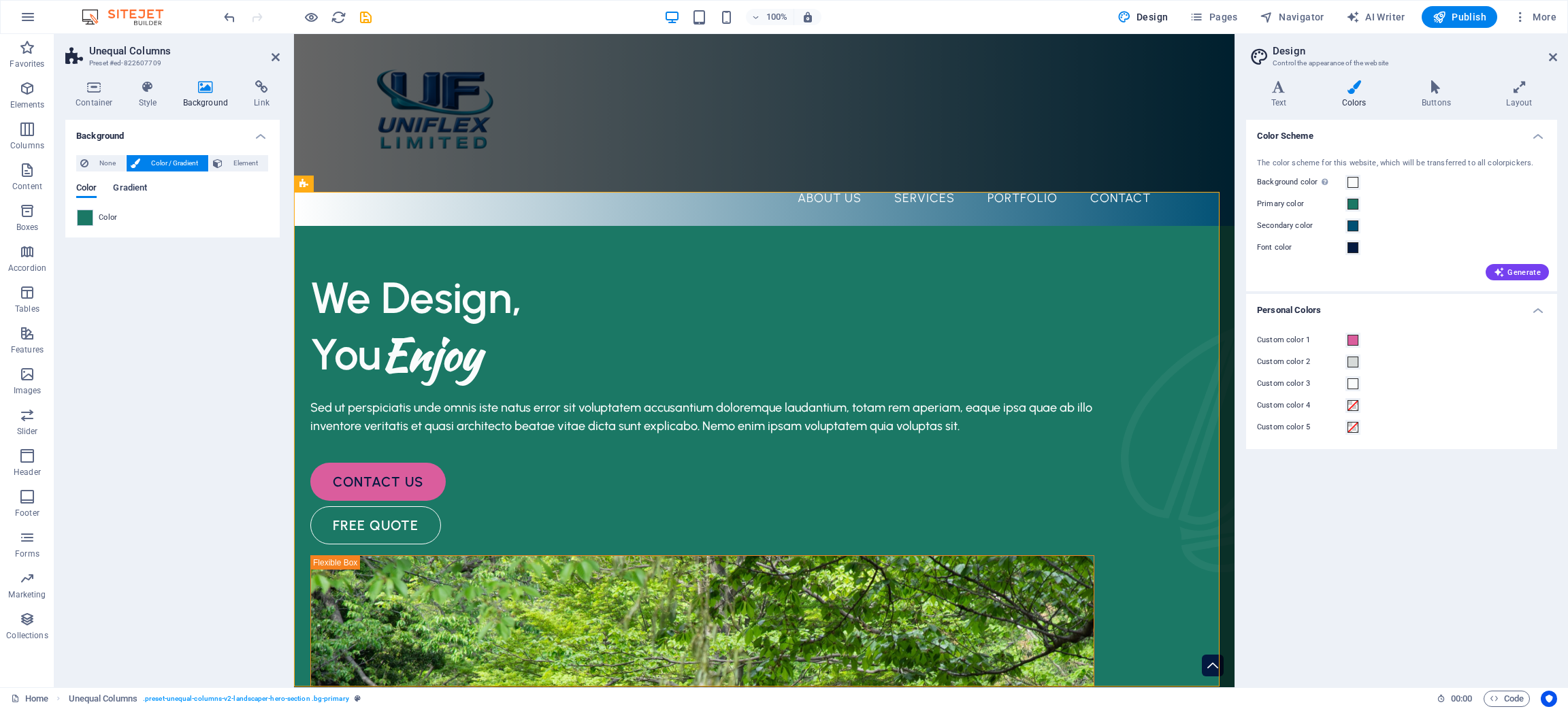 click on "Gradient" at bounding box center [130, 189] 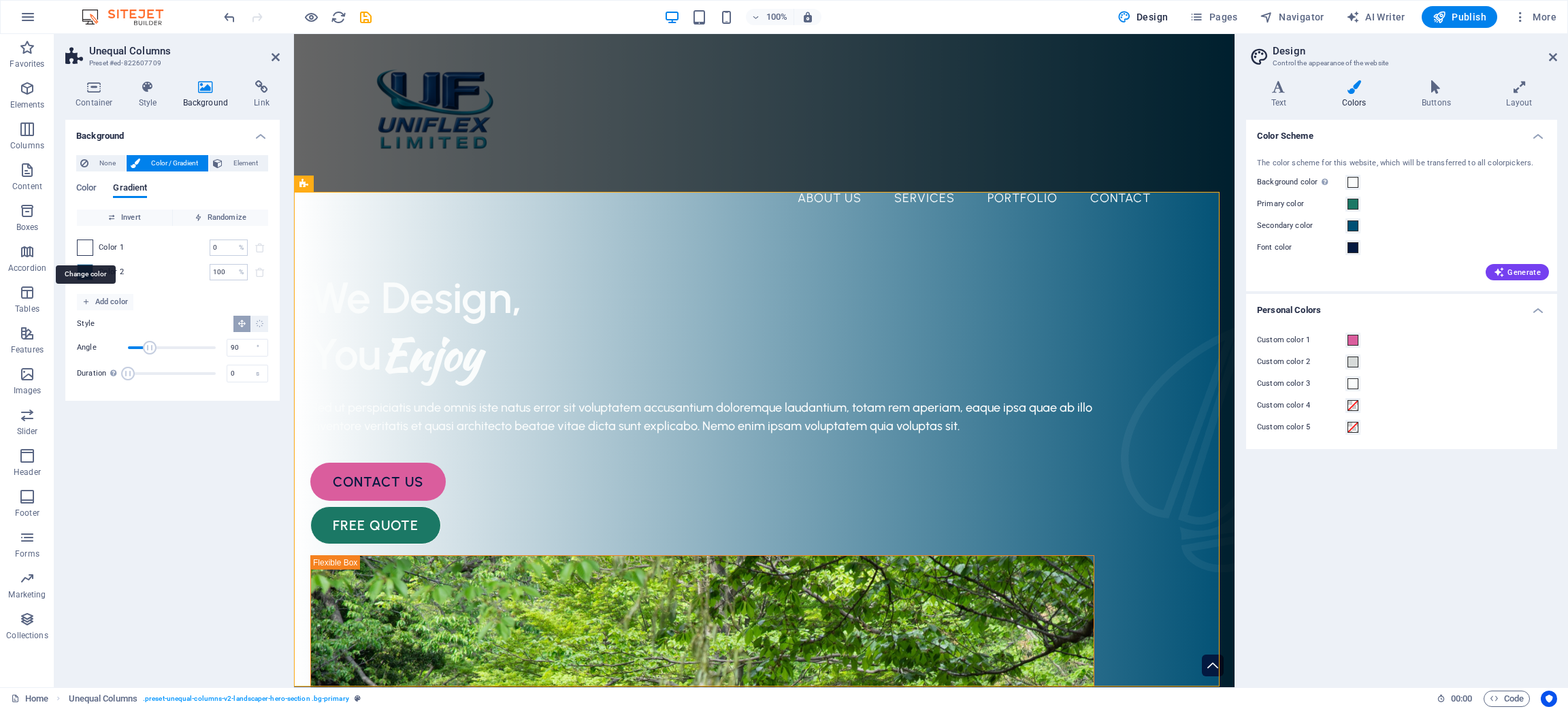 click at bounding box center [85, 248] 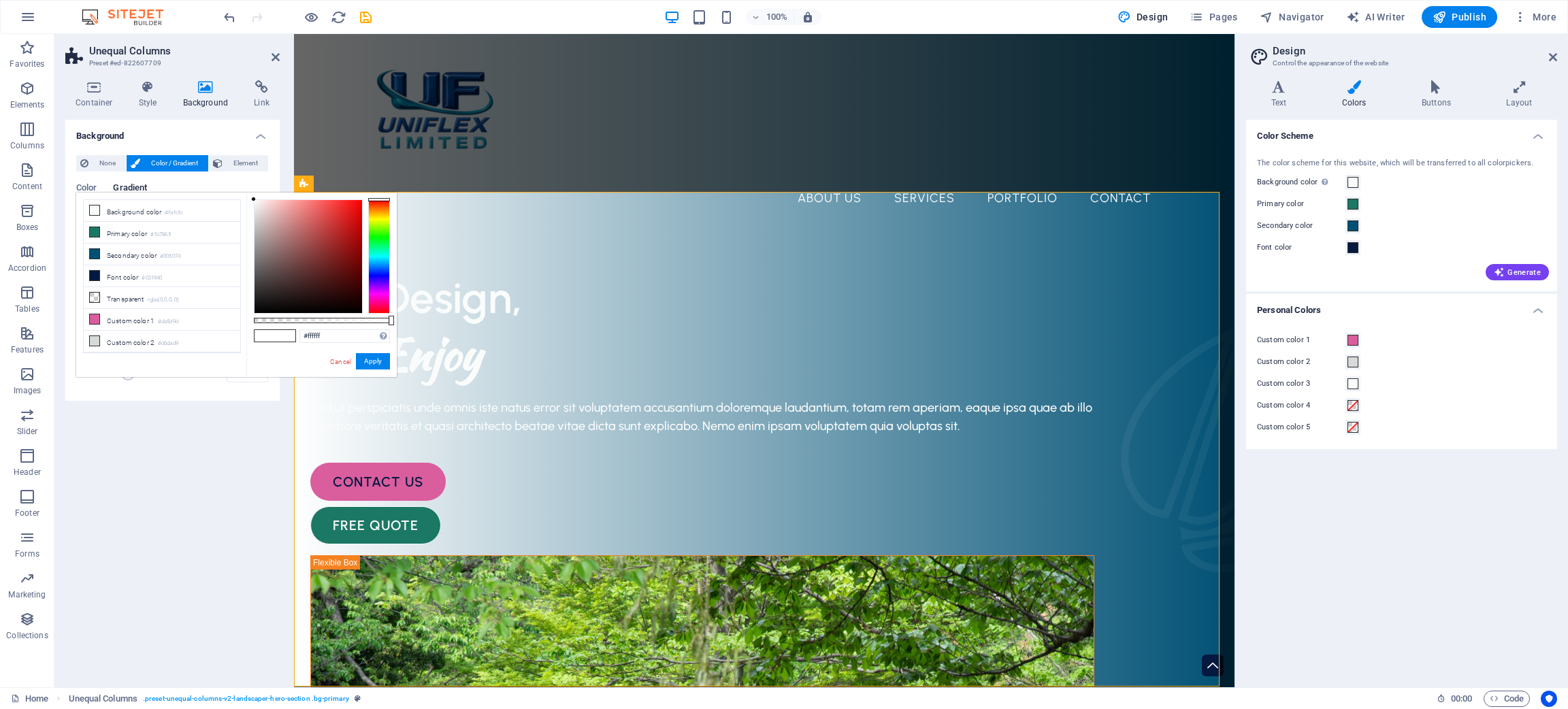 click on "Background None Color / Gradient Element Stretch background to full-width Color overlay Places an overlay over the background to colorize it Parallax 0 % Image Image slider Map Video YouTube Vimeo HTML Color Gradient Color Invert Randomize Color 1 0 % ​ Color 2 100 % ​ Add color Style Angle 90 ° Duration Duration of the background animation. A value of "0" disables the animation 0 s A parent element contains a background. Edit background on parent element" at bounding box center (172, 398) 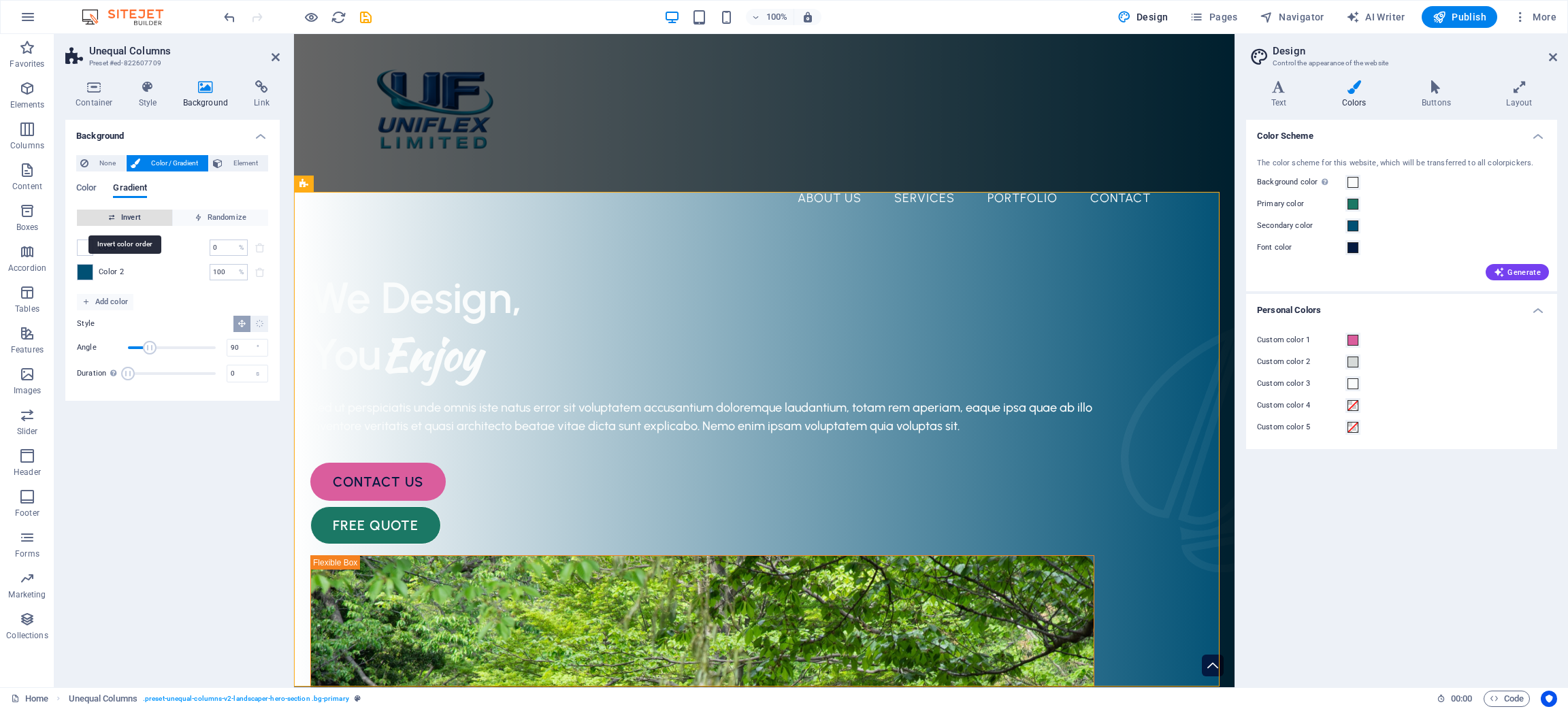click on "Invert" at bounding box center (125, 218) 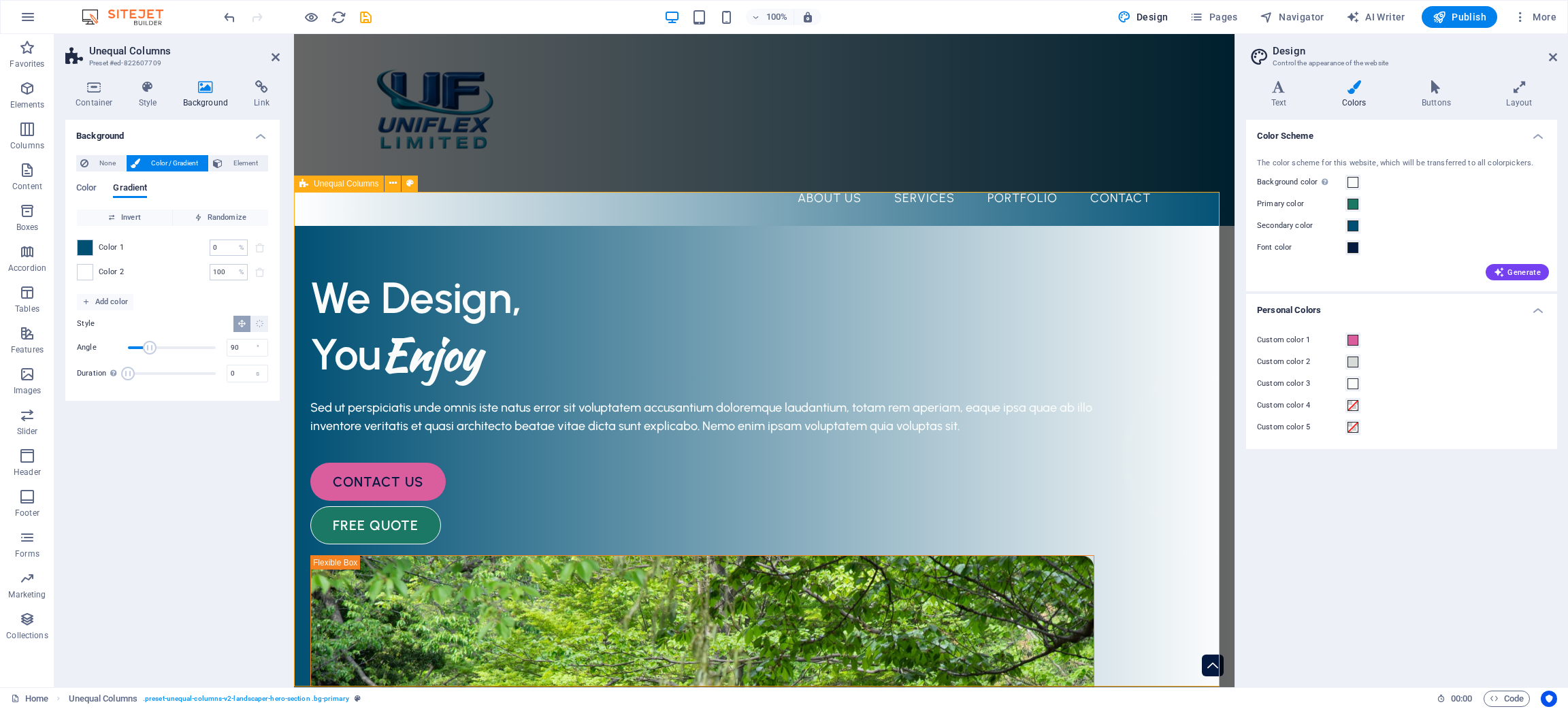 click on "We Design,  You  Enjoy Sed ut perspiciatis unde omnis iste natus error sit voluptatem accusantium doloremque laudantium, totam rem aperiam, eaque ipsa quae ab illo inventore veritatis et quasi architecto beatae vitae dicta sunt explicabo. Nemo enim ipsam voluptatem quia voluptas sit. contact us free quote" at bounding box center (764, 874) 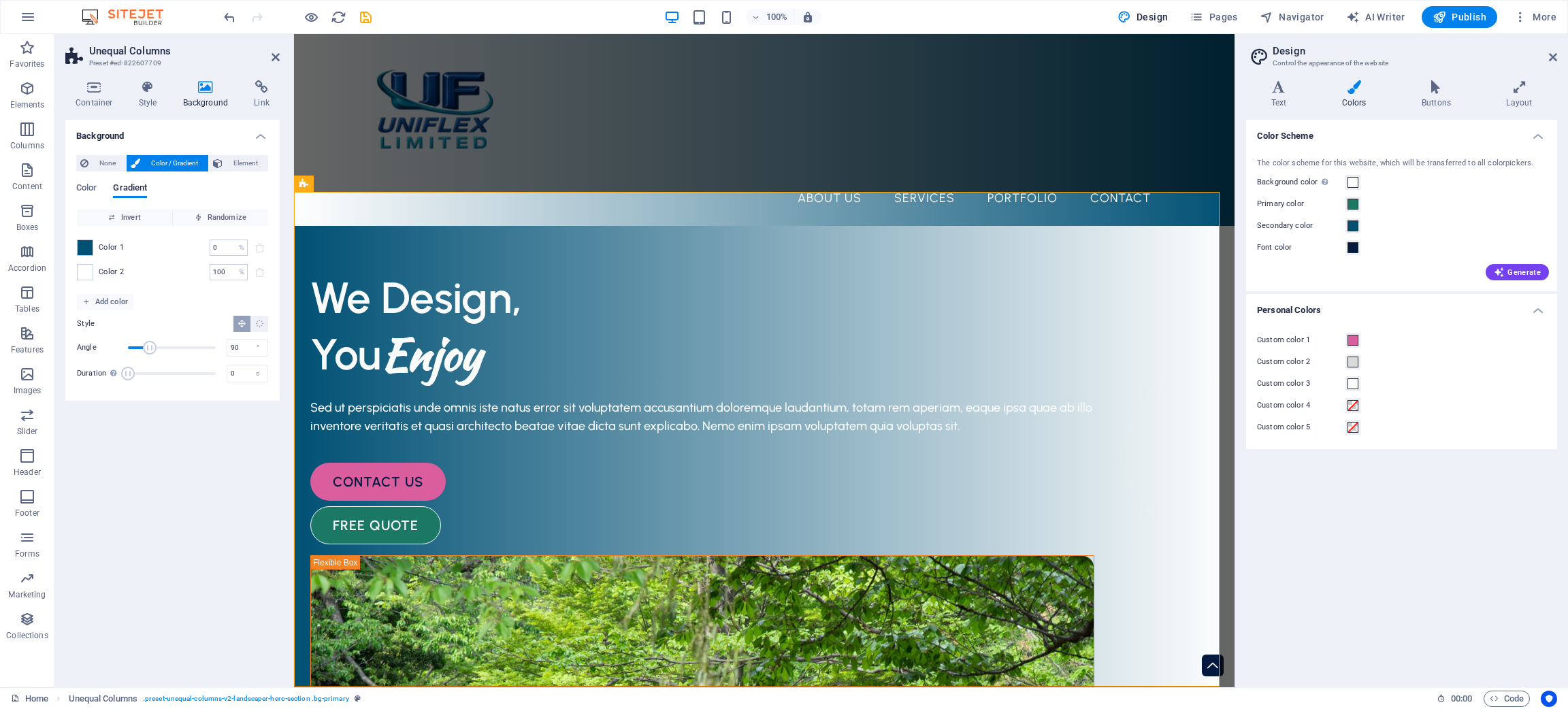 click on "Background None Color / Gradient Element Stretch background to full-width Color overlay Places an overlay over the background to colorize it Parallax 0 % Image Image slider Map Video YouTube Vimeo HTML Color Gradient Color Invert Randomize Color 1 0 % ​ Color 2 100 % ​ Add color Style Angle 90 ° Duration Duration of the background animation. A value of "0" disables the animation 0 s A parent element contains a background. Edit background on parent element" at bounding box center (172, 398) 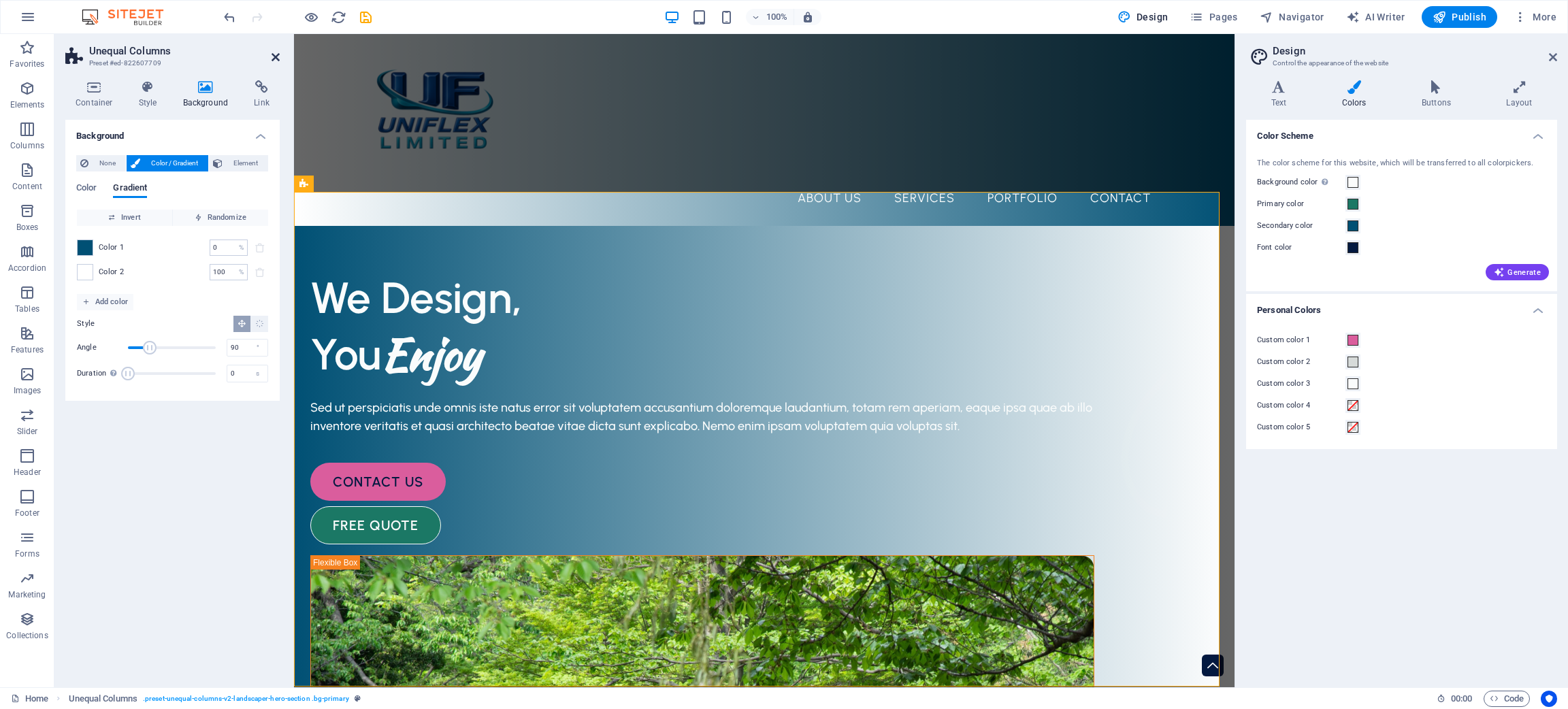 click at bounding box center [276, 57] 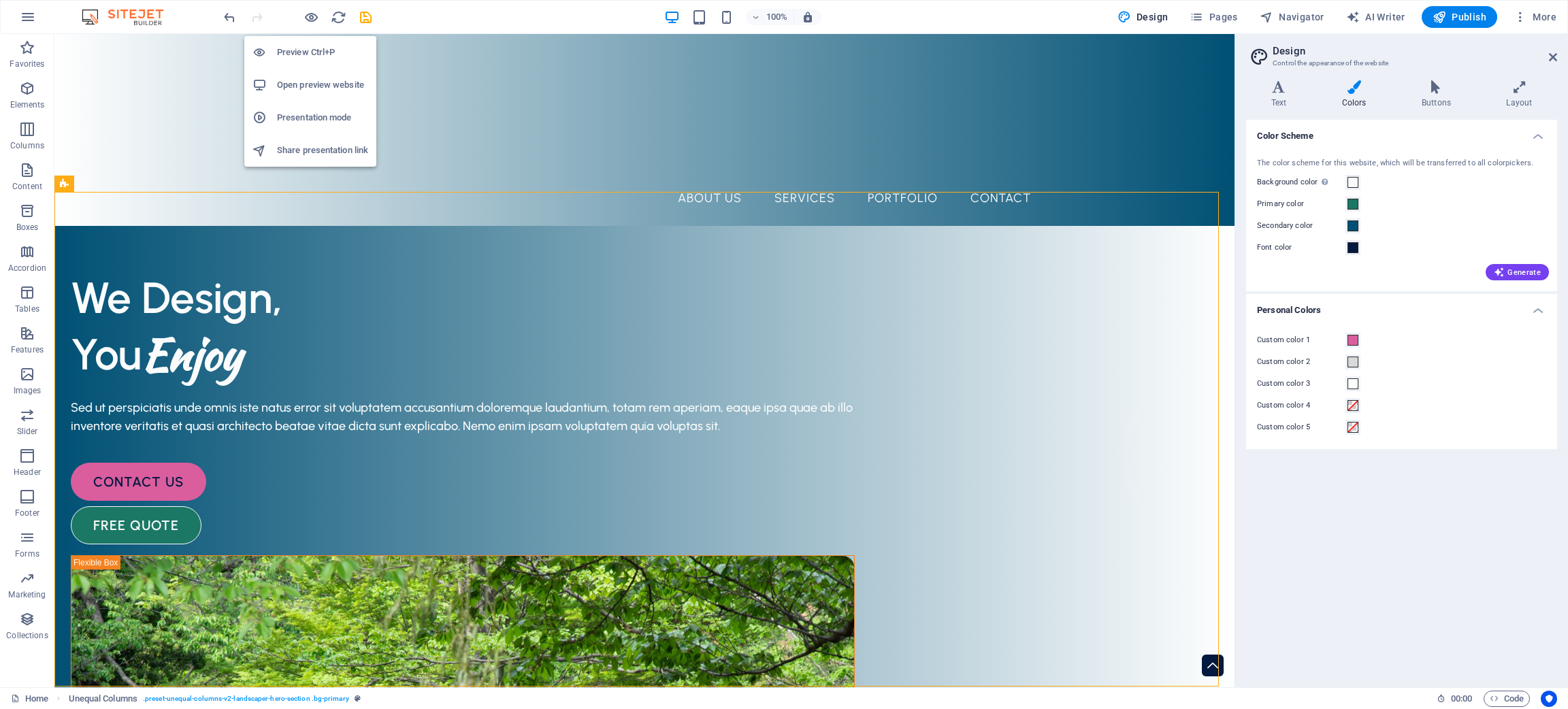 click on "Open preview website" at bounding box center [323, 85] 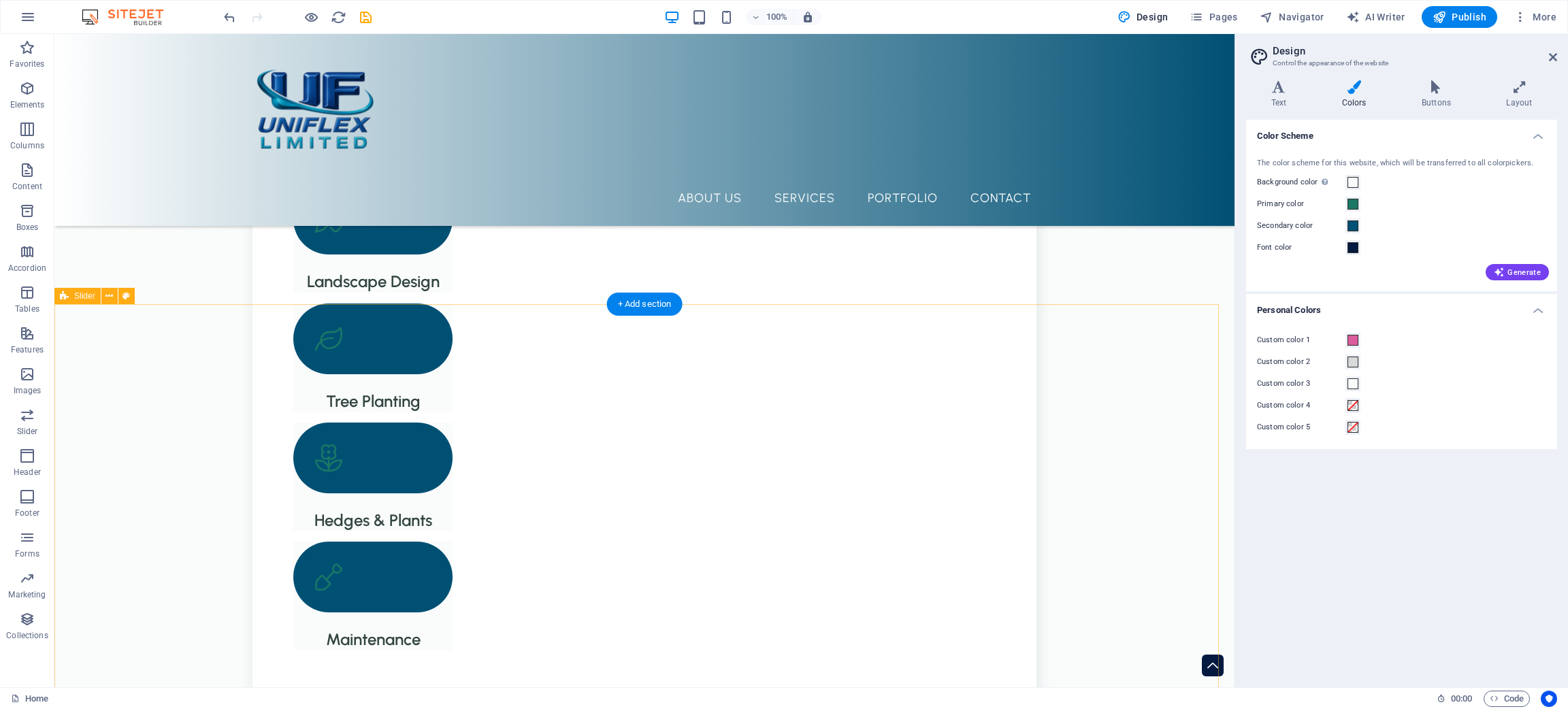 scroll, scrollTop: 1020, scrollLeft: 0, axis: vertical 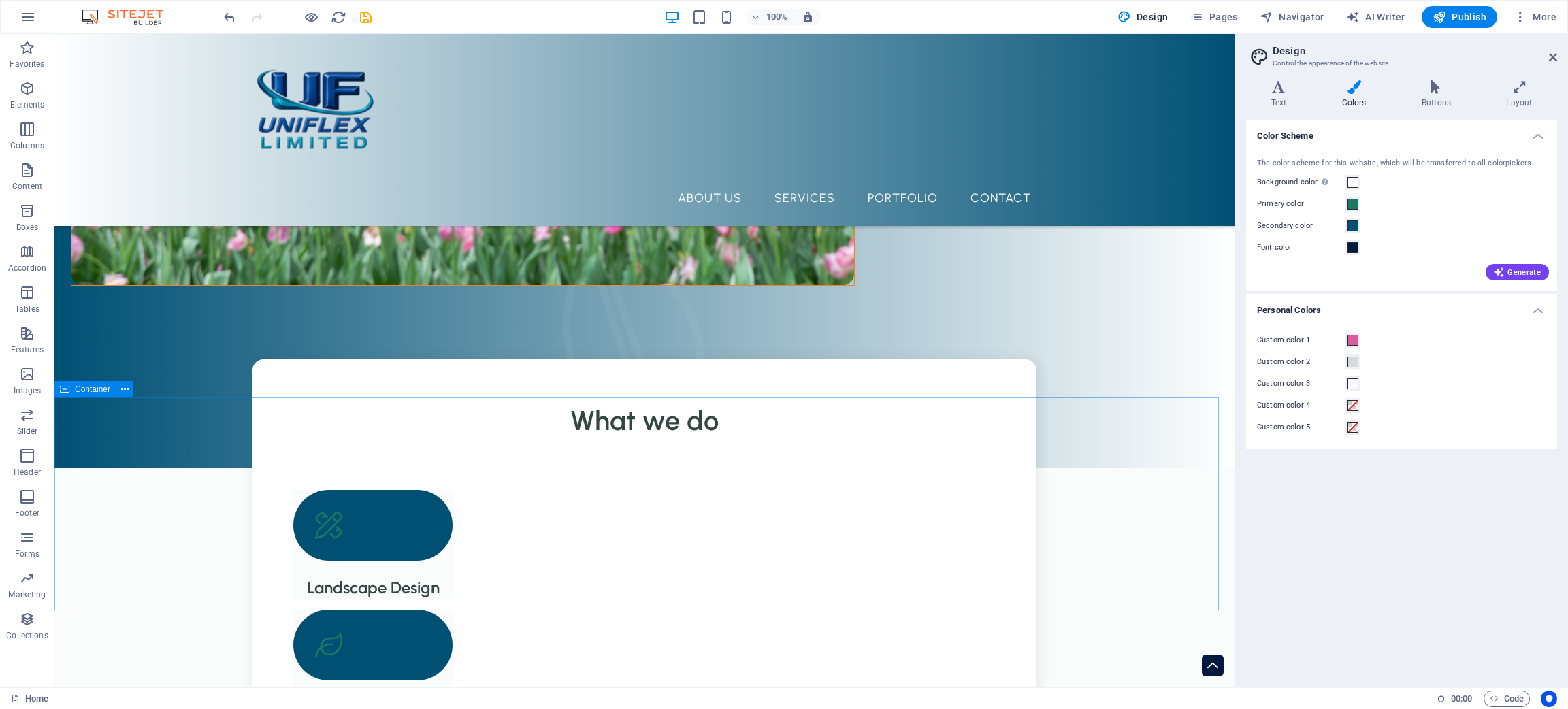 click on "Container" at bounding box center (93, 389) 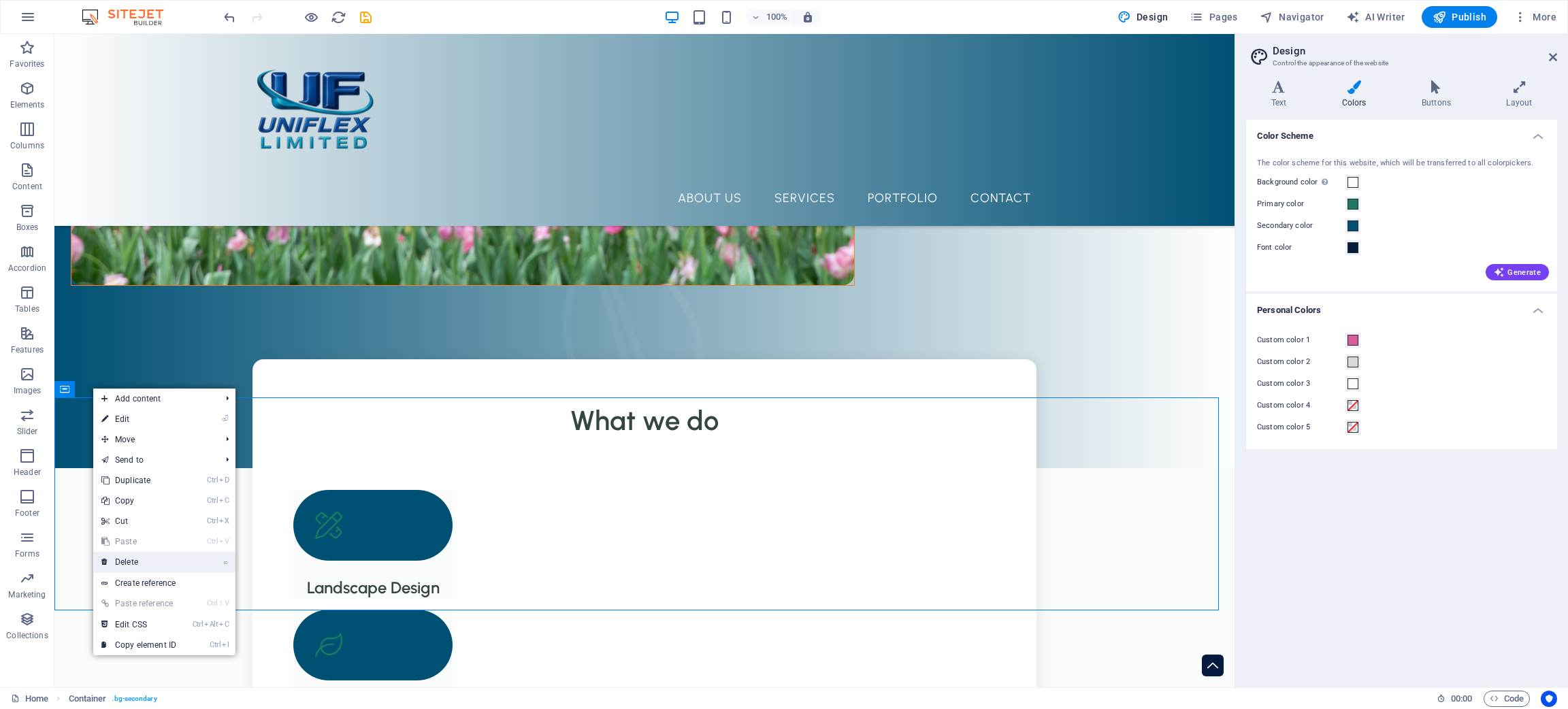 click on "⌦  Delete" at bounding box center [139, 562] 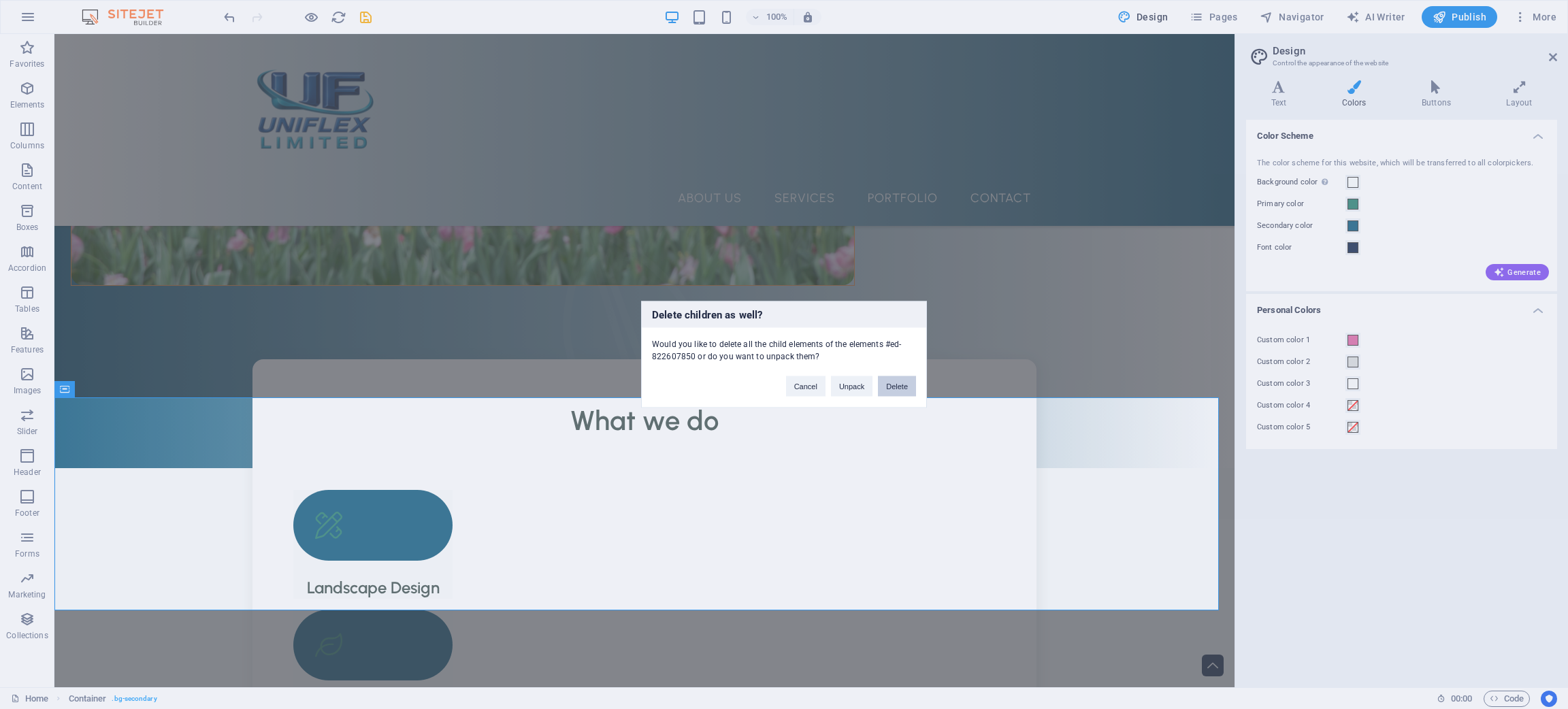 click on "Delete" at bounding box center (897, 386) 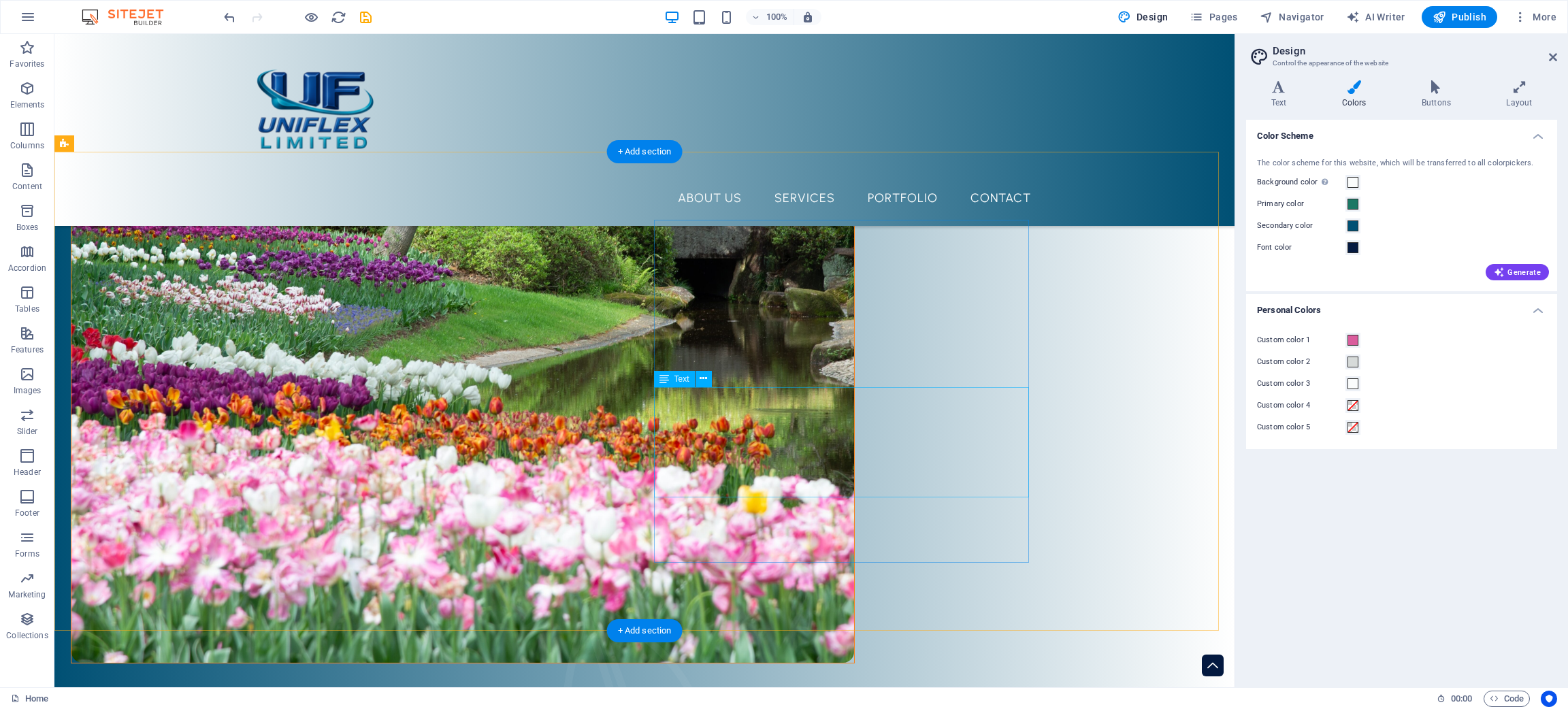 scroll, scrollTop: 612, scrollLeft: 0, axis: vertical 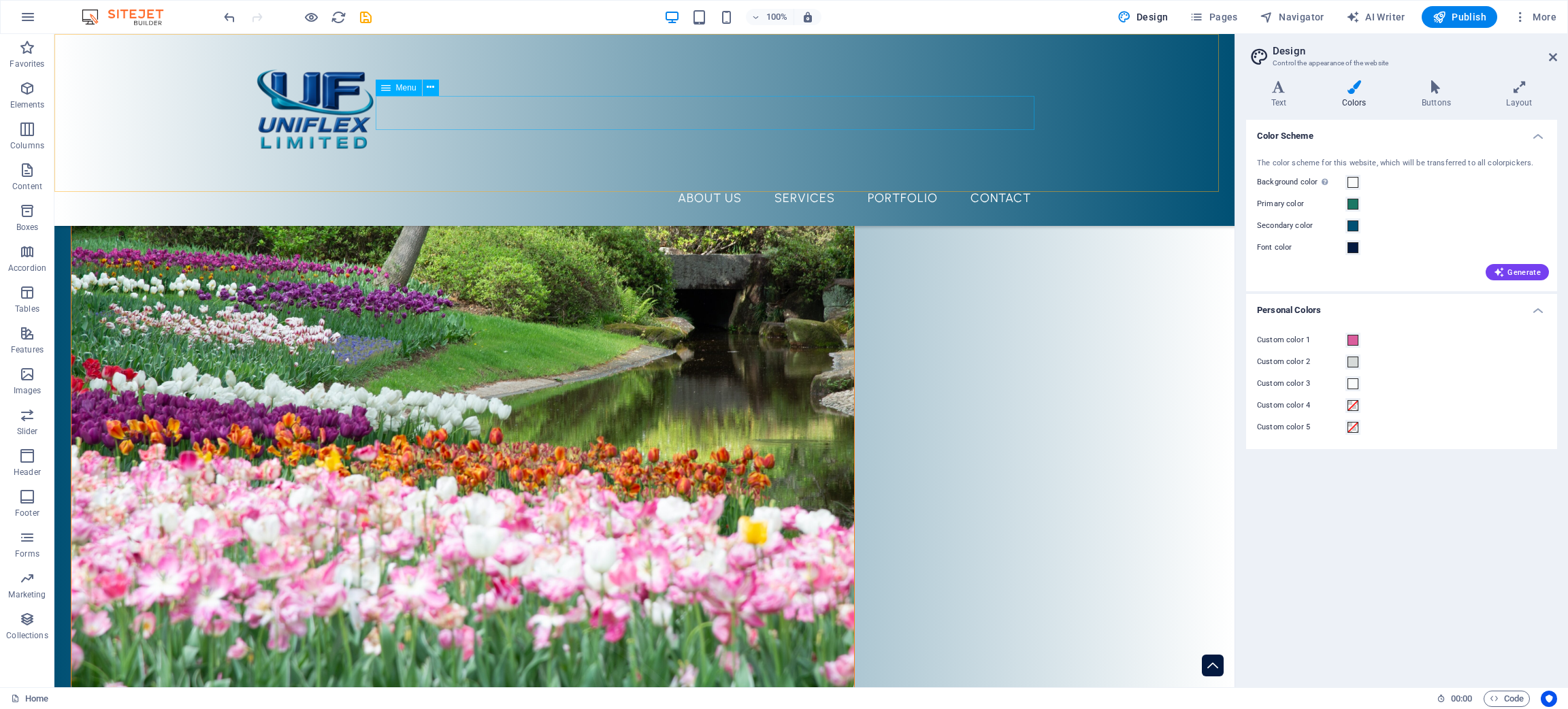 click on "About Us Services Portfolio Contact" at bounding box center [644, 198] 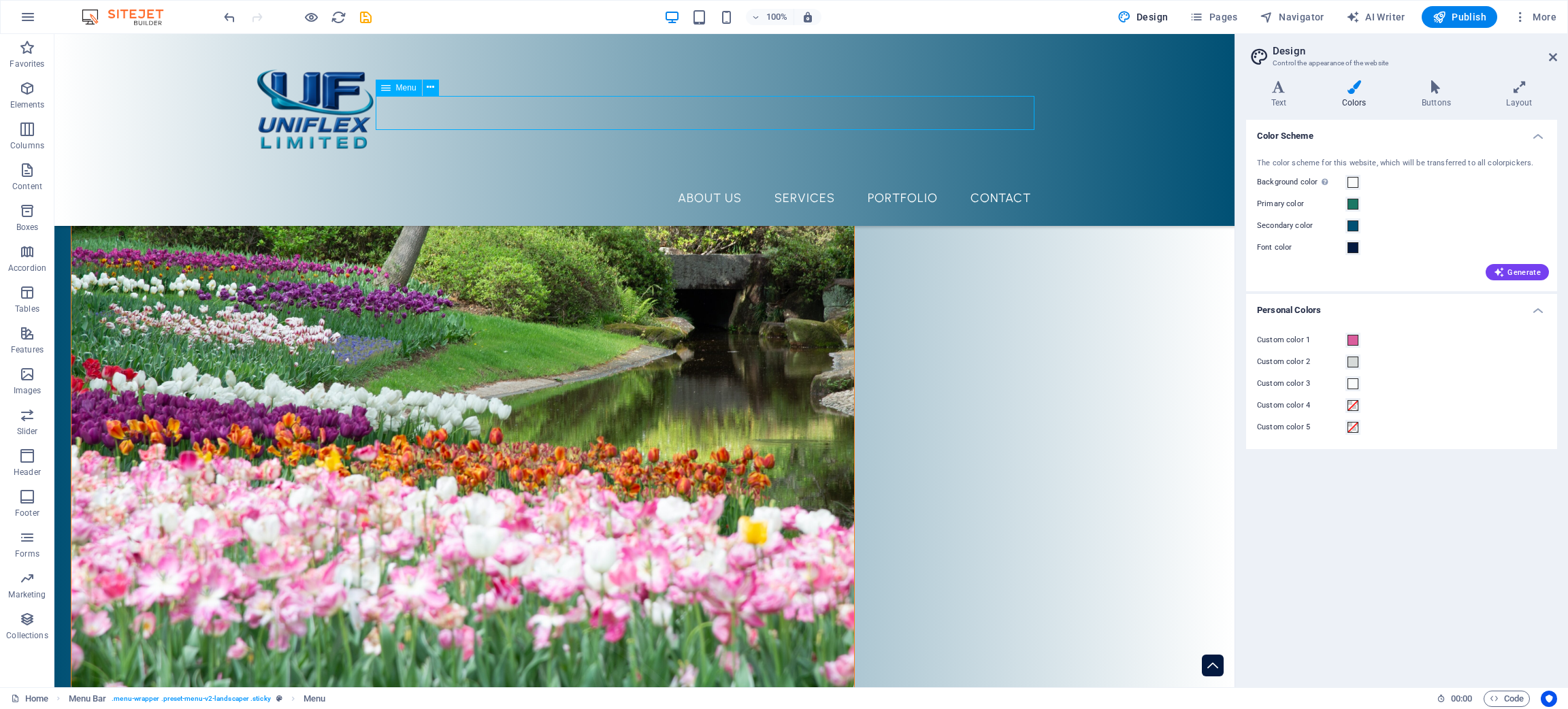 click on "About Us Services Portfolio Contact" at bounding box center (644, 198) 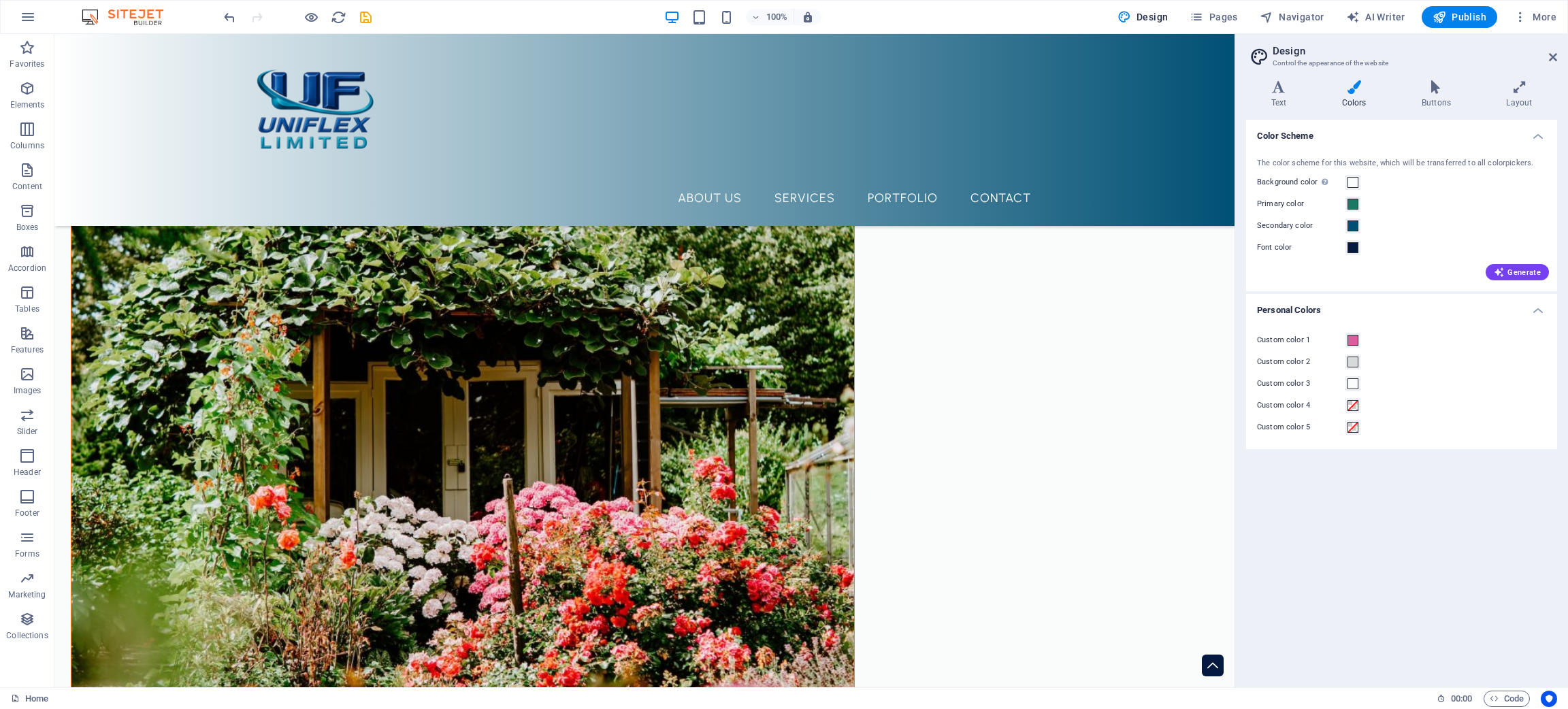 scroll, scrollTop: 2347, scrollLeft: 0, axis: vertical 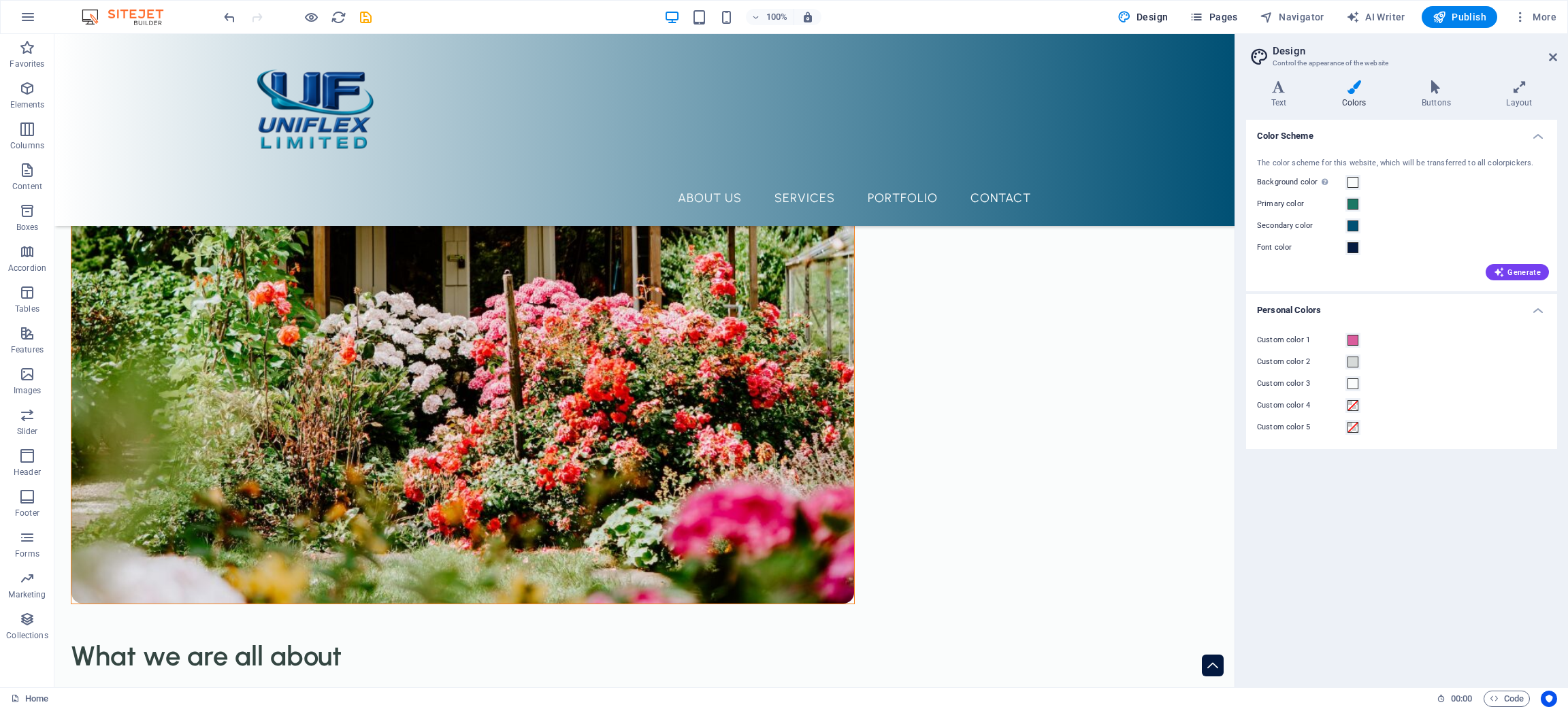 click on "Pages" at bounding box center (1213, 17) 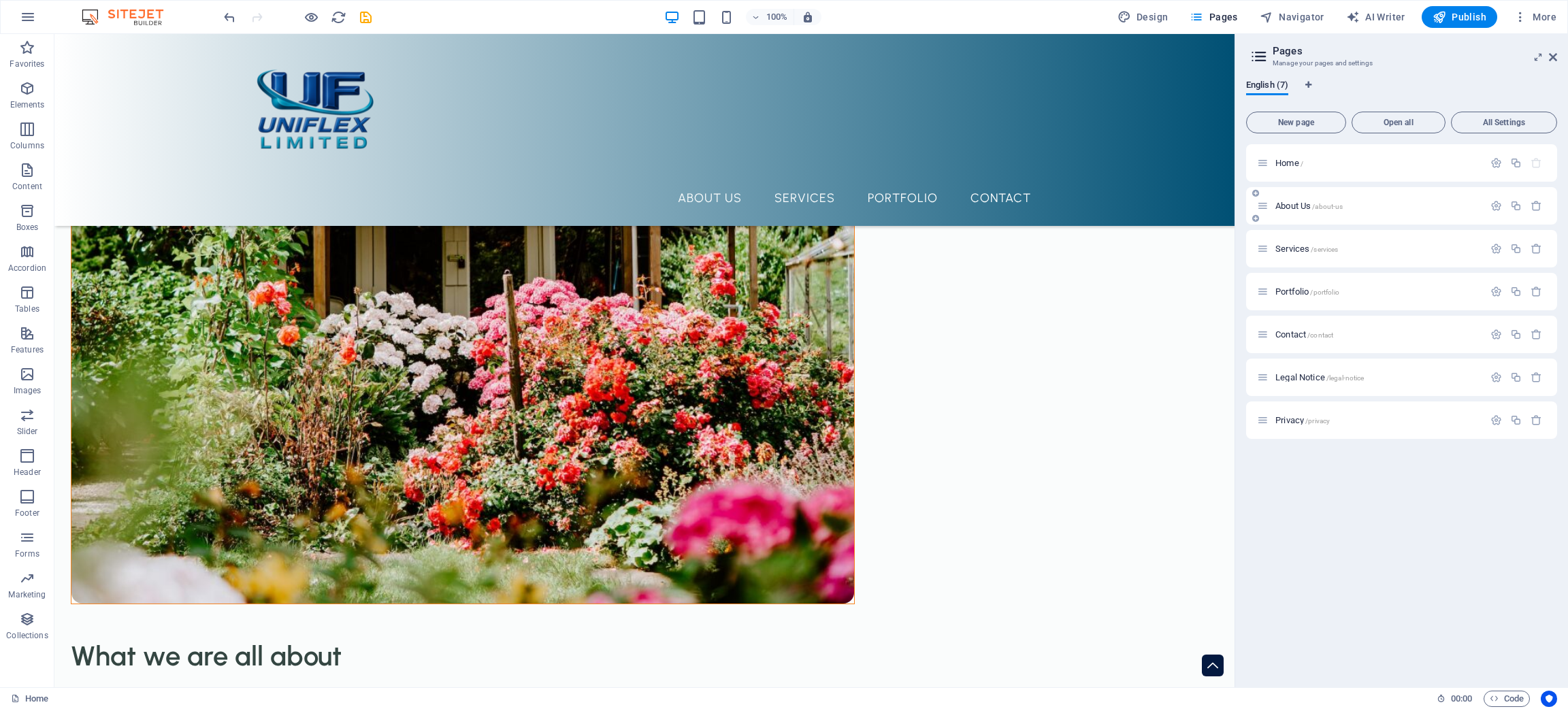 click on "/about-us" at bounding box center (1327, 206) 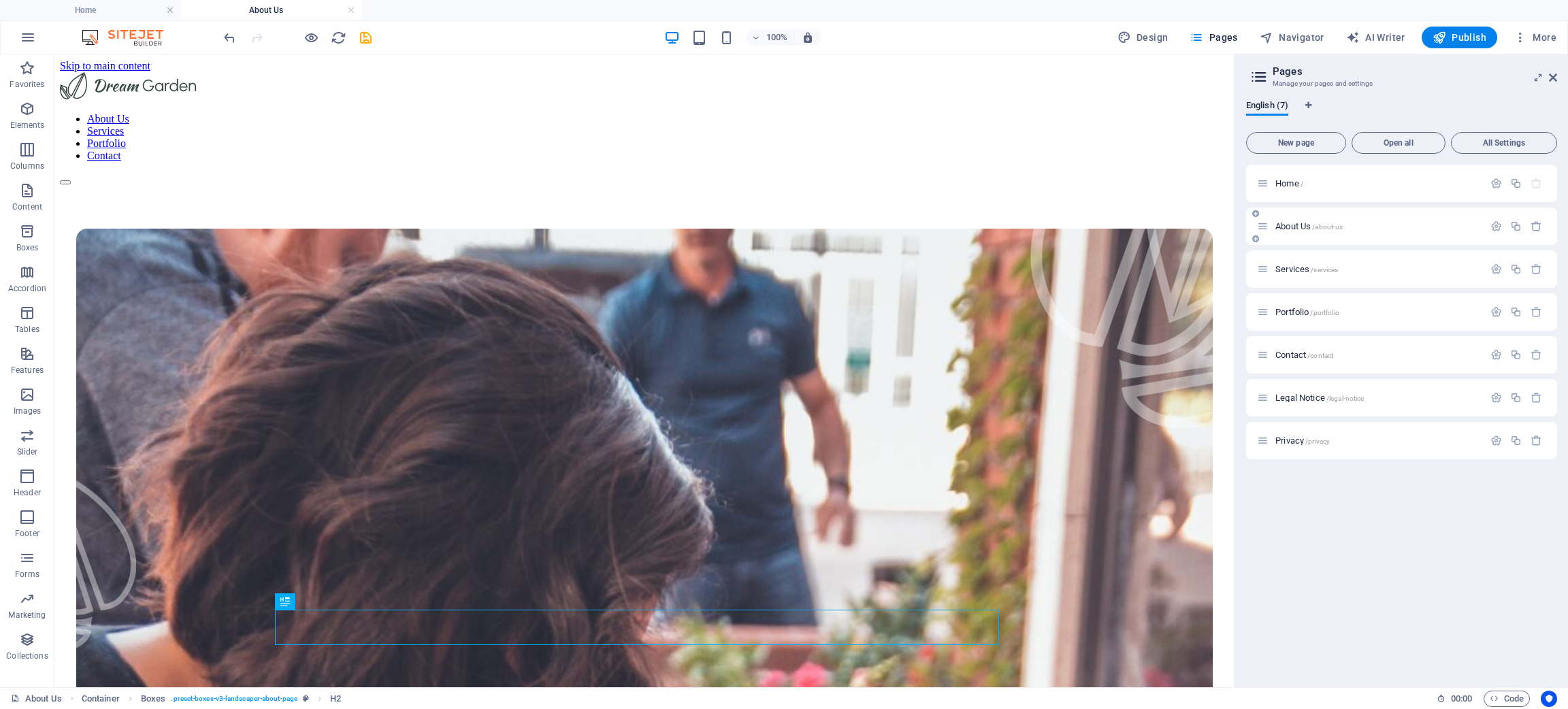 scroll, scrollTop: 0, scrollLeft: 0, axis: both 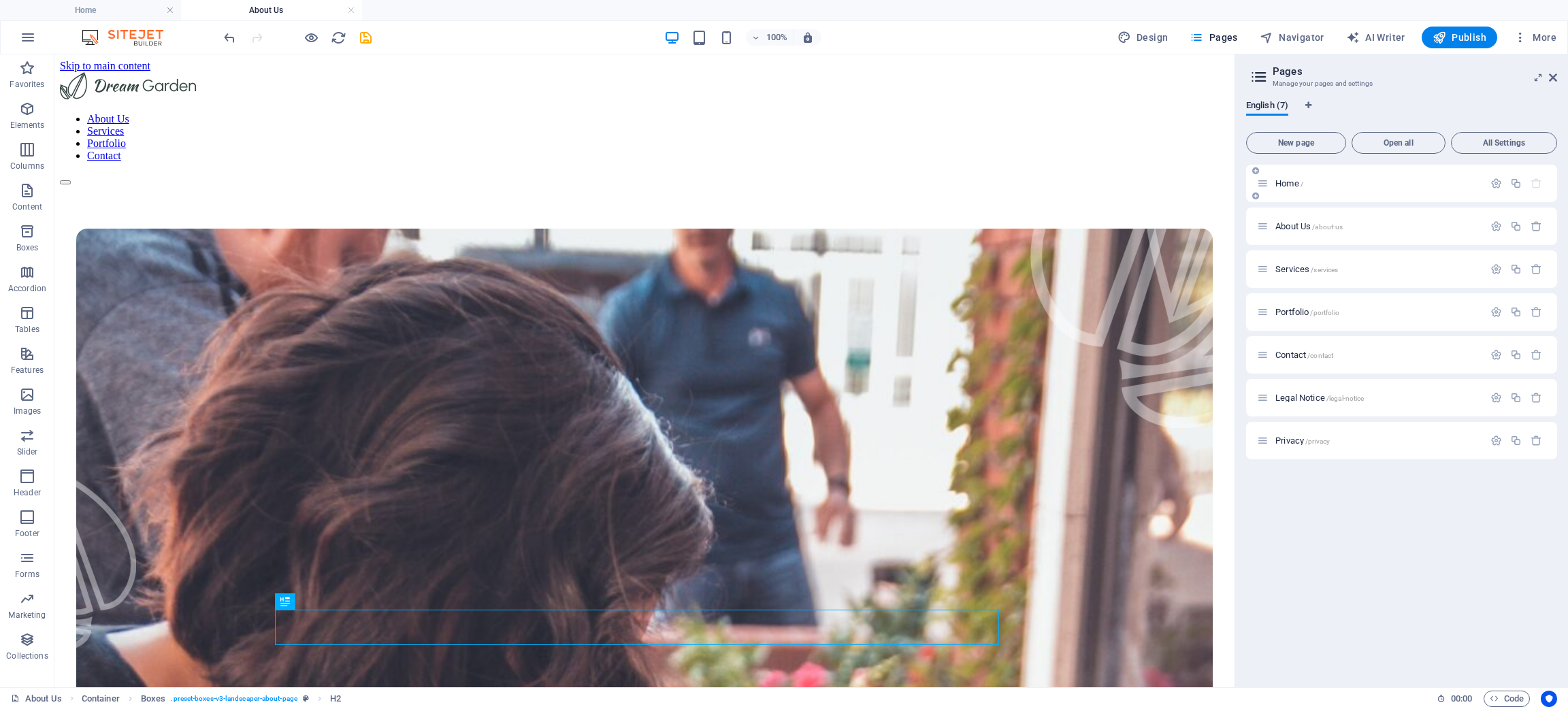 click on "Home /" at bounding box center (1377, 183) 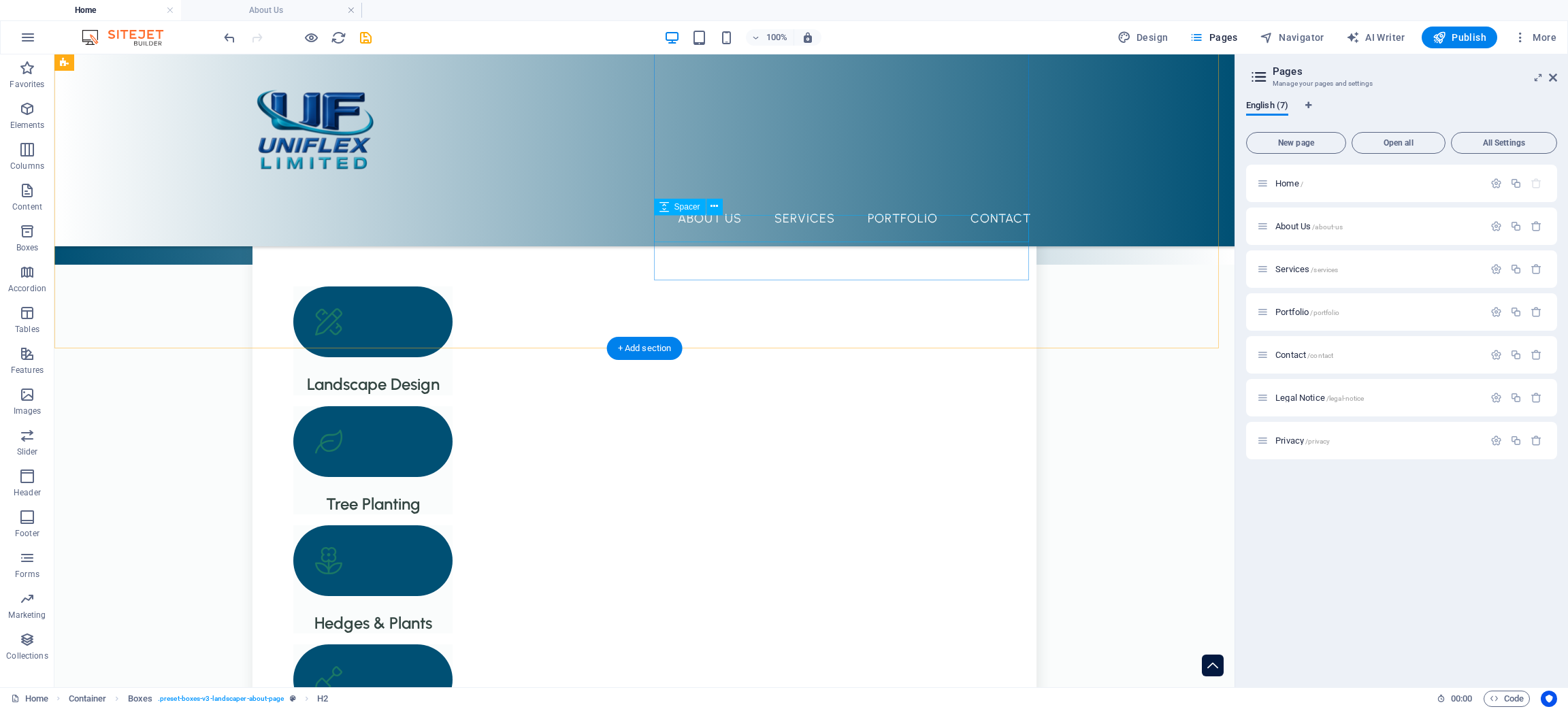 scroll, scrollTop: 1429, scrollLeft: 0, axis: vertical 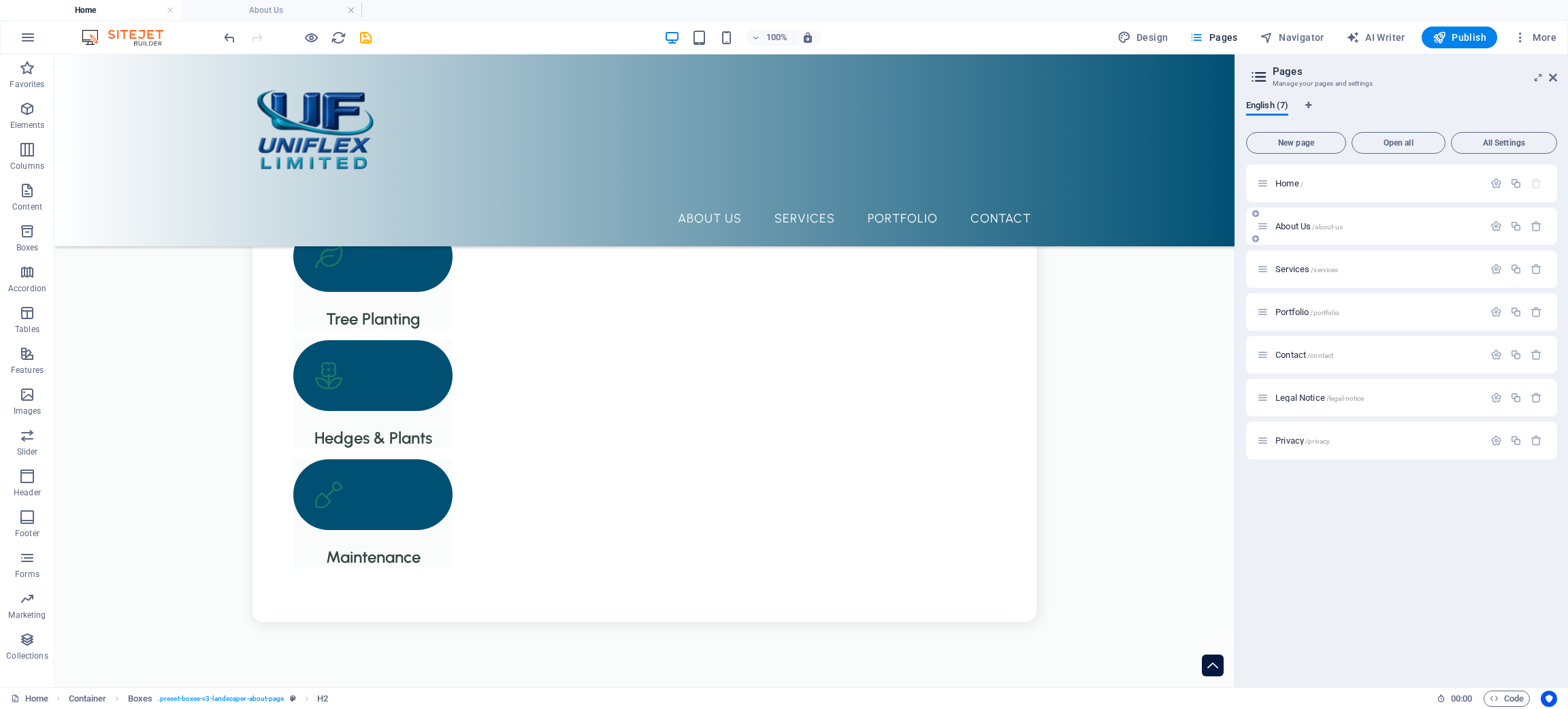 click on "About Us /about-us" at bounding box center (1370, 226) 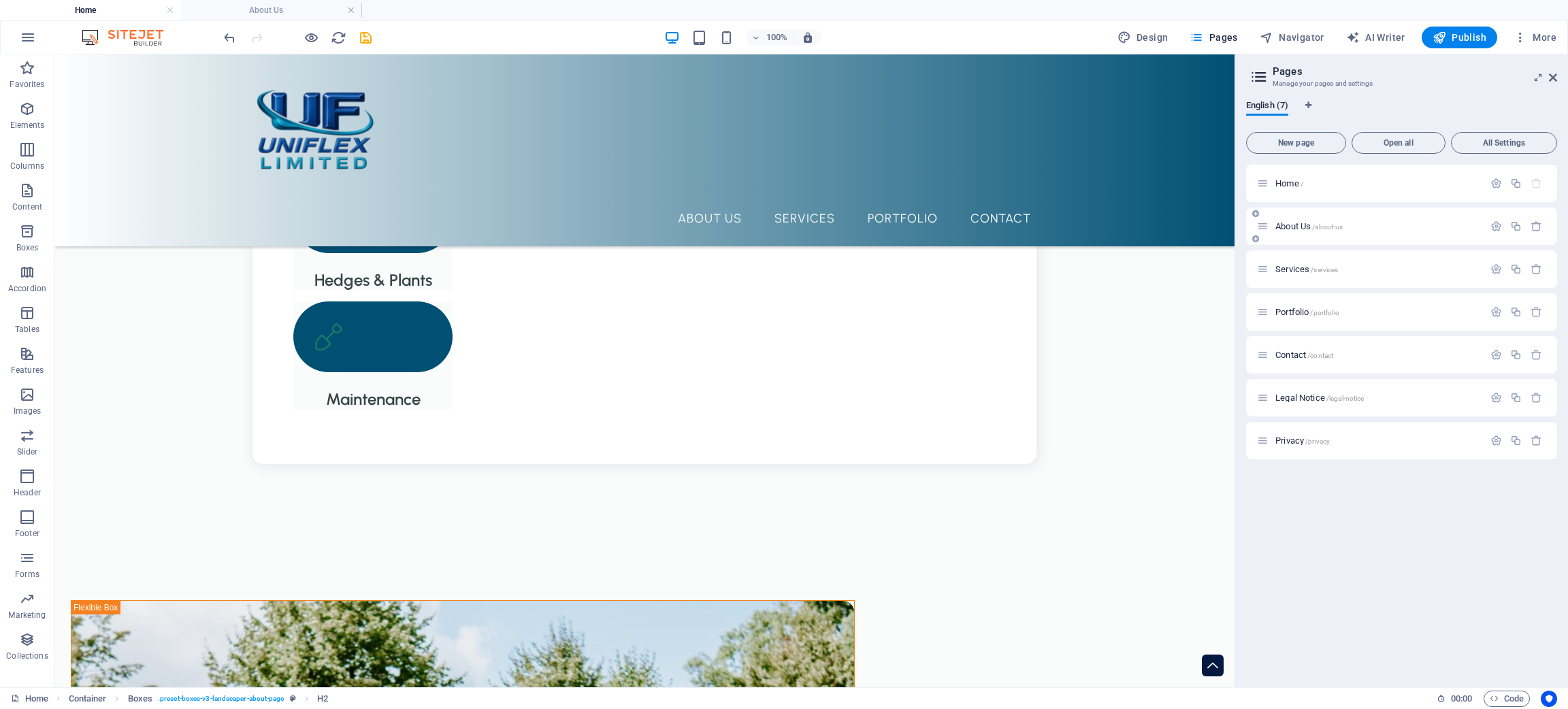 scroll, scrollTop: 0, scrollLeft: 0, axis: both 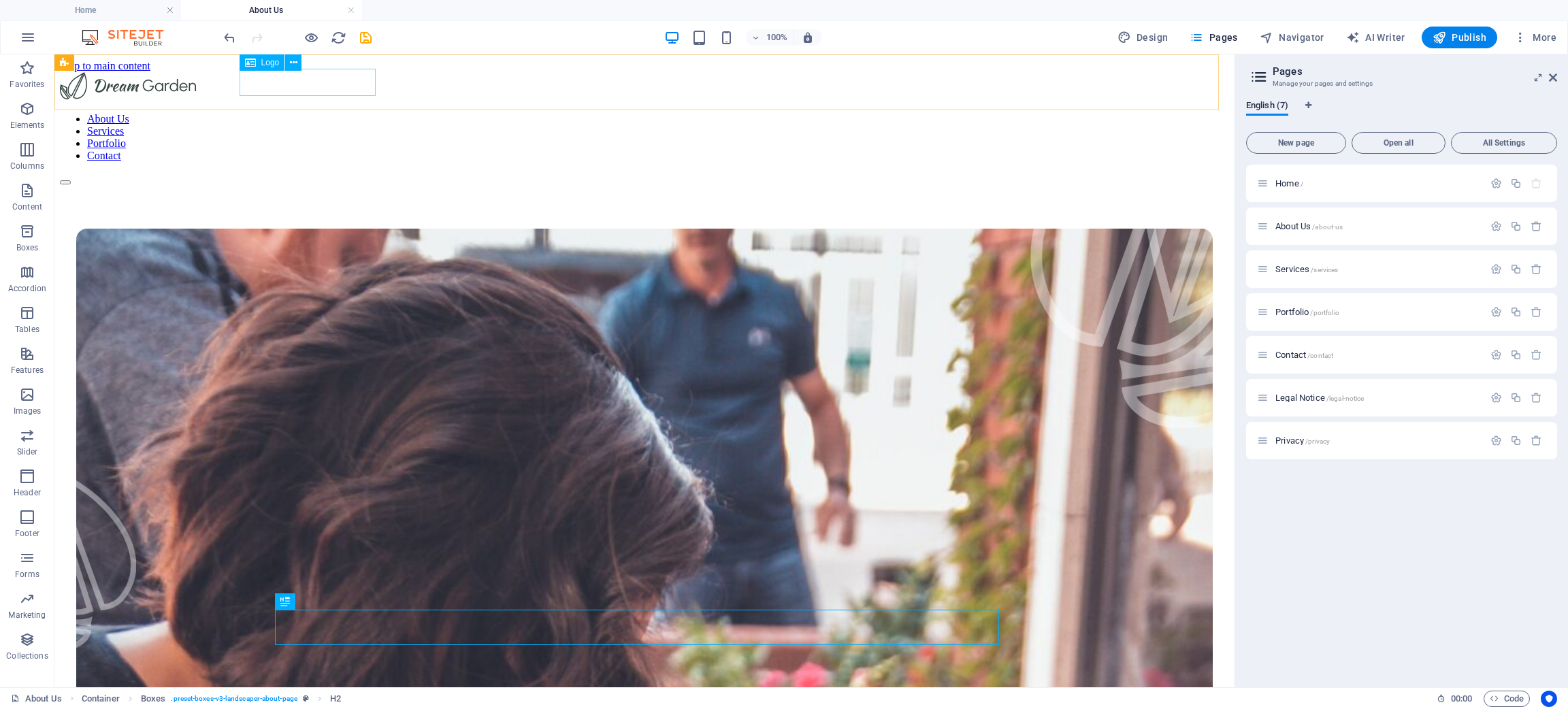 click on "Logo" at bounding box center [270, 63] 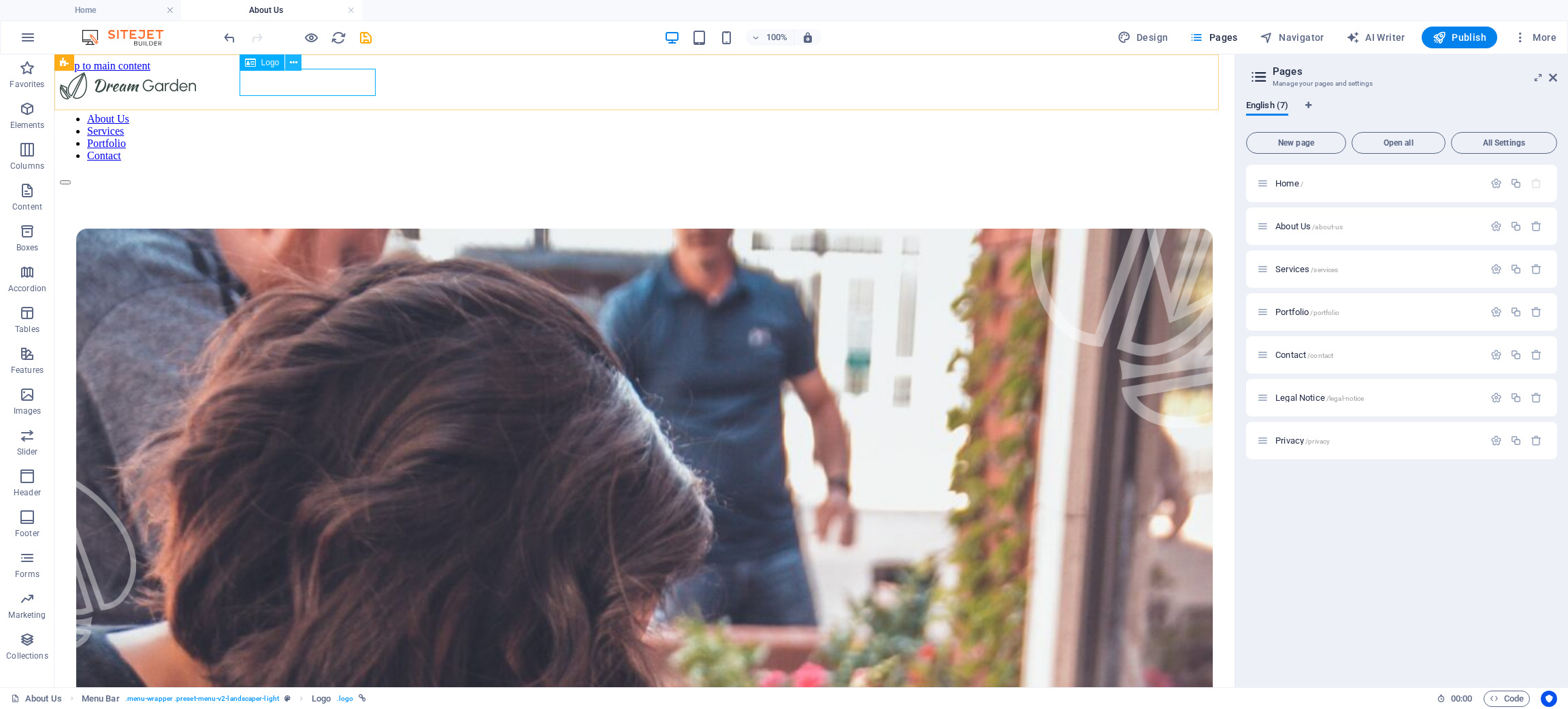 click at bounding box center (293, 63) 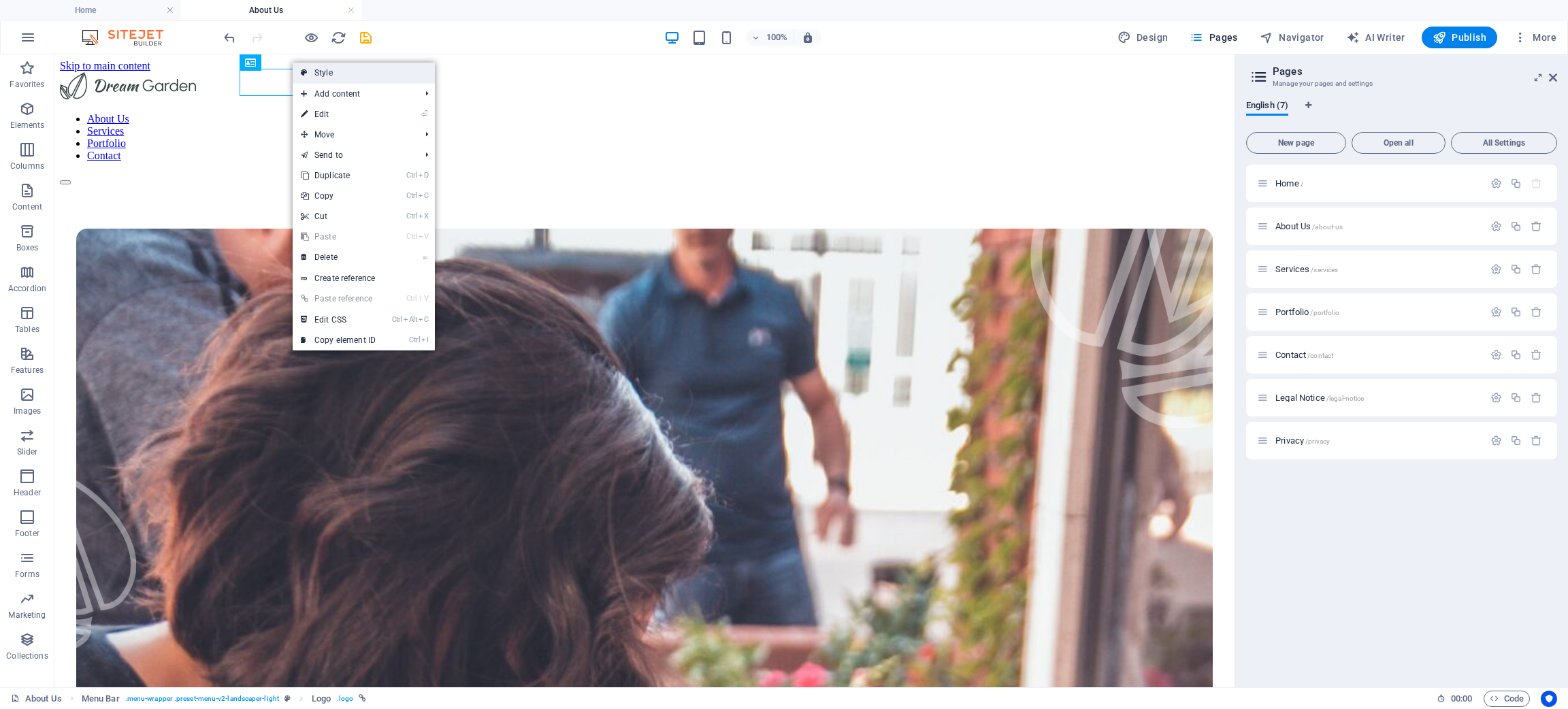 click on "Style" at bounding box center (363, 73) 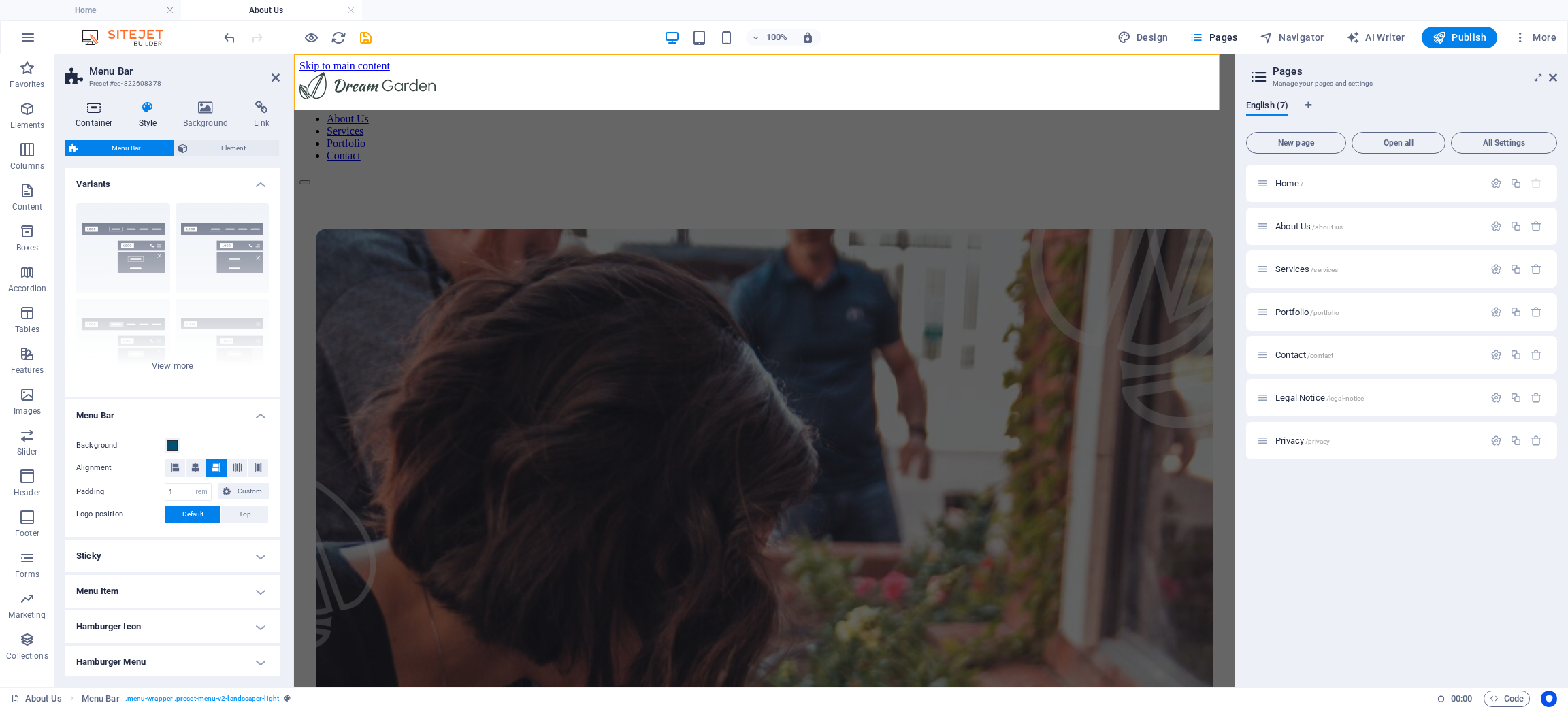 click at bounding box center (94, 108) 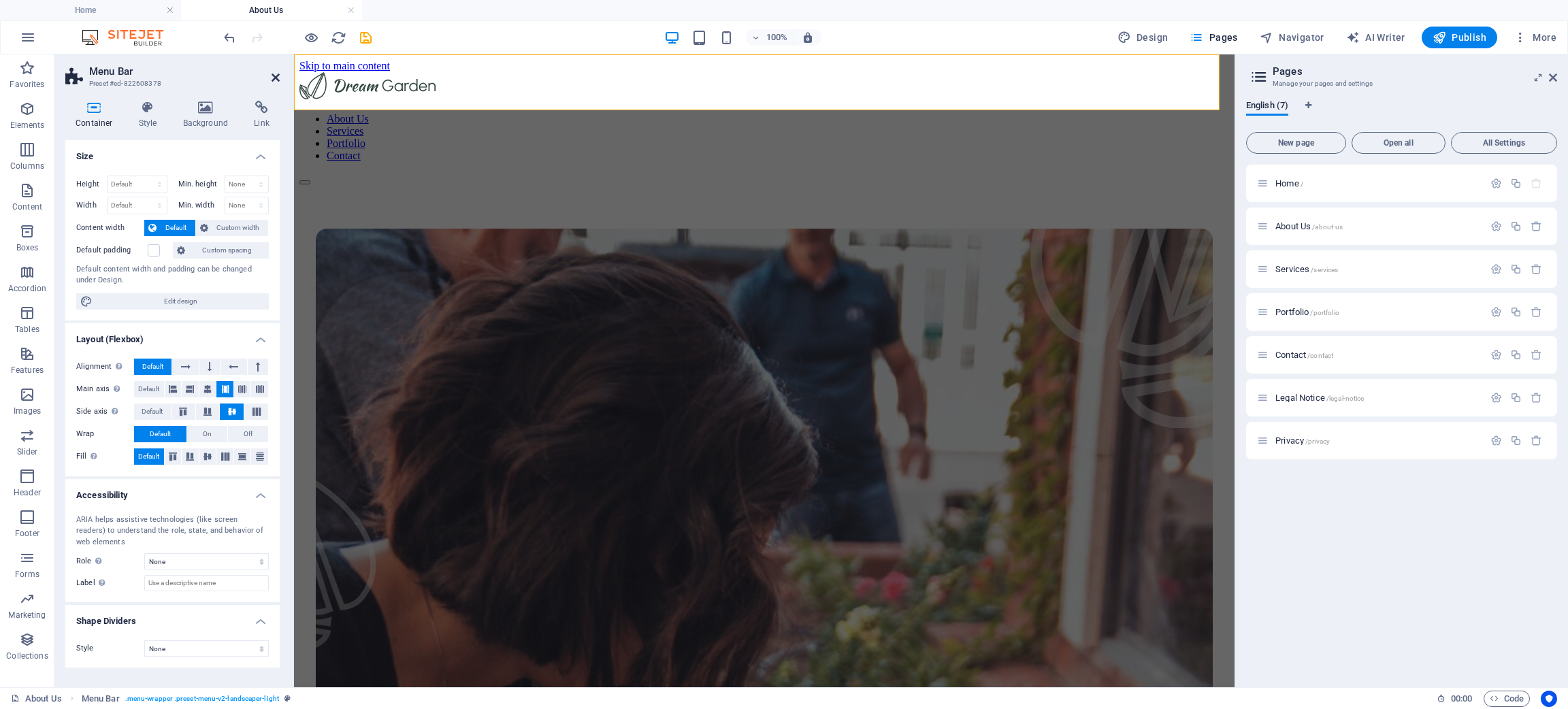 click at bounding box center (276, 78) 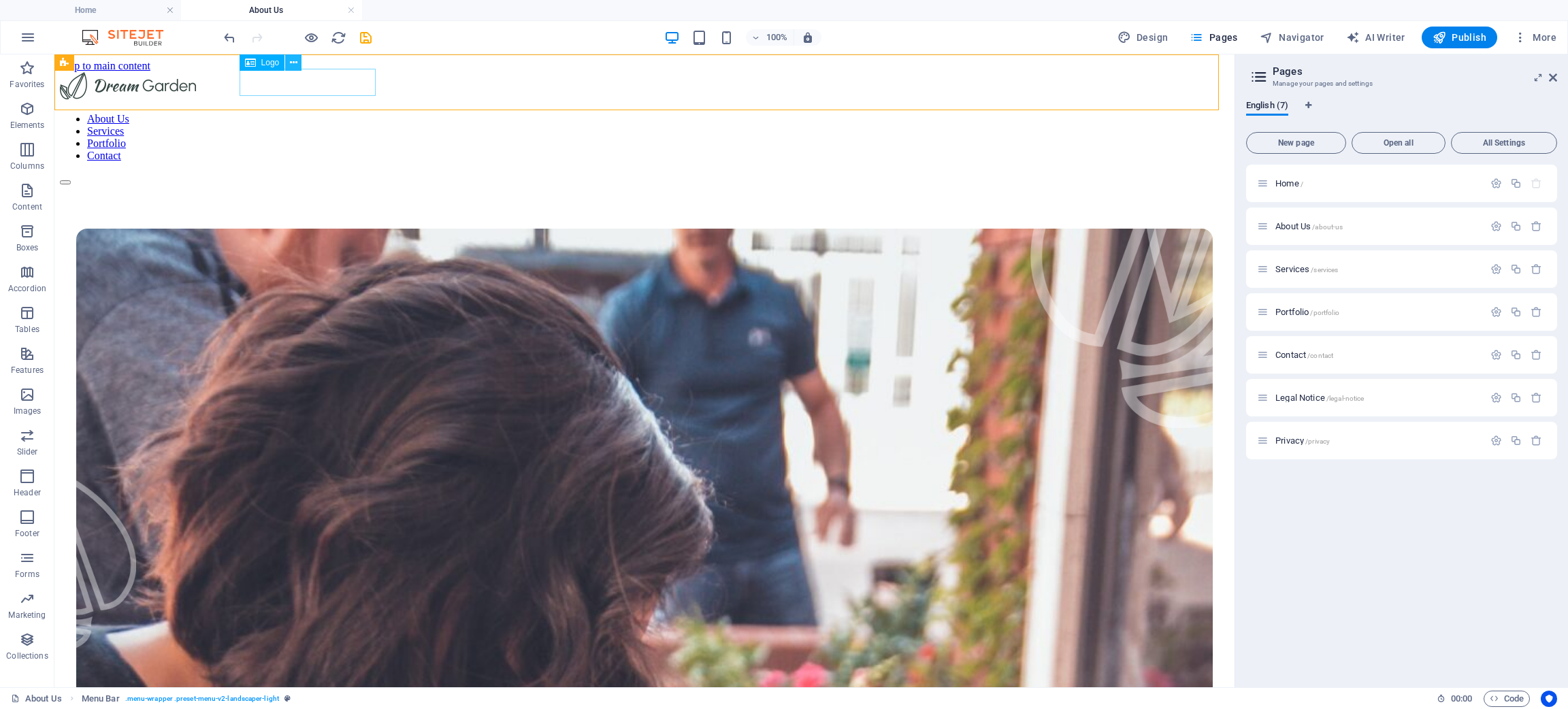 click at bounding box center (293, 63) 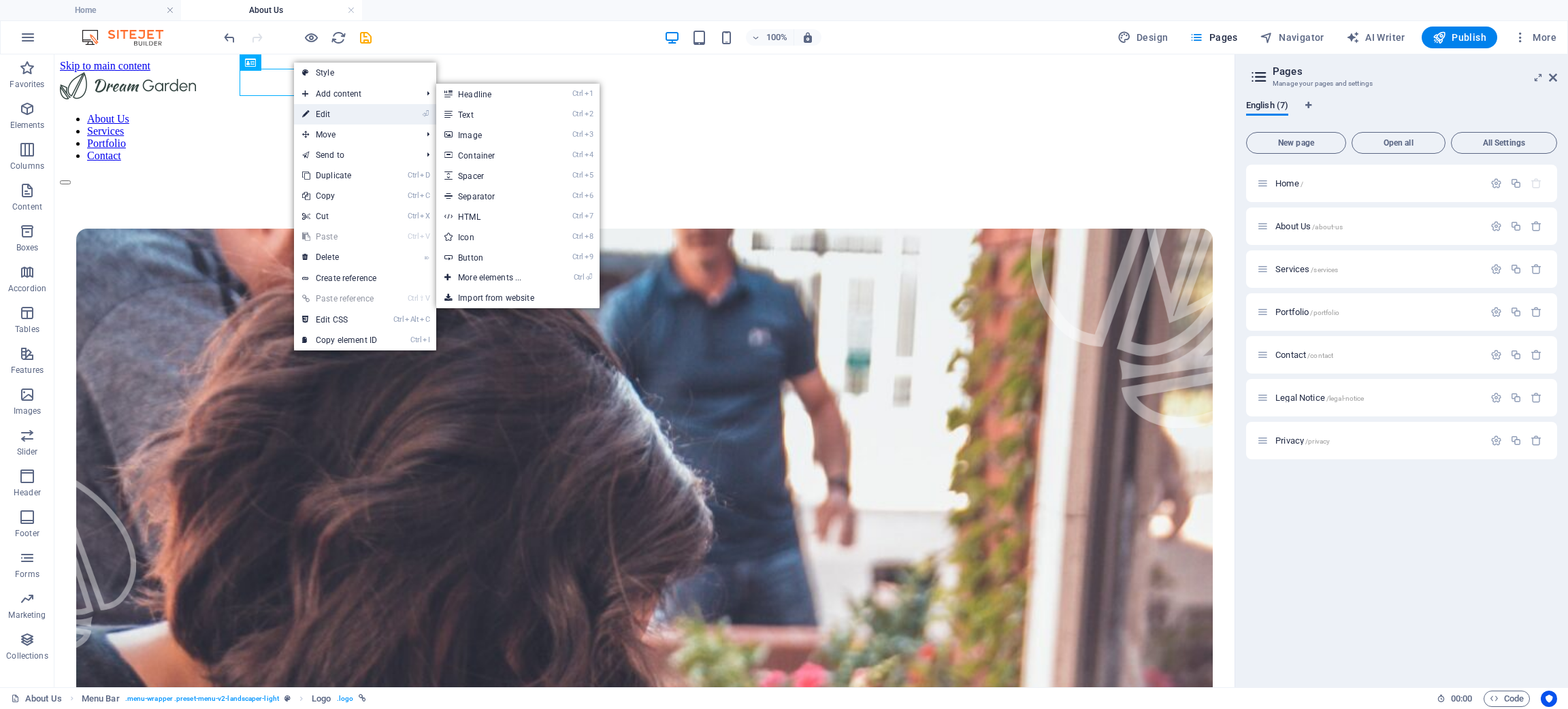 click on "⏎  Edit" at bounding box center (340, 114) 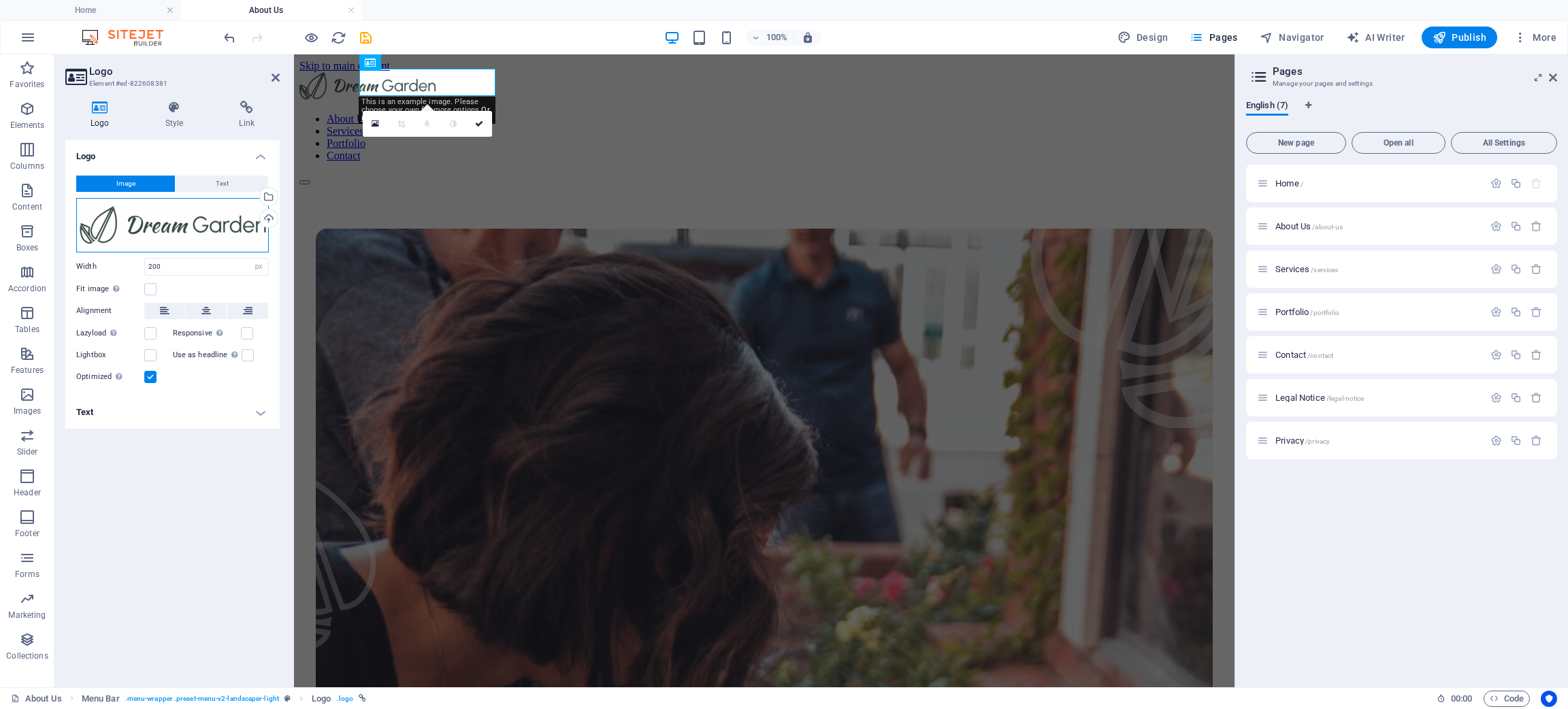 click on "Drag files here, click to choose files or select files from Files or our free stock photos & videos" at bounding box center (172, 225) 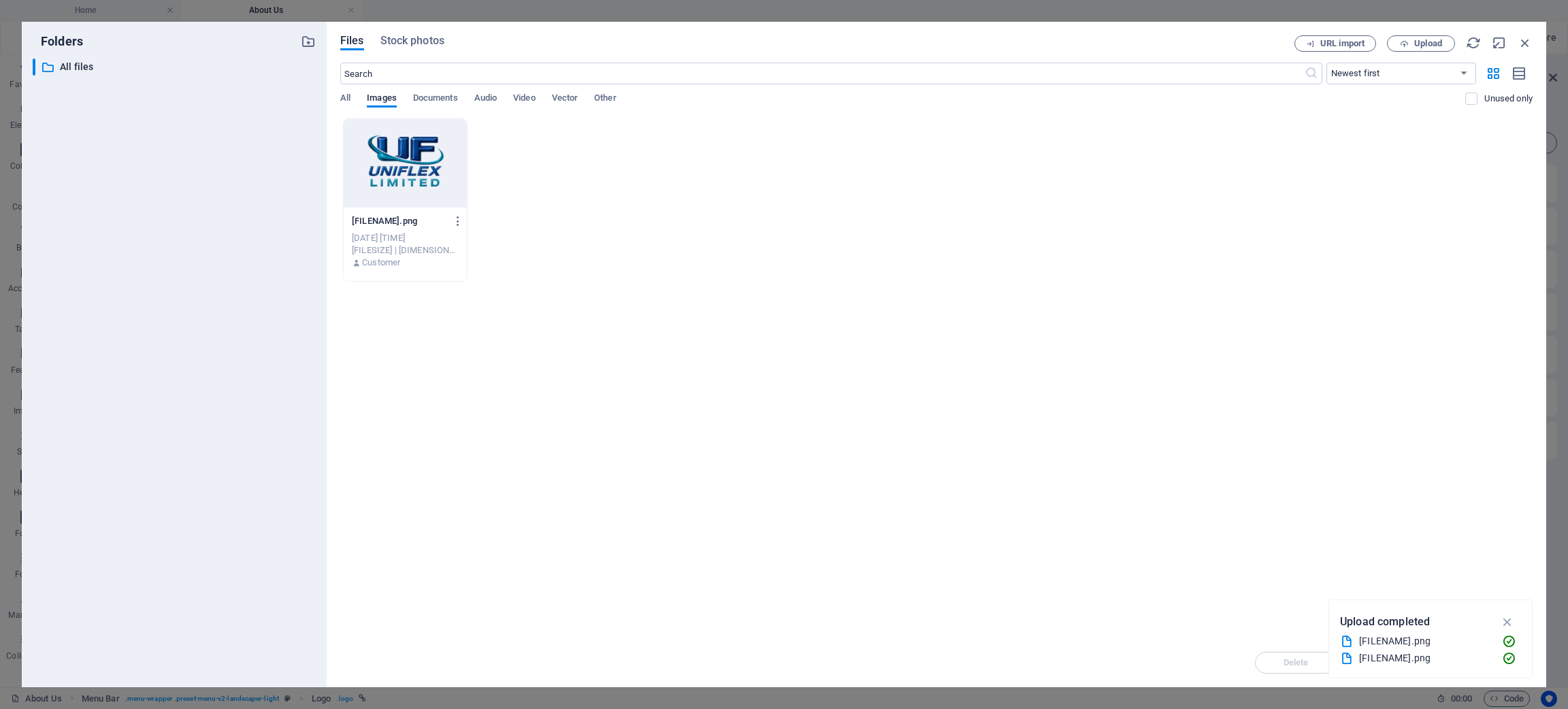 click at bounding box center (405, 163) 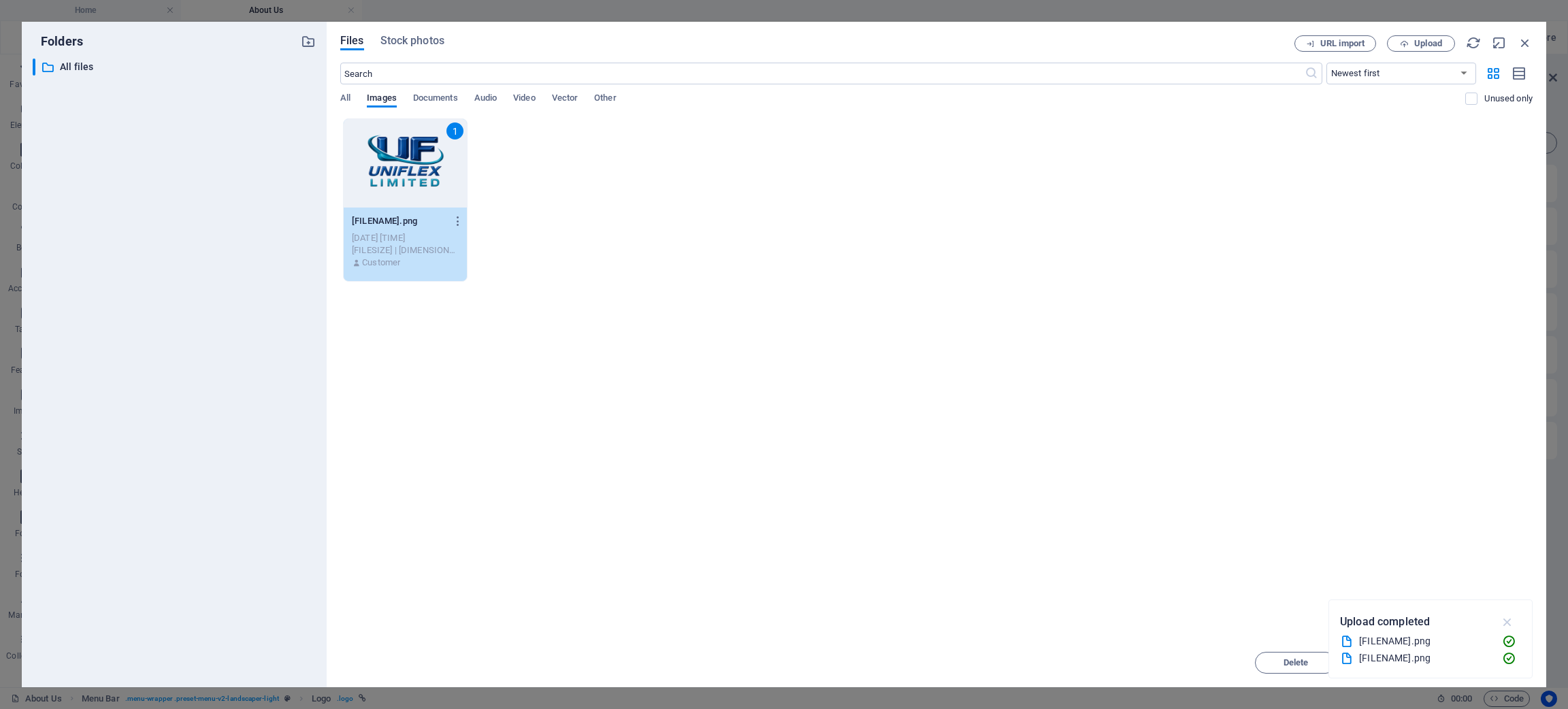 click at bounding box center (1507, 622) 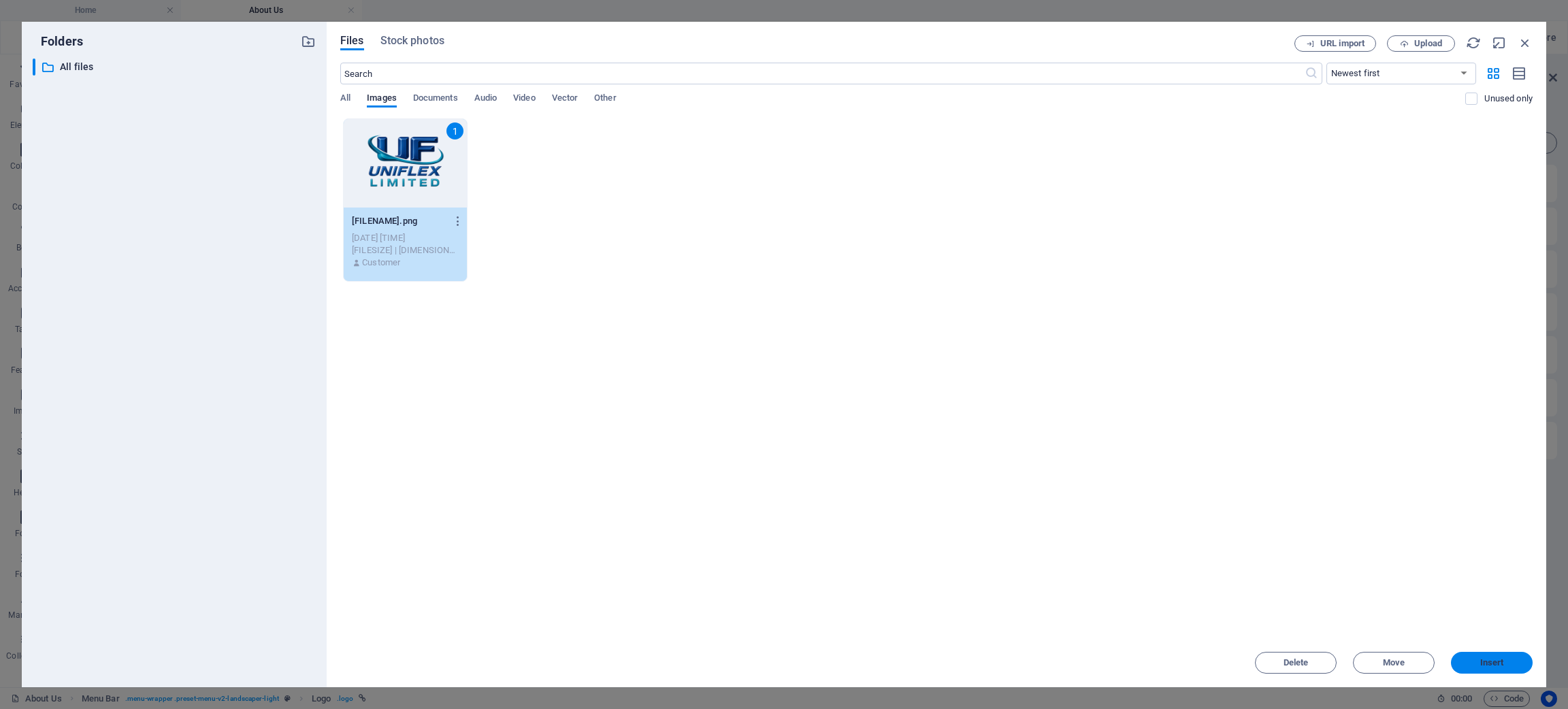 click on "Insert" at bounding box center (1492, 663) 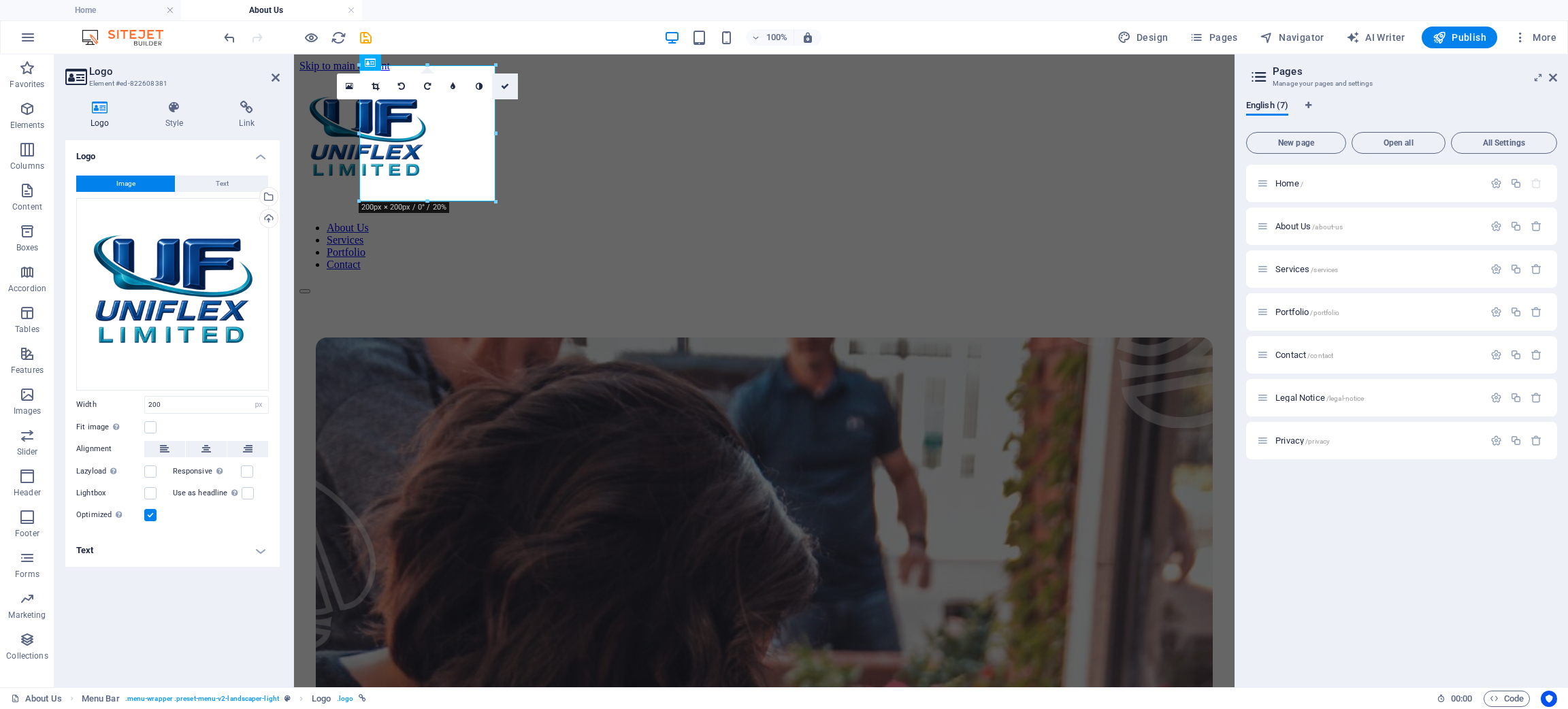 click at bounding box center [505, 86] 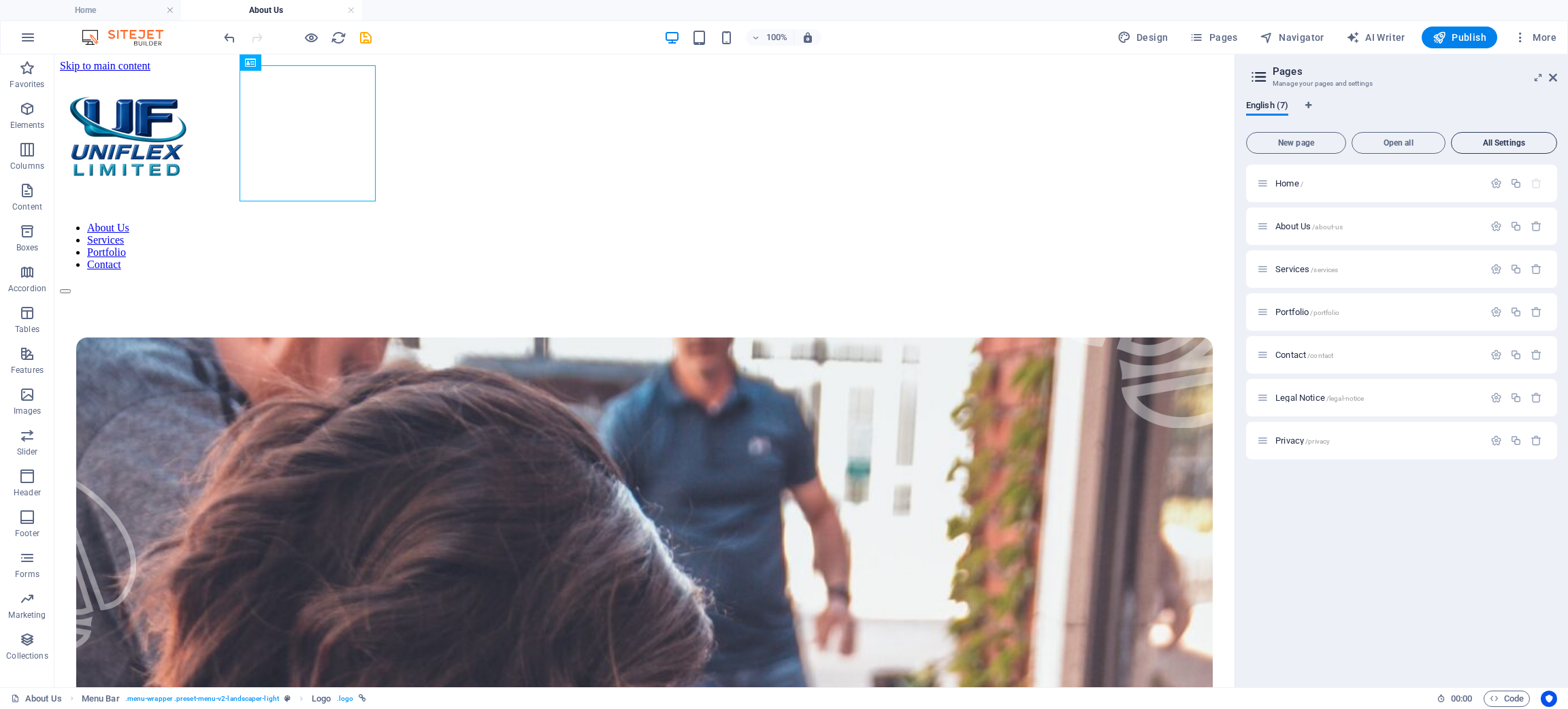 click on "All Settings" at bounding box center (1504, 143) 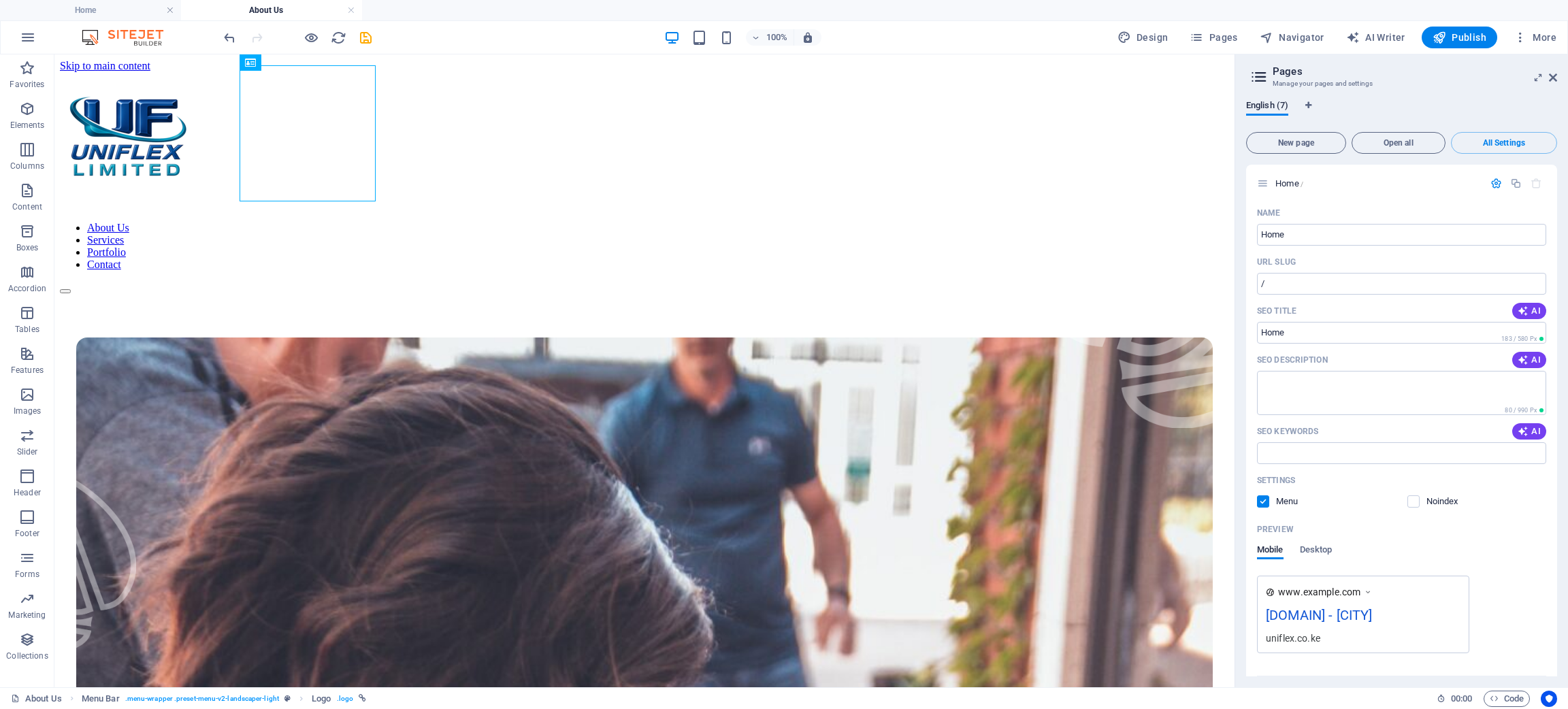 scroll, scrollTop: 2863, scrollLeft: 0, axis: vertical 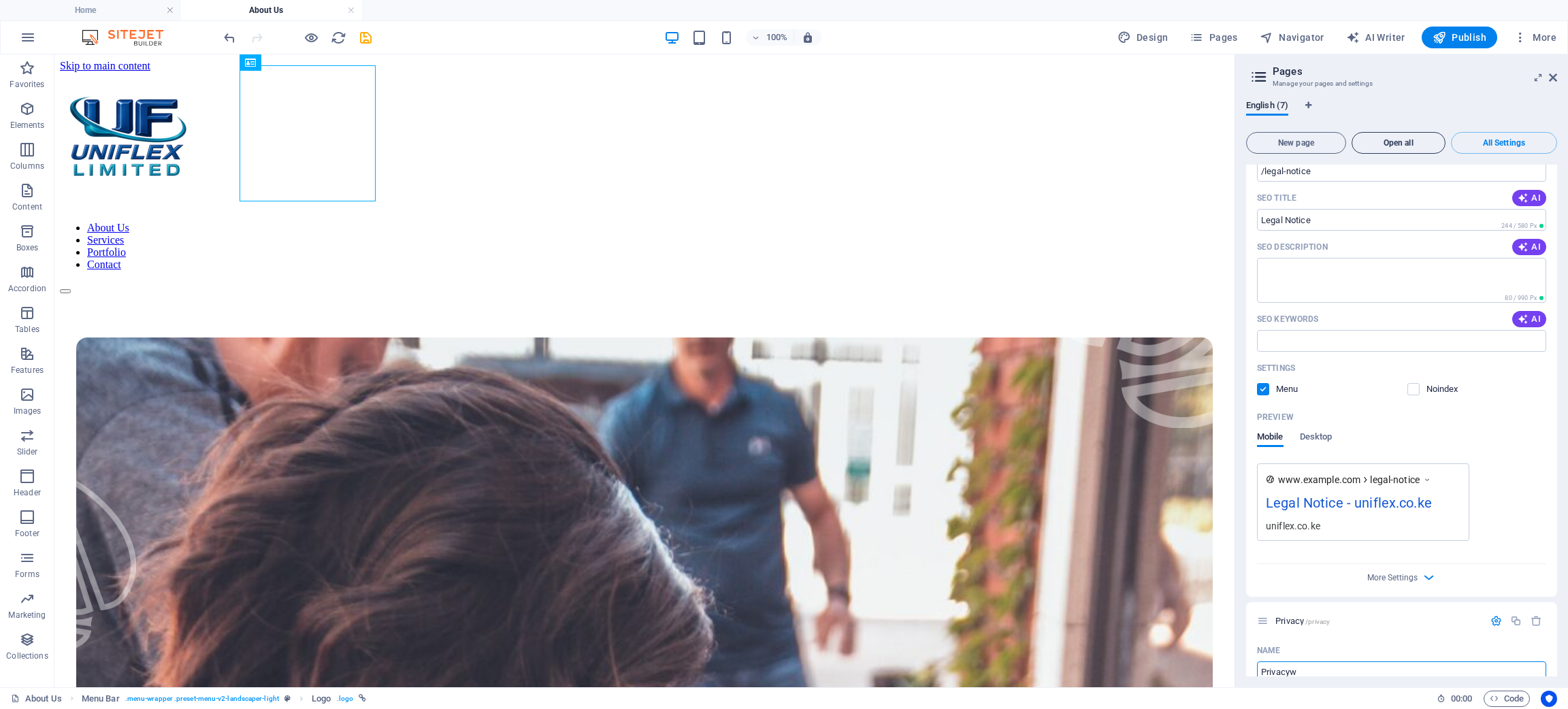 type on "Privacyw" 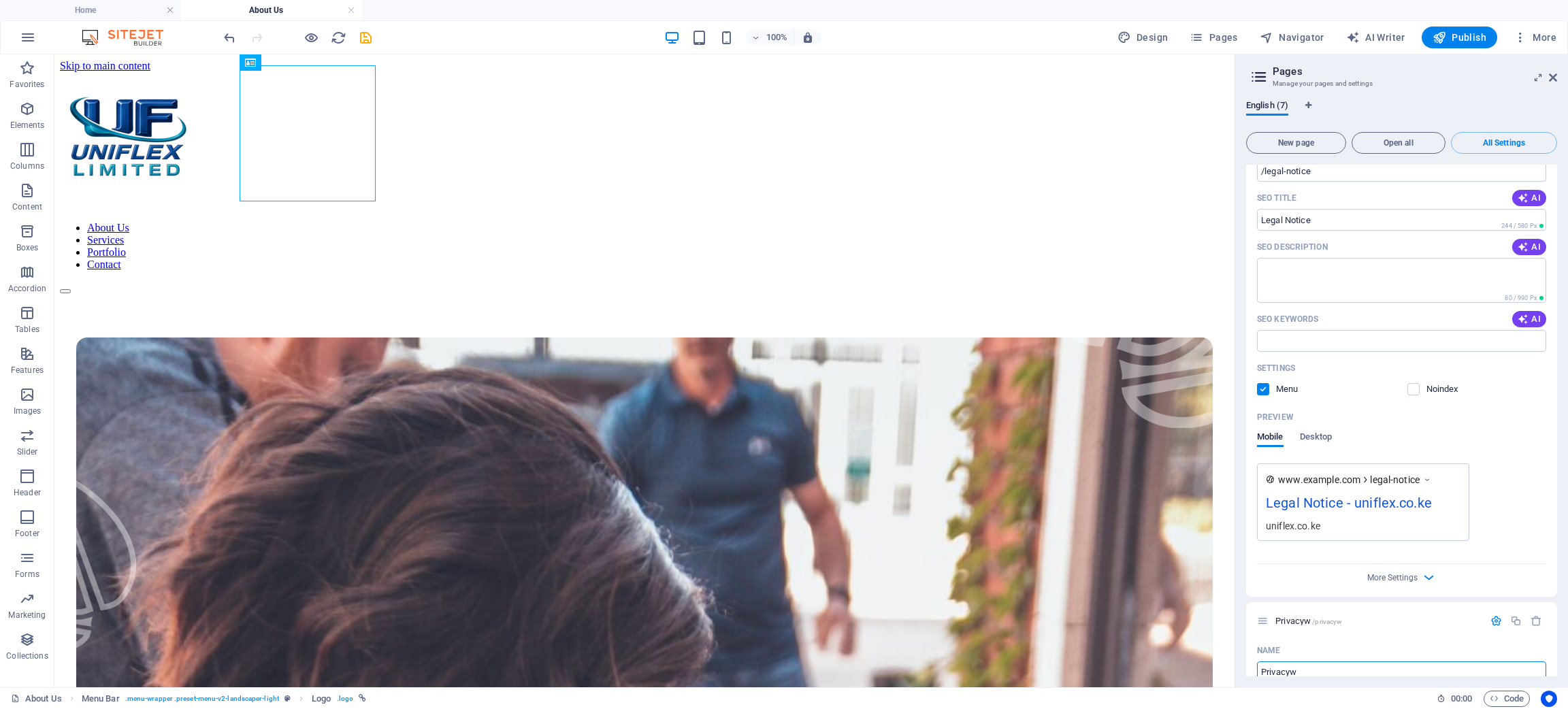 scroll, scrollTop: 2353, scrollLeft: 0, axis: vertical 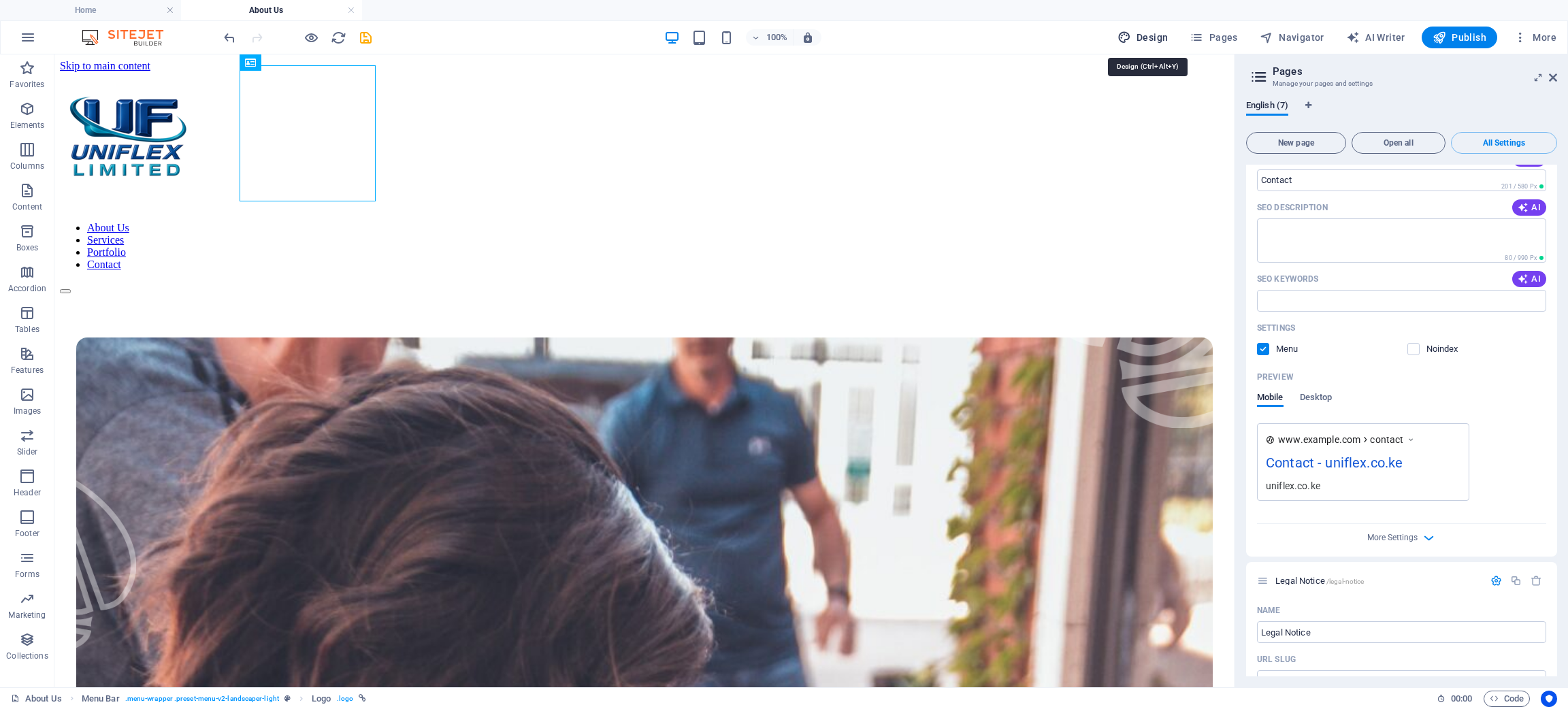 type on "Privacyw" 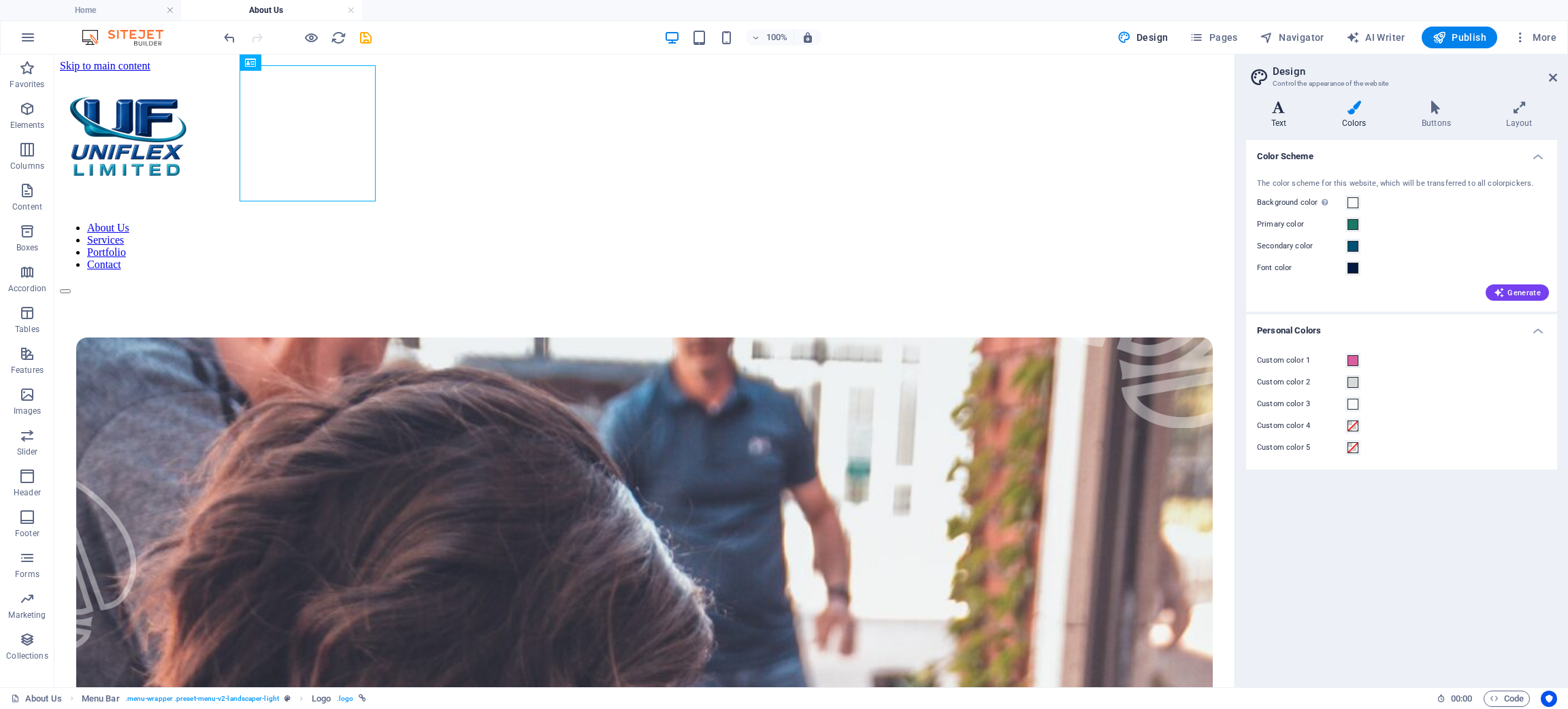 click at bounding box center [1279, 108] 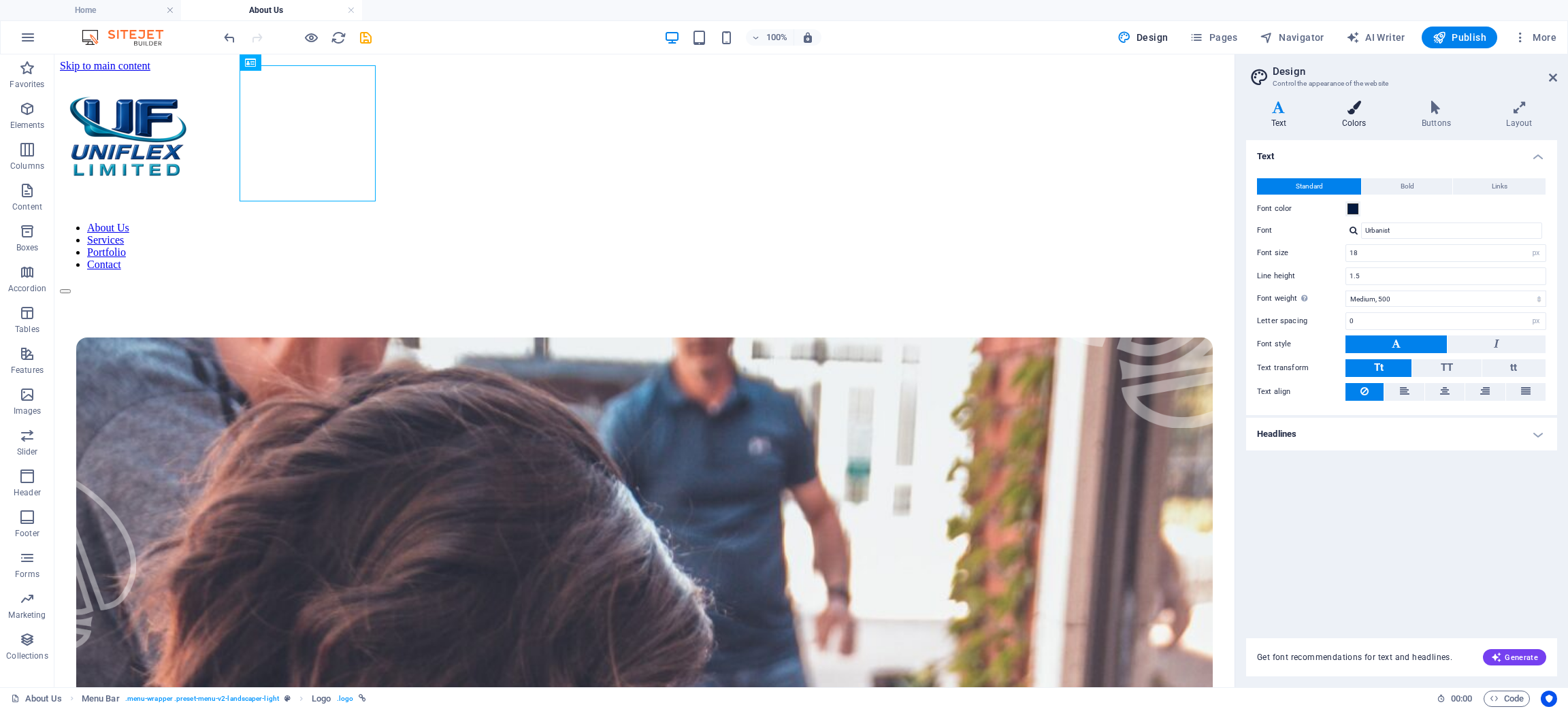 click on "Colors" at bounding box center [1356, 115] 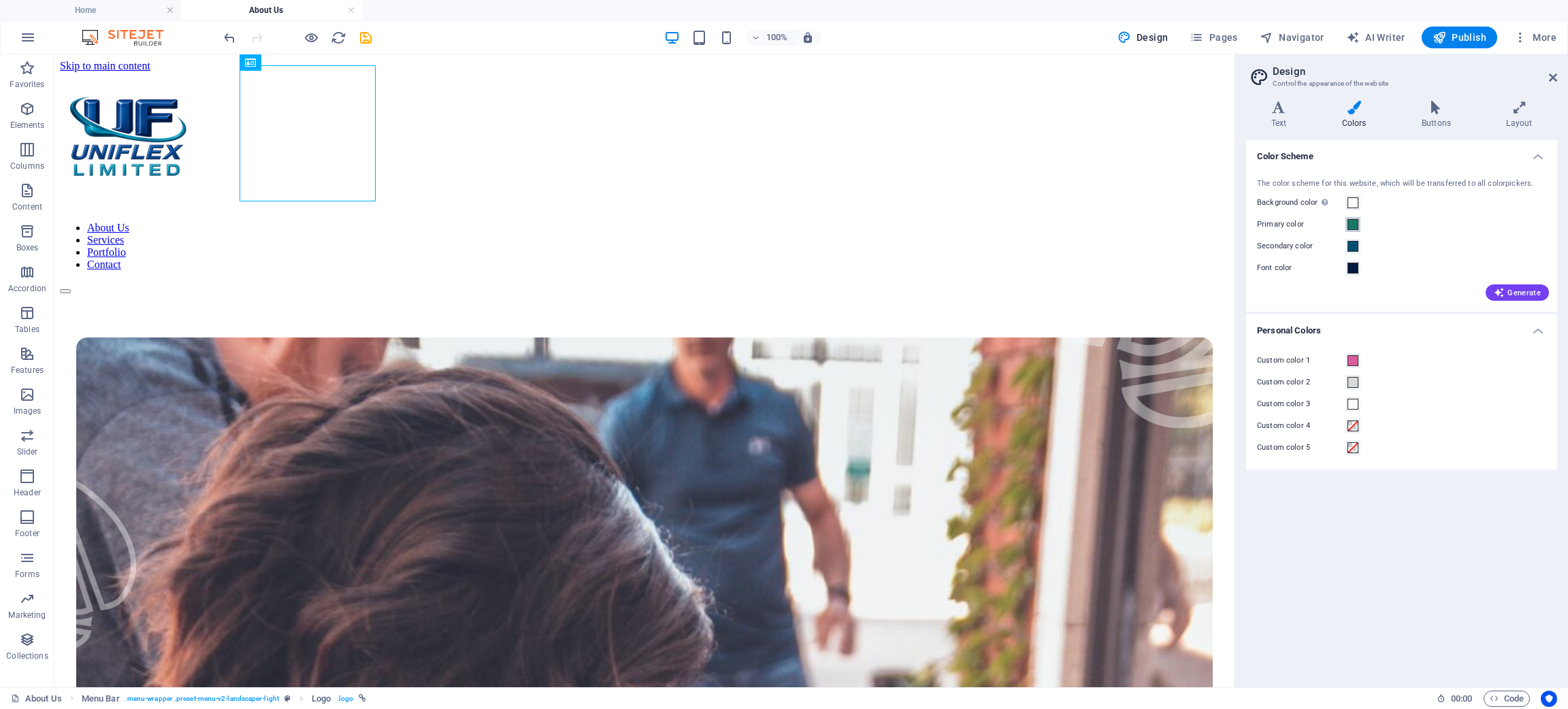 click at bounding box center (1353, 225) 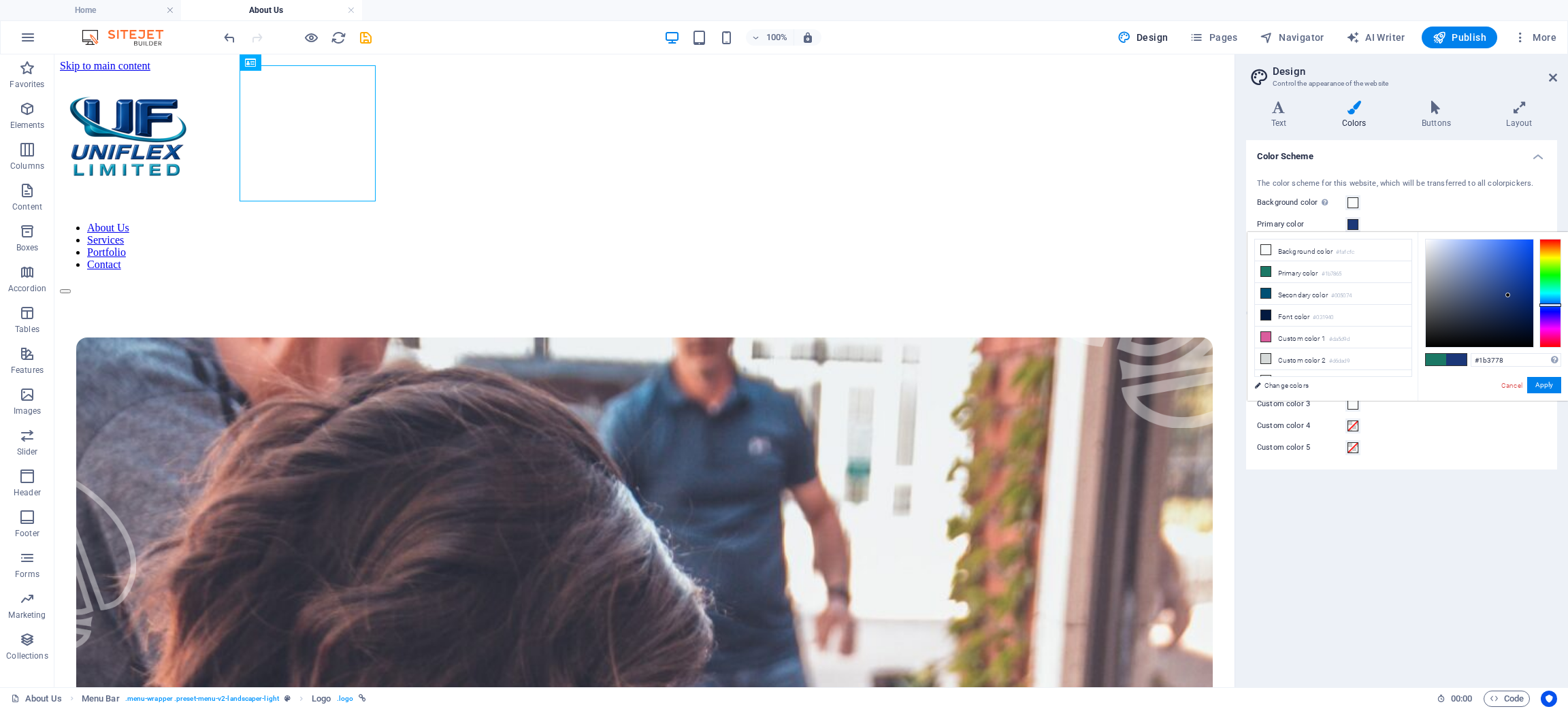 click at bounding box center [1550, 293] 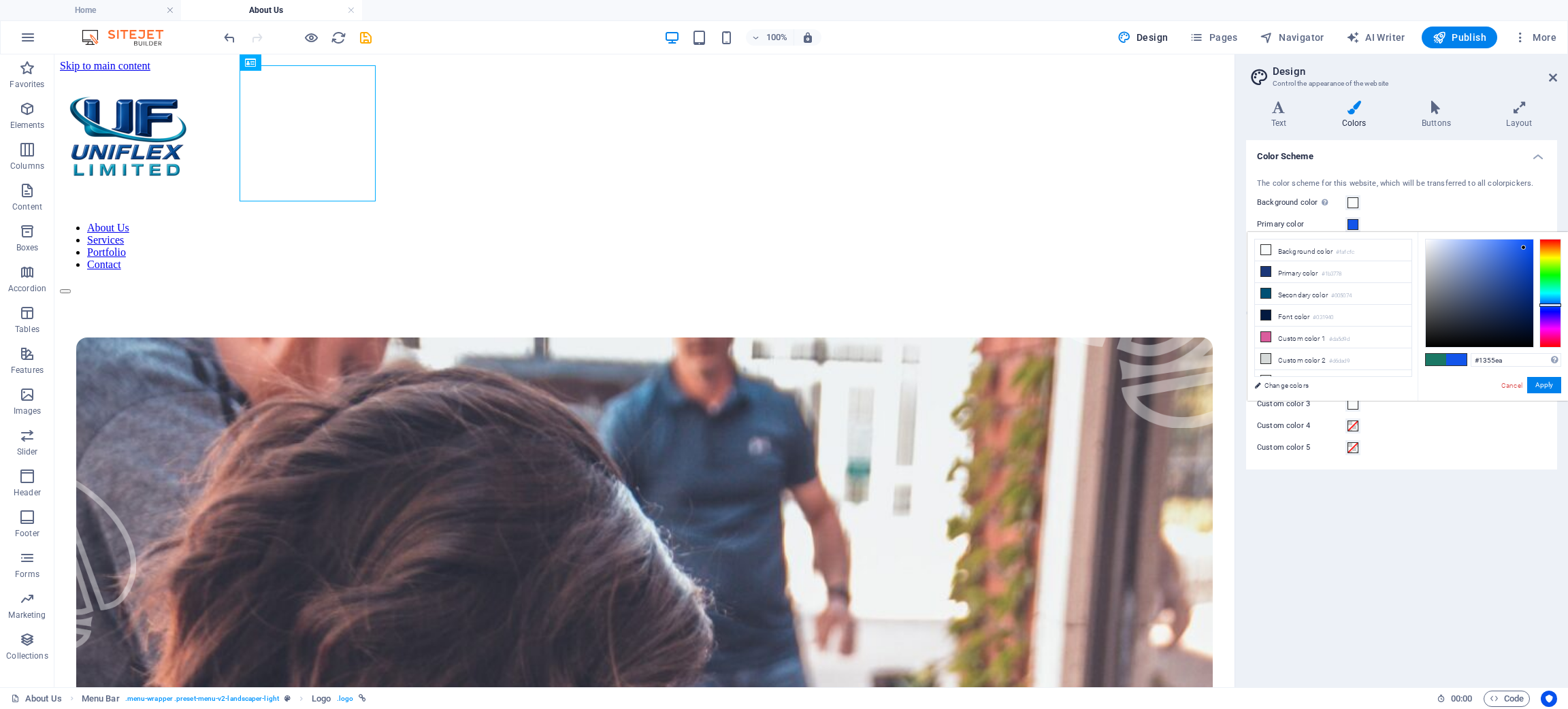 type on "#004eff" 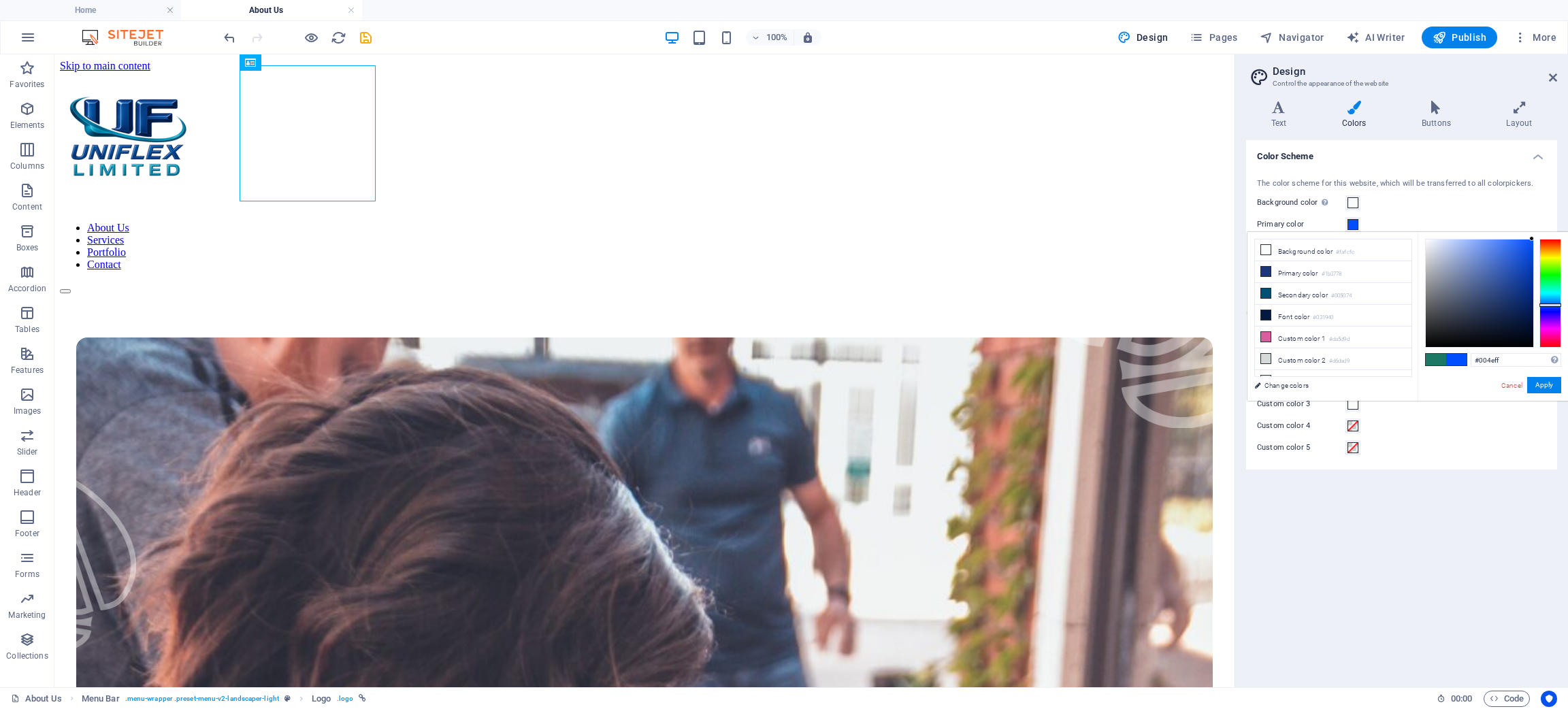 drag, startPoint x: 1524, startPoint y: 248, endPoint x: 1537, endPoint y: 237, distance: 17.029386 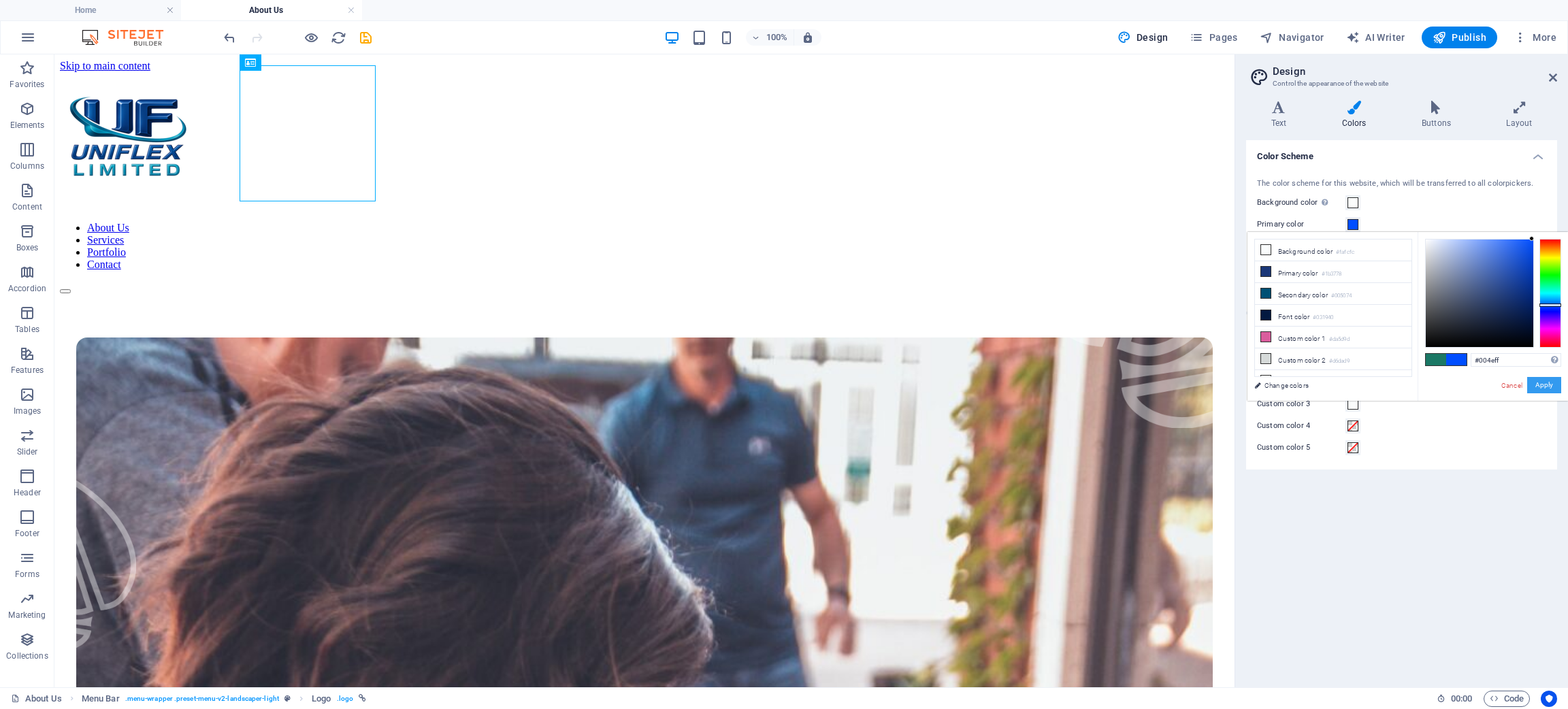 click on "Apply" at bounding box center [1544, 385] 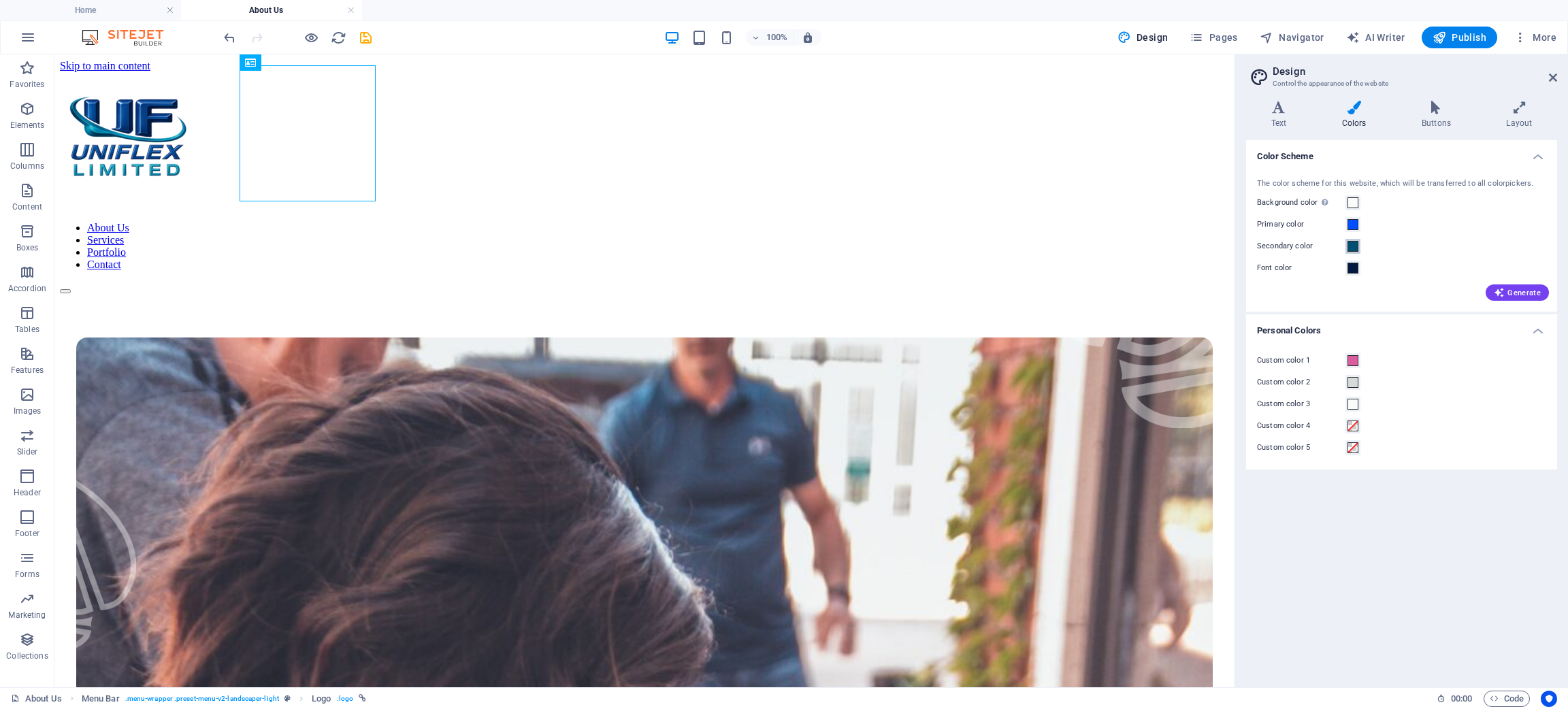 click at bounding box center (1353, 246) 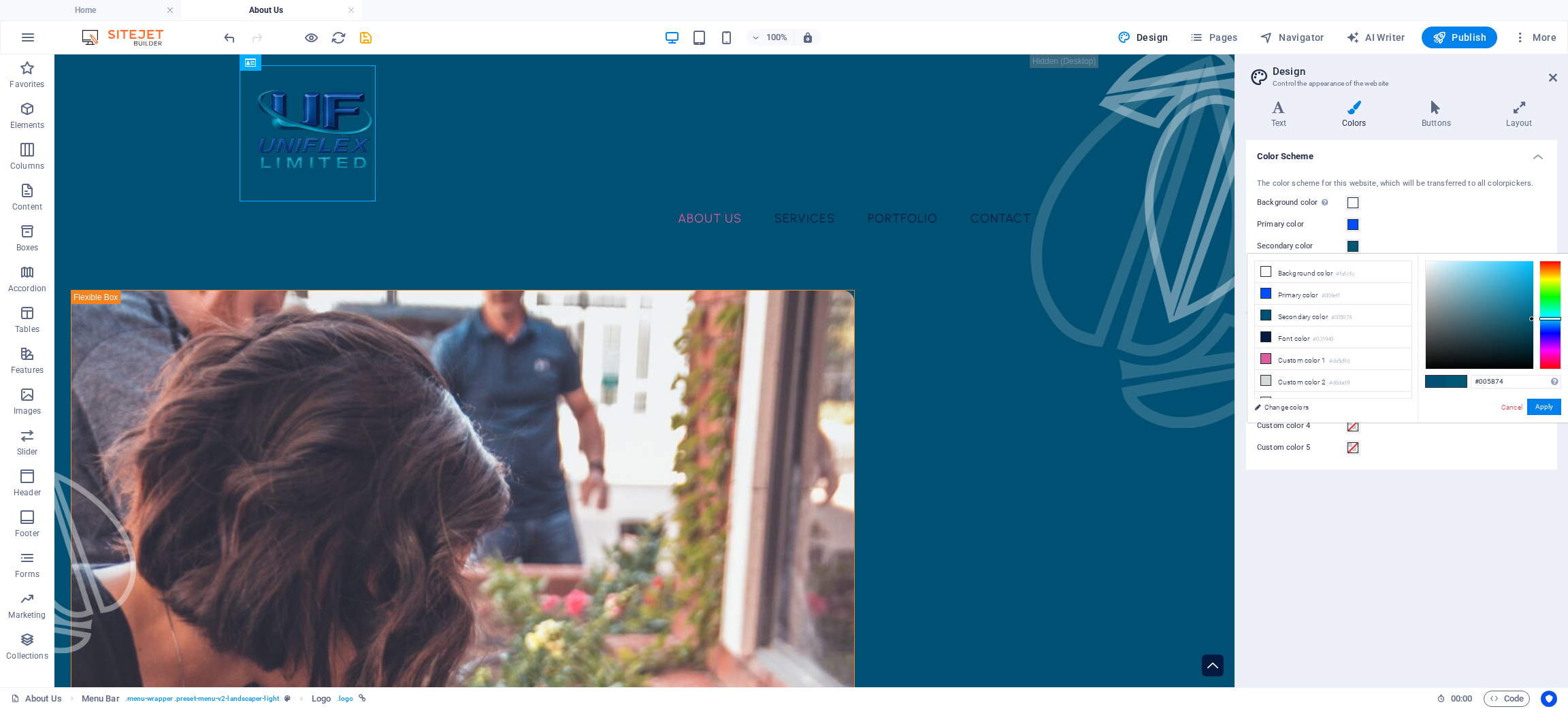 click at bounding box center [1550, 318] 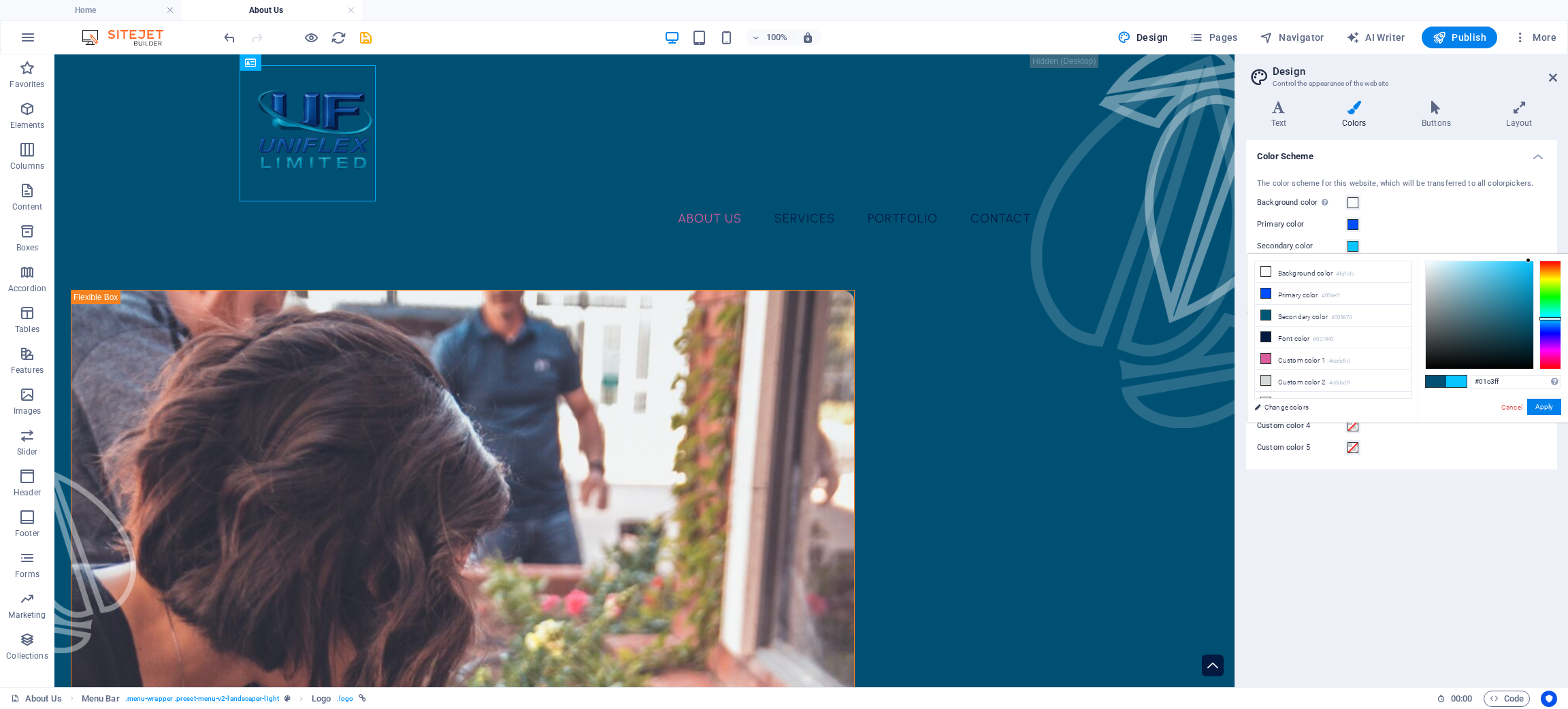 type on "#00c2ff" 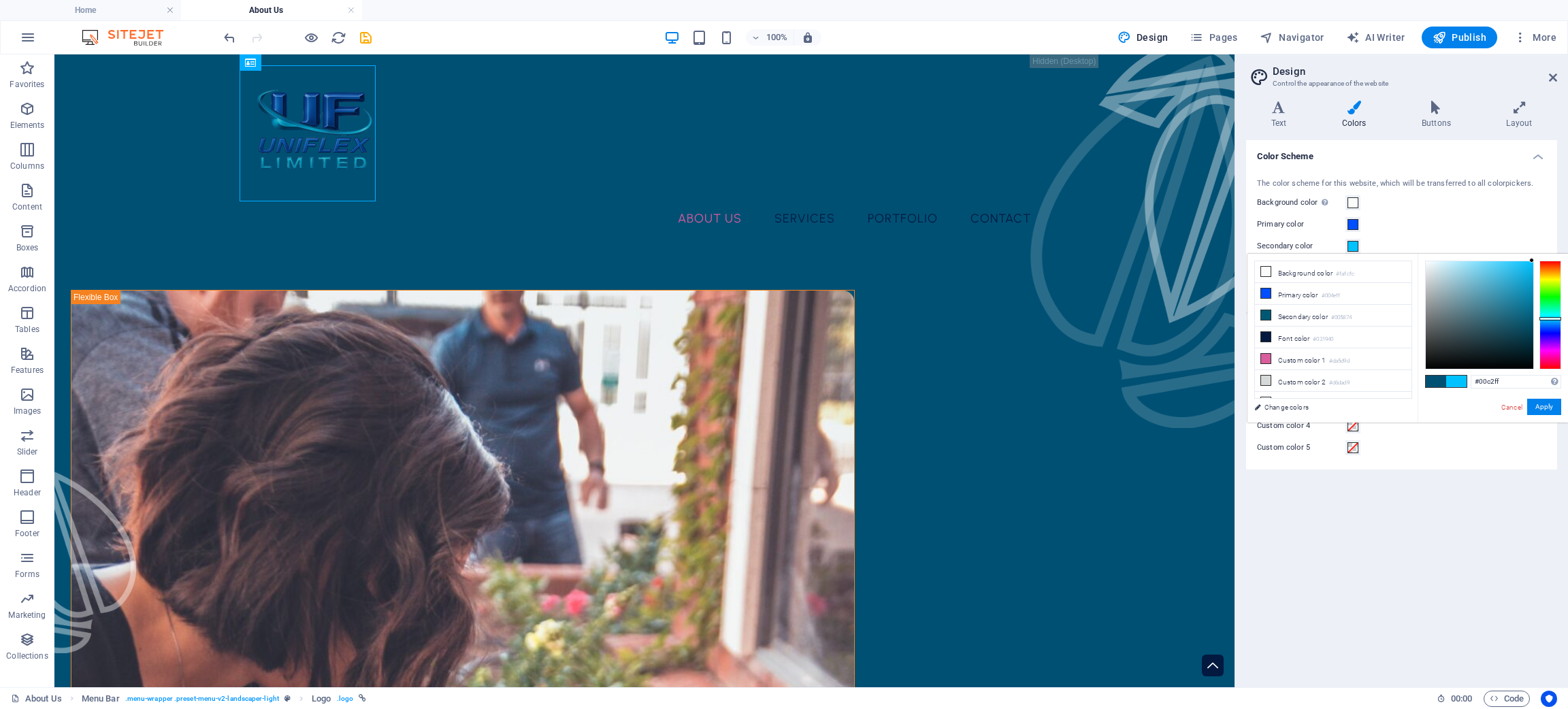 drag, startPoint x: 1525, startPoint y: 285, endPoint x: 1533, endPoint y: 252, distance: 33.955854 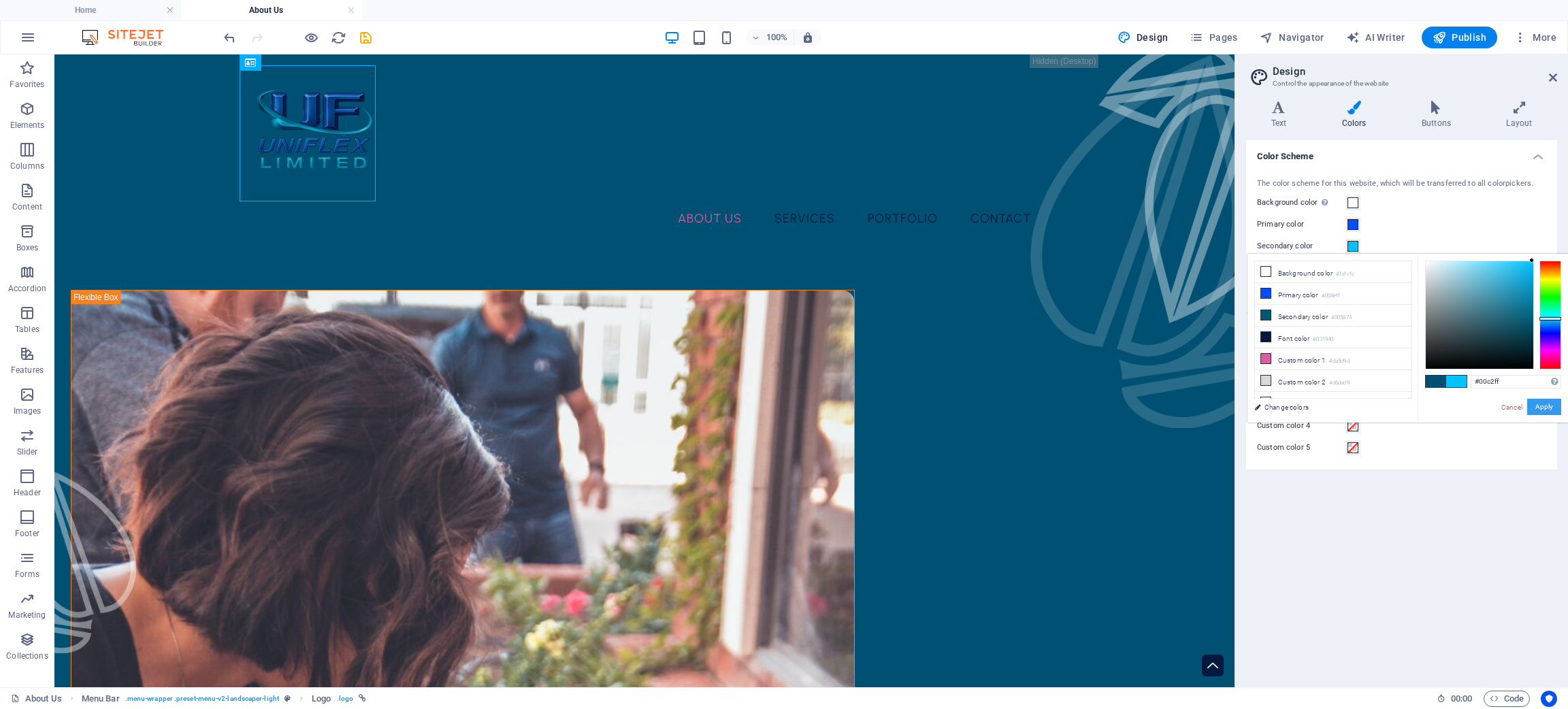 click on "Apply" at bounding box center (1544, 407) 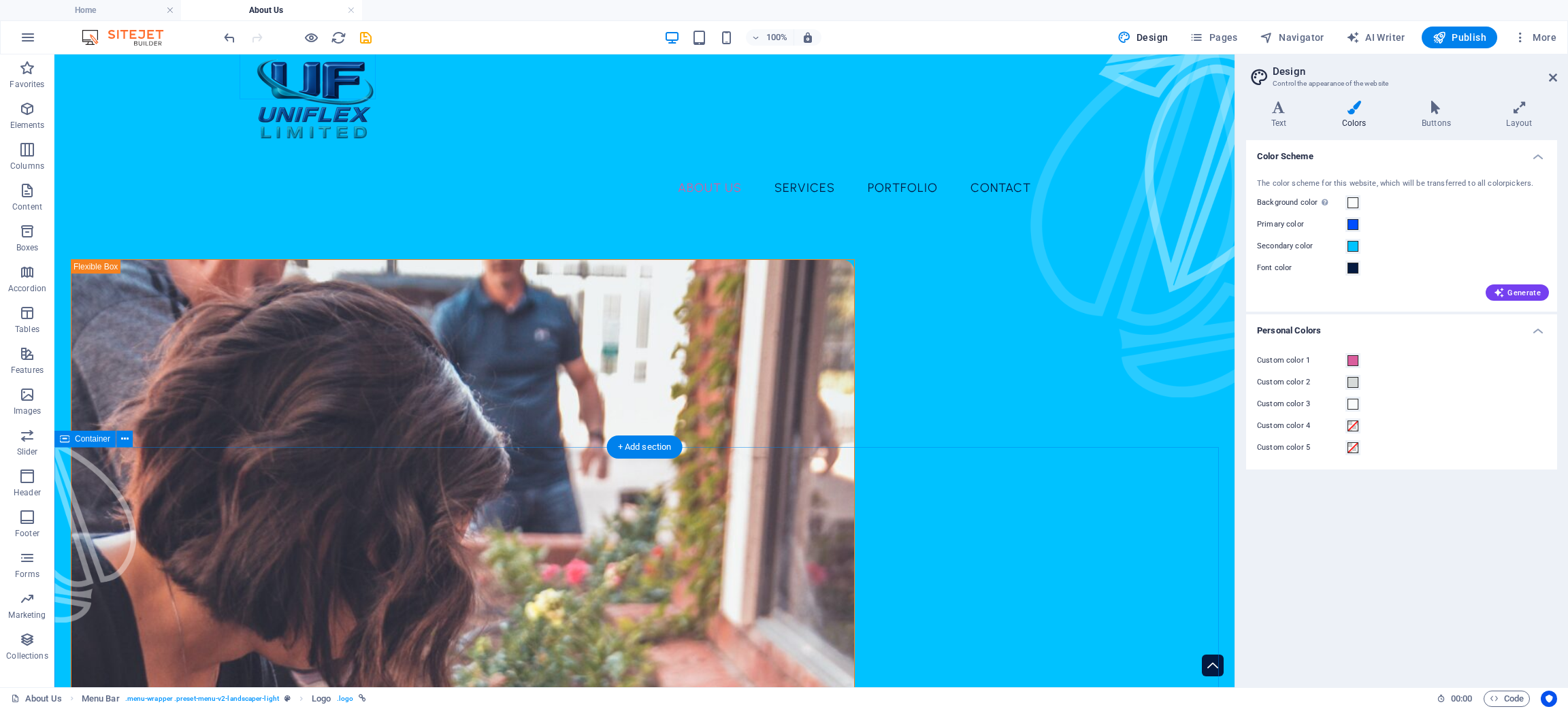 scroll, scrollTop: 0, scrollLeft: 0, axis: both 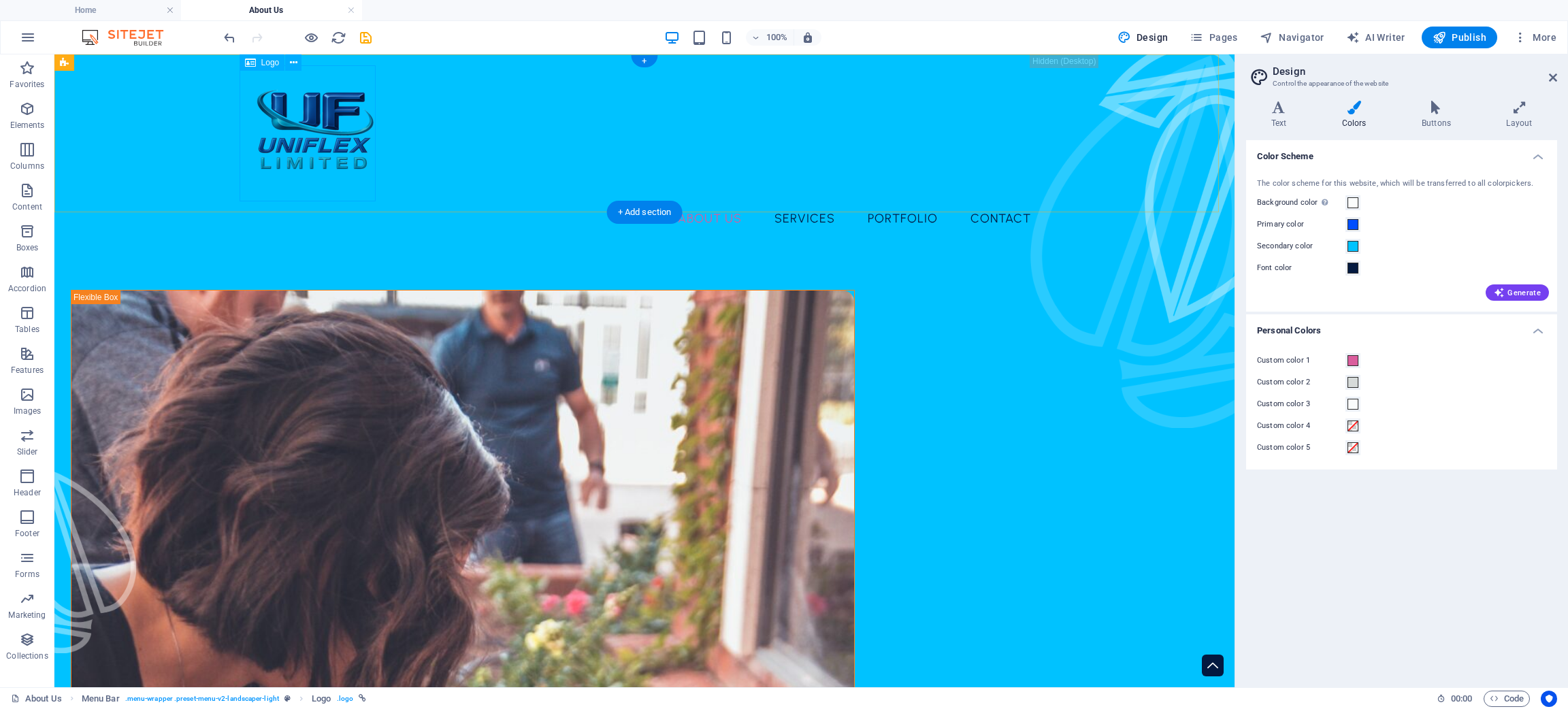 click at bounding box center [644, 133] 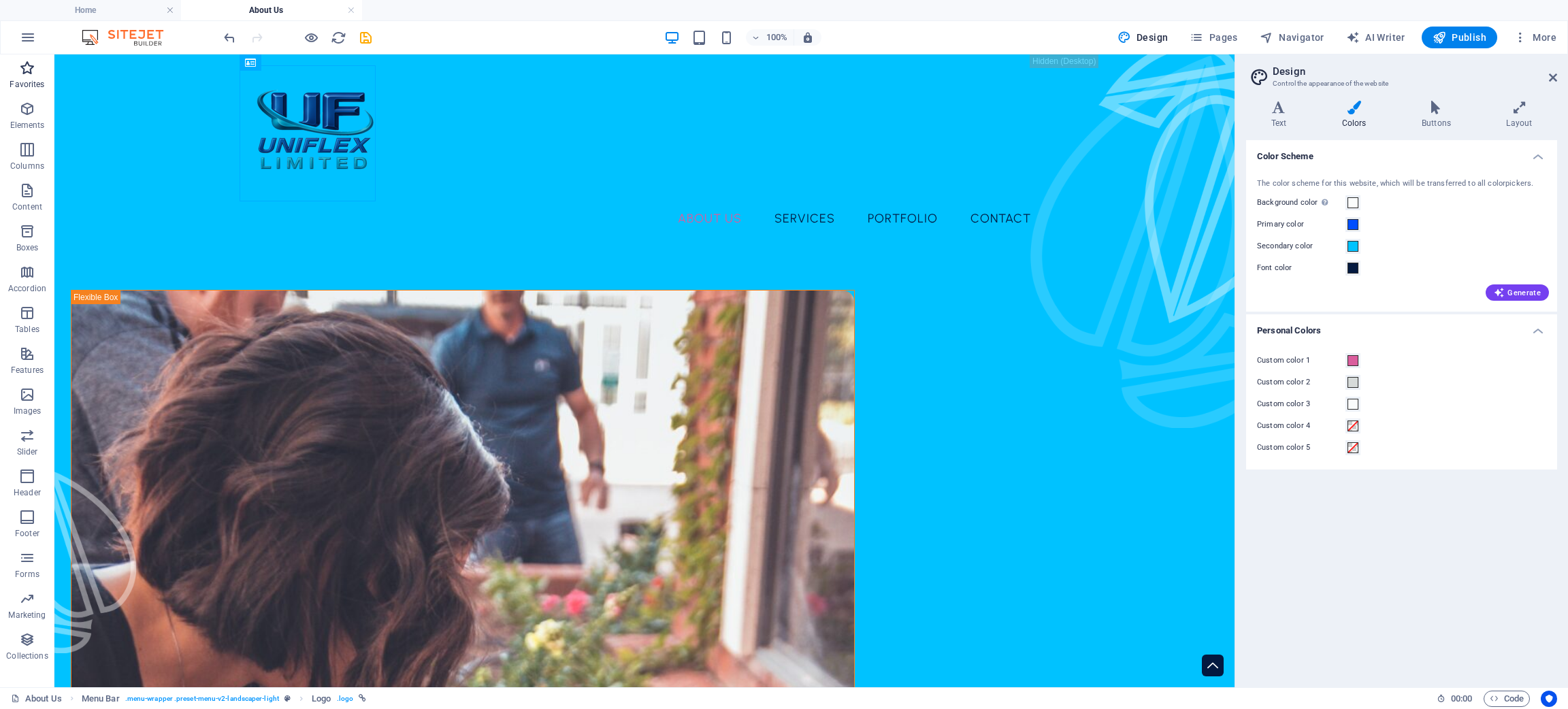 click on "Favorites" at bounding box center [27, 76] 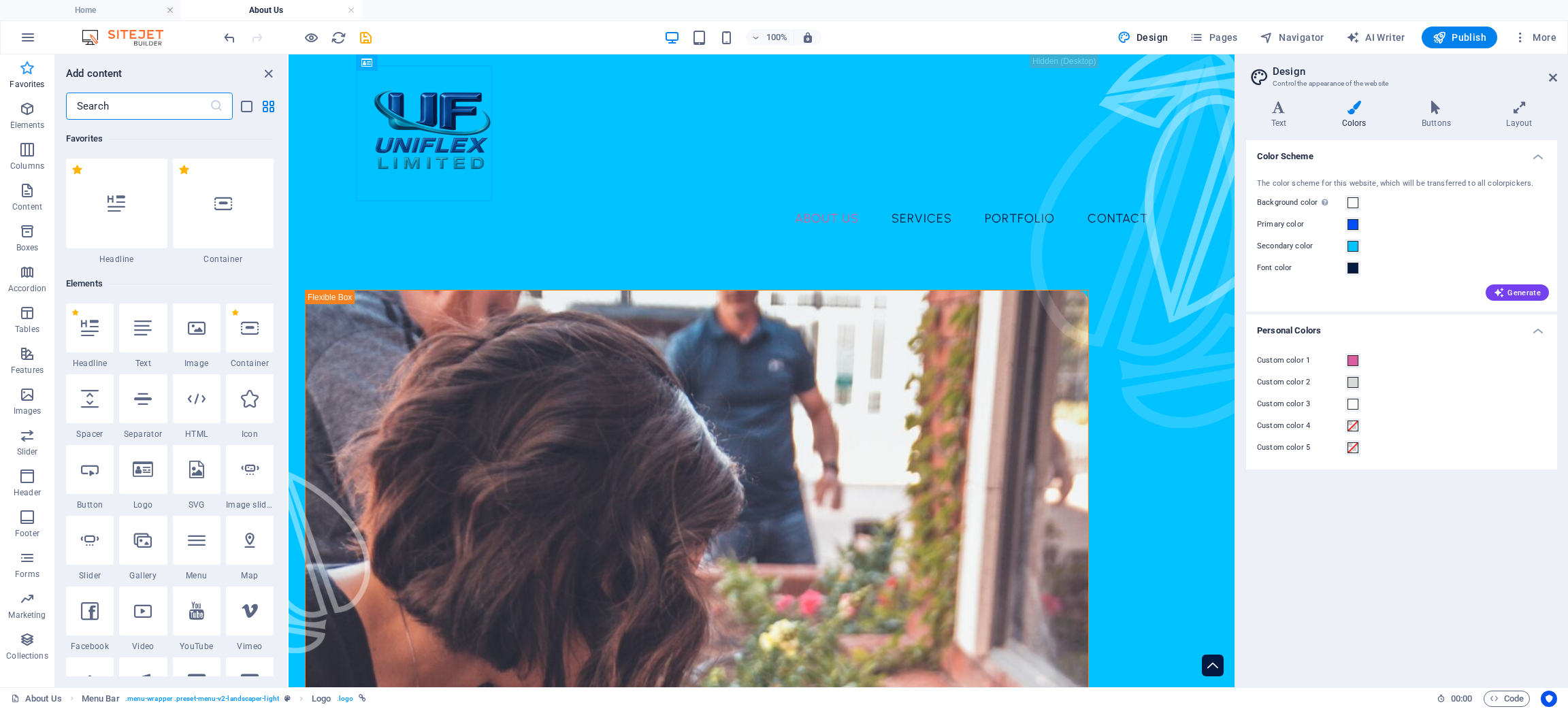 click on "Favorites" at bounding box center (27, 84) 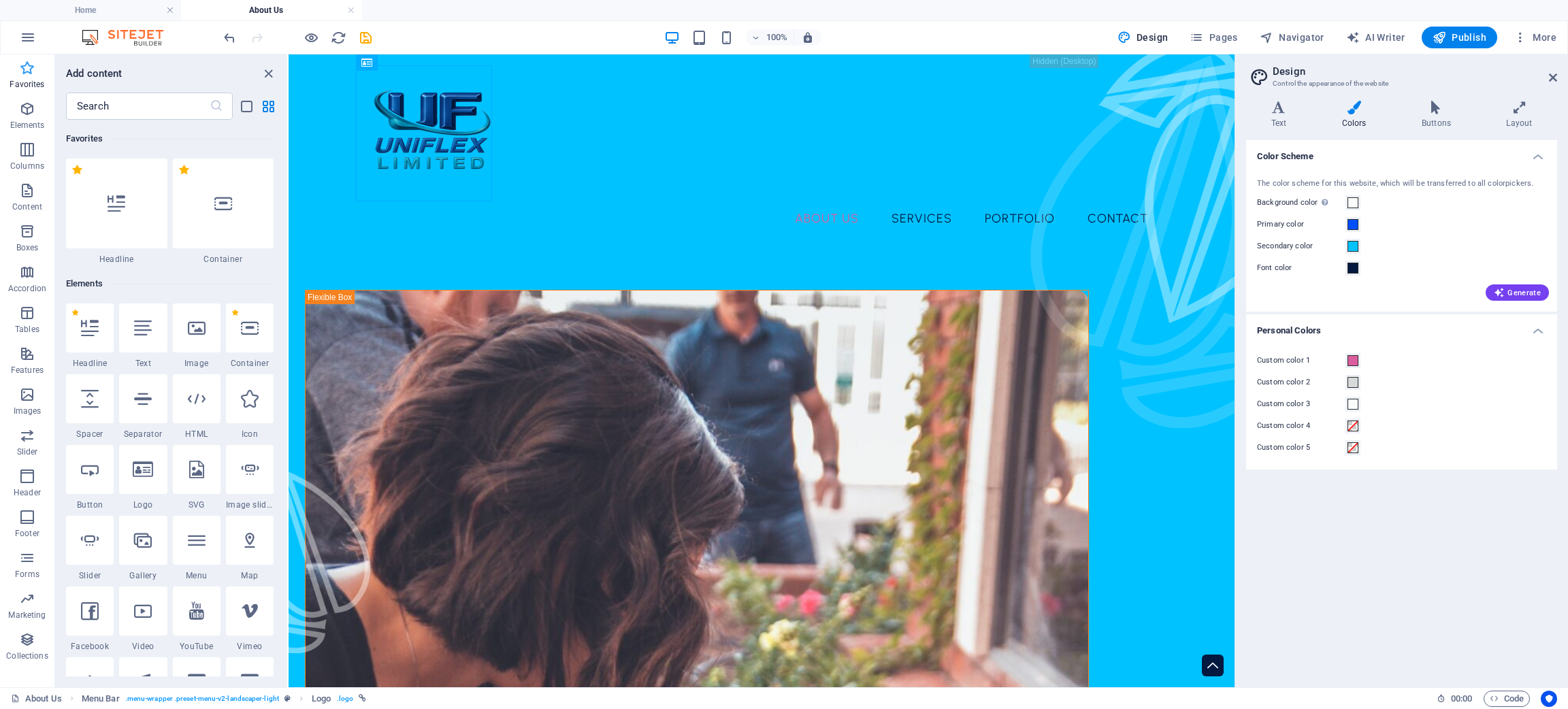 click at bounding box center [27, 68] 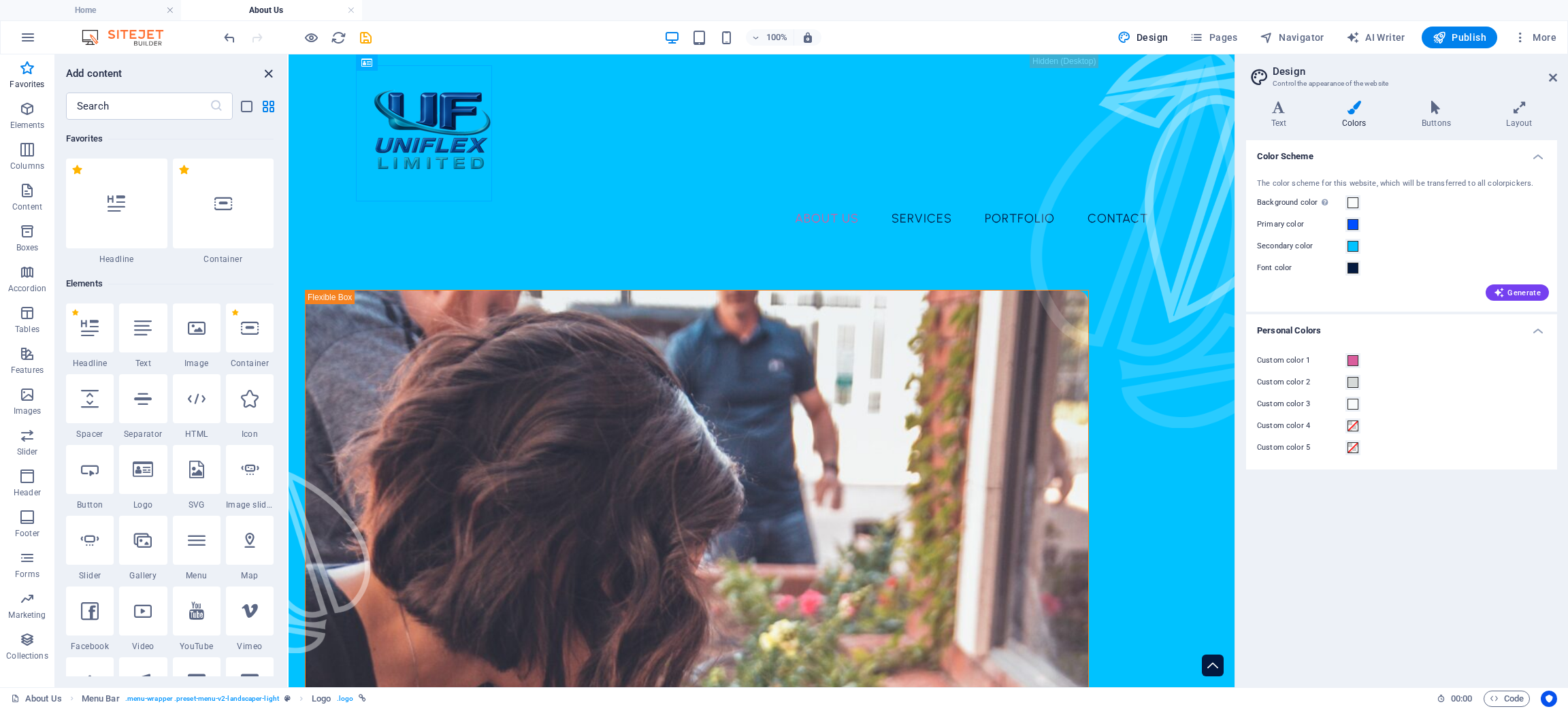 click at bounding box center [268, 73] 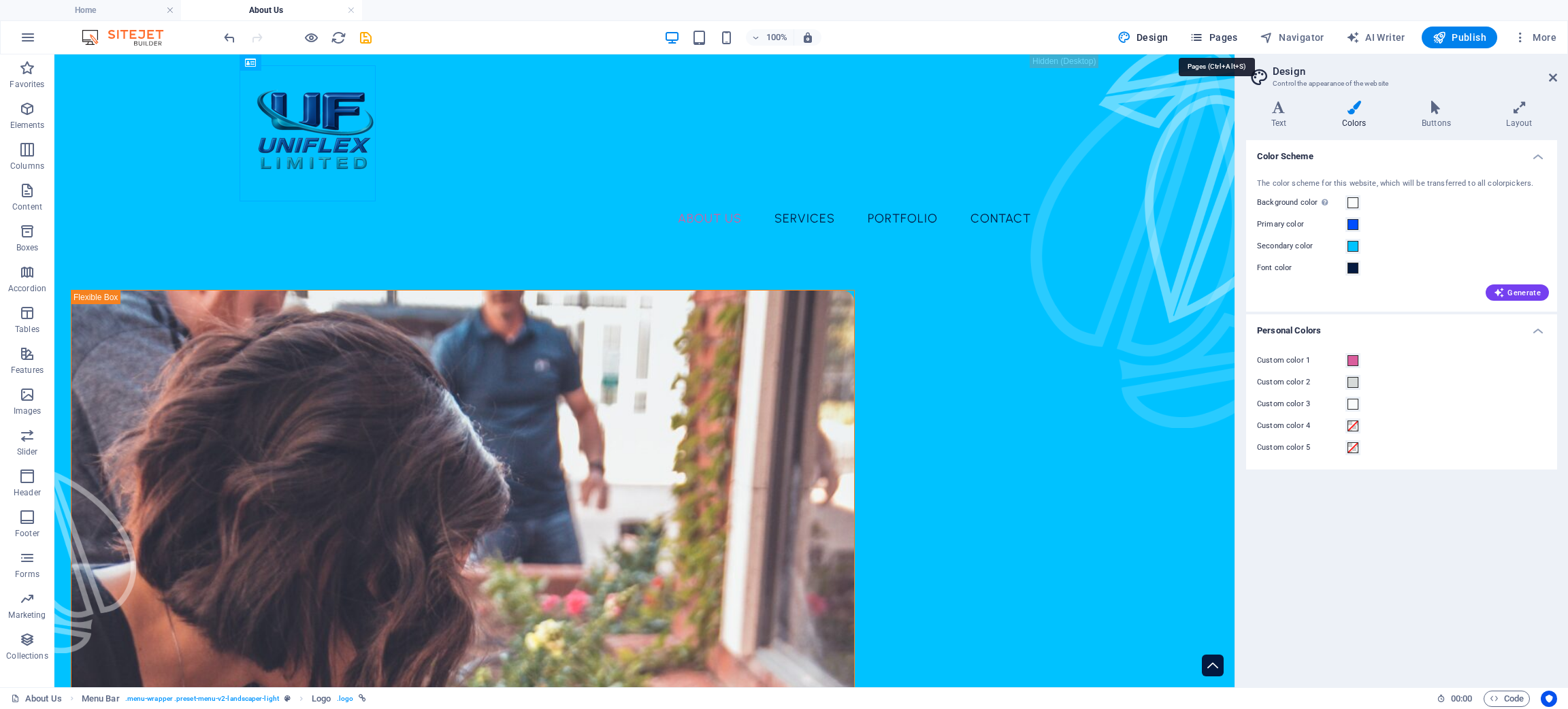 click on "Pages" at bounding box center [1213, 37] 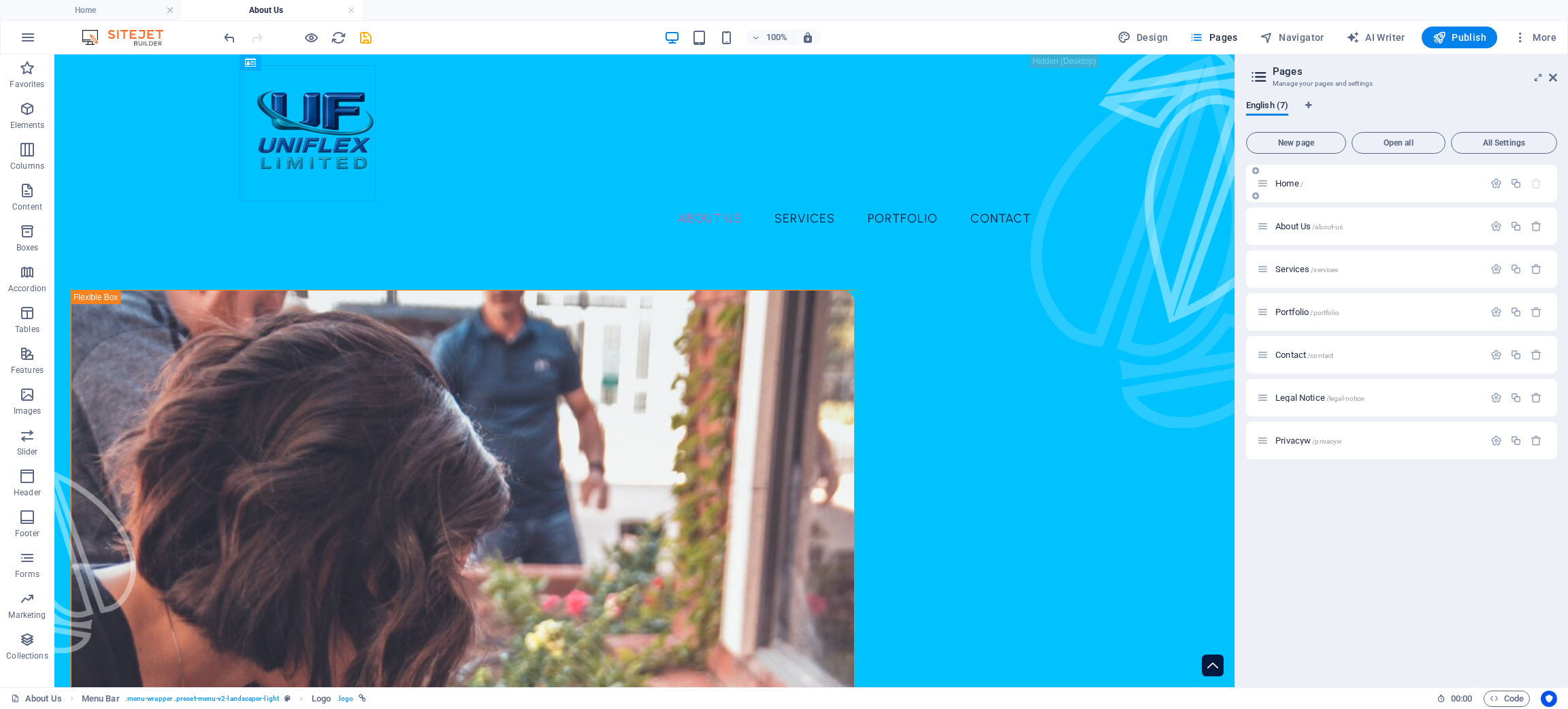 click on "Home /" at bounding box center (1377, 183) 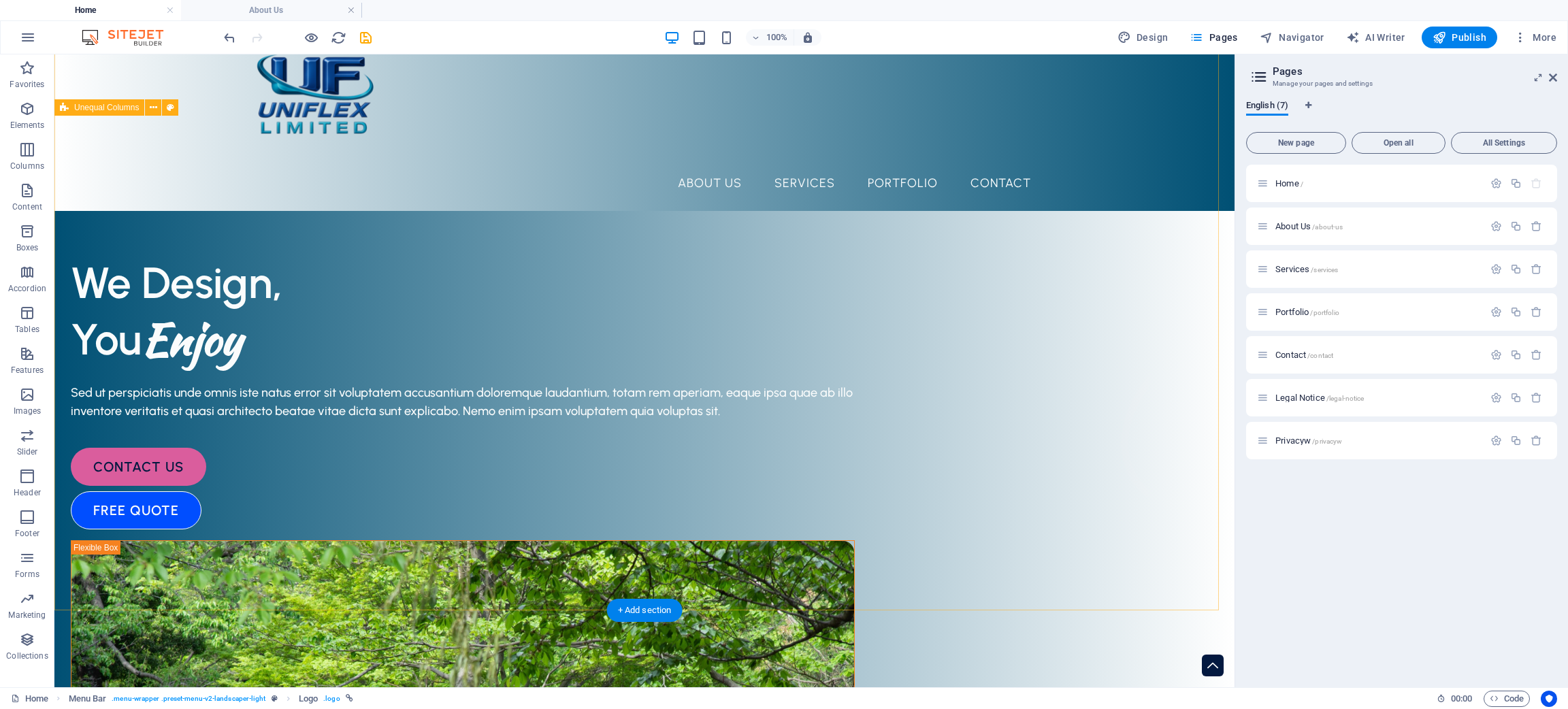 scroll, scrollTop: 0, scrollLeft: 0, axis: both 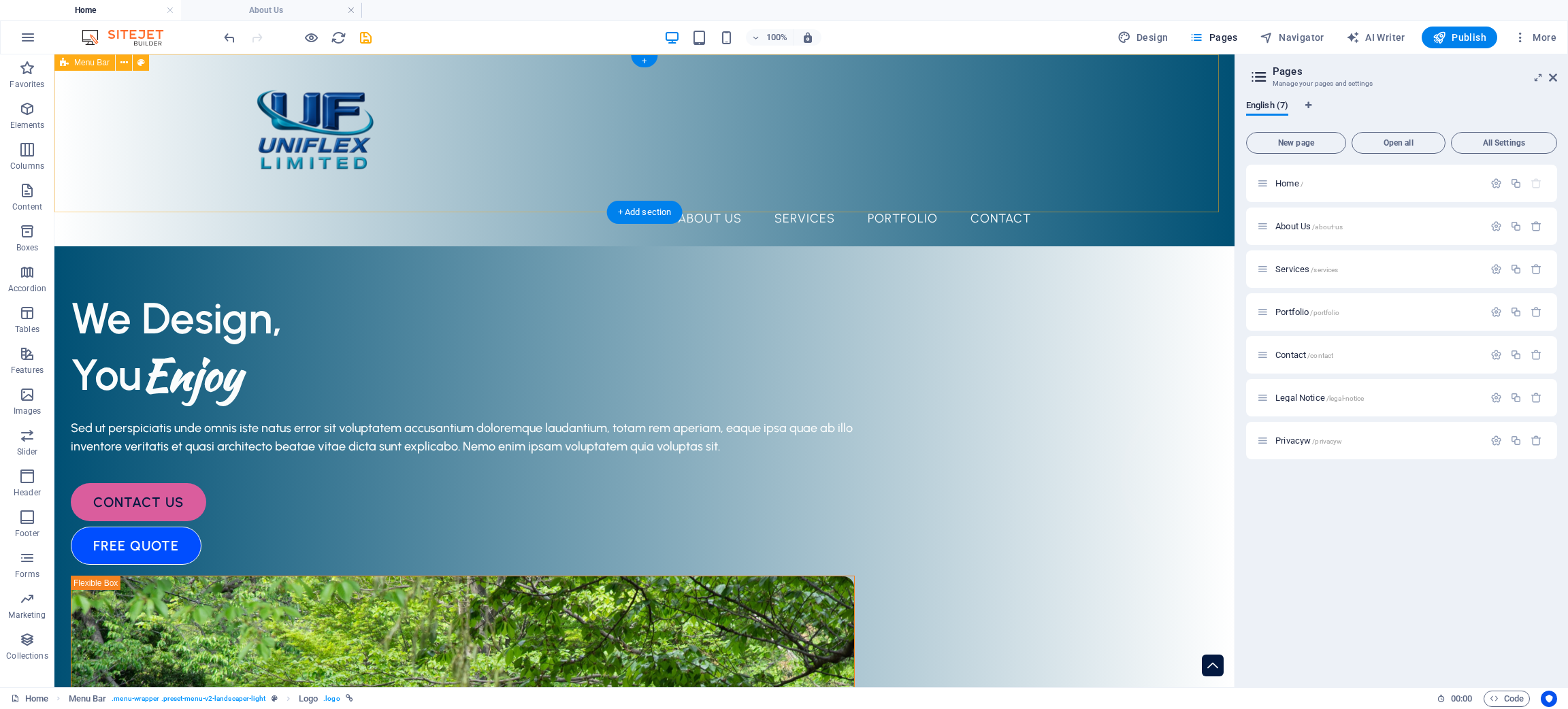 click on "About Us Services Portfolio Contact" at bounding box center (644, 150) 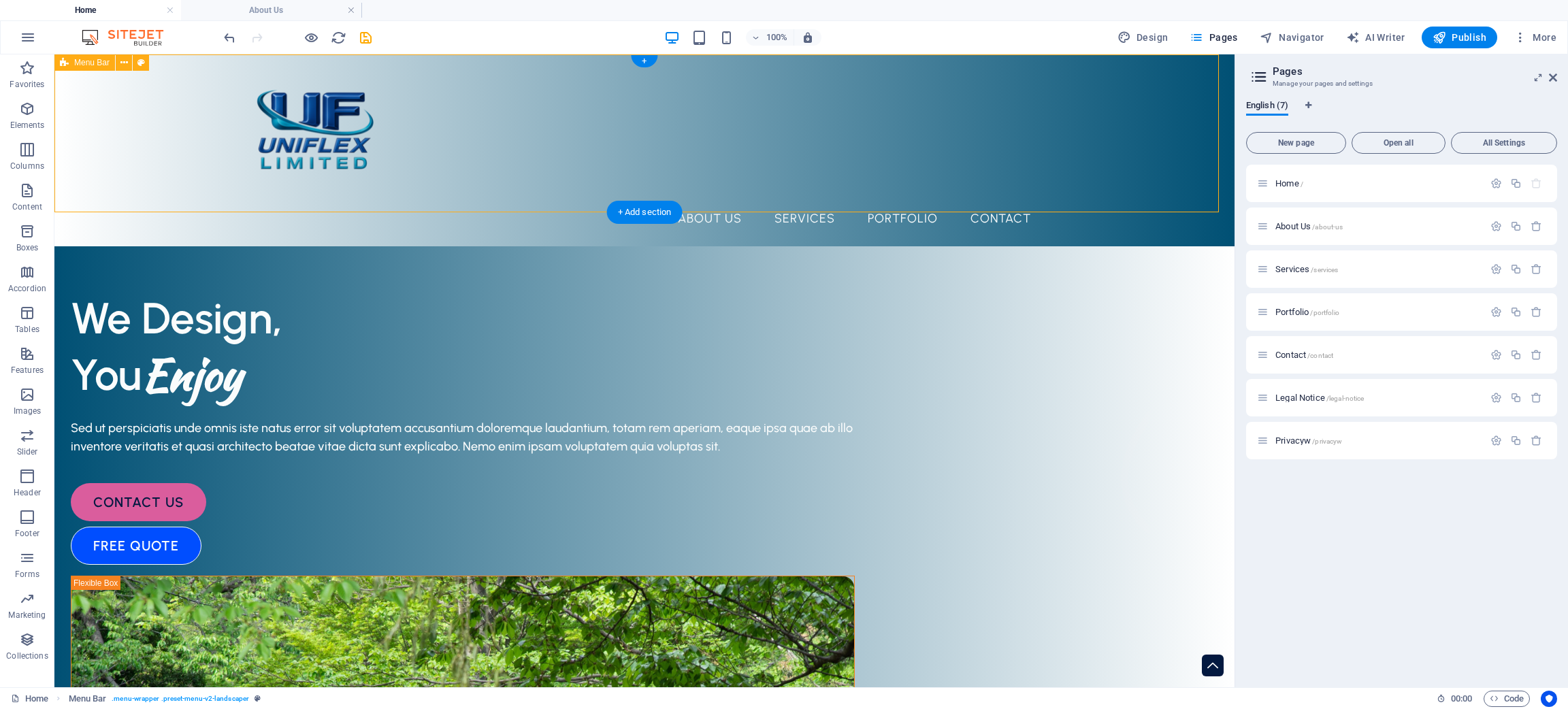 click on "About Us Services Portfolio Contact" at bounding box center (644, 150) 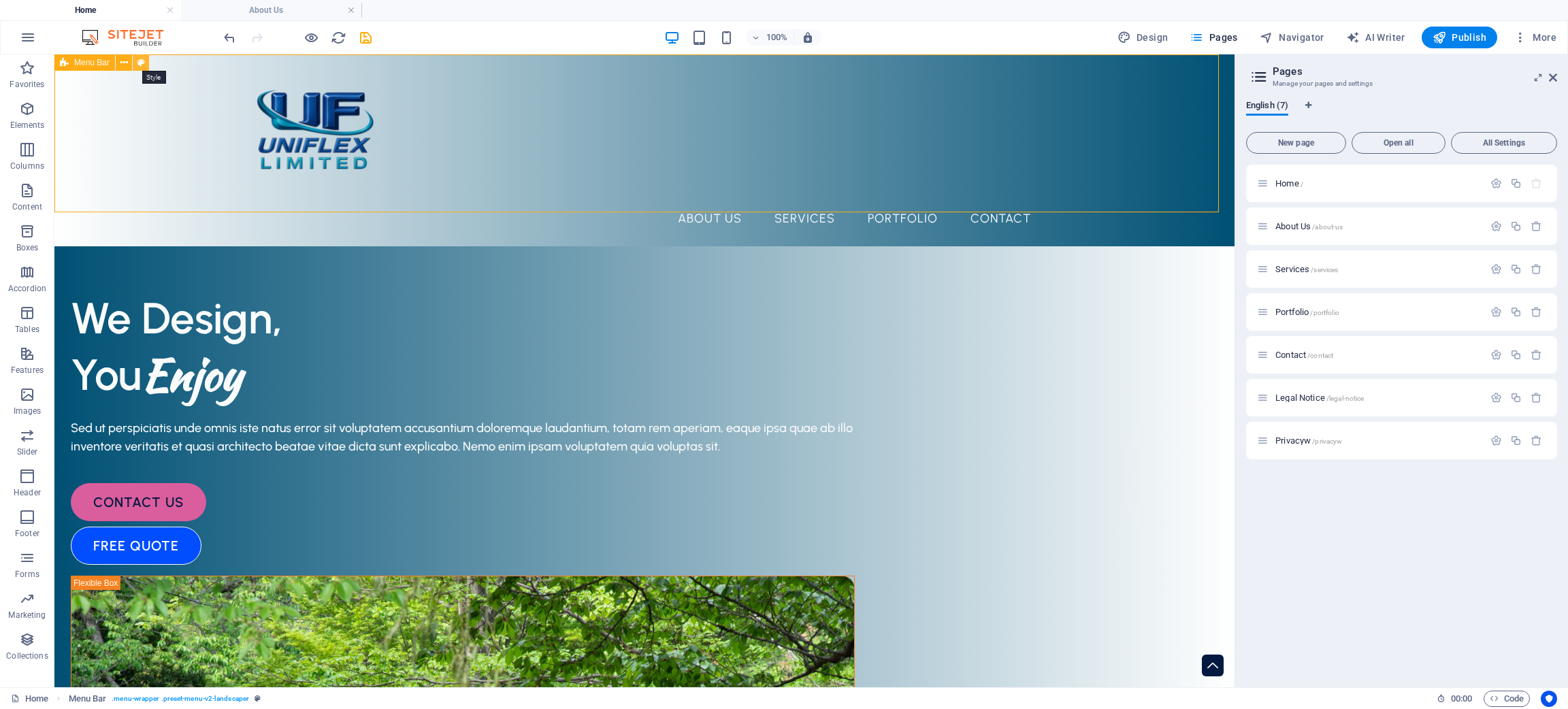 click at bounding box center [141, 63] 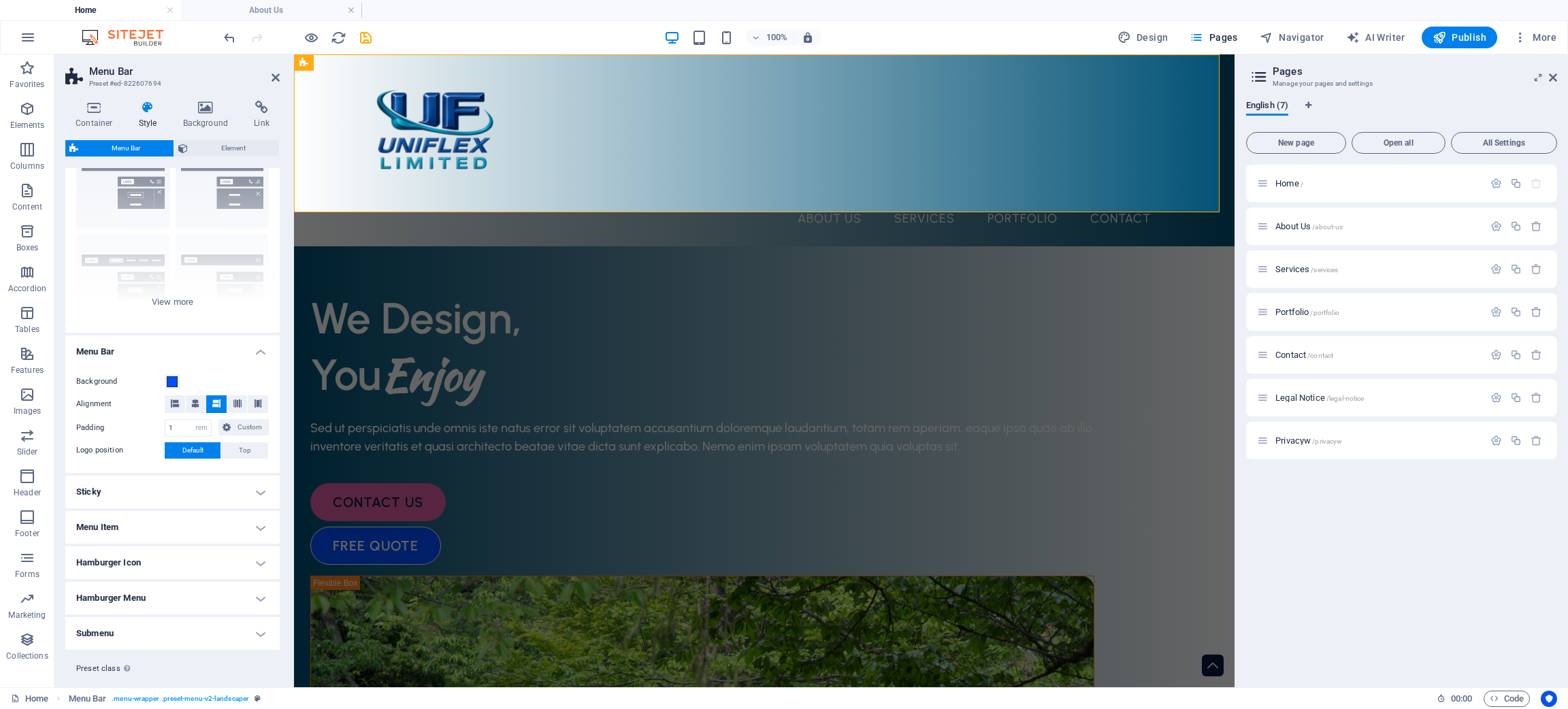 scroll, scrollTop: 90, scrollLeft: 0, axis: vertical 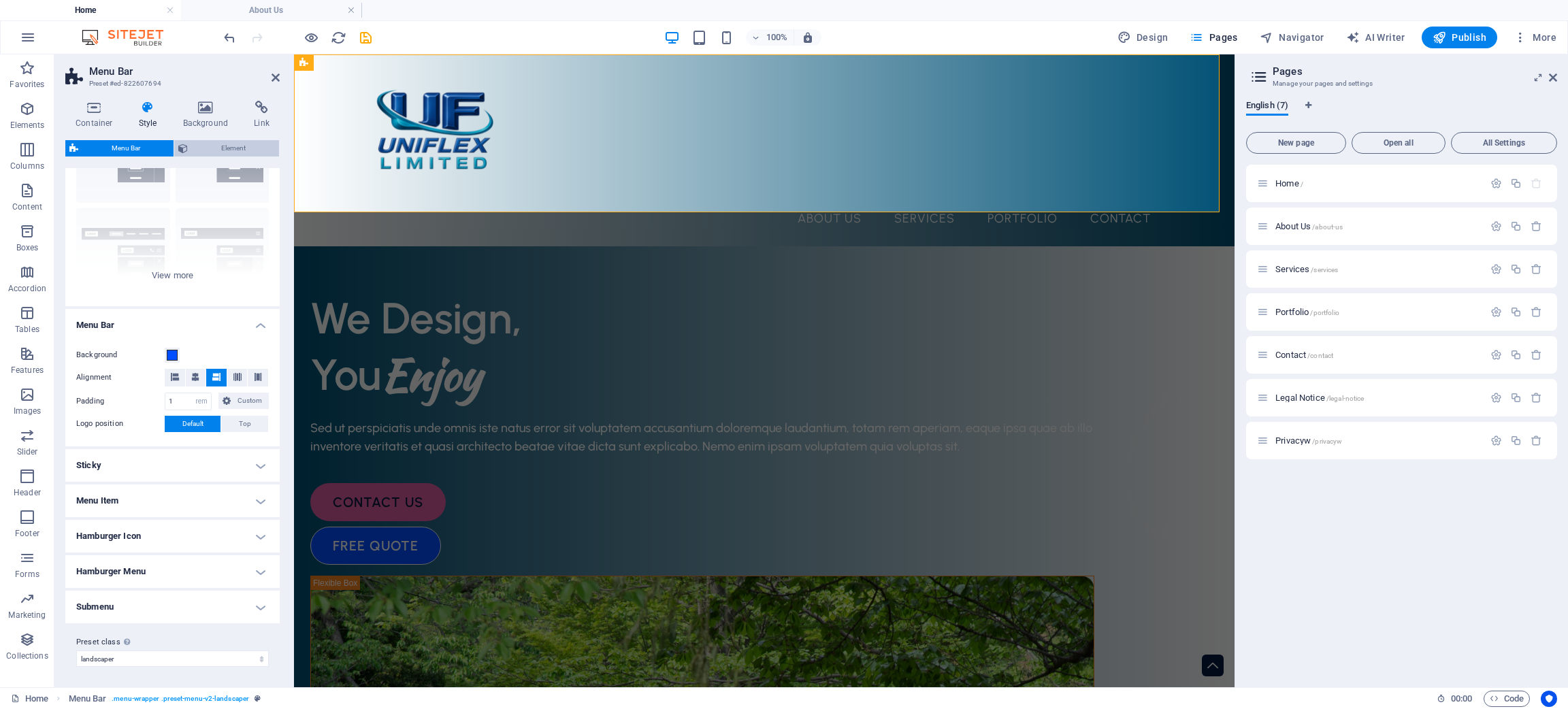 click on "Element" at bounding box center (233, 148) 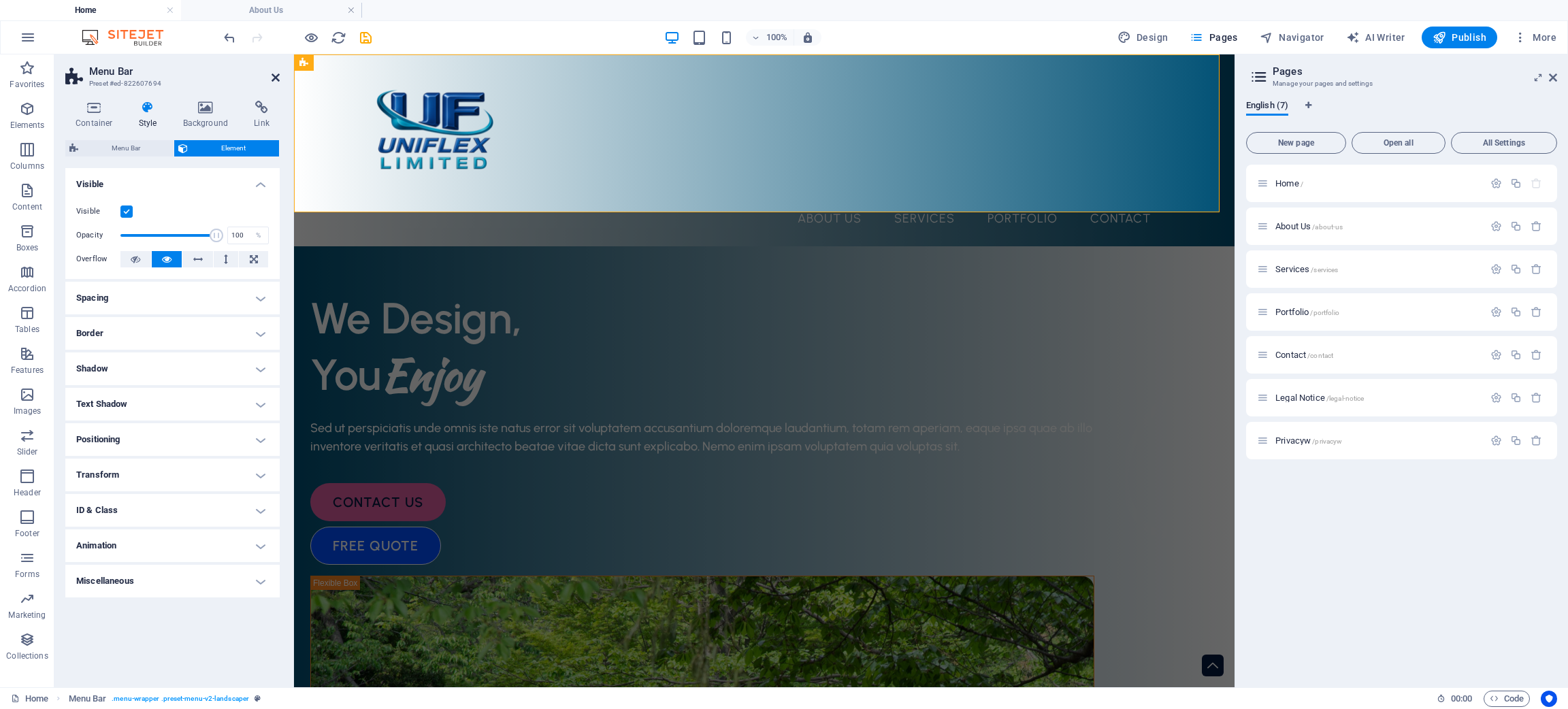 drag, startPoint x: 272, startPoint y: 68, endPoint x: 275, endPoint y: 76, distance: 8.544004 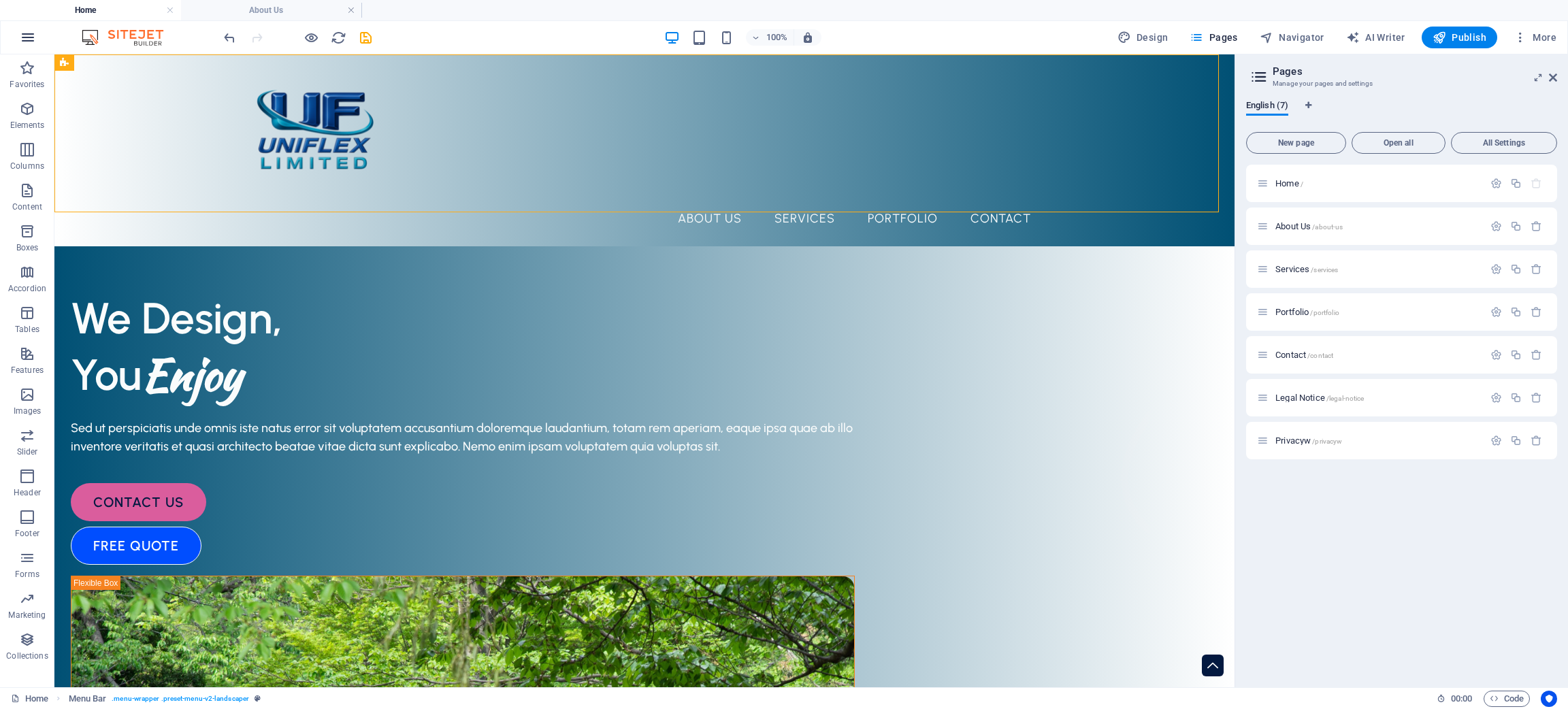 click at bounding box center [28, 37] 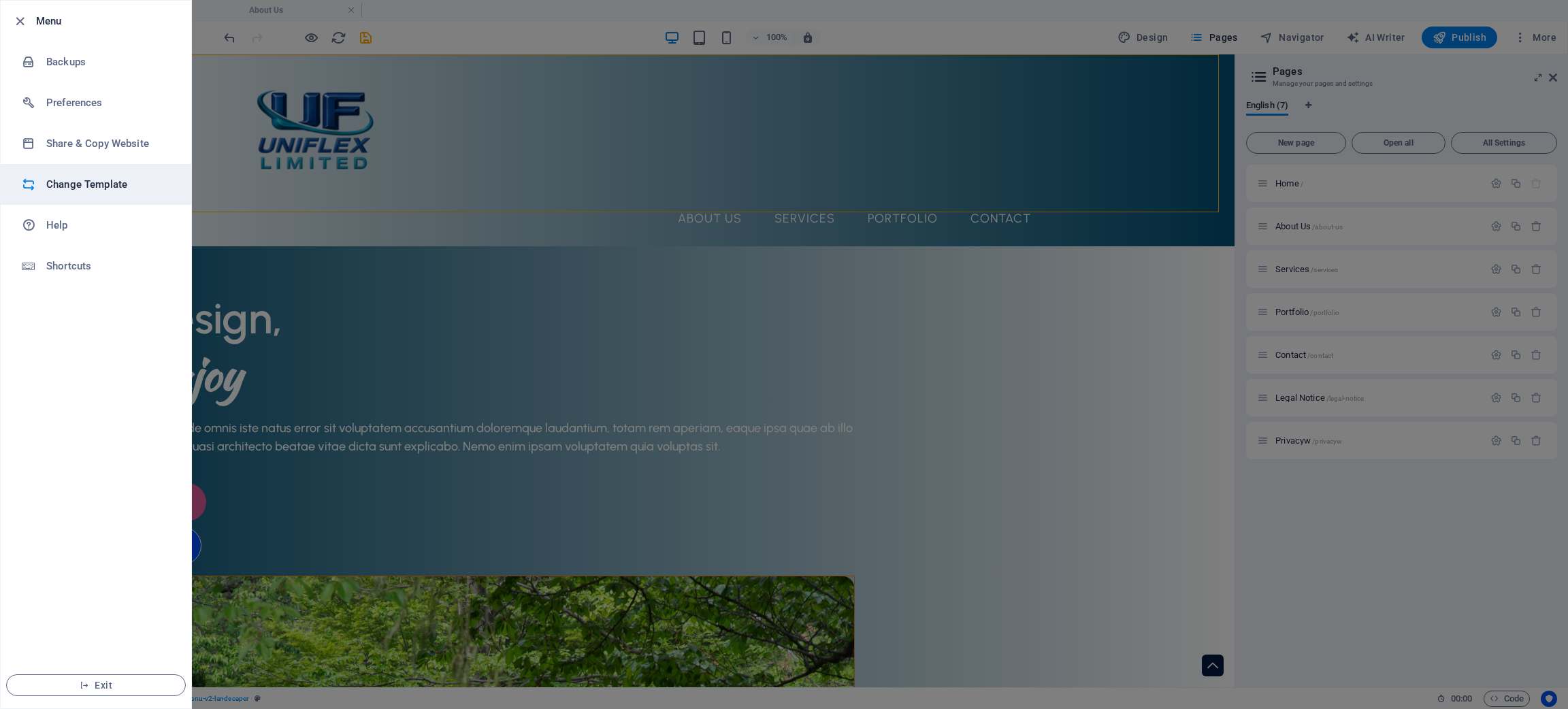 click on "Change Template" at bounding box center [109, 184] 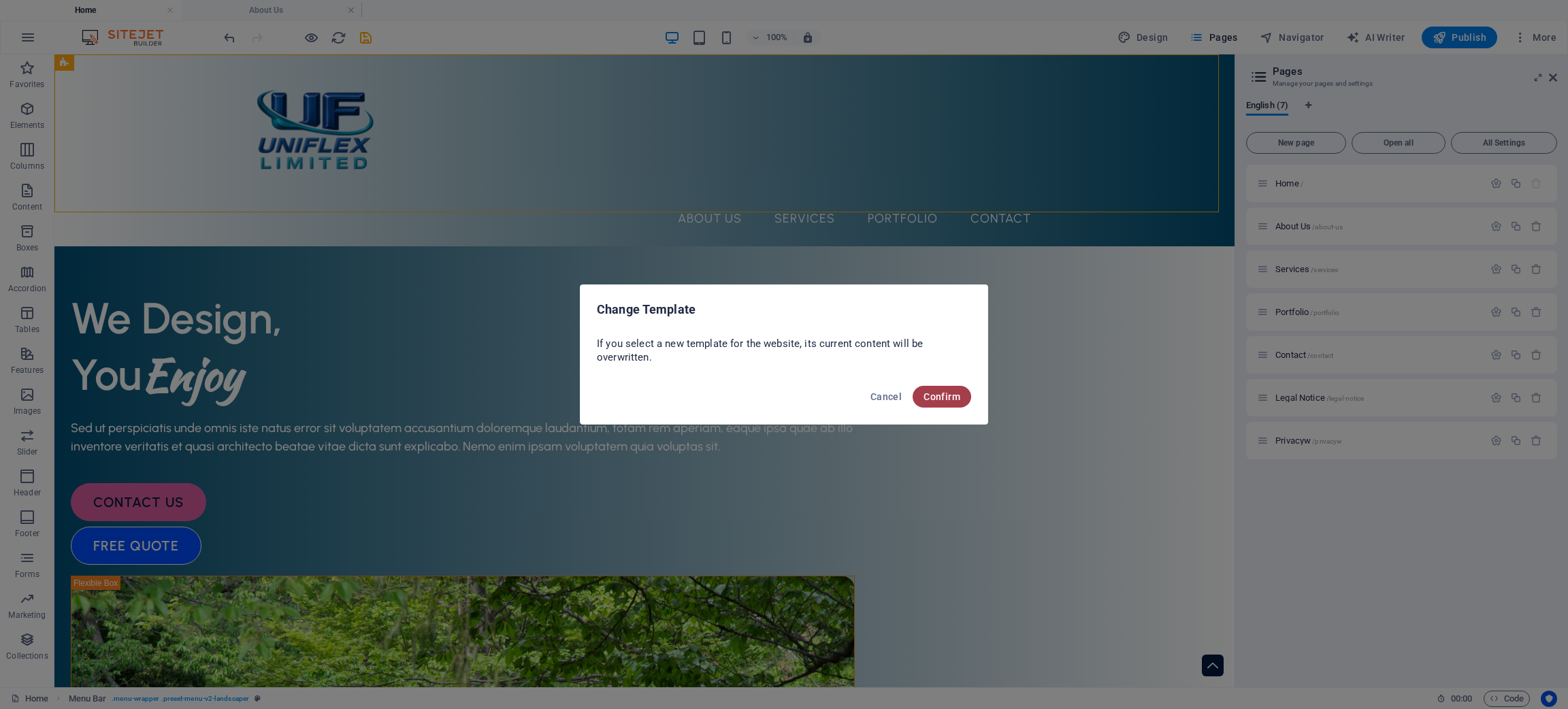 click on "Confirm" at bounding box center (942, 397) 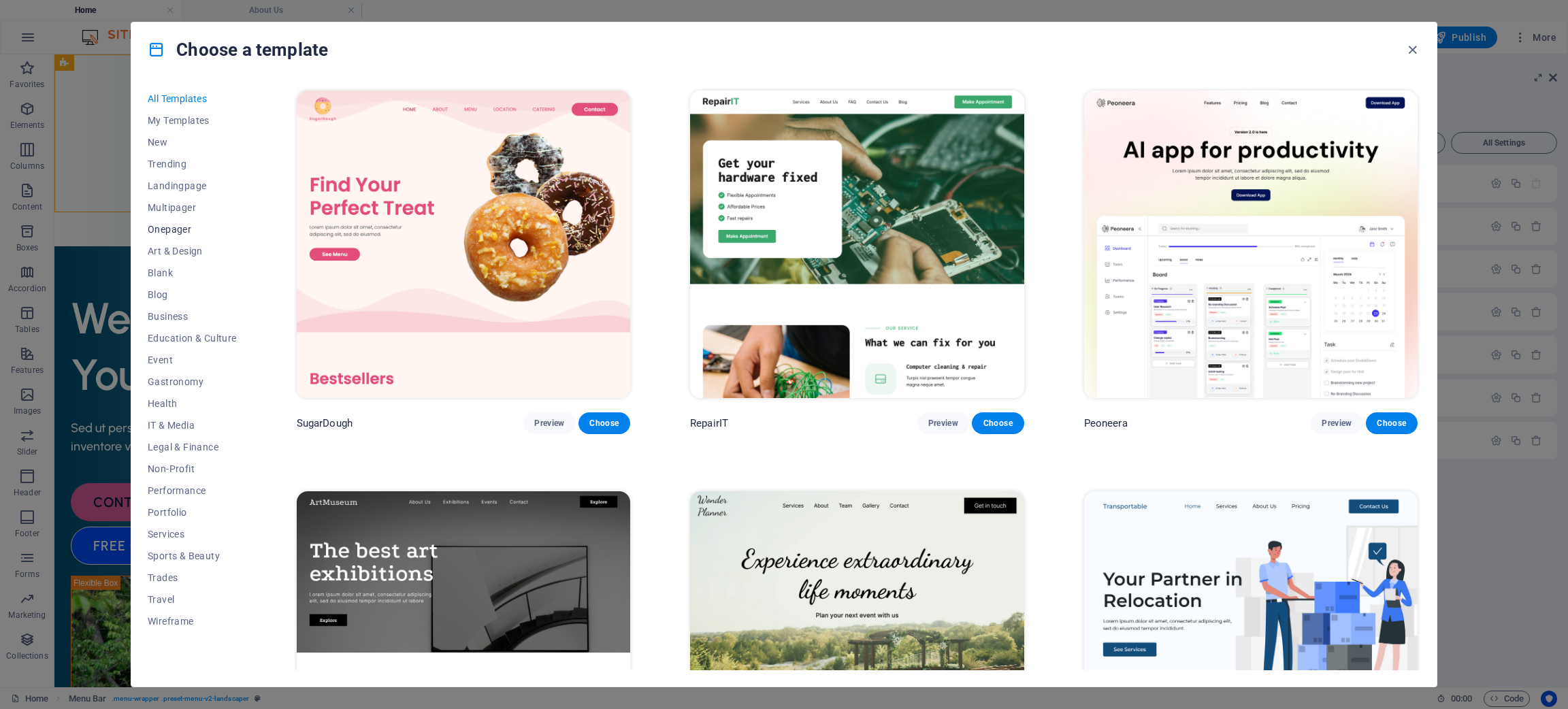 click on "Onepager" at bounding box center [192, 229] 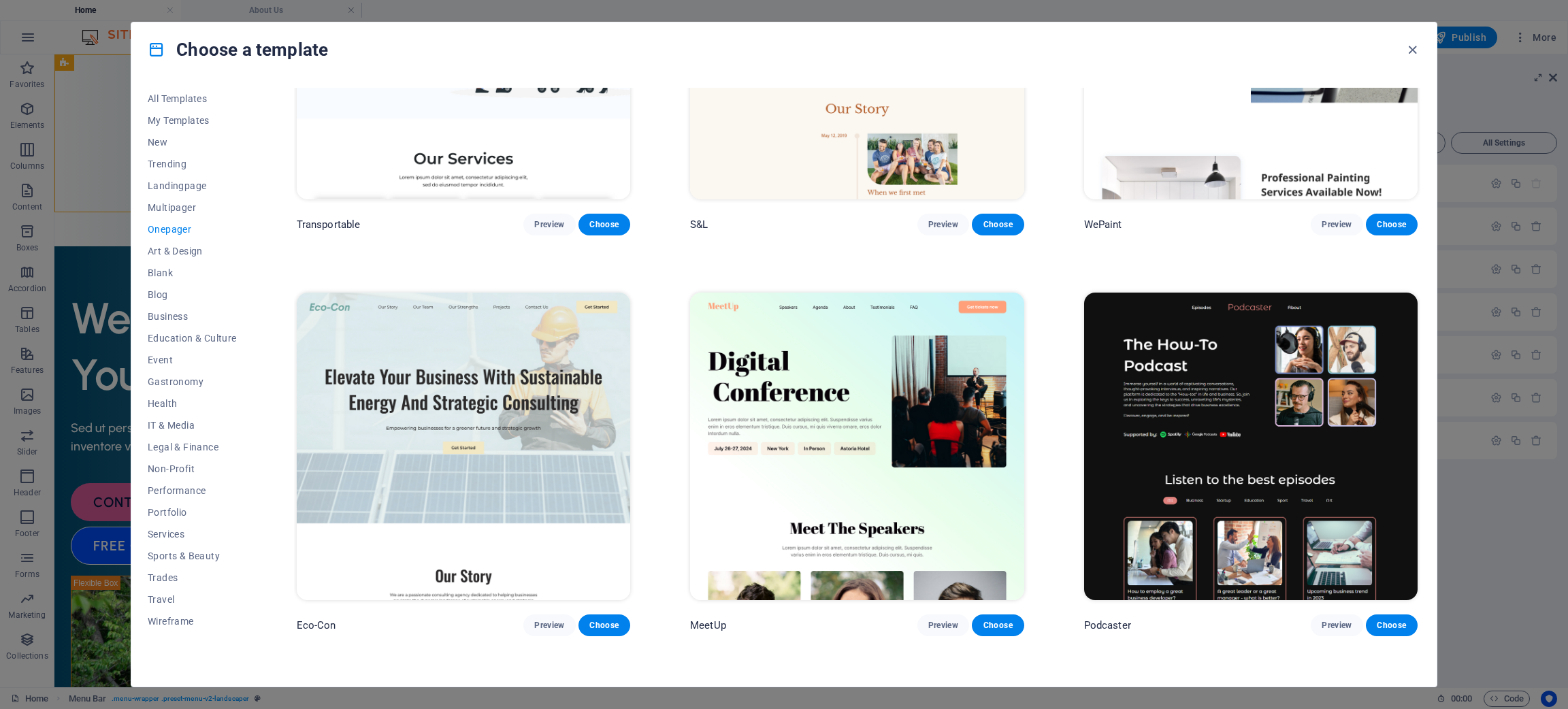 scroll, scrollTop: 0, scrollLeft: 0, axis: both 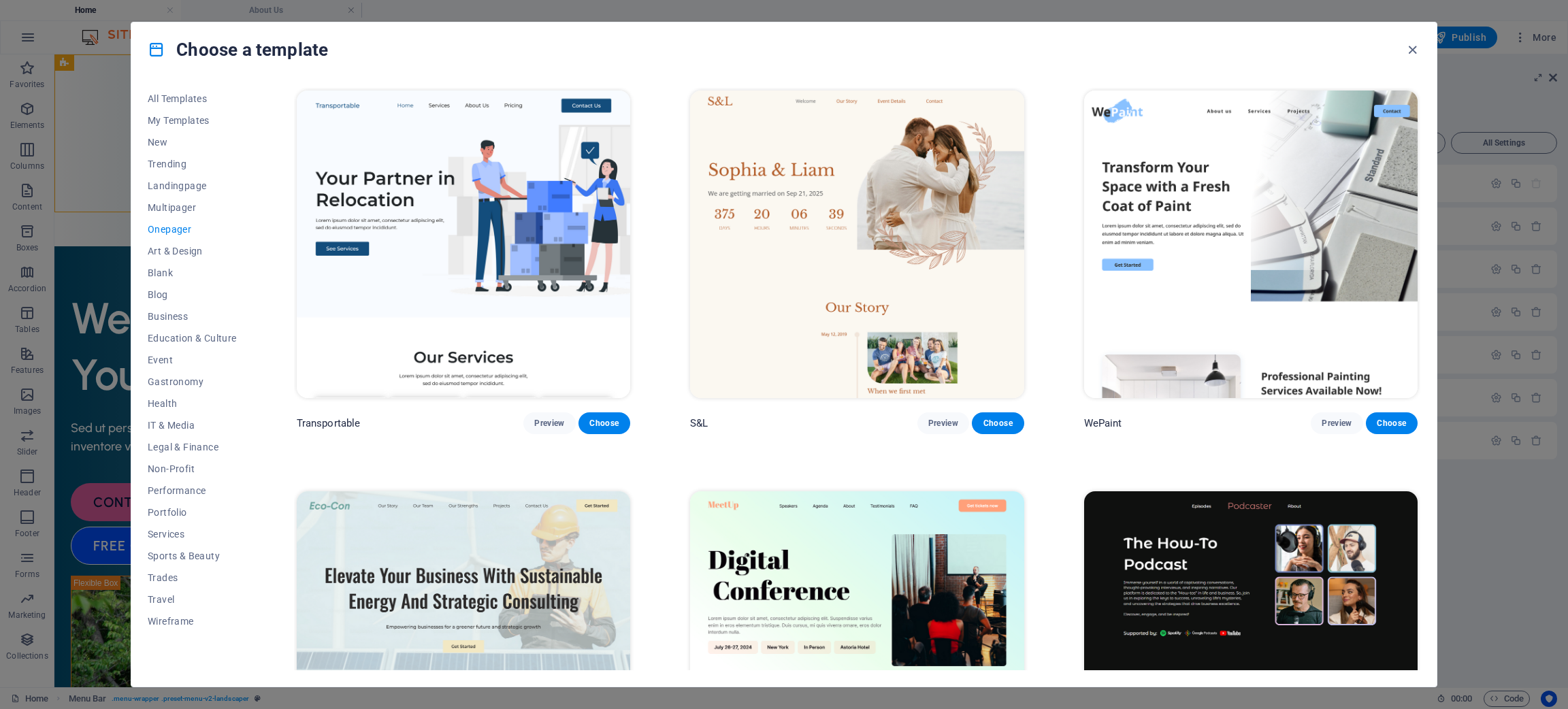 click at bounding box center [1251, 244] 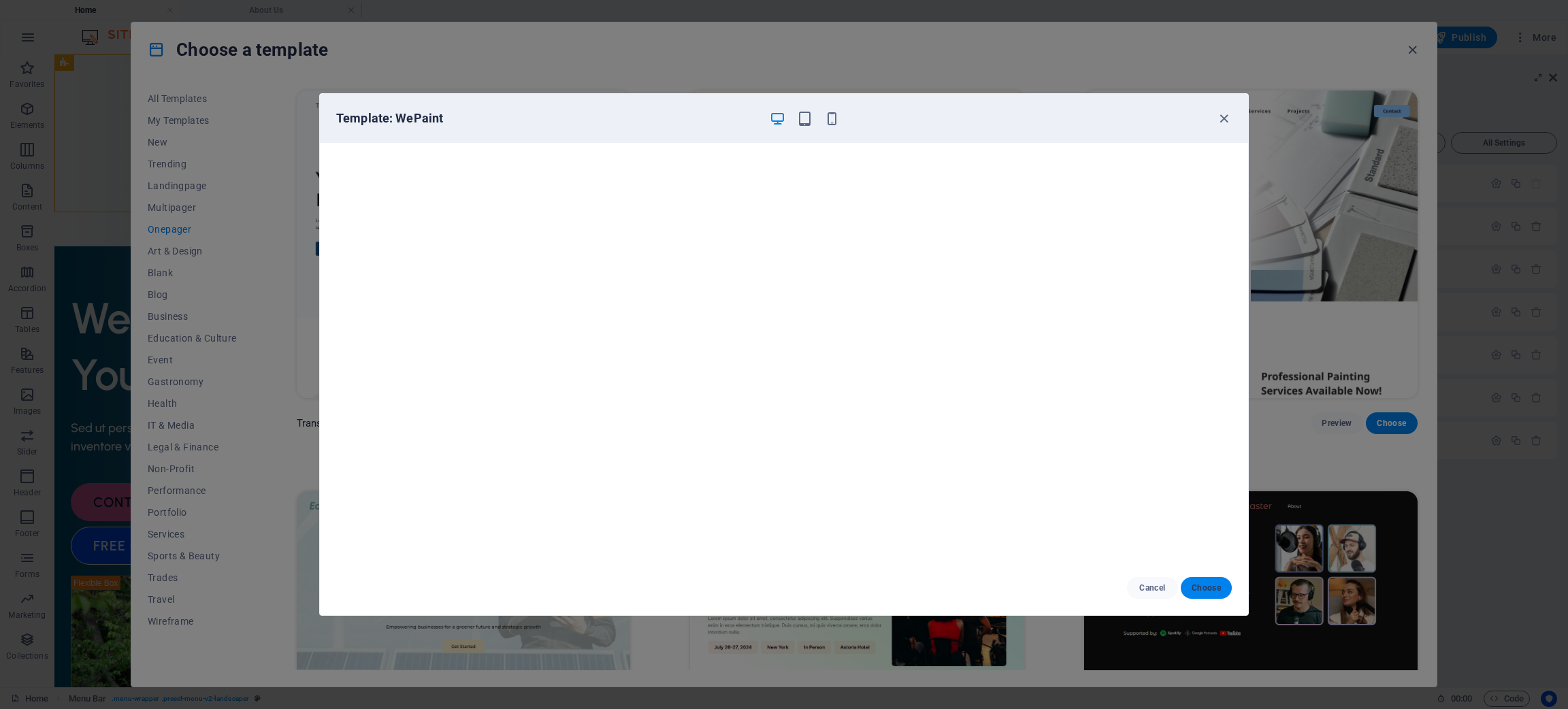click on "Choose" at bounding box center (1206, 588) 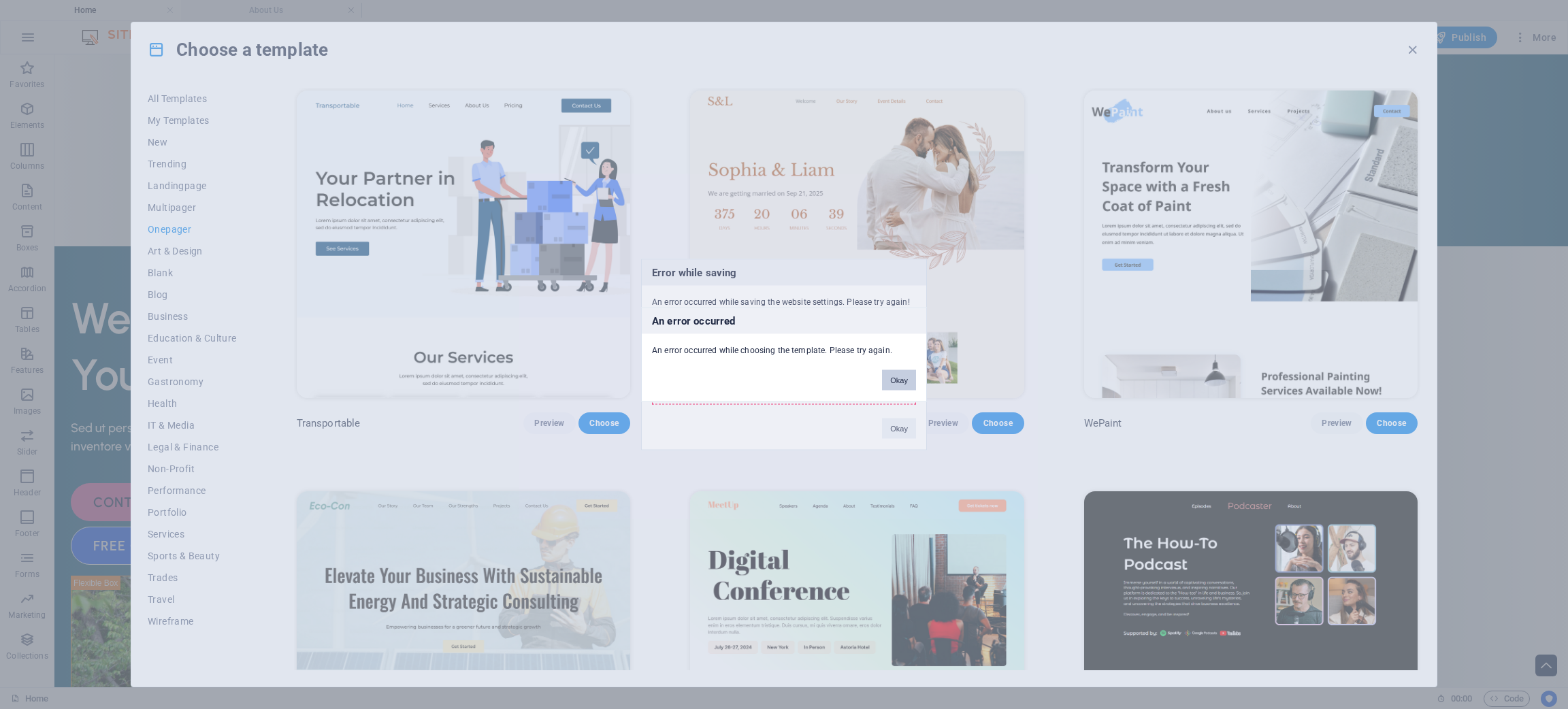 click on "Okay" at bounding box center (899, 380) 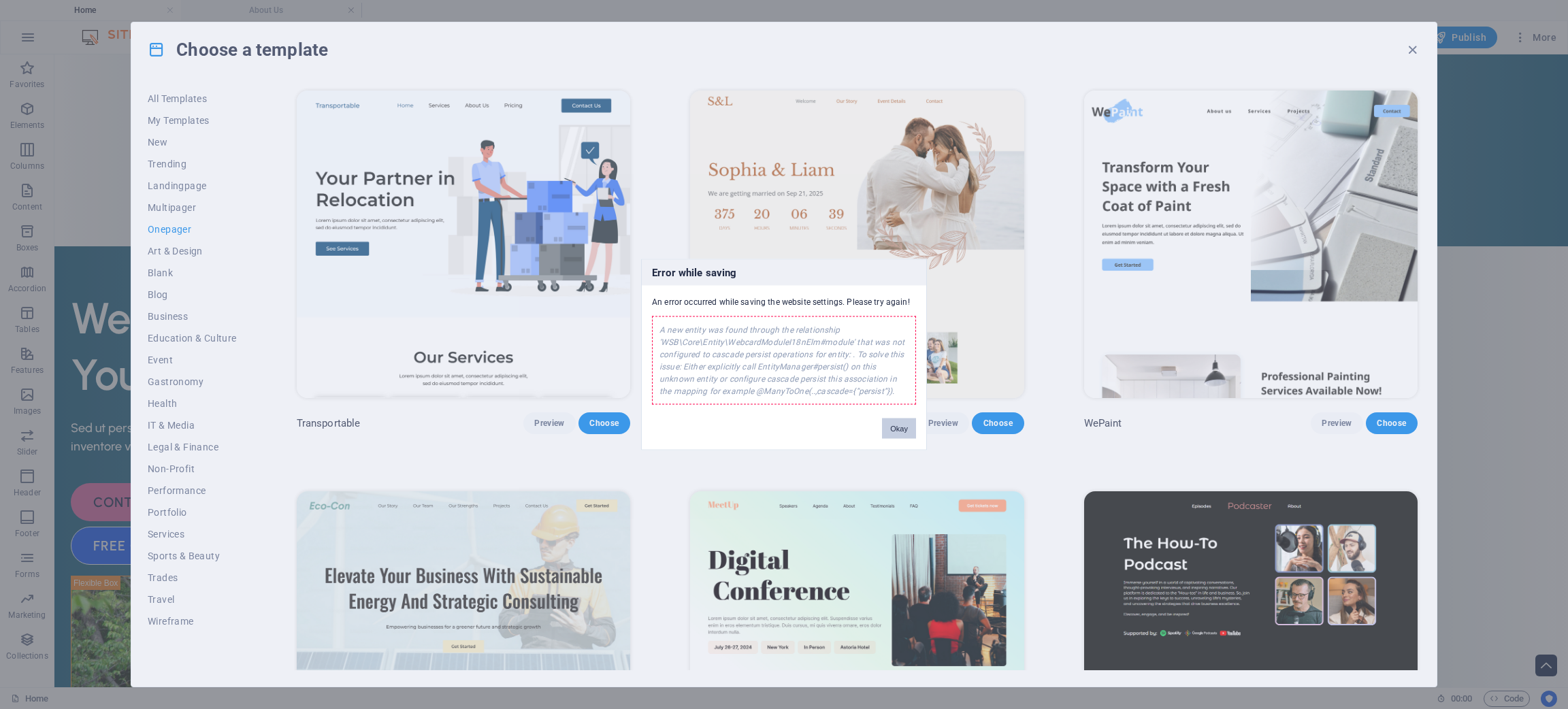 click on "Okay" at bounding box center (899, 429) 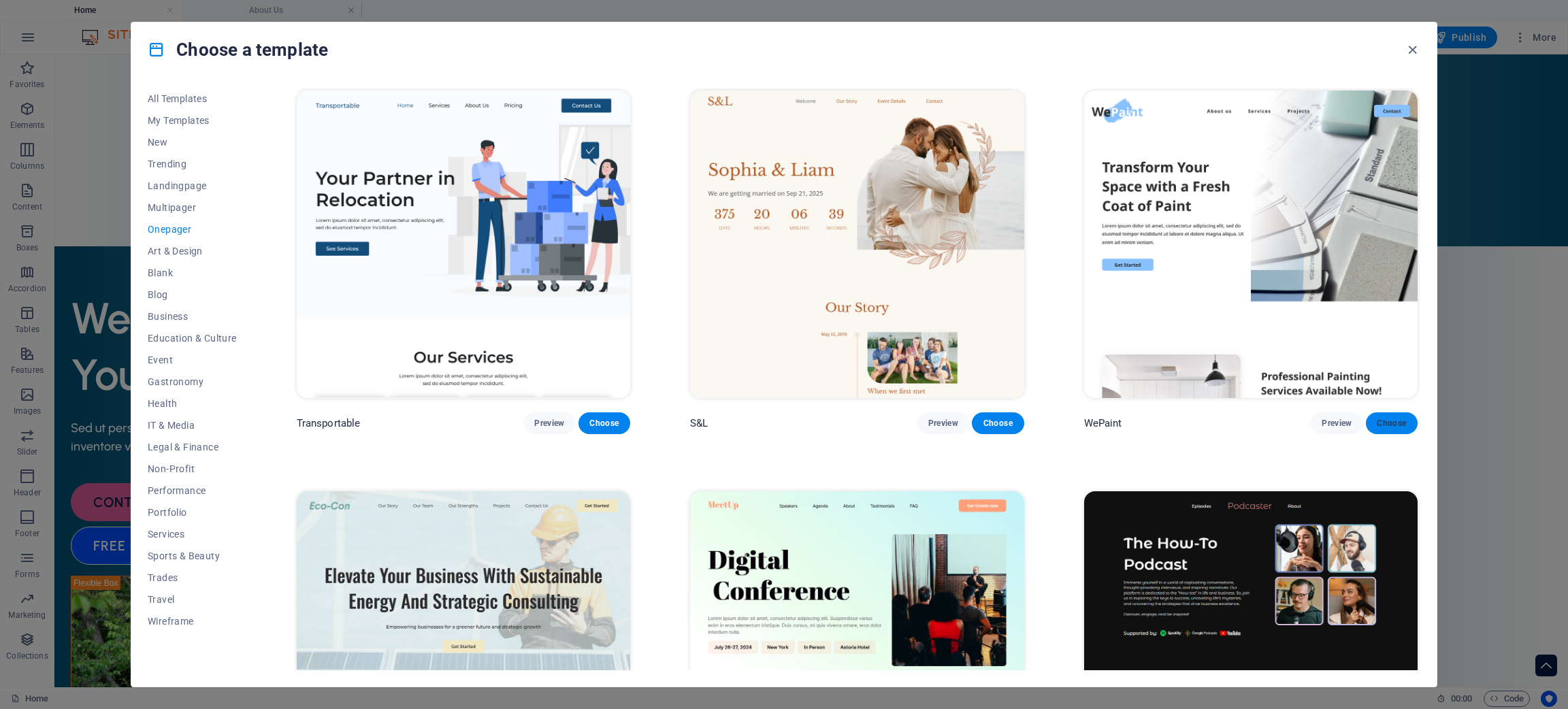 click on "Choose" at bounding box center [1392, 423] 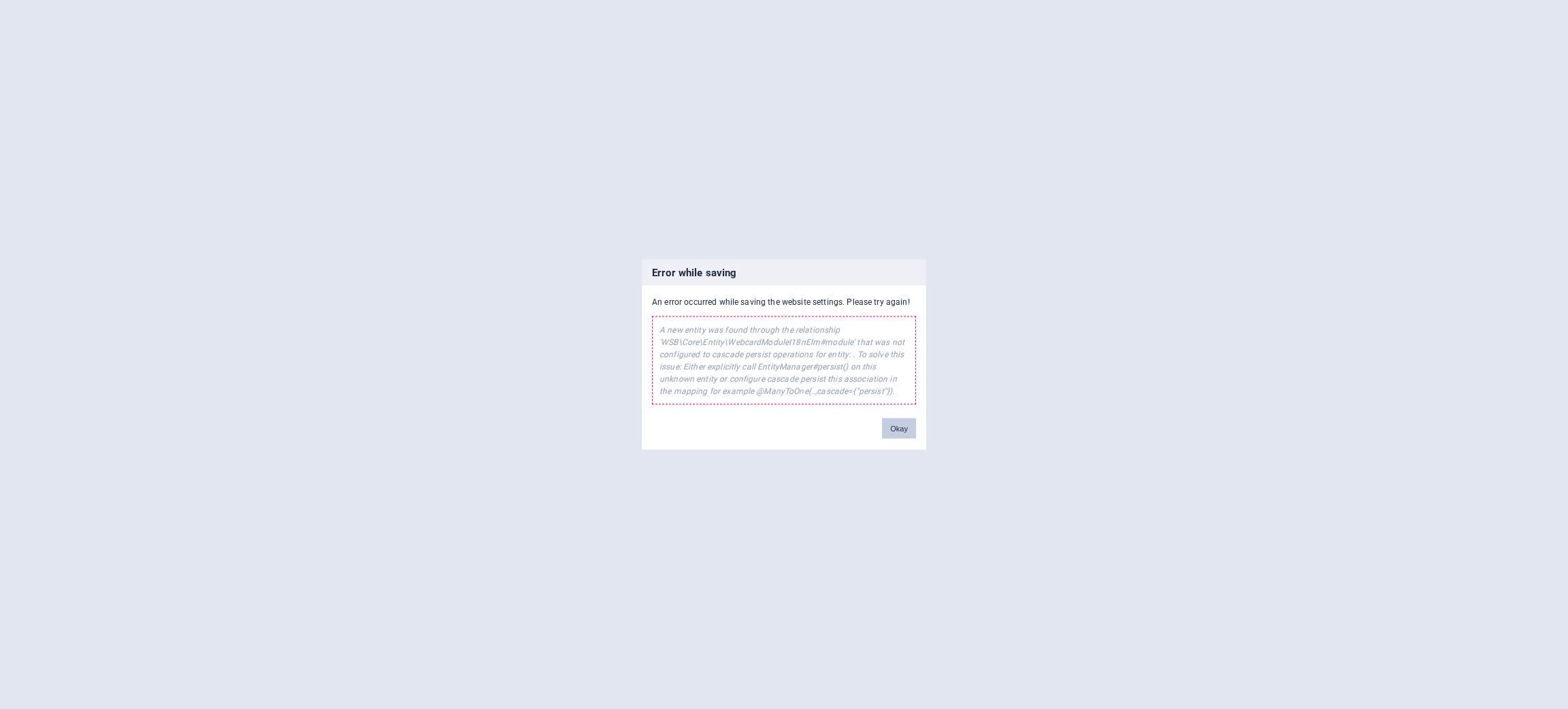 click on "Okay" at bounding box center [899, 429] 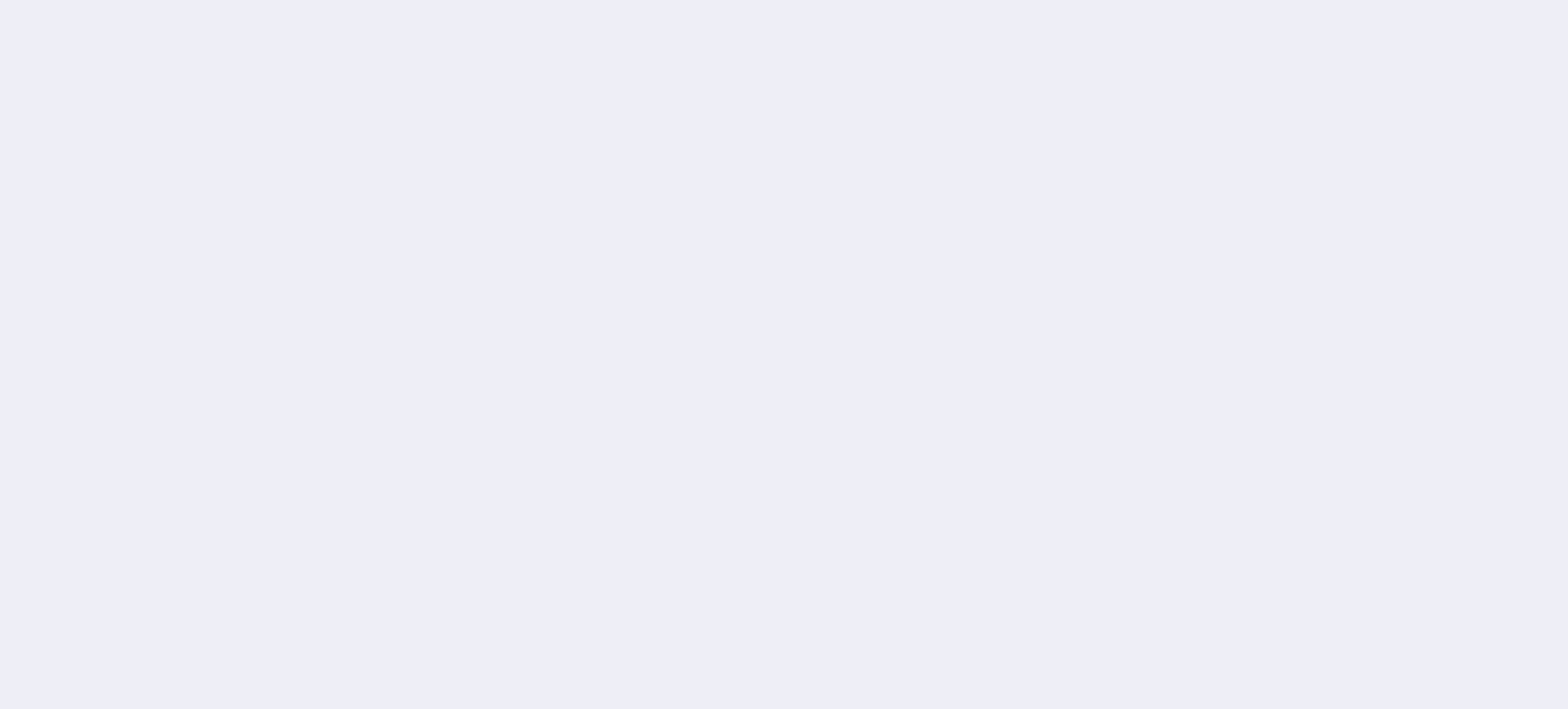 scroll, scrollTop: 0, scrollLeft: 0, axis: both 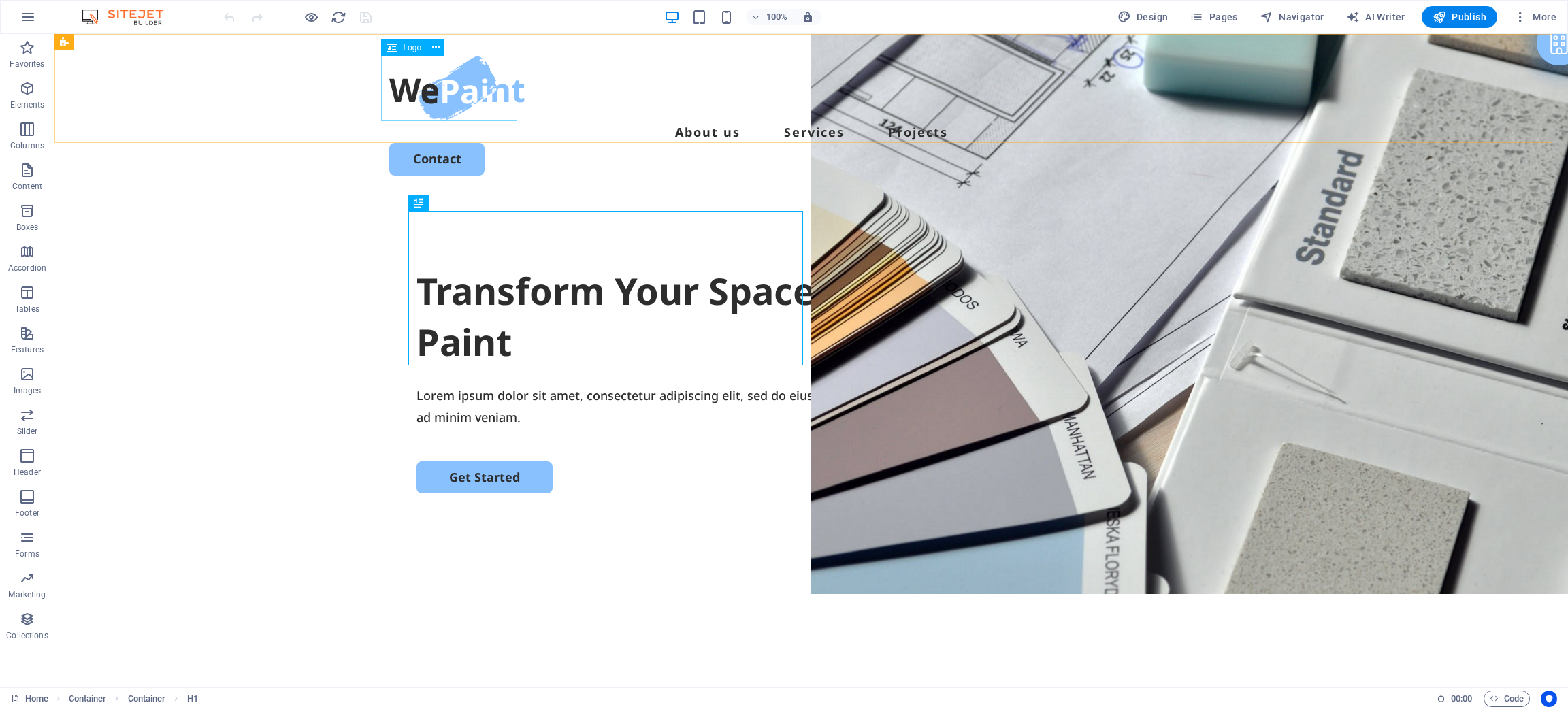 click on "Logo" at bounding box center (404, 48) 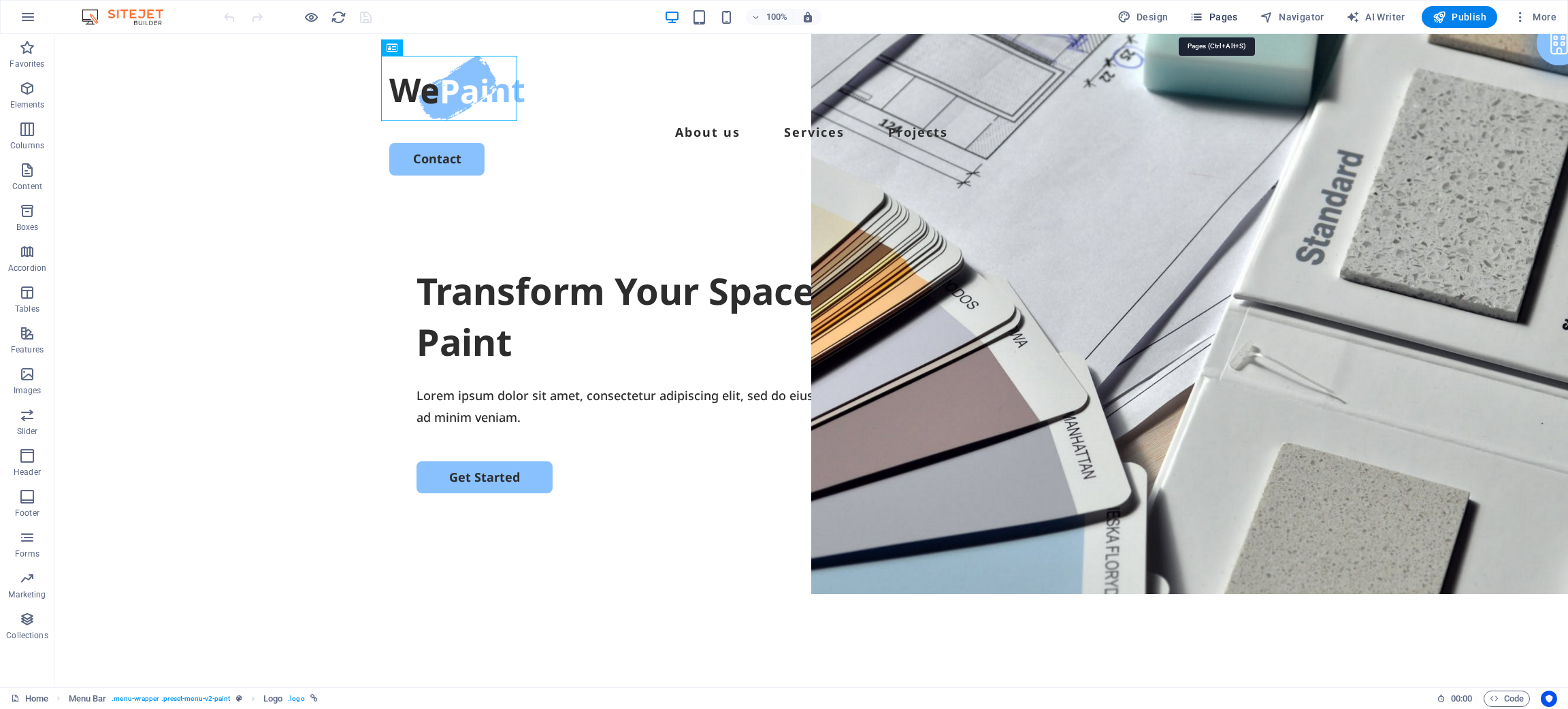 click on "Pages" at bounding box center (1213, 17) 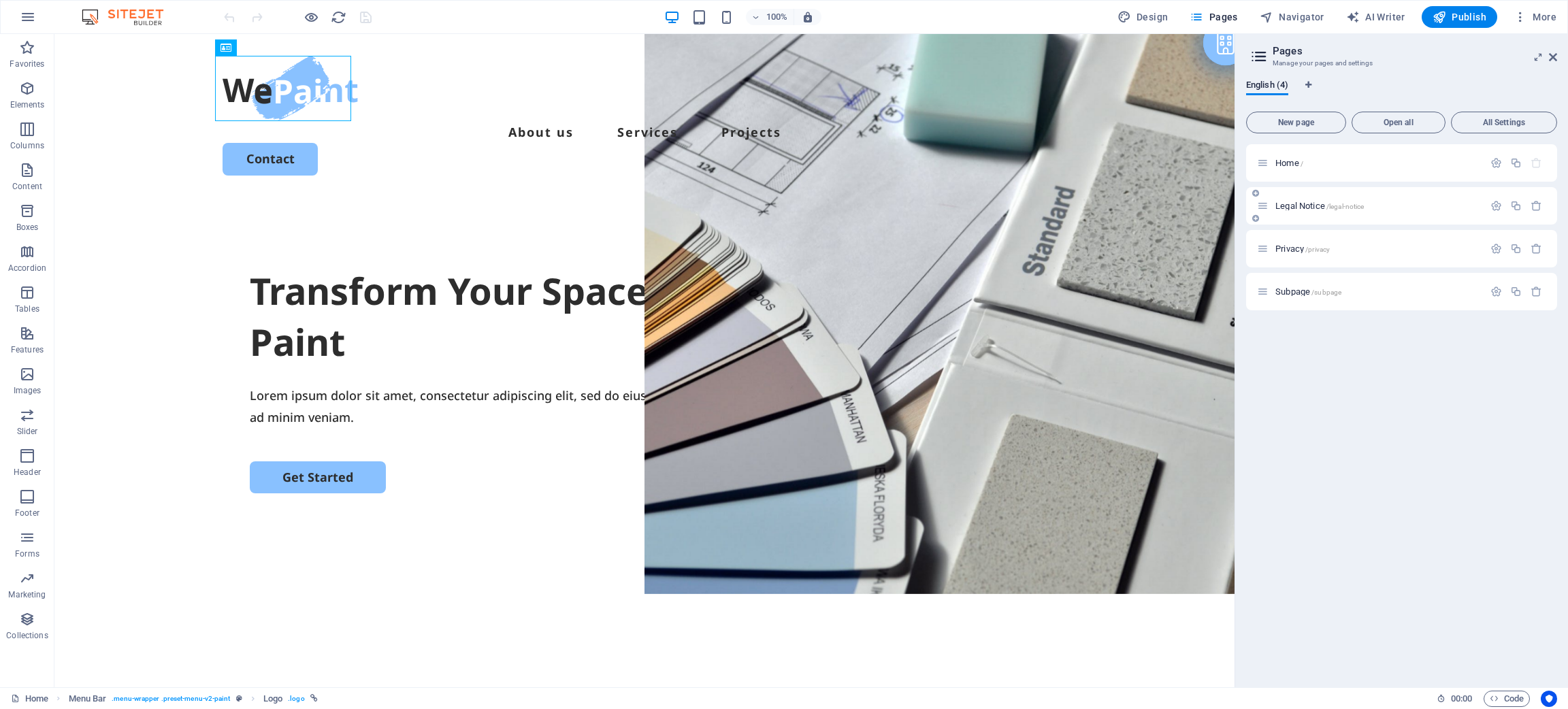 click on "Legal Notice /legal-notice" at bounding box center (1370, 205) 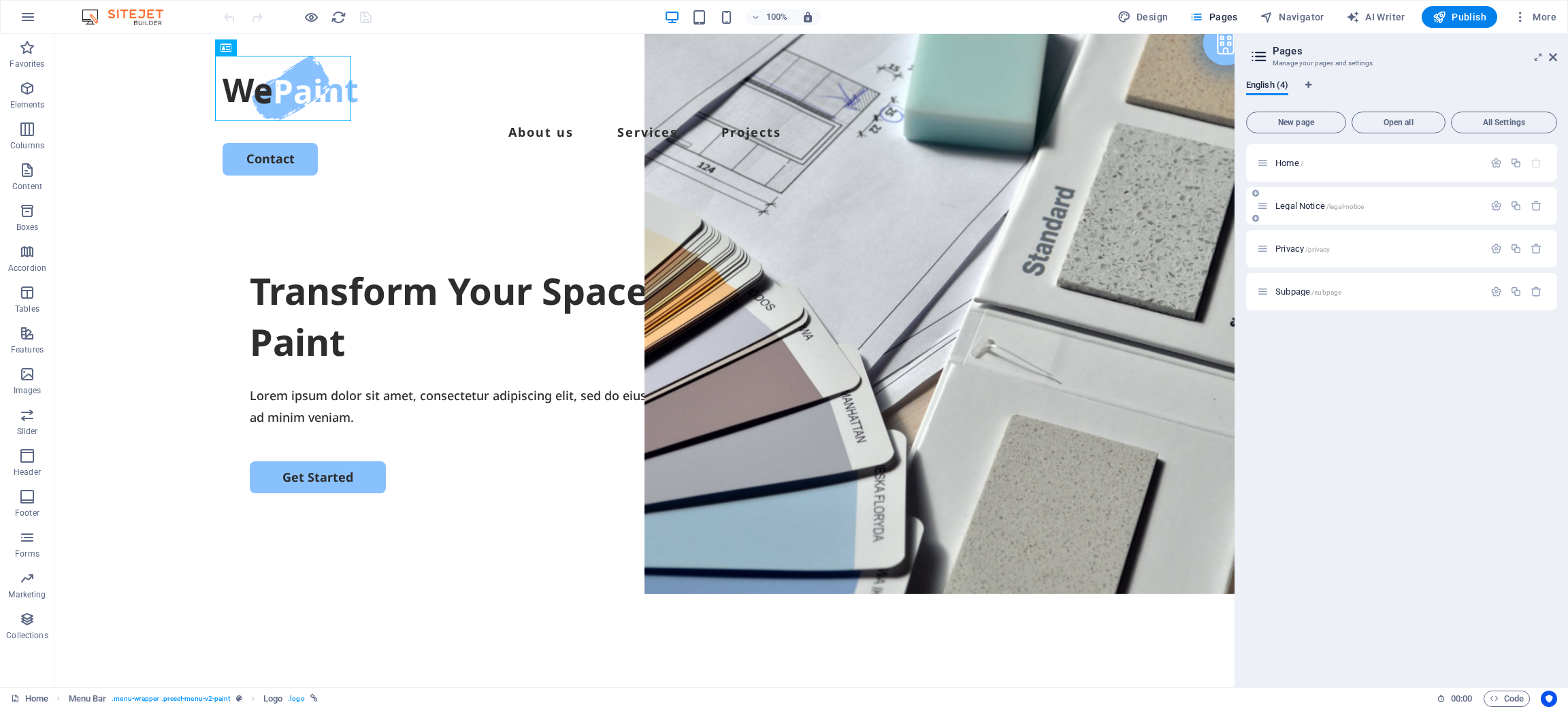 click on "Legal Notice /legal-notice" at bounding box center (1377, 205) 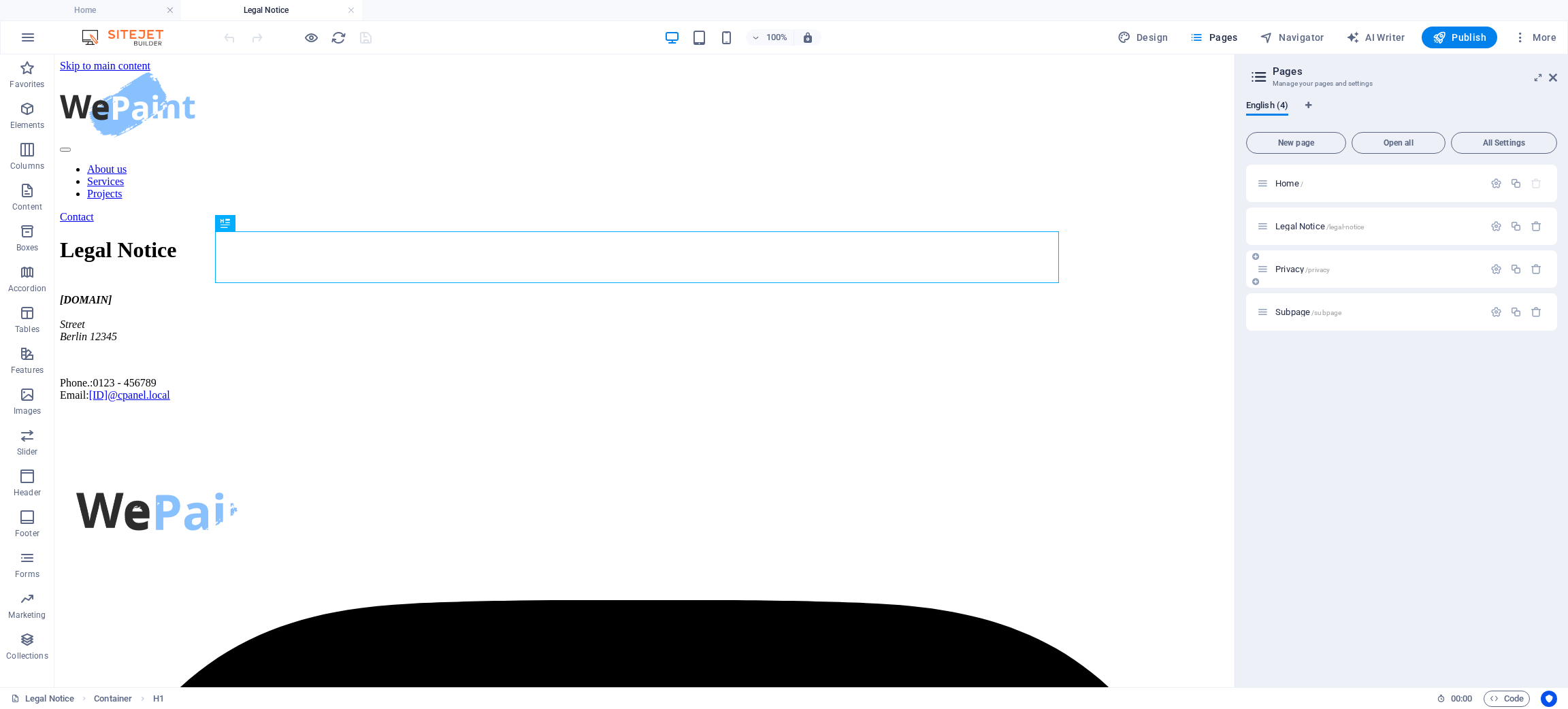 scroll, scrollTop: 0, scrollLeft: 0, axis: both 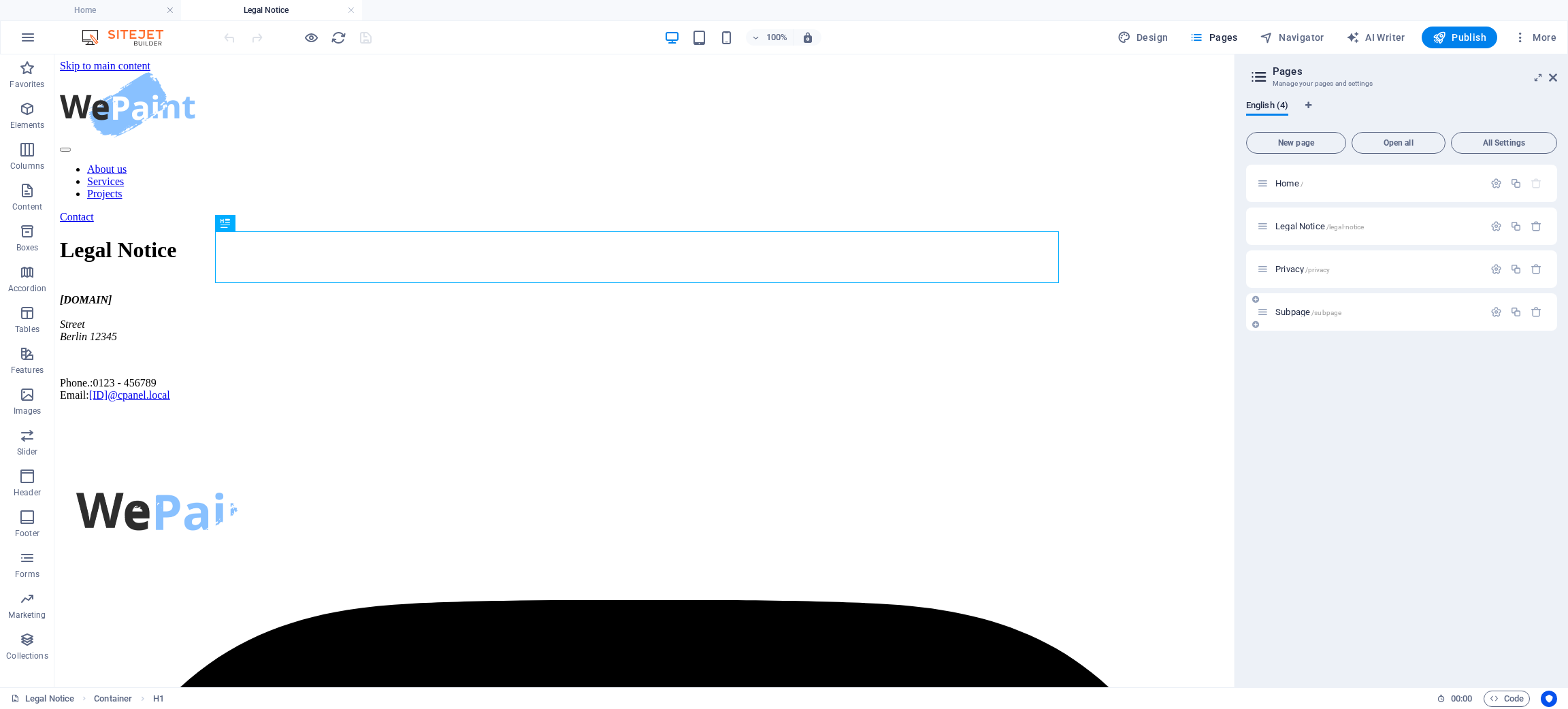 click on "Subpage /subpage" at bounding box center [1370, 312] 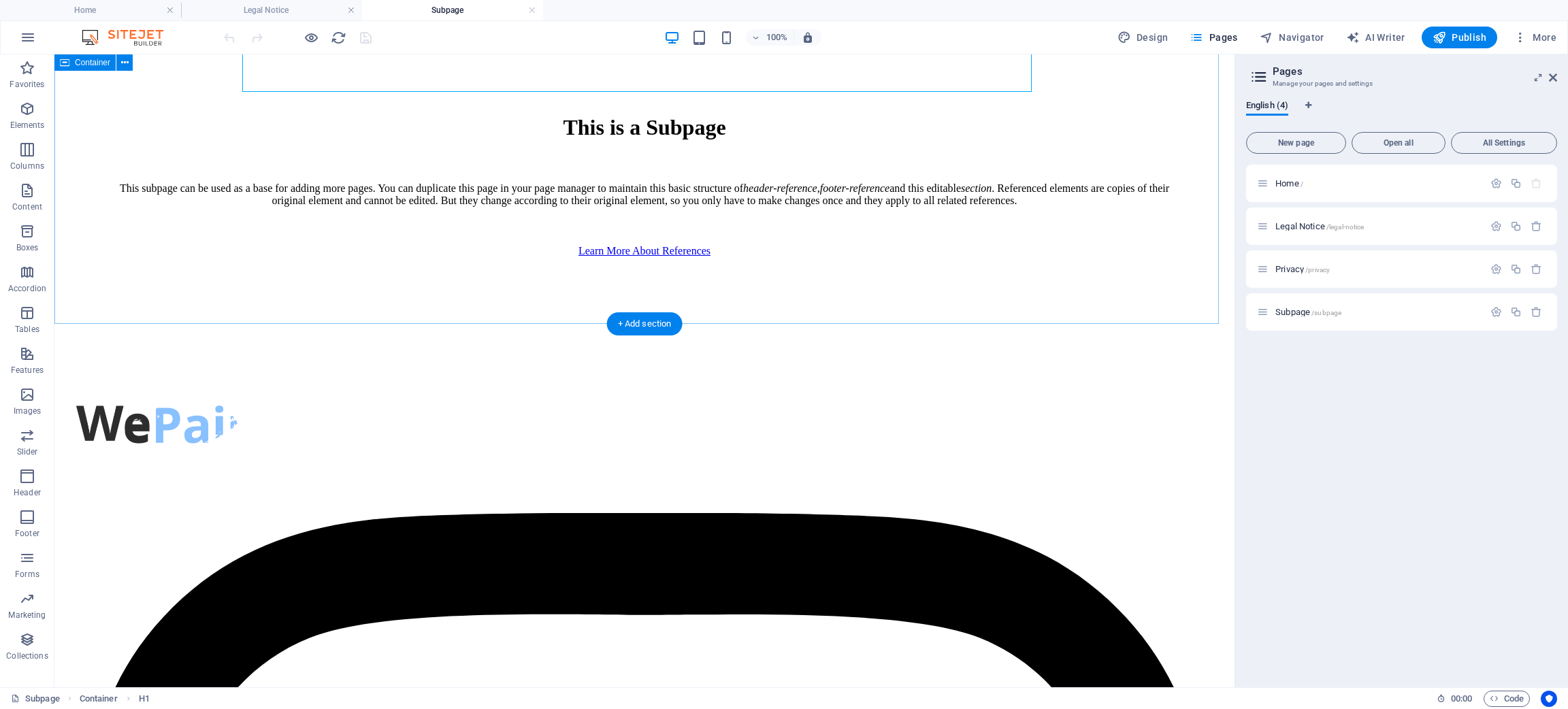 scroll, scrollTop: 0, scrollLeft: 0, axis: both 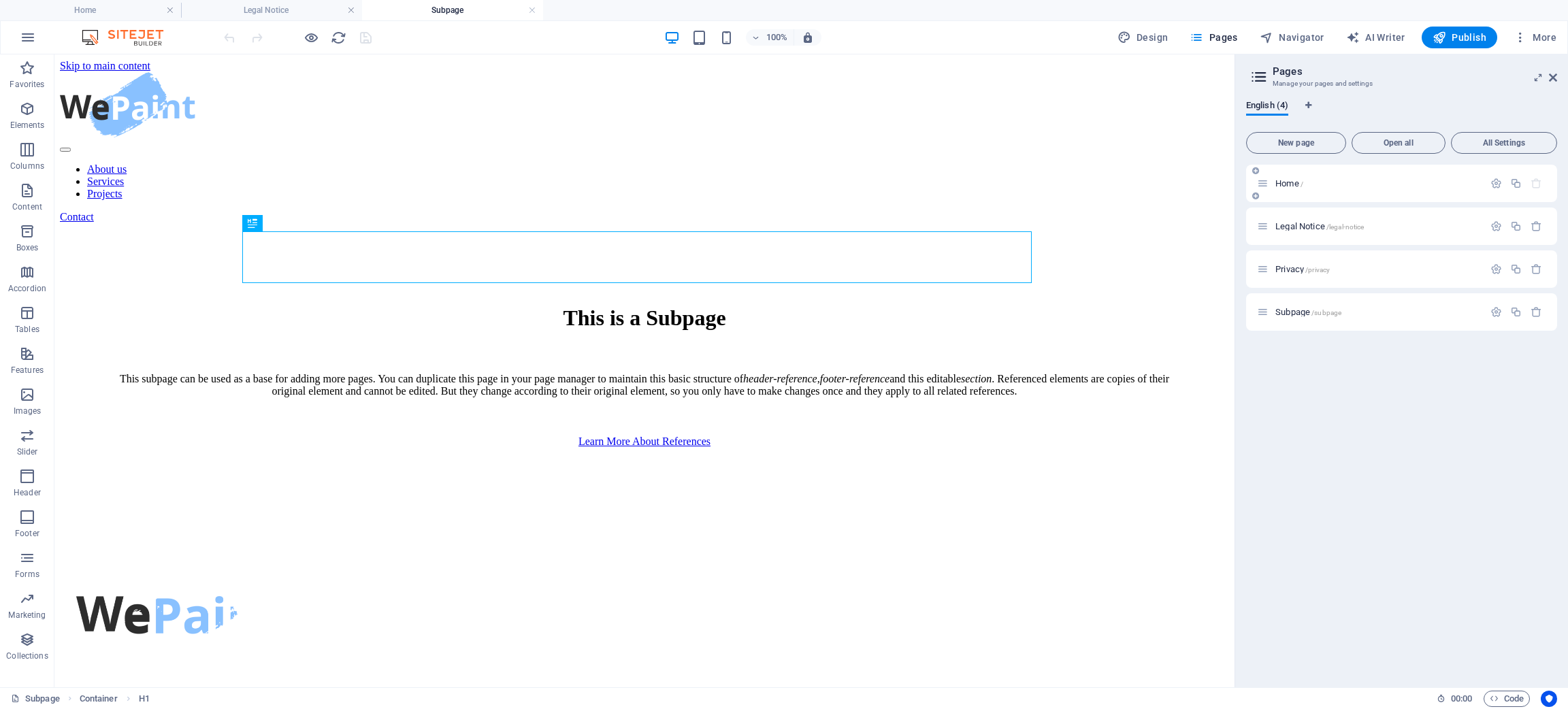click on "Home /" at bounding box center (1370, 183) 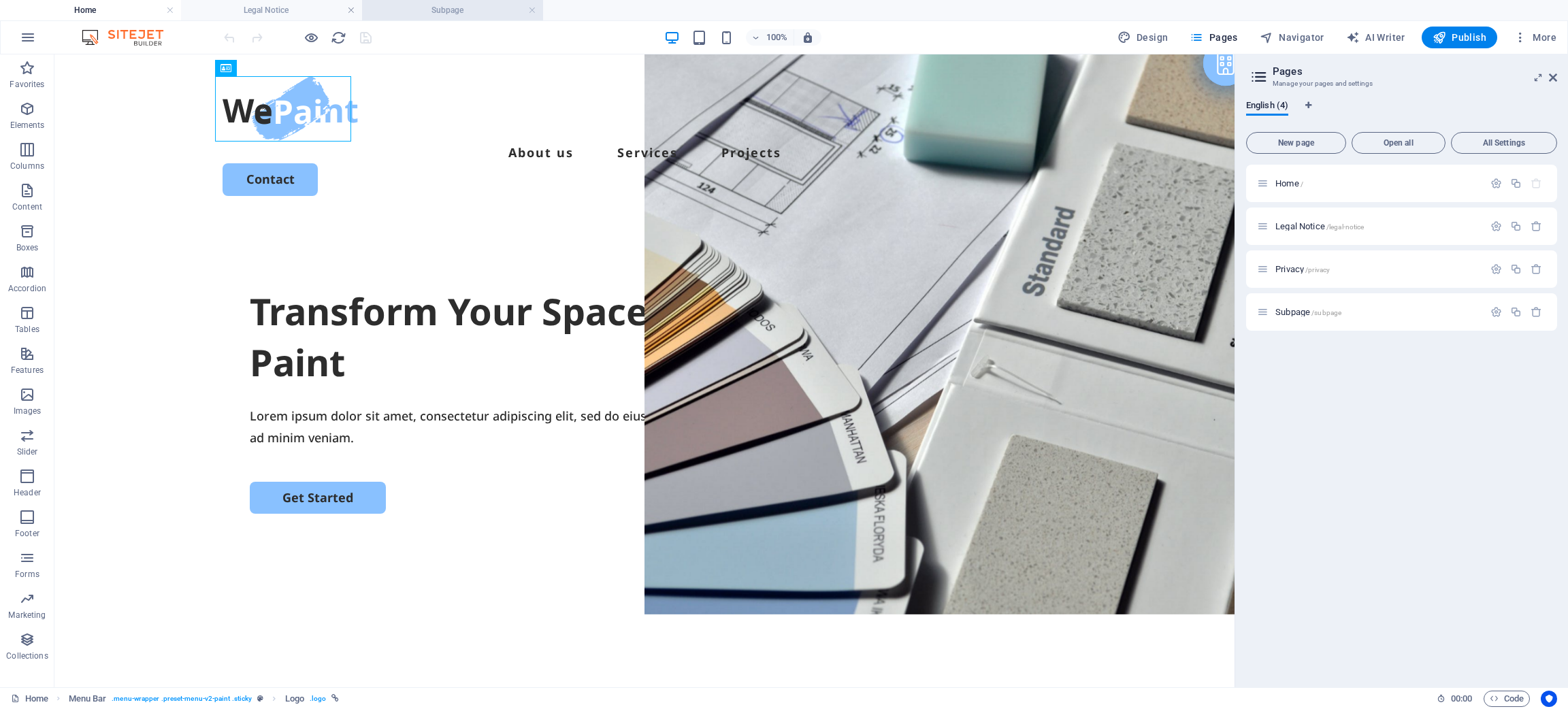 click on "Subpage" at bounding box center (453, 10) 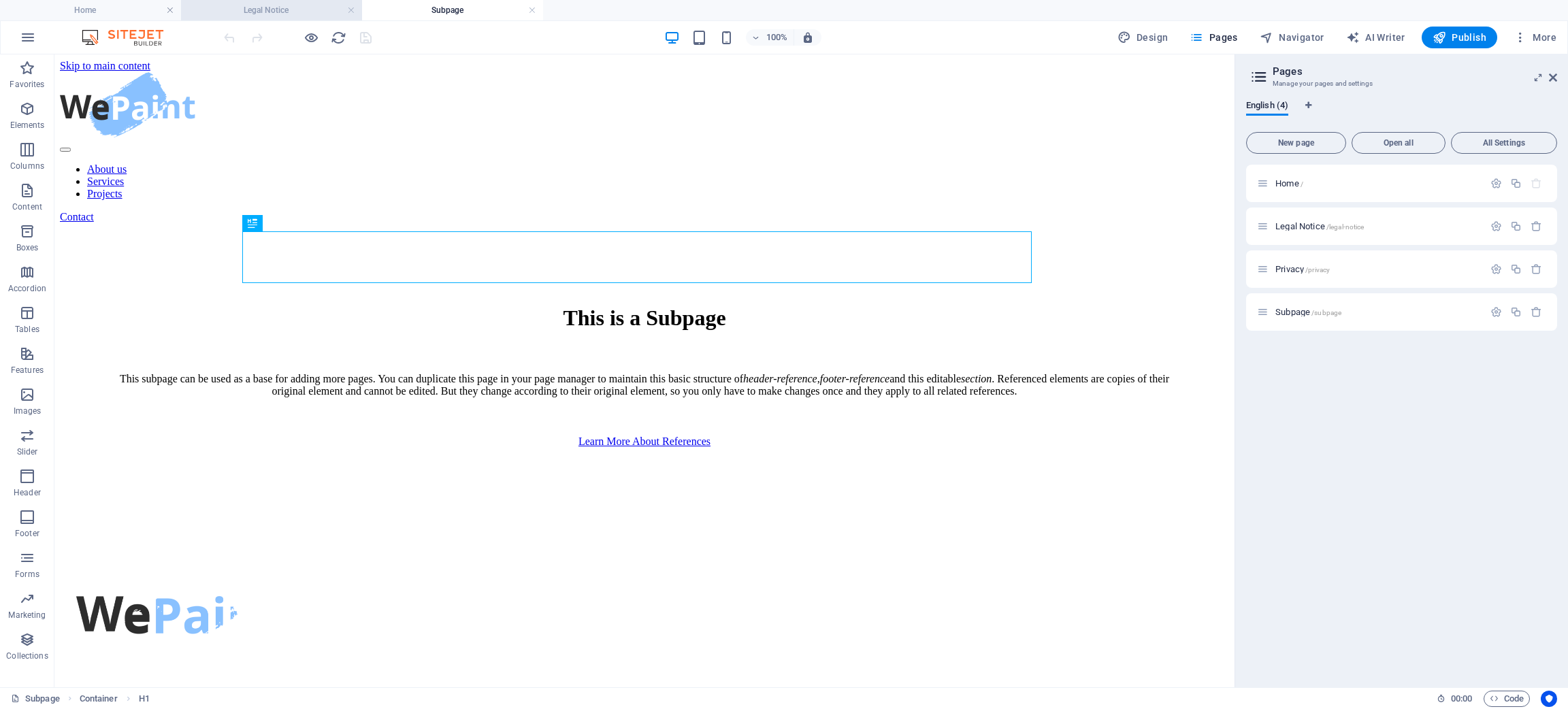 click on "Legal Notice" at bounding box center (272, 10) 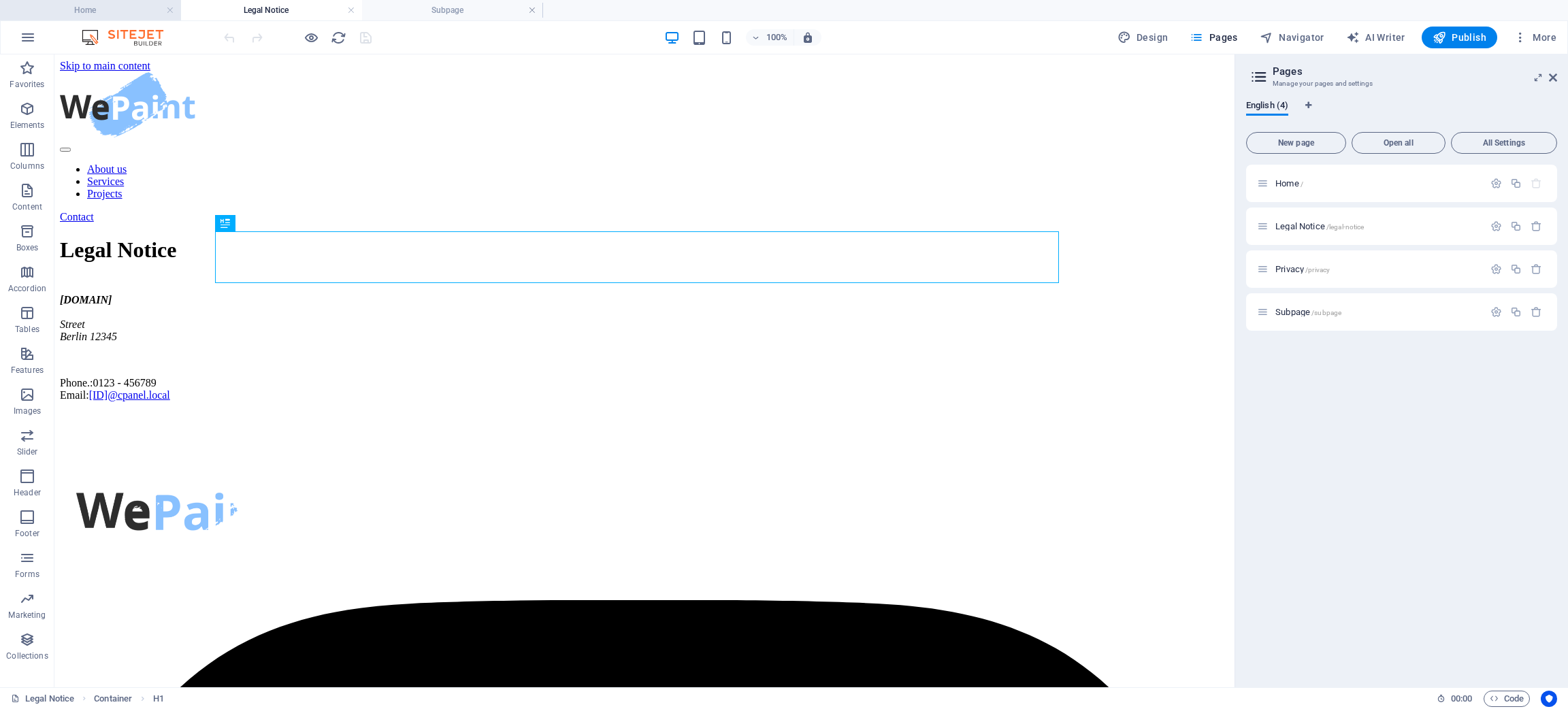 click on "Home" at bounding box center (91, 10) 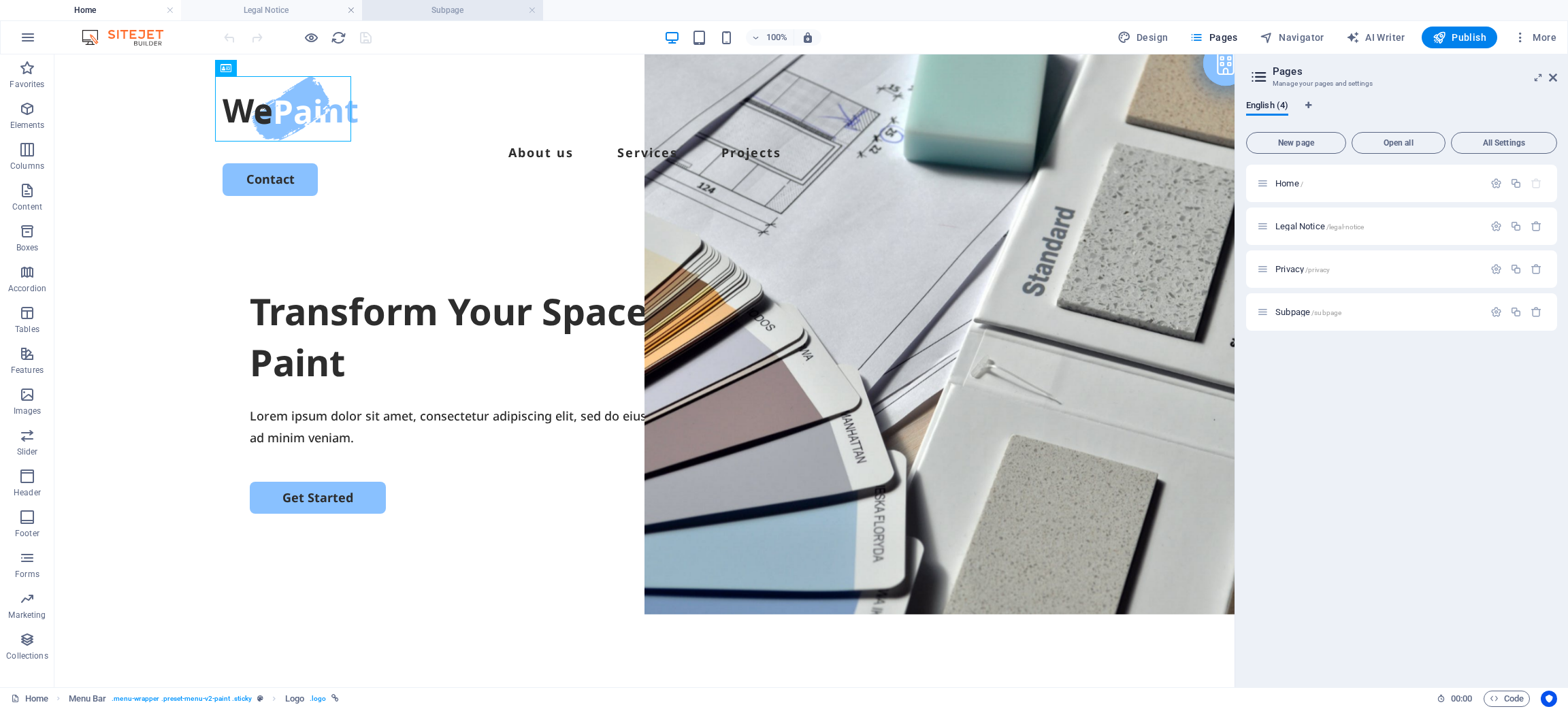 click on "Subpage" at bounding box center [453, 10] 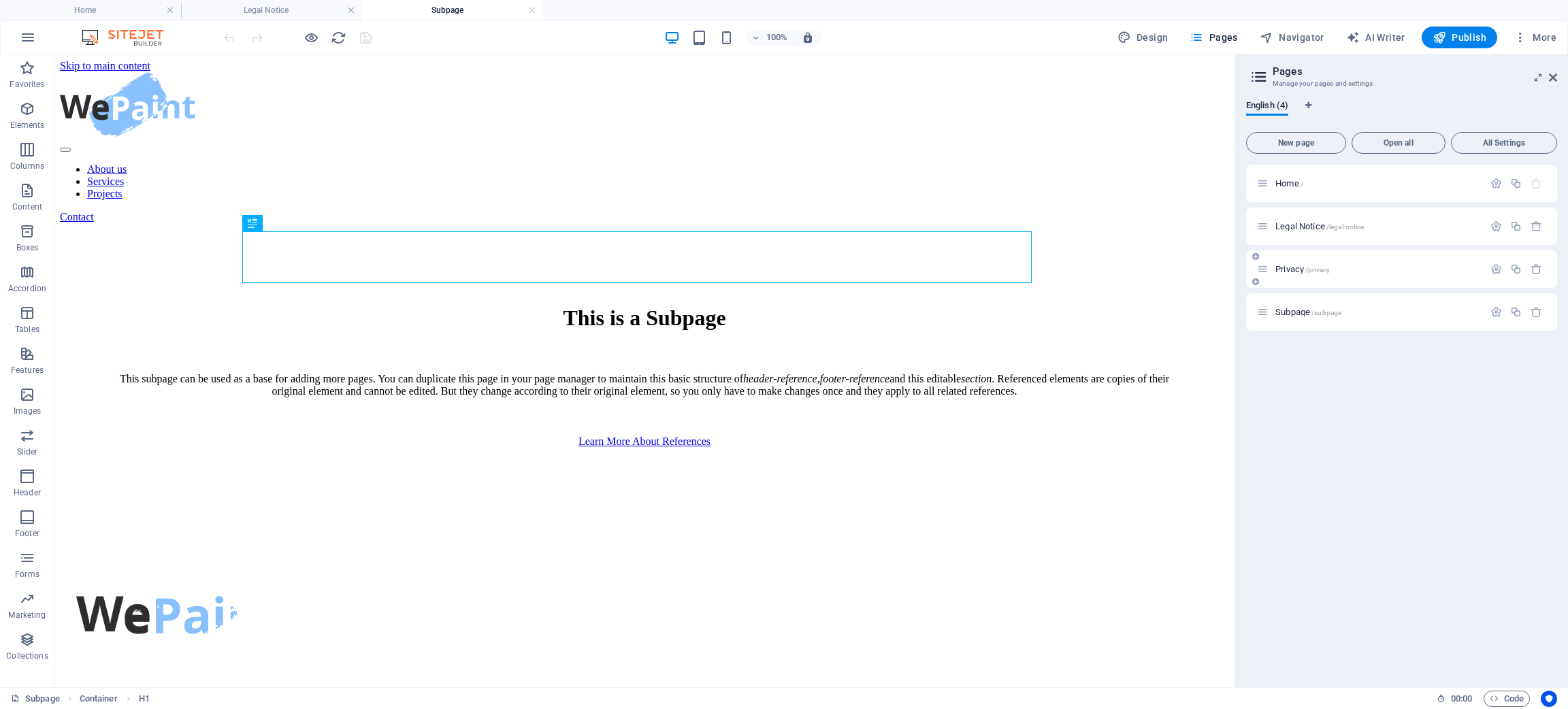 click on "Privacy /privacy" at bounding box center [1303, 269] 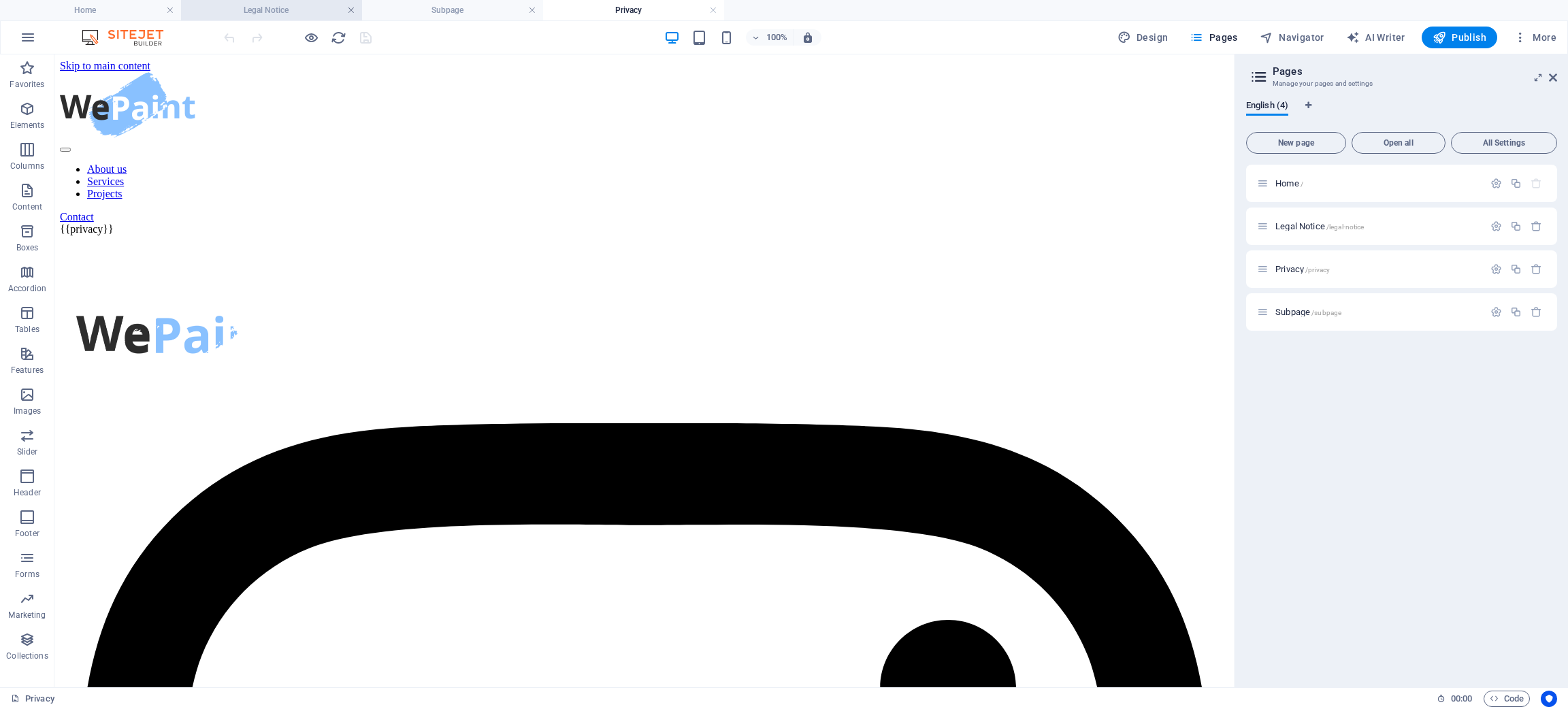 scroll, scrollTop: 0, scrollLeft: 0, axis: both 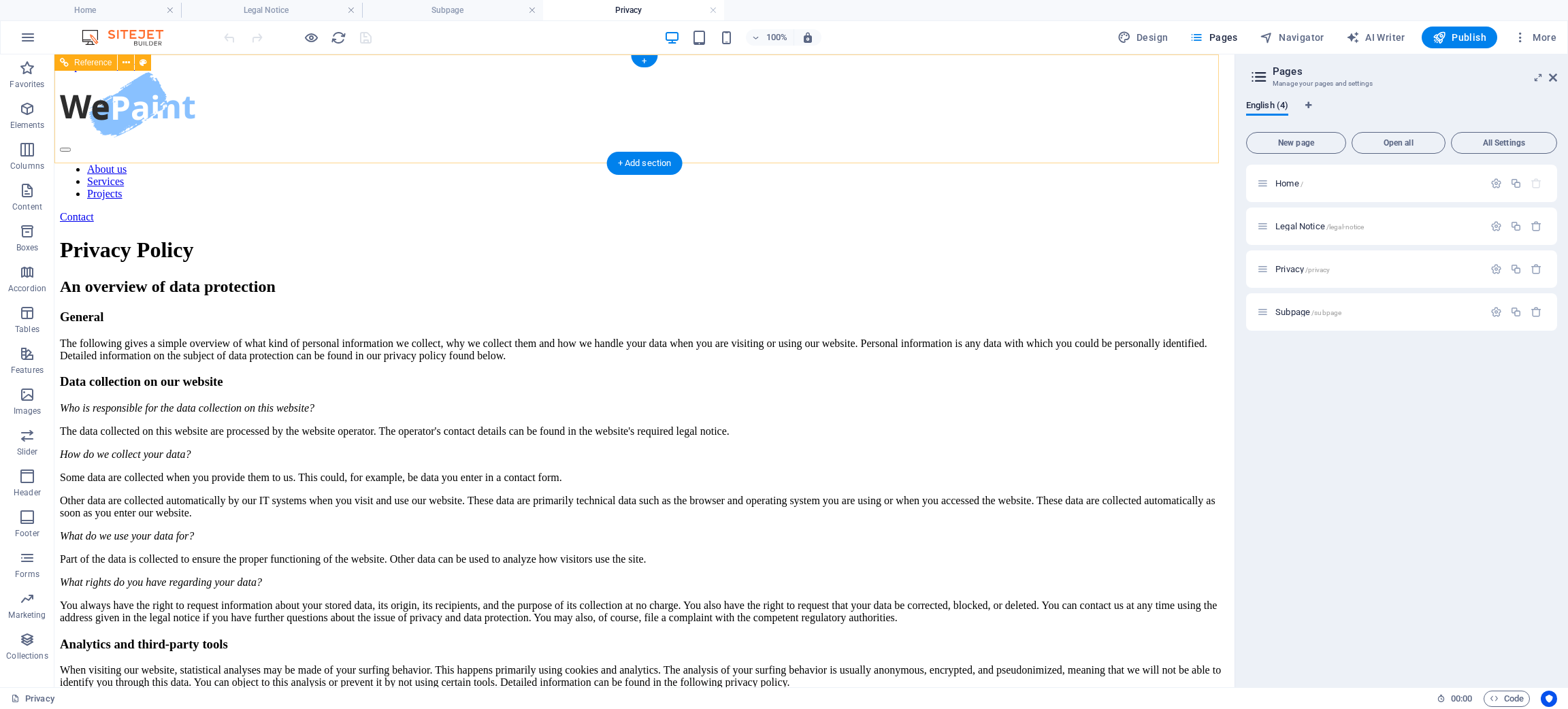 click at bounding box center (644, 106) 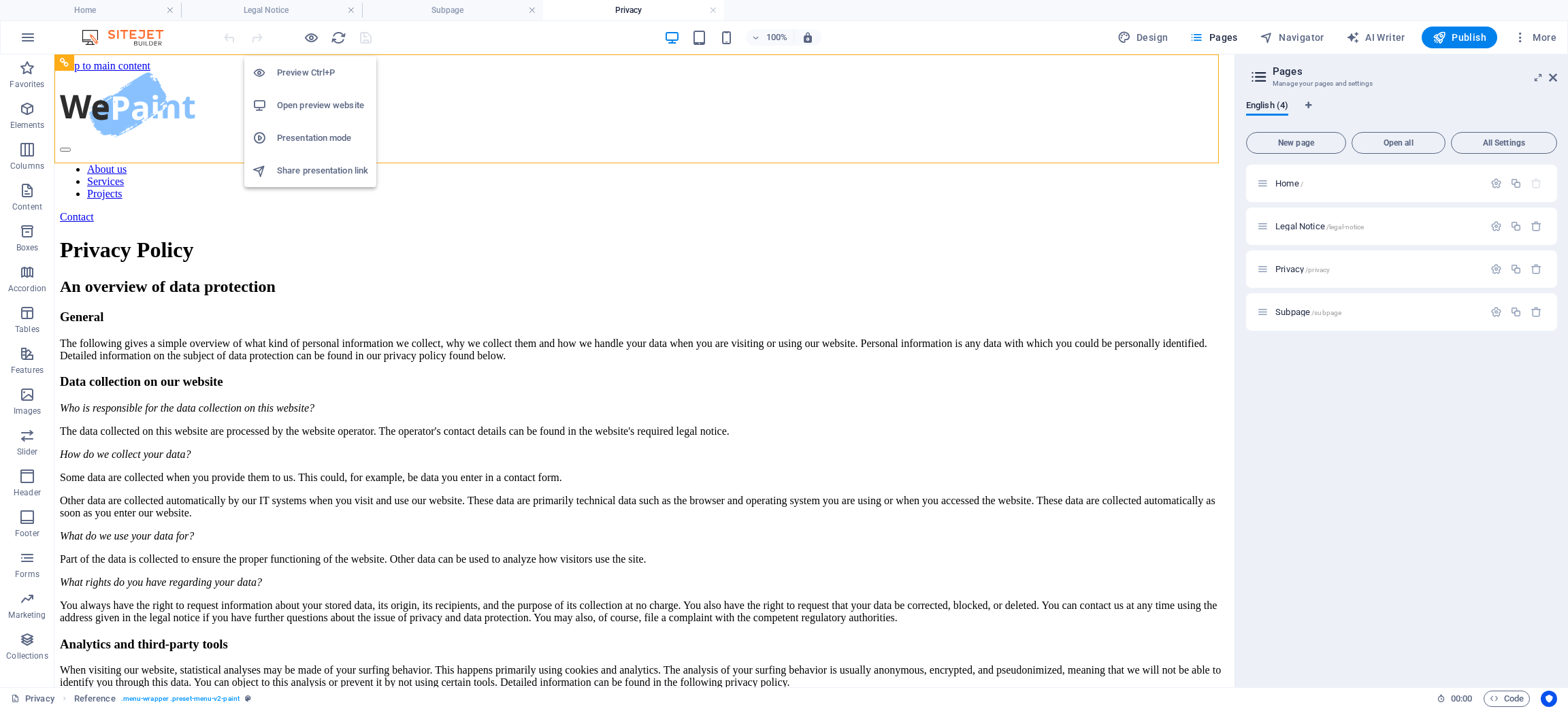 click on "Preview Ctrl+P" at bounding box center [323, 73] 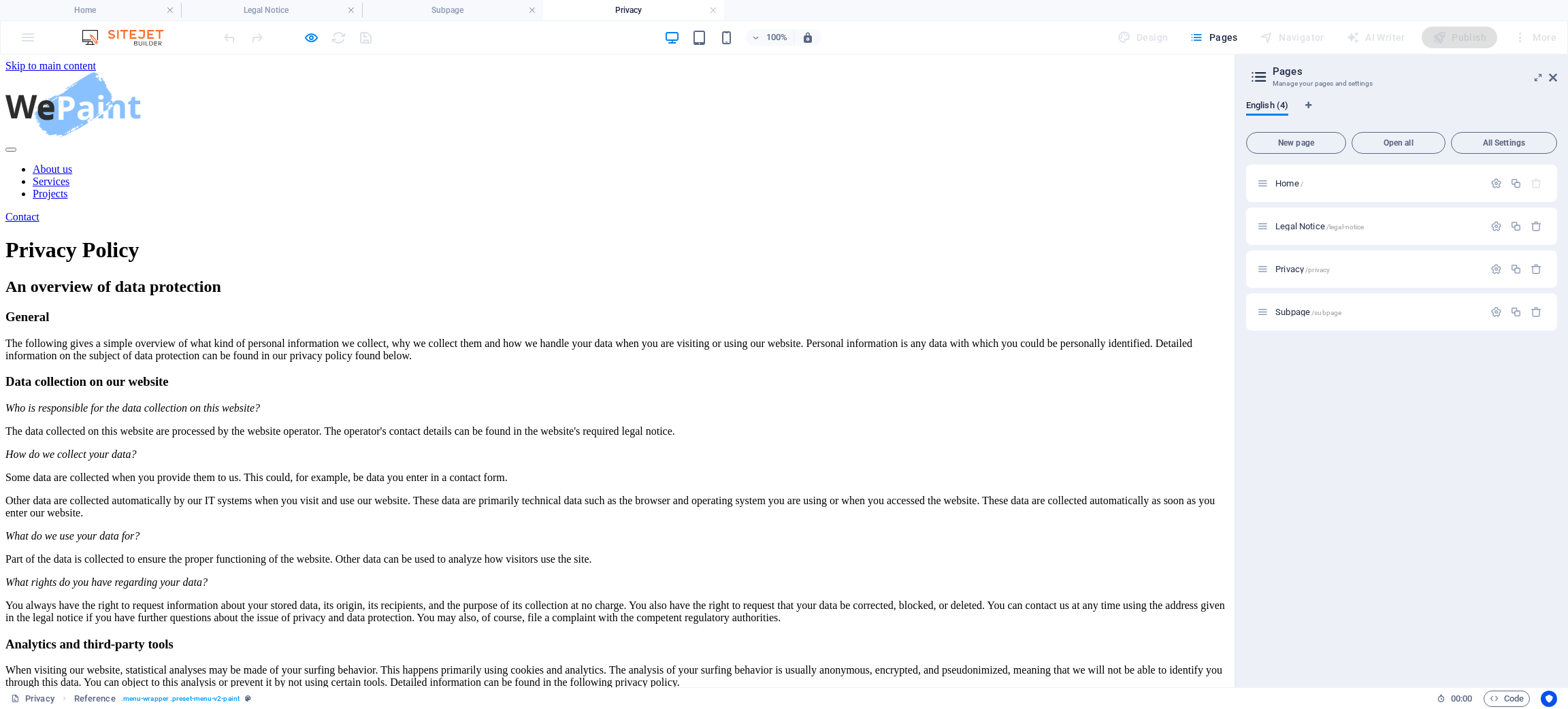 click at bounding box center (74, 105) 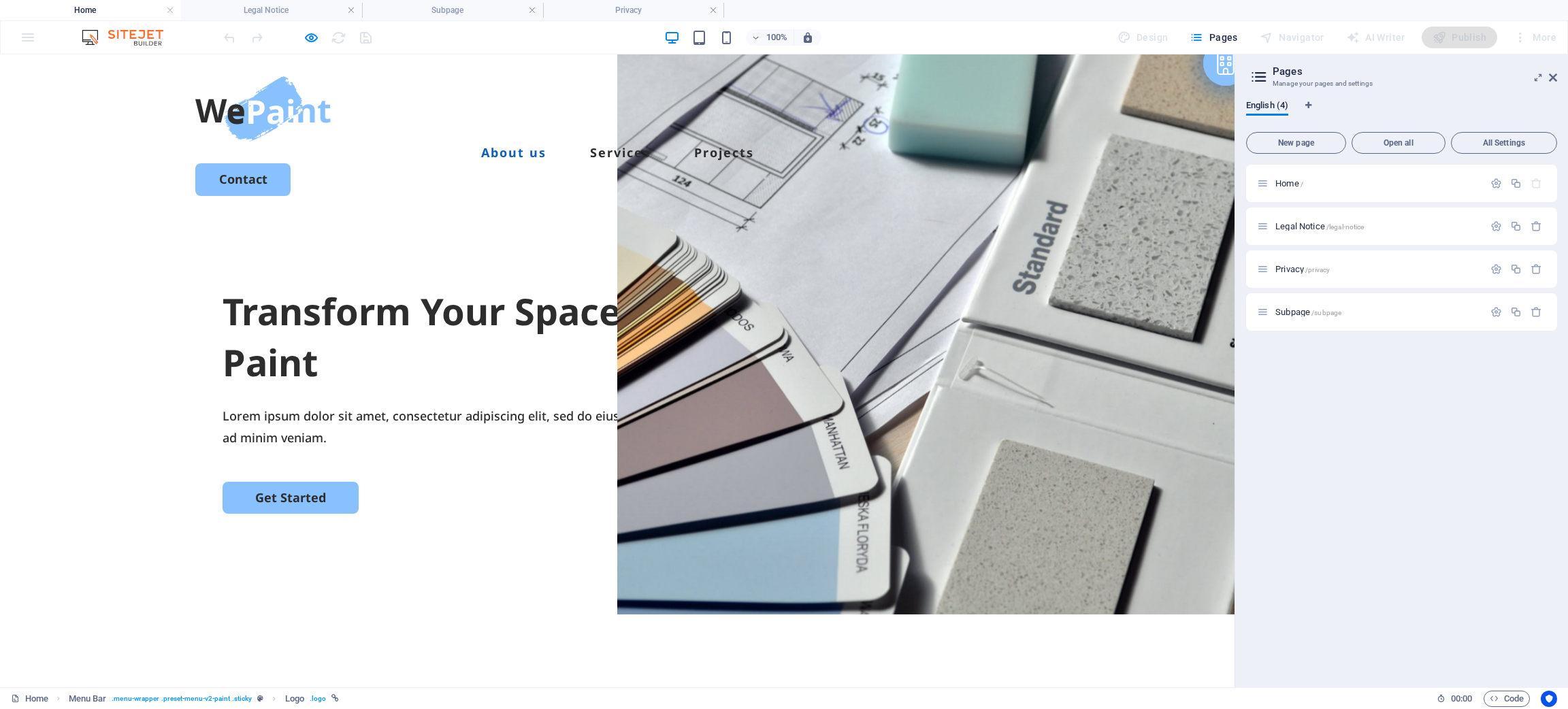 click on "About us" at bounding box center [514, 152] 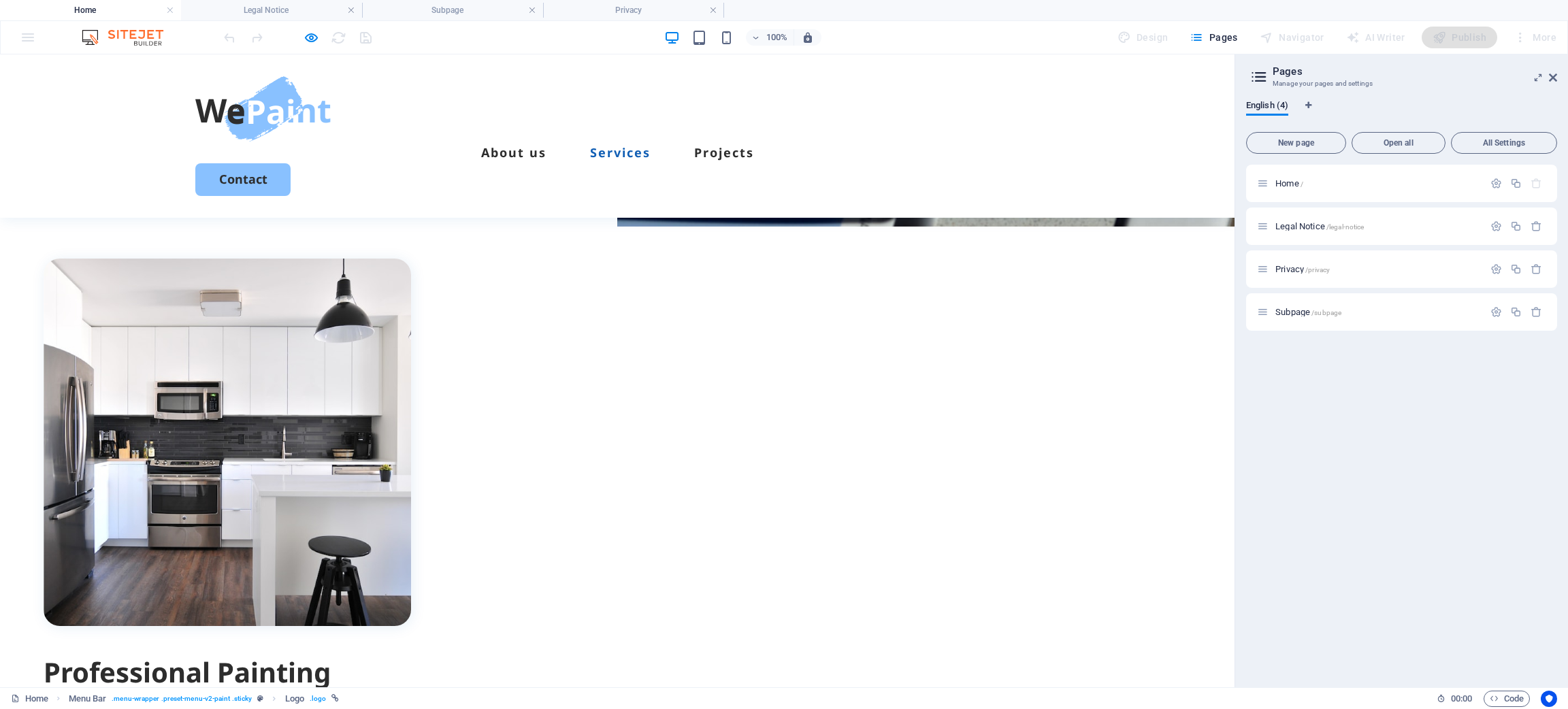 click on "Services" at bounding box center [620, 152] 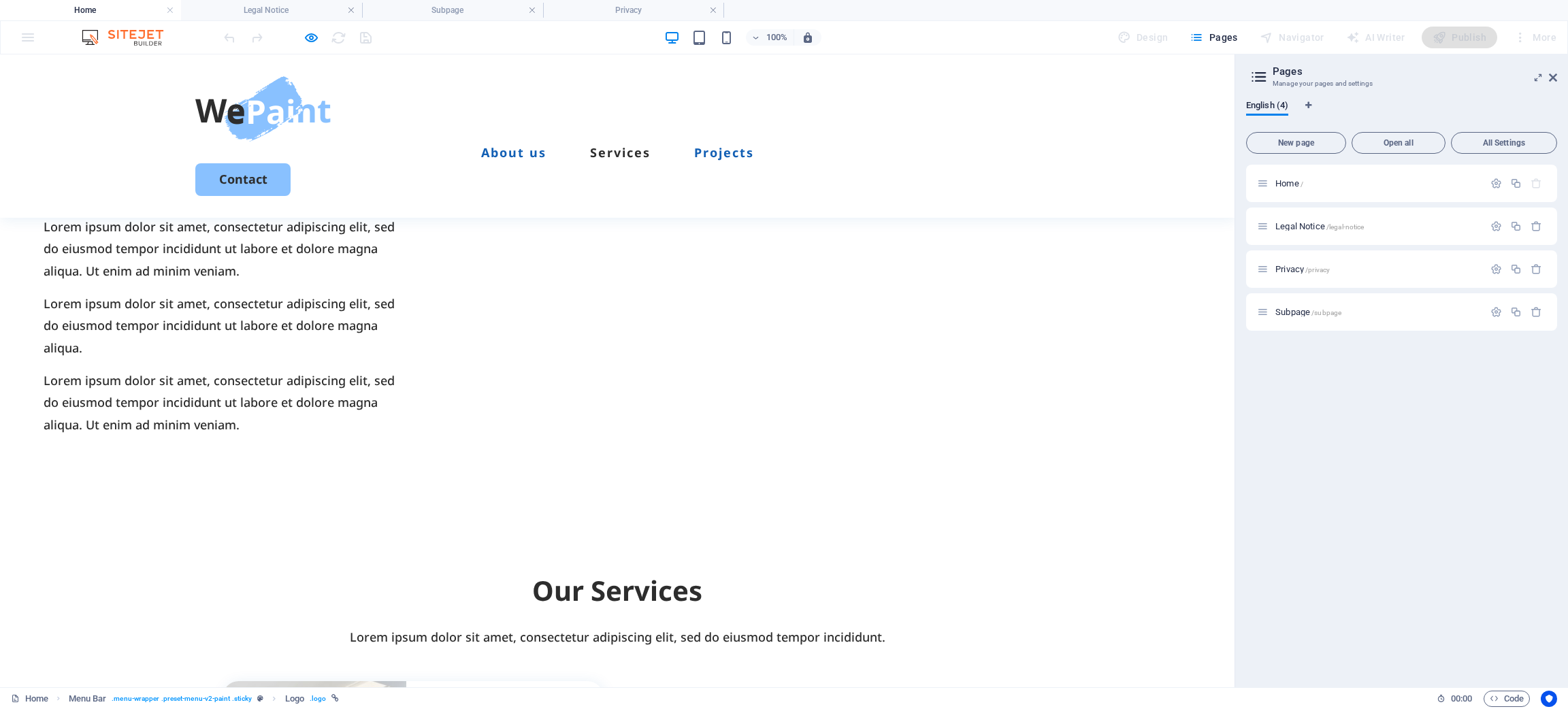 click on "Projects" at bounding box center [724, 152] 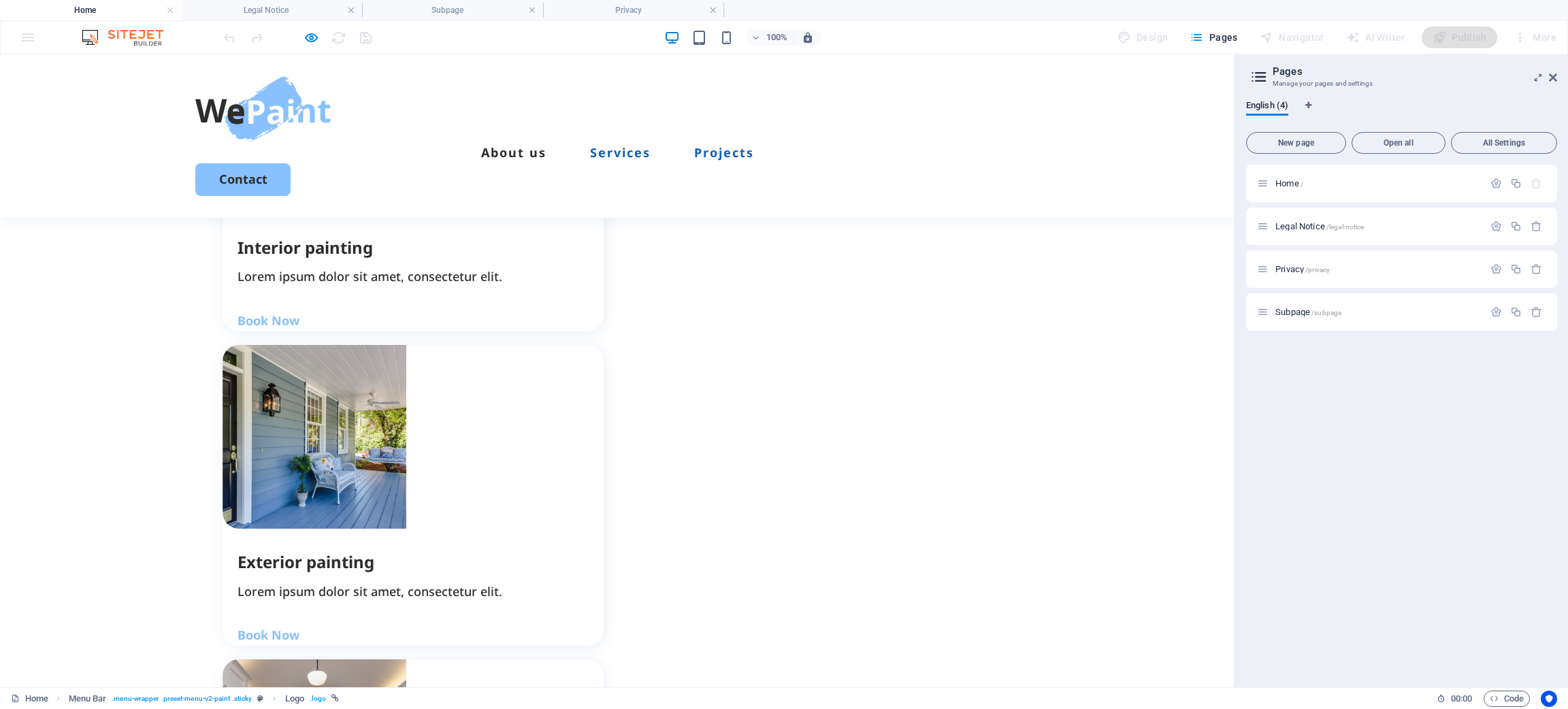 scroll, scrollTop: 1580, scrollLeft: 0, axis: vertical 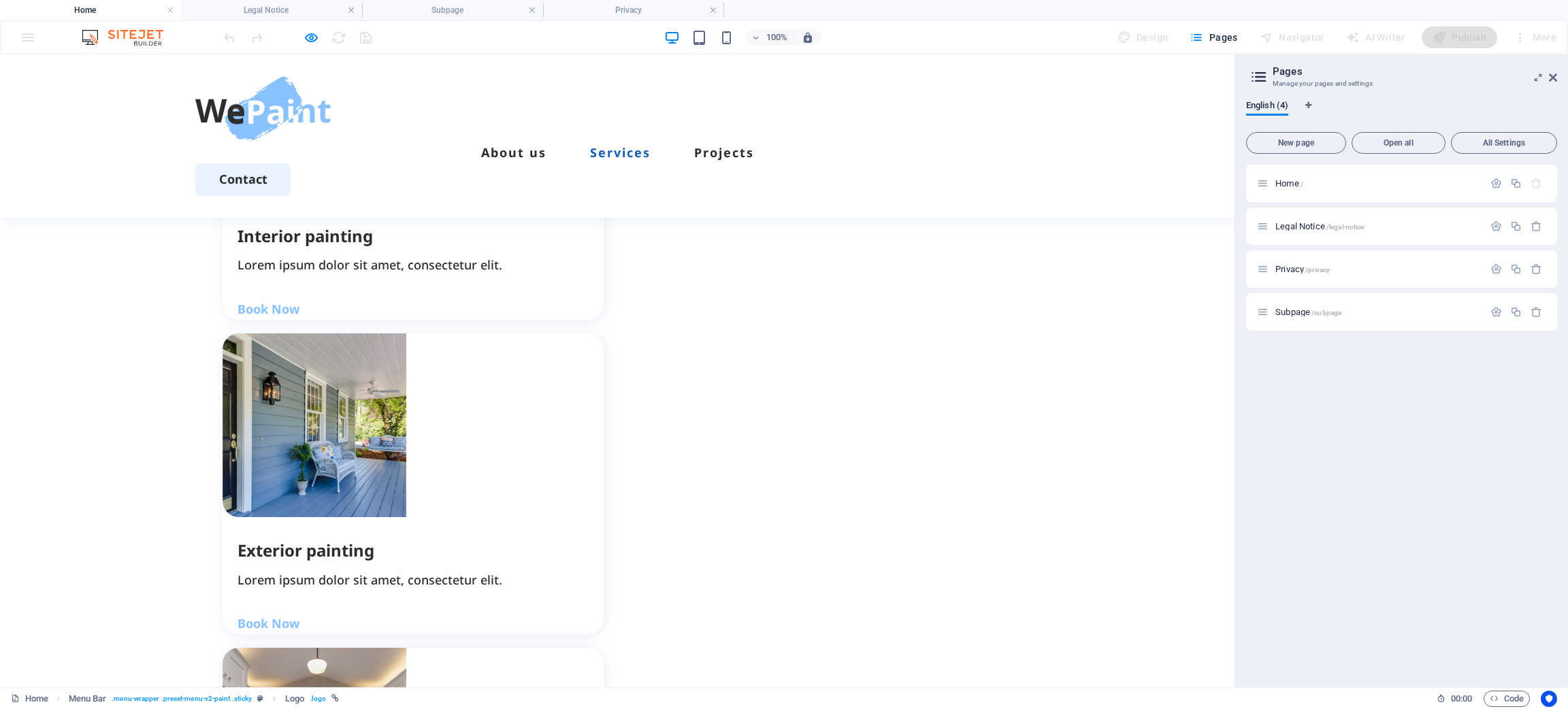 click on "Contact" at bounding box center [243, 179] 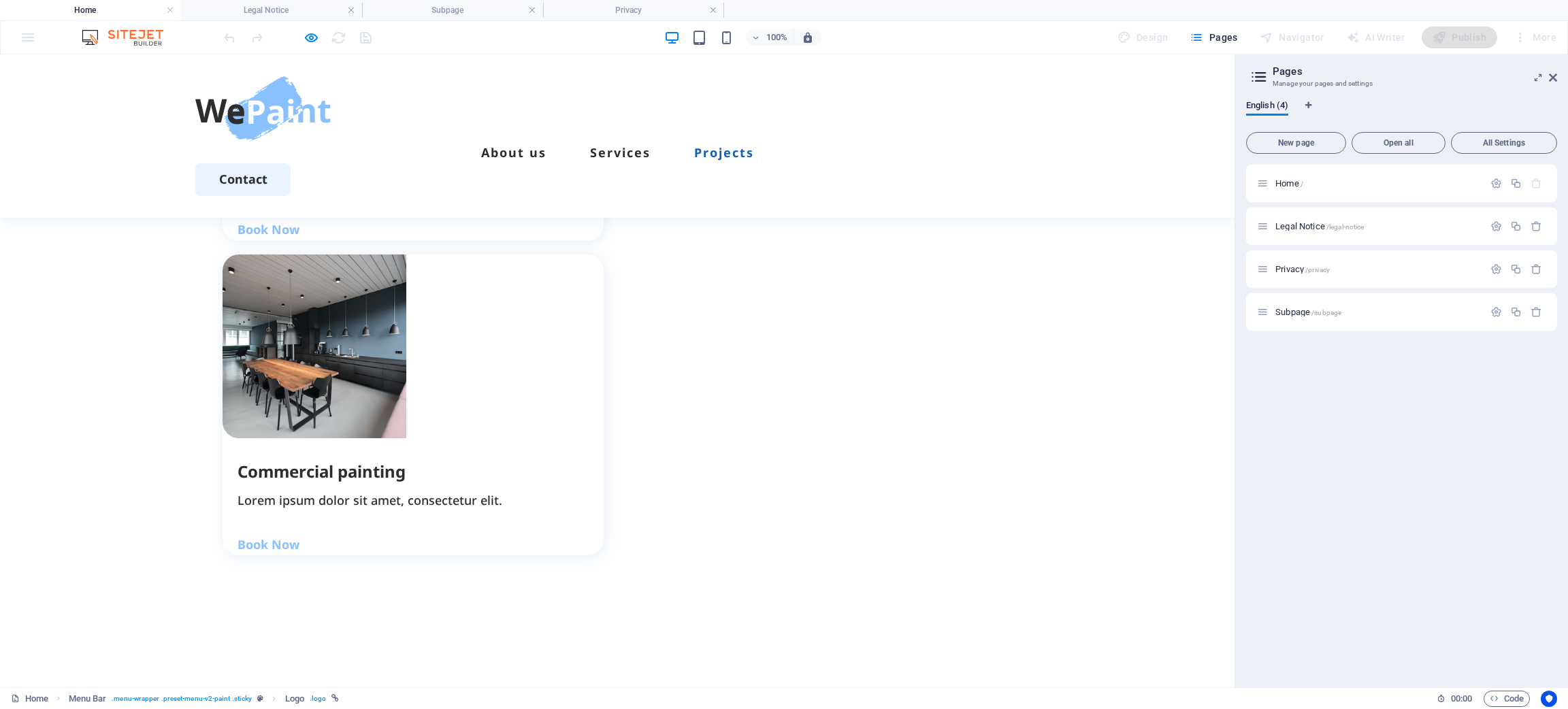scroll, scrollTop: 2479, scrollLeft: 0, axis: vertical 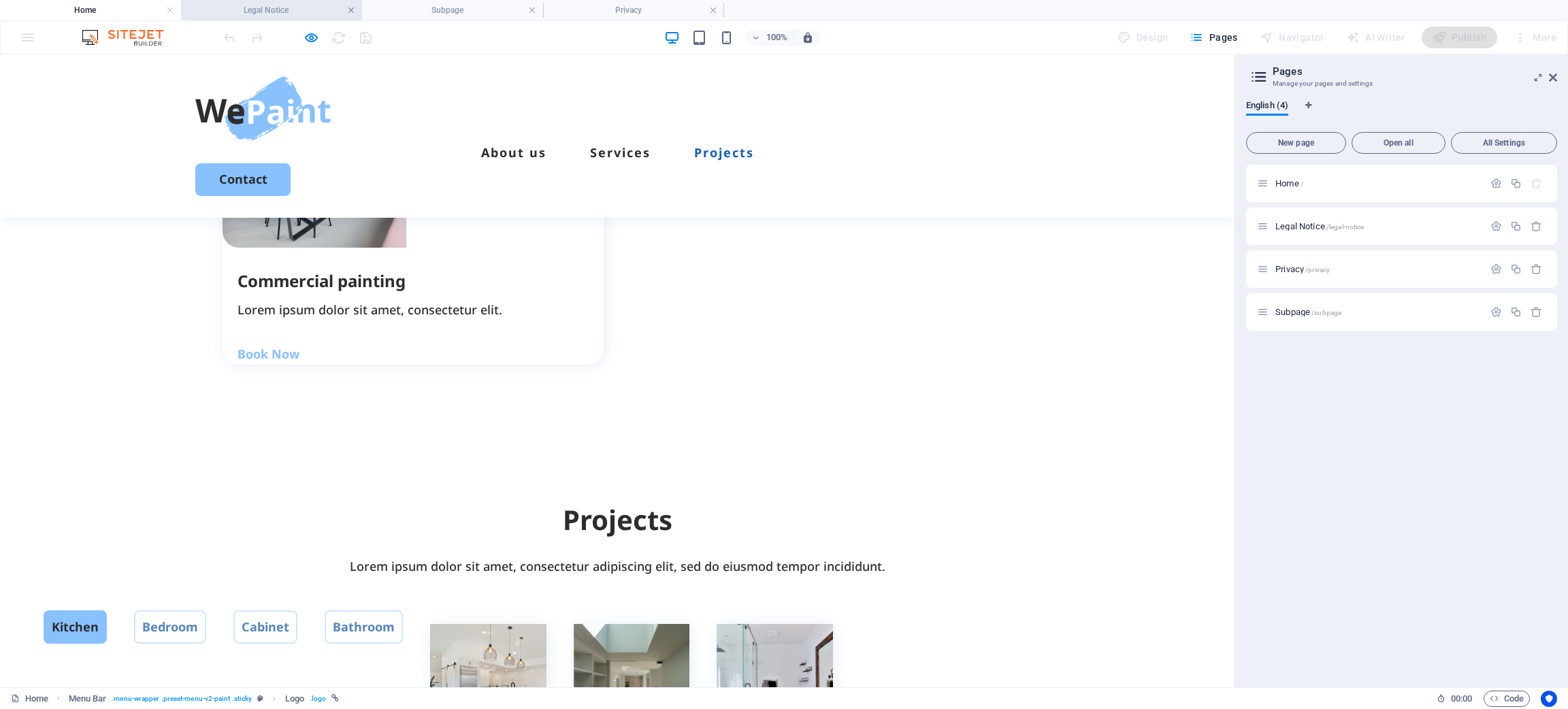 click at bounding box center [351, 10] 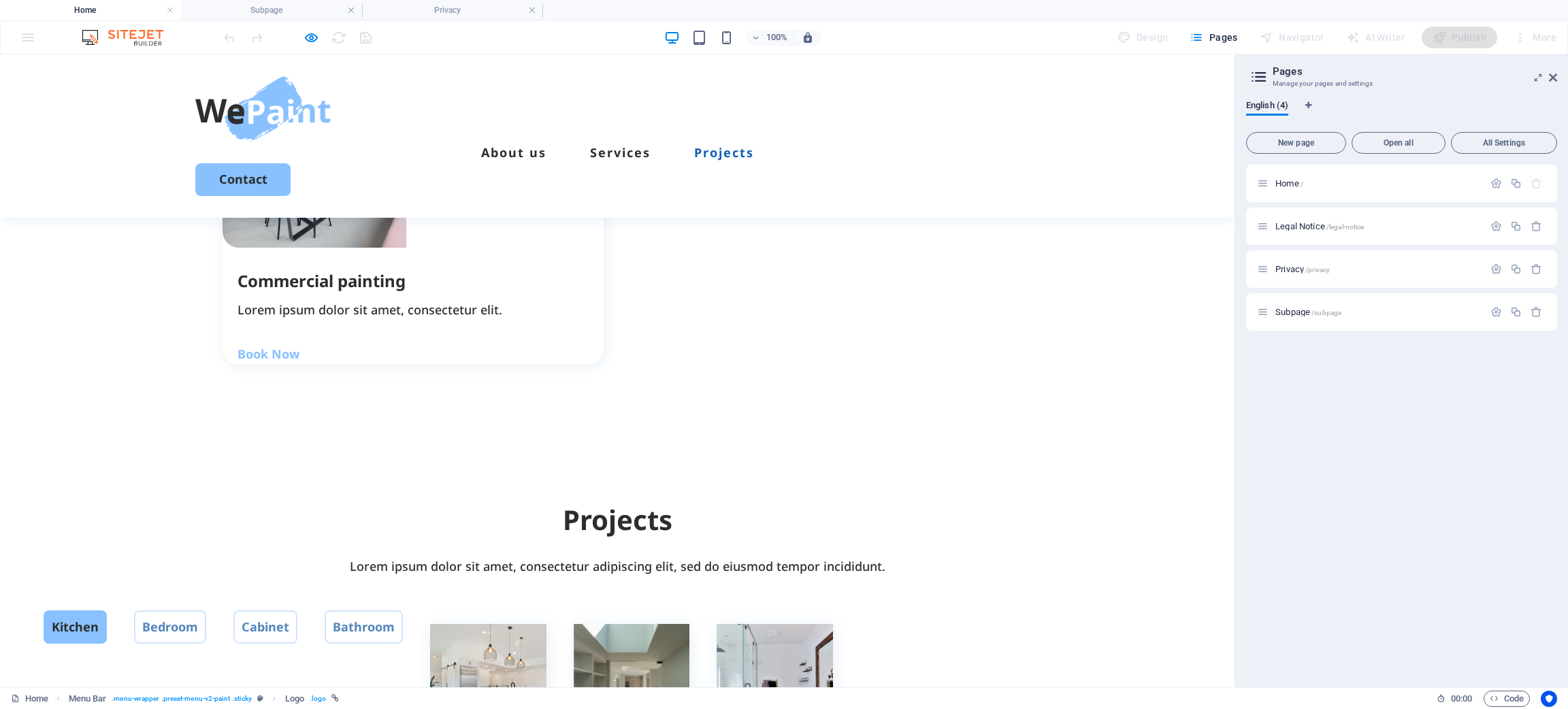 click at bounding box center (351, 10) 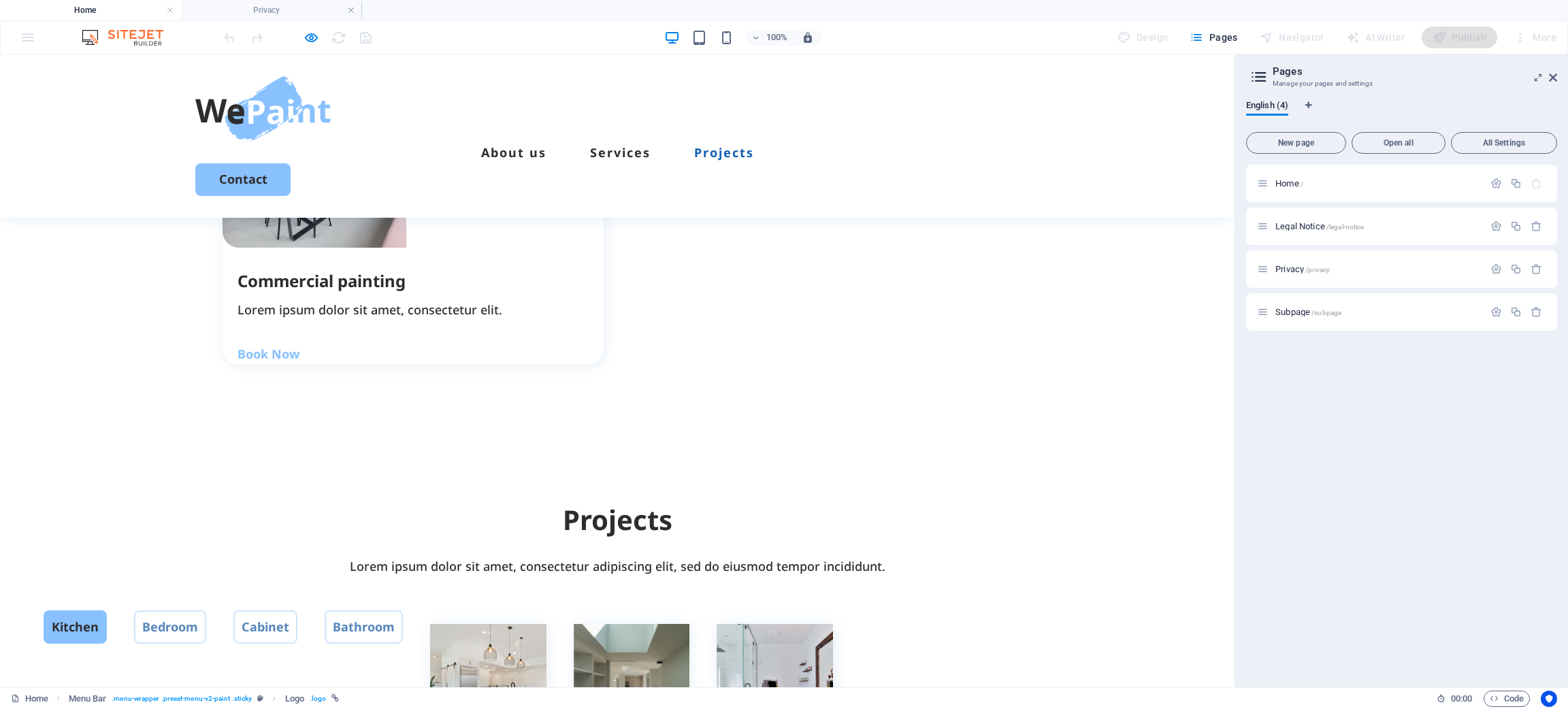 click at bounding box center [351, 10] 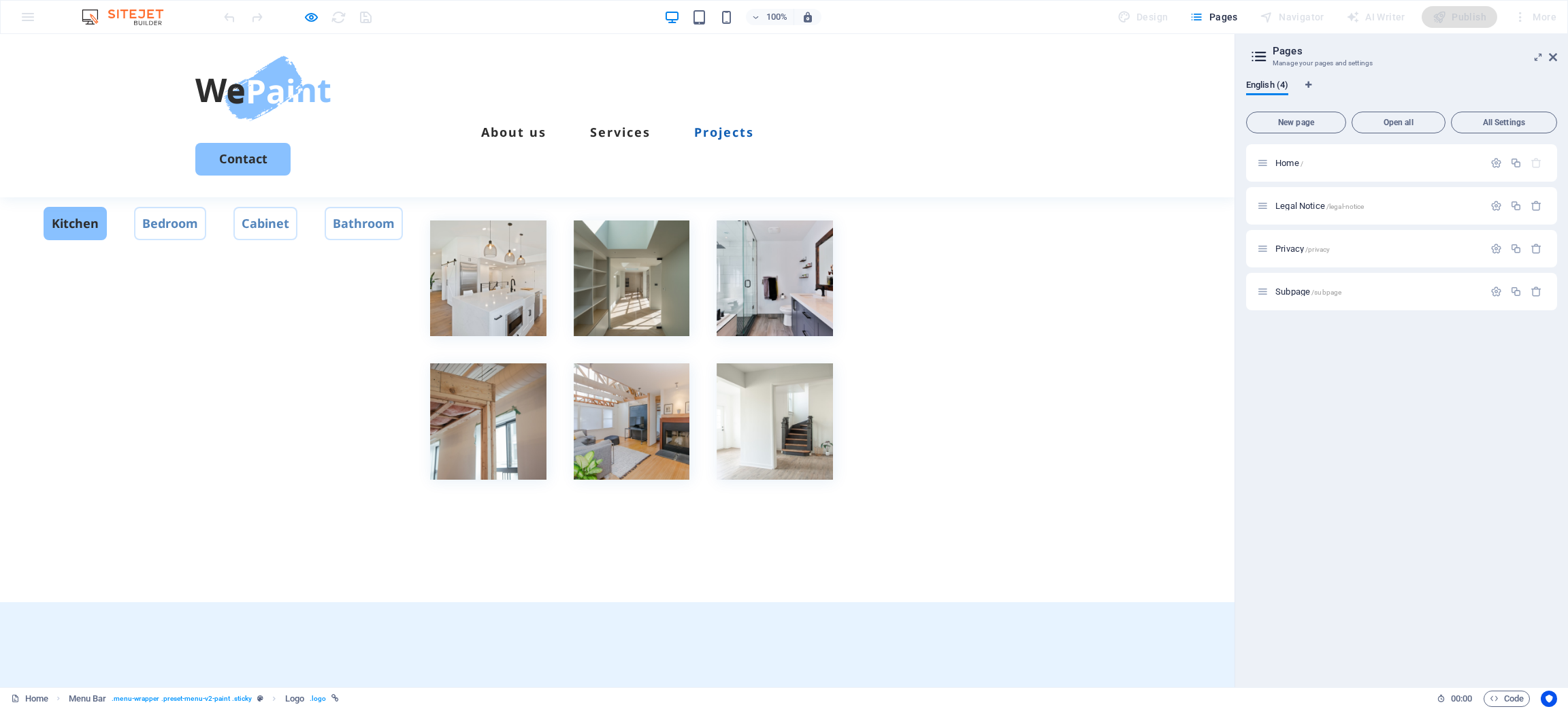 scroll, scrollTop: 2876, scrollLeft: 0, axis: vertical 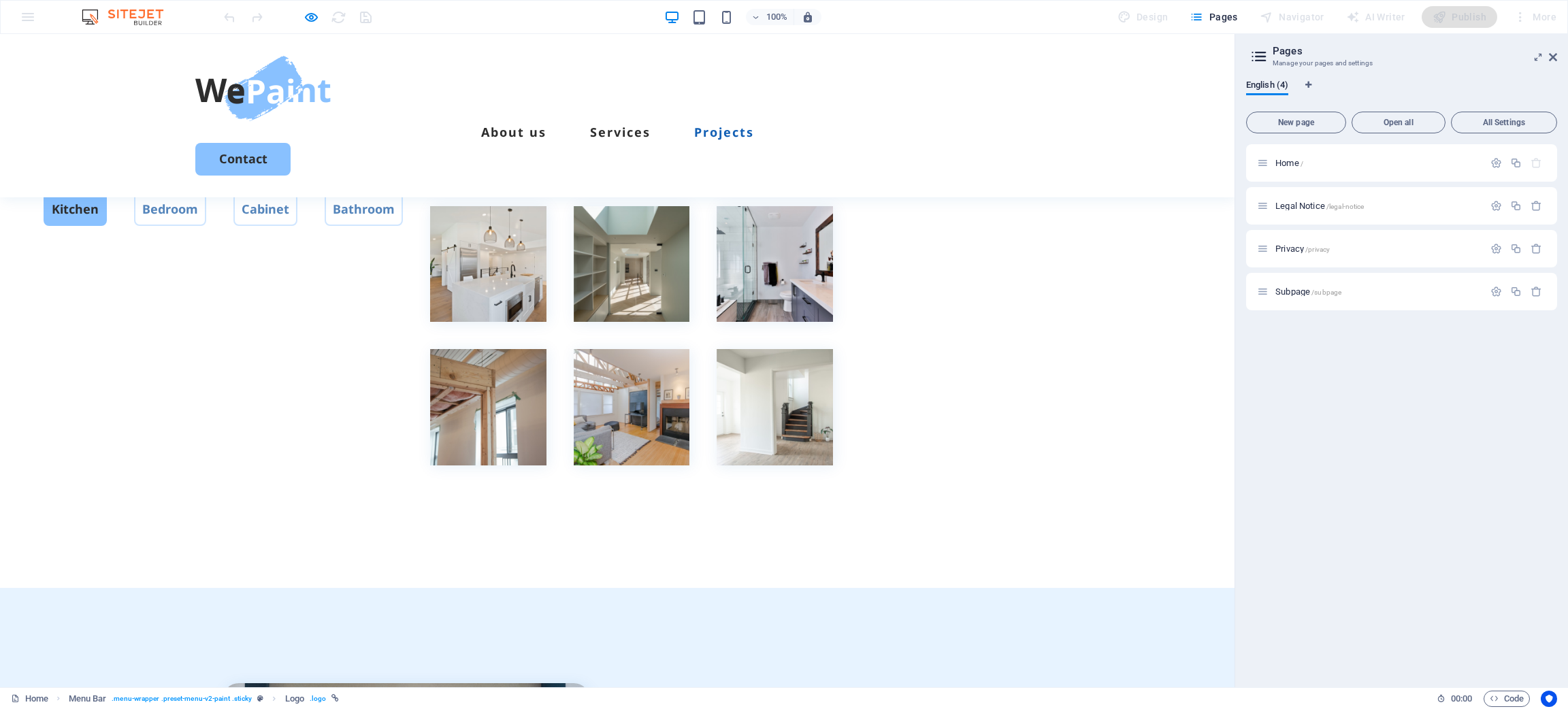 click on "About" at bounding box center (213, 2039) 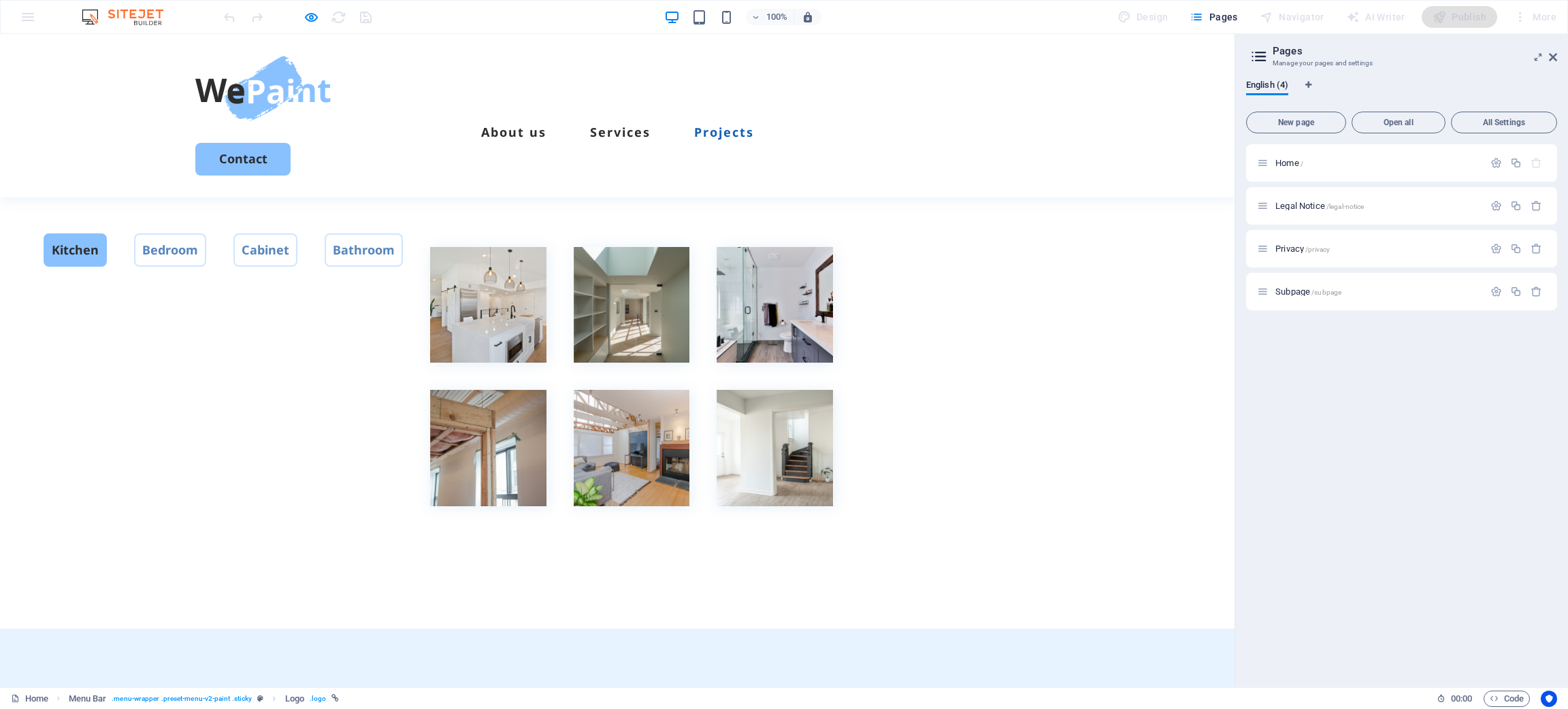 scroll, scrollTop: 2876, scrollLeft: 0, axis: vertical 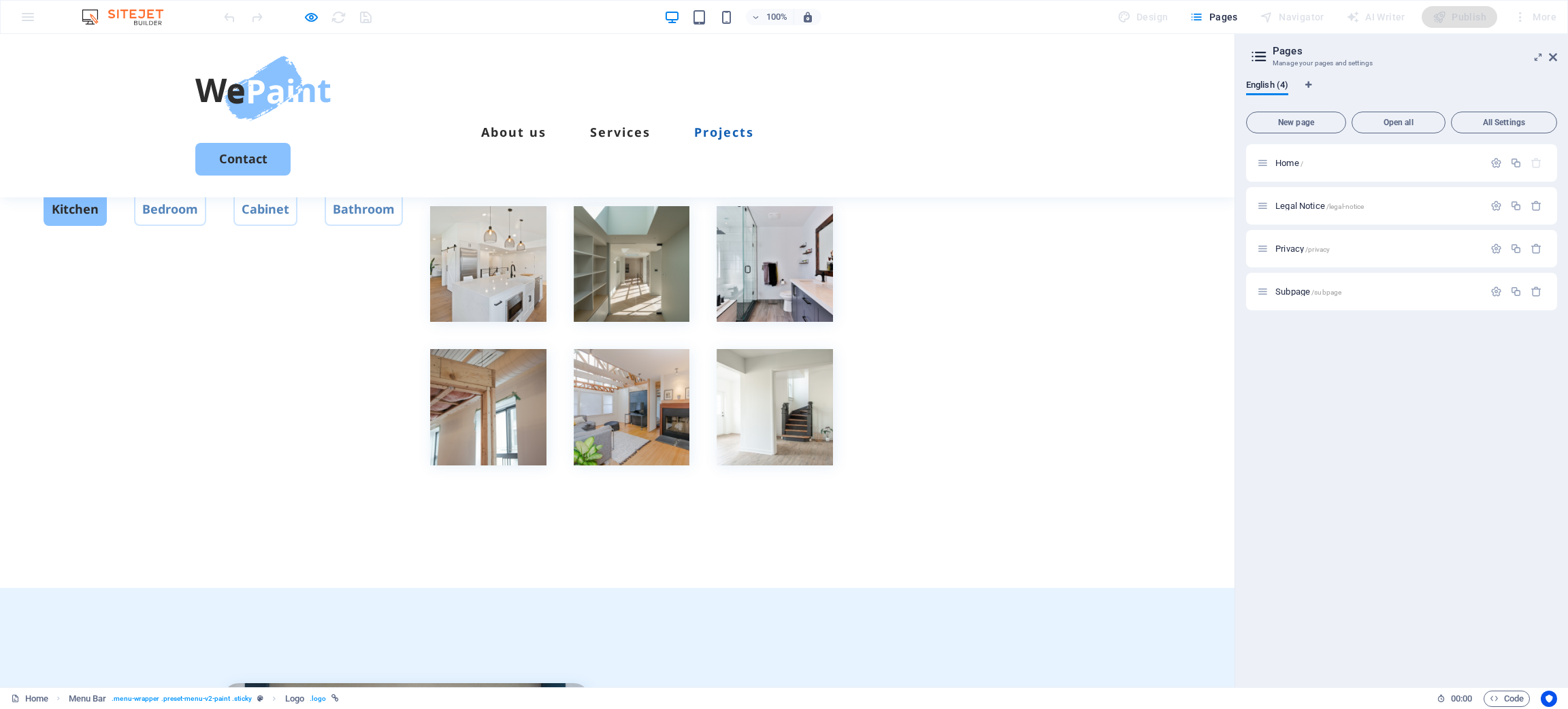 click on "Legal Notice" at bounding box center (231, 2110) 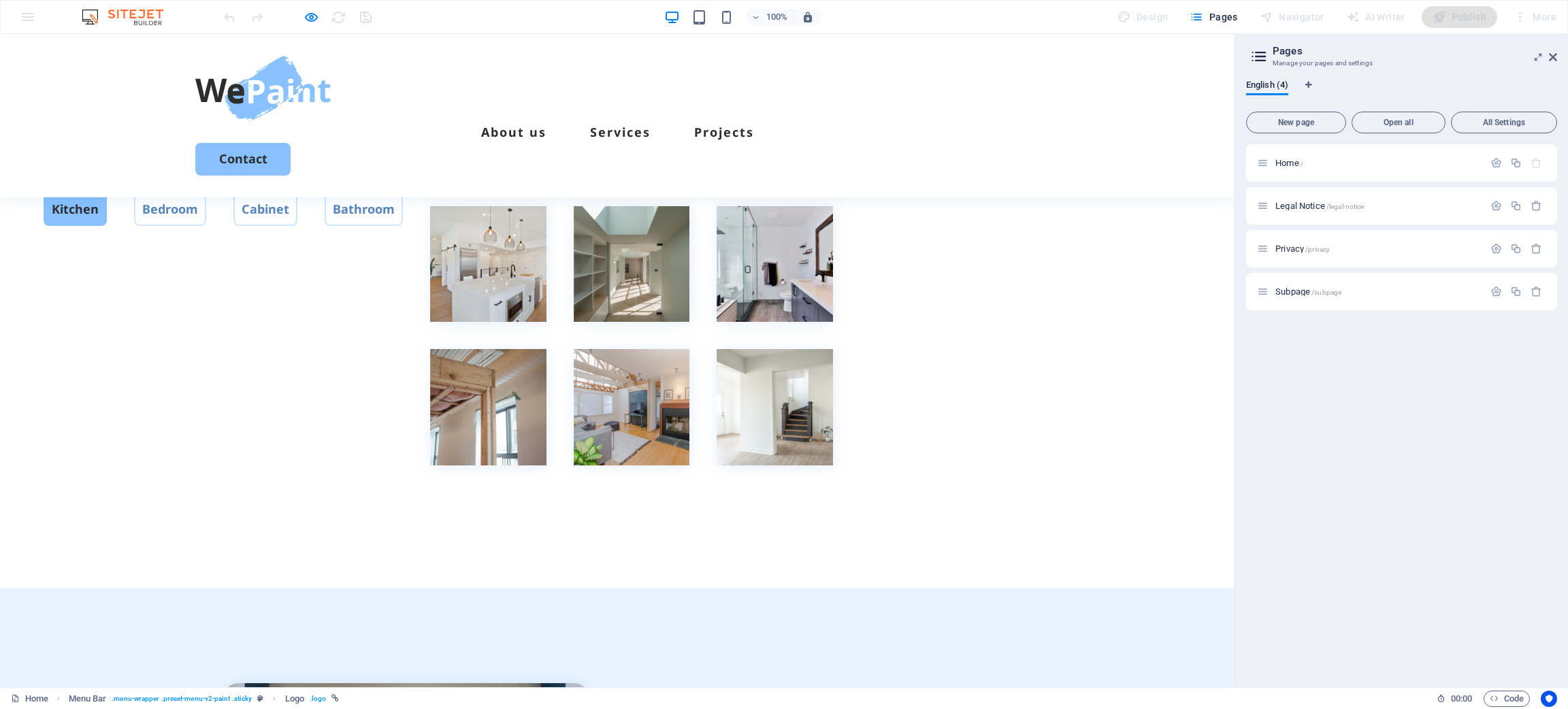 scroll, scrollTop: 0, scrollLeft: 0, axis: both 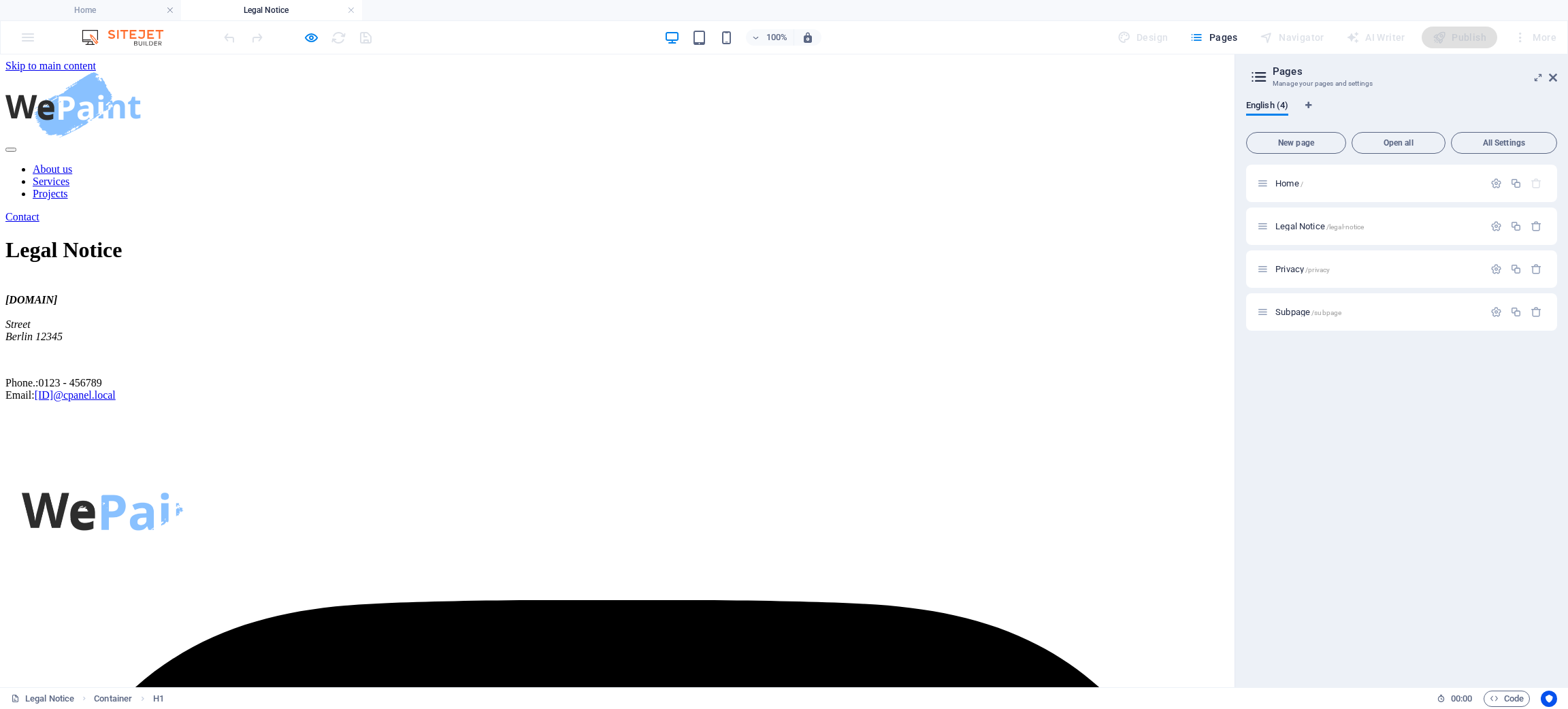click on "Legal Notice Privacy Policy" at bounding box center (617, 7813) 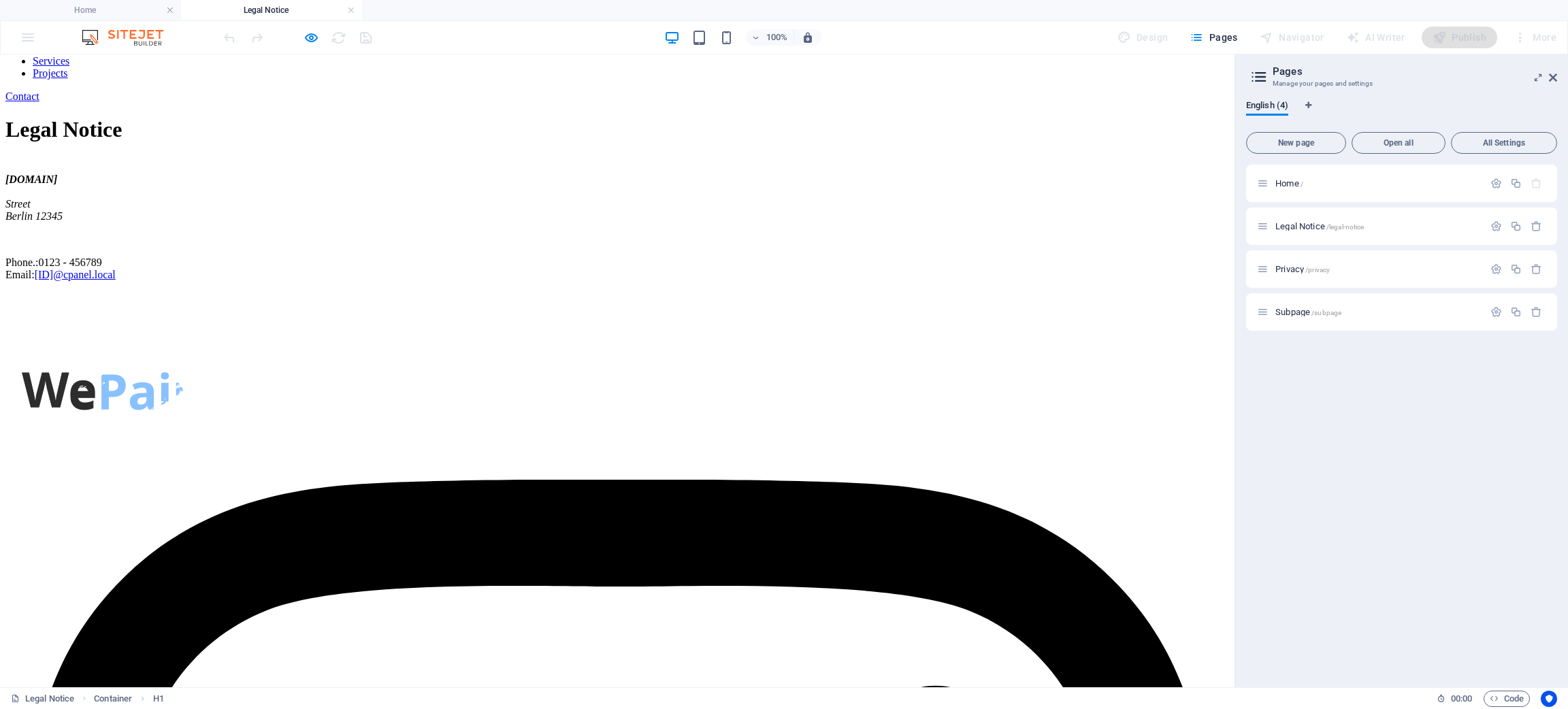 scroll, scrollTop: 33, scrollLeft: 0, axis: vertical 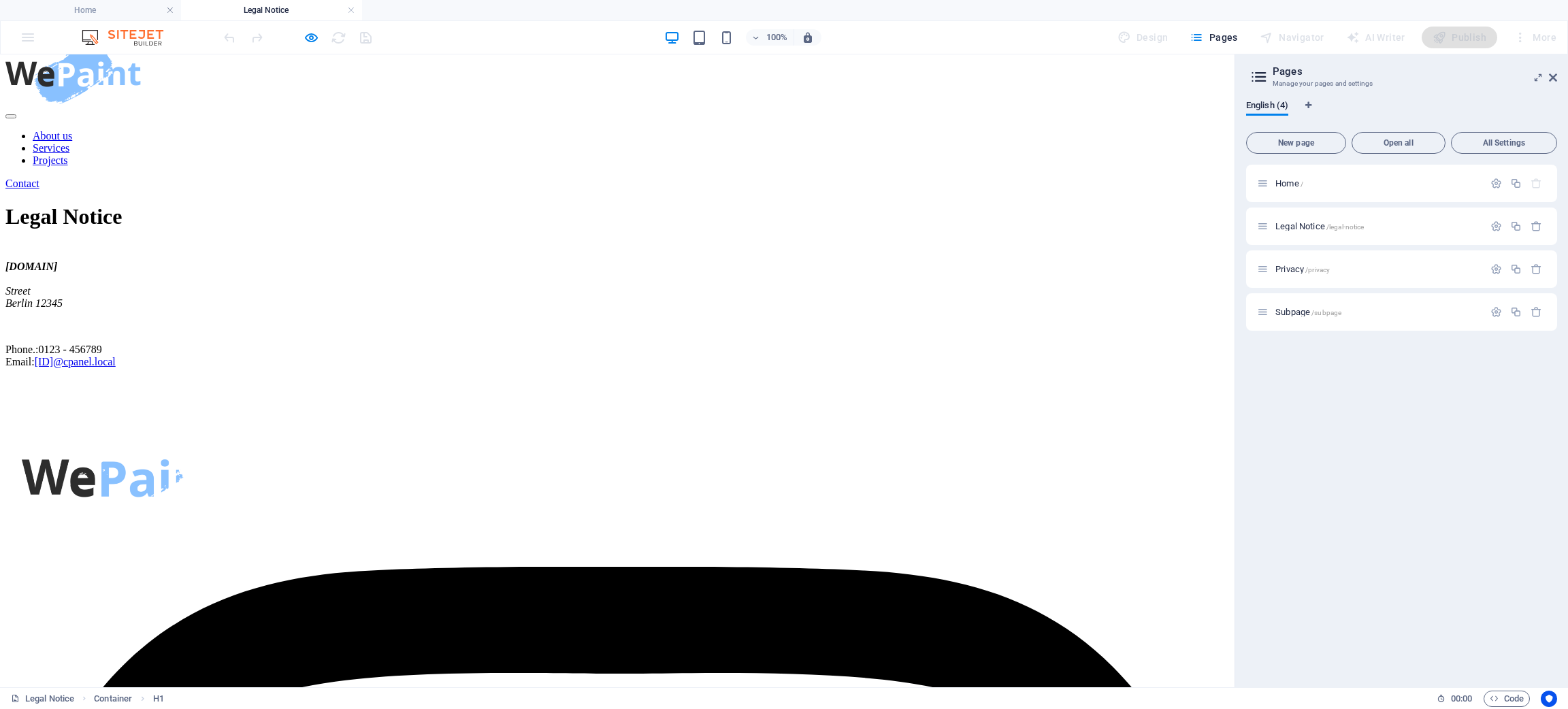 click on "About Services Projects" at bounding box center [617, 7676] 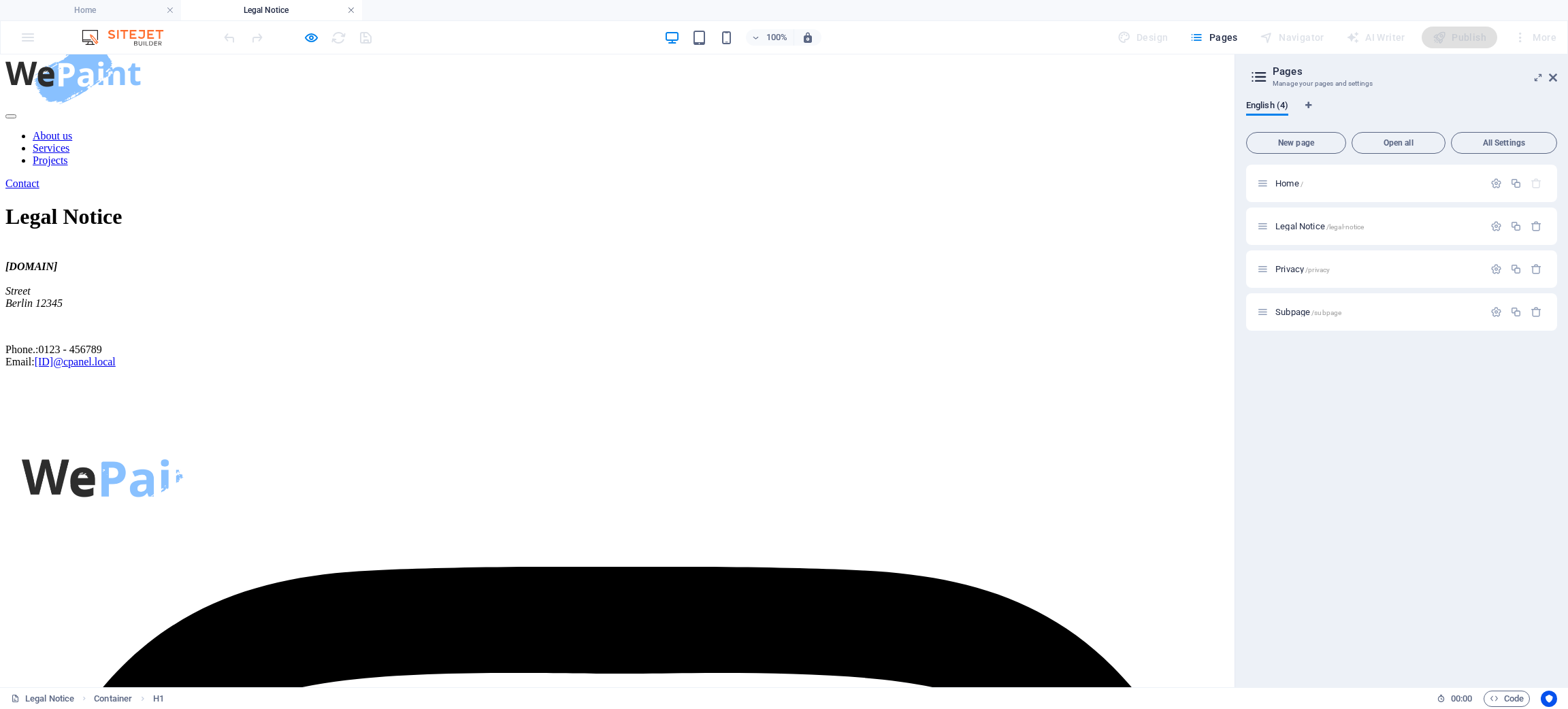 click at bounding box center (351, 10) 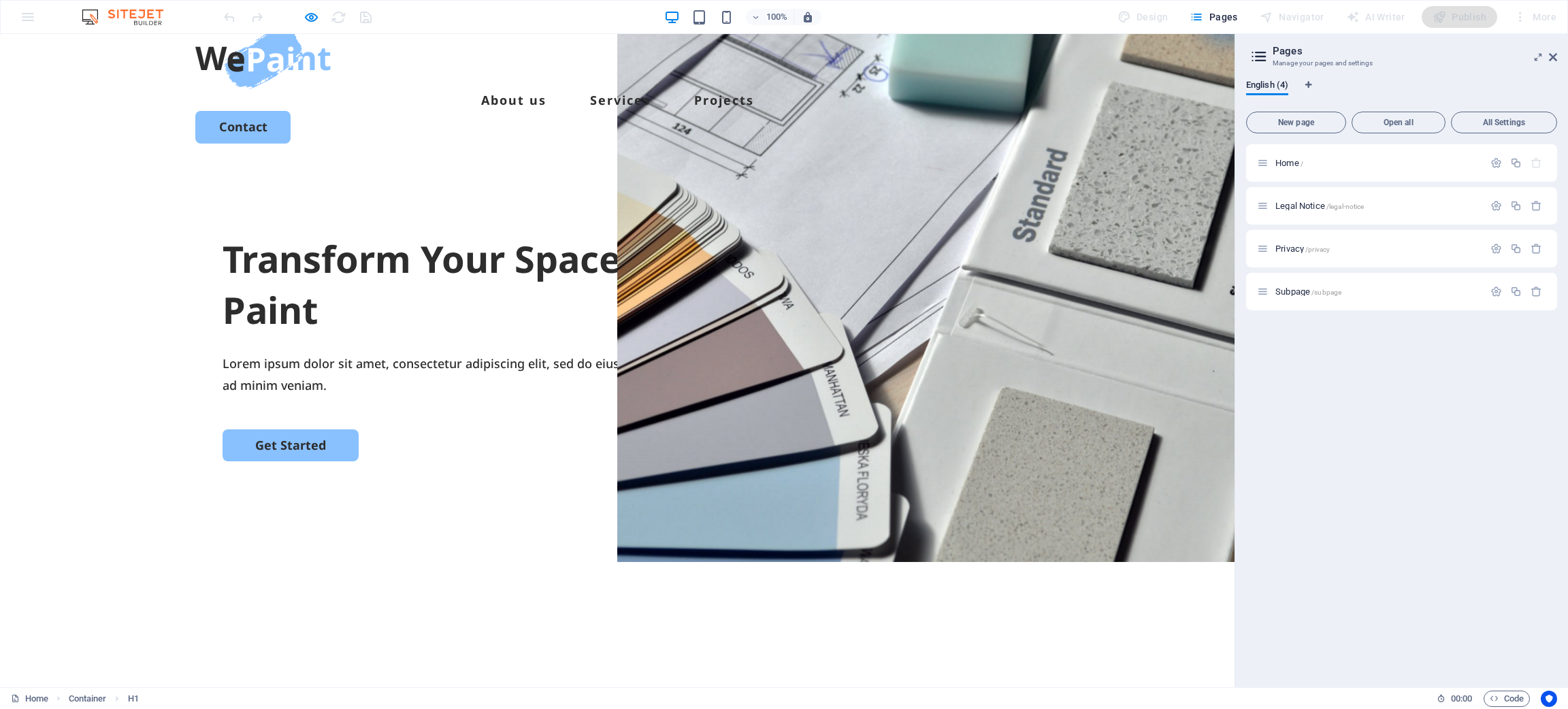 scroll, scrollTop: 0, scrollLeft: 0, axis: both 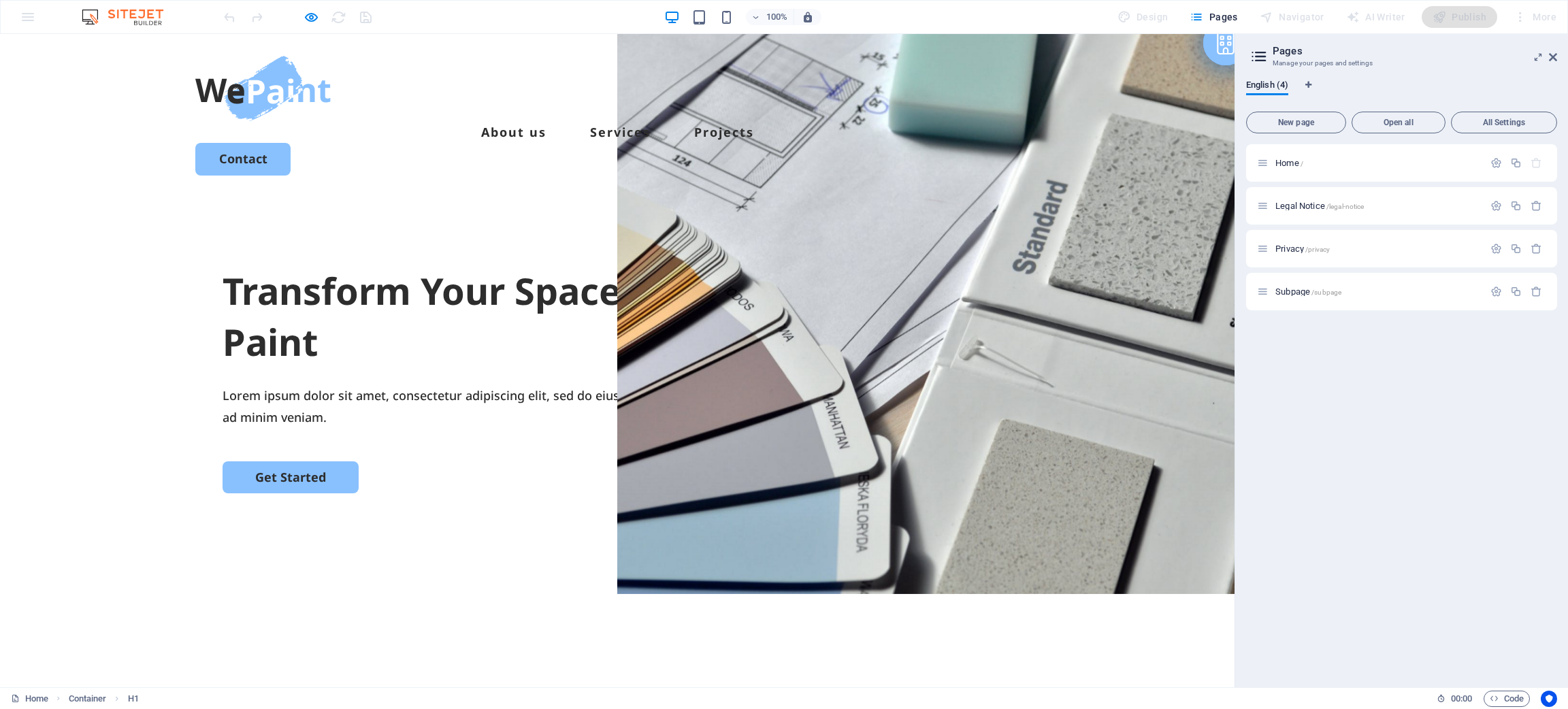 click at bounding box center [263, 88] 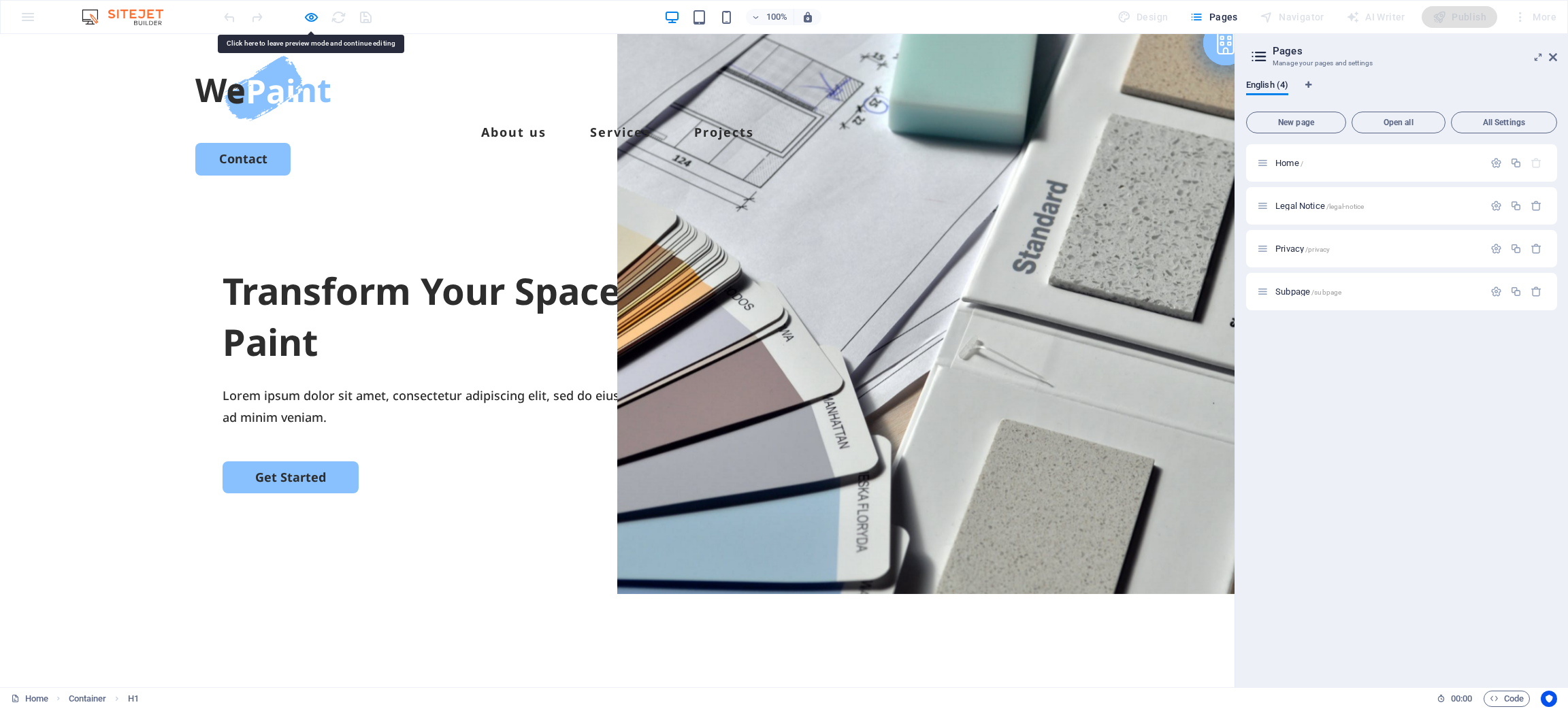 drag, startPoint x: 272, startPoint y: 97, endPoint x: 240, endPoint y: 100, distance: 32.14032 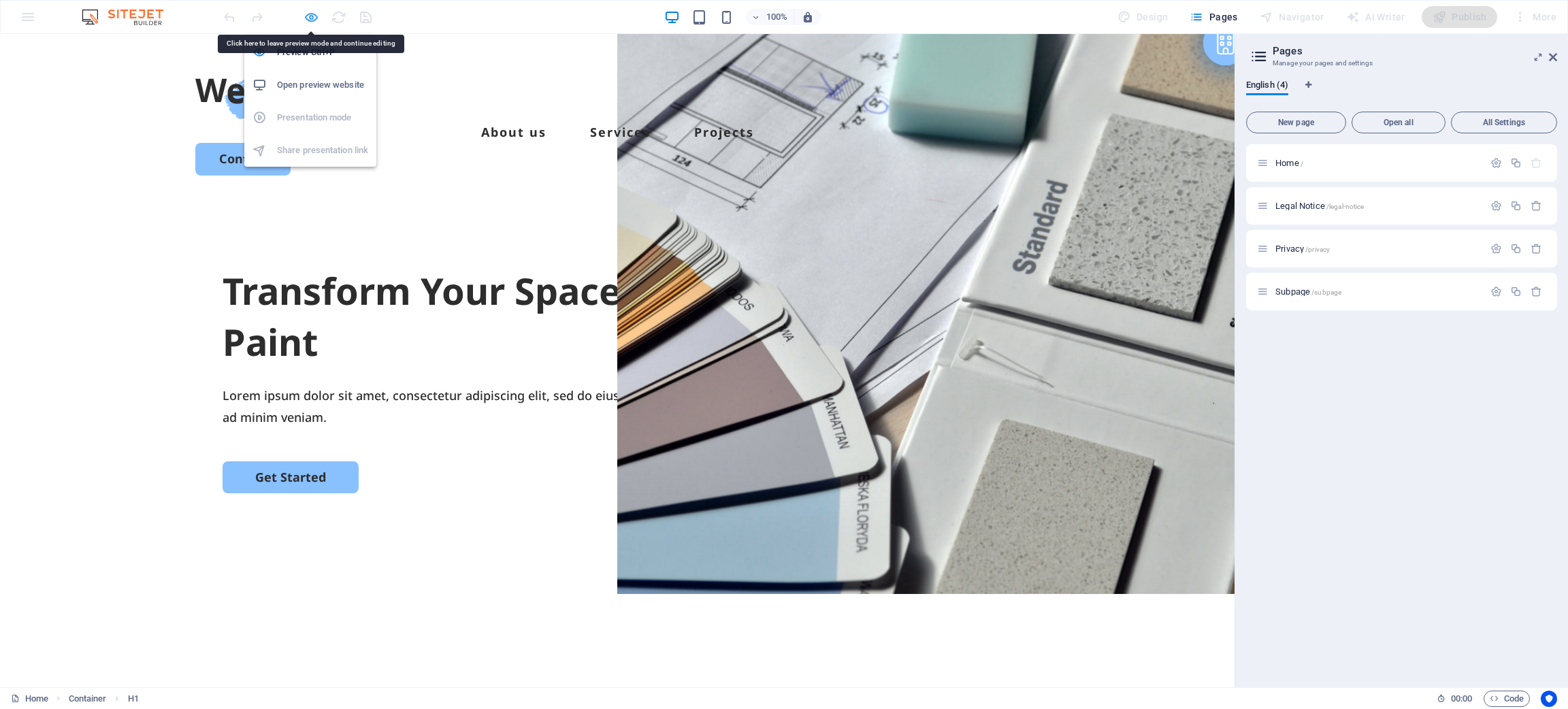 click at bounding box center [311, 17] 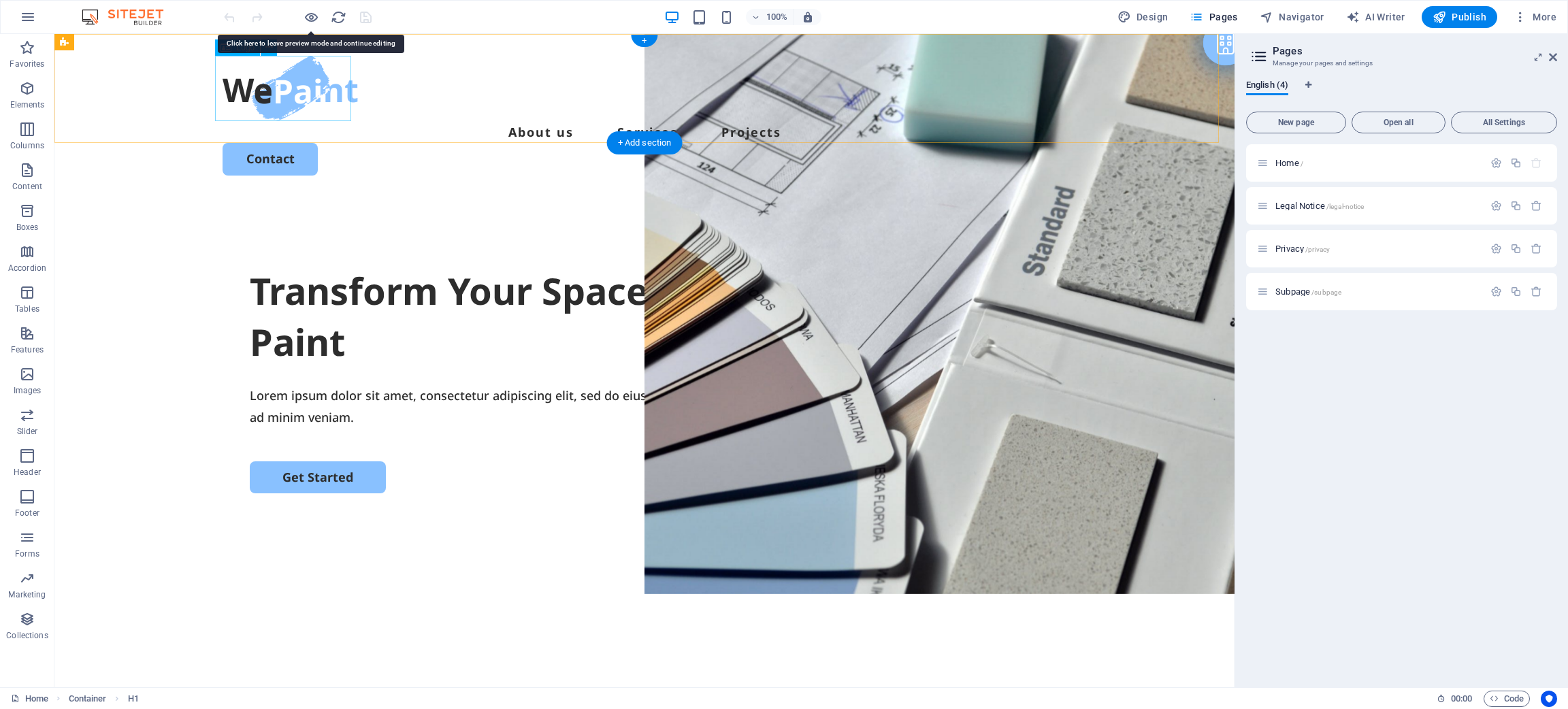 click at bounding box center (644, 88) 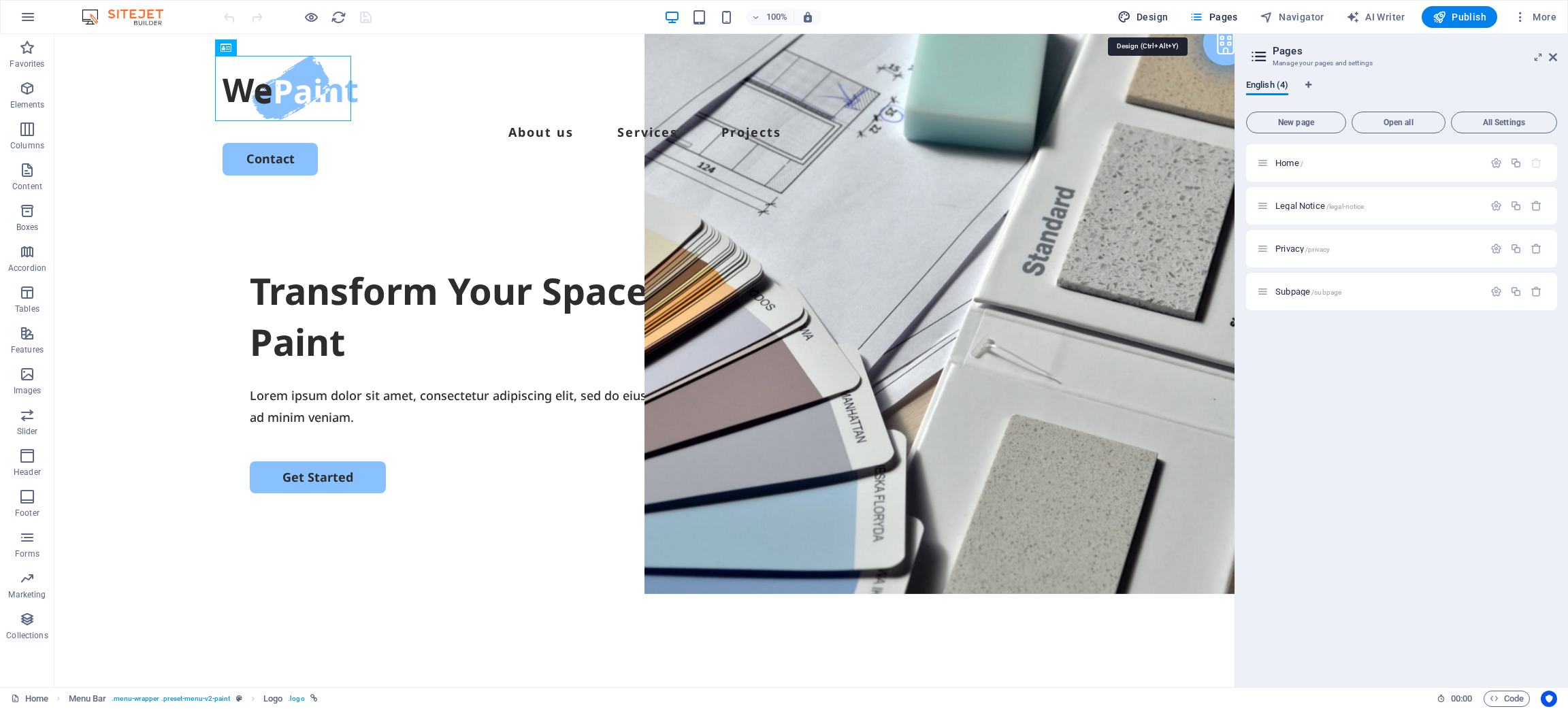 click on "Design" at bounding box center (1143, 17) 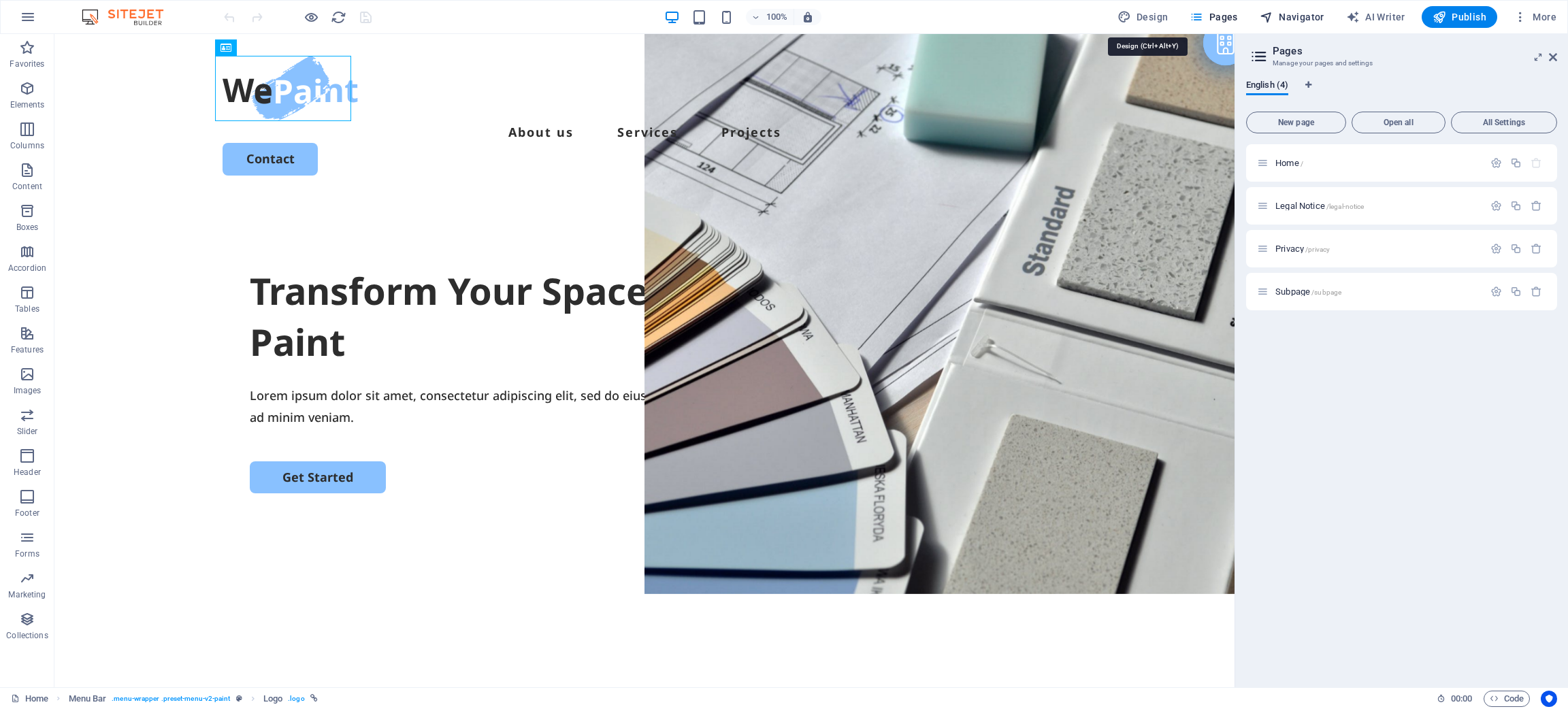 click on "Navigator" at bounding box center [1292, 17] 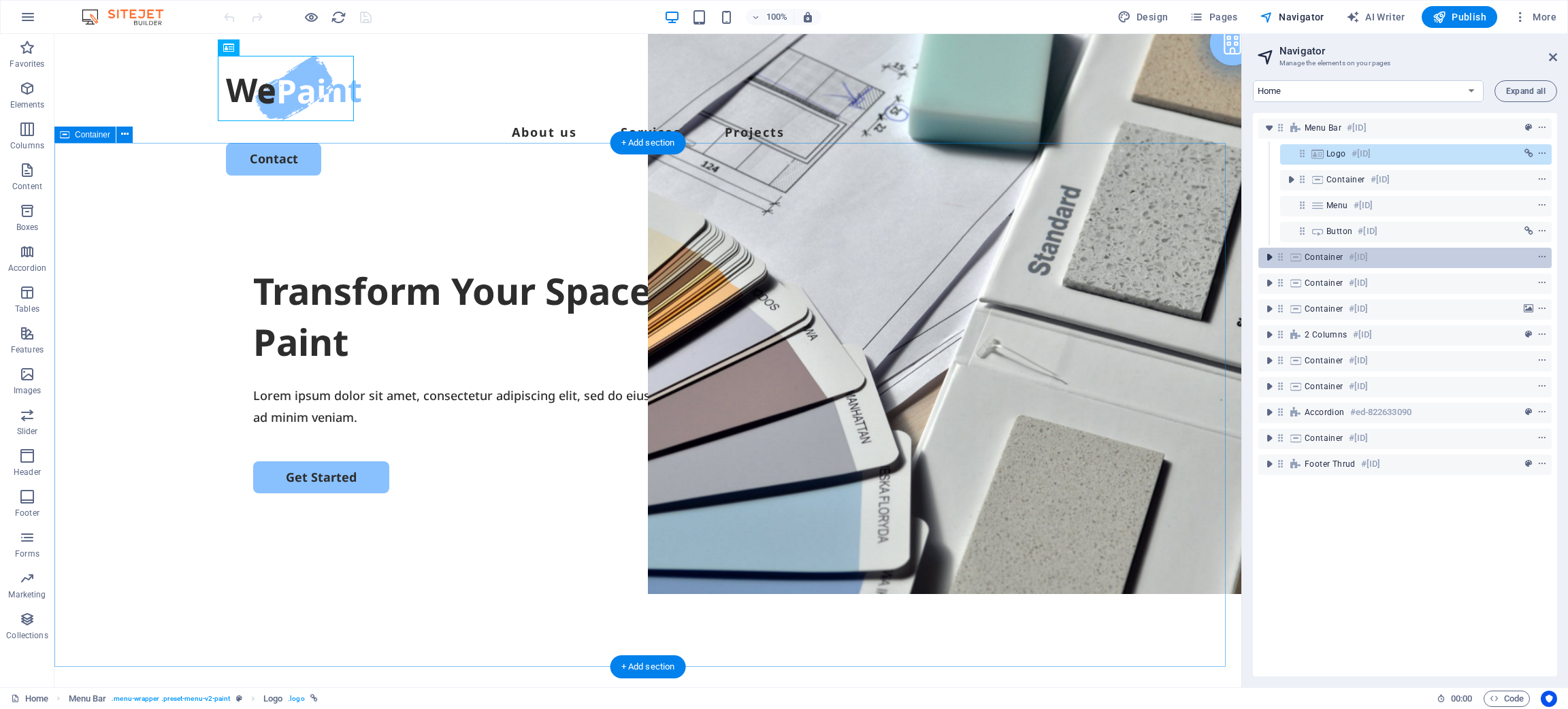 click at bounding box center (1269, 257) 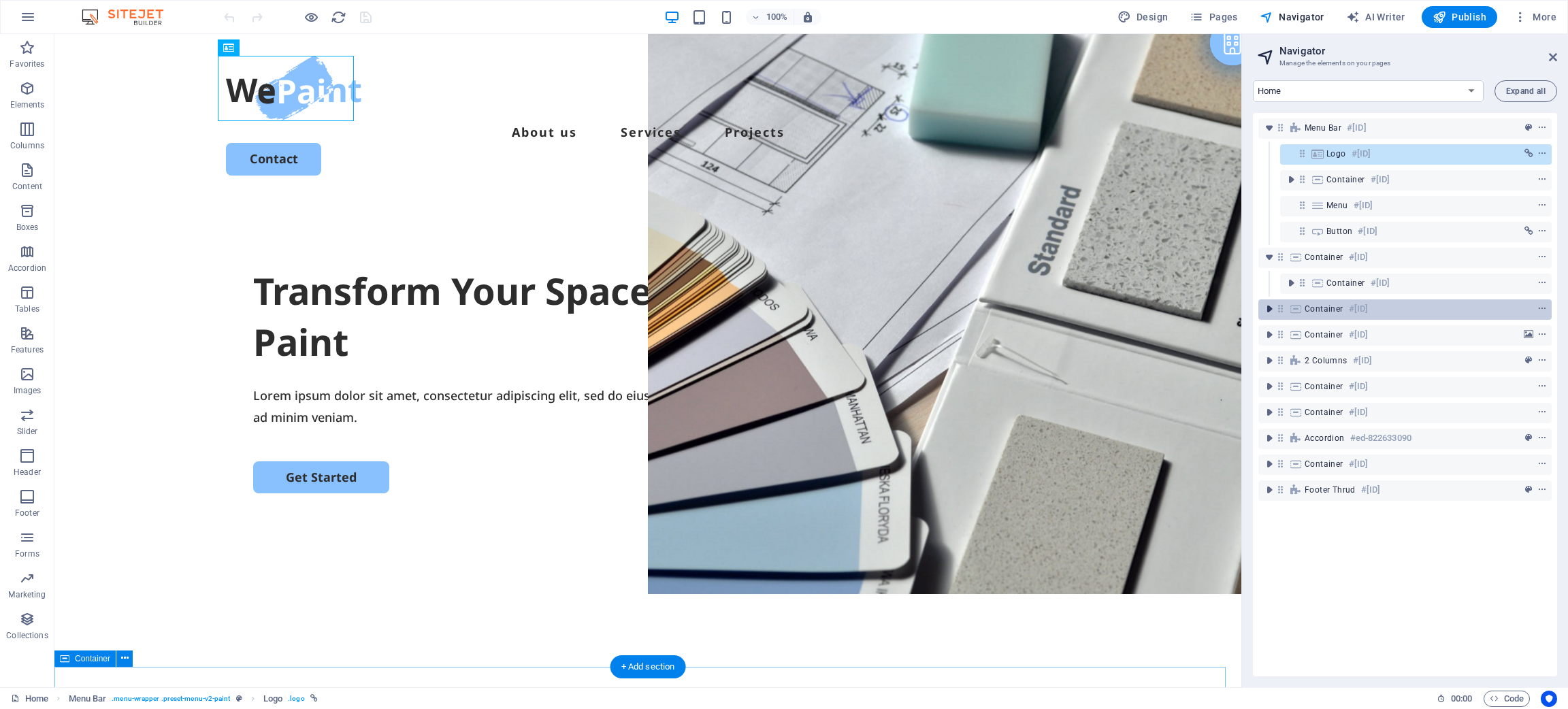 click at bounding box center [1269, 309] 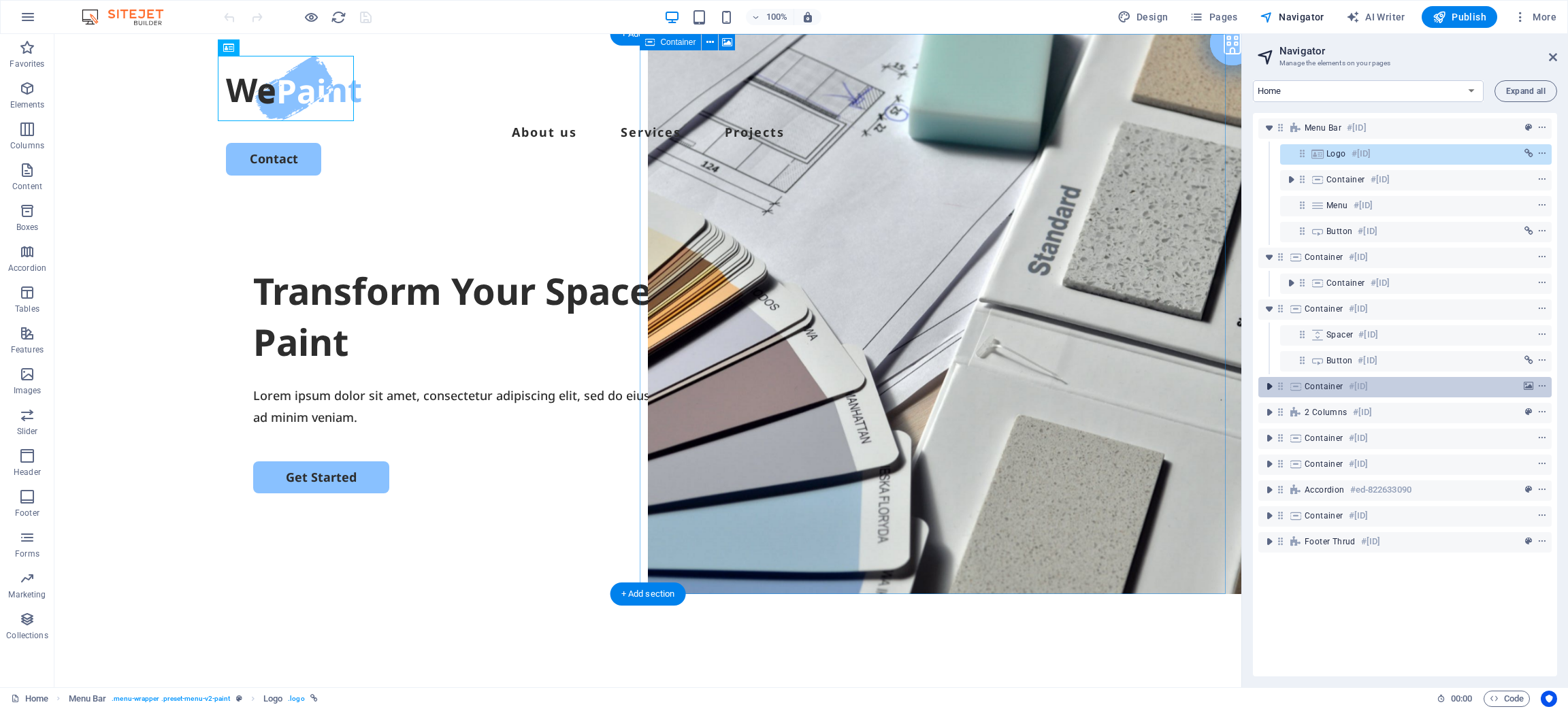 click at bounding box center [1269, 386] 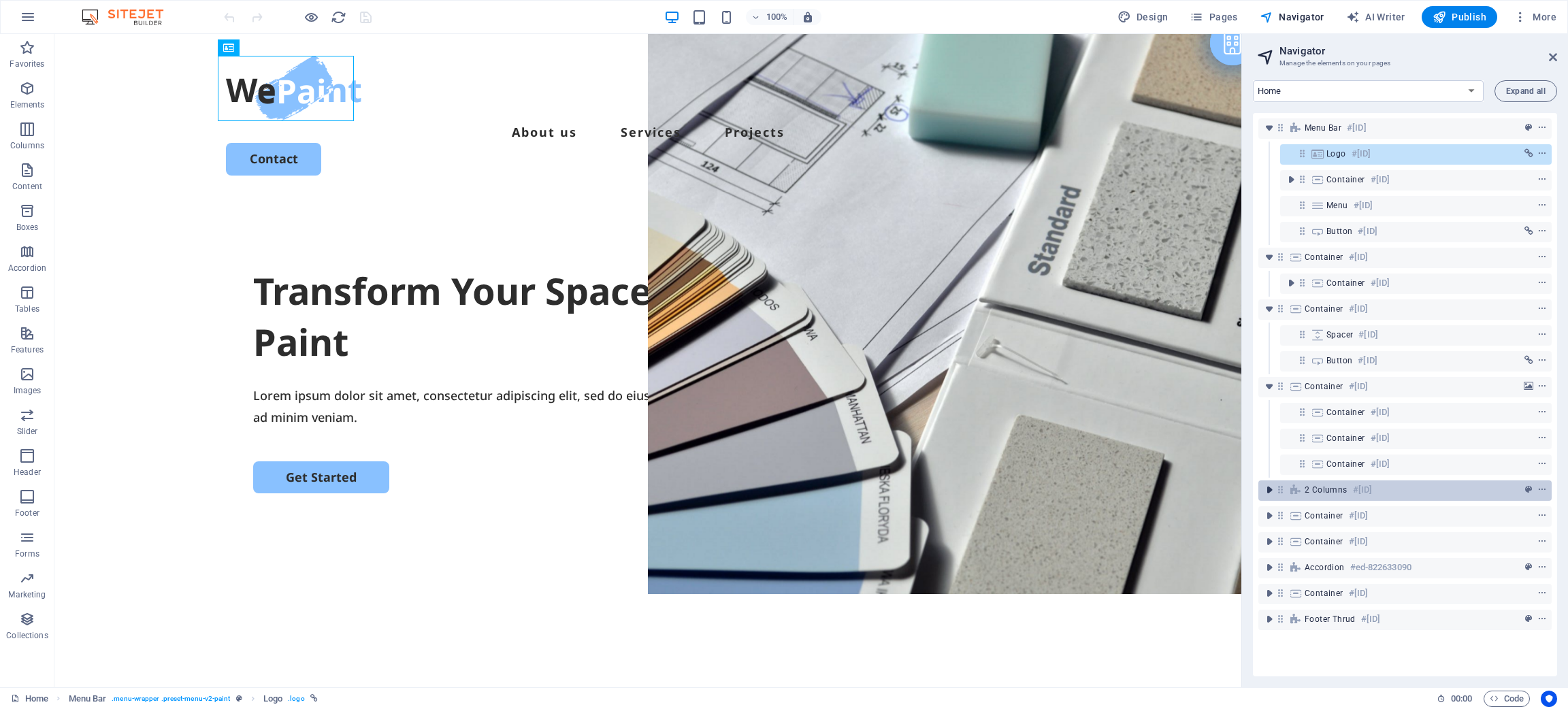click at bounding box center [1269, 490] 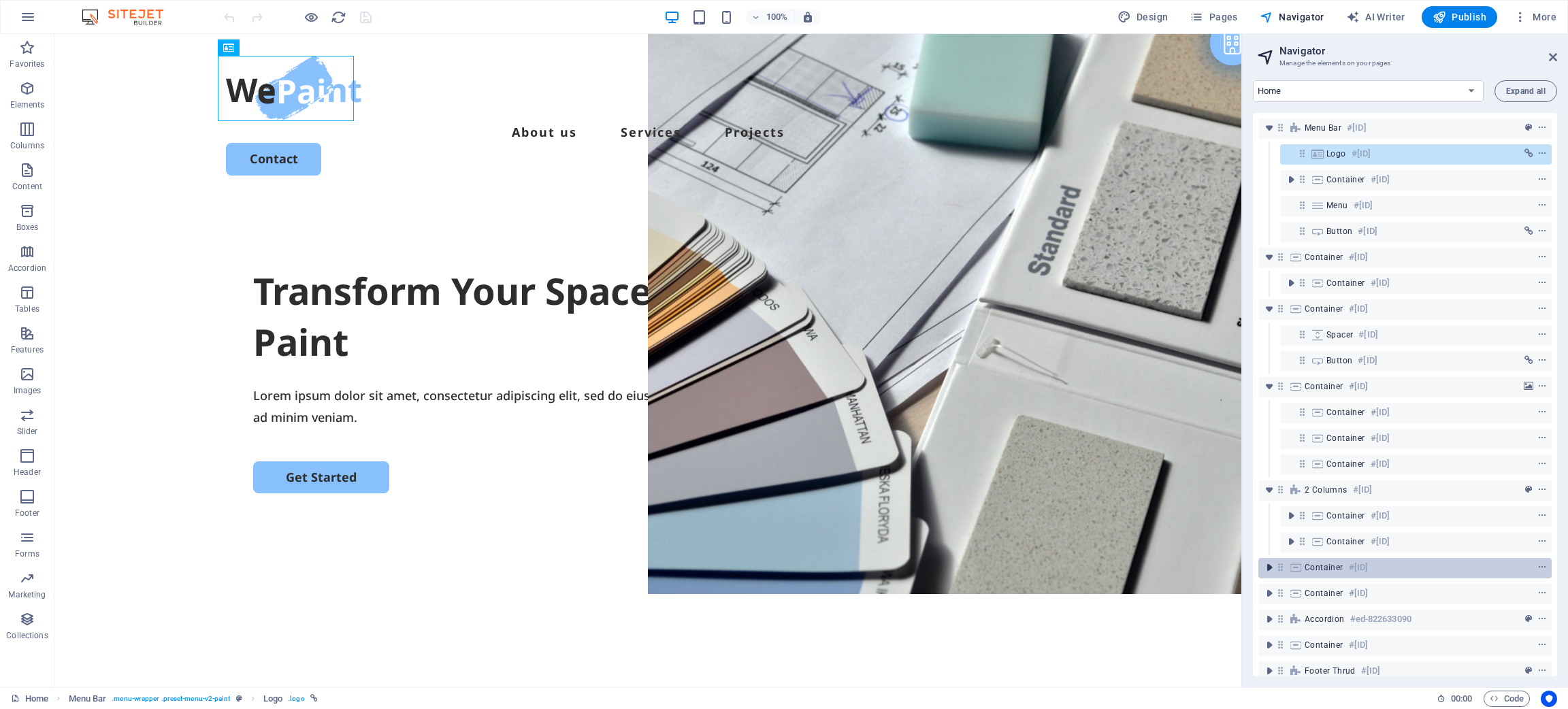 click at bounding box center (1269, 567) 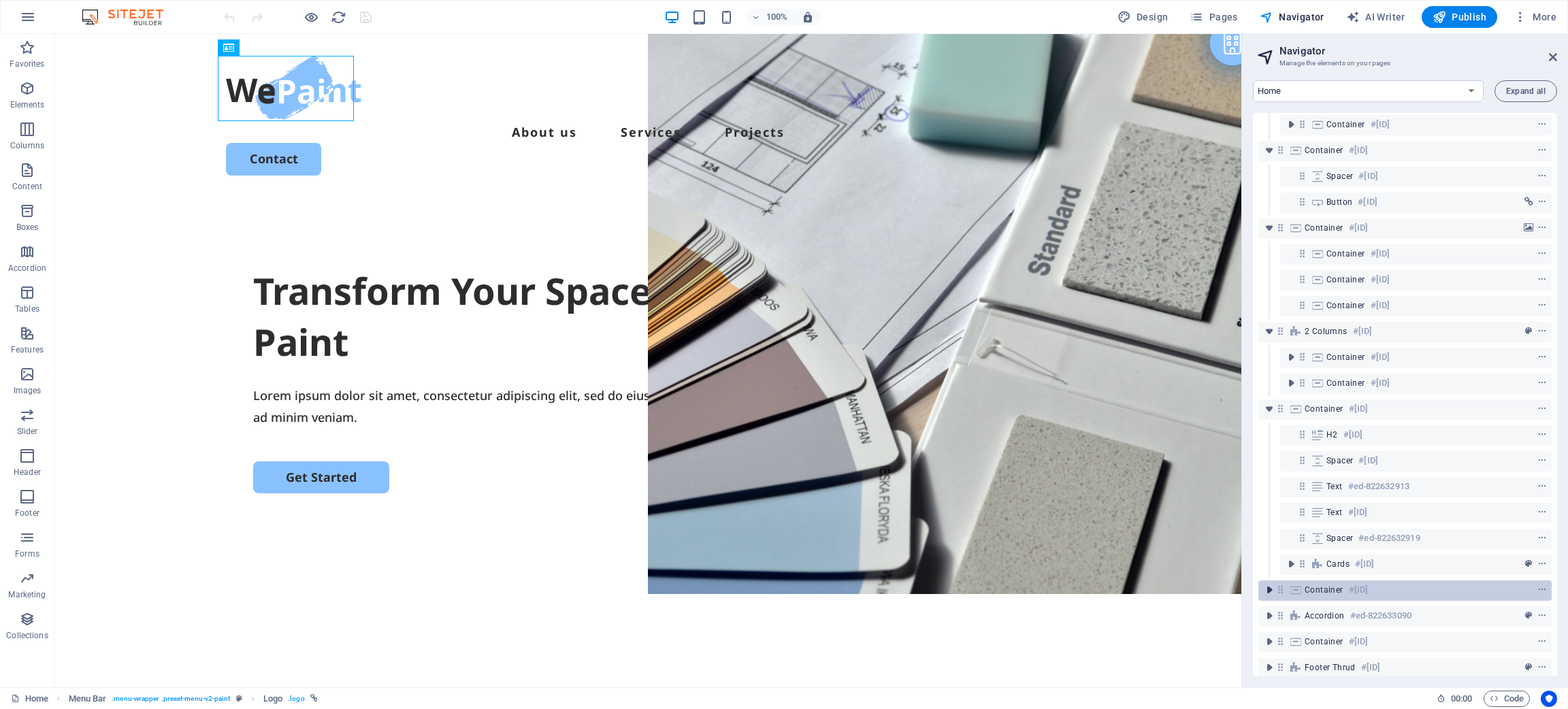 scroll, scrollTop: 180, scrollLeft: 0, axis: vertical 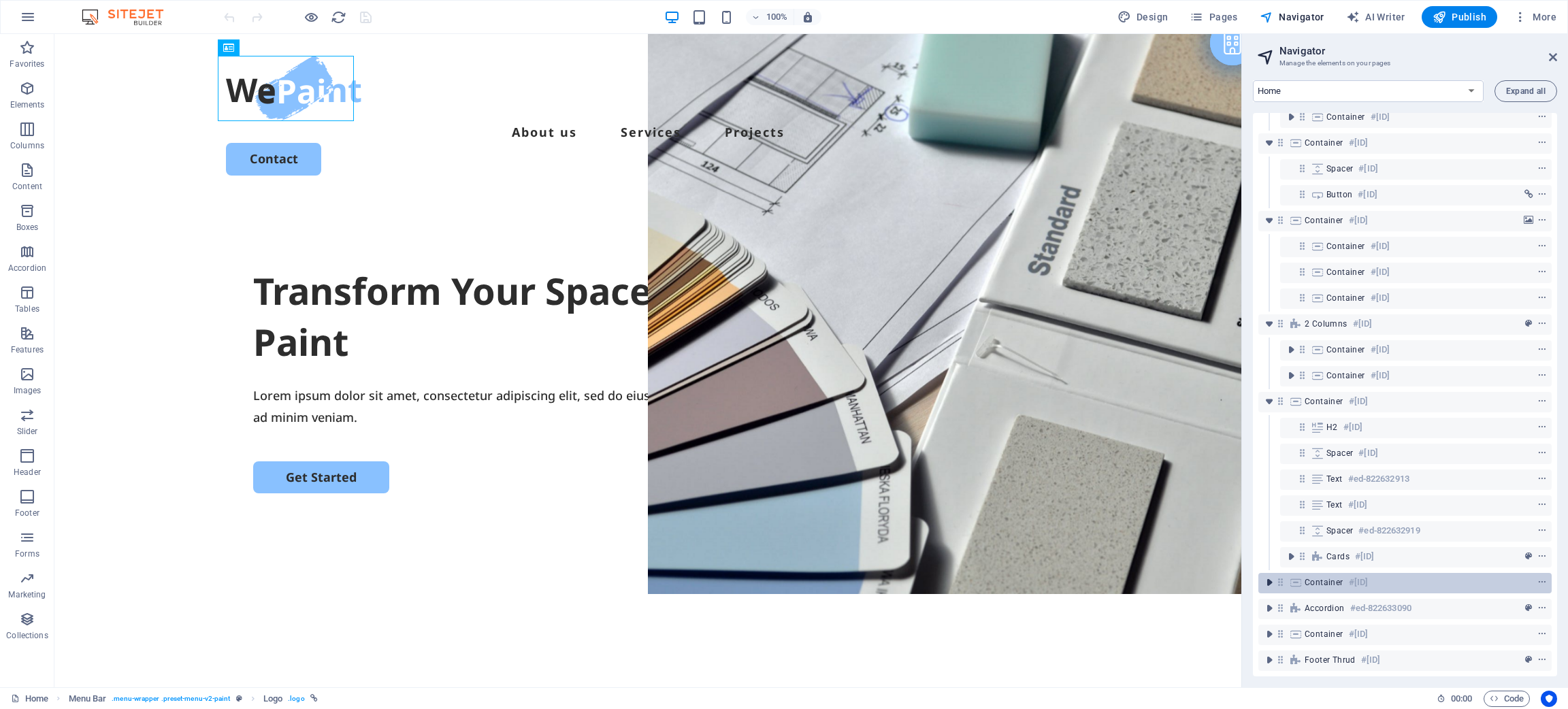 click at bounding box center (1269, 582) 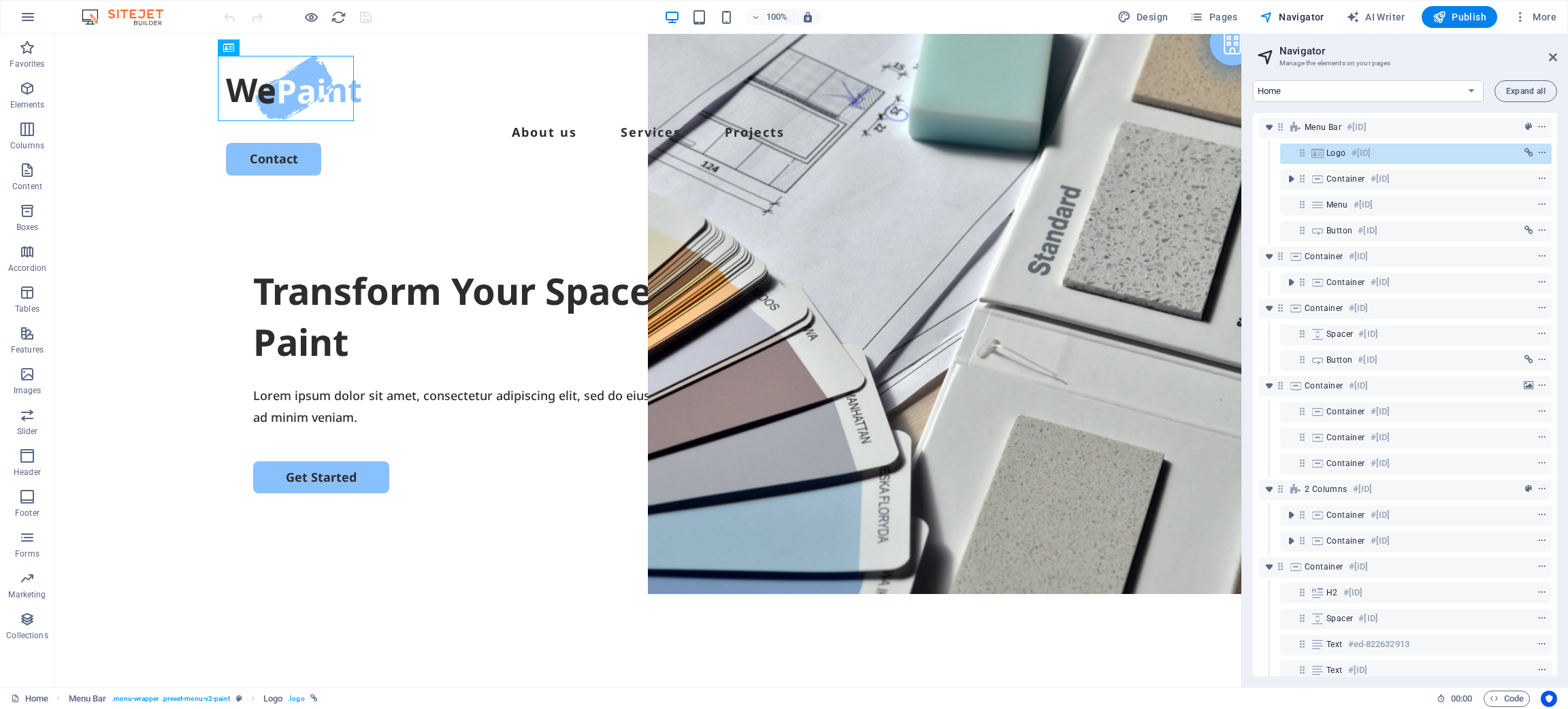 scroll, scrollTop: 0, scrollLeft: 0, axis: both 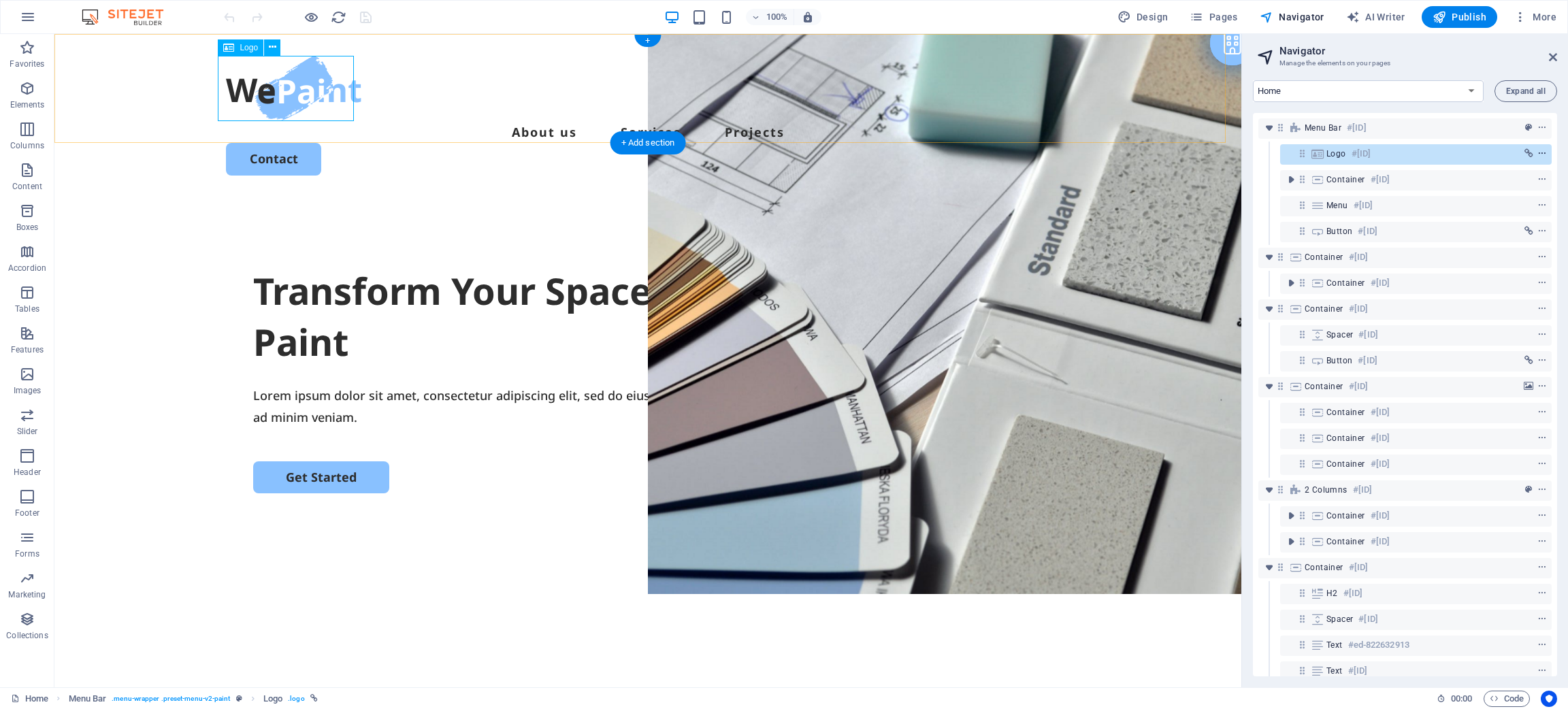 click at bounding box center (1542, 154) 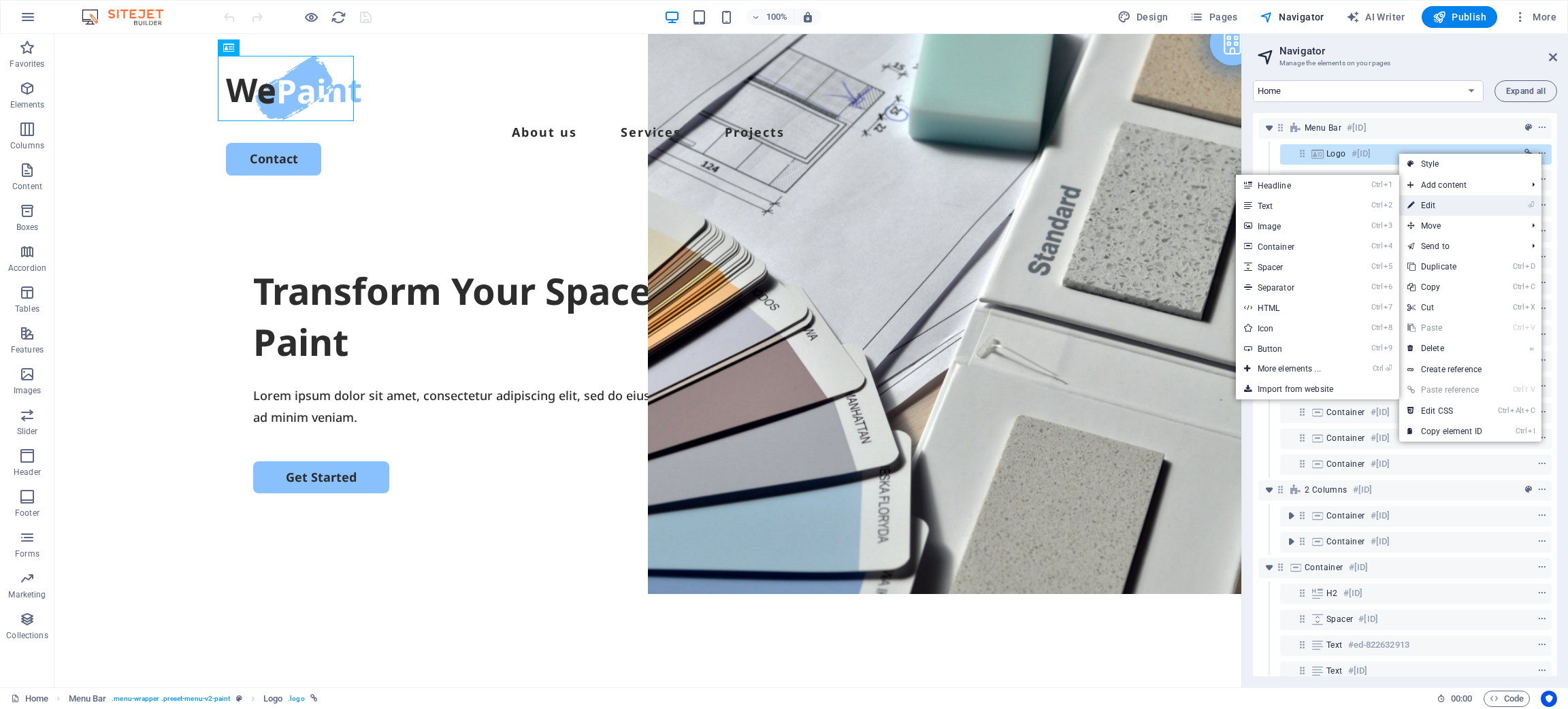 click on "⏎  Edit" at bounding box center (1445, 205) 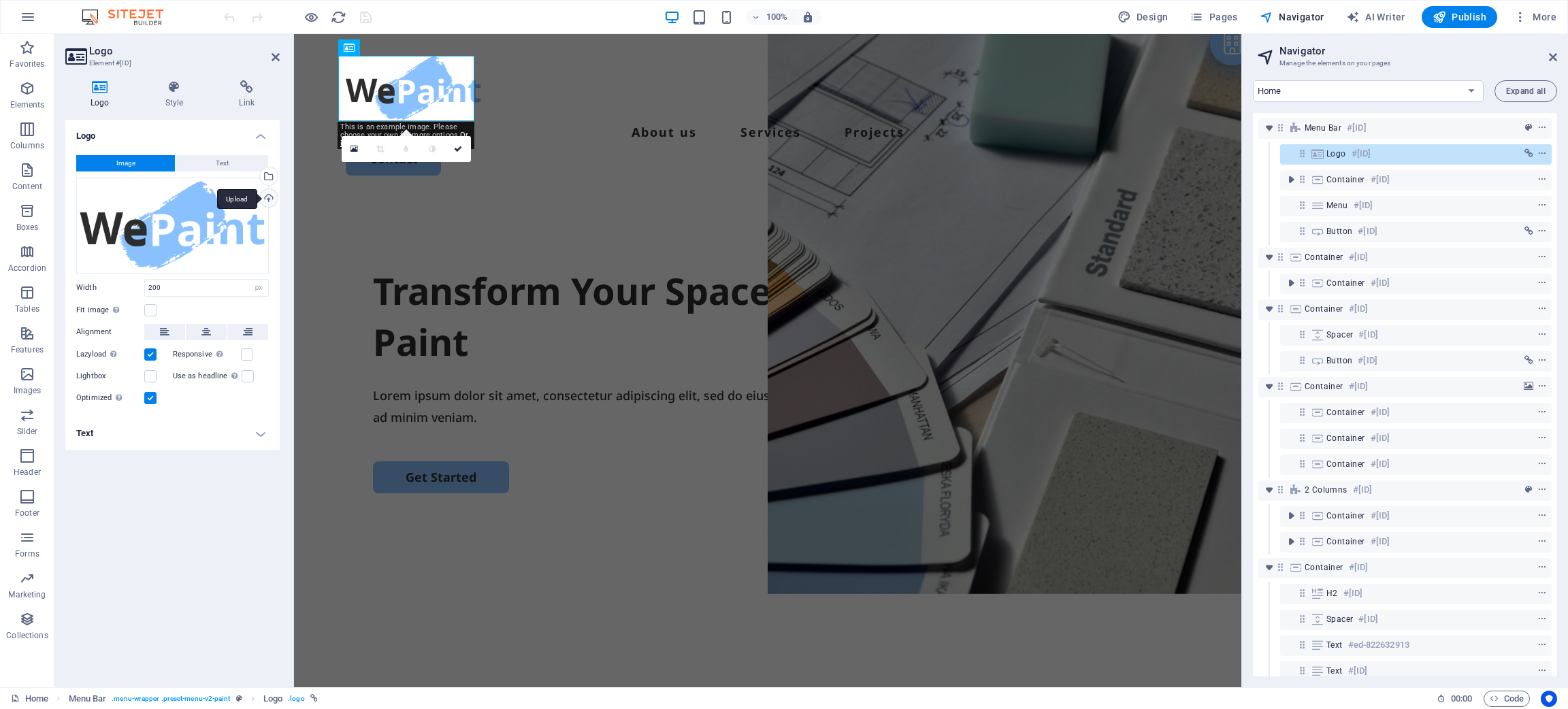 click on "Upload" at bounding box center (267, 199) 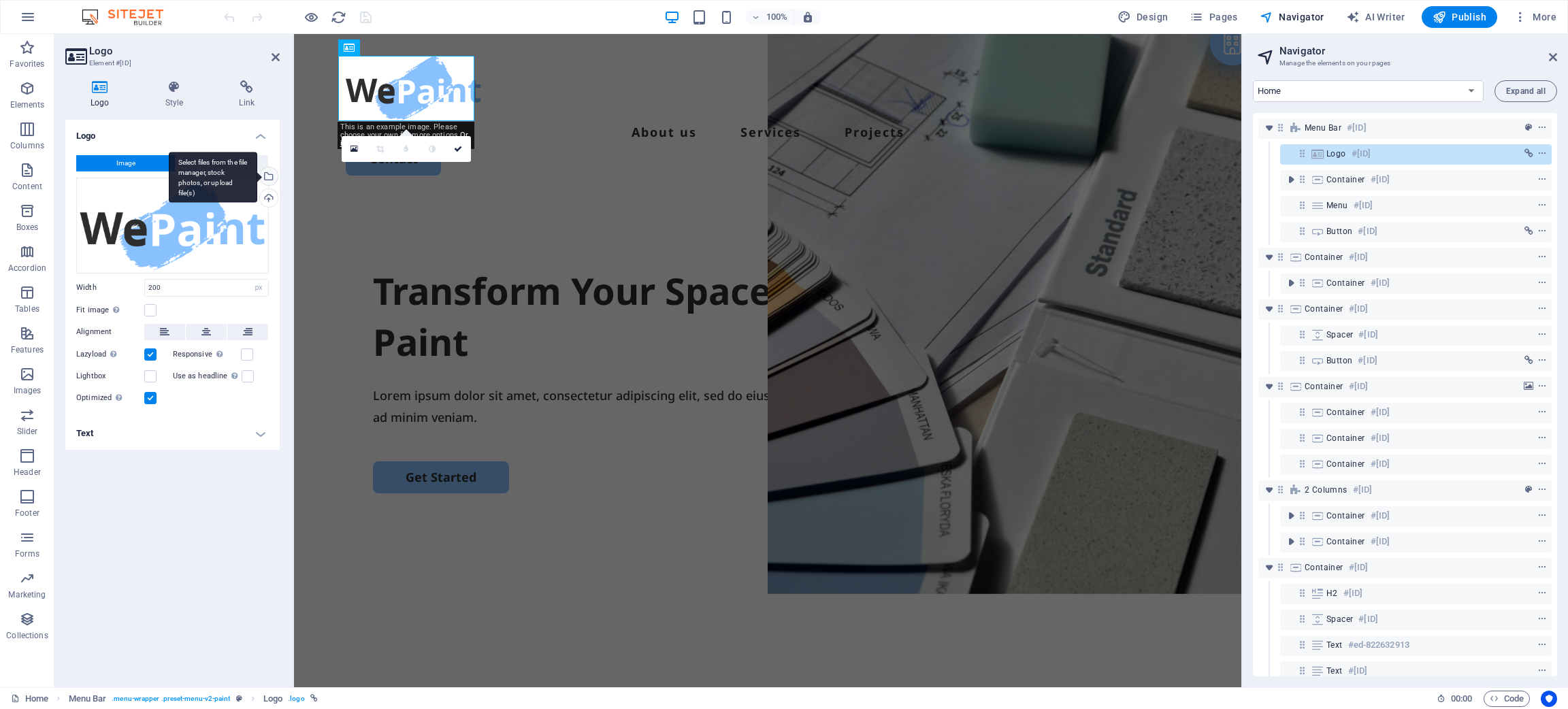 click on "Select files from the file manager, stock photos, or upload file(s)" at bounding box center [213, 177] 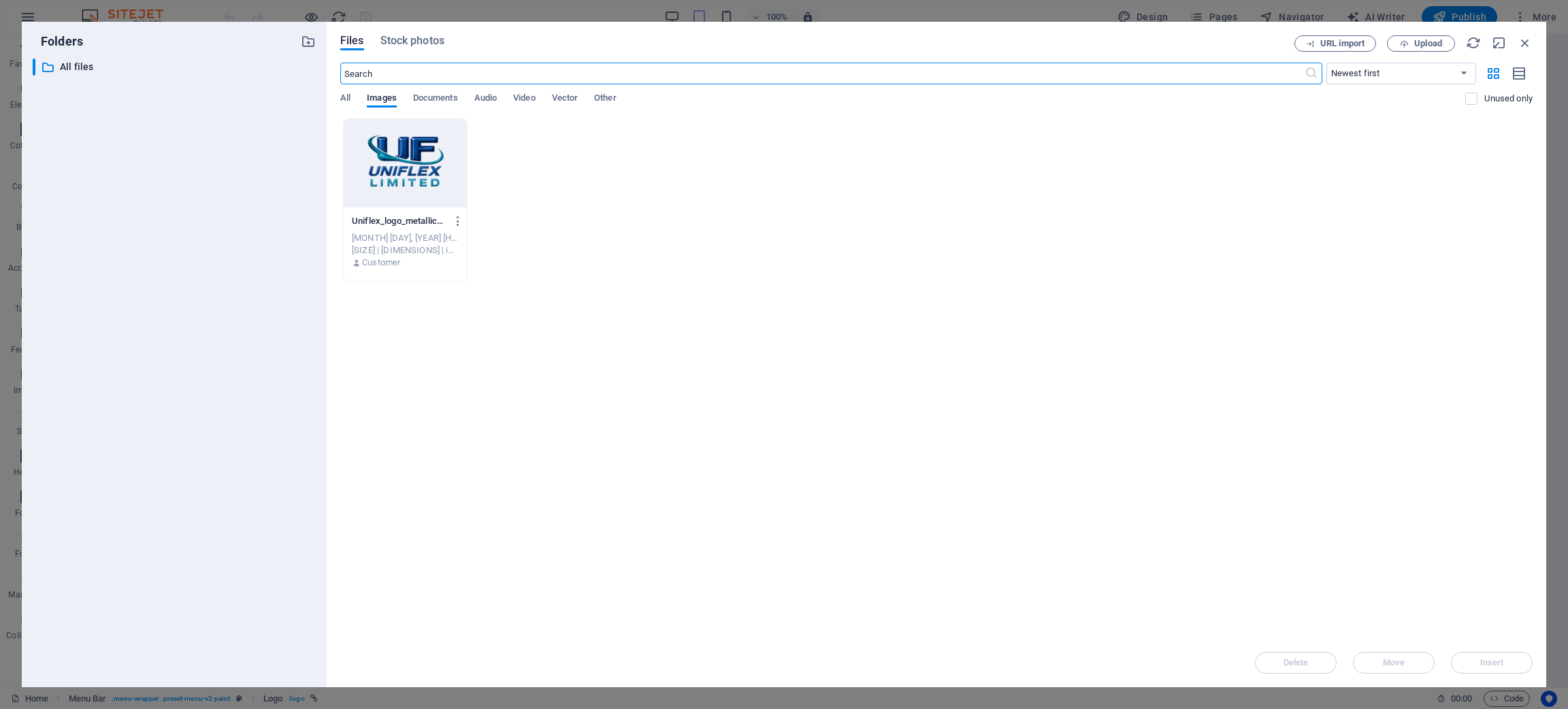click at bounding box center [405, 163] 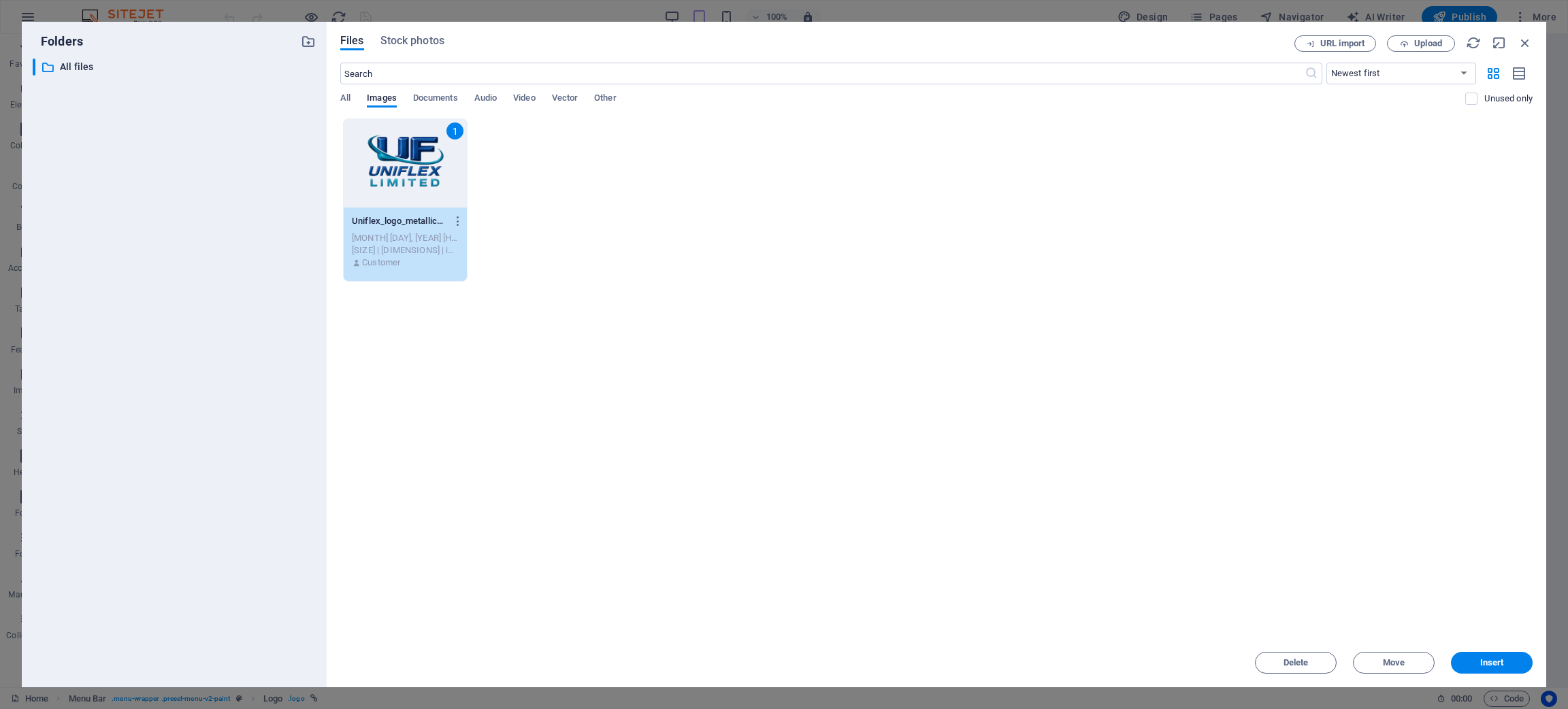 click on "1" at bounding box center (405, 163) 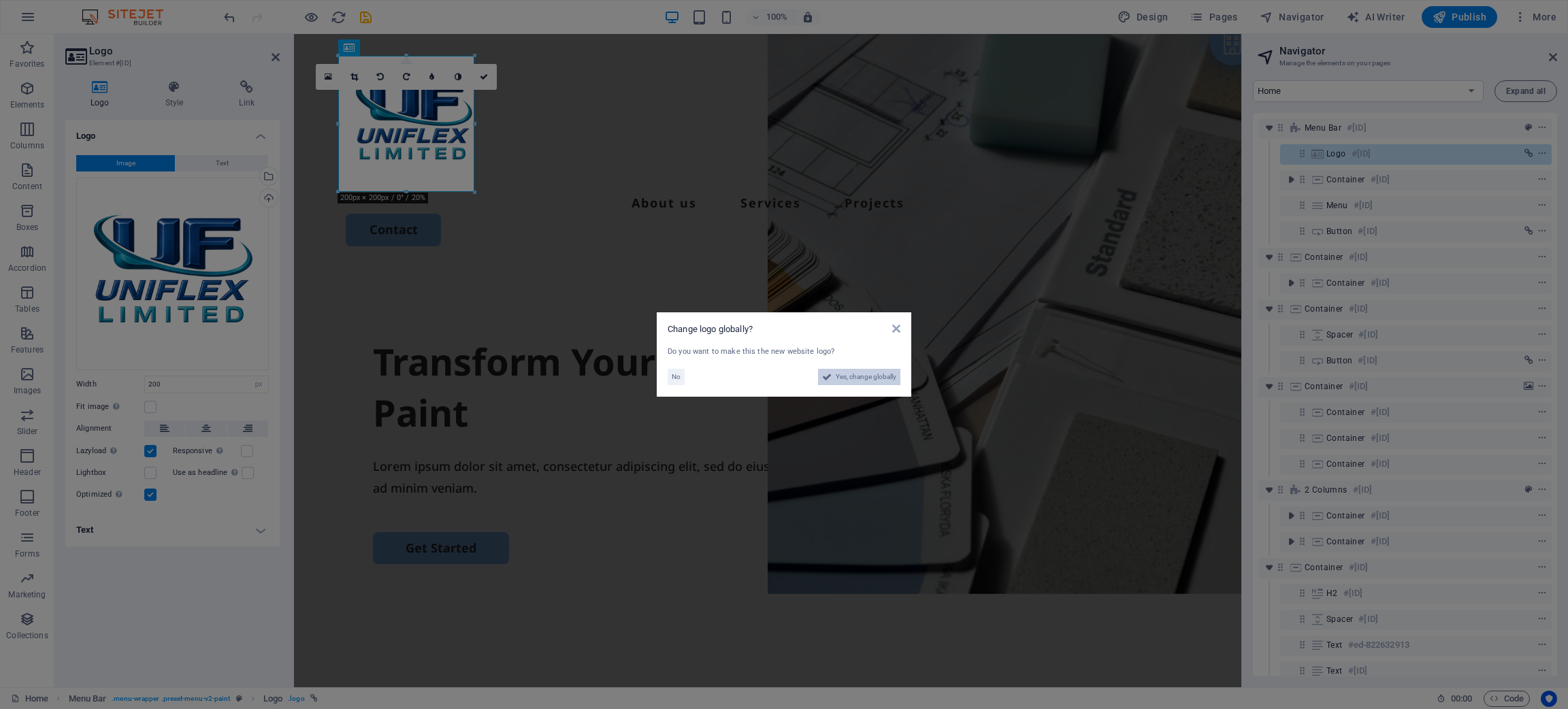 click on "Yes, change globally" at bounding box center (866, 377) 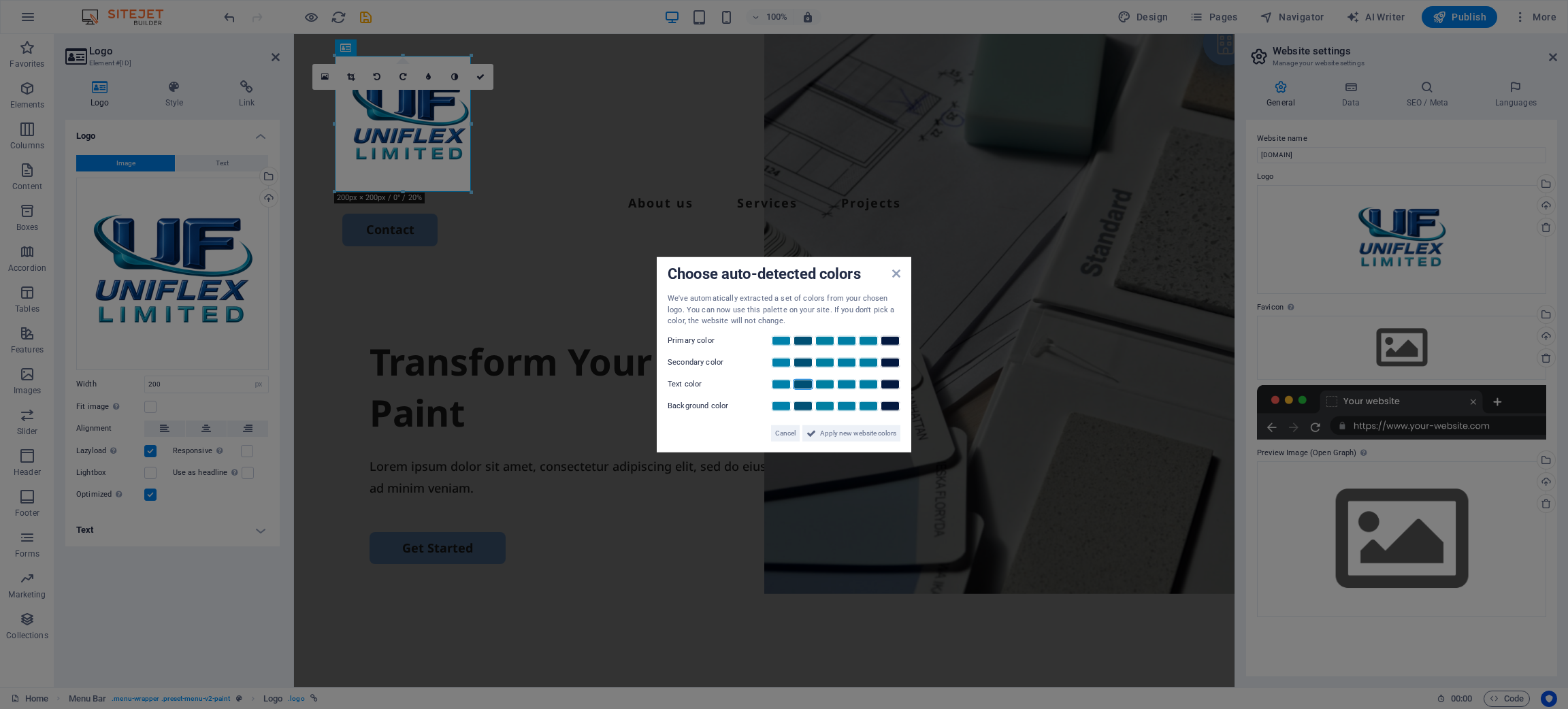 click at bounding box center (803, 384) 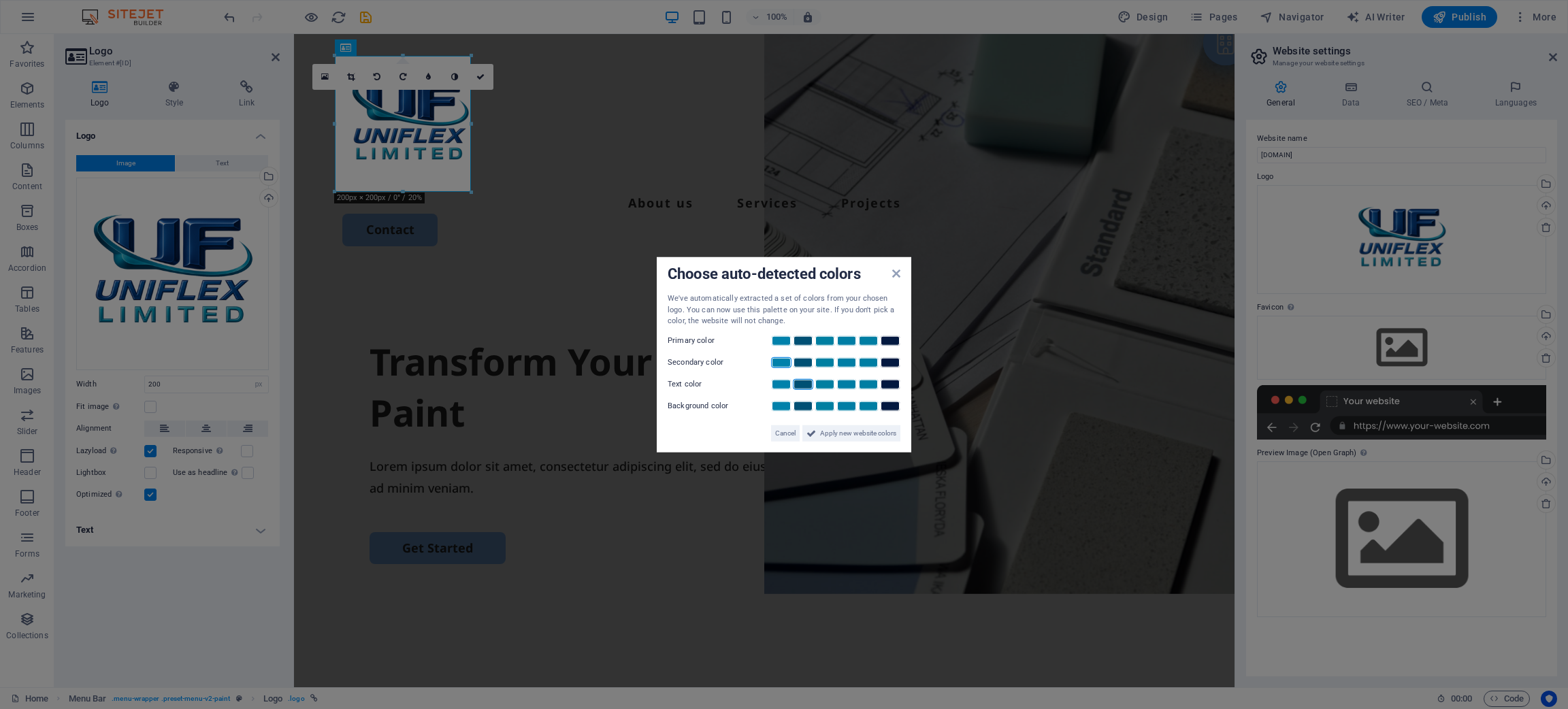 click at bounding box center [781, 362] 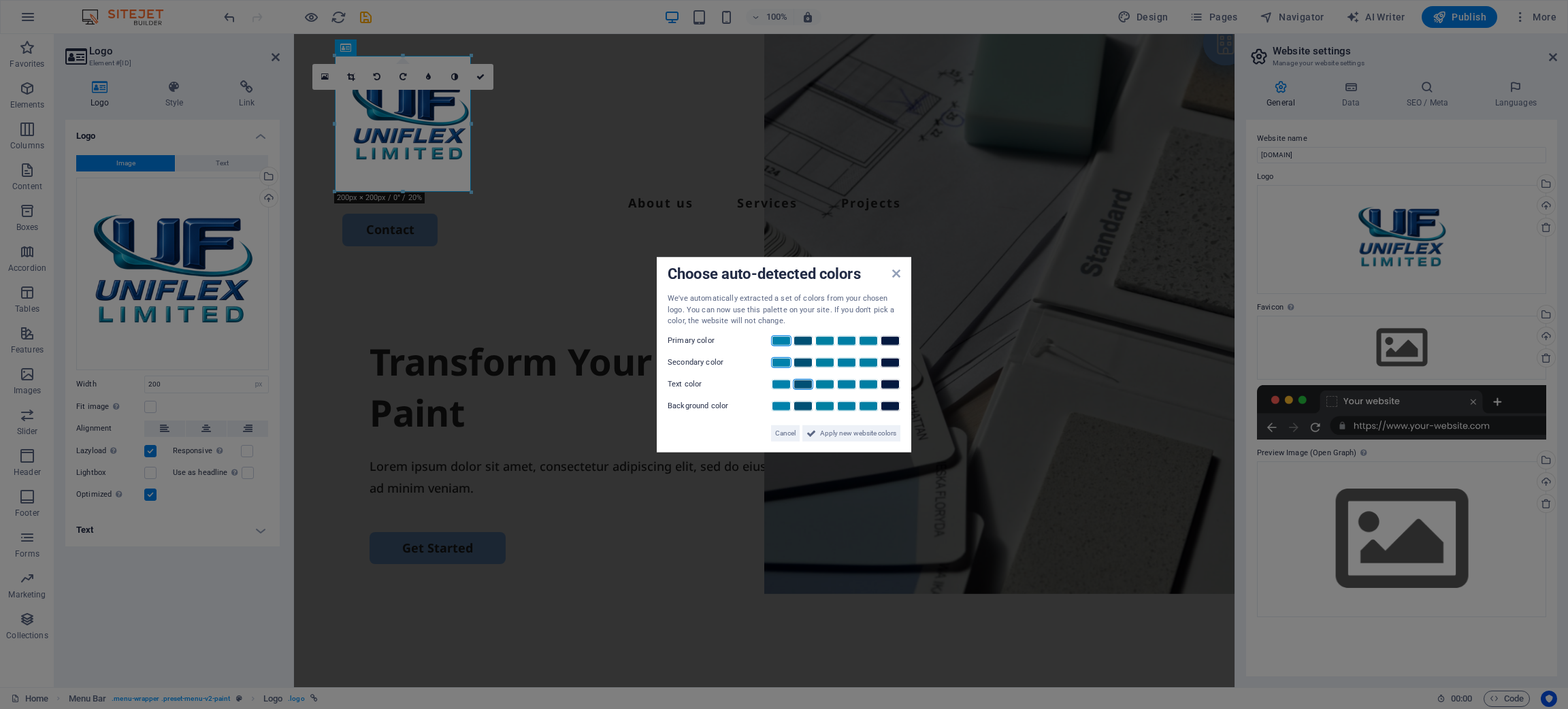 click at bounding box center [781, 340] 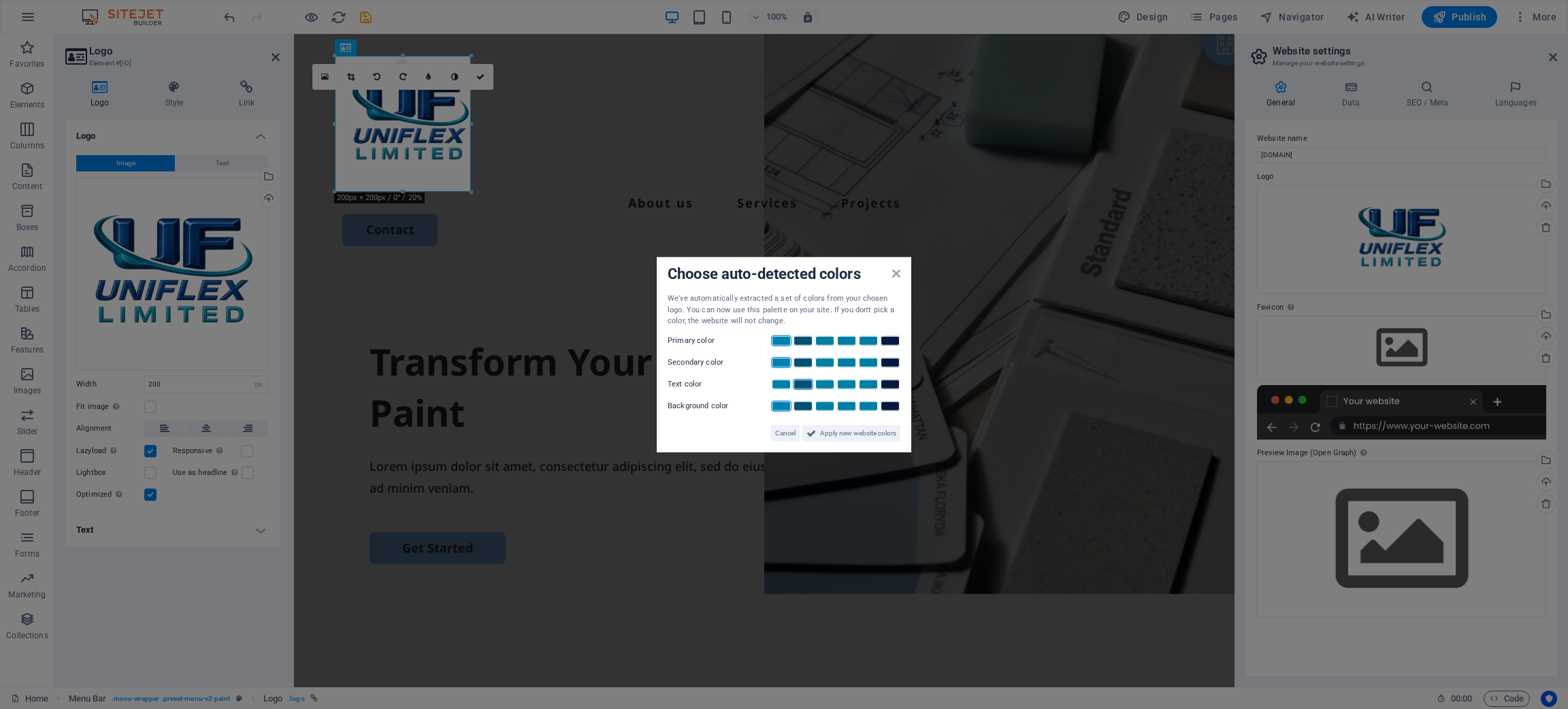 click at bounding box center [781, 406] 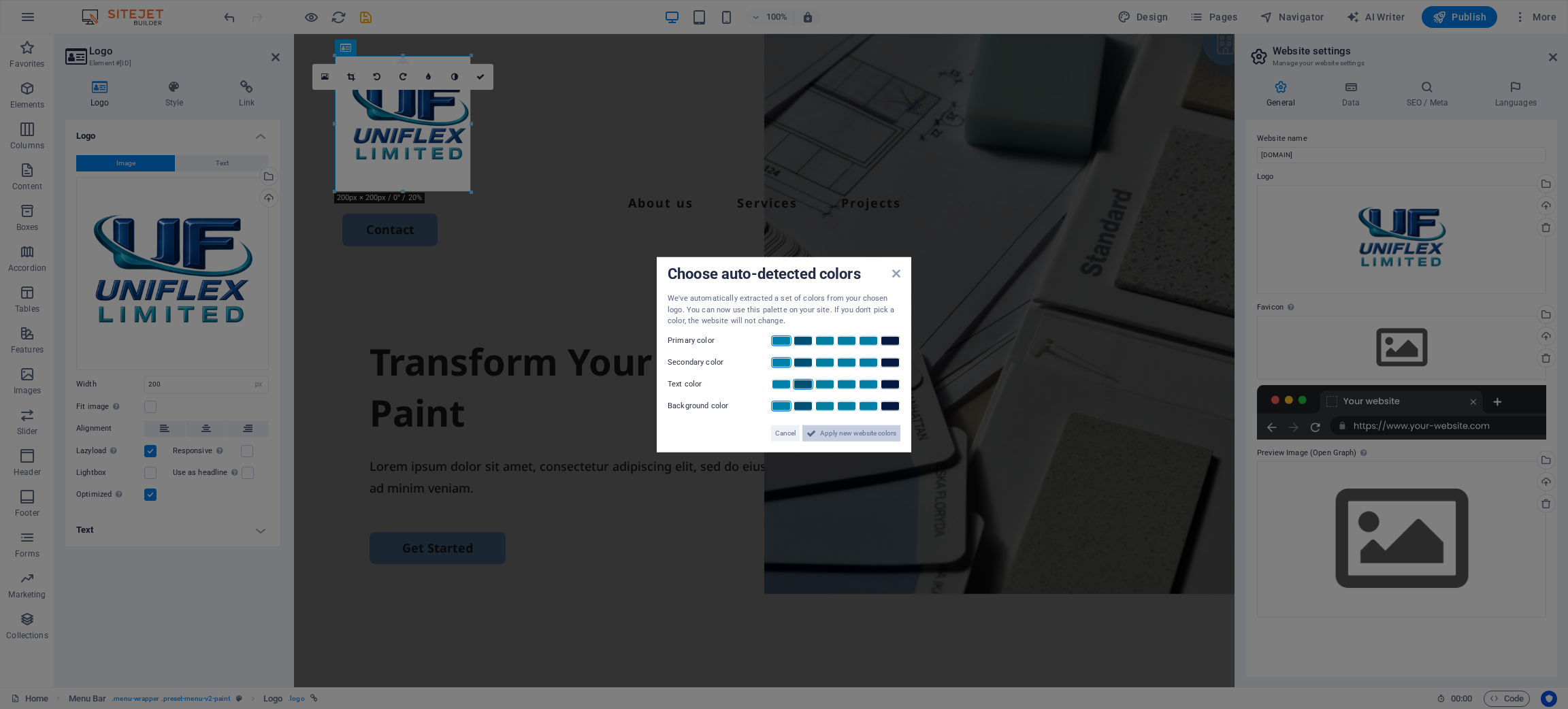 click on "Apply new website colors" at bounding box center [858, 433] 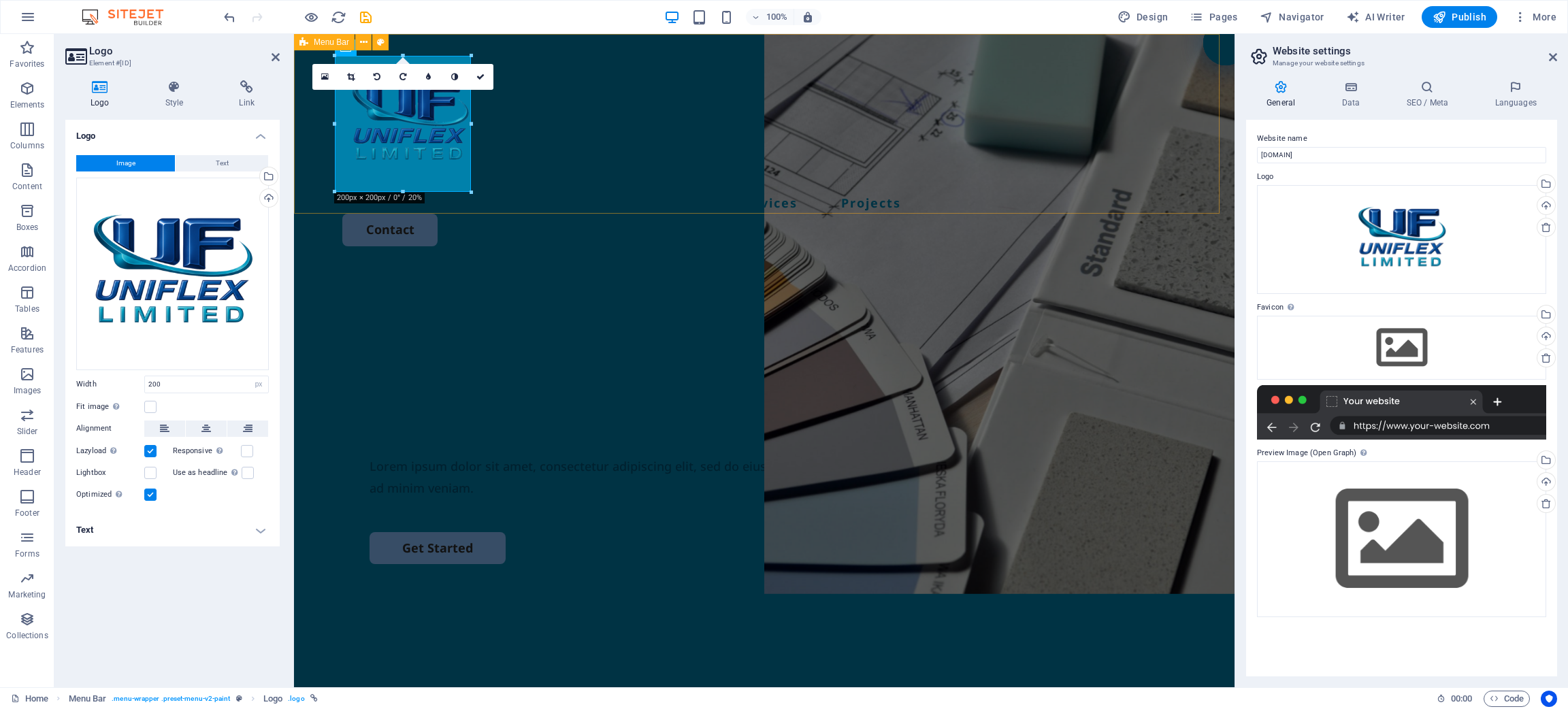 click on "About us Services Projects Contact" at bounding box center (764, 151) 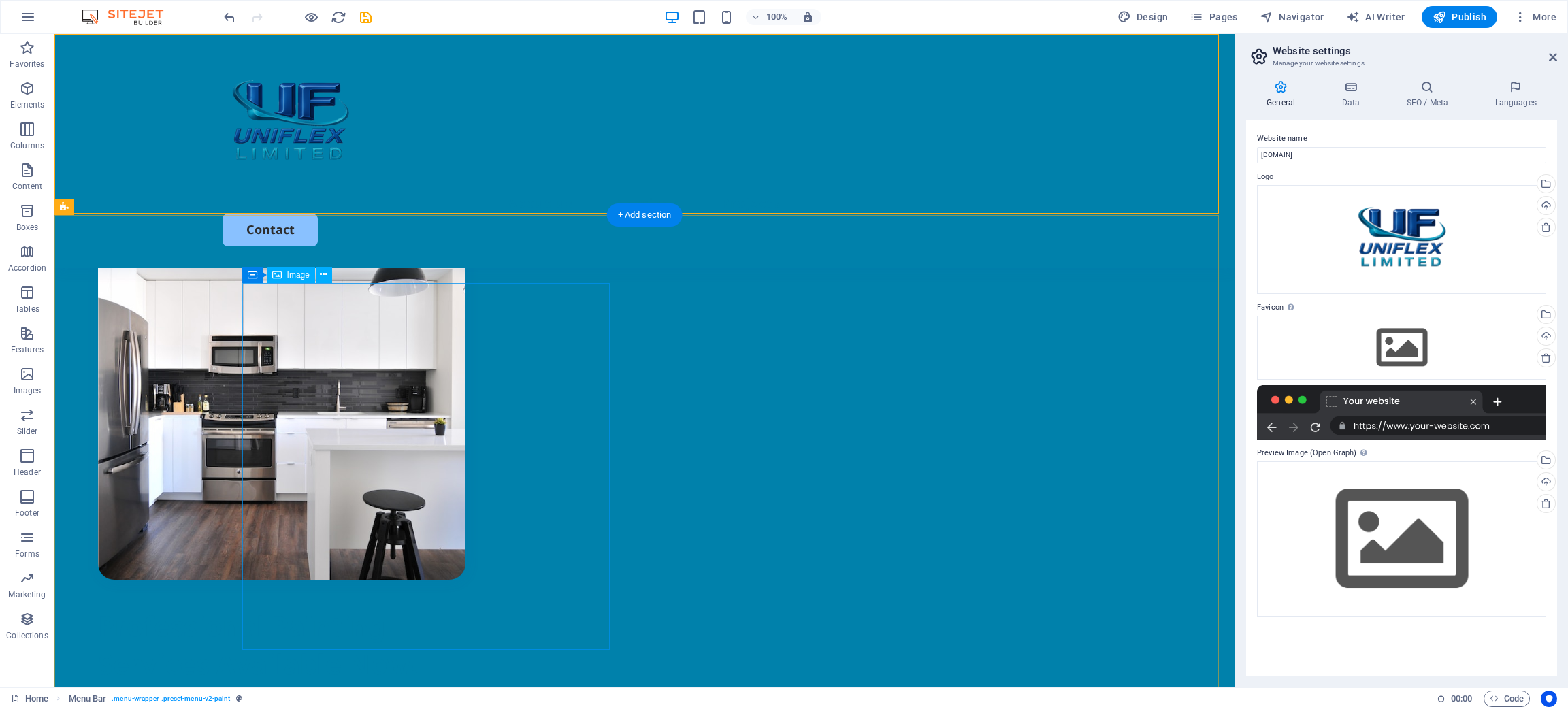 scroll, scrollTop: 510, scrollLeft: 0, axis: vertical 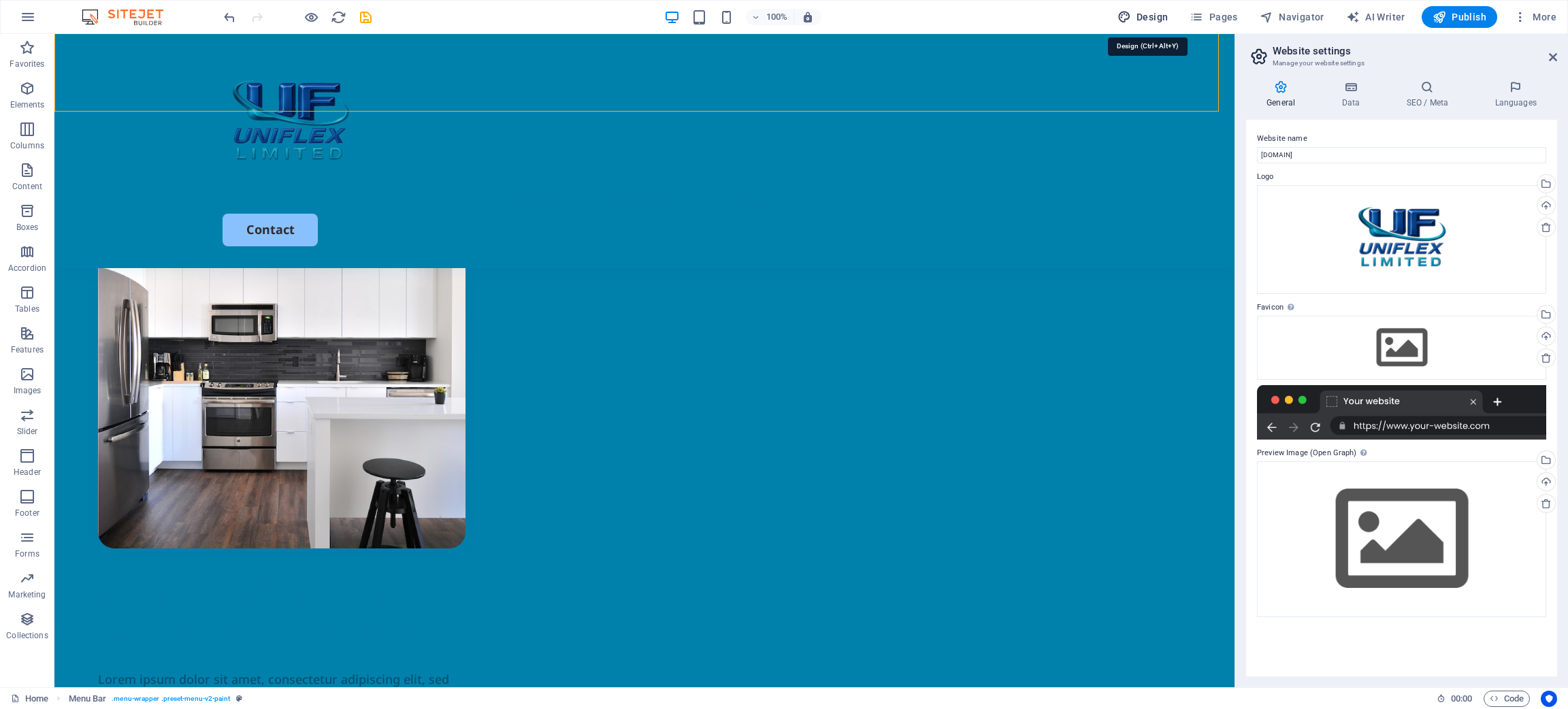 click on "Design" at bounding box center [1143, 17] 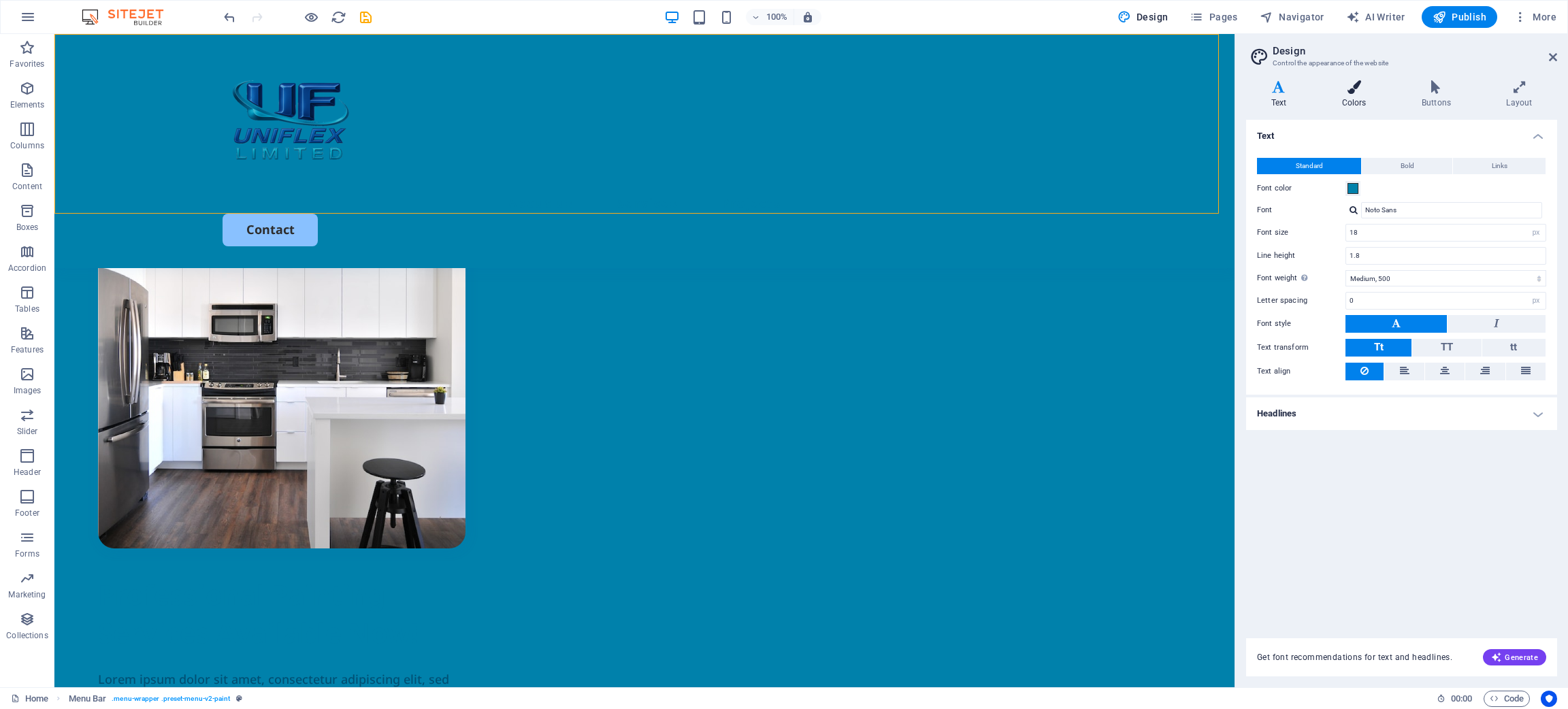 click at bounding box center (1354, 87) 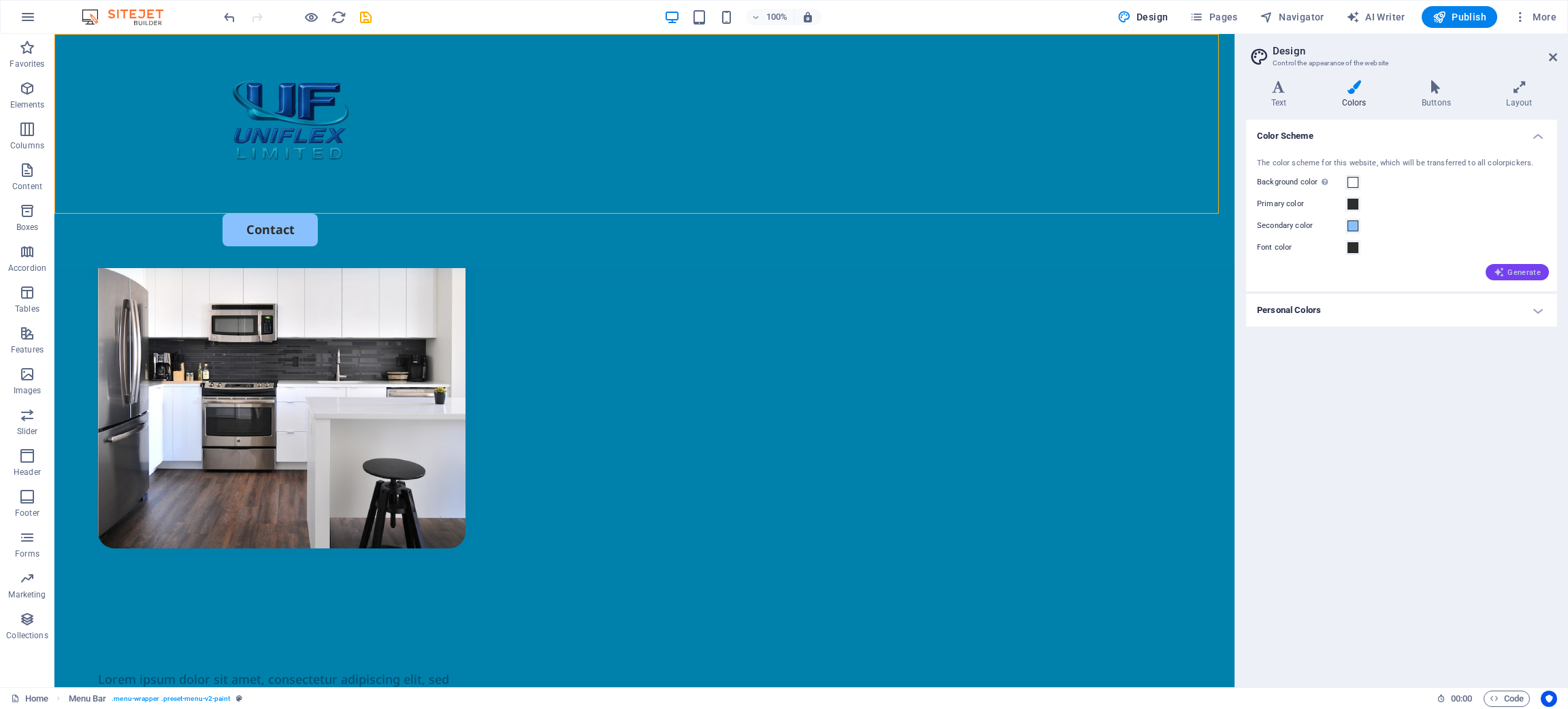 click on "Generate" at bounding box center (1517, 272) 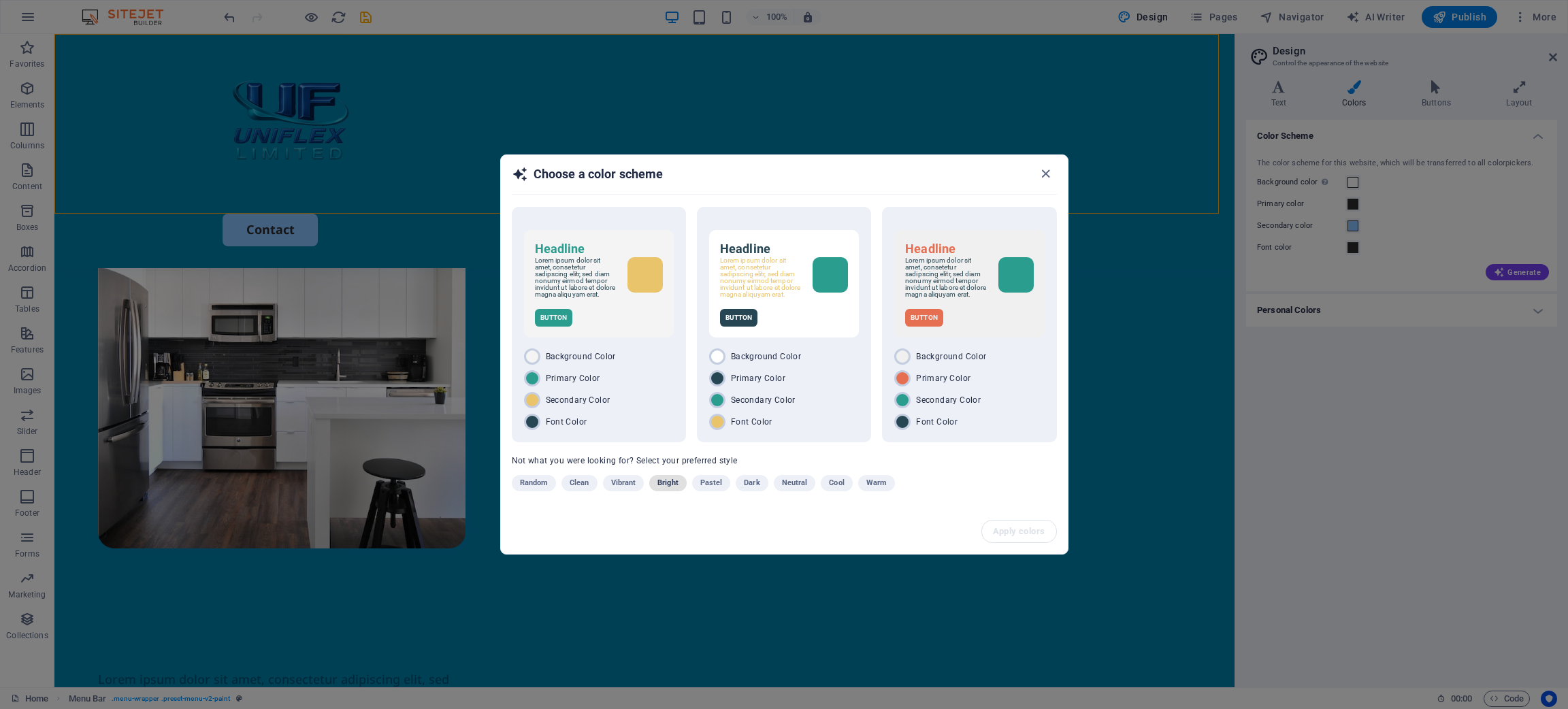 click on "Bright" at bounding box center (668, 483) 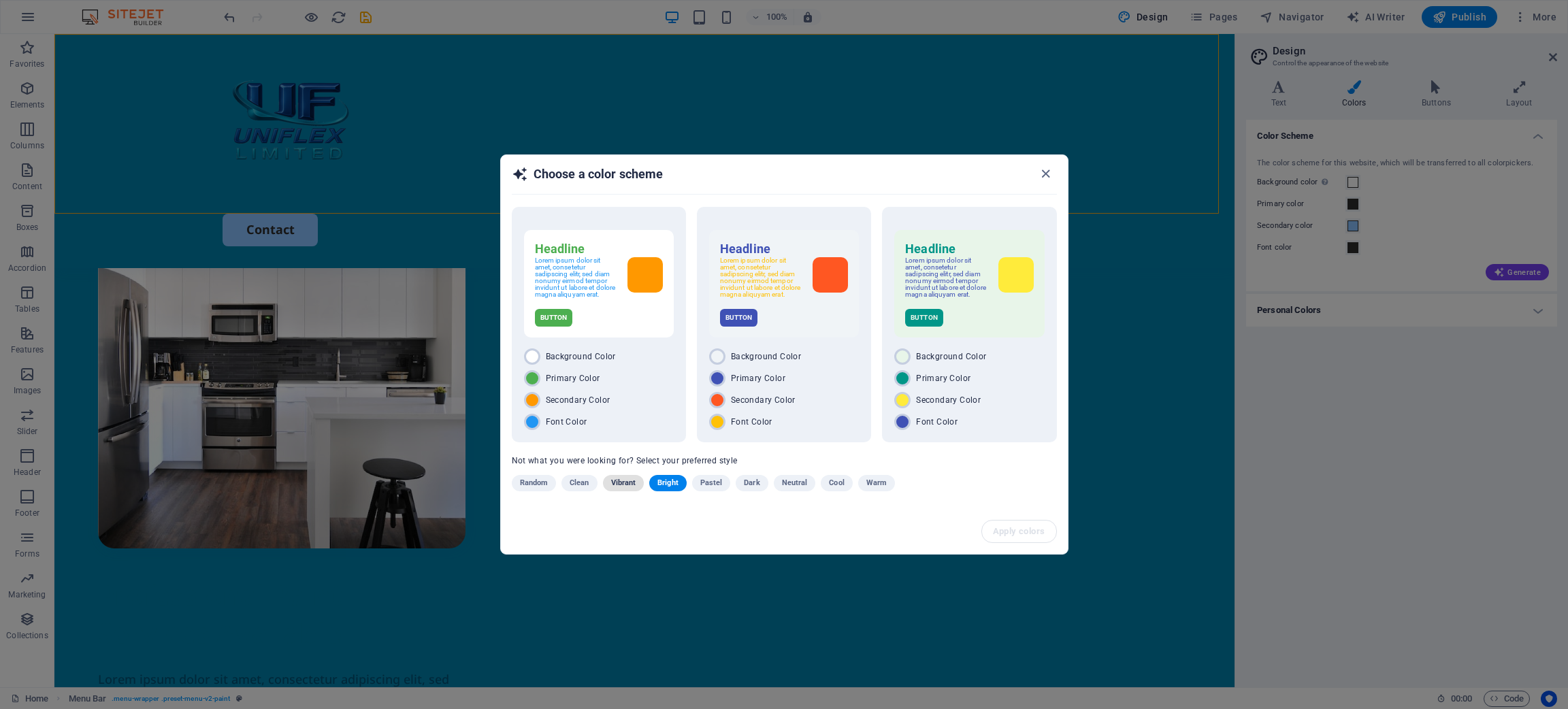 click on "Vibrant" at bounding box center (623, 483) 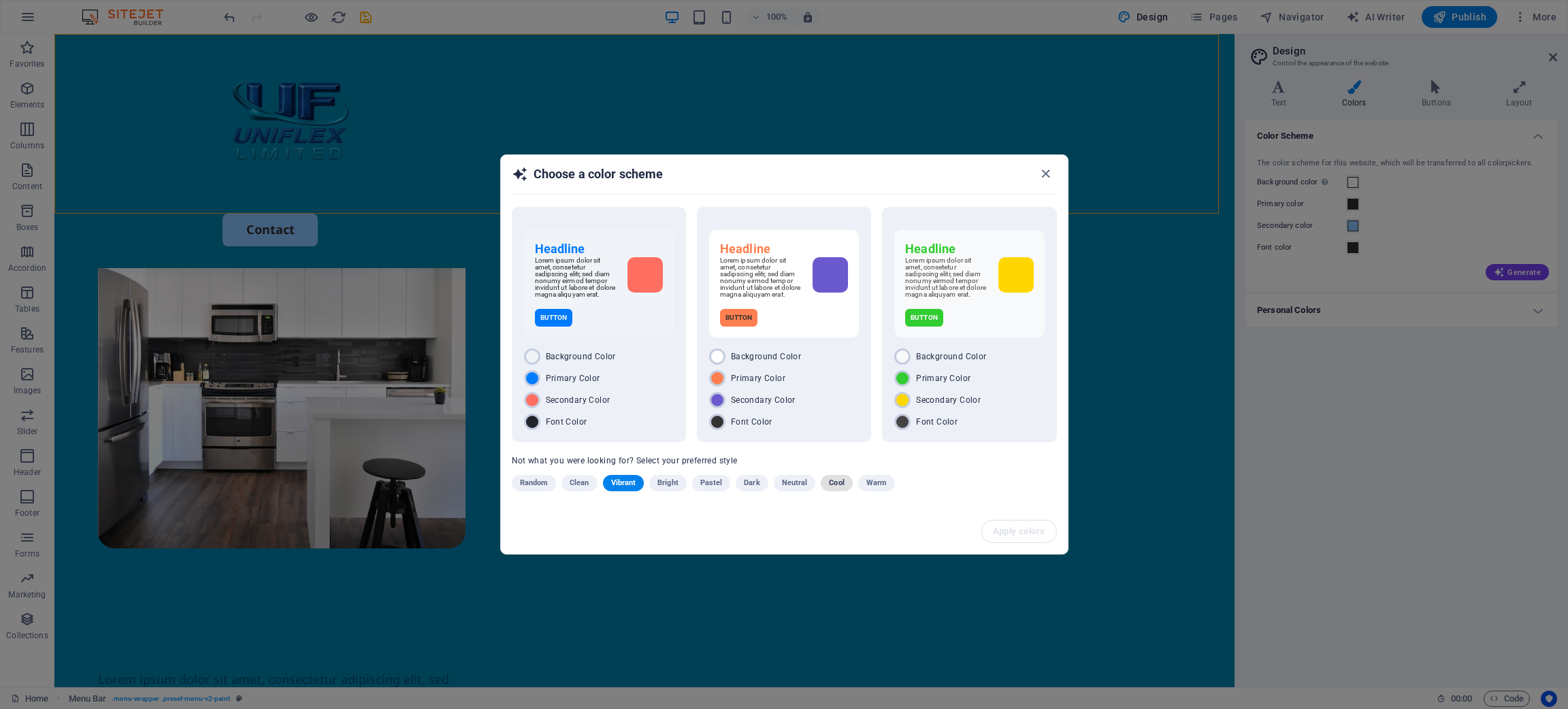 click on "Cool" at bounding box center (836, 483) 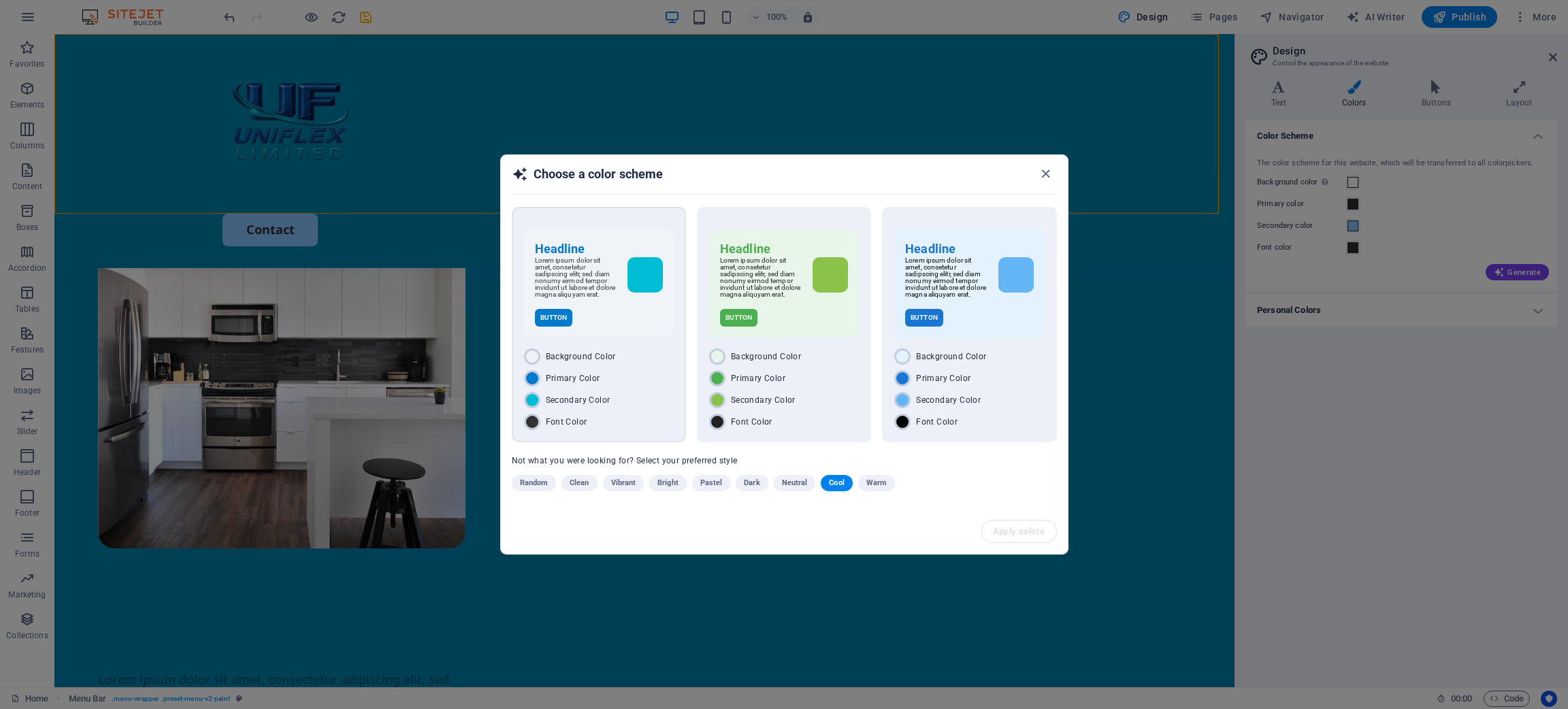 click on "Font Color" at bounding box center [599, 422] 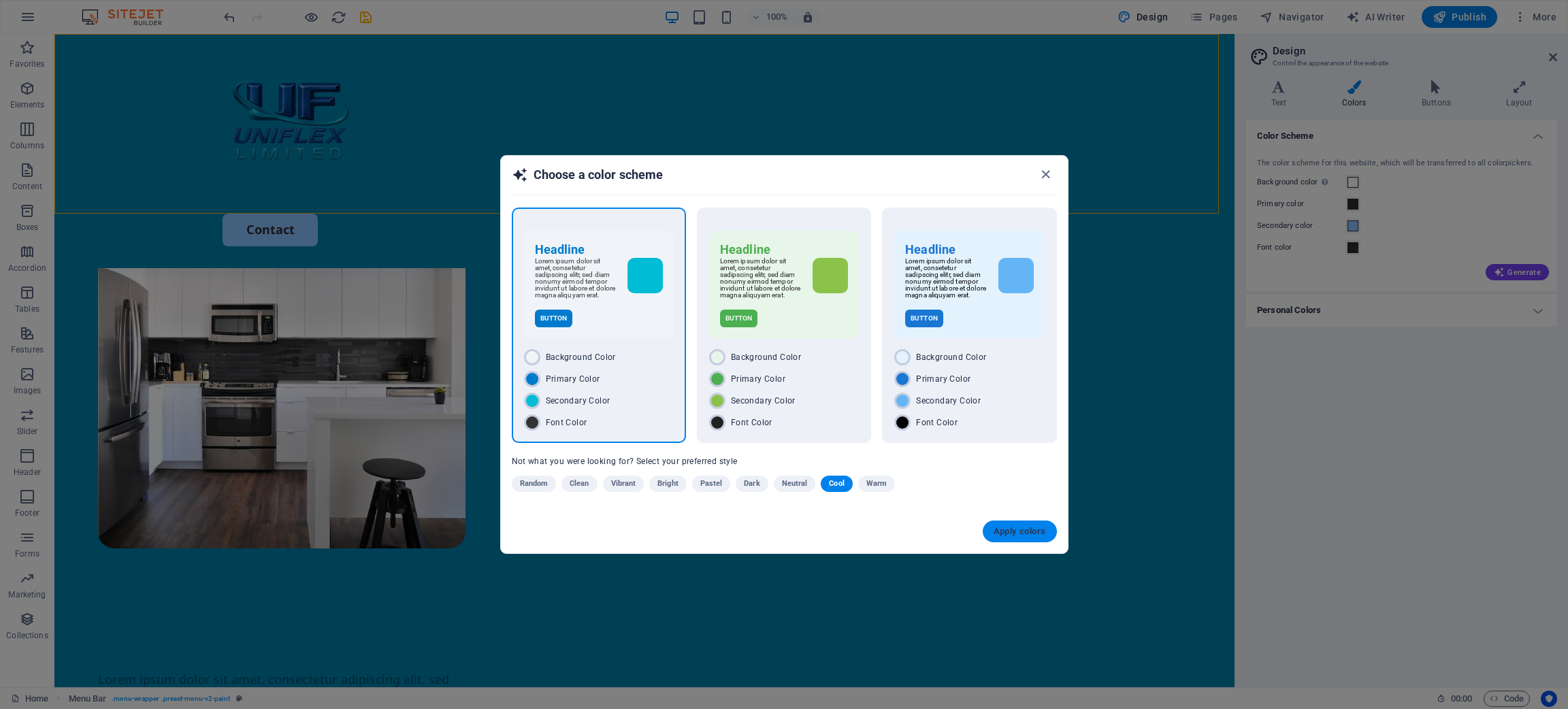 click on "Apply colors" at bounding box center [1019, 531] 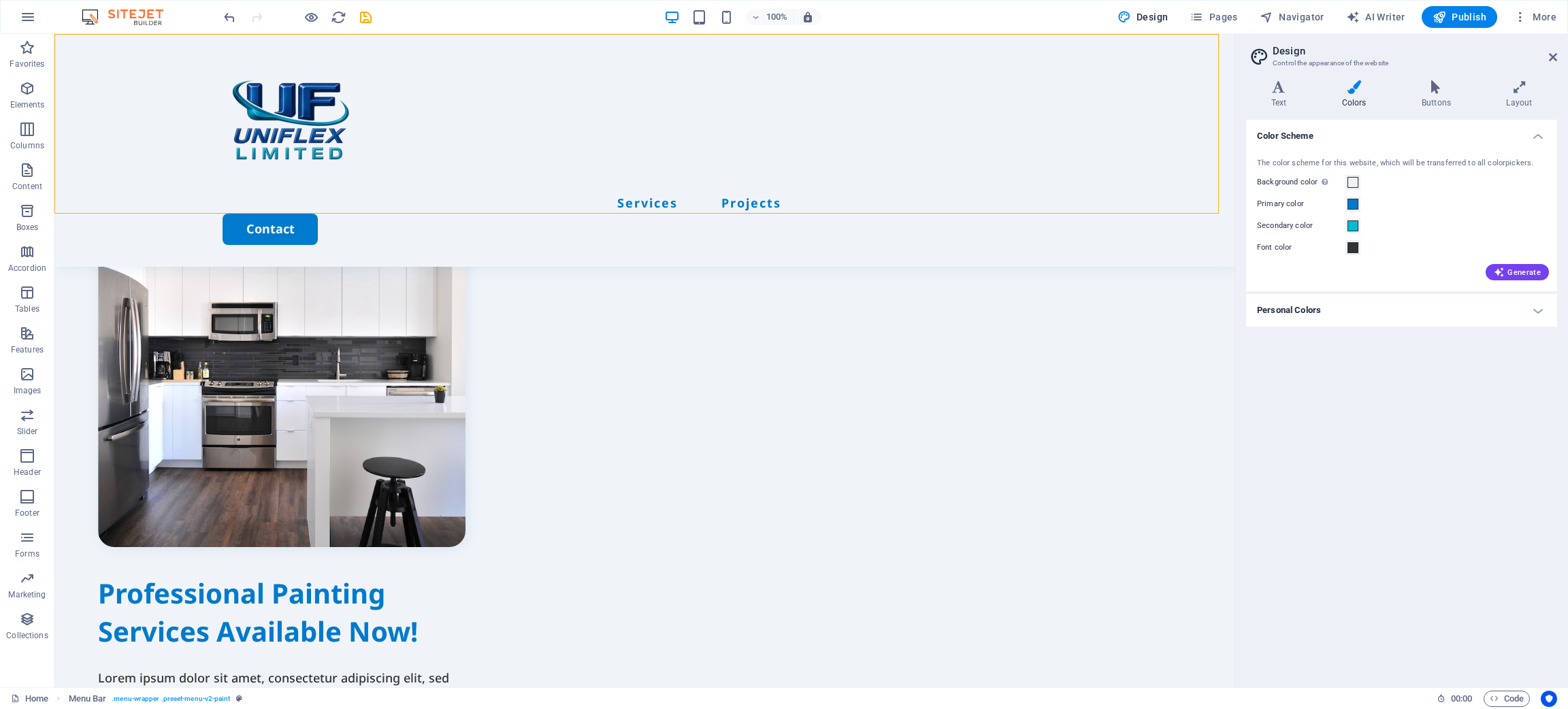 scroll, scrollTop: 512, scrollLeft: 0, axis: vertical 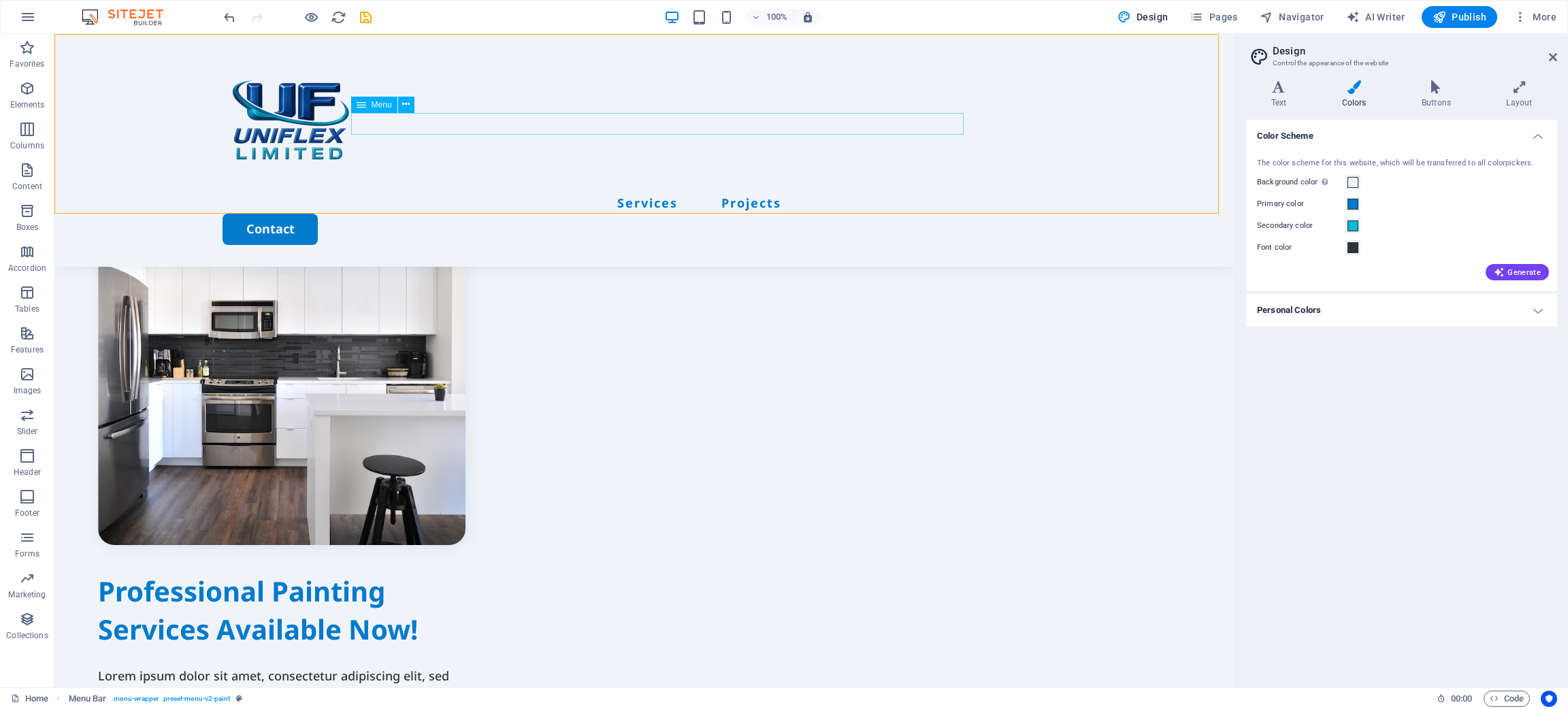 click on "About us Services Projects" at bounding box center [644, 203] 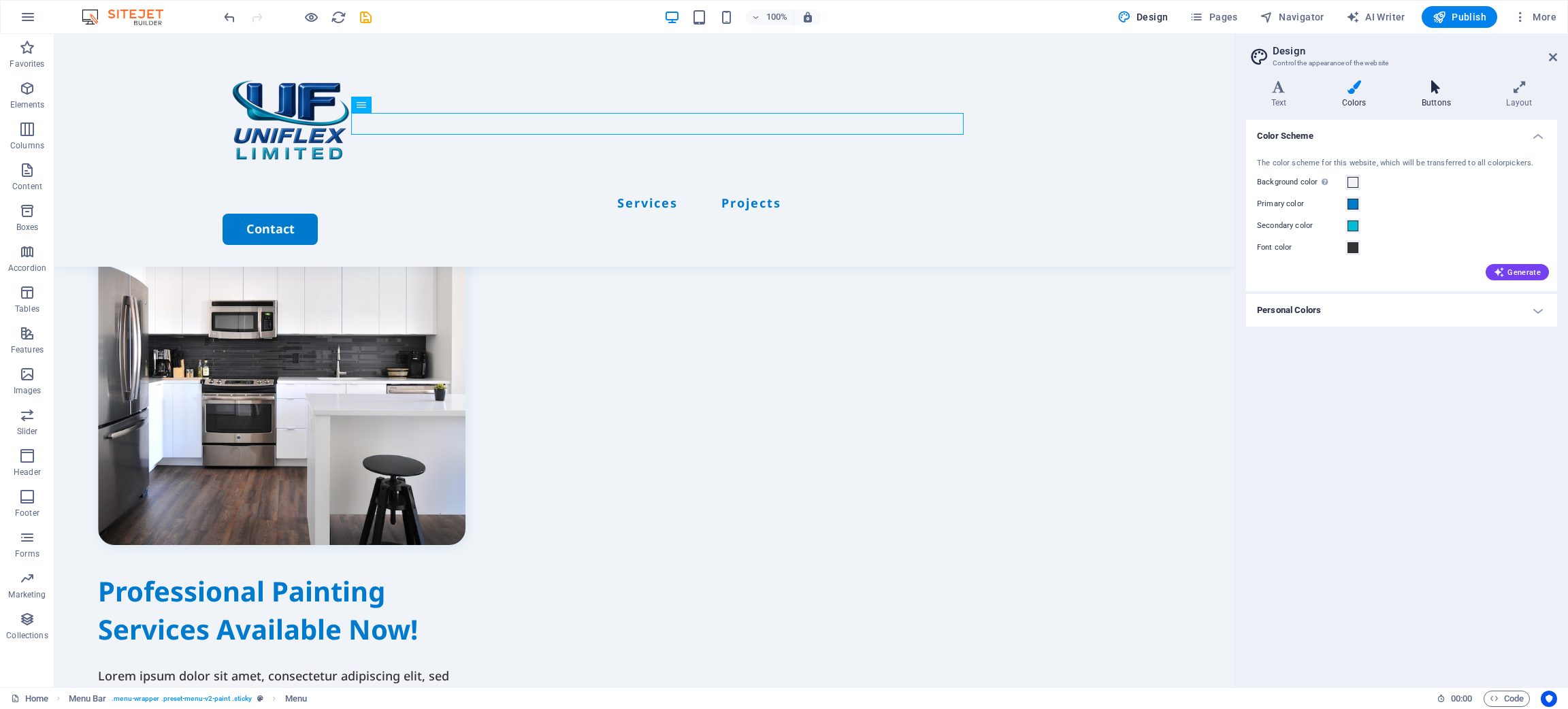 click on "Buttons" at bounding box center (1439, 95) 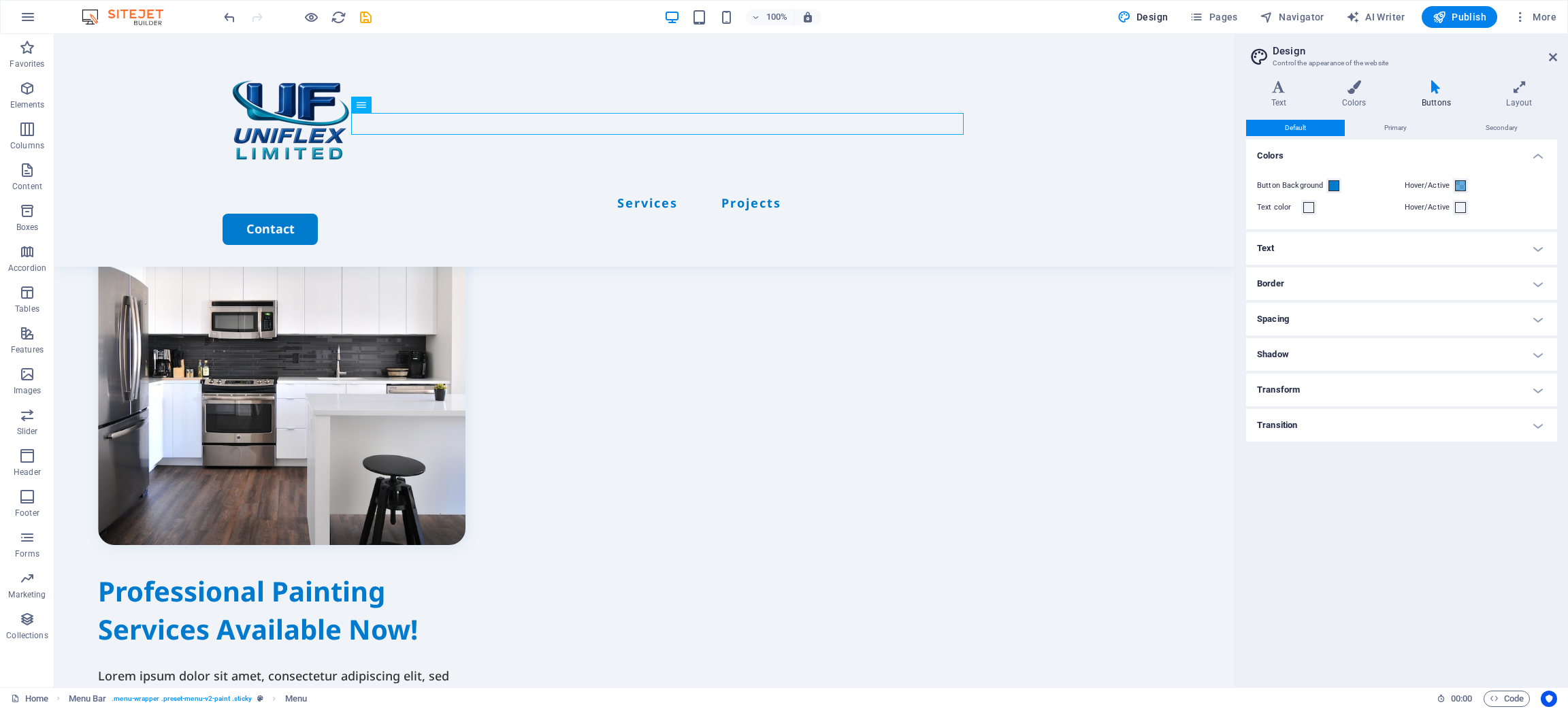 click on "Text" at bounding box center [1401, 248] 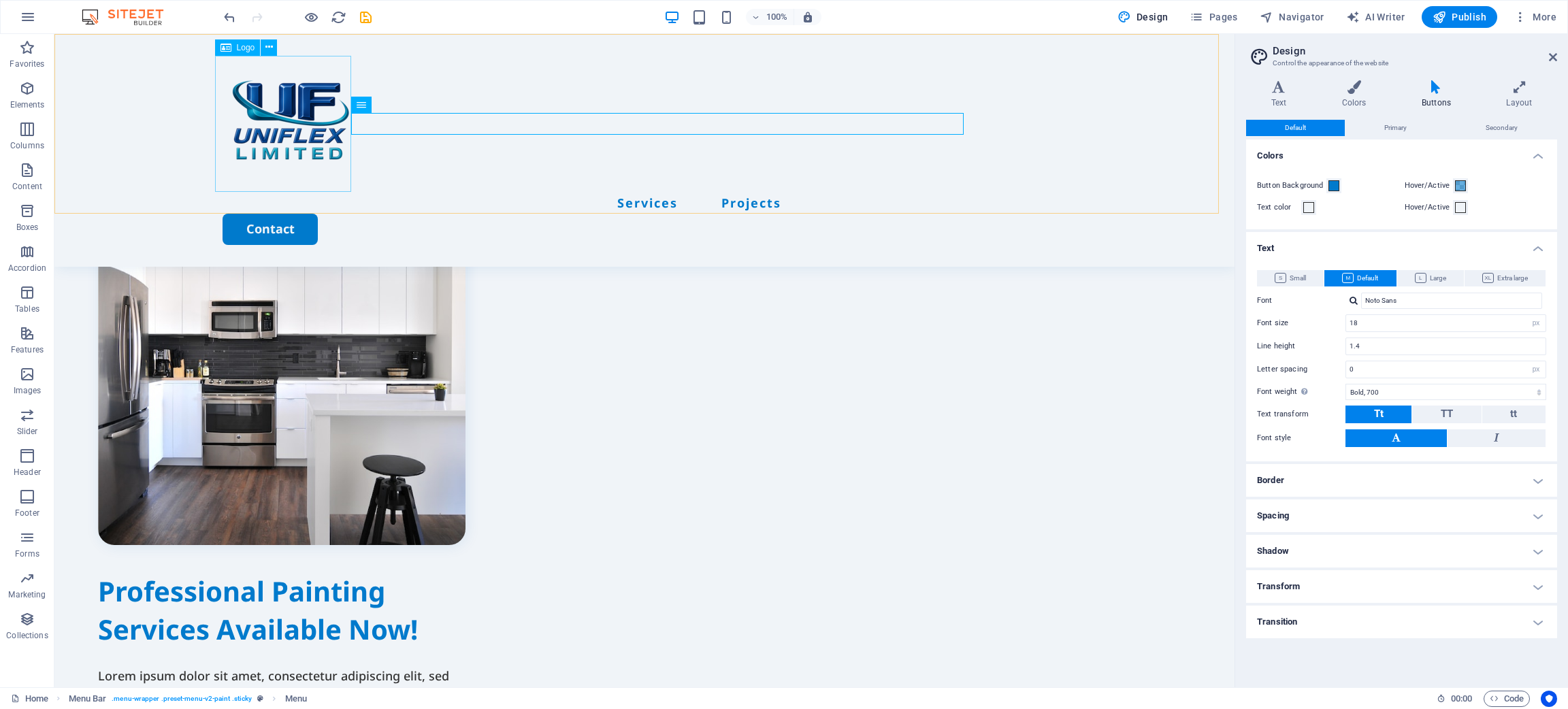 click at bounding box center (644, 124) 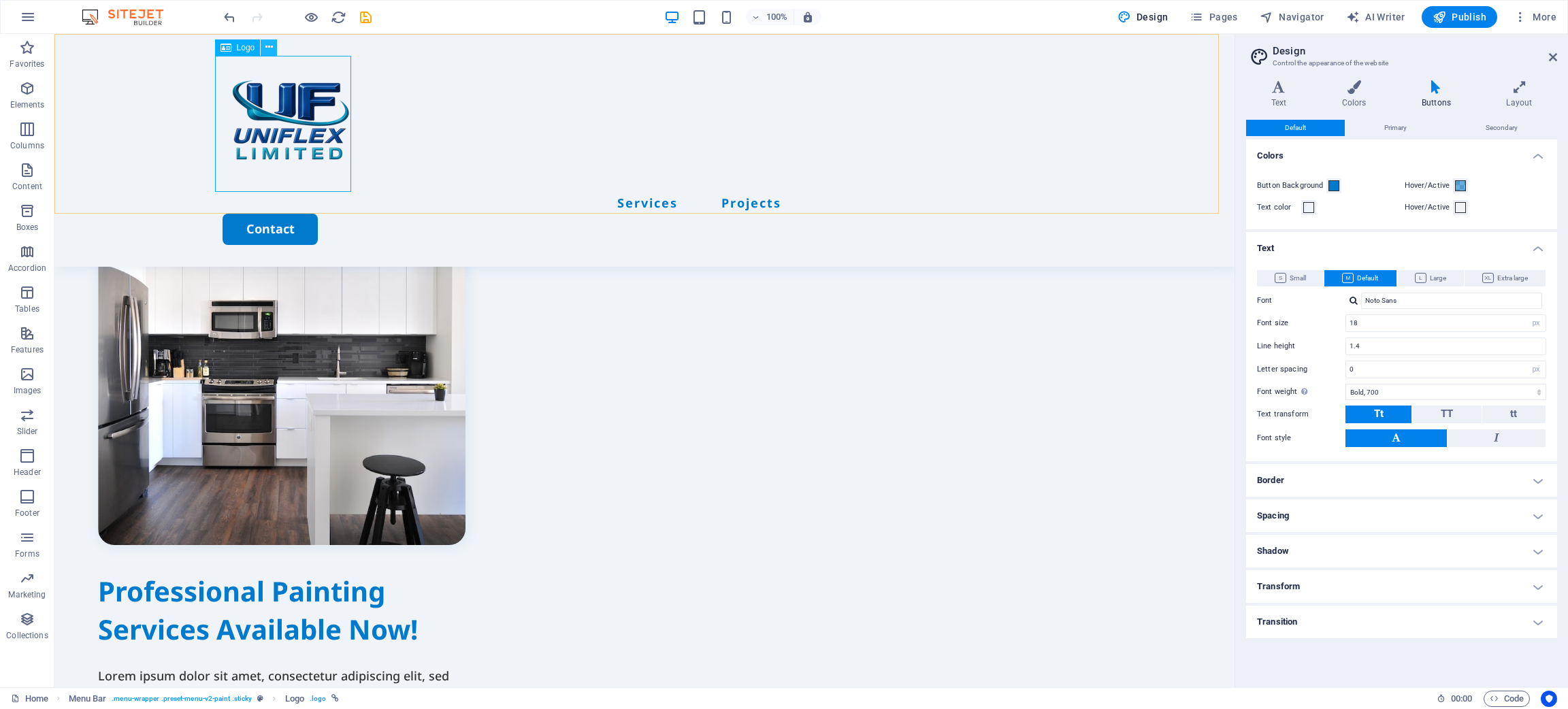 click at bounding box center (269, 47) 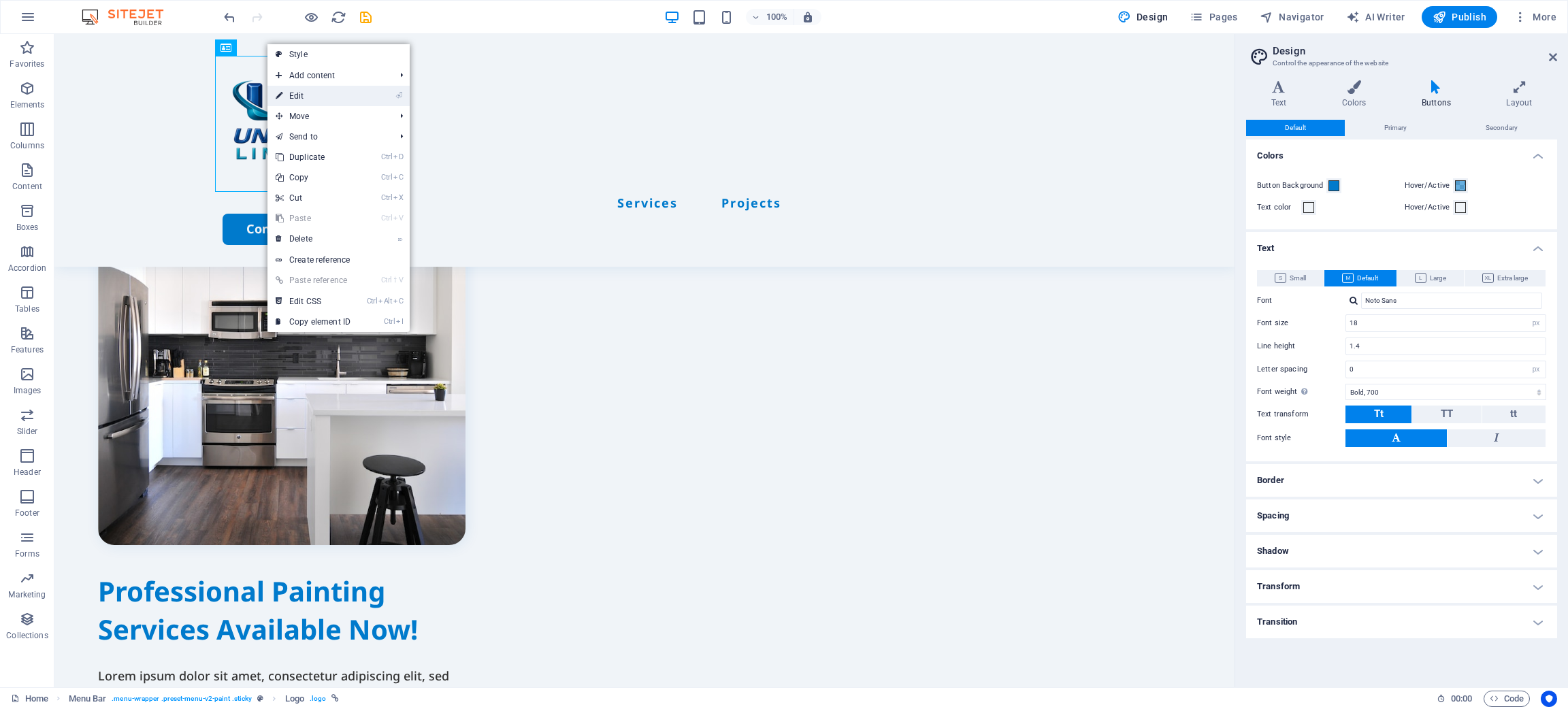 click on "⏎  Edit" at bounding box center [313, 96] 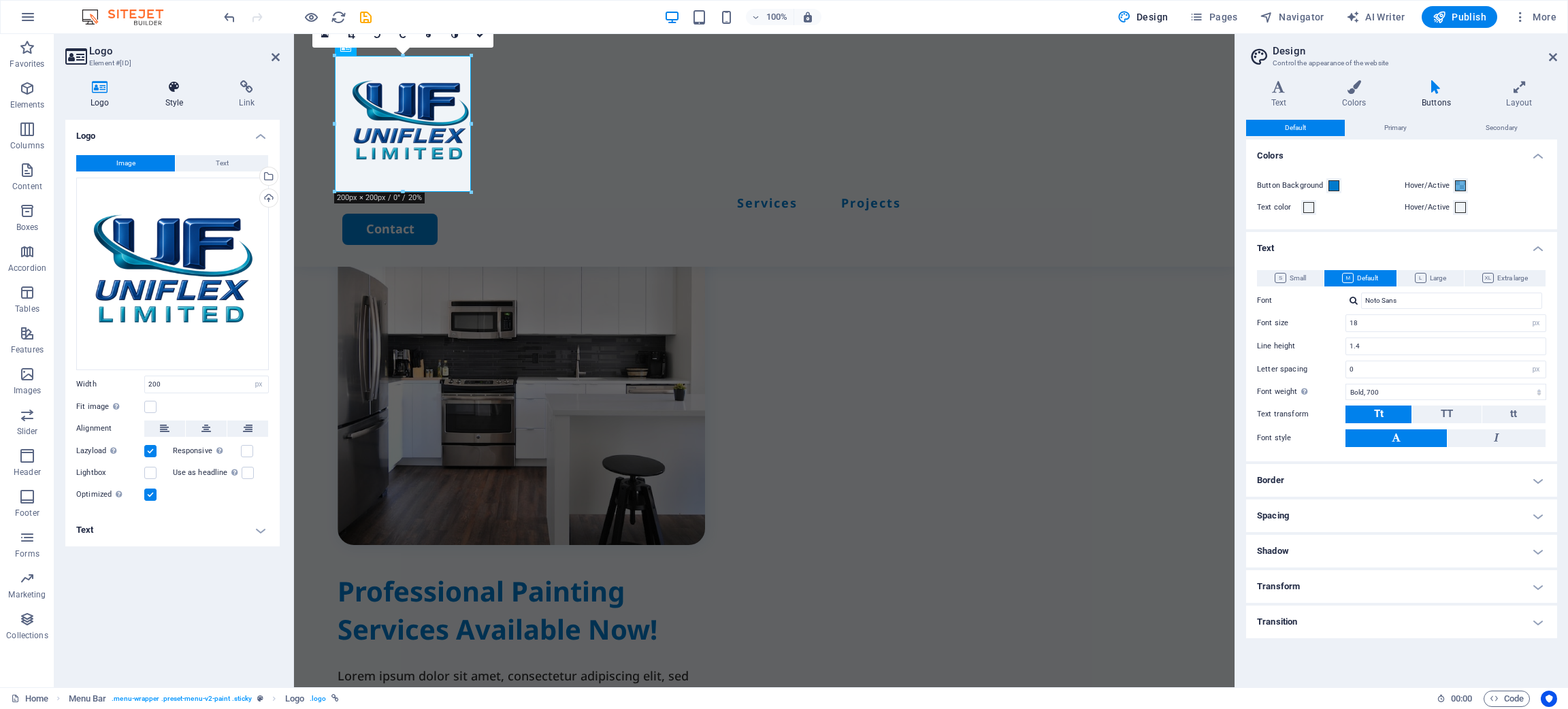 click on "Style" at bounding box center (177, 95) 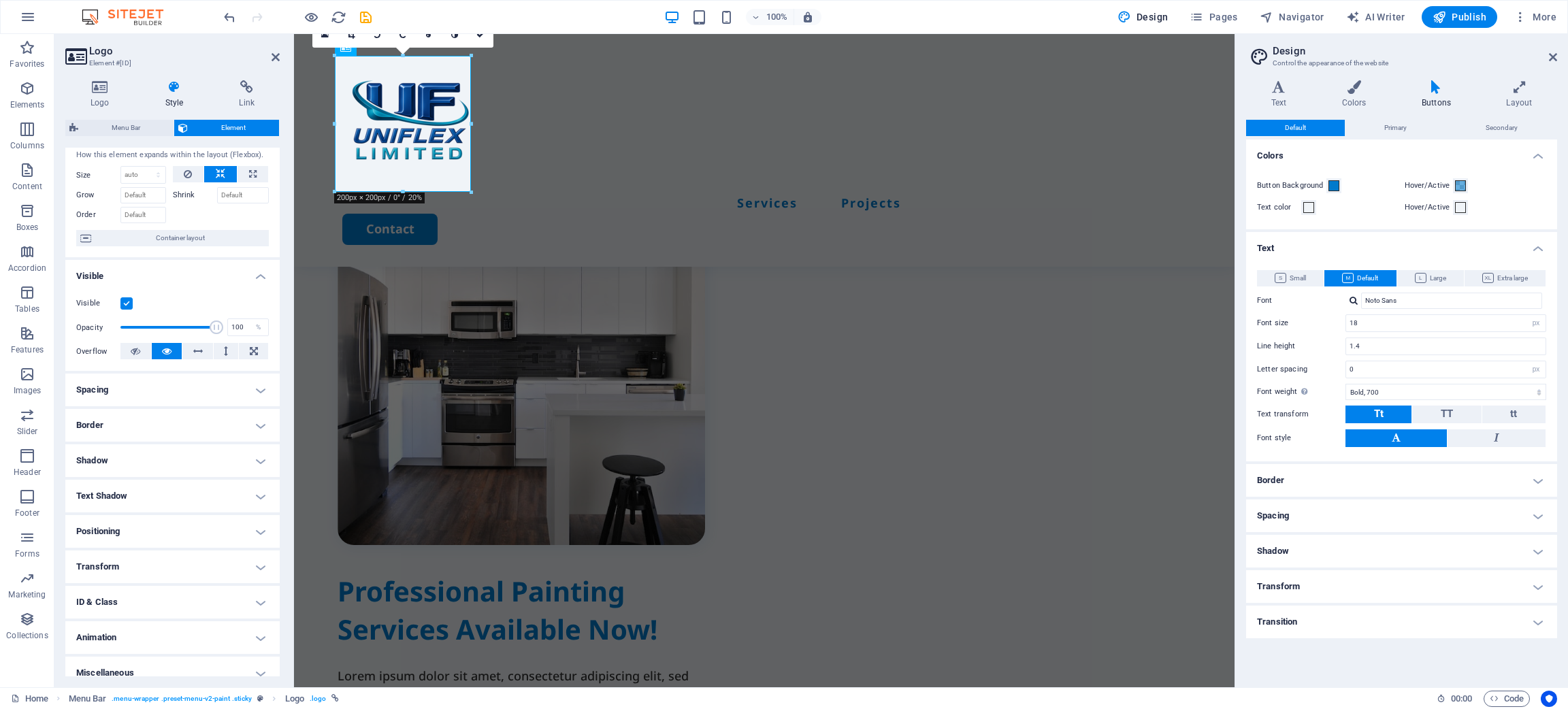 scroll, scrollTop: 46, scrollLeft: 0, axis: vertical 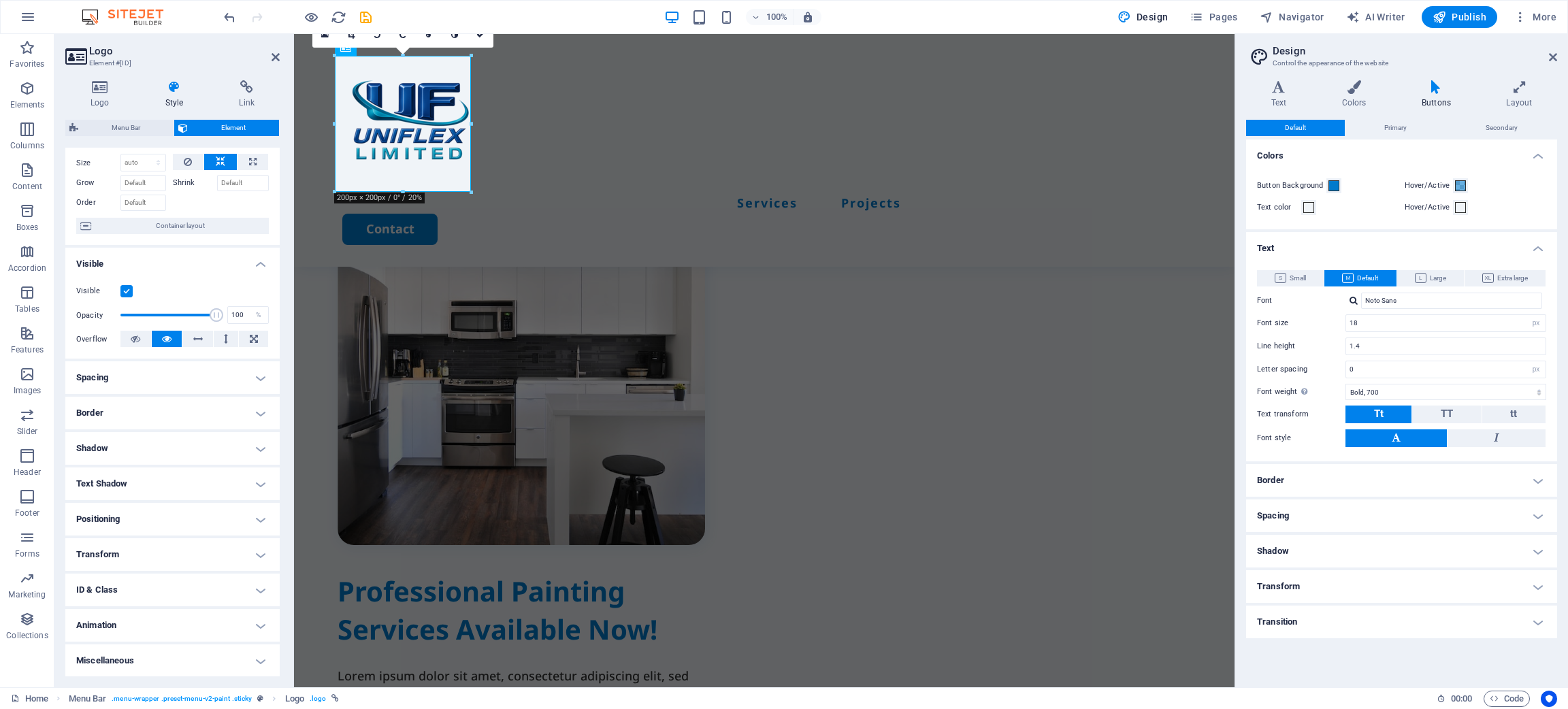 click on "Border" at bounding box center (172, 413) 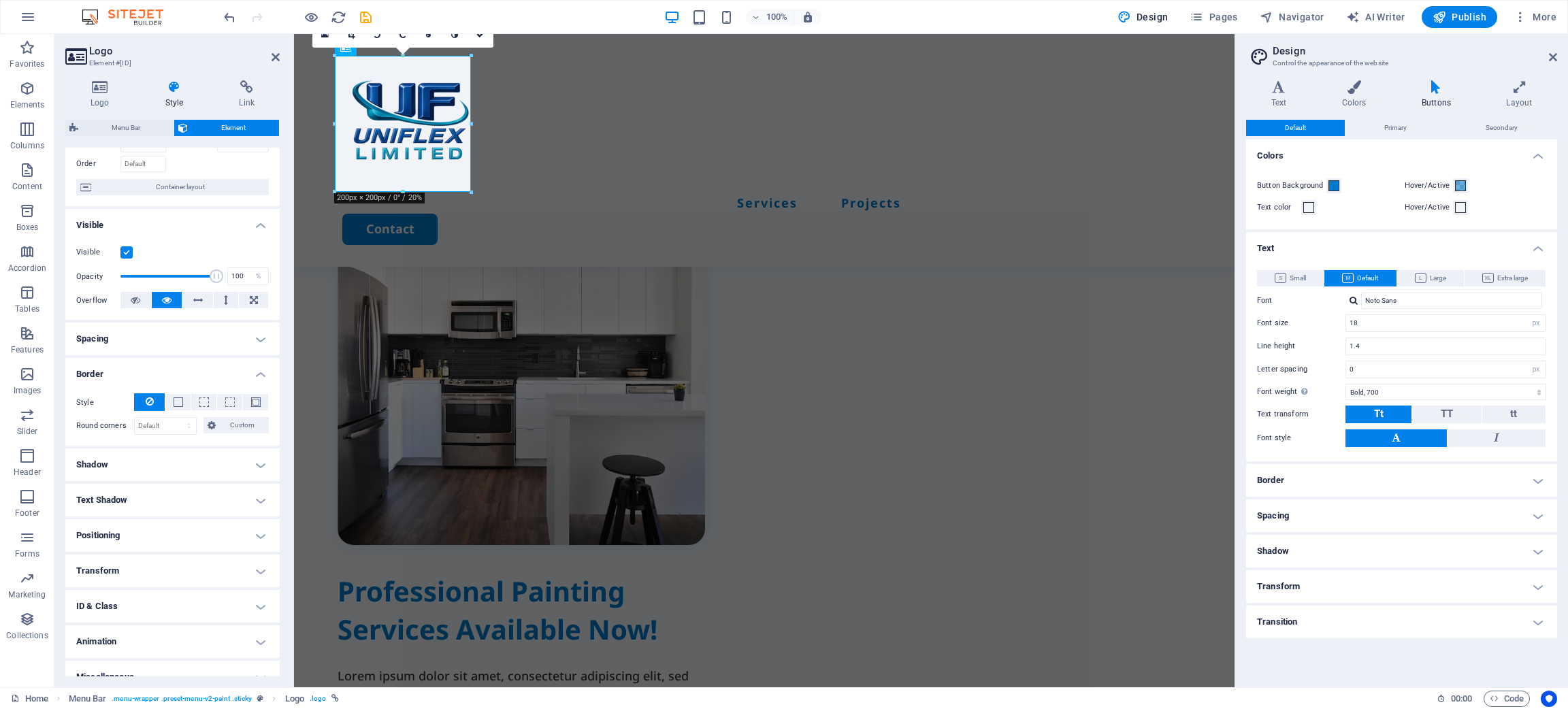 scroll, scrollTop: 100, scrollLeft: 0, axis: vertical 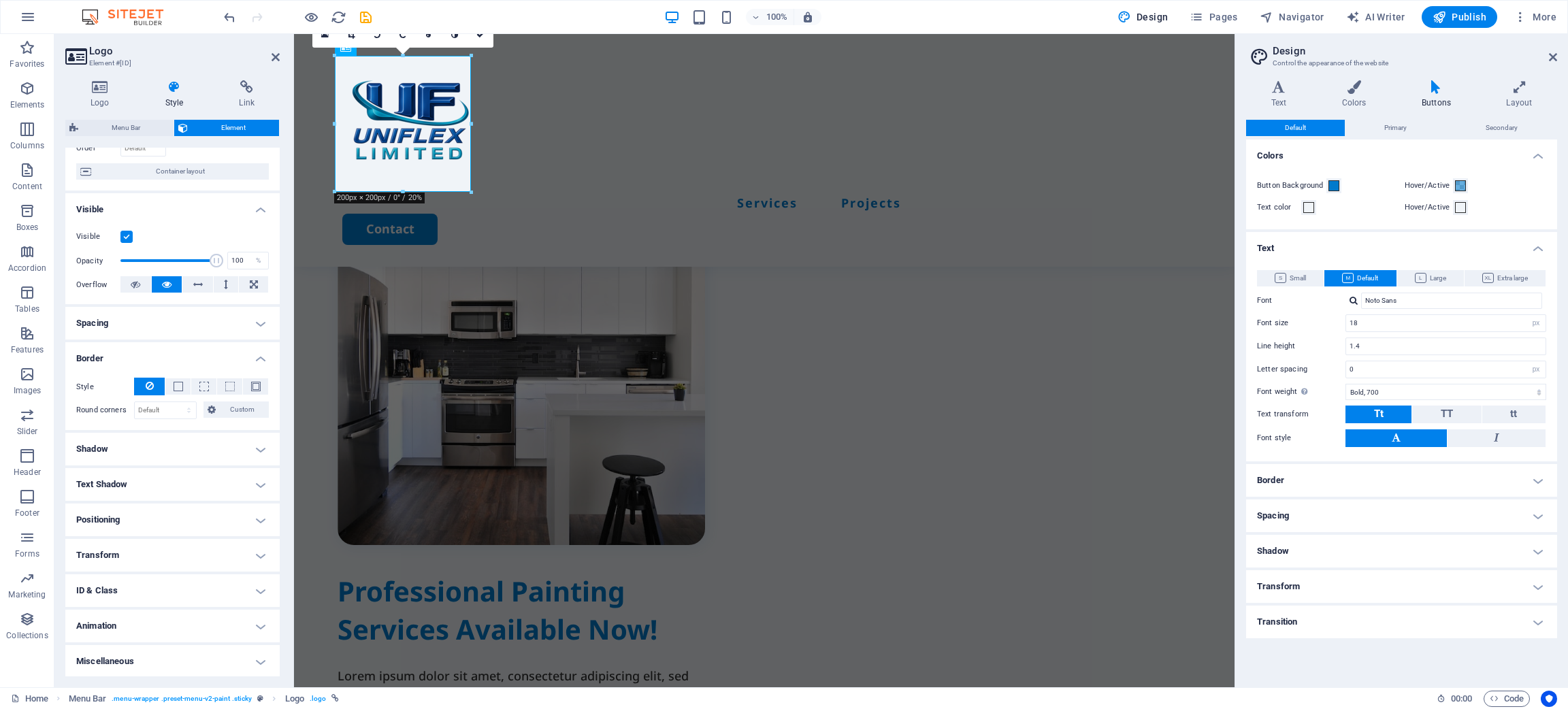 click on "Transform" at bounding box center (172, 555) 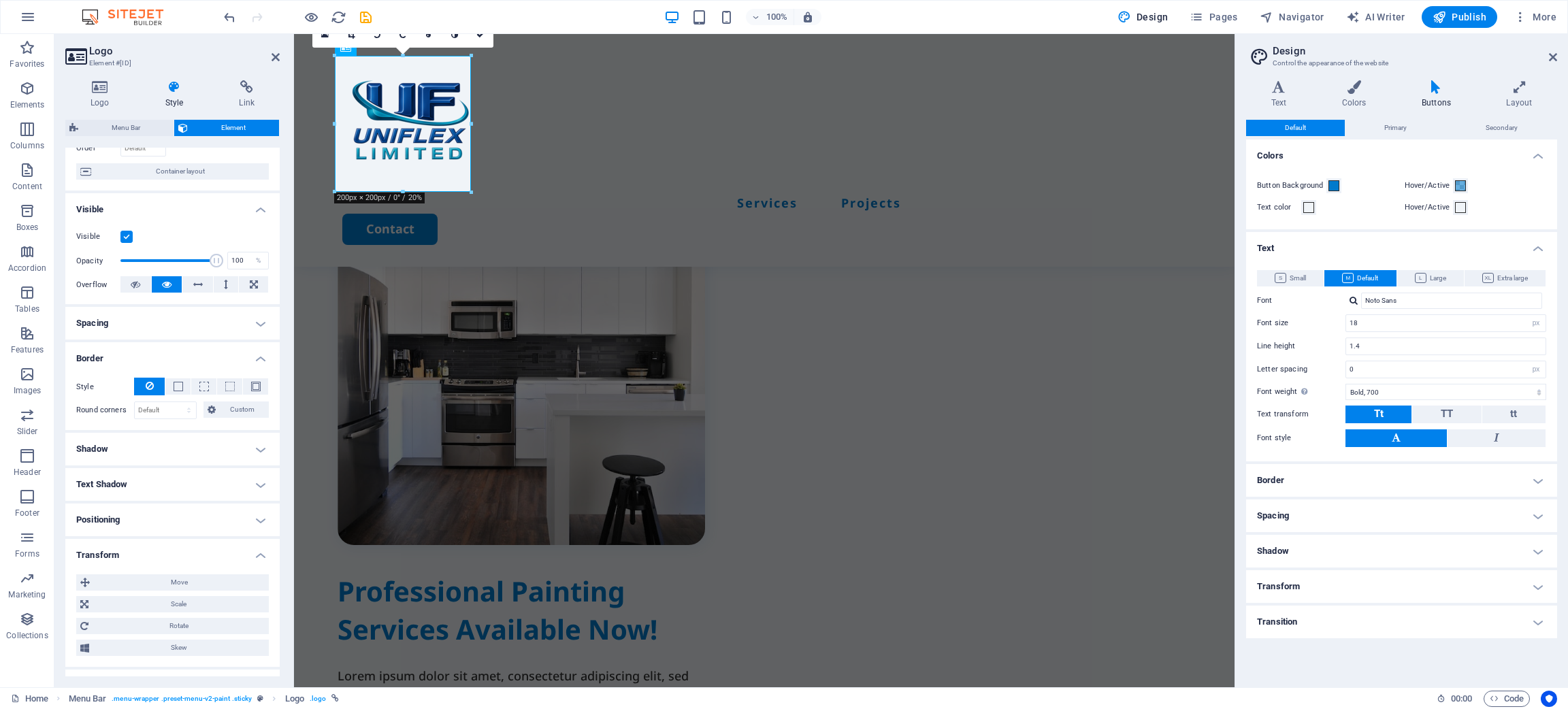 click on "Transform" at bounding box center [172, 551] 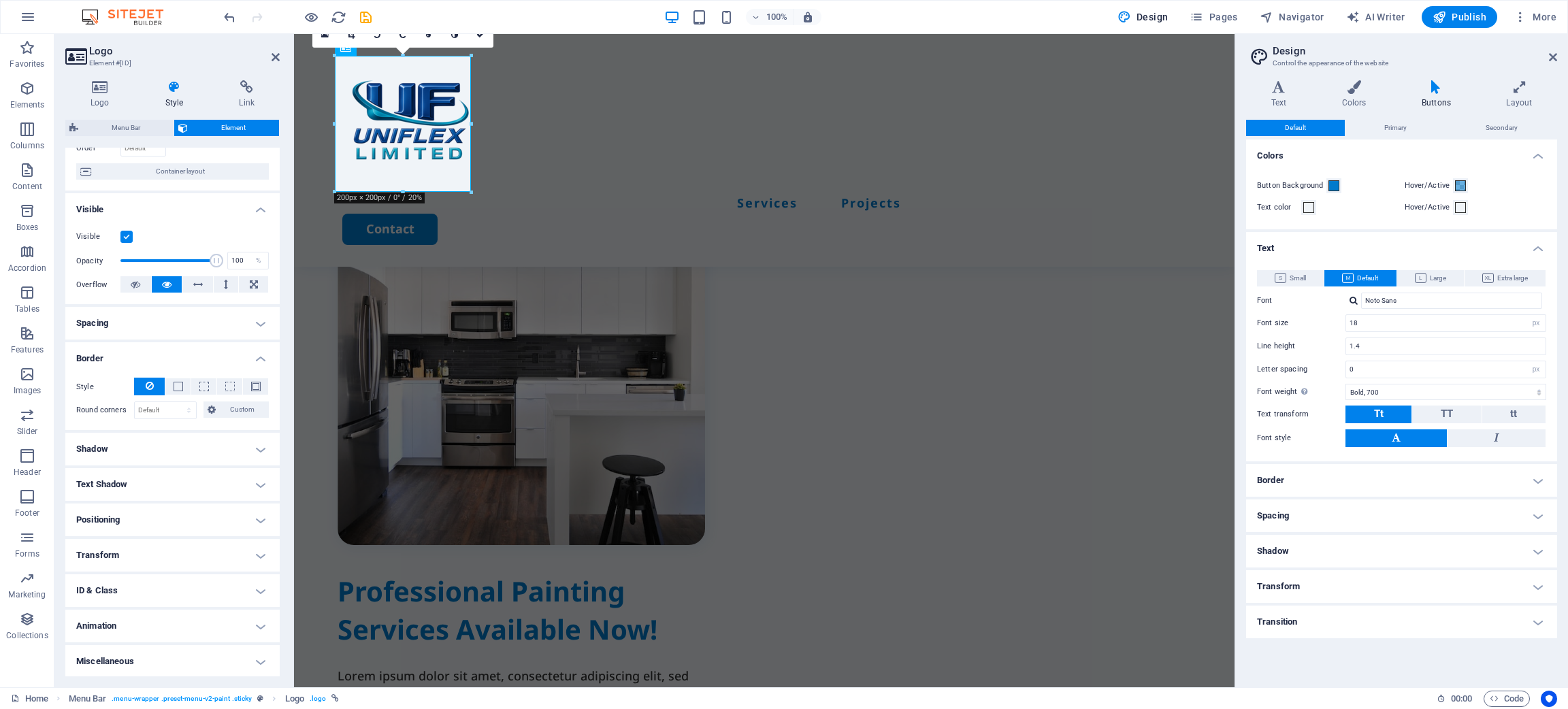 click on "Animation" at bounding box center [172, 626] 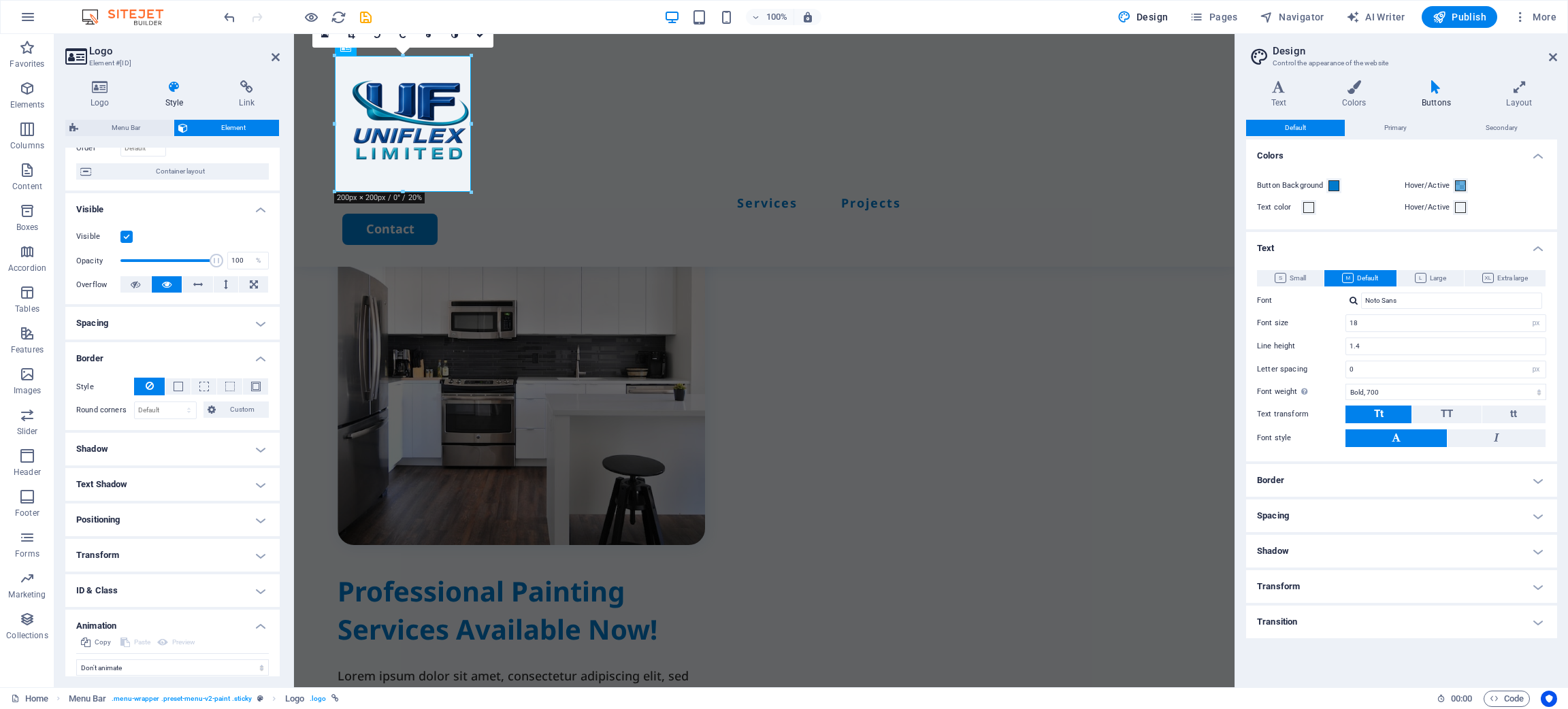 scroll, scrollTop: 144, scrollLeft: 0, axis: vertical 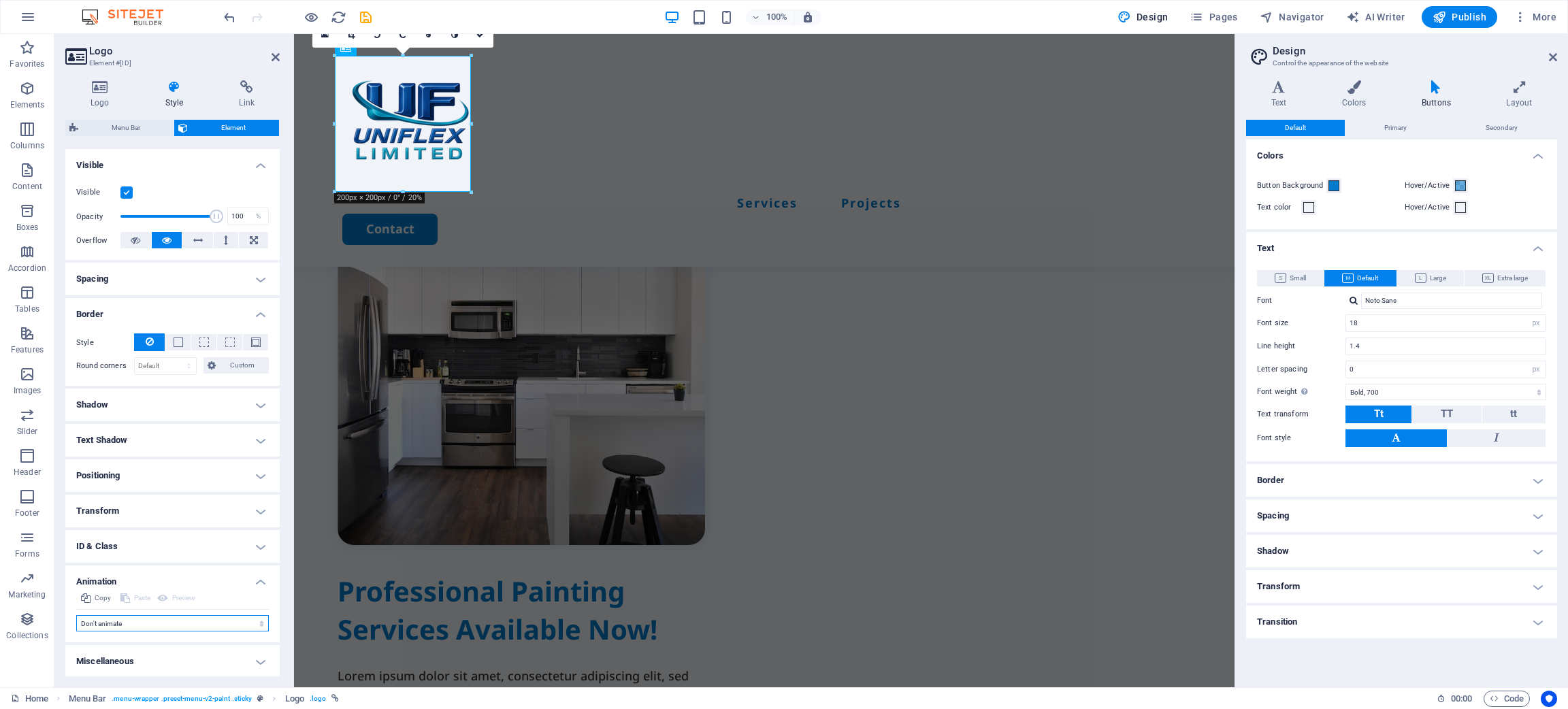 click on "Don't animate Show / Hide Slide up/down Zoom in/out Slide left to right Slide right to left Slide top to bottom Slide bottom to top Pulse Blink Open as overlay" at bounding box center [172, 623] 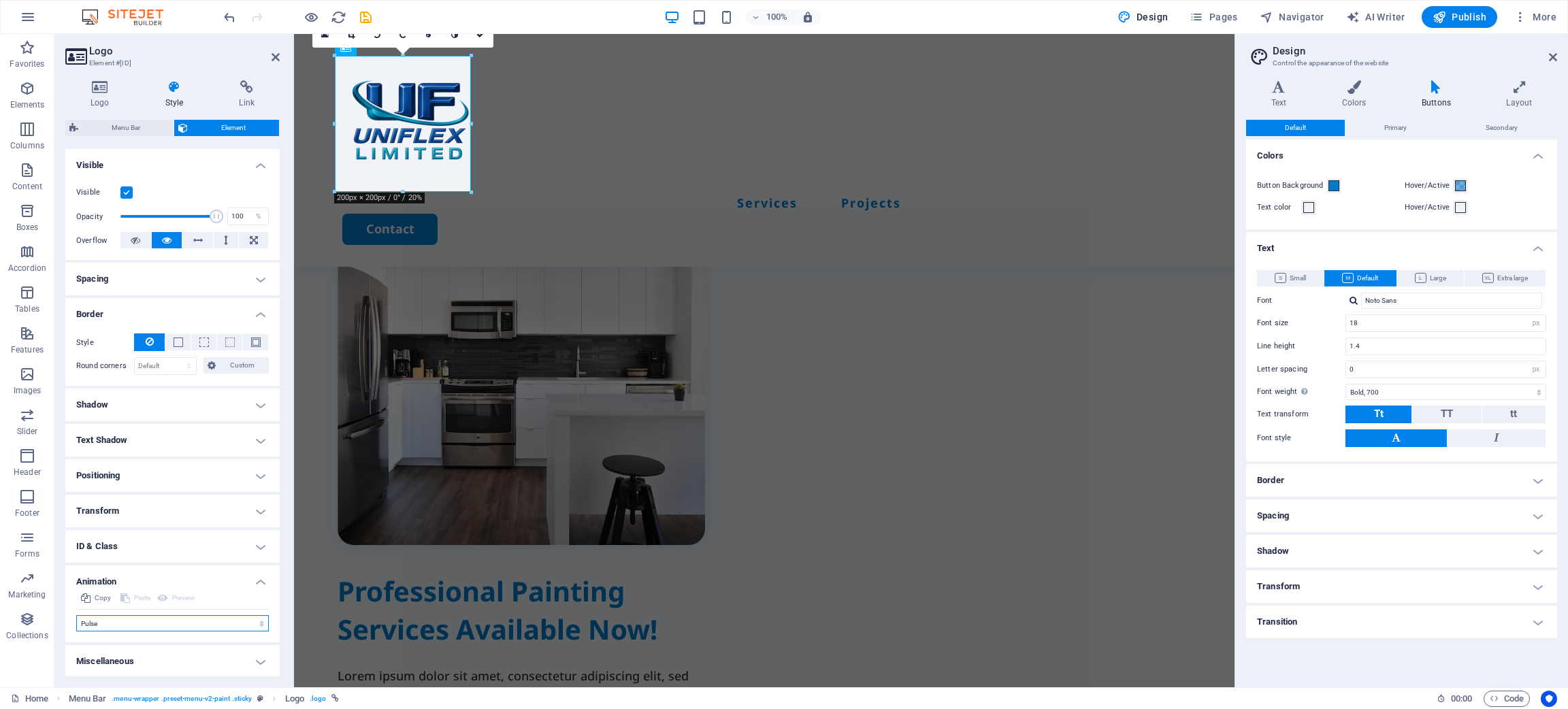 click on "Don't animate Show / Hide Slide up/down Zoom in/out Slide left to right Slide right to left Slide top to bottom Slide bottom to top Pulse Blink Open as overlay" at bounding box center [172, 623] 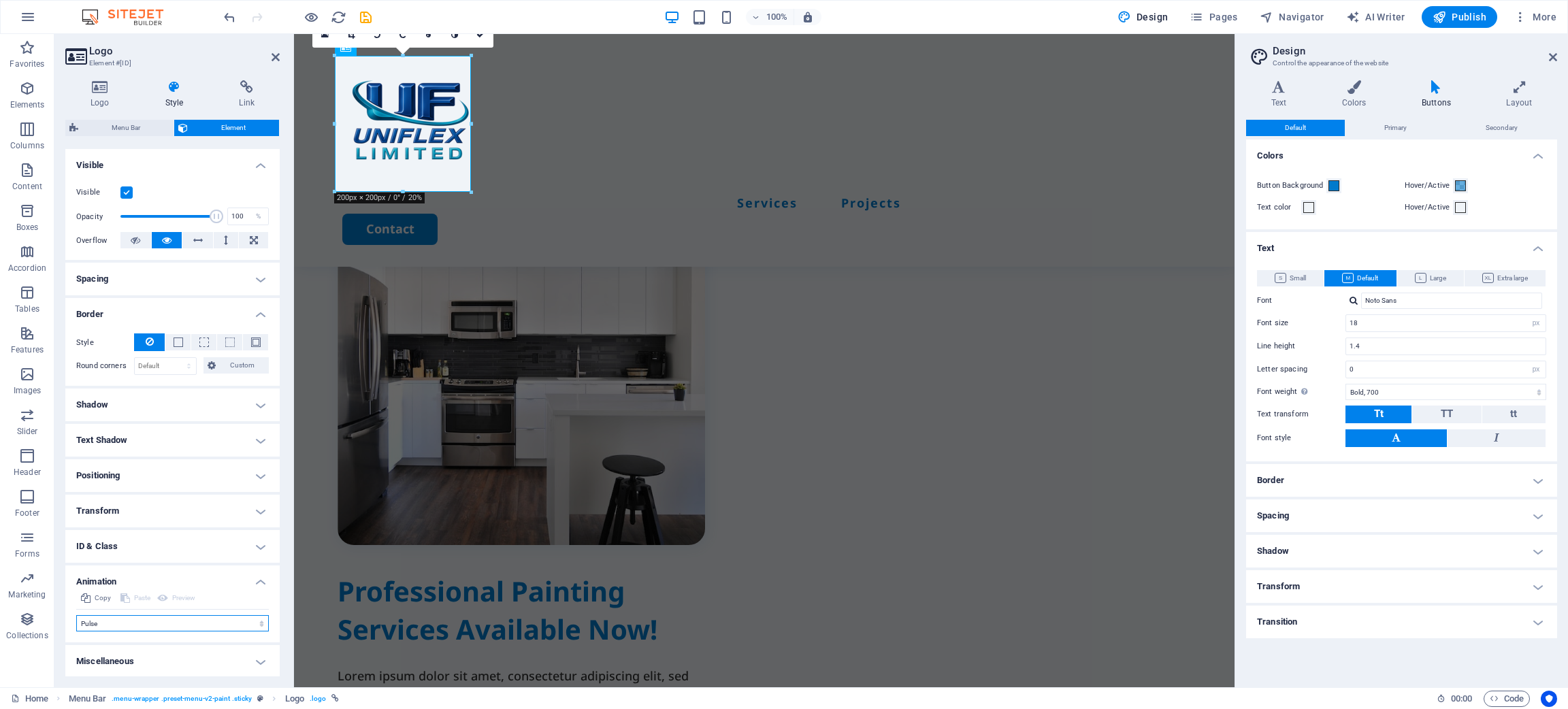 select on "scroll" 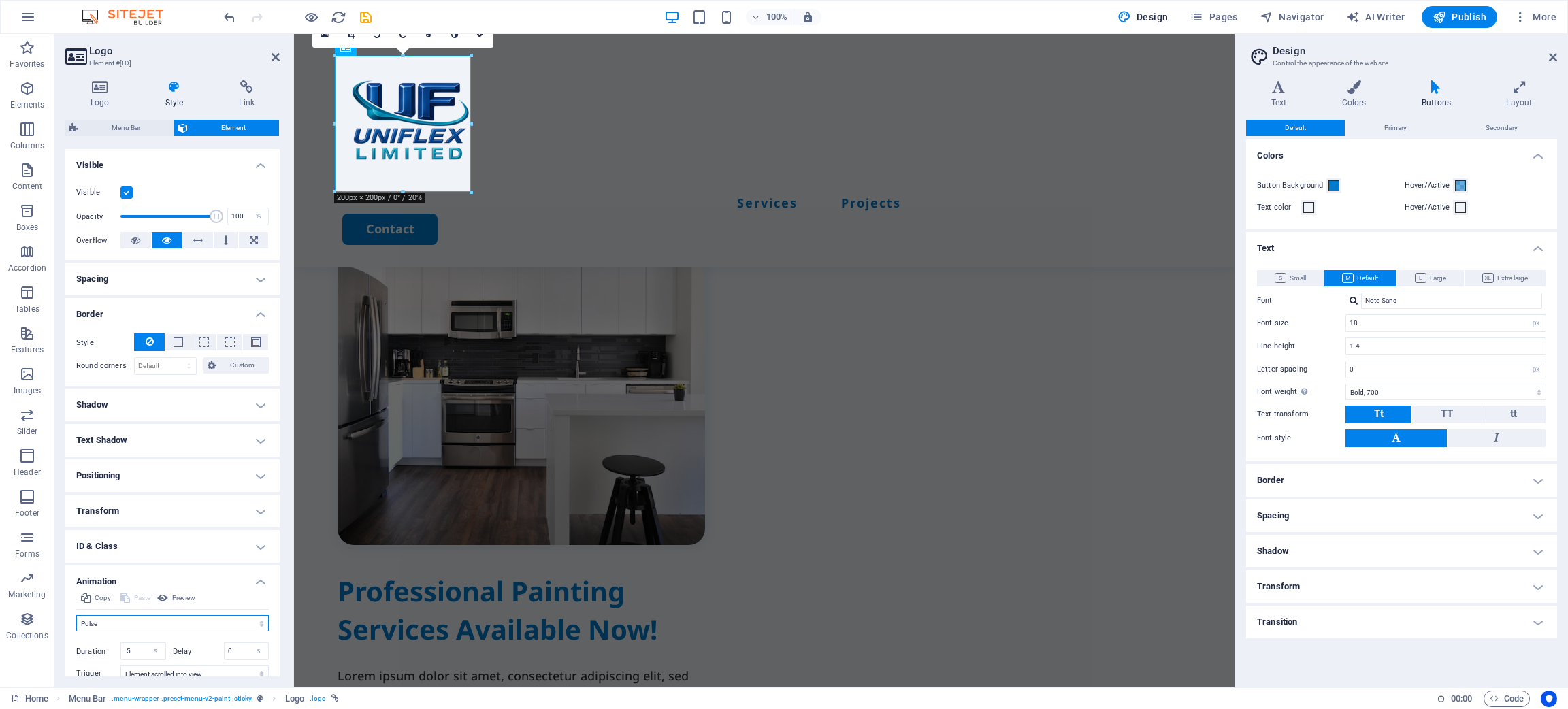 click on "Don't animate Show / Hide Slide up/down Zoom in/out Slide left to right Slide right to left Slide top to bottom Slide bottom to top Pulse Blink Open as overlay" at bounding box center (172, 623) 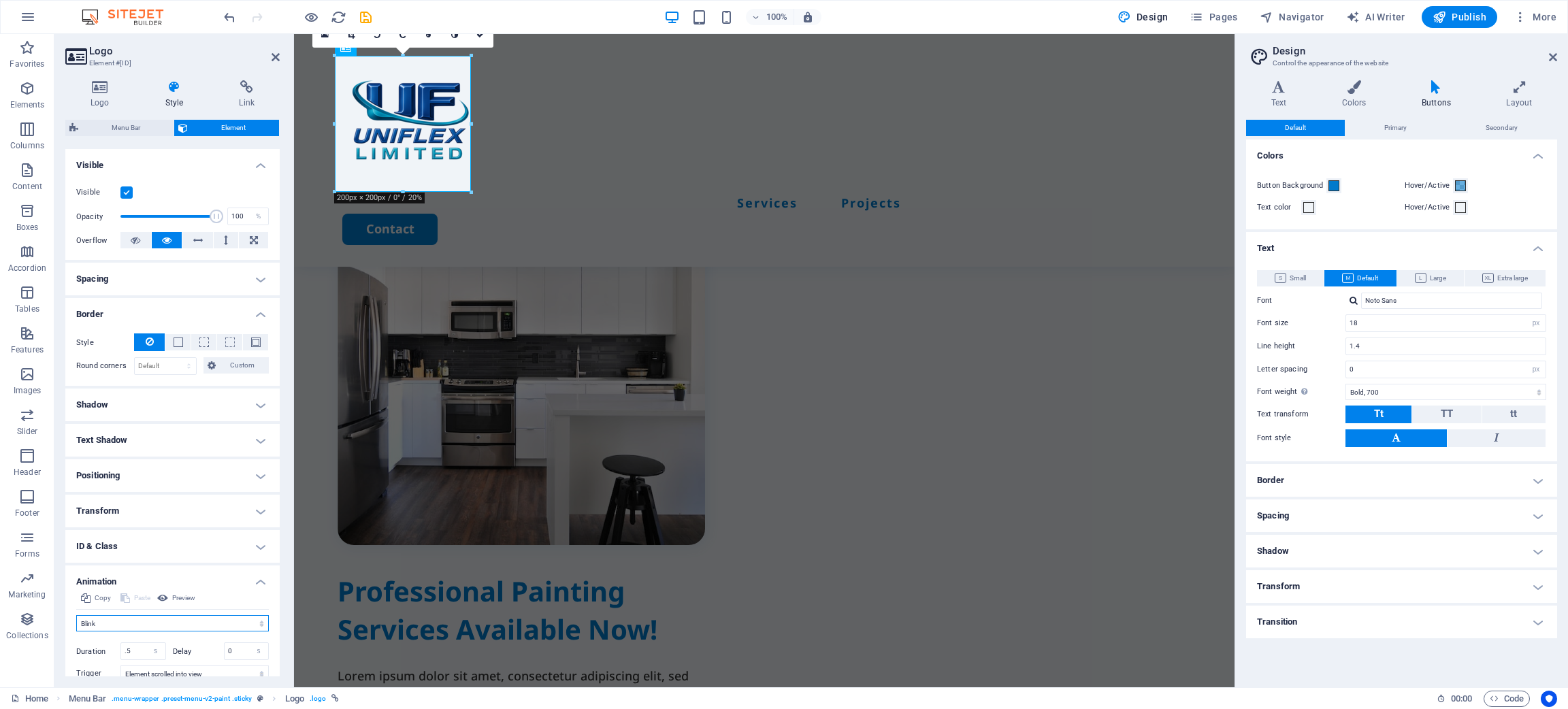 click on "Don't animate Show / Hide Slide up/down Zoom in/out Slide left to right Slide right to left Slide top to bottom Slide bottom to top Pulse Blink Open as overlay" at bounding box center [172, 623] 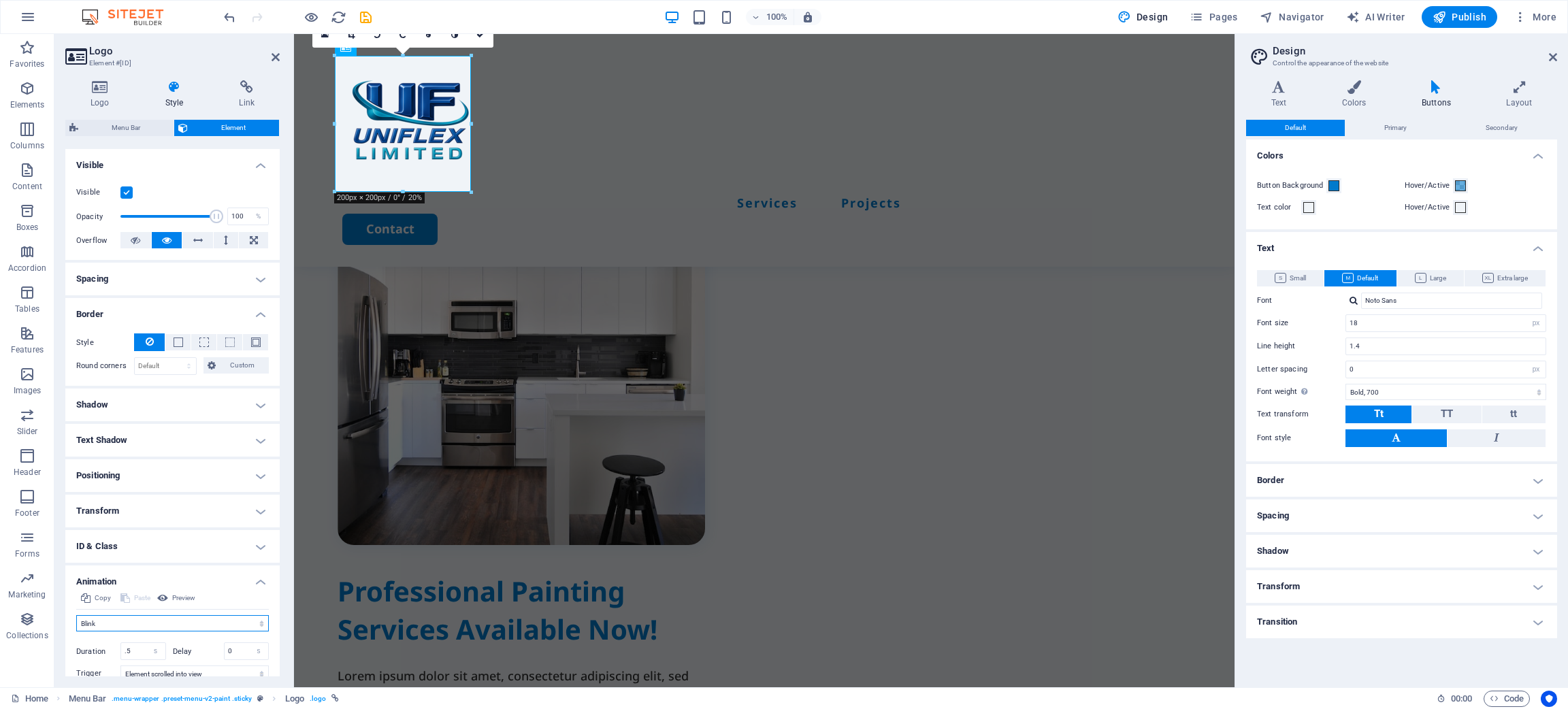 click on "Don't animate Show / Hide Slide up/down Zoom in/out Slide left to right Slide right to left Slide top to bottom Slide bottom to top Pulse Blink Open as overlay" at bounding box center (172, 623) 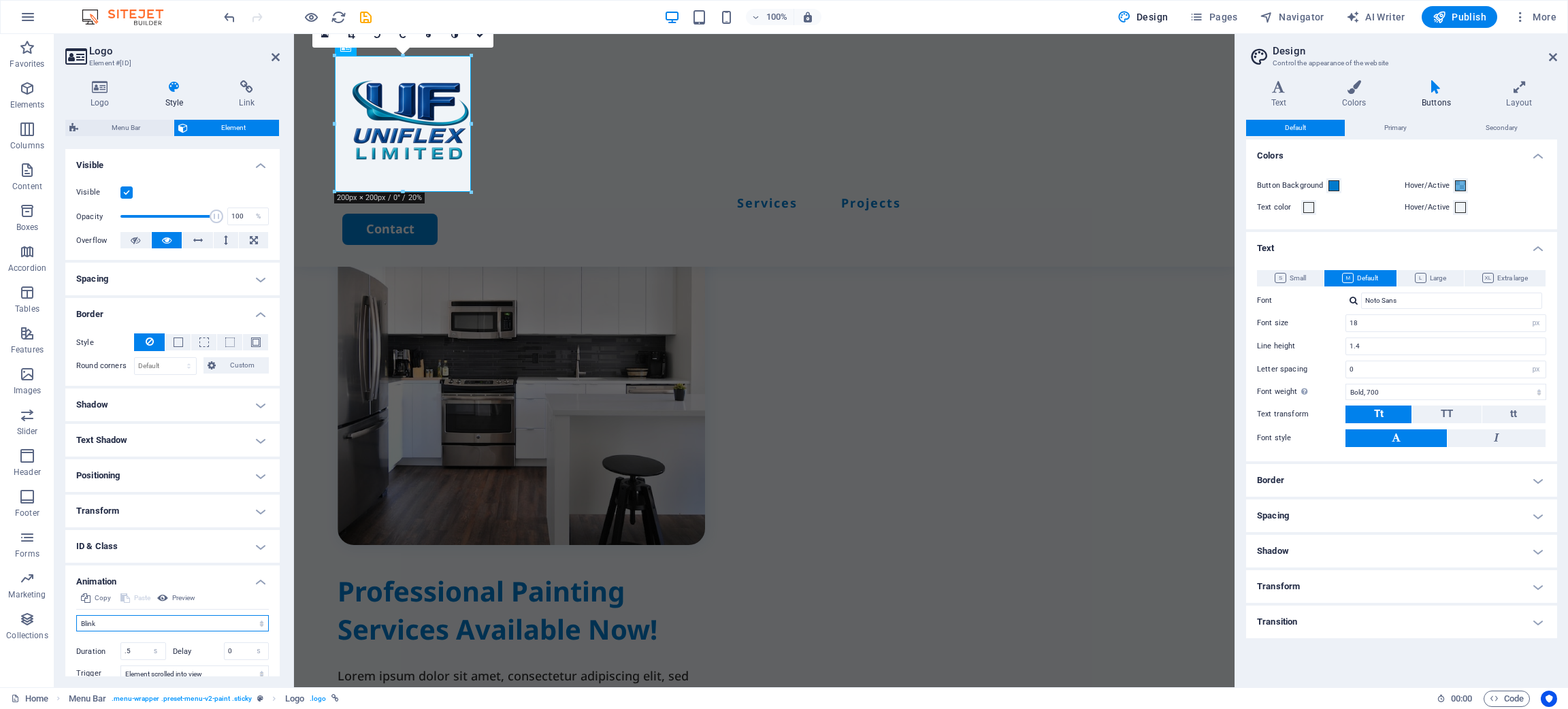 select on "shrink" 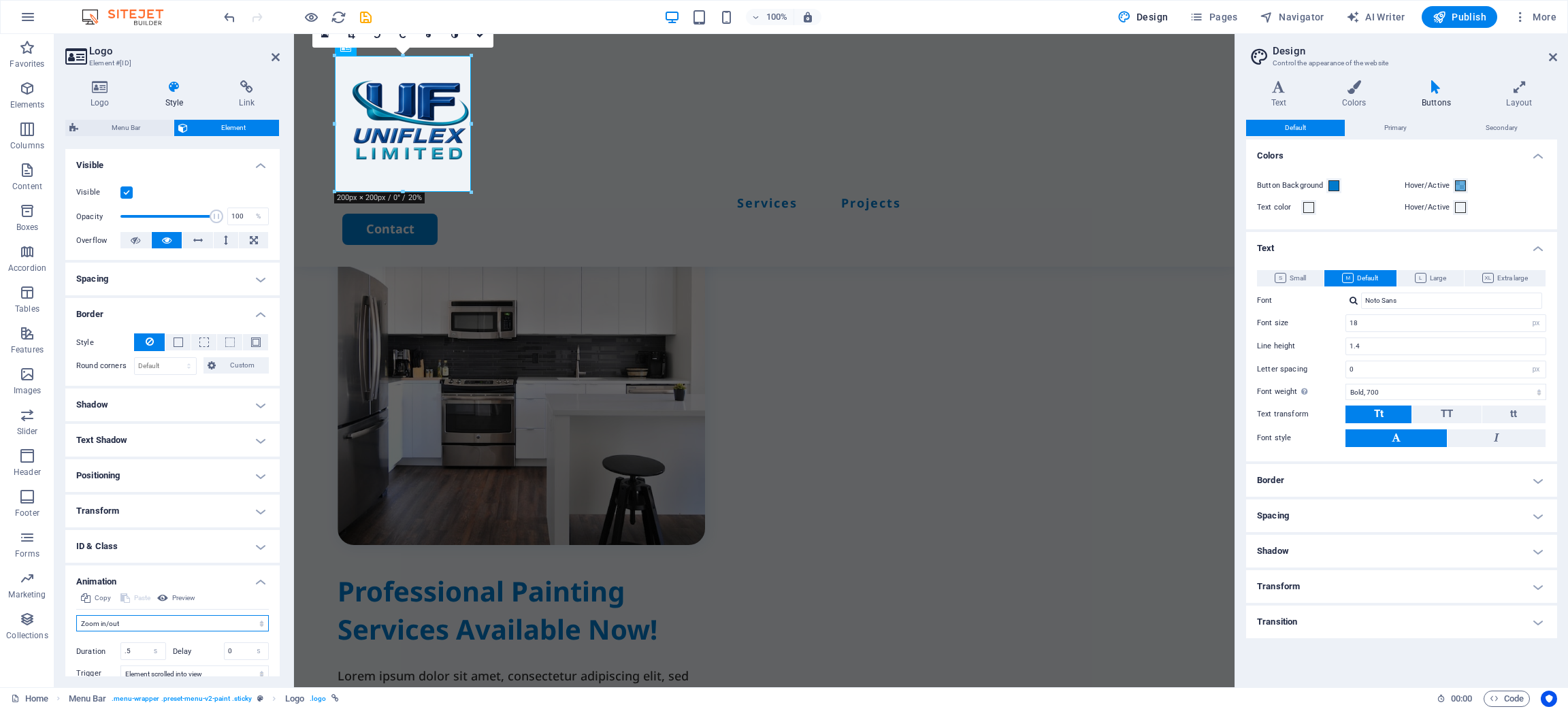 click on "Don't animate Show / Hide Slide up/down Zoom in/out Slide left to right Slide right to left Slide top to bottom Slide bottom to top Pulse Blink Open as overlay" at bounding box center [172, 623] 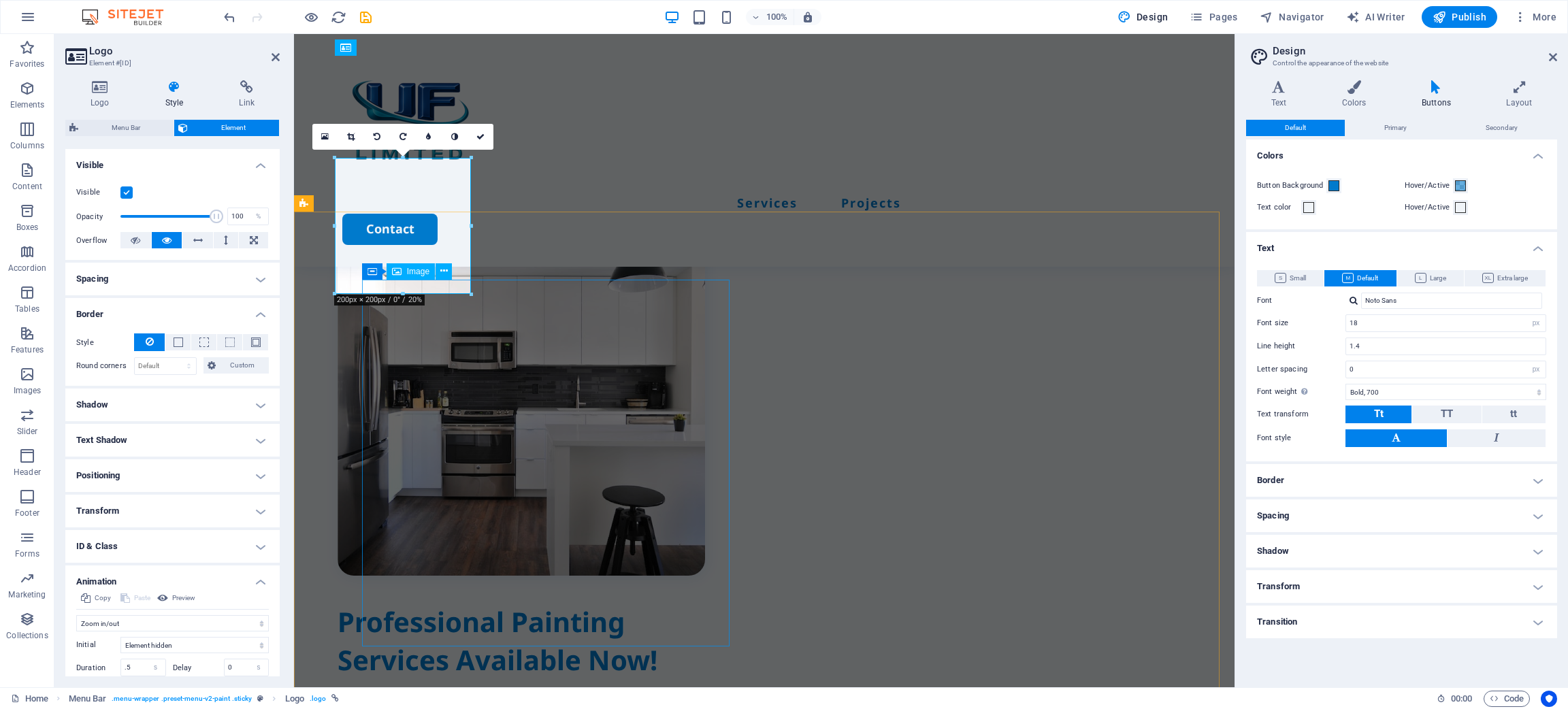 scroll, scrollTop: 512, scrollLeft: 0, axis: vertical 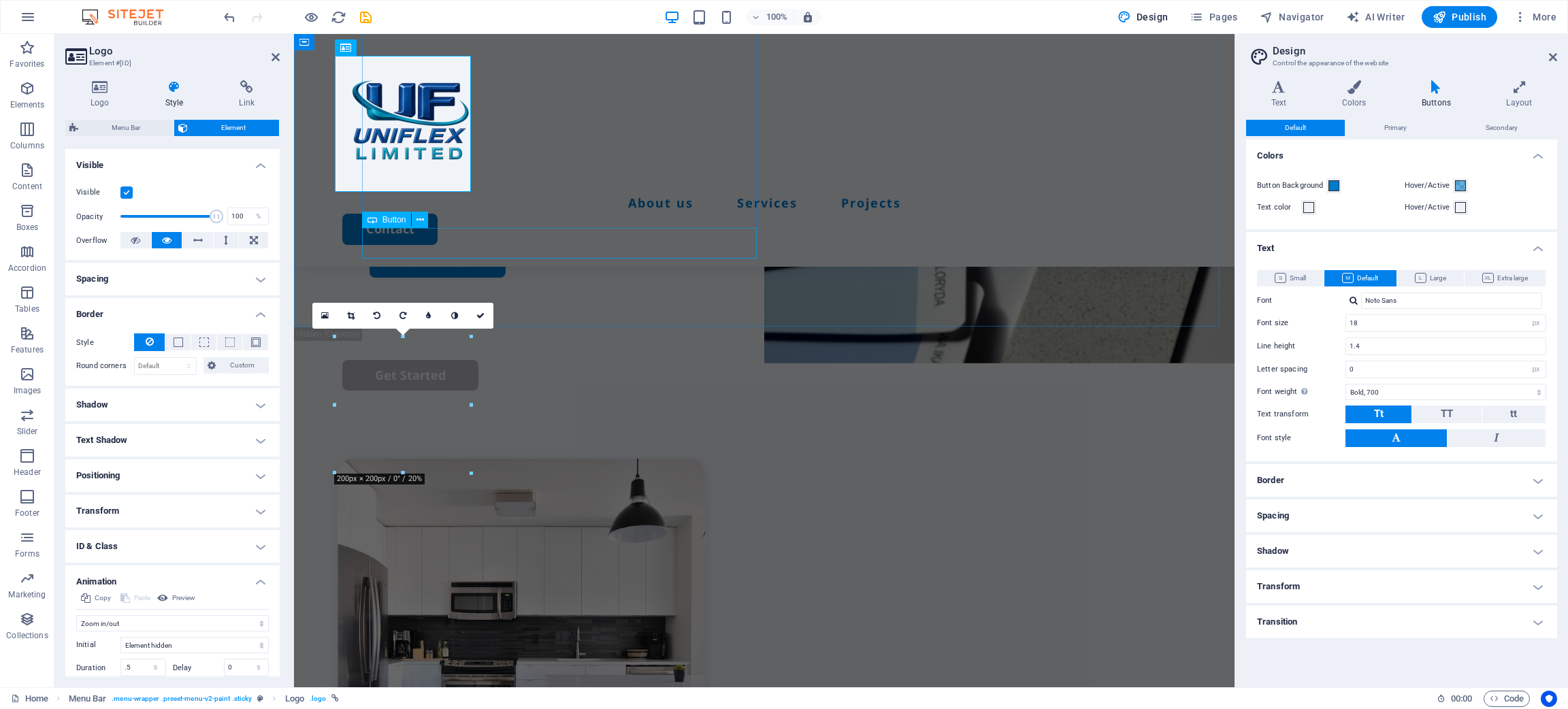 drag, startPoint x: 402, startPoint y: 336, endPoint x: 414, endPoint y: 228, distance: 108.6646 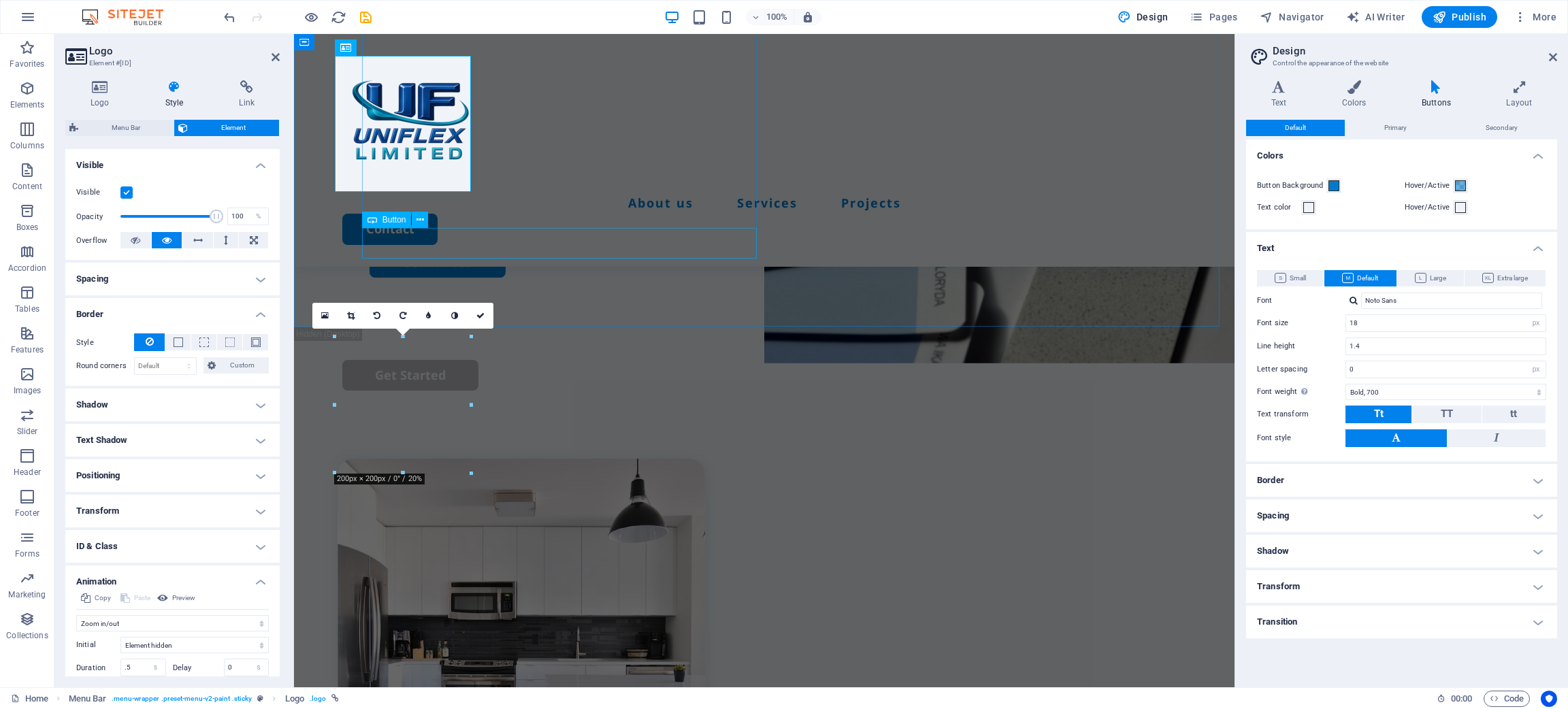 click on "Container   H1   Container   Container   Text   Spacer   Container   Container   Container   Menu Bar   Logo   Menu   Button   Container   Container   2 columns   Container   Container   Button   Spacer   Container   Image   Container   Container   H2   Container   Text 180 170 160 150 140 130 120 110 100 90 80 70 60 50 40 30 20 10 0 -10 -20 -30 -40 -50 -60 -70 -80 -90 -100 -110 -120 -130 -140 -150 -160 -170 200px × 200px / 0° / 20% 16:10 16:9 4:3 1:1 1:2 0   Spacer   Button" at bounding box center [764, 245] 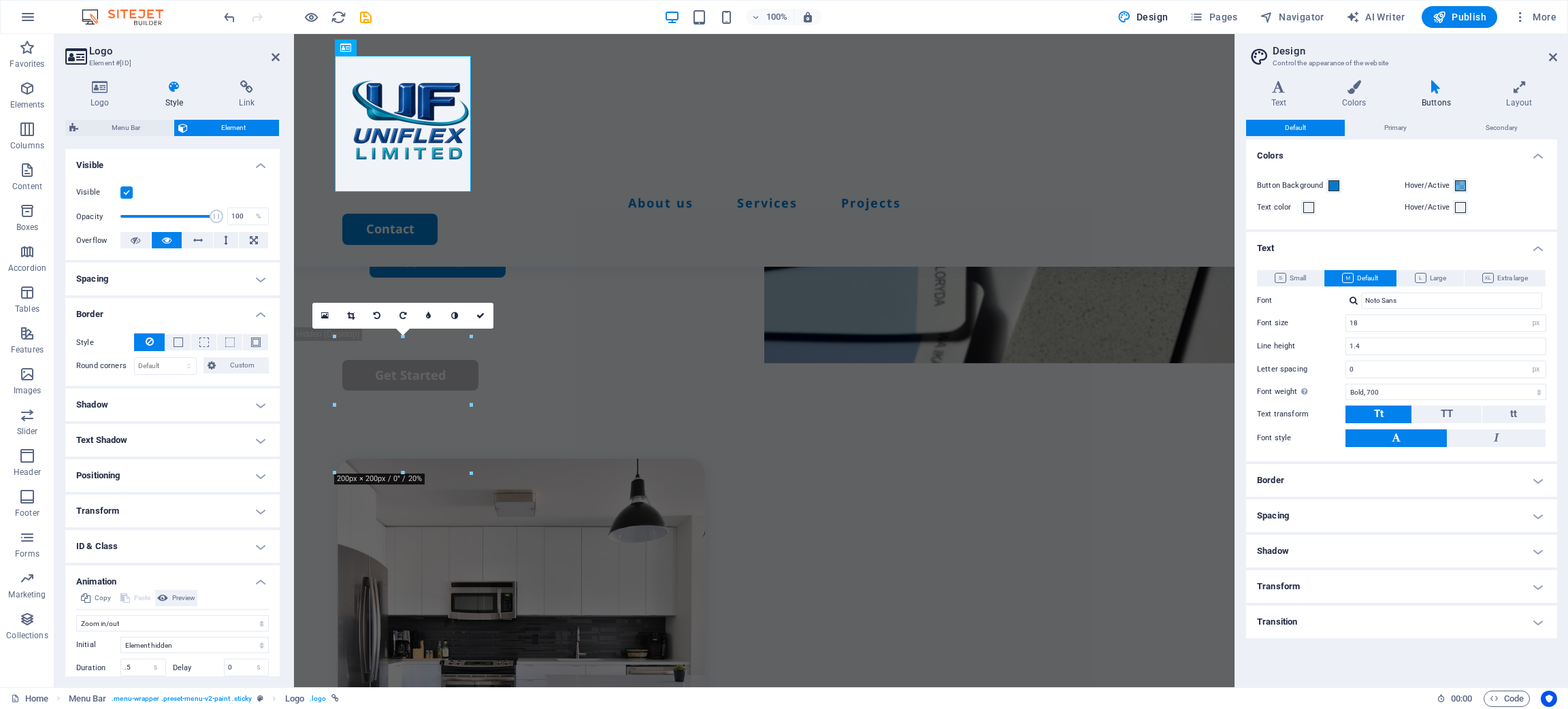 scroll, scrollTop: 240, scrollLeft: 0, axis: vertical 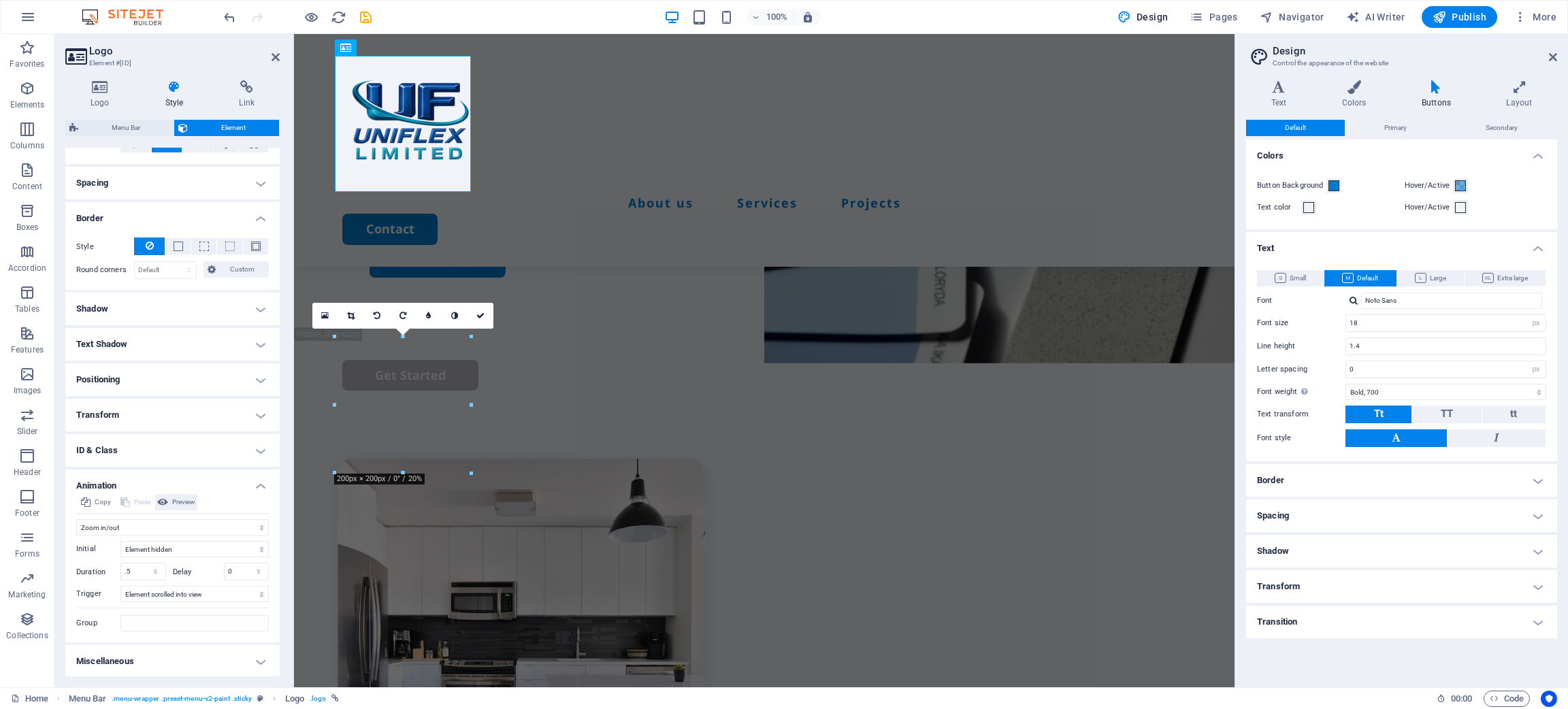 click on "Preview" at bounding box center [184, 502] 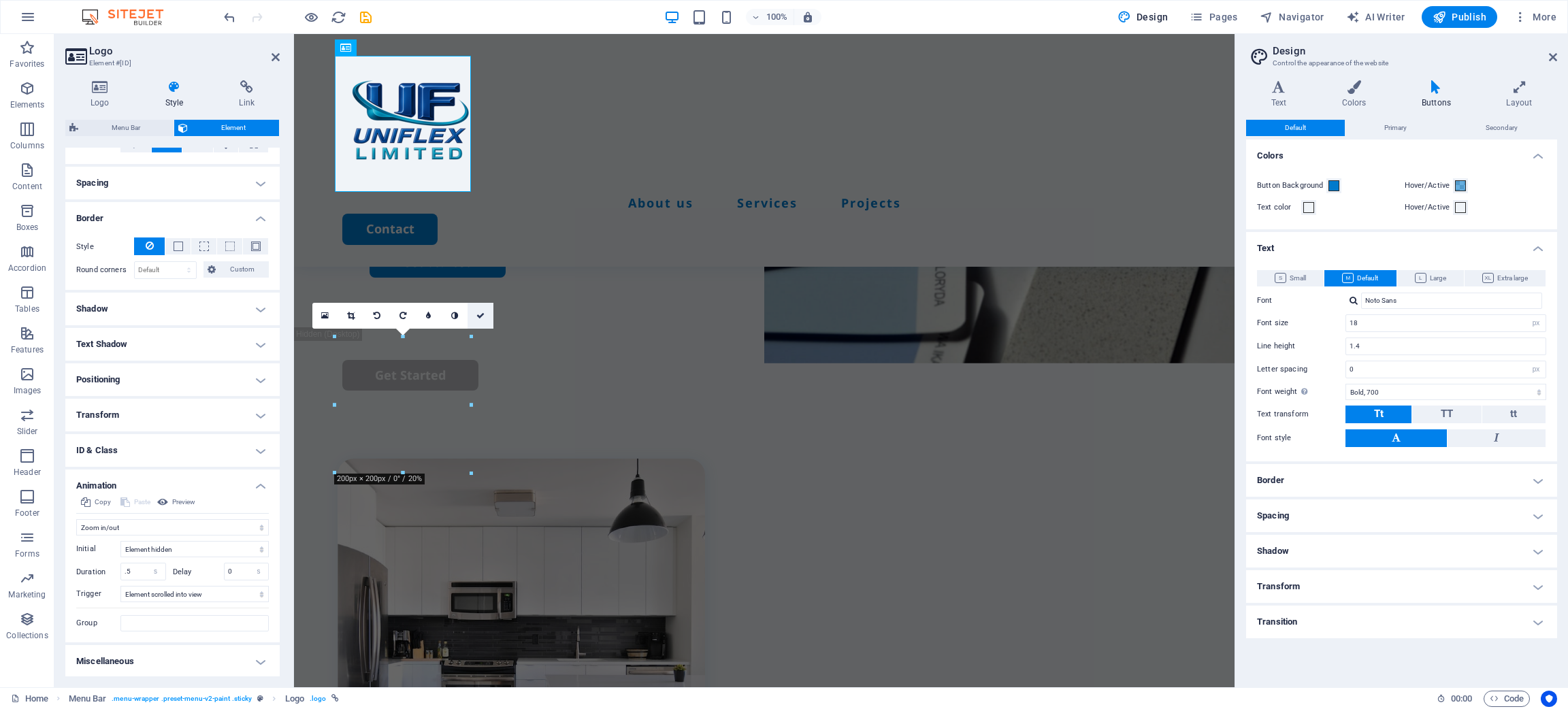 click at bounding box center (480, 316) 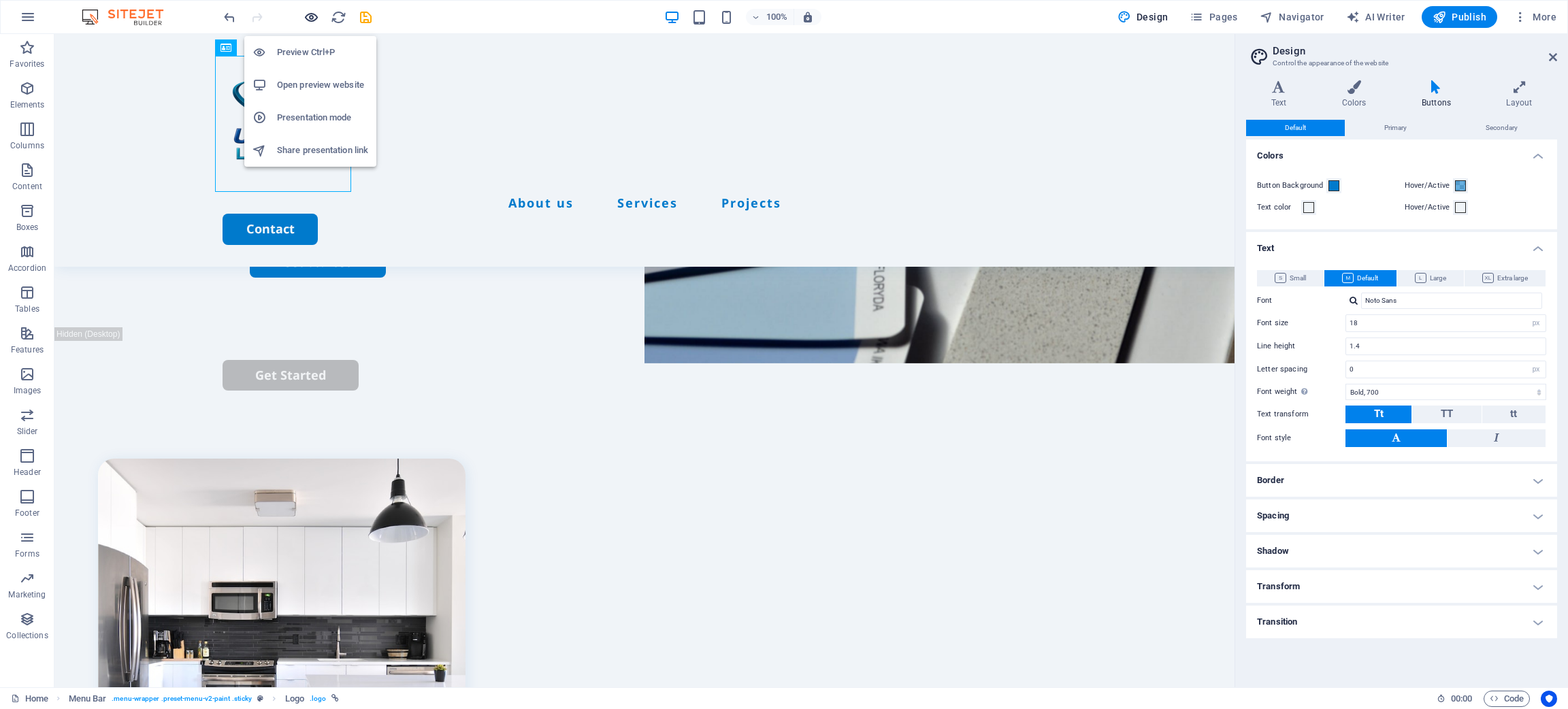 click at bounding box center (311, 17) 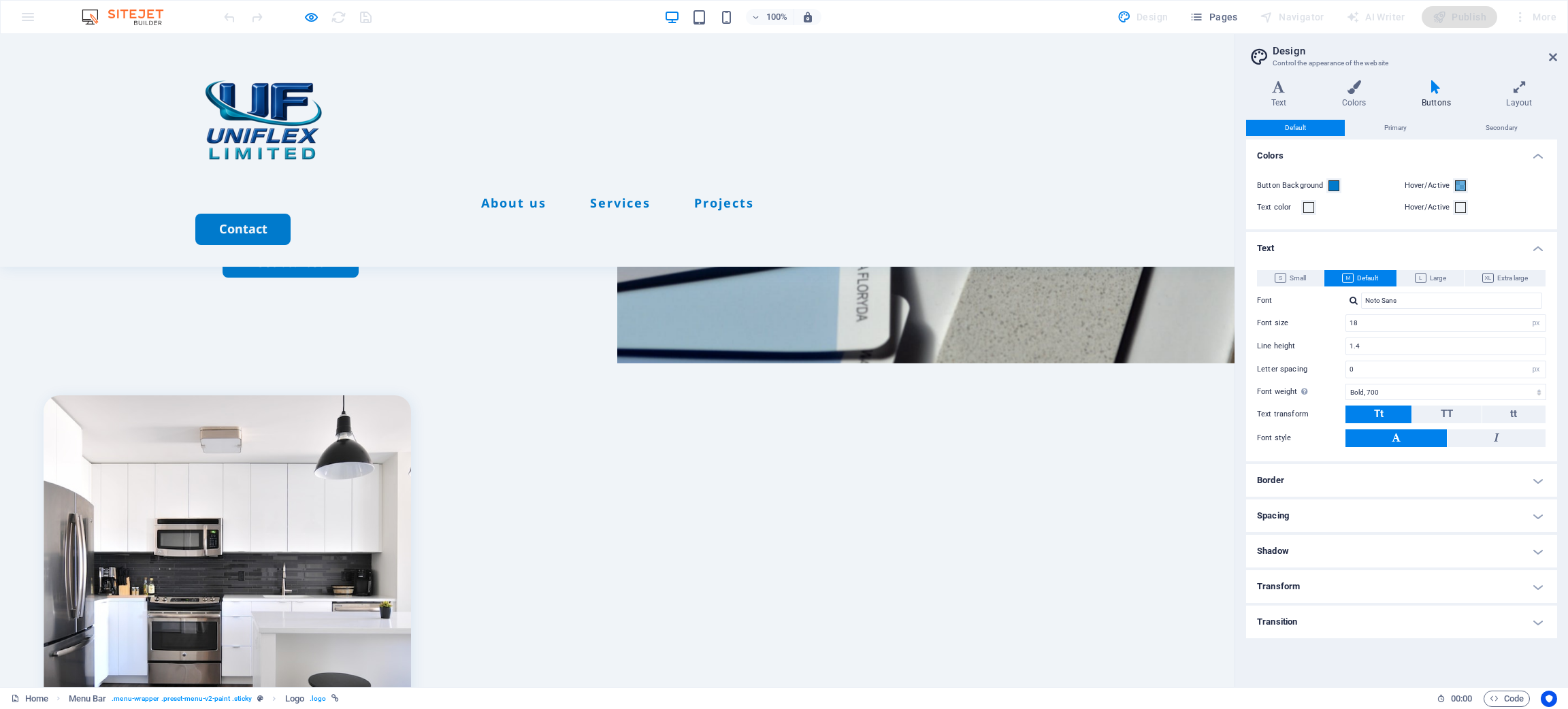 click on "About us Services Projects Contact" at bounding box center (617, 150) 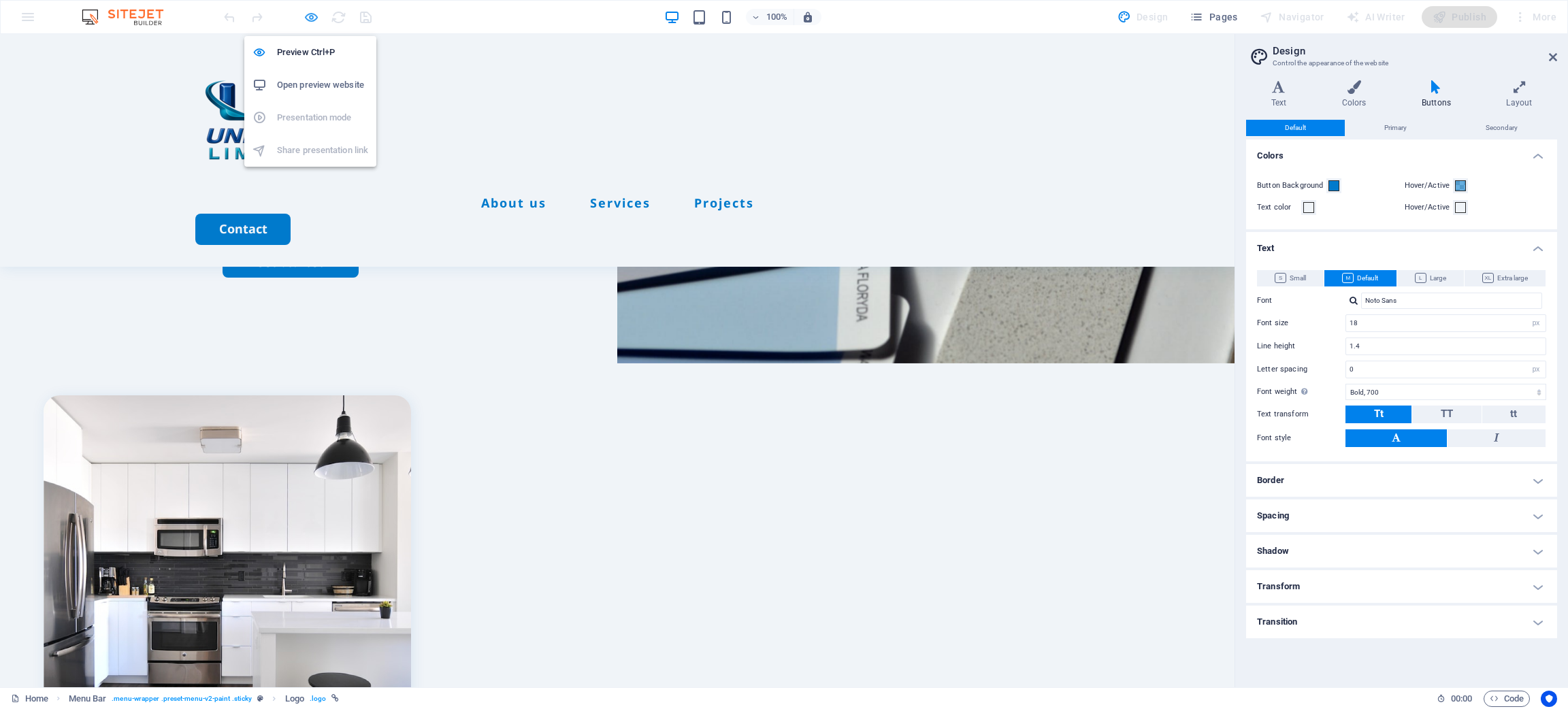 click at bounding box center [311, 17] 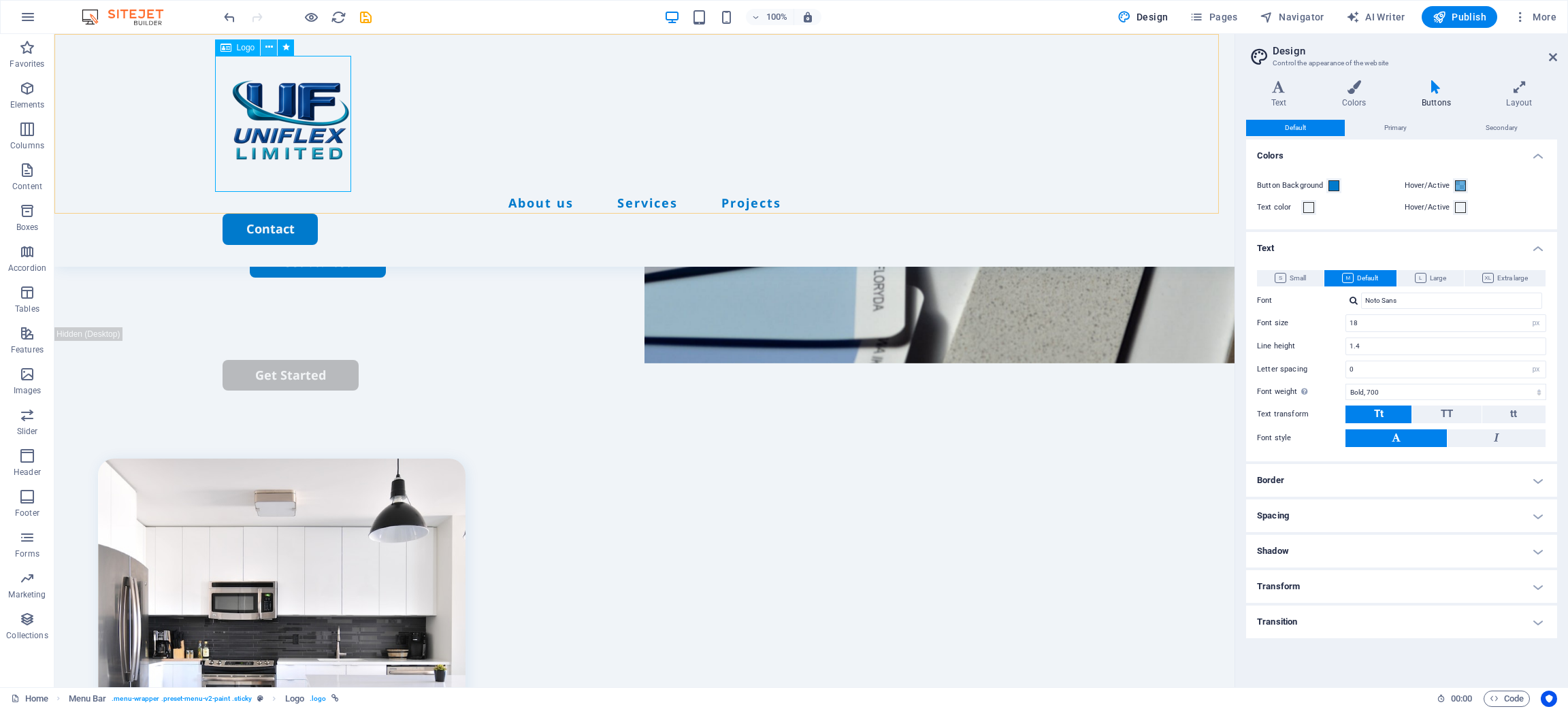 click at bounding box center [269, 47] 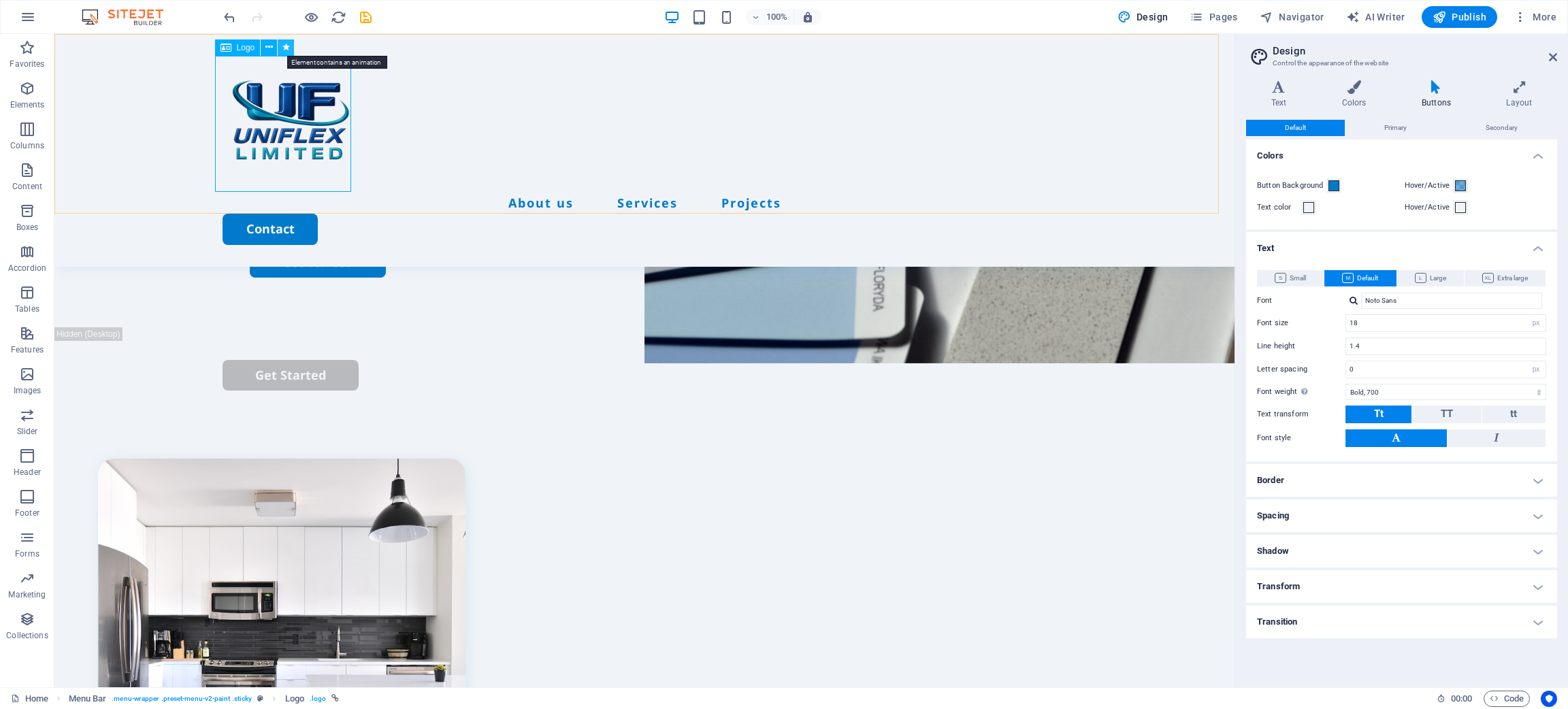click at bounding box center [286, 47] 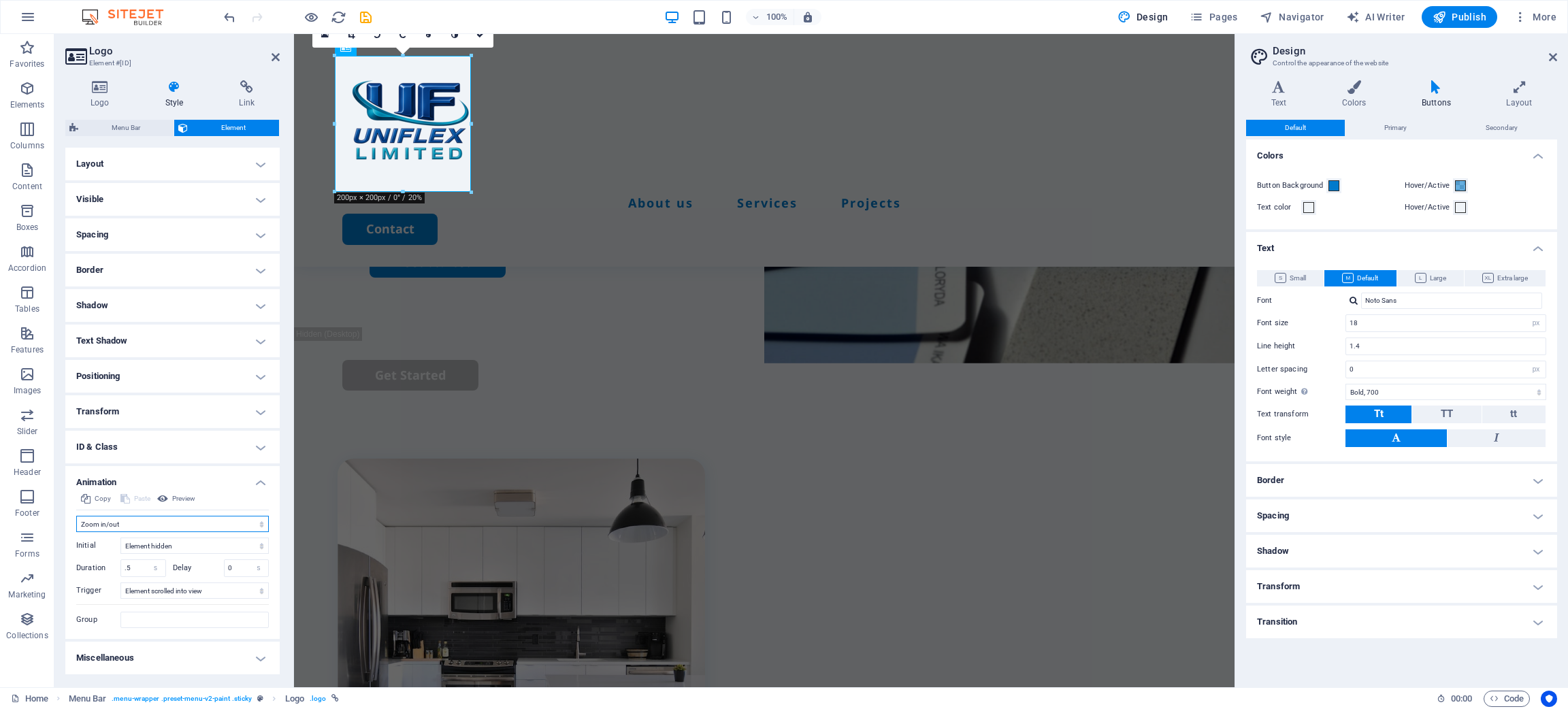 click on "Don't animate Show / Hide Slide up/down Zoom in/out Slide left to right Slide right to left Slide top to bottom Slide bottom to top Pulse Blink Open as overlay" at bounding box center (172, 524) 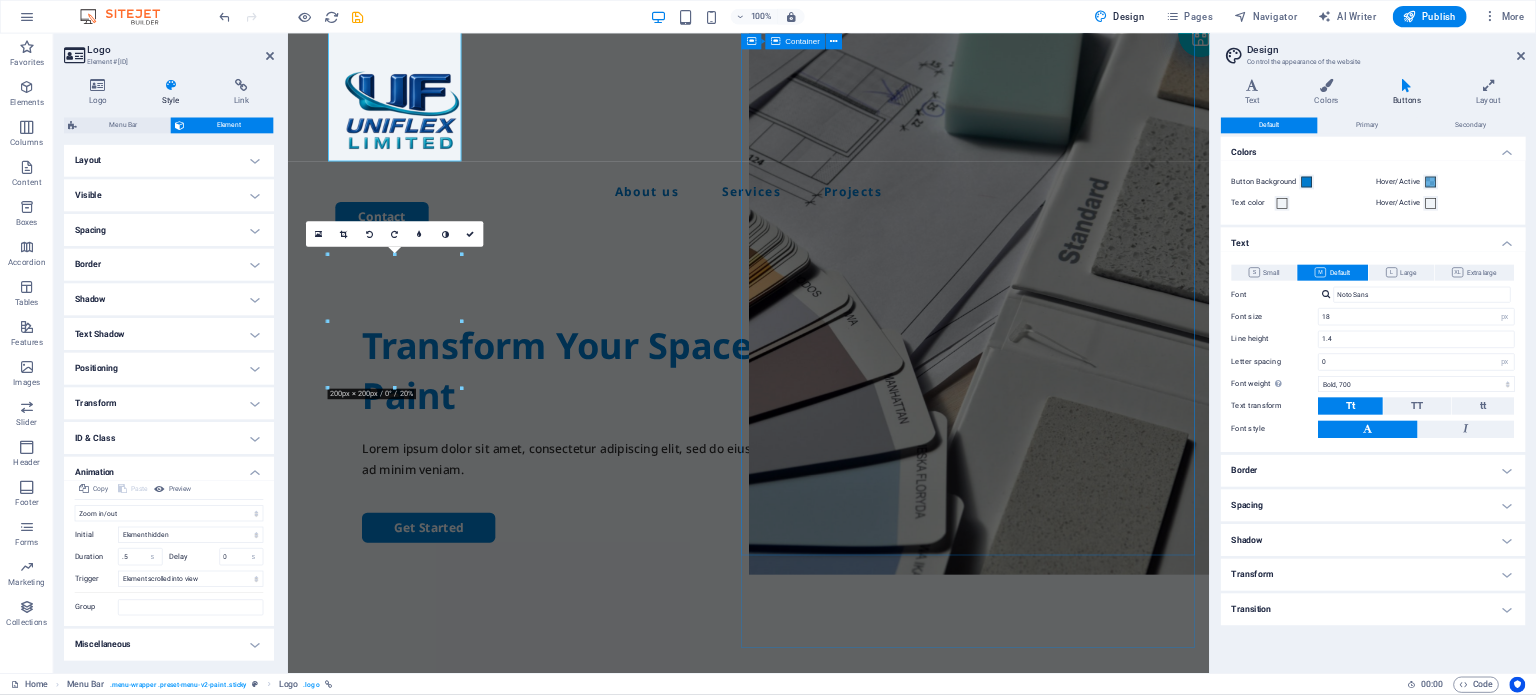 scroll, scrollTop: 0, scrollLeft: 0, axis: both 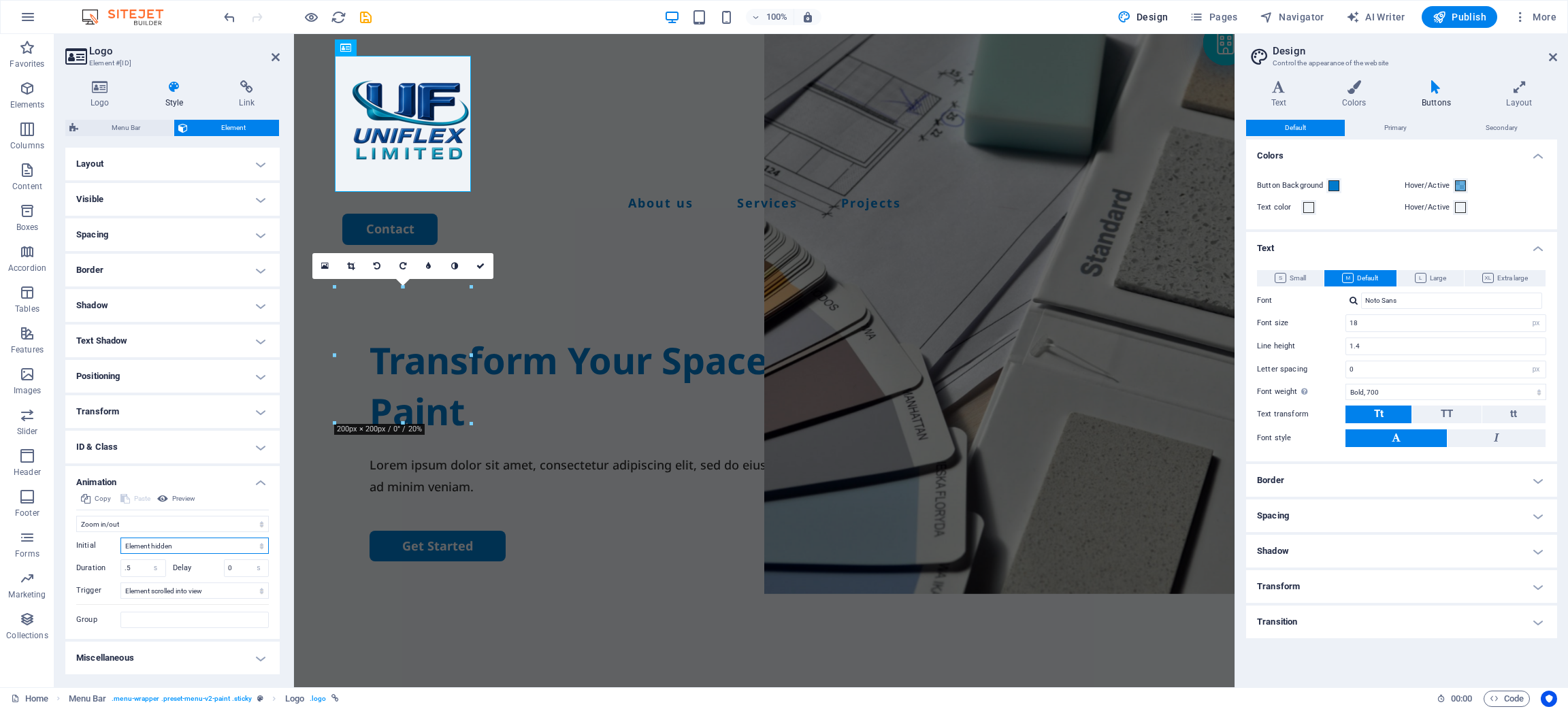 click on "Element hidden Element shown" at bounding box center (195, 546) 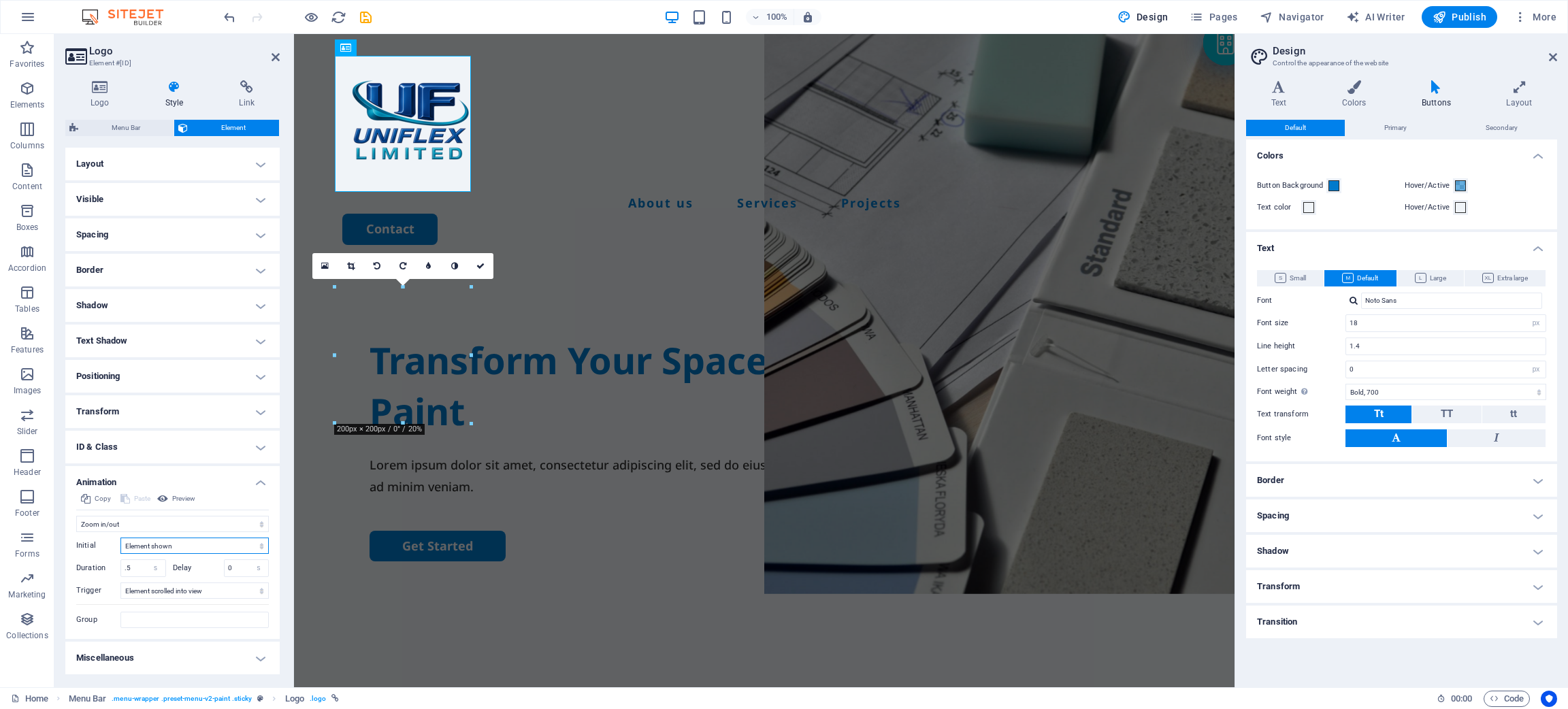 click on "Element hidden Element shown" at bounding box center [195, 546] 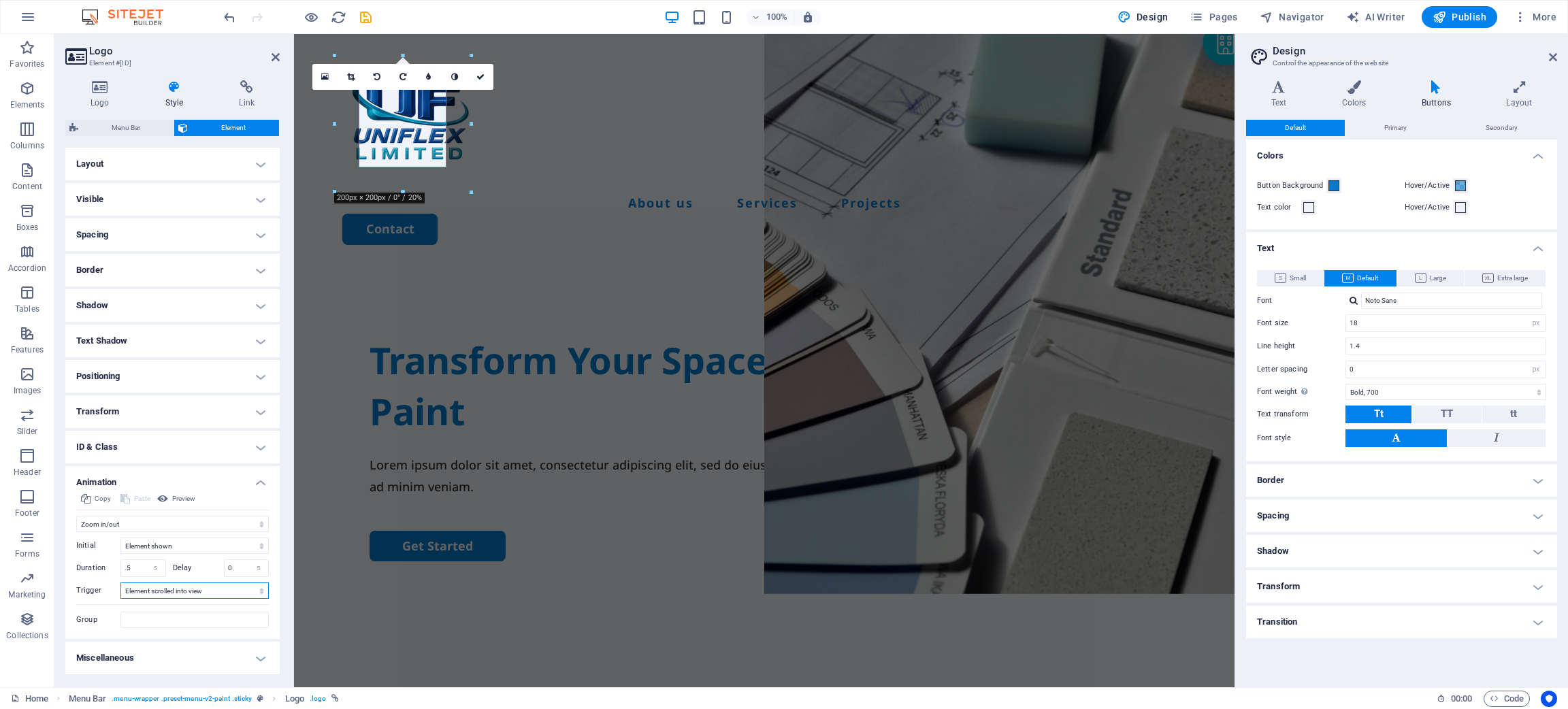 click on "No automatic trigger On page load Element scrolled into view" at bounding box center [195, 591] 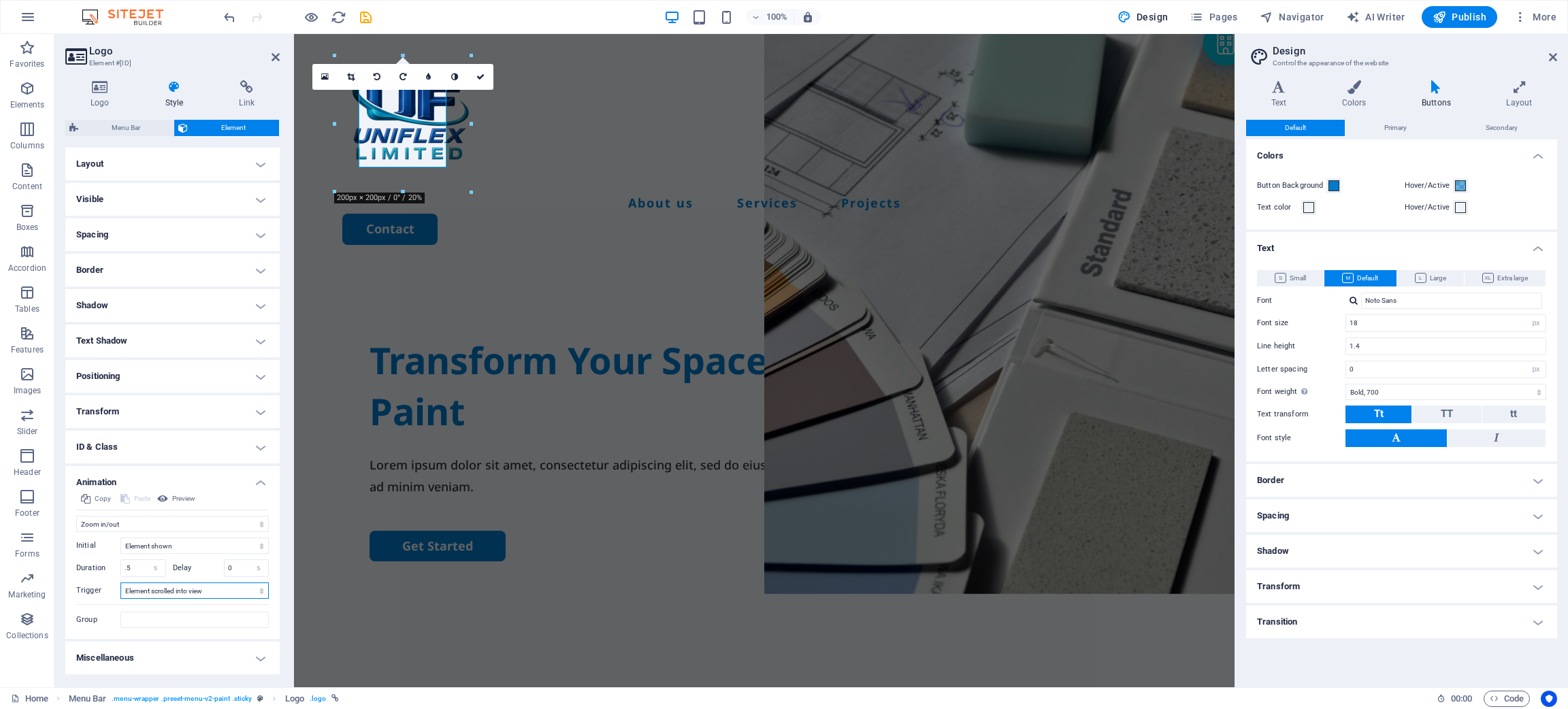 select on "onload" 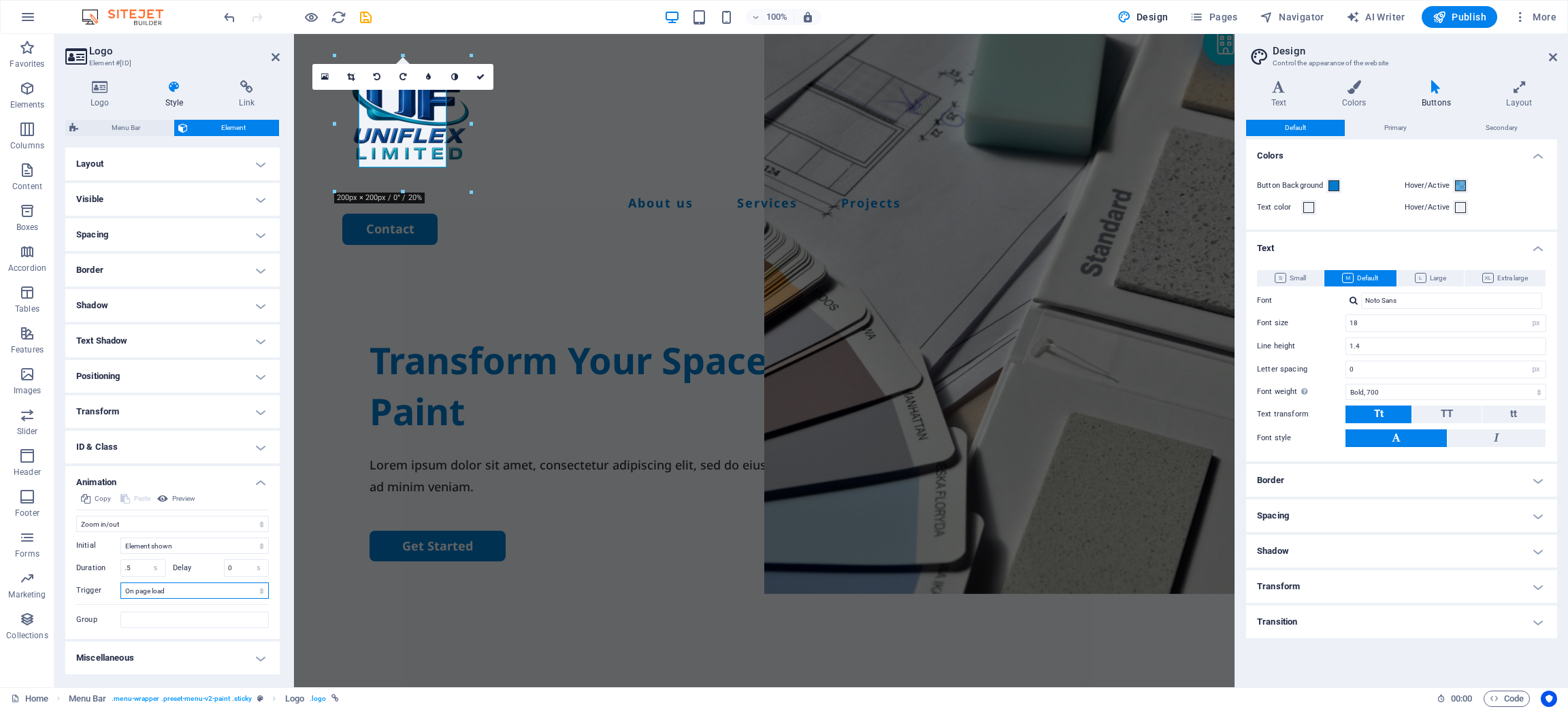 click on "No automatic trigger On page load Element scrolled into view" at bounding box center [195, 591] 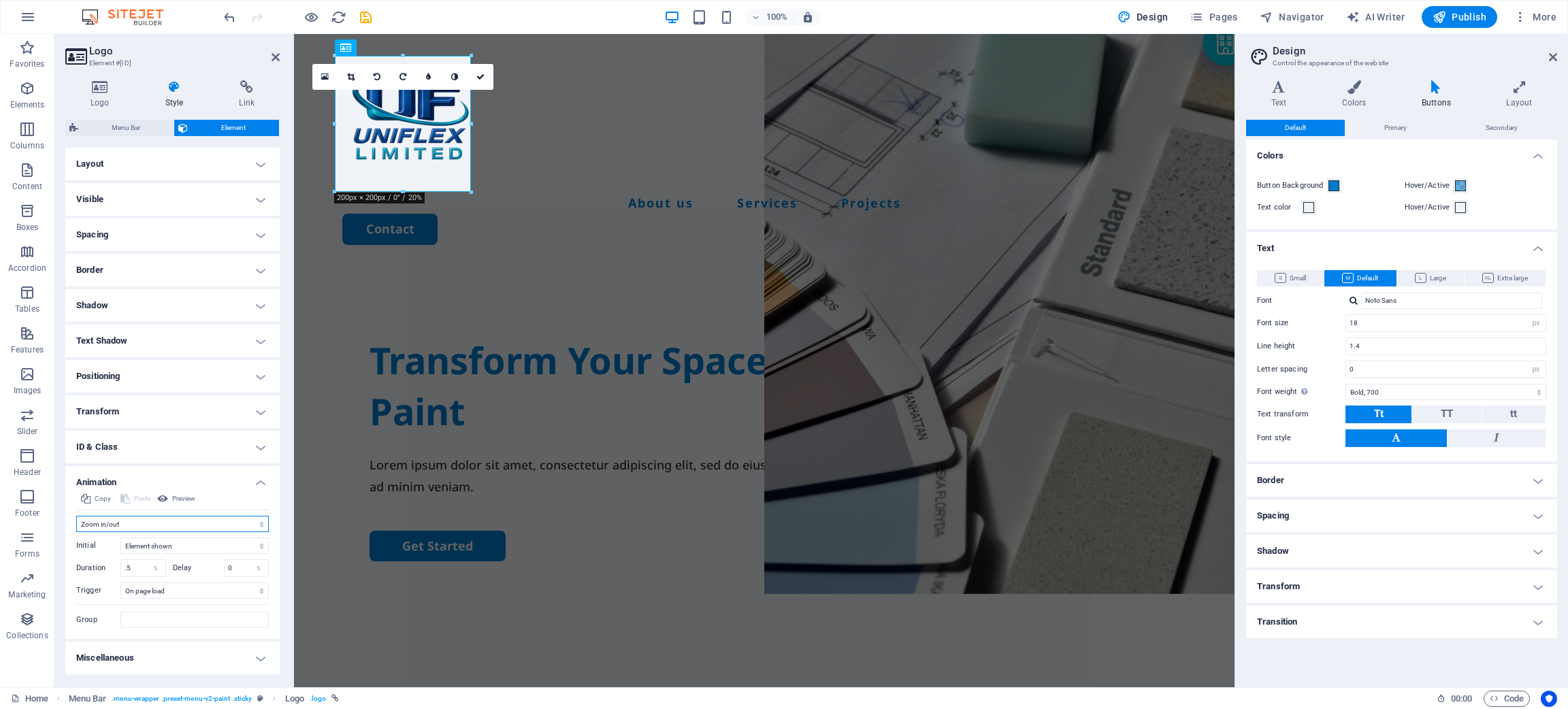 click on "Don't animate Show / Hide Slide up/down Zoom in/out Slide left to right Slide right to left Slide top to bottom Slide bottom to top Pulse Blink Open as overlay" at bounding box center [172, 524] 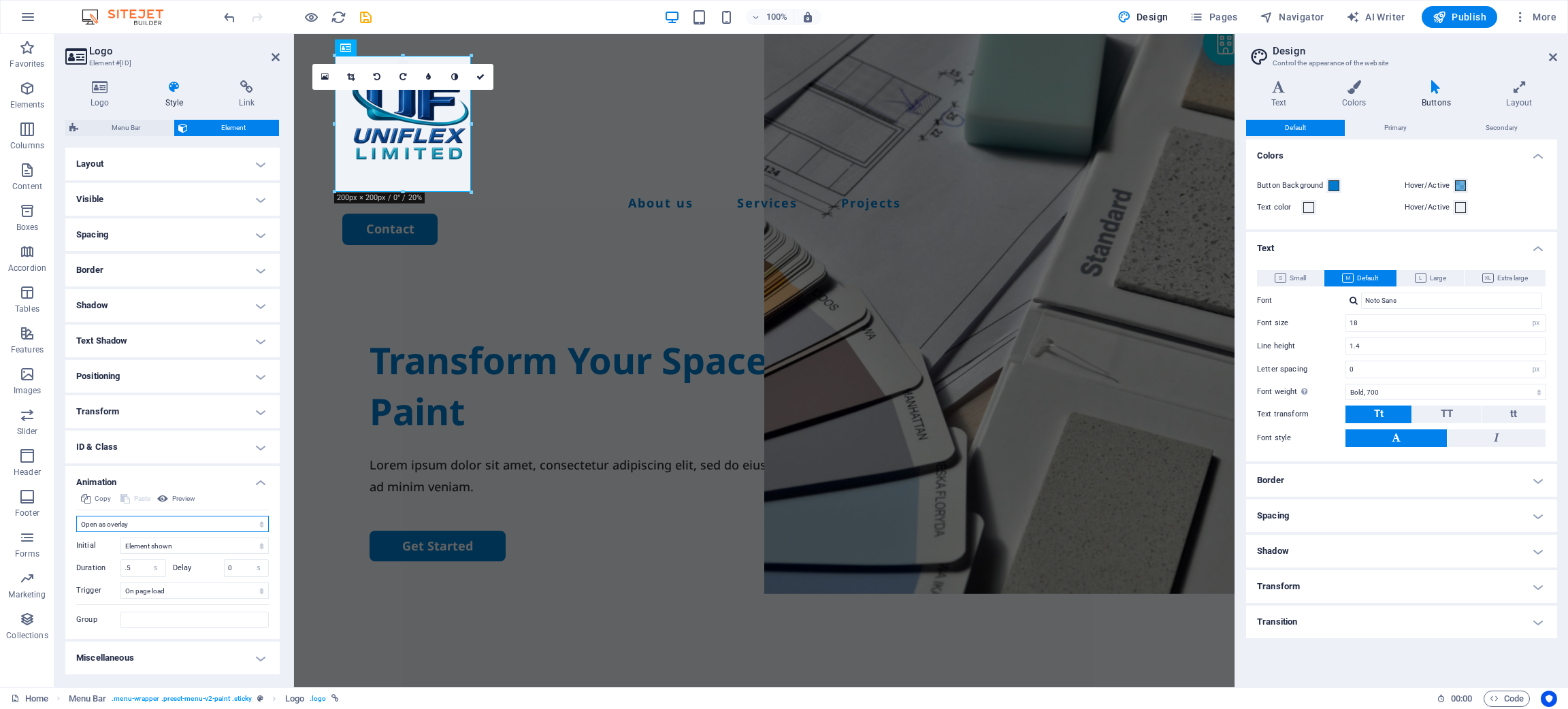 click on "Don't animate Show / Hide Slide up/down Zoom in/out Slide left to right Slide right to left Slide top to bottom Slide bottom to top Pulse Blink Open as overlay" at bounding box center (172, 524) 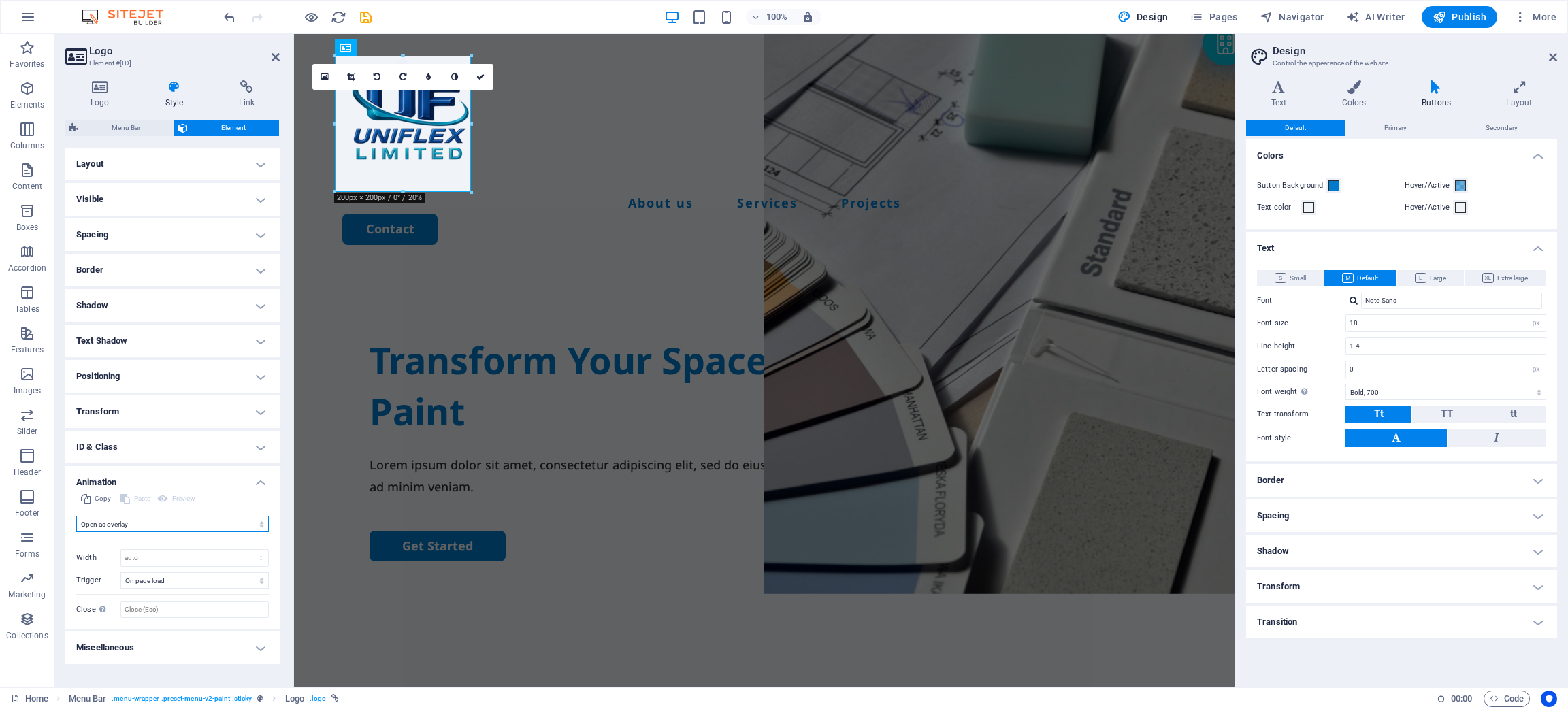 click on "Don't animate Show / Hide Slide up/down Zoom in/out Slide left to right Slide right to left Slide top to bottom Slide bottom to top Pulse Blink Open as overlay" at bounding box center (172, 524) 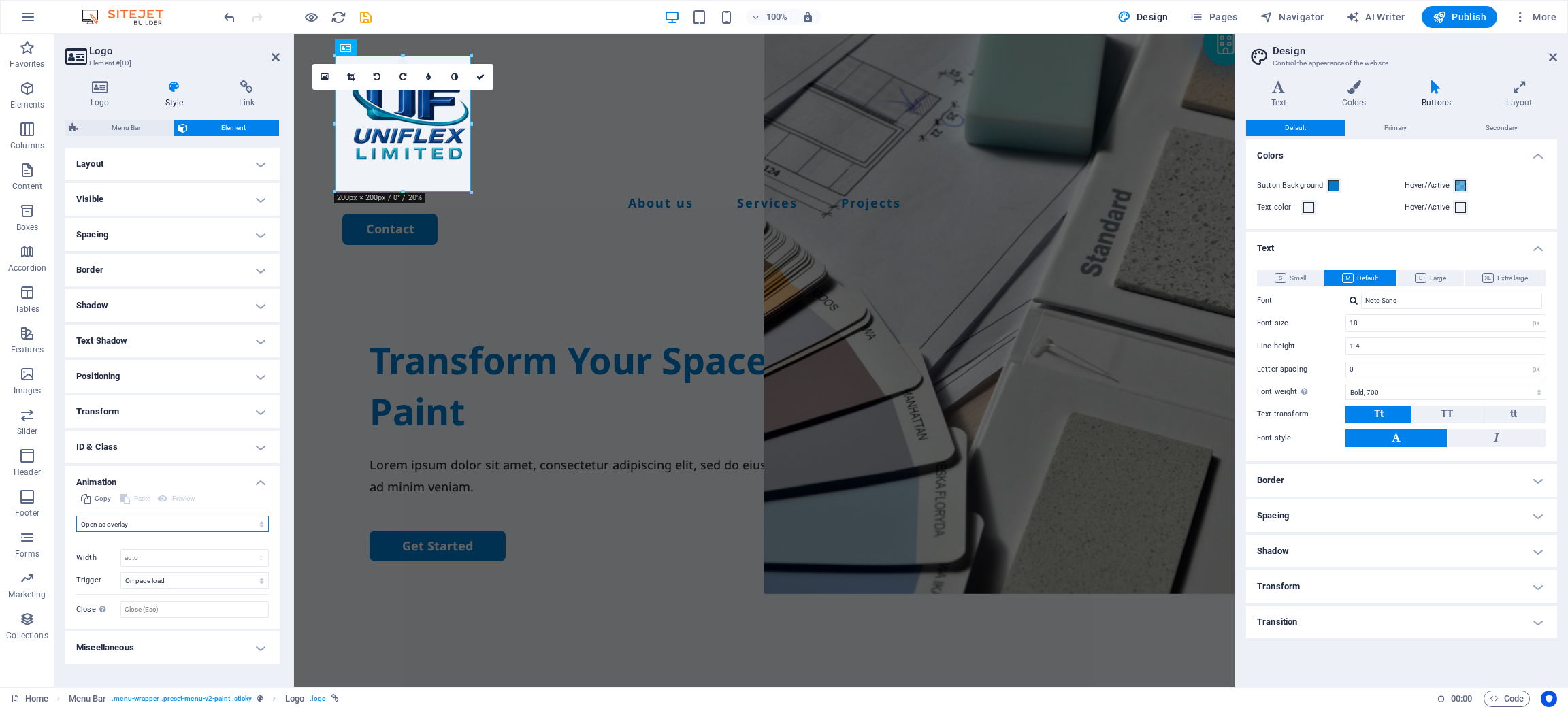 select on "none" 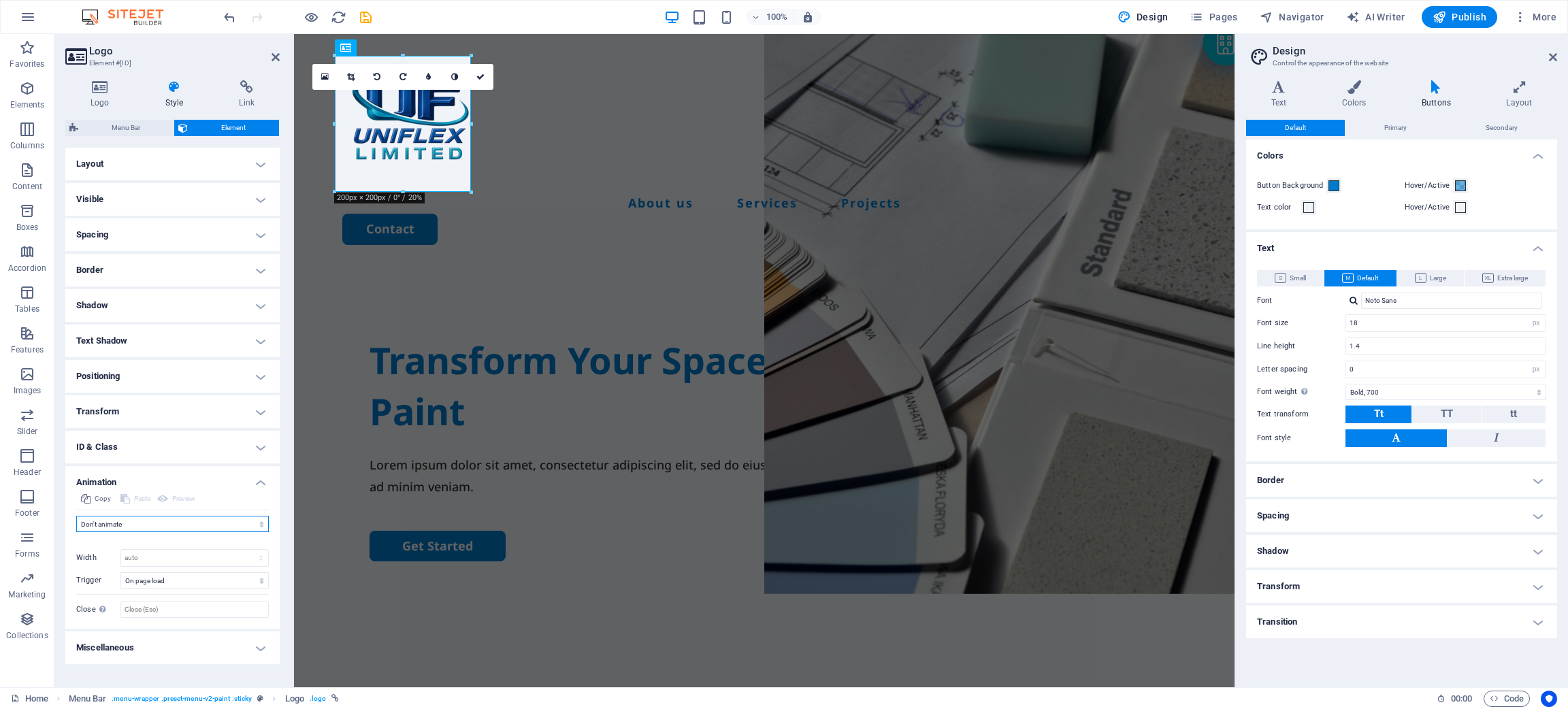 click on "Don't animate Show / Hide Slide up/down Zoom in/out Slide left to right Slide right to left Slide top to bottom Slide bottom to top Pulse Blink Open as overlay" at bounding box center (172, 524) 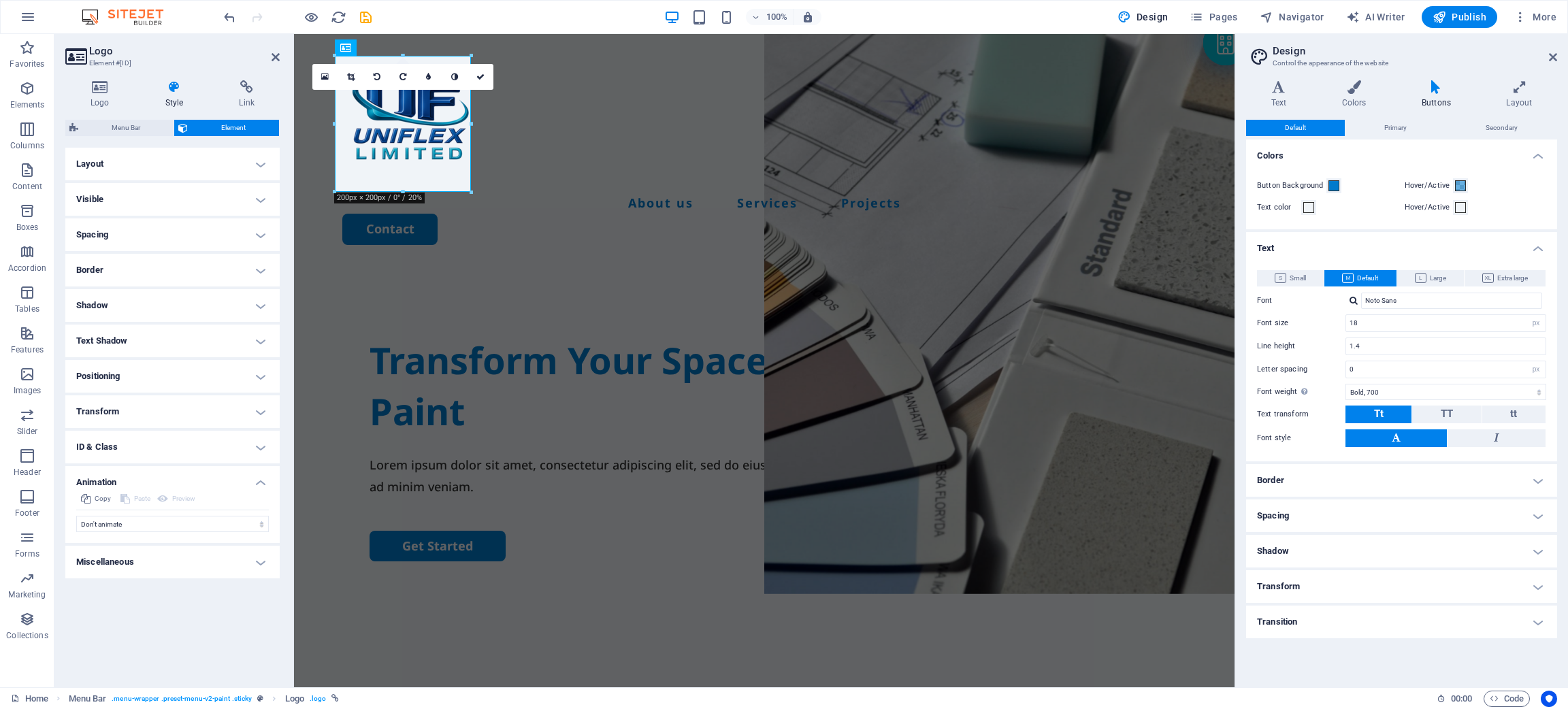 click on "Miscellaneous" at bounding box center [172, 562] 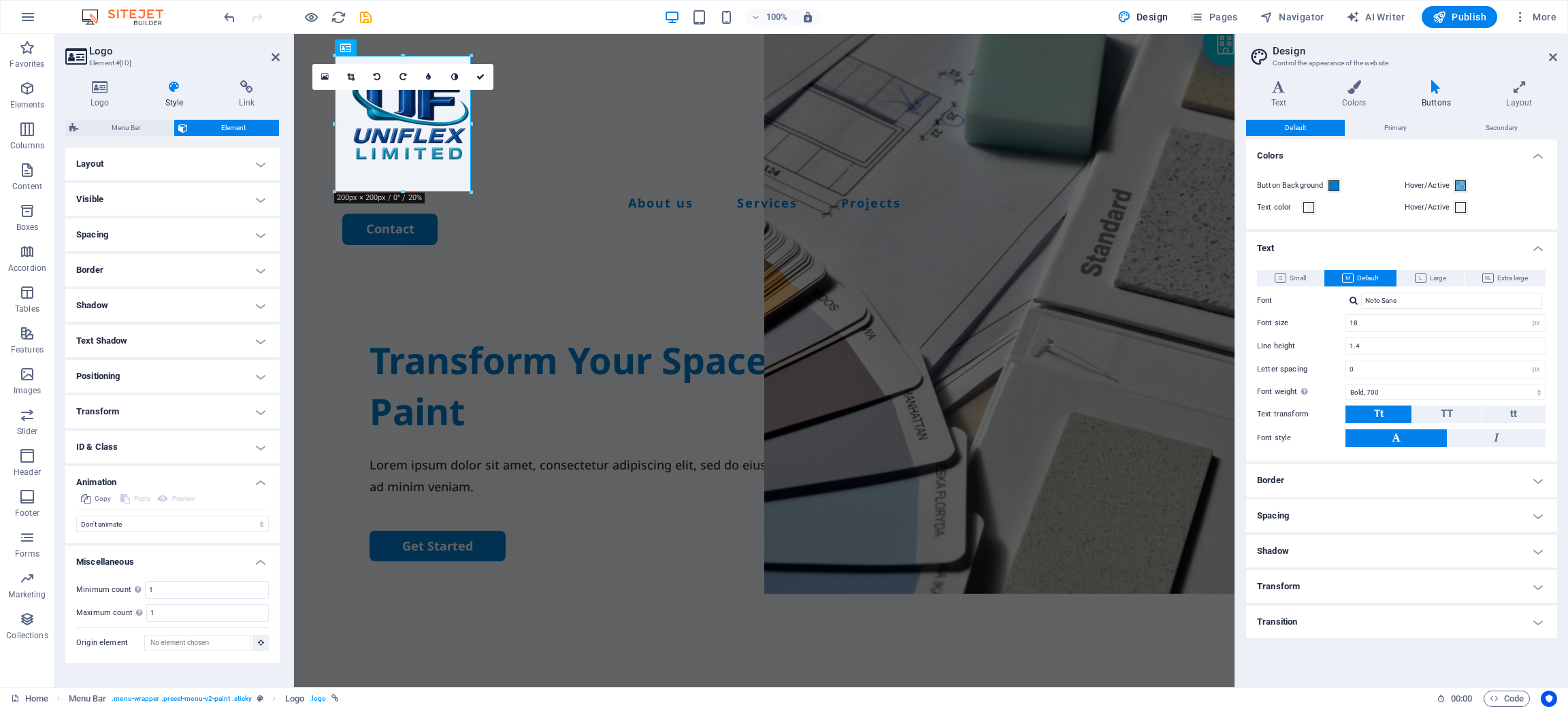 click on "Miscellaneous" at bounding box center [172, 558] 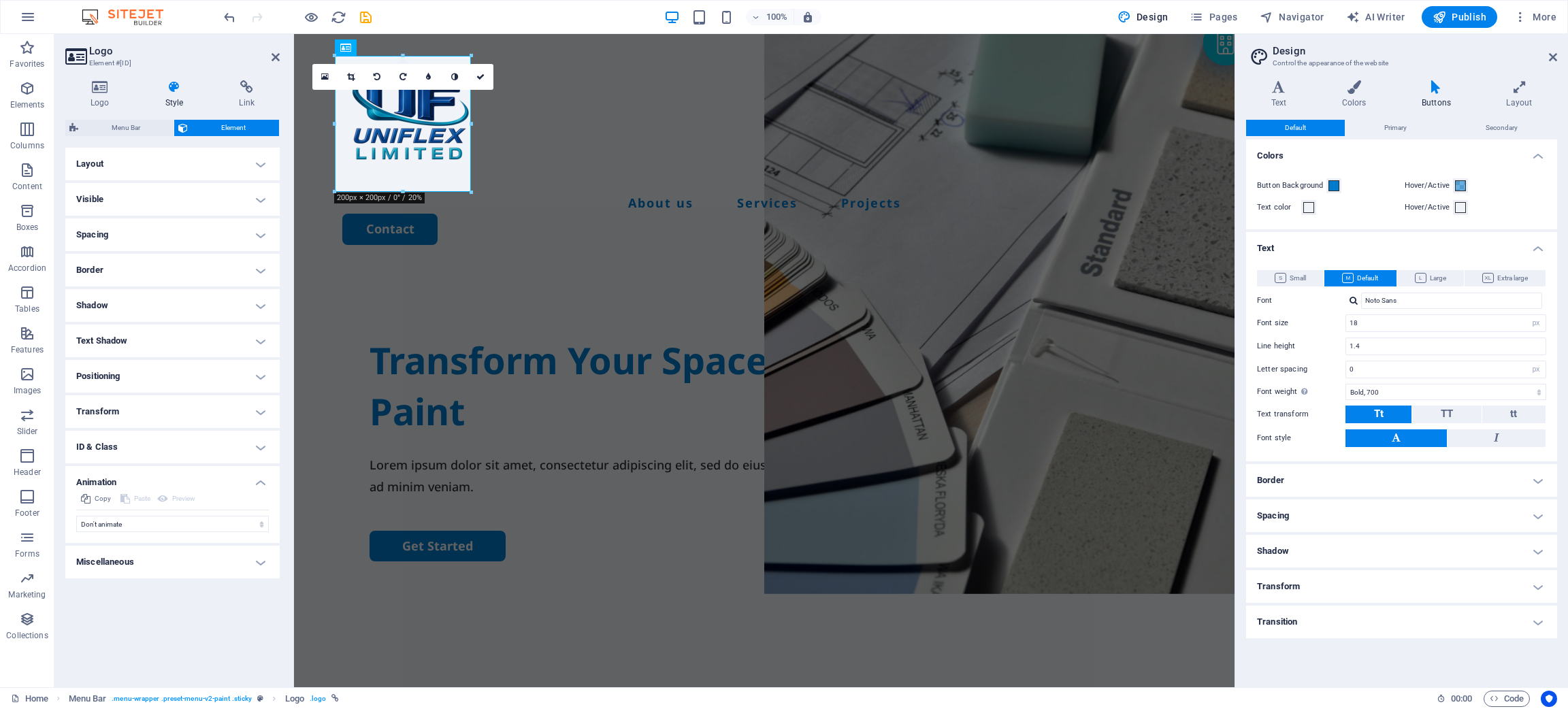 click on "Spacing" at bounding box center (172, 235) 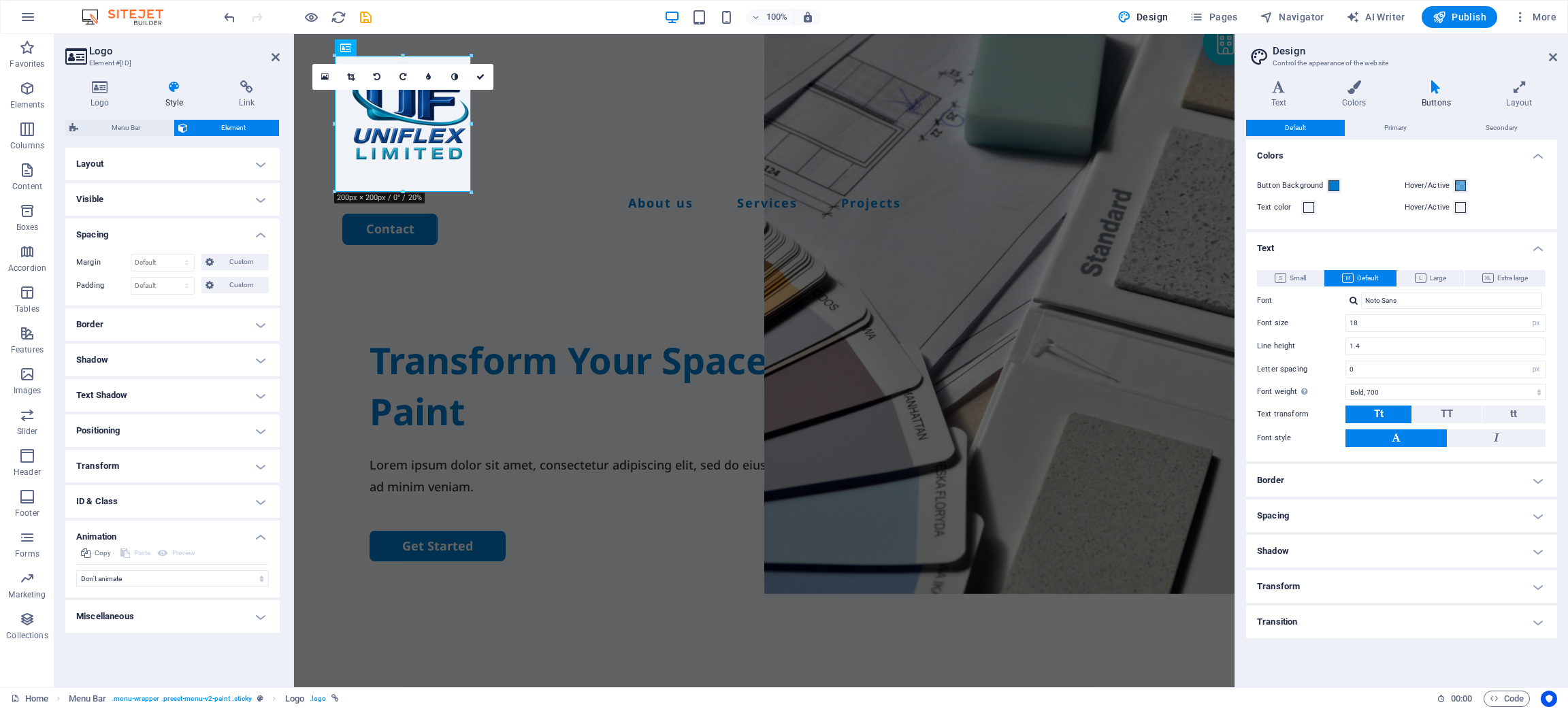 click on "Visible" at bounding box center [172, 199] 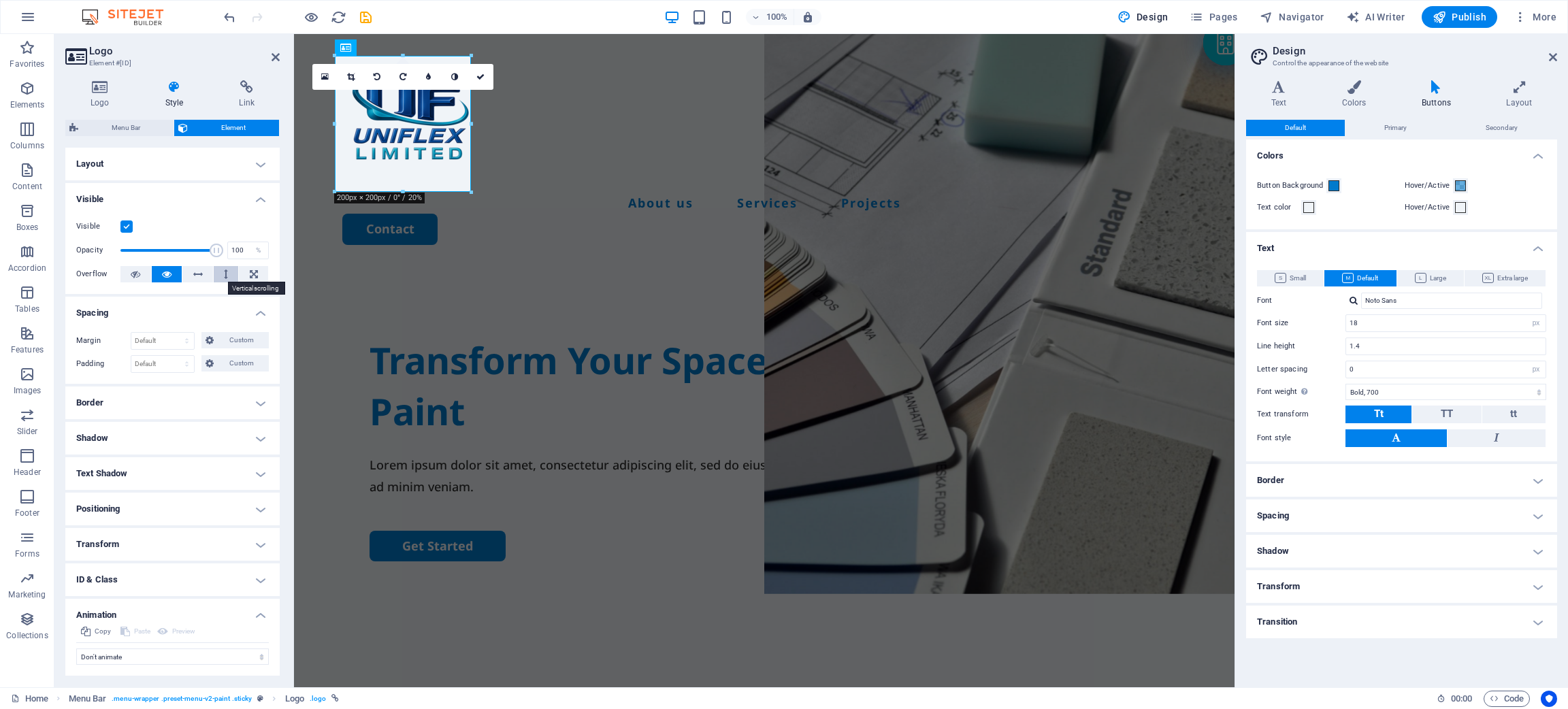 click at bounding box center [226, 274] 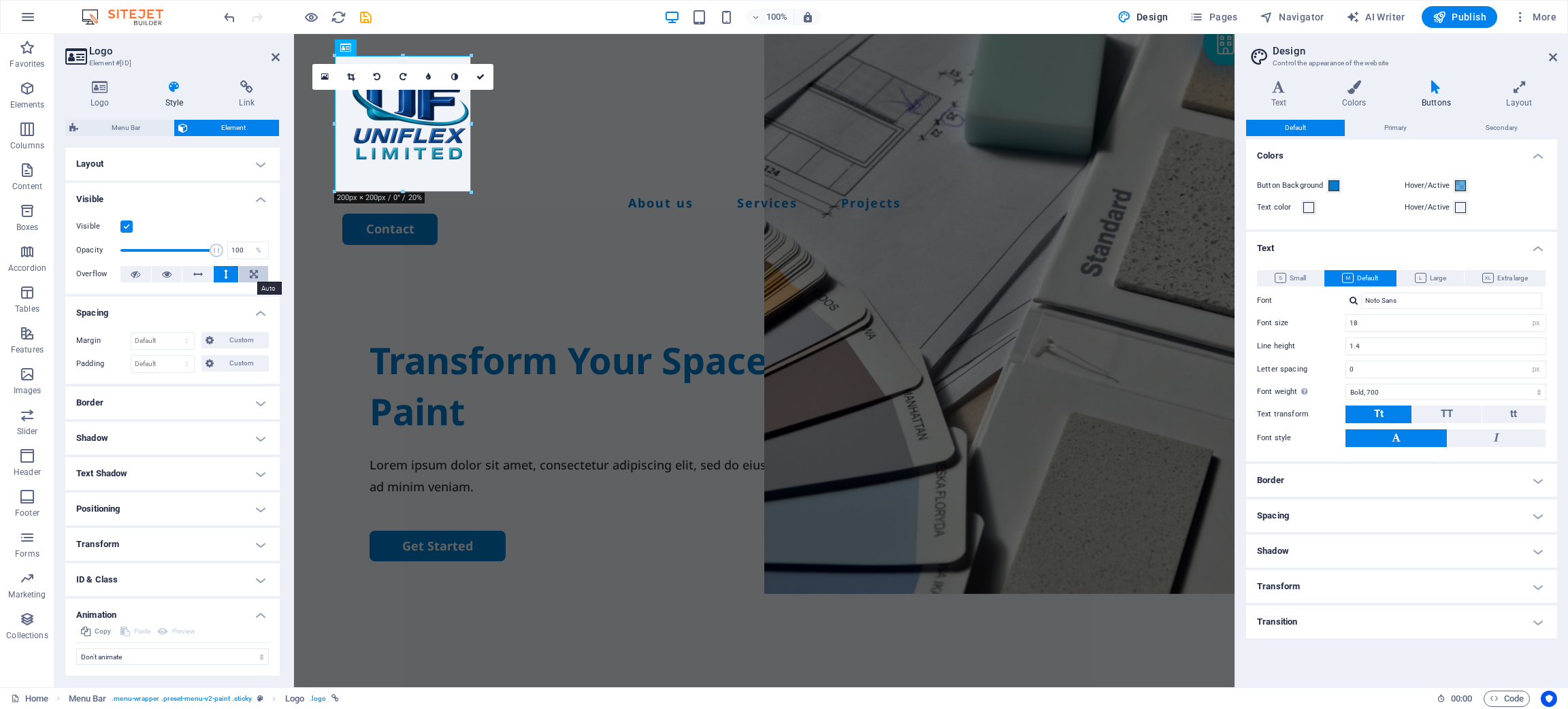 click at bounding box center (254, 274) 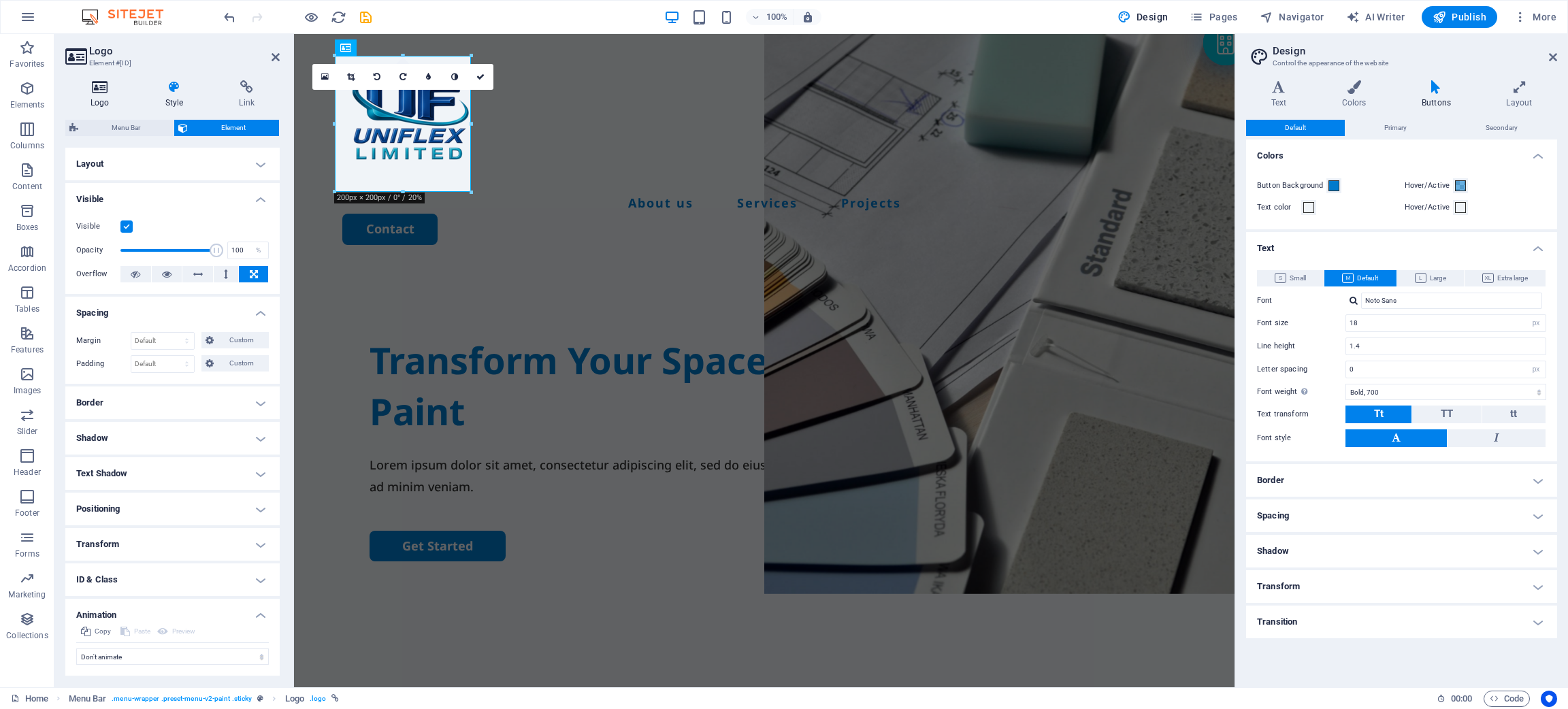 click on "Logo" at bounding box center (103, 95) 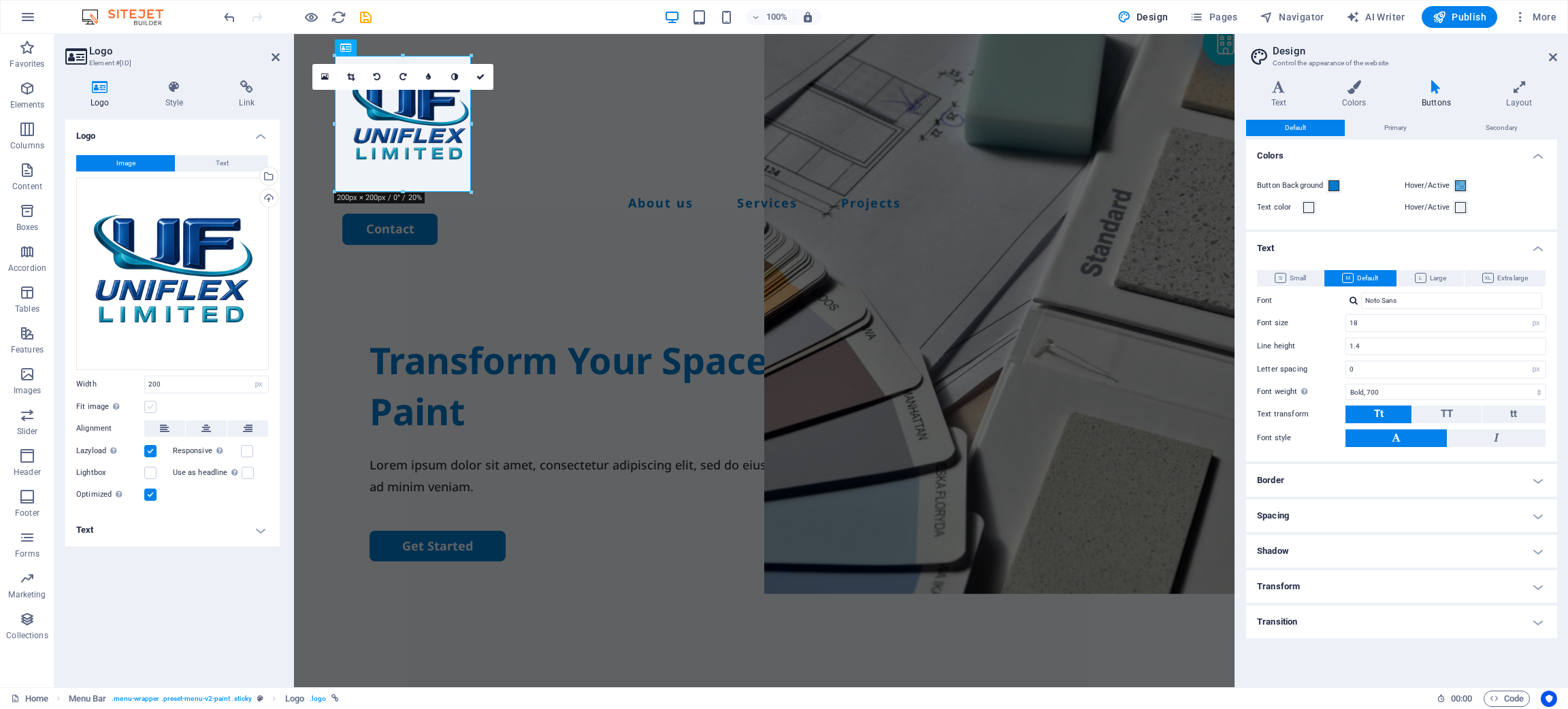 click at bounding box center (150, 407) 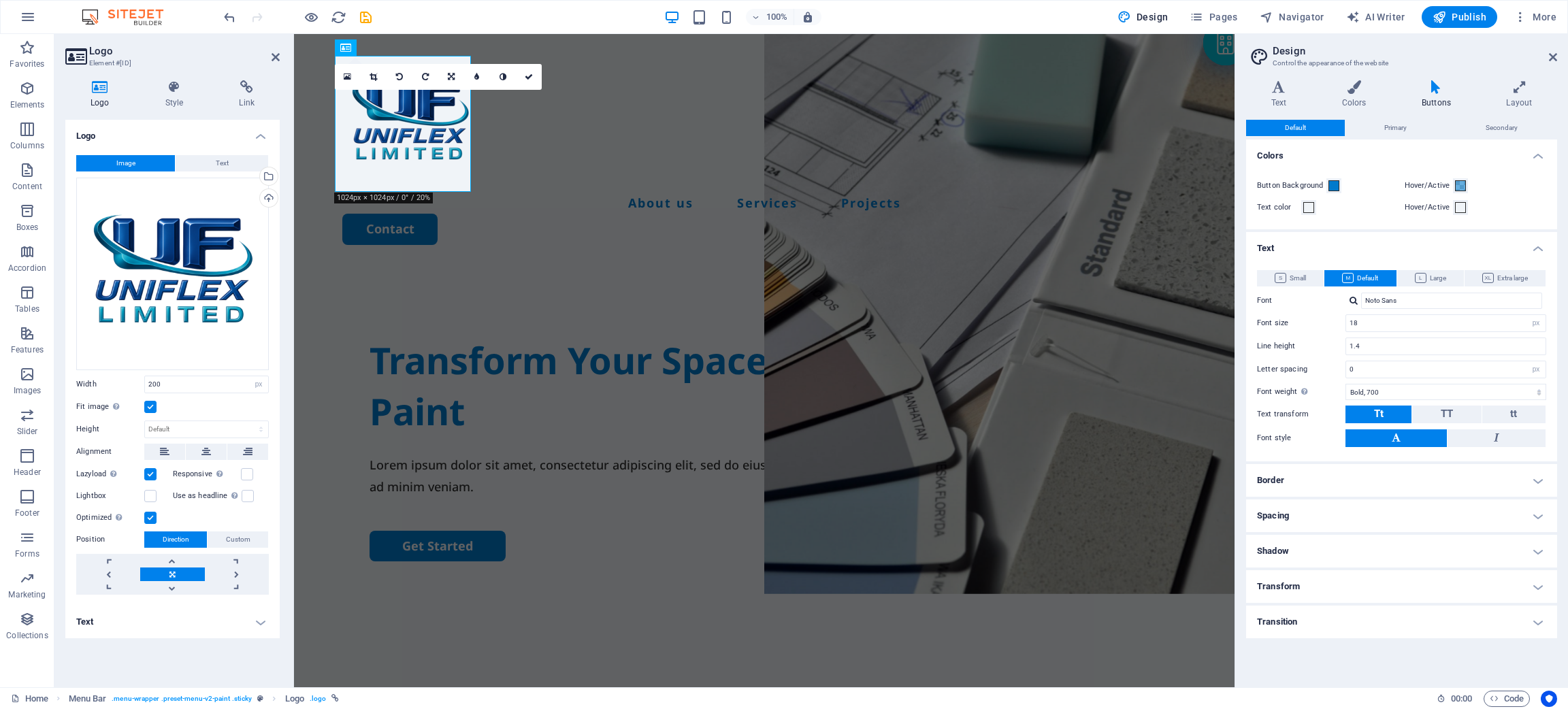 click at bounding box center [150, 407] 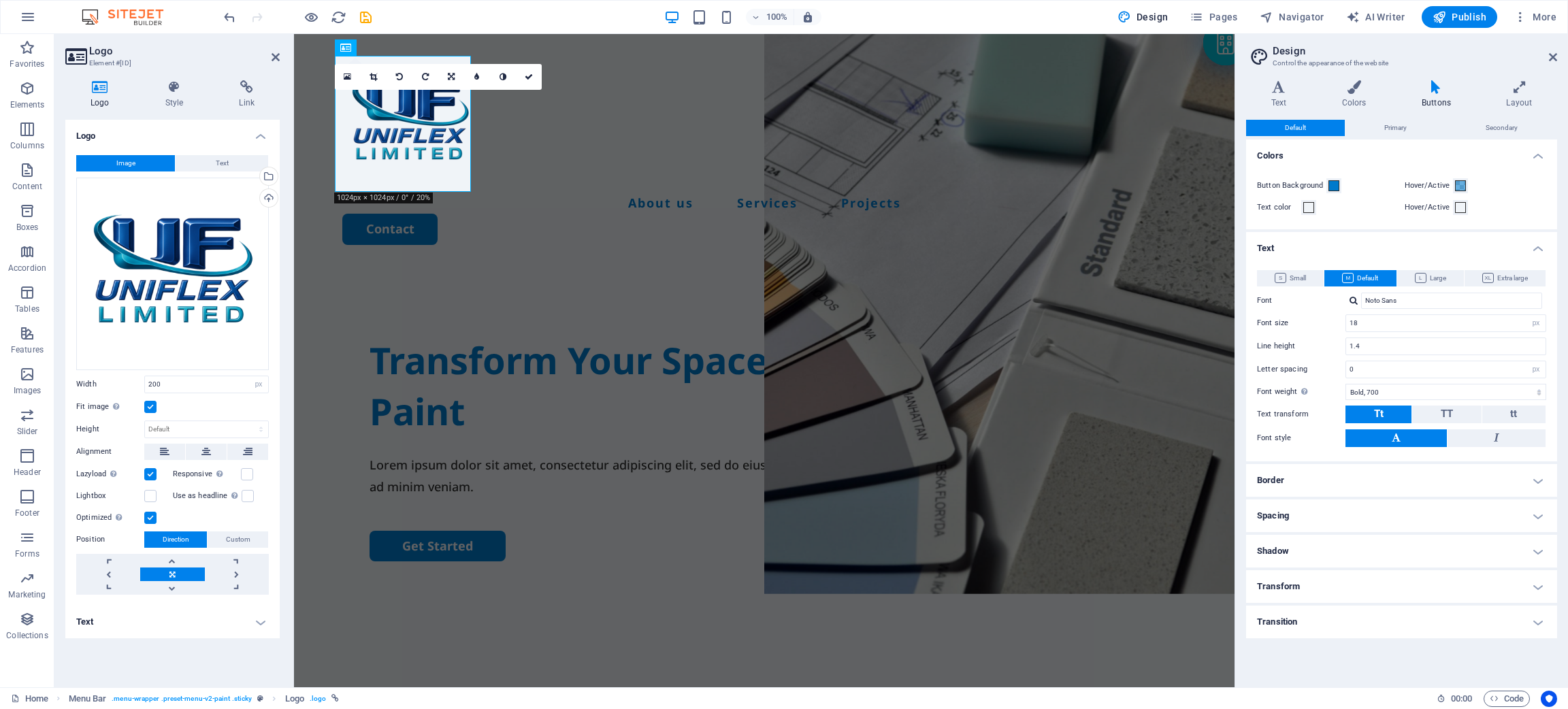 click on "Fit image Automatically fit image to a fixed width and height" at bounding box center [0, 0] 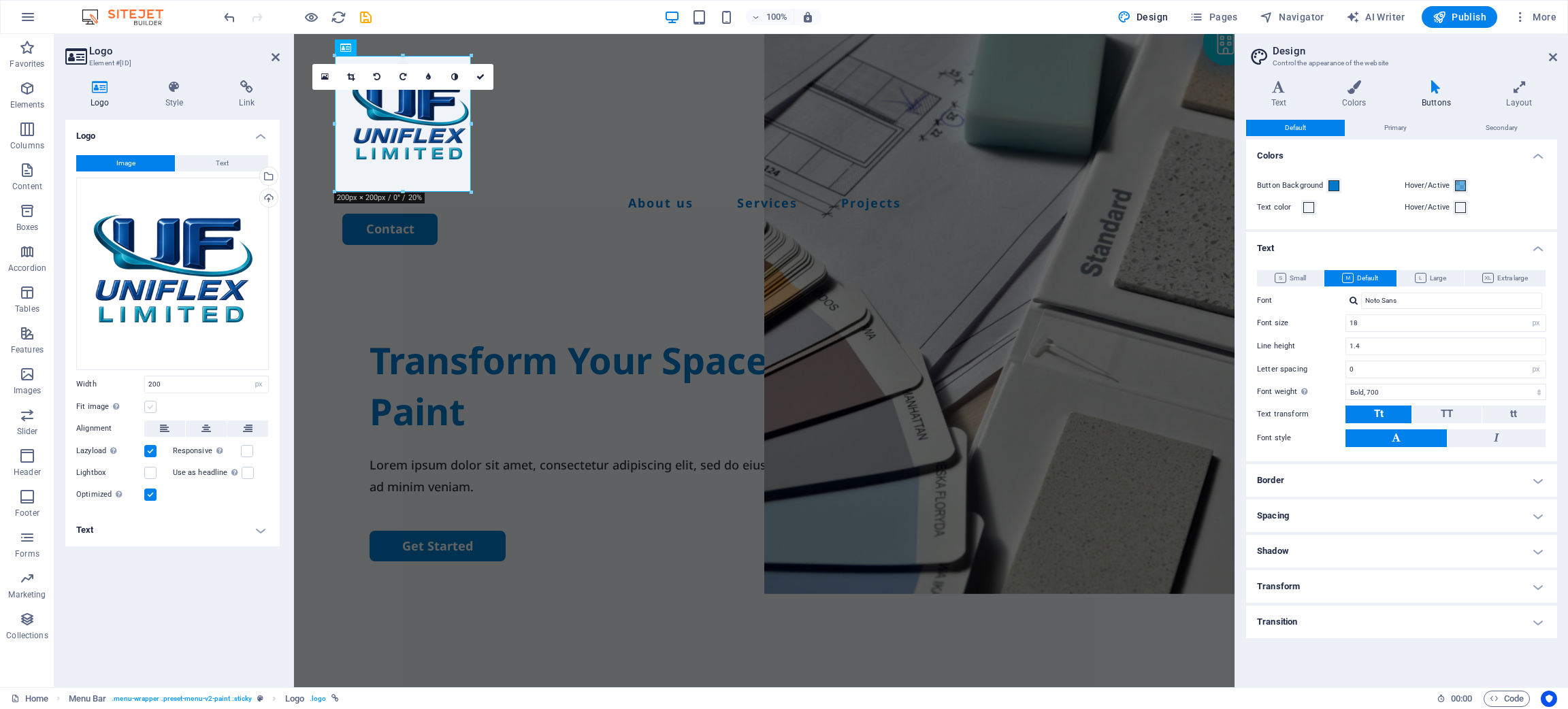 click at bounding box center [150, 407] 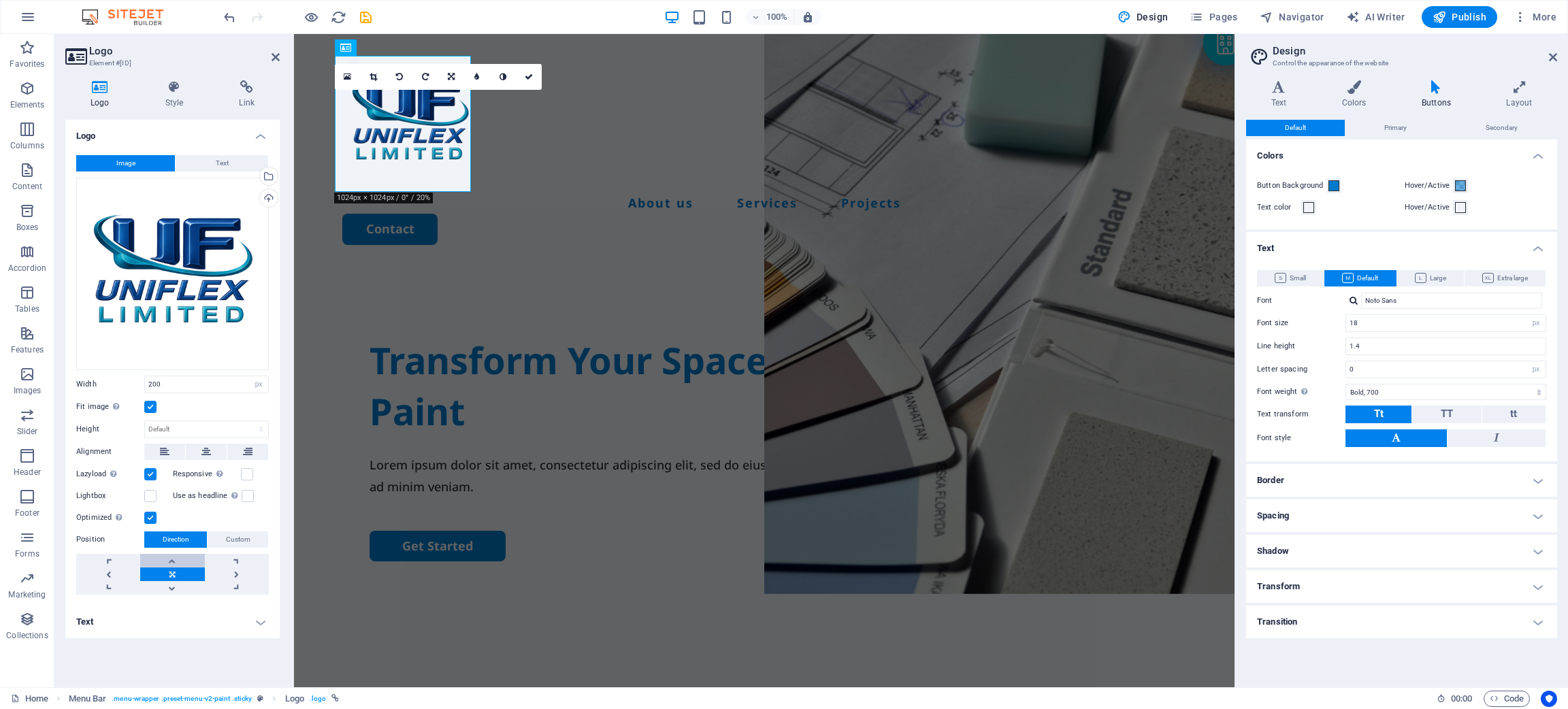 click at bounding box center [172, 561] 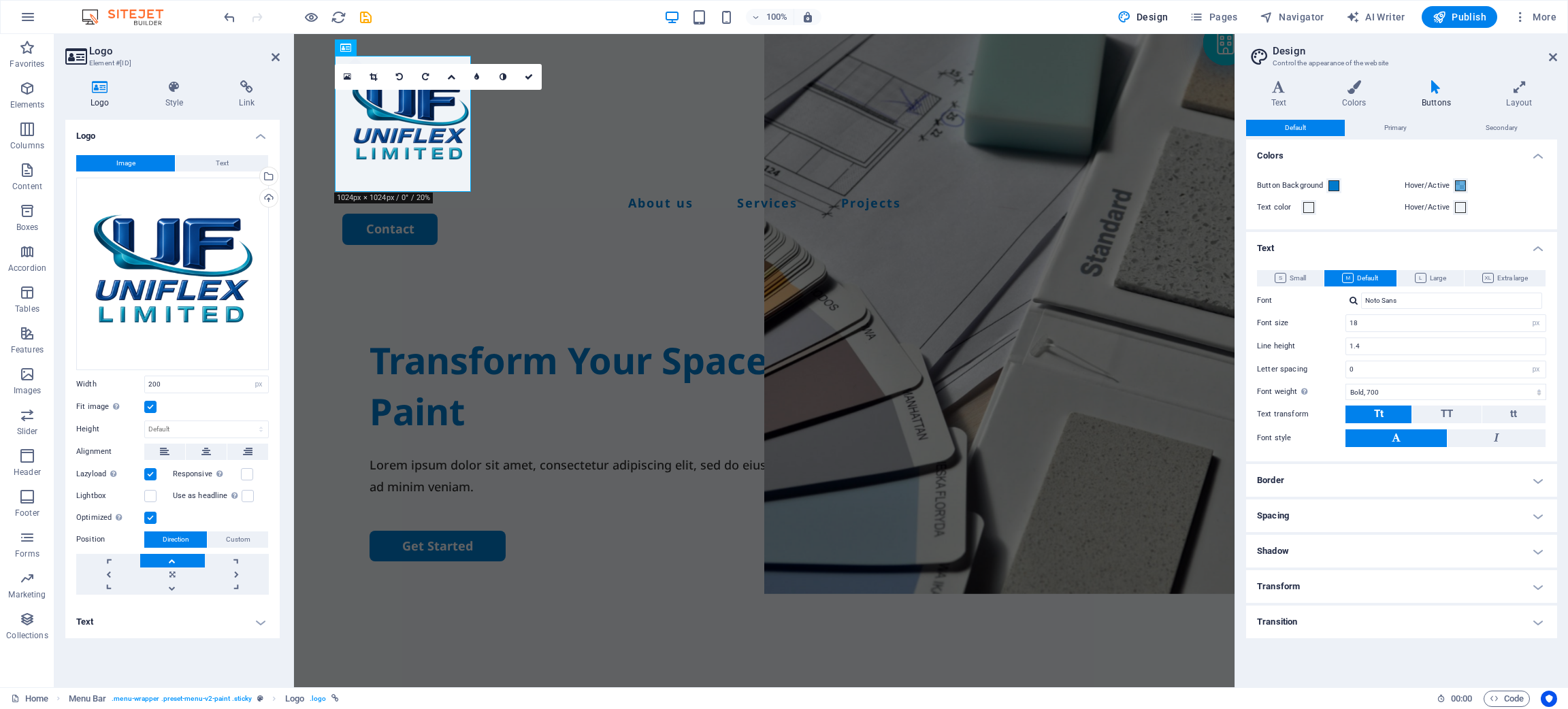 click at bounding box center (172, 561) 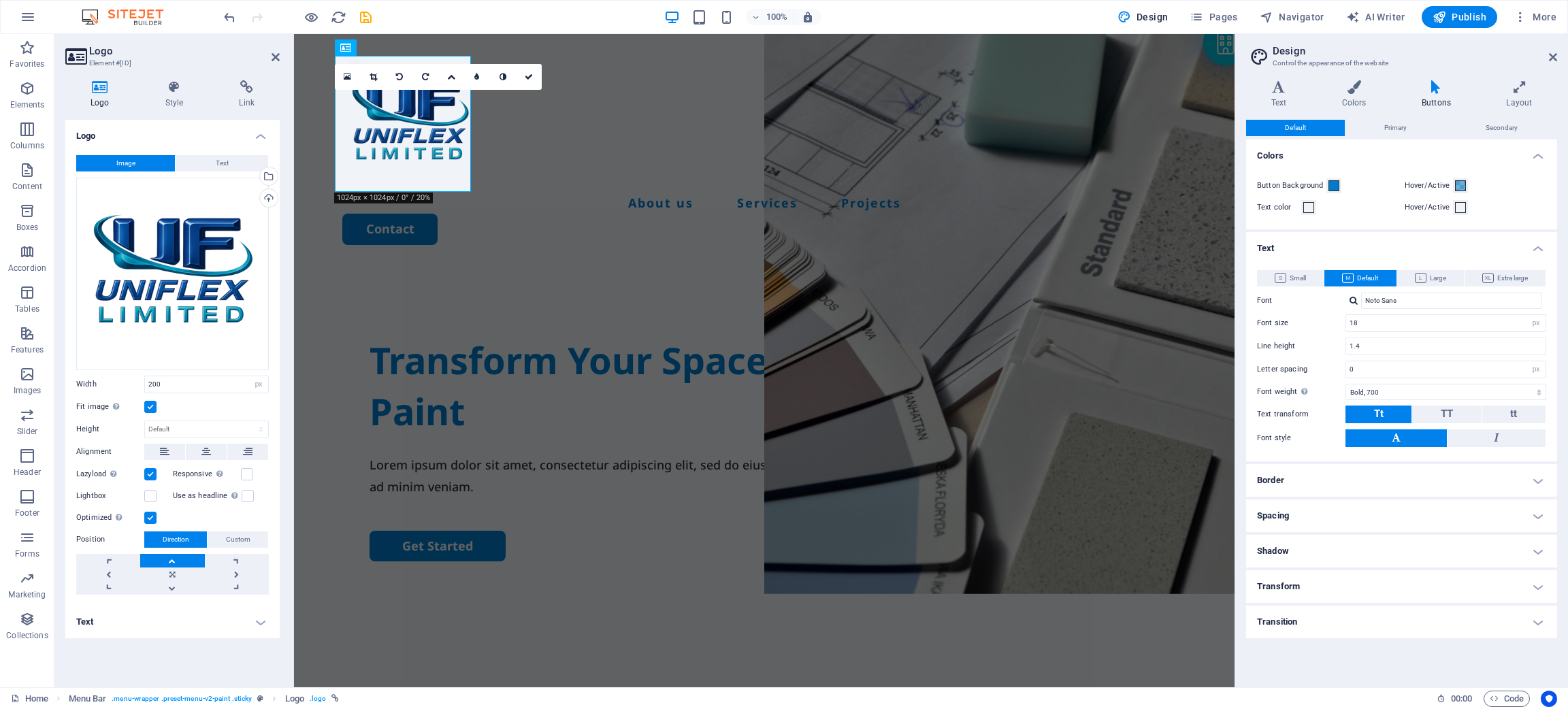 click at bounding box center [172, 561] 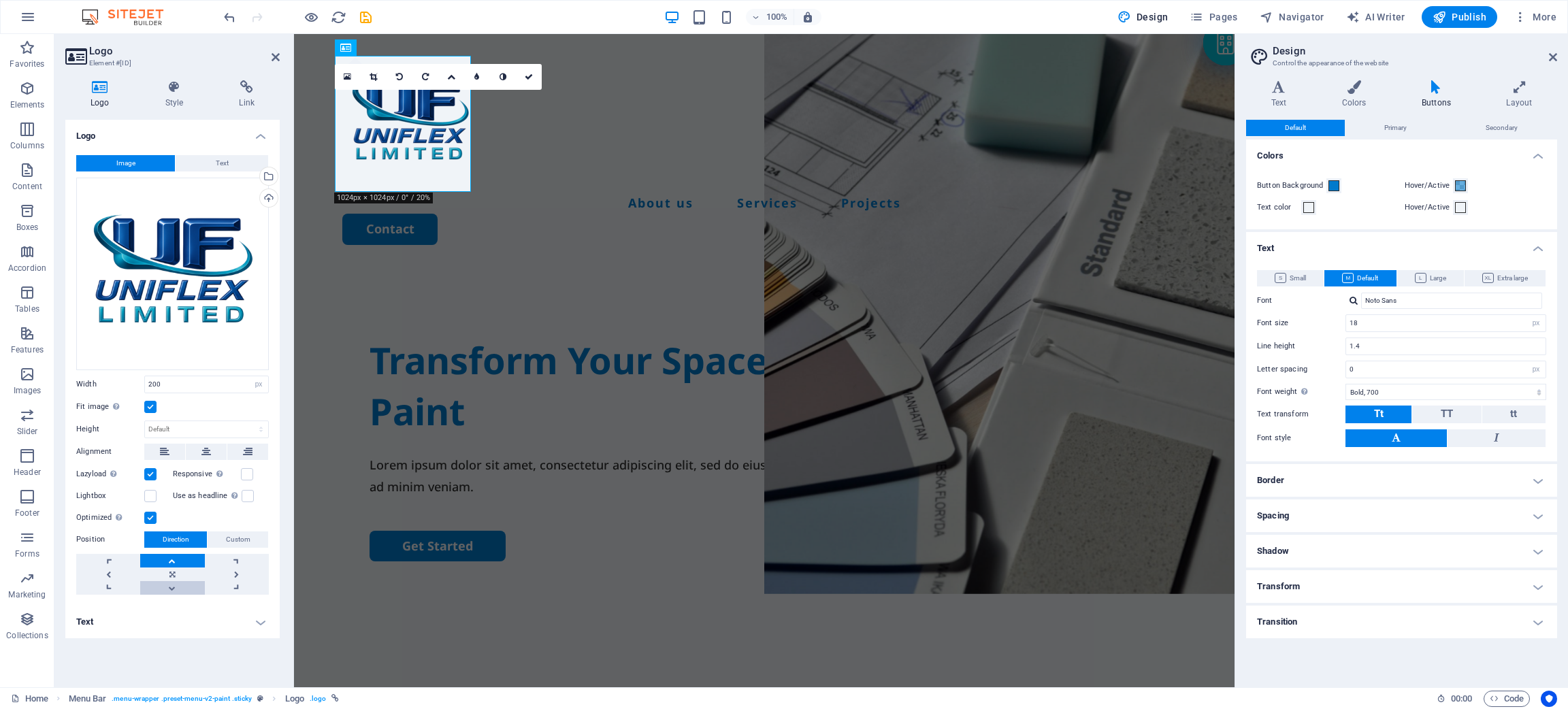 click at bounding box center [172, 588] 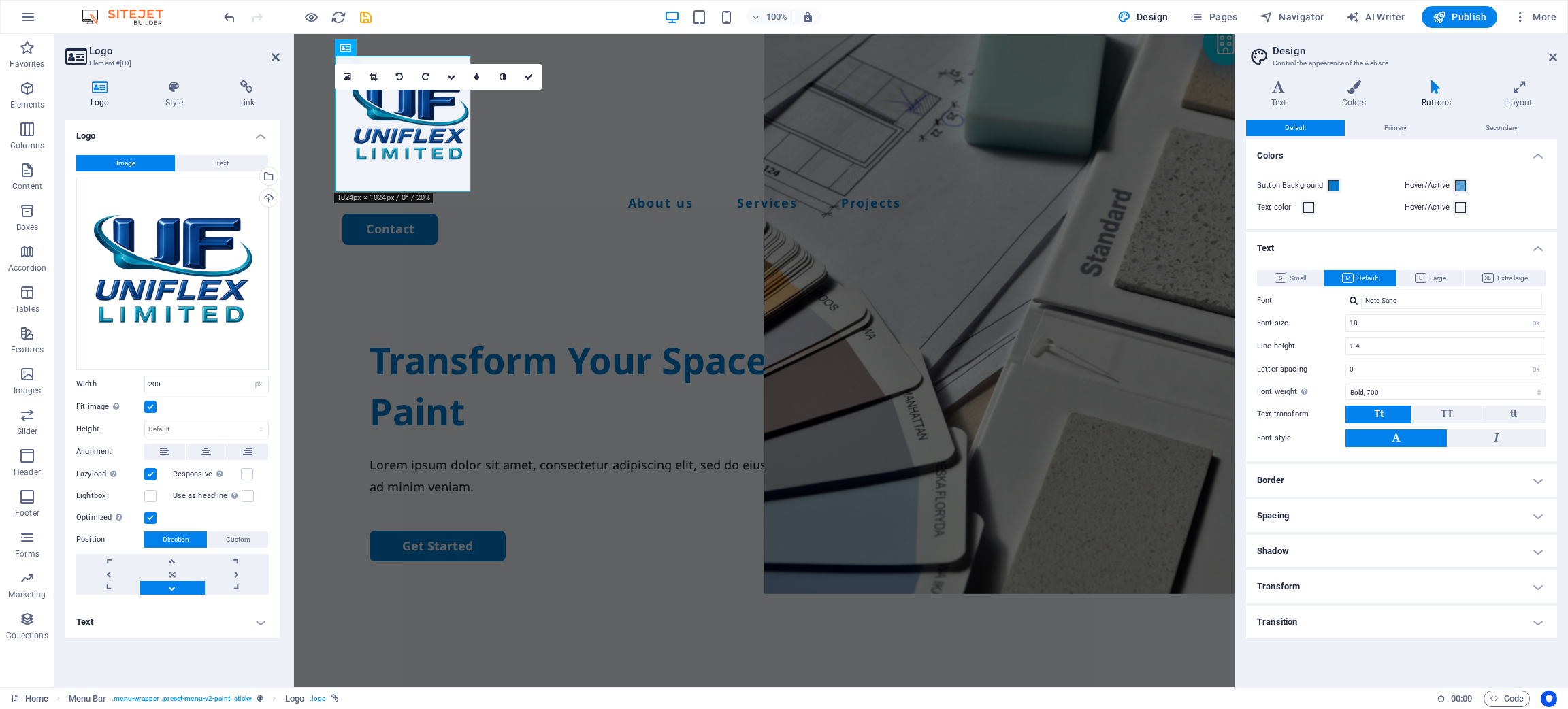 click at bounding box center (172, 588) 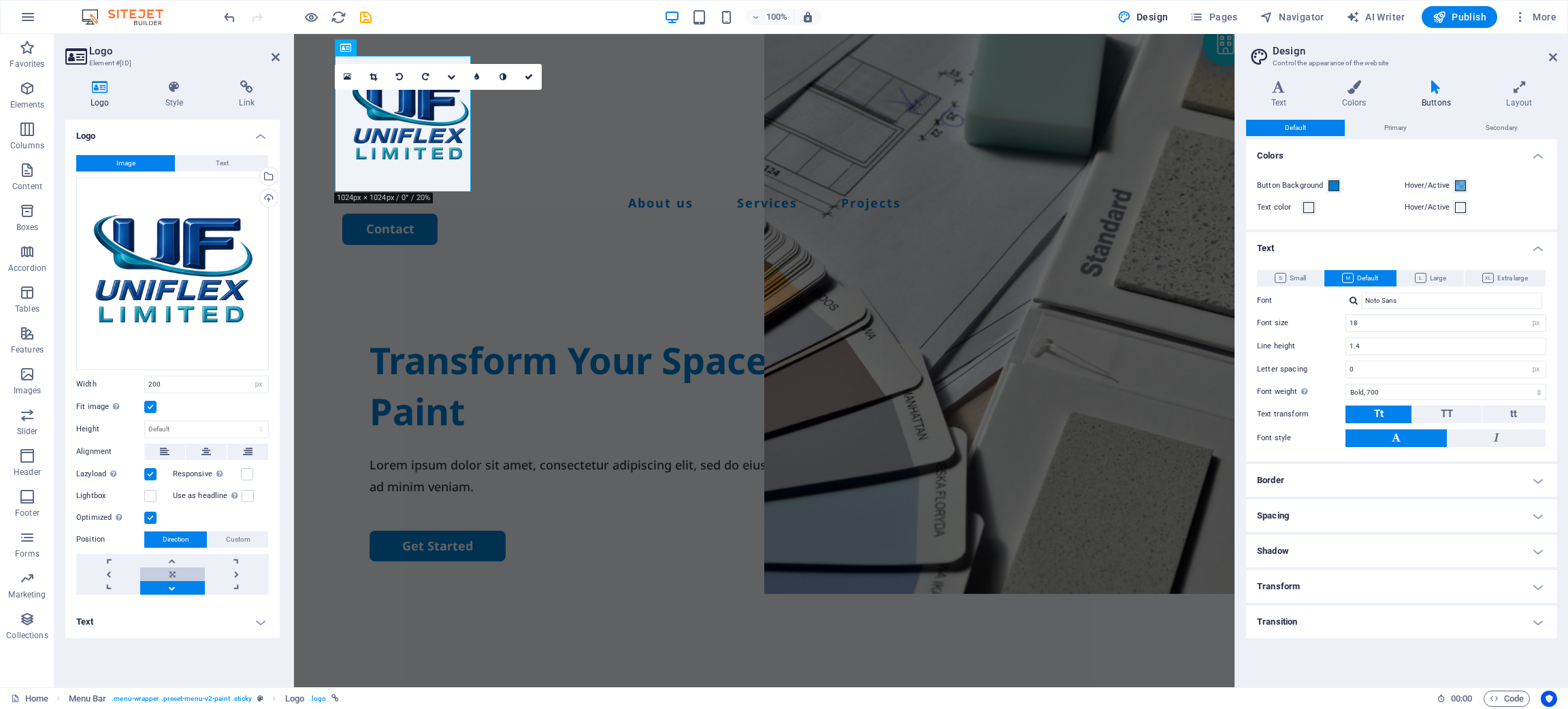 click at bounding box center (172, 574) 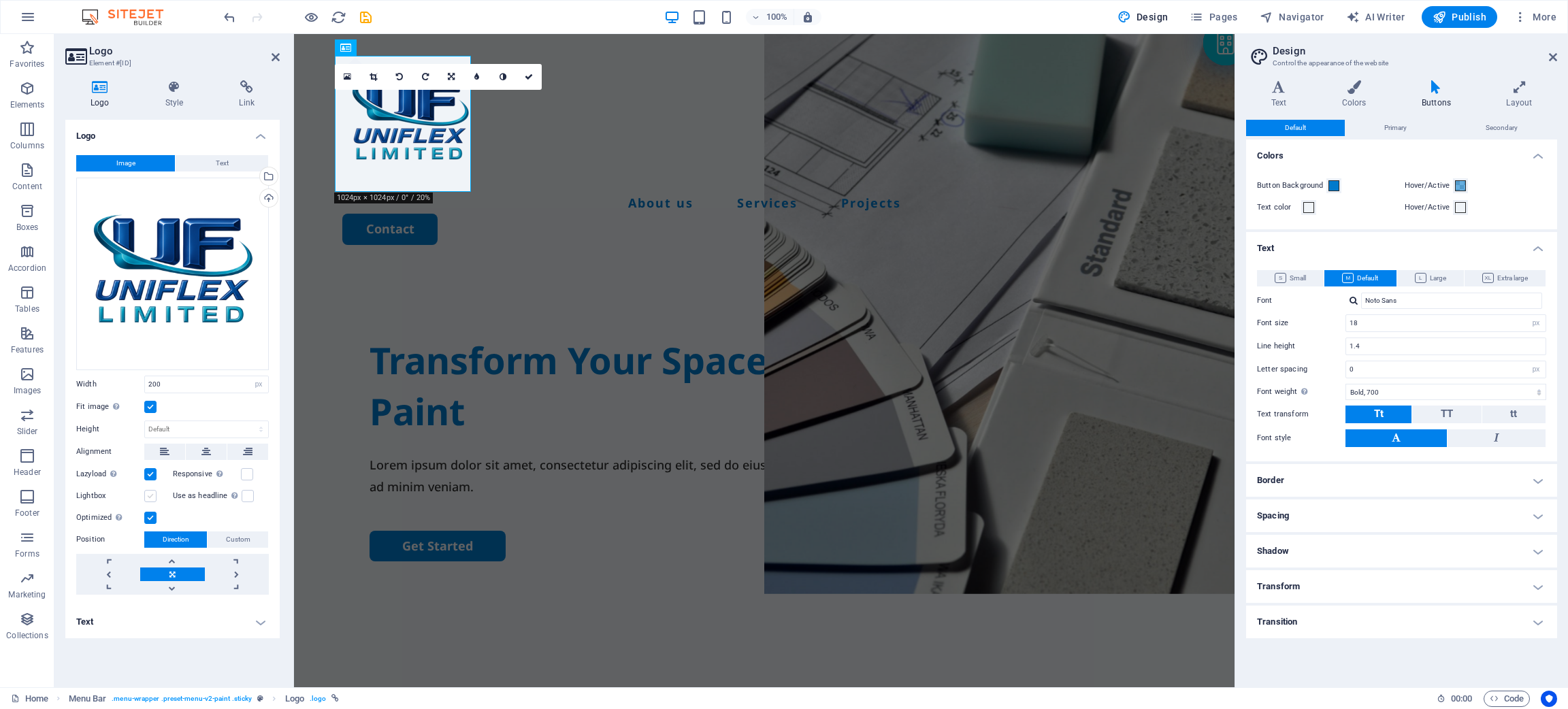 click at bounding box center [150, 496] 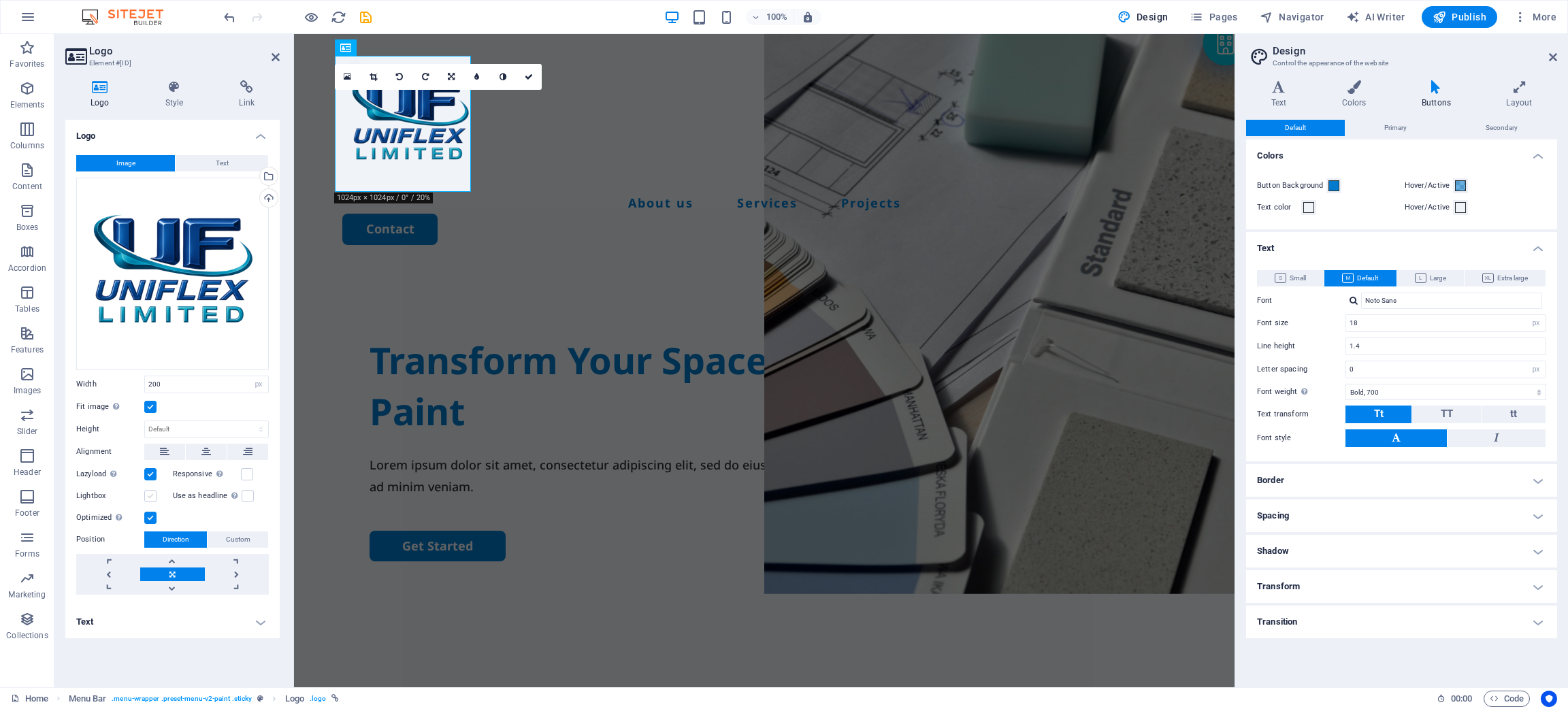 click on "Lightbox" at bounding box center [0, 0] 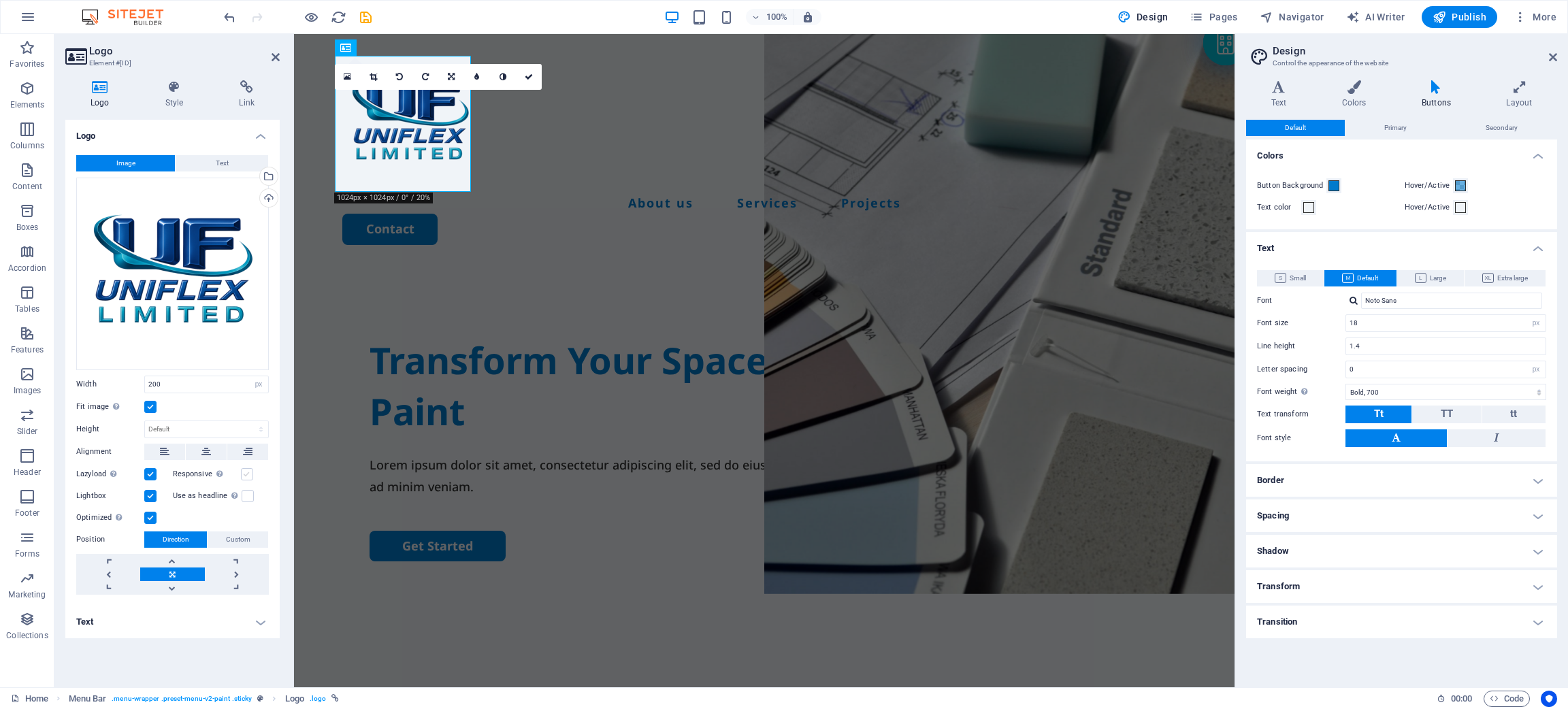 click at bounding box center [247, 474] 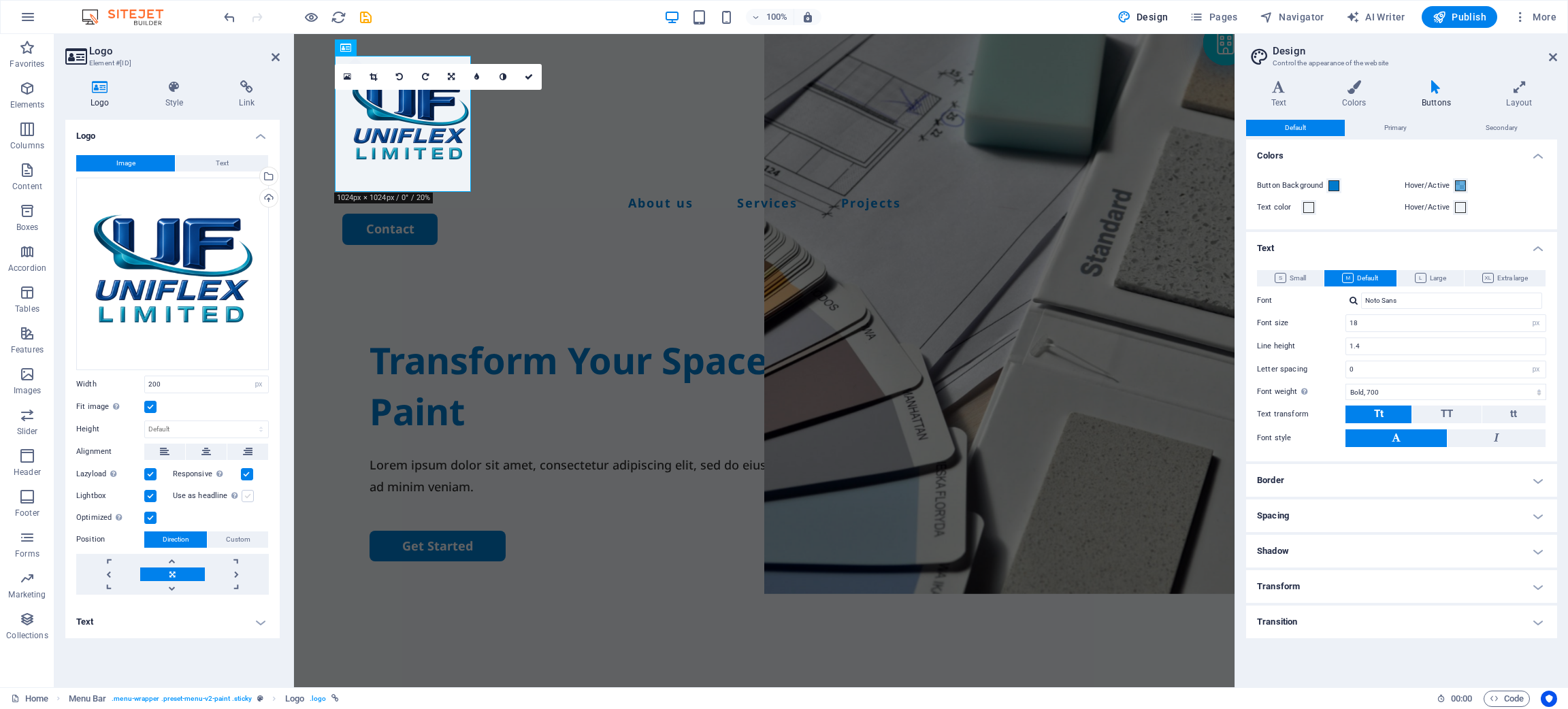click at bounding box center [248, 496] 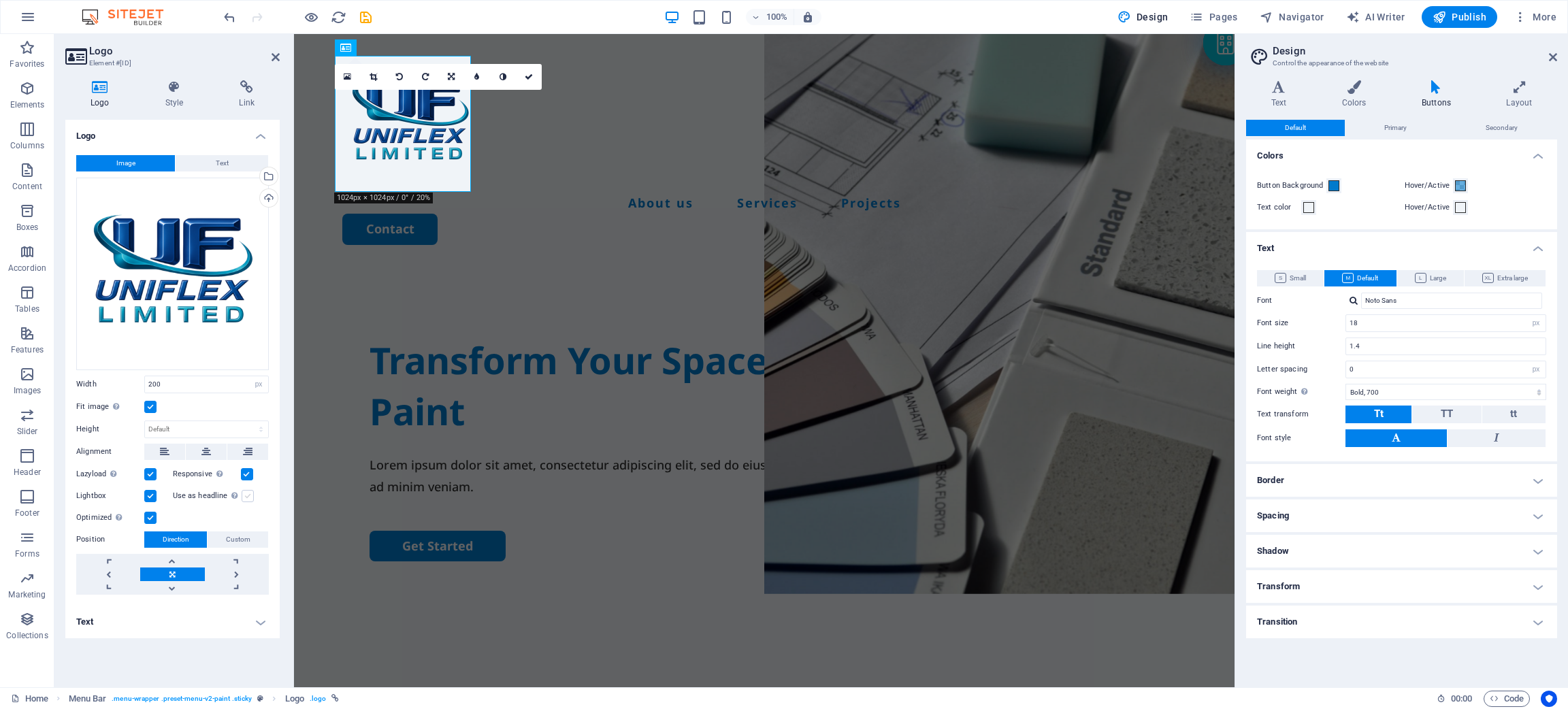 click on "Use as headline The image will be wrapped in an H1 headline tag. Useful for giving alternative text the weight of an H1 headline, e.g. for the logo. Leave unchecked if uncertain." at bounding box center (0, 0) 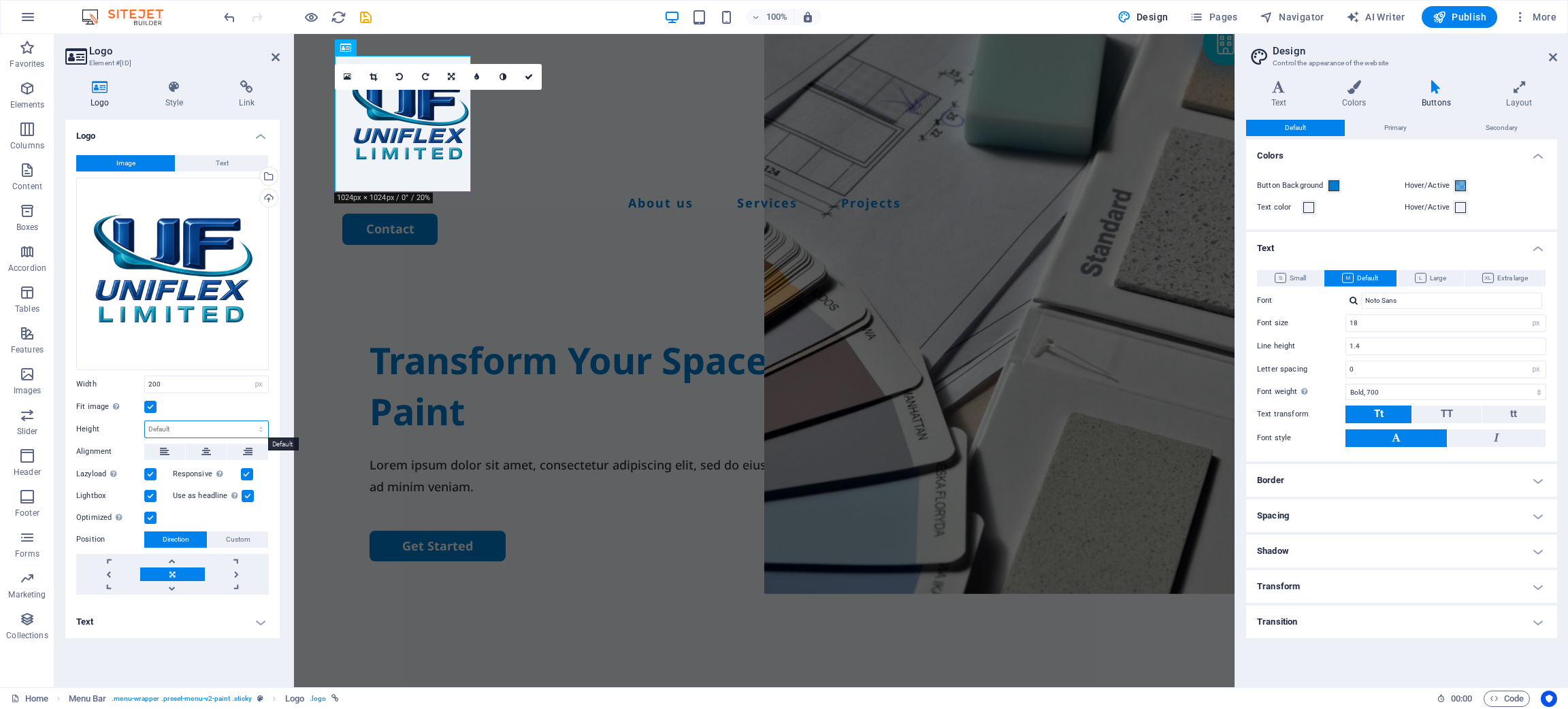 click on "Default auto px" at bounding box center [206, 429] 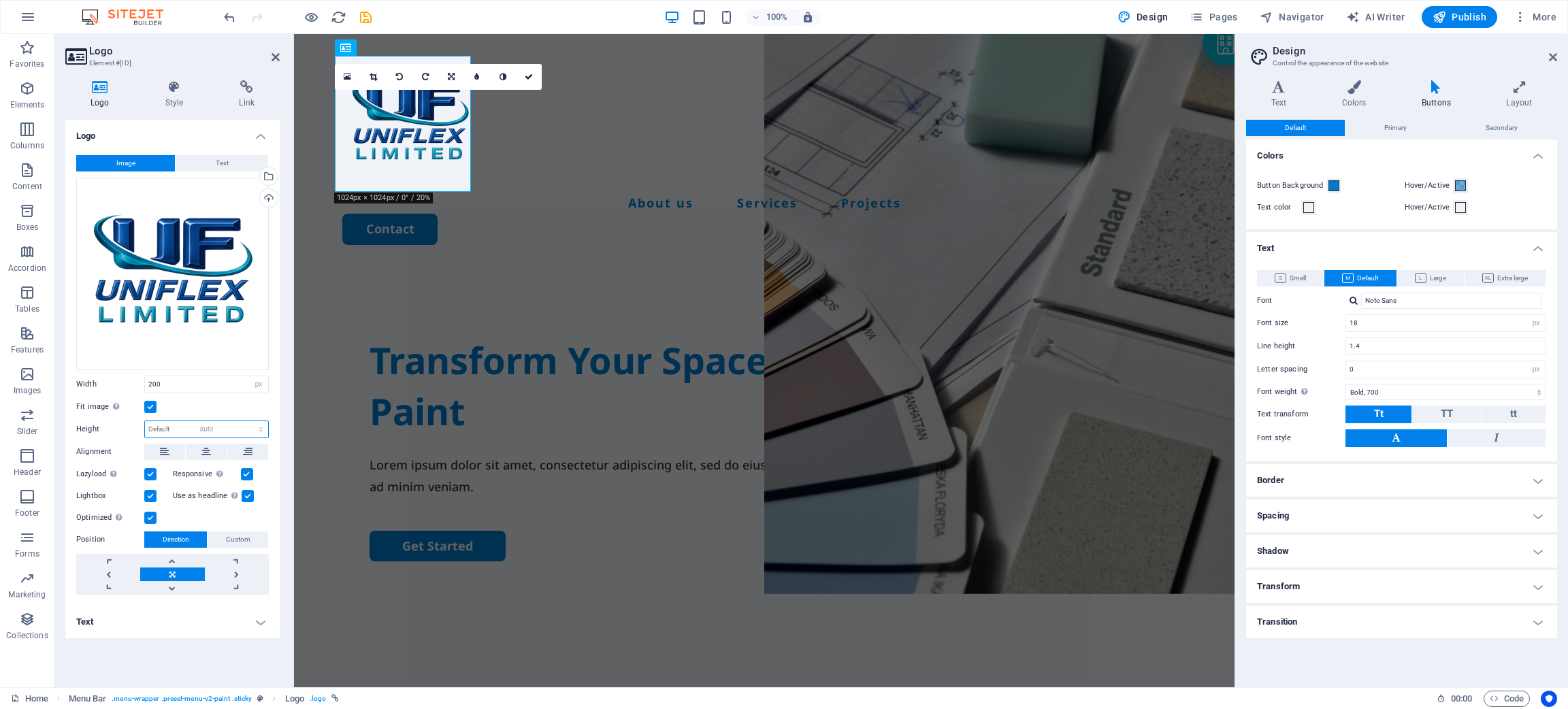 click on "Default auto px" at bounding box center [206, 429] 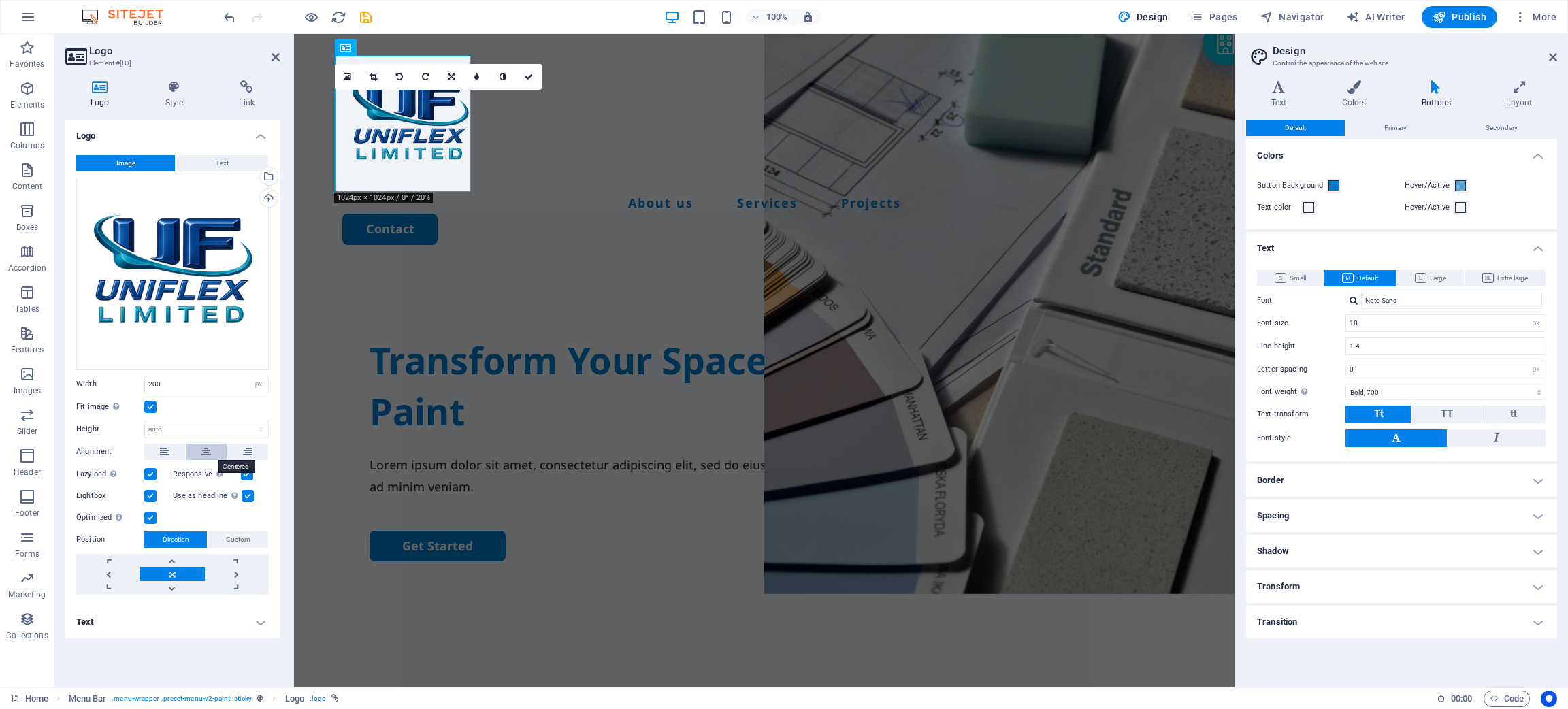 click at bounding box center (206, 452) 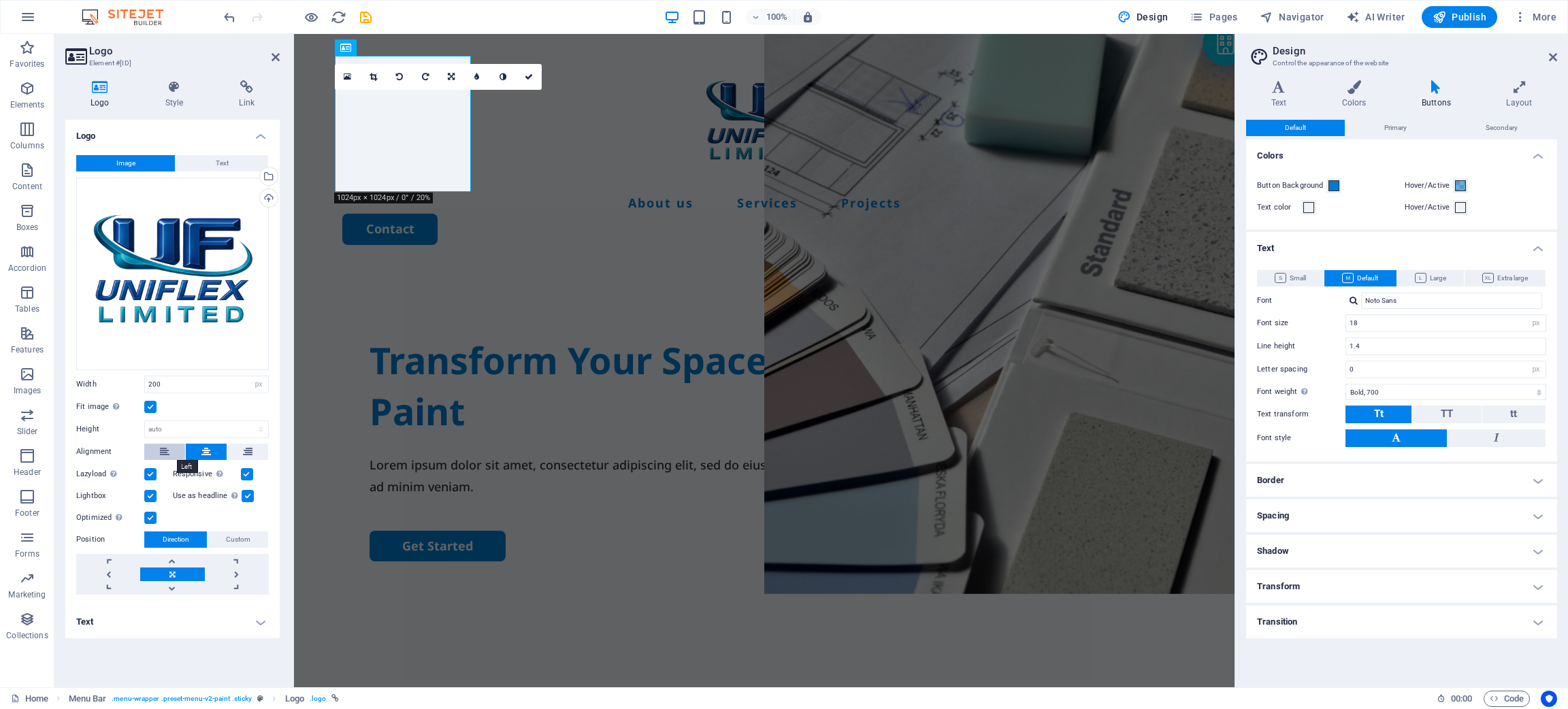 click at bounding box center [165, 452] 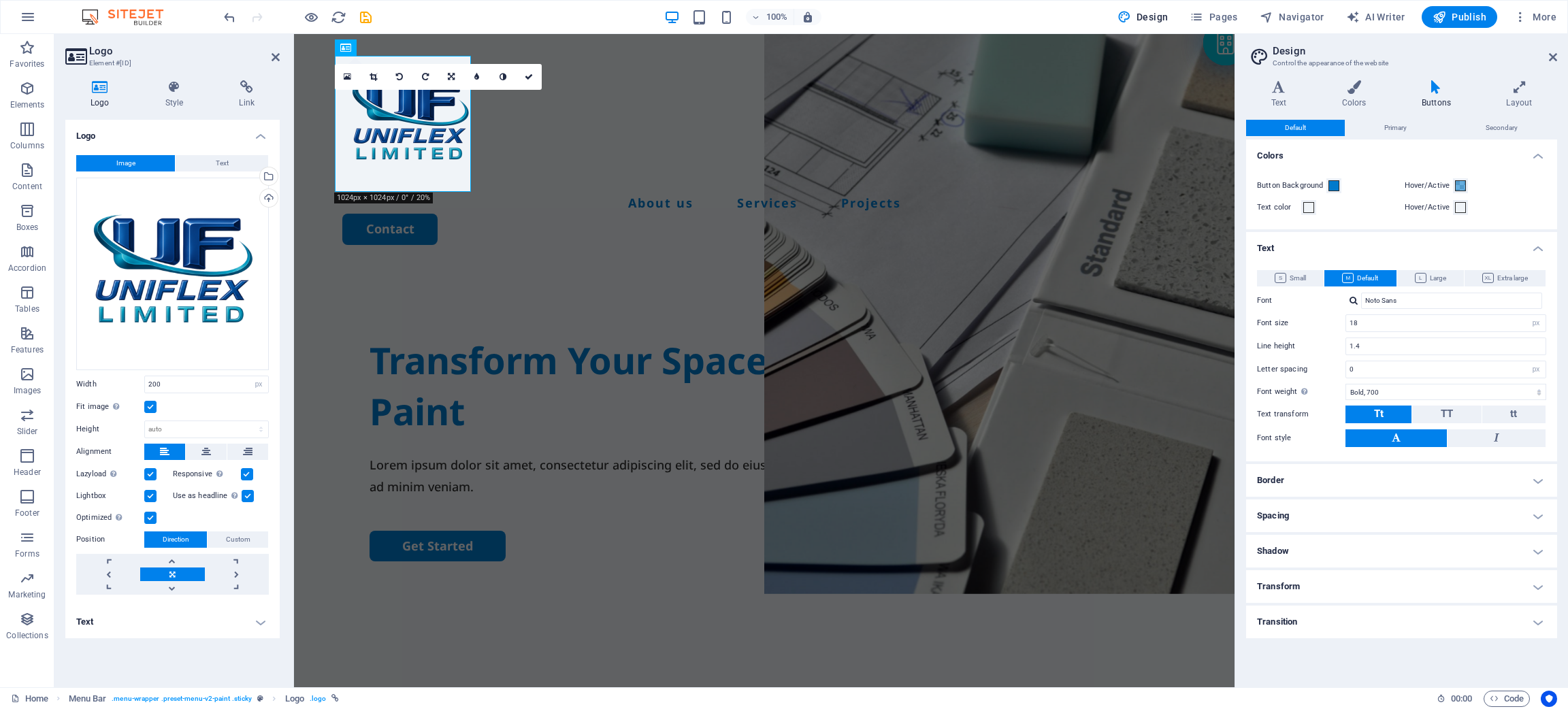 click at bounding box center (165, 452) 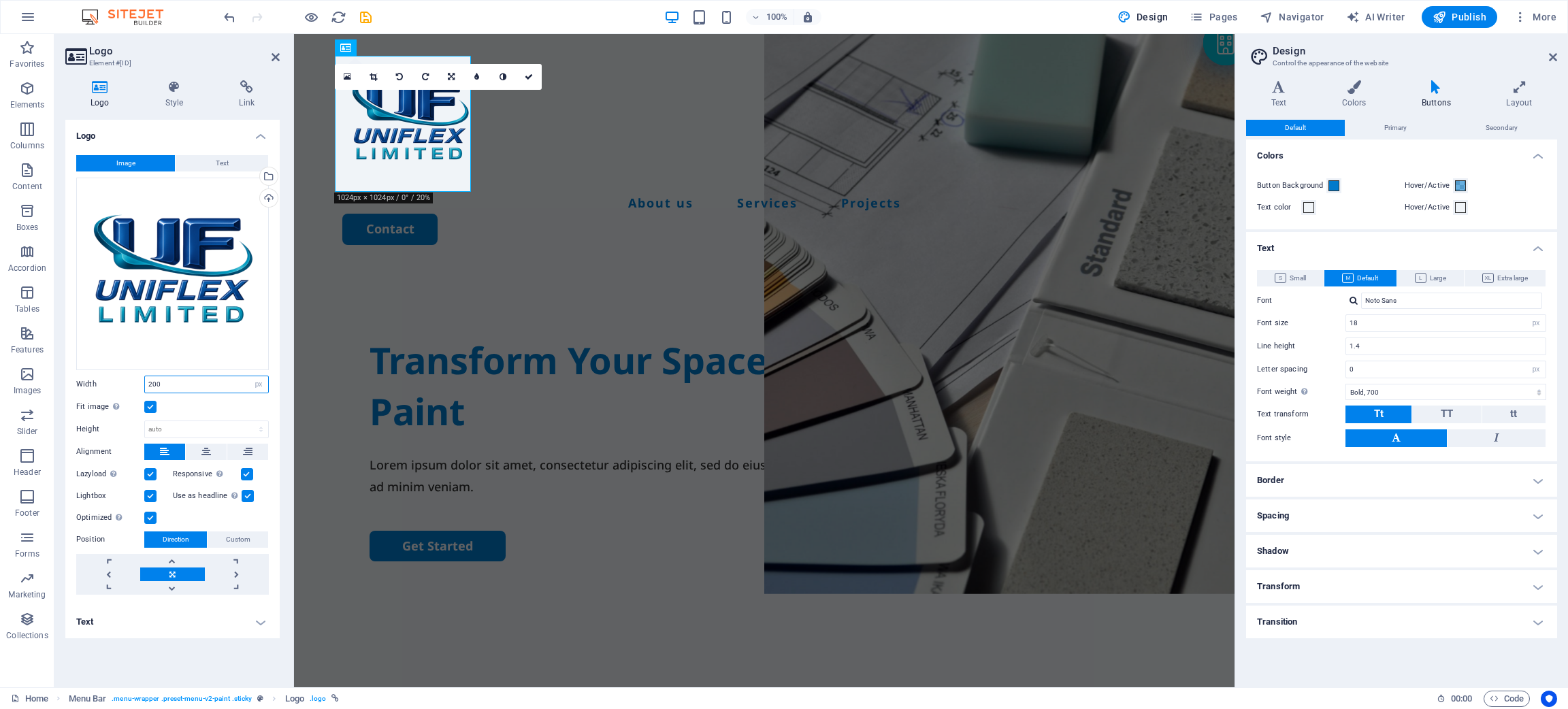 click on "200" at bounding box center (206, 384) 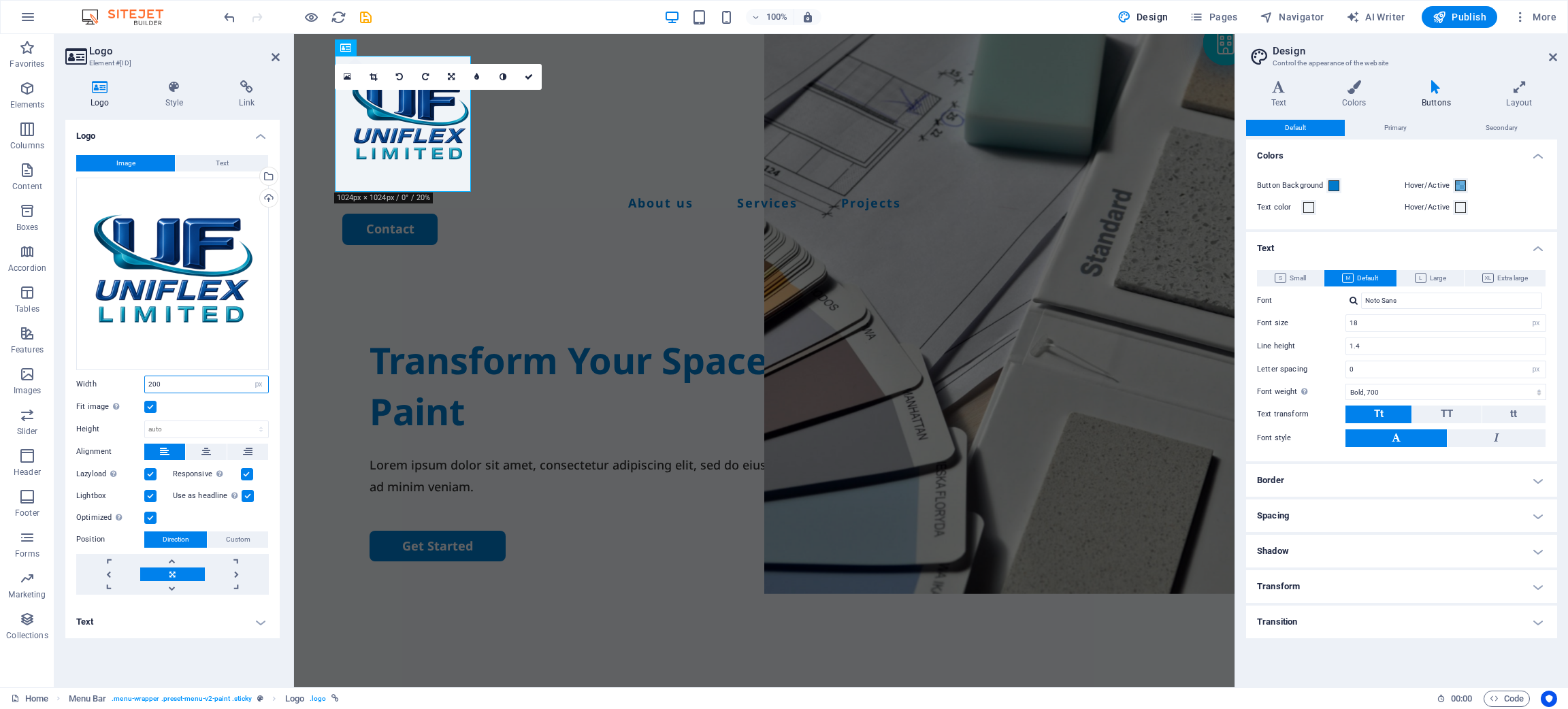 drag, startPoint x: 174, startPoint y: 383, endPoint x: 121, endPoint y: 384, distance: 53.00943 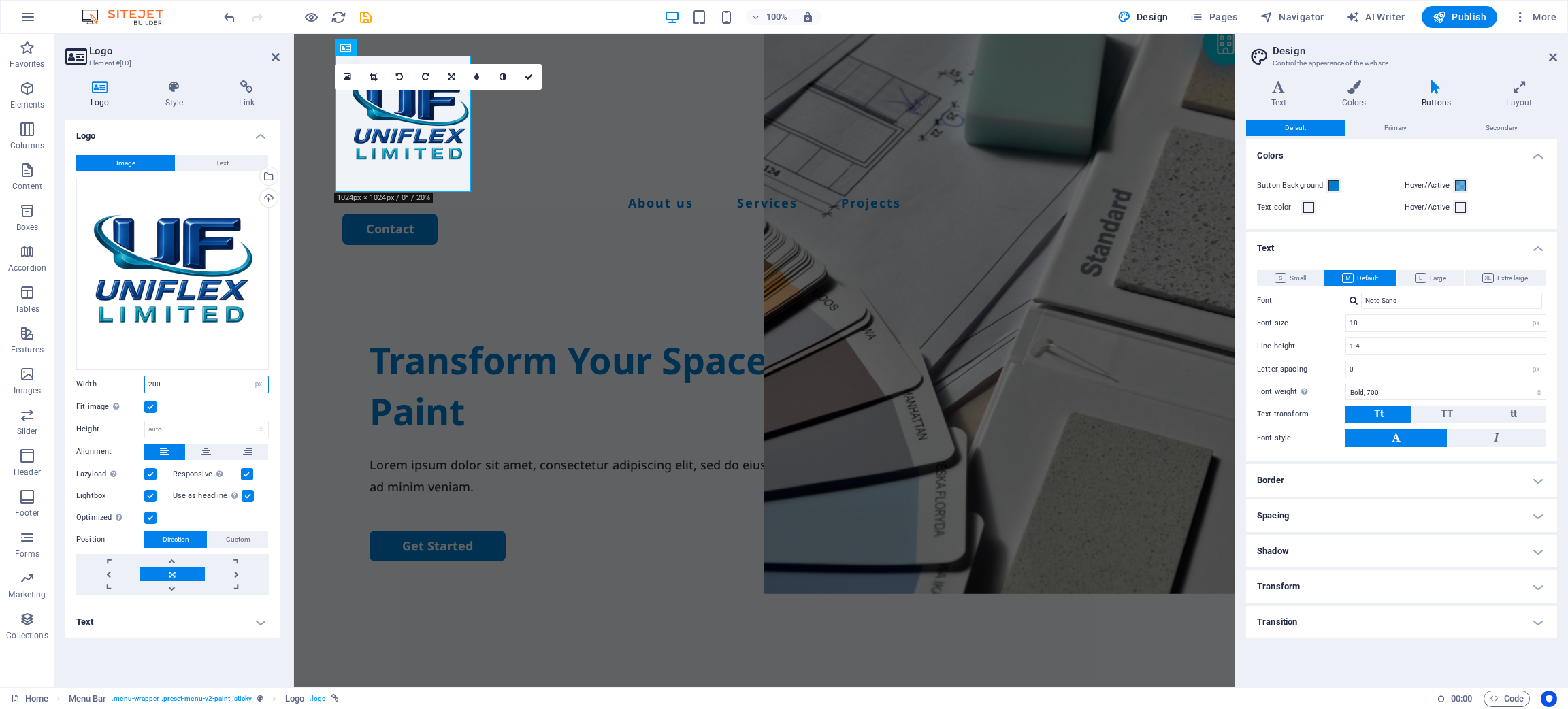 click on "Width 200 Default auto px rem % em vh vw" at bounding box center (172, 384) 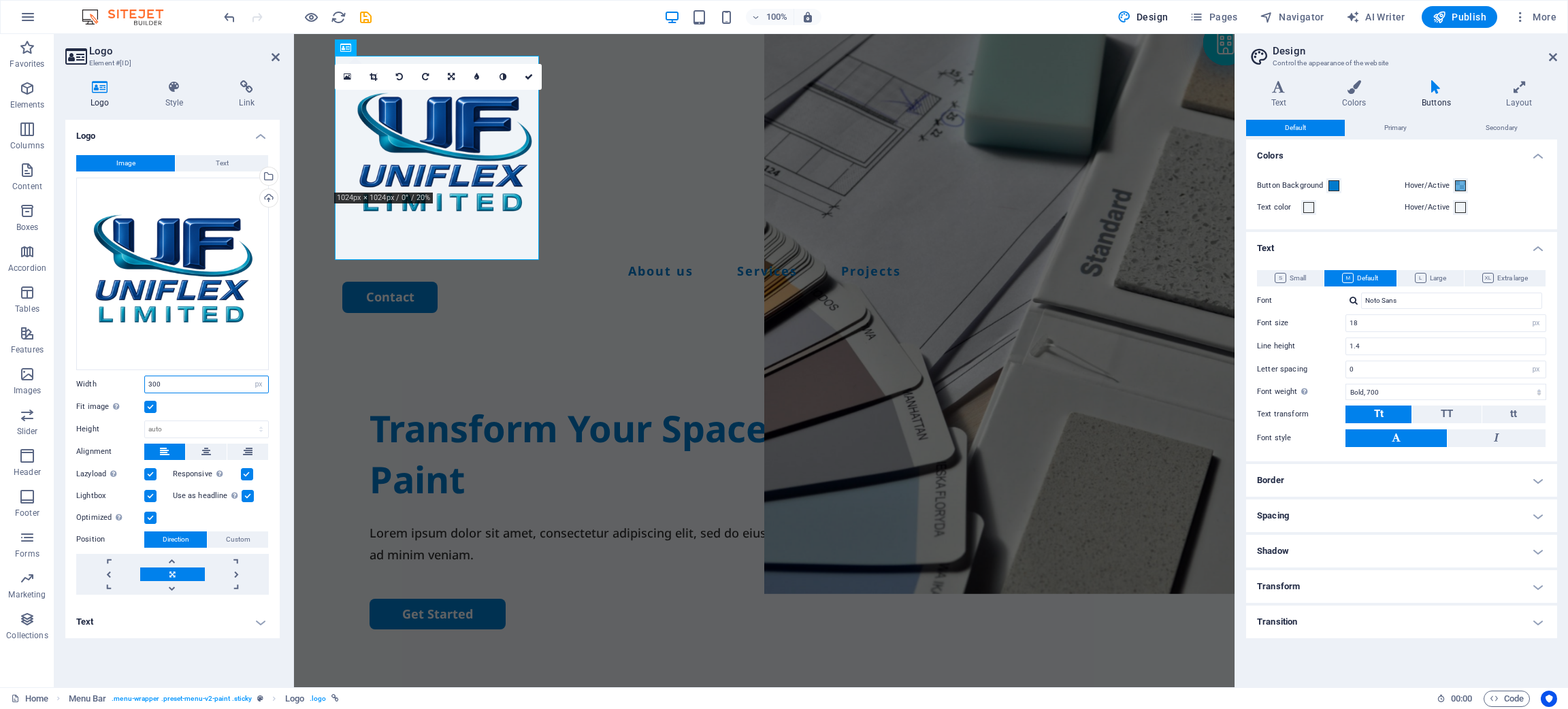 drag, startPoint x: 187, startPoint y: 388, endPoint x: 77, endPoint y: 382, distance: 110.1635 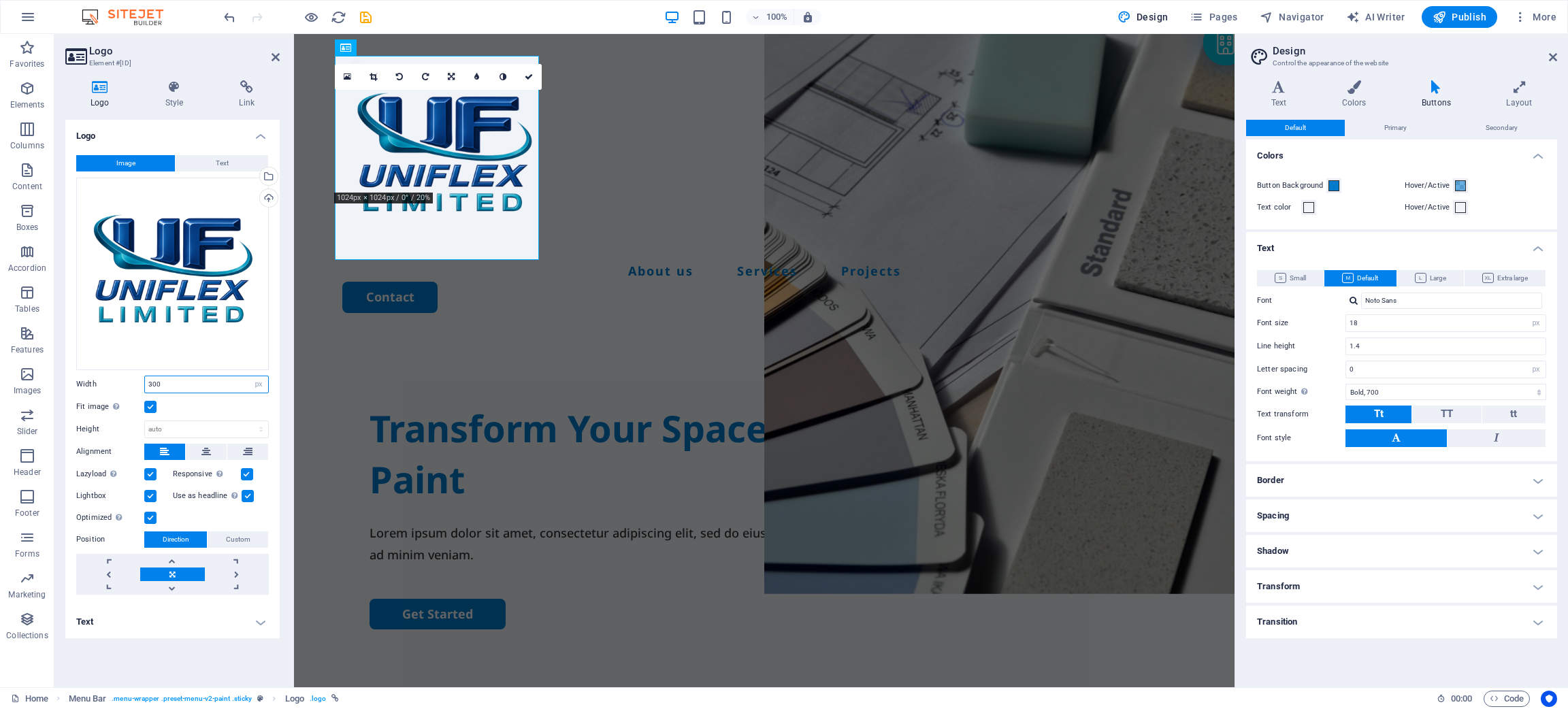 click on "Width 300 Default auto px rem % em vh vw" at bounding box center (172, 384) 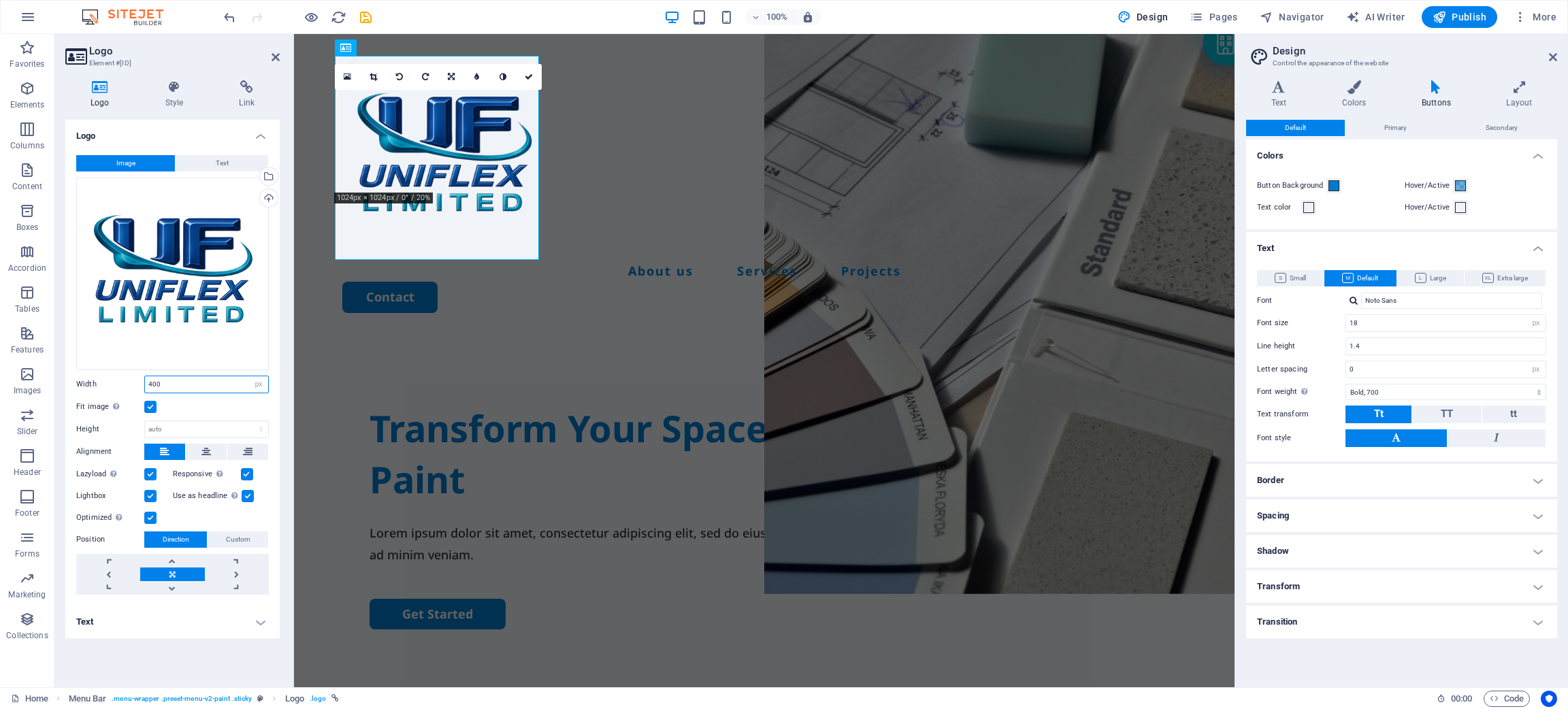 type on "400" 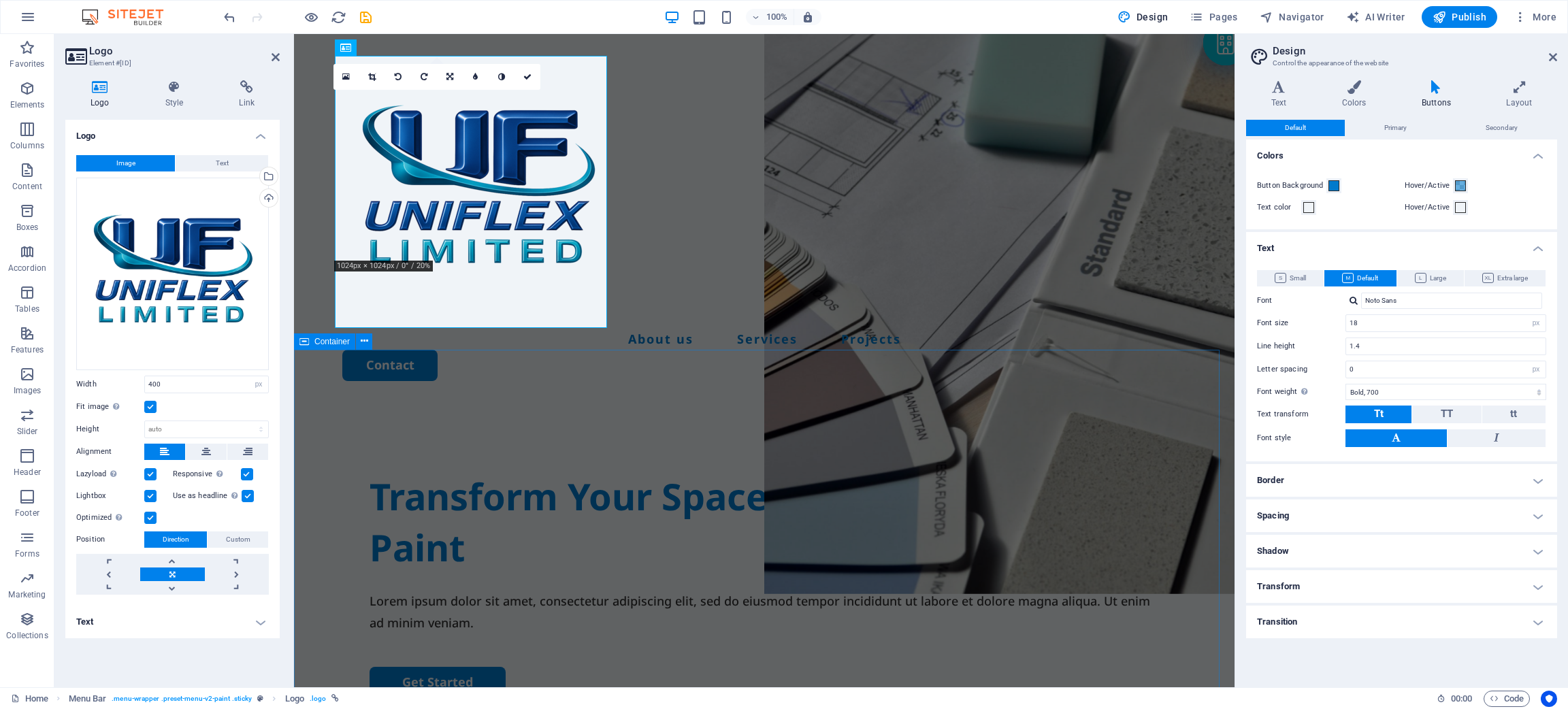 click on "Transform Your Space with a Fresh Coat of Paint Lorem ipsum dolor sit amet, consectetur adipiscing elit, sed do eiusmod tempor incididunt ut labore et dolore magna aliqua. Ut enim ad minim veniam. Get Started" at bounding box center [764, 665] 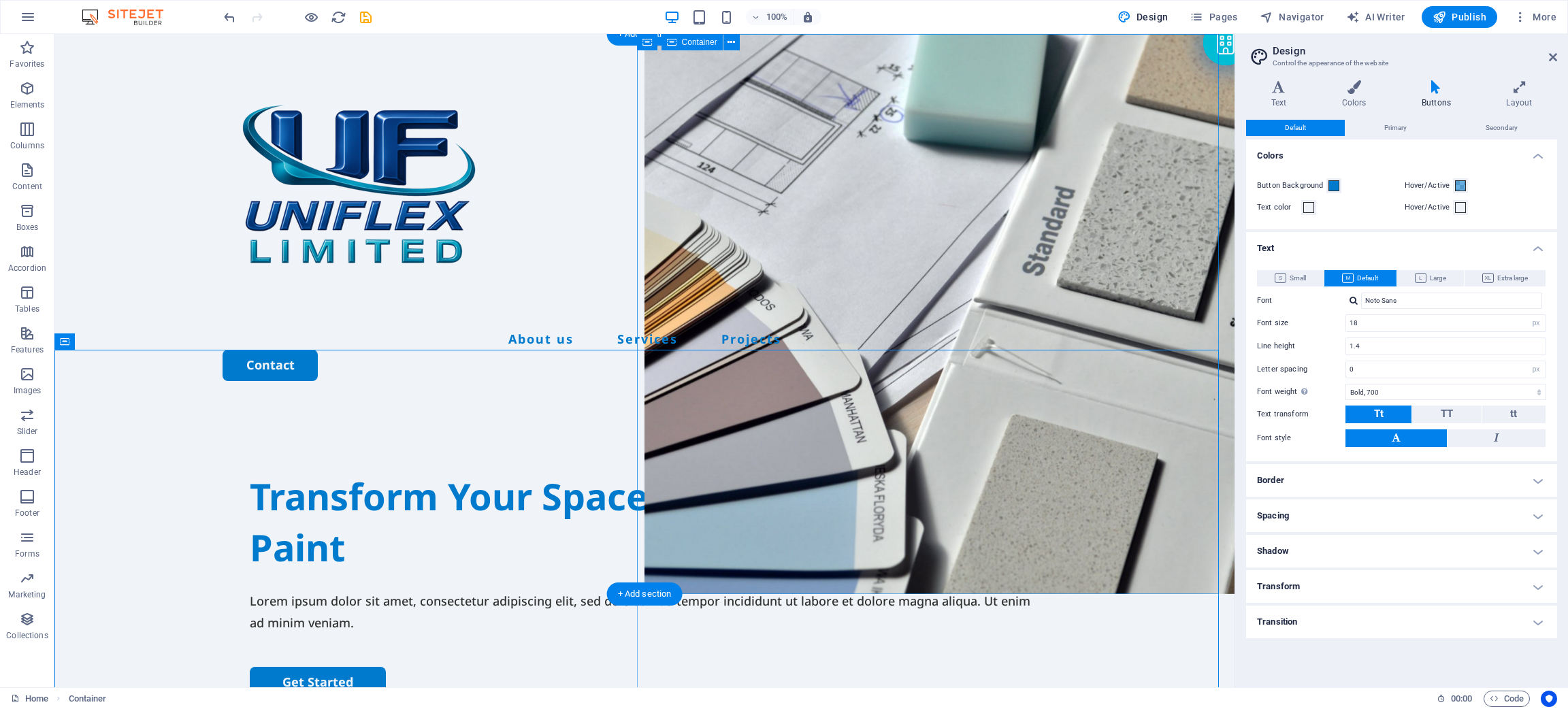 click on "Drop content here or  Add elements  Paste clipboard" at bounding box center (939, 921) 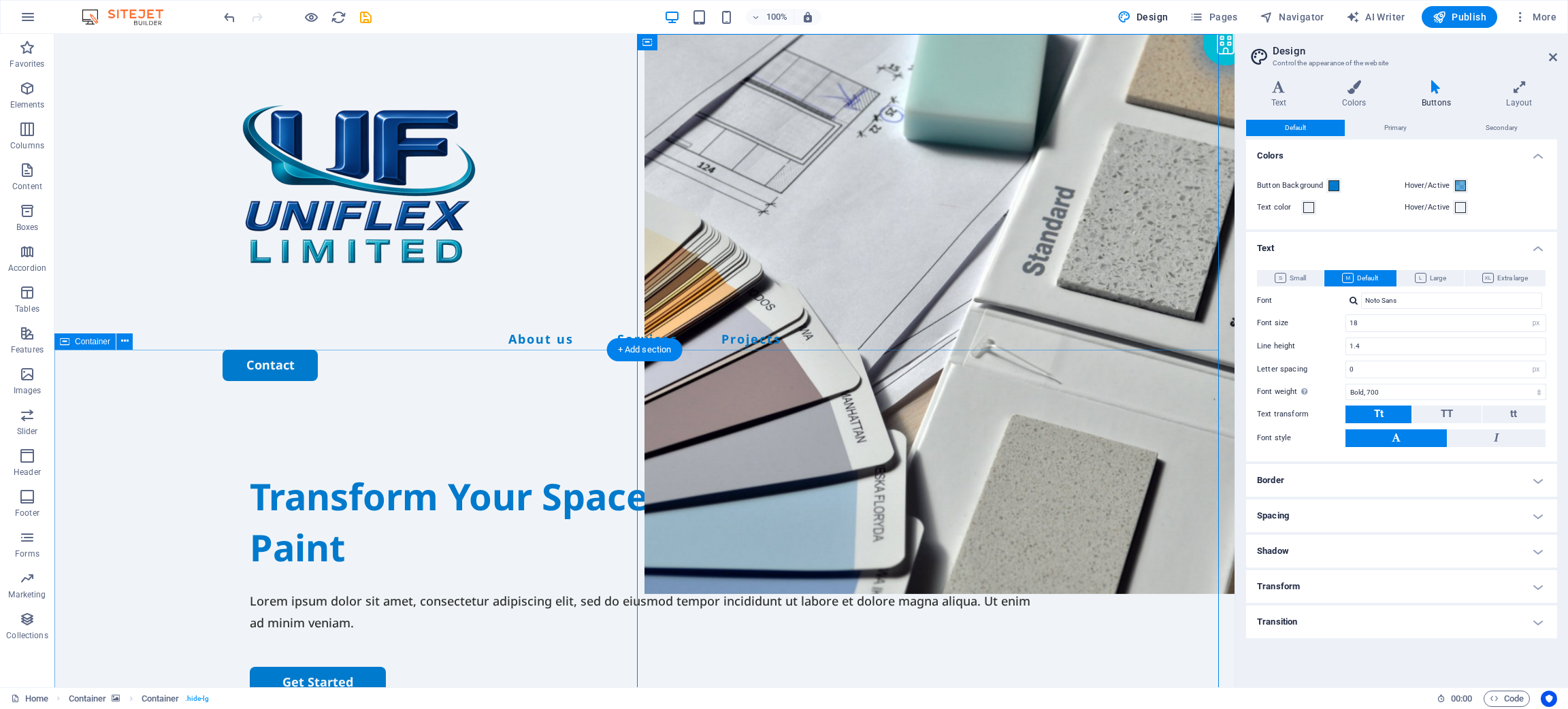 click on "Transform Your Space with a Fresh Coat of Paint Lorem ipsum dolor sit amet, consectetur adipiscing elit, sed do eiusmod tempor incididunt ut labore et dolore magna aliqua. Ut enim ad minim veniam. Get Started" at bounding box center [644, 665] 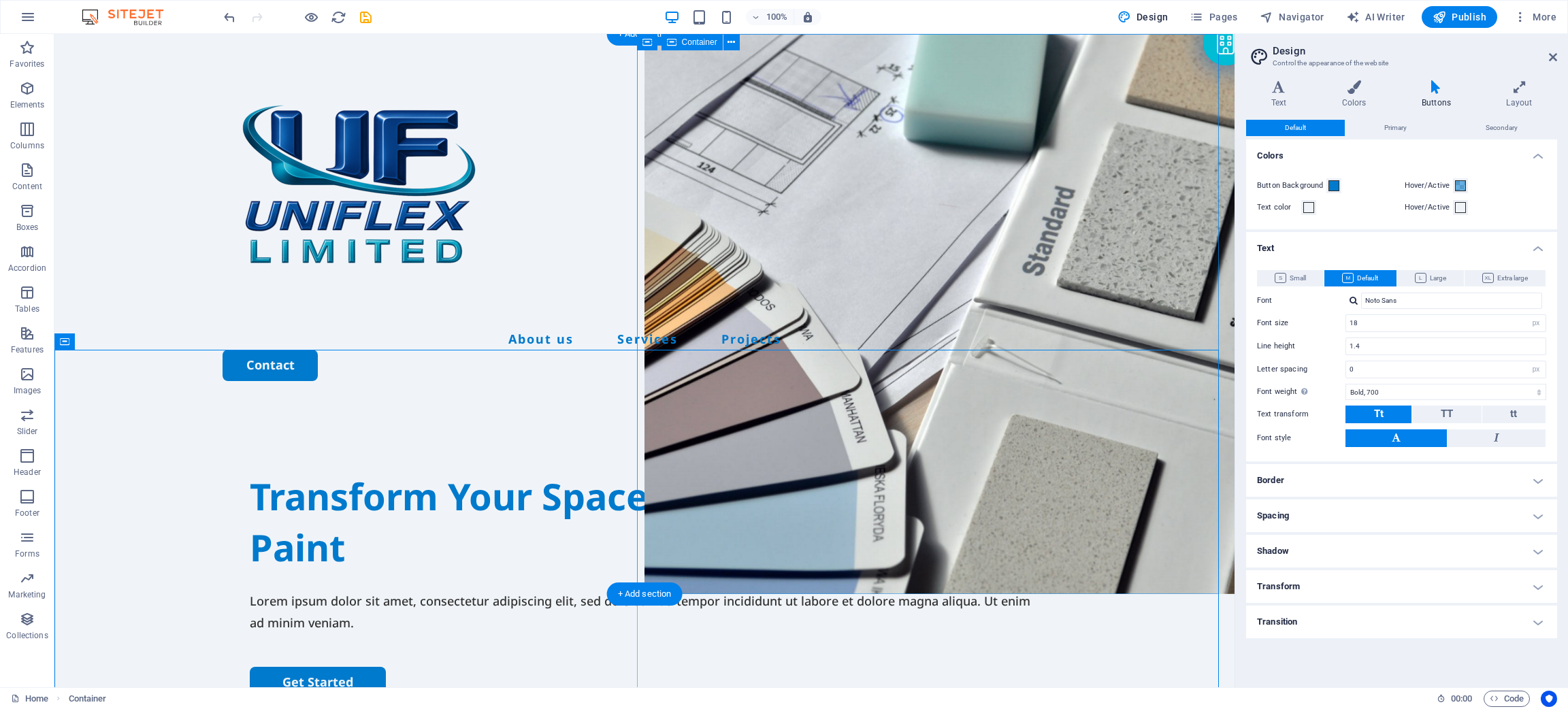click on "Drop content here or  Add elements  Paste clipboard" at bounding box center (939, 921) 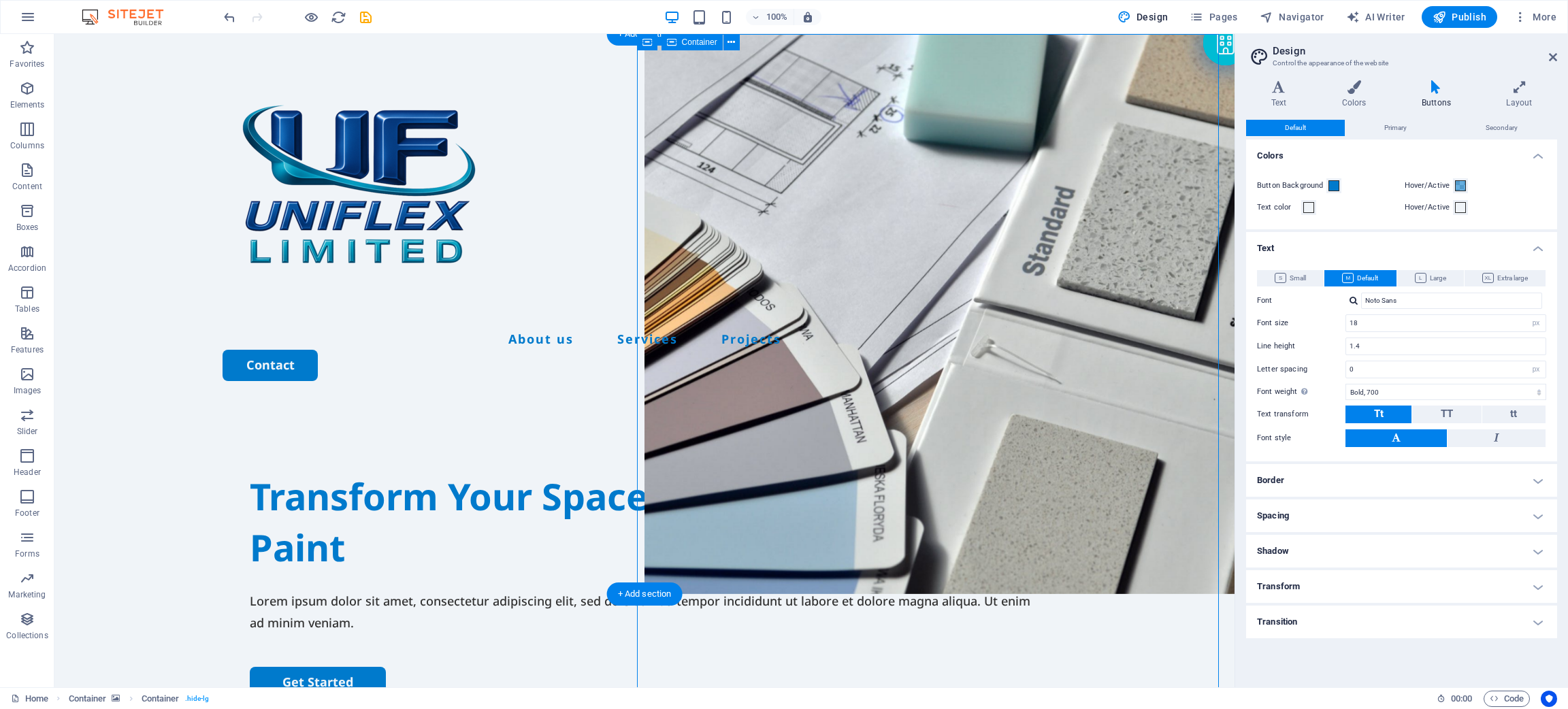 click on "Drop content here or  Add elements  Paste clipboard" at bounding box center [939, 921] 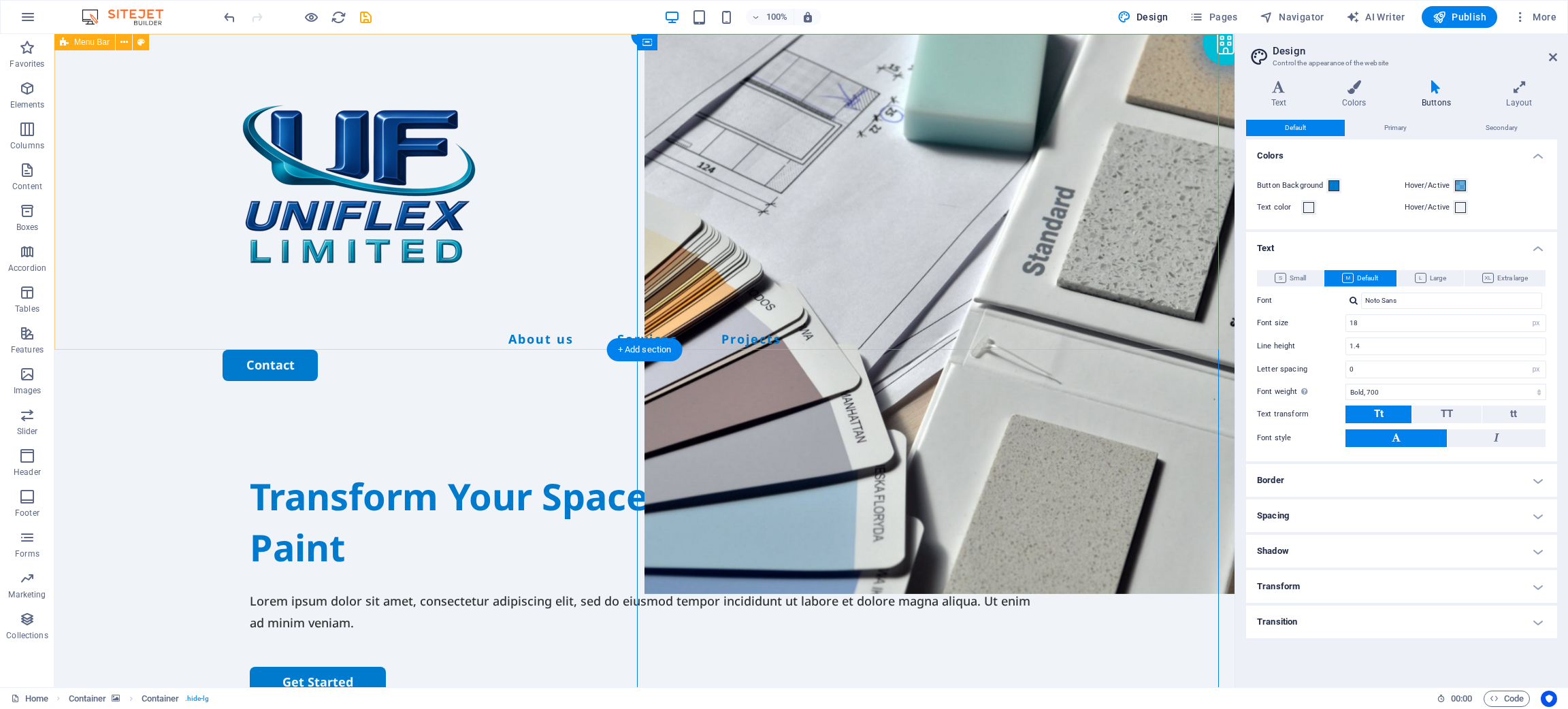 click on "About us Services Projects Contact" at bounding box center [644, 218] 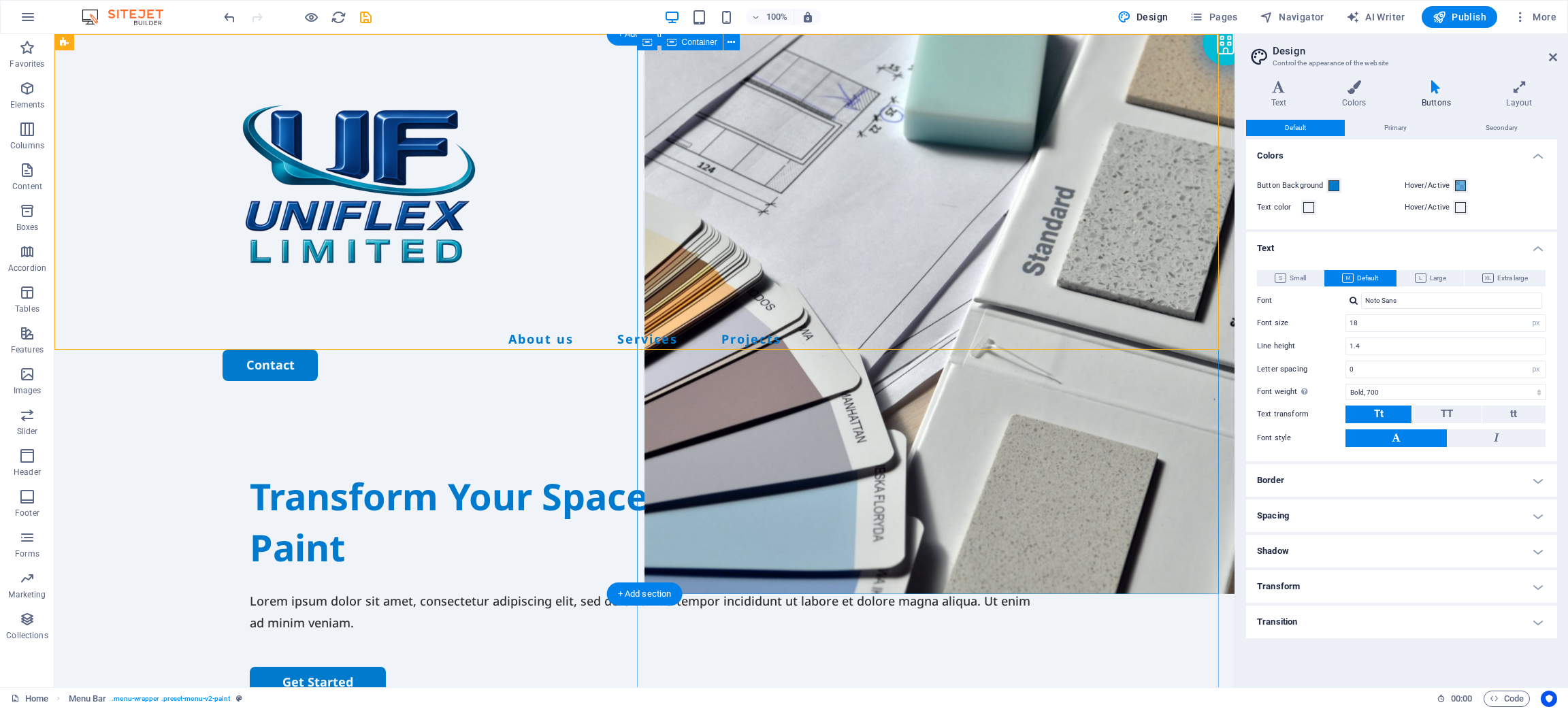 click on "Drop content here or  Add elements  Paste clipboard" at bounding box center [939, 921] 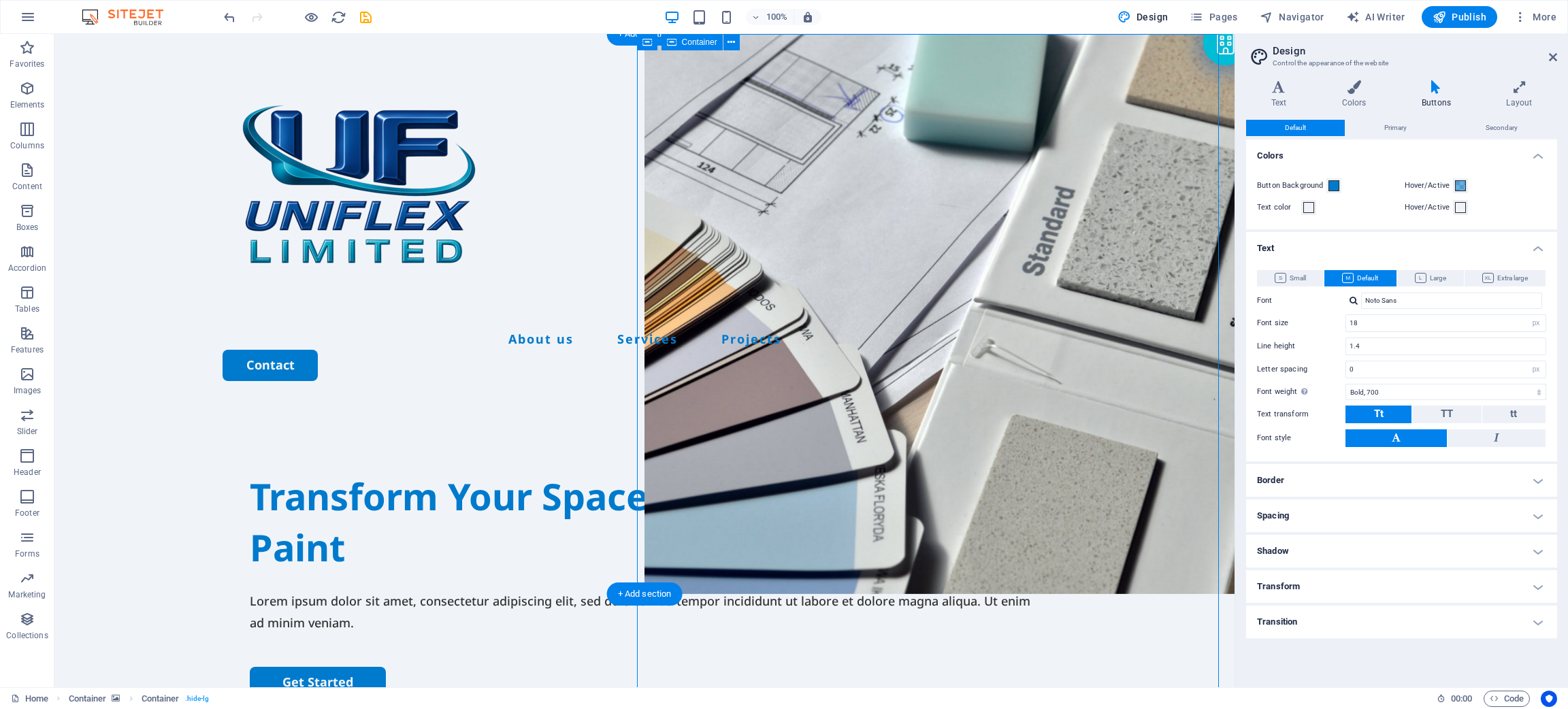 drag, startPoint x: 982, startPoint y: 455, endPoint x: 949, endPoint y: 555, distance: 105.30432 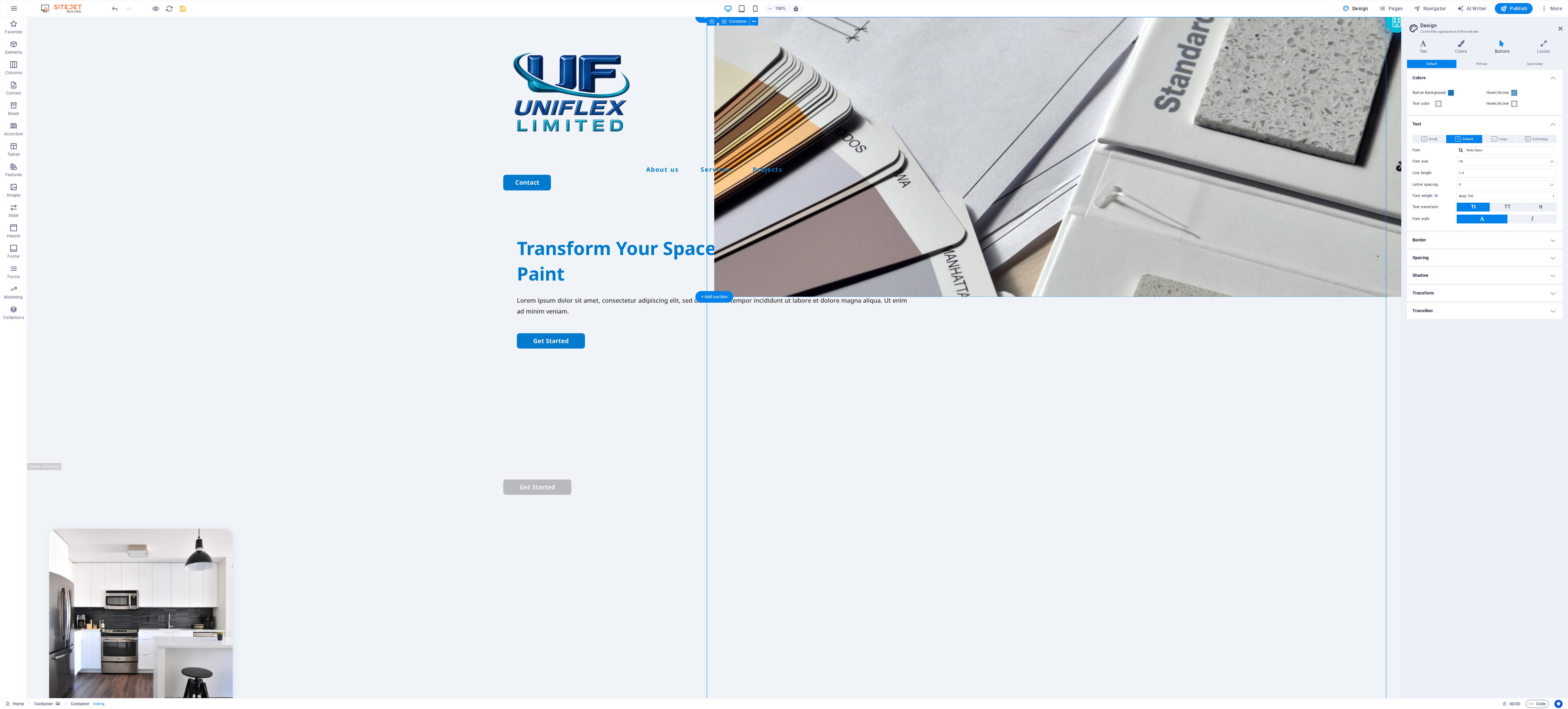 click on "Drop content here or  Add elements  Paste clipboard" at bounding box center [1058, 637] 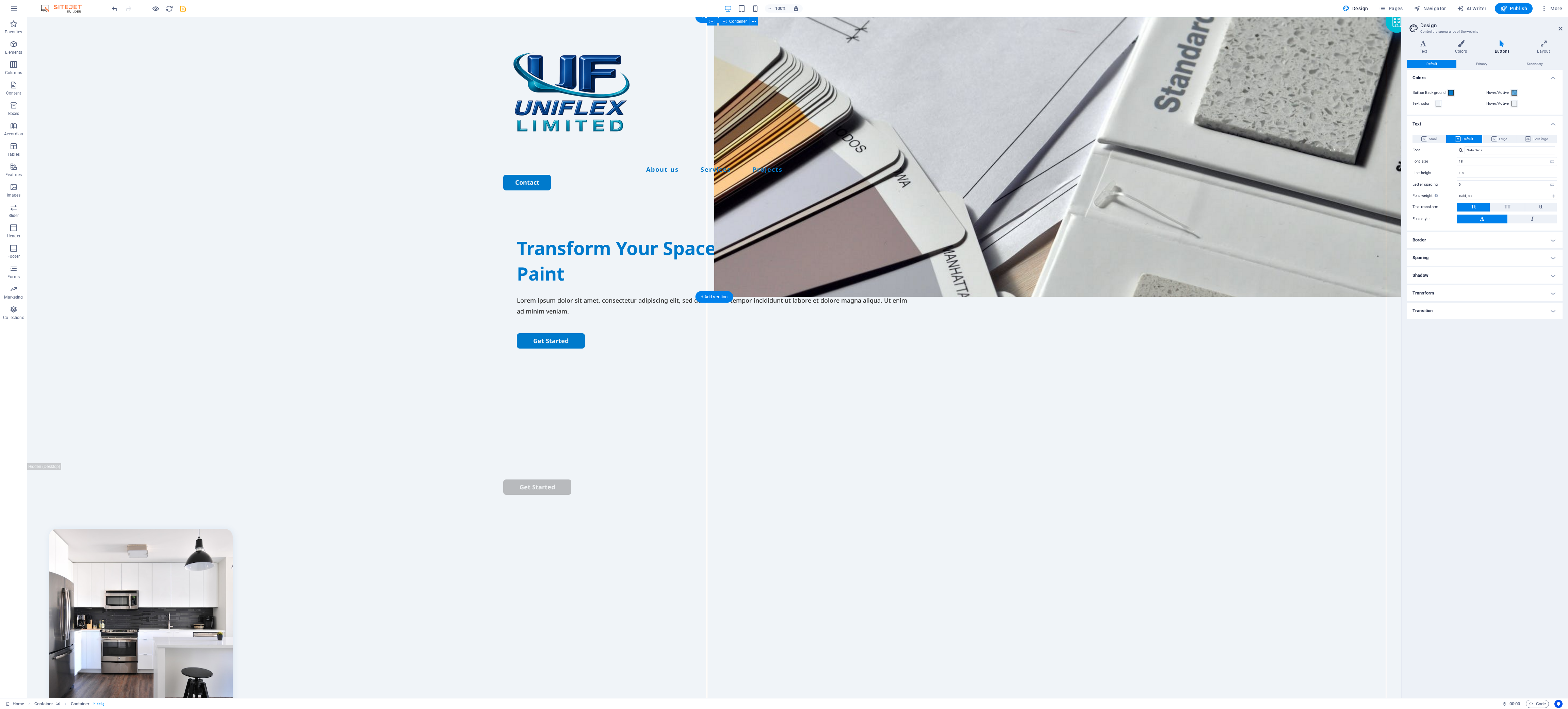 drag, startPoint x: 914, startPoint y: 239, endPoint x: 918, endPoint y: 295, distance: 56.14268 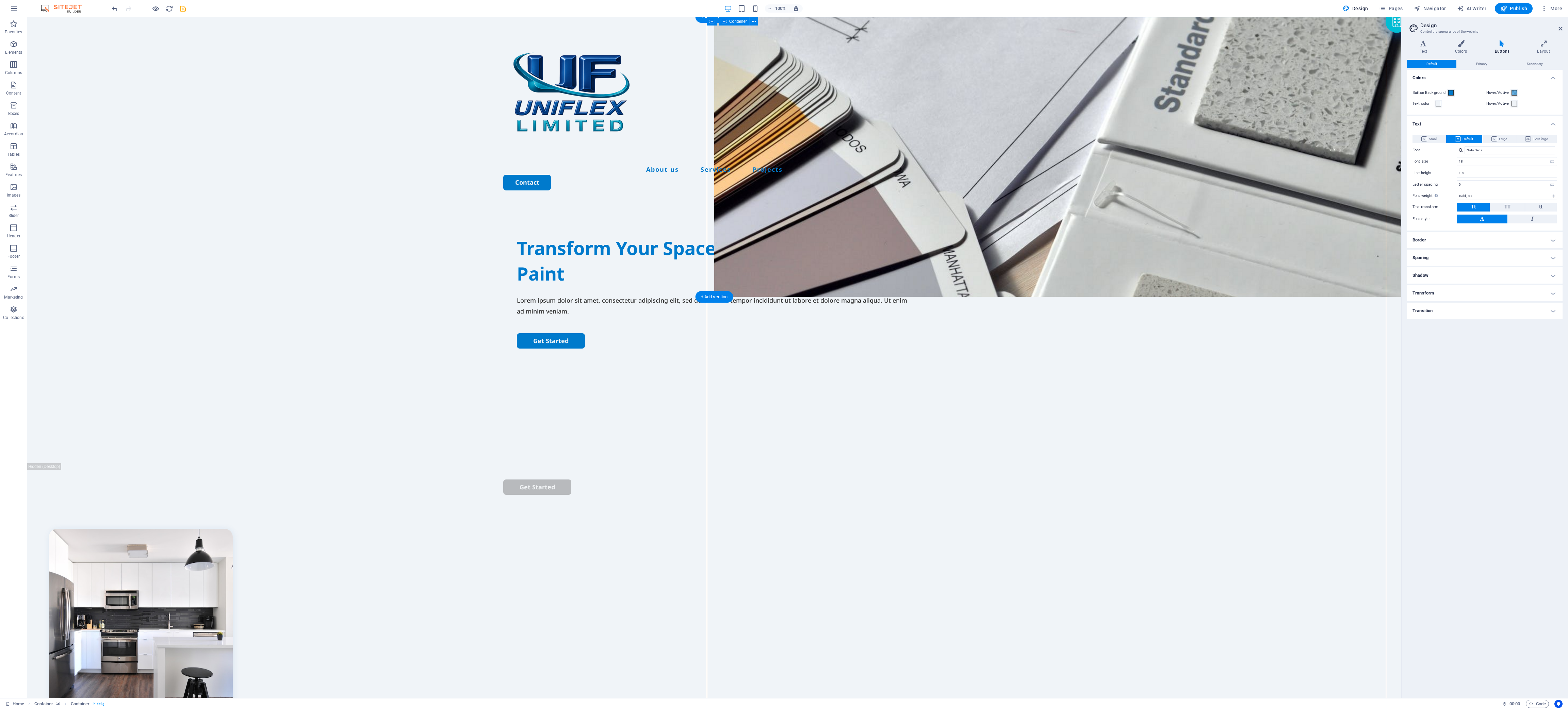 click on "Drop content here or  Add elements  Paste clipboard" at bounding box center (1058, 637) 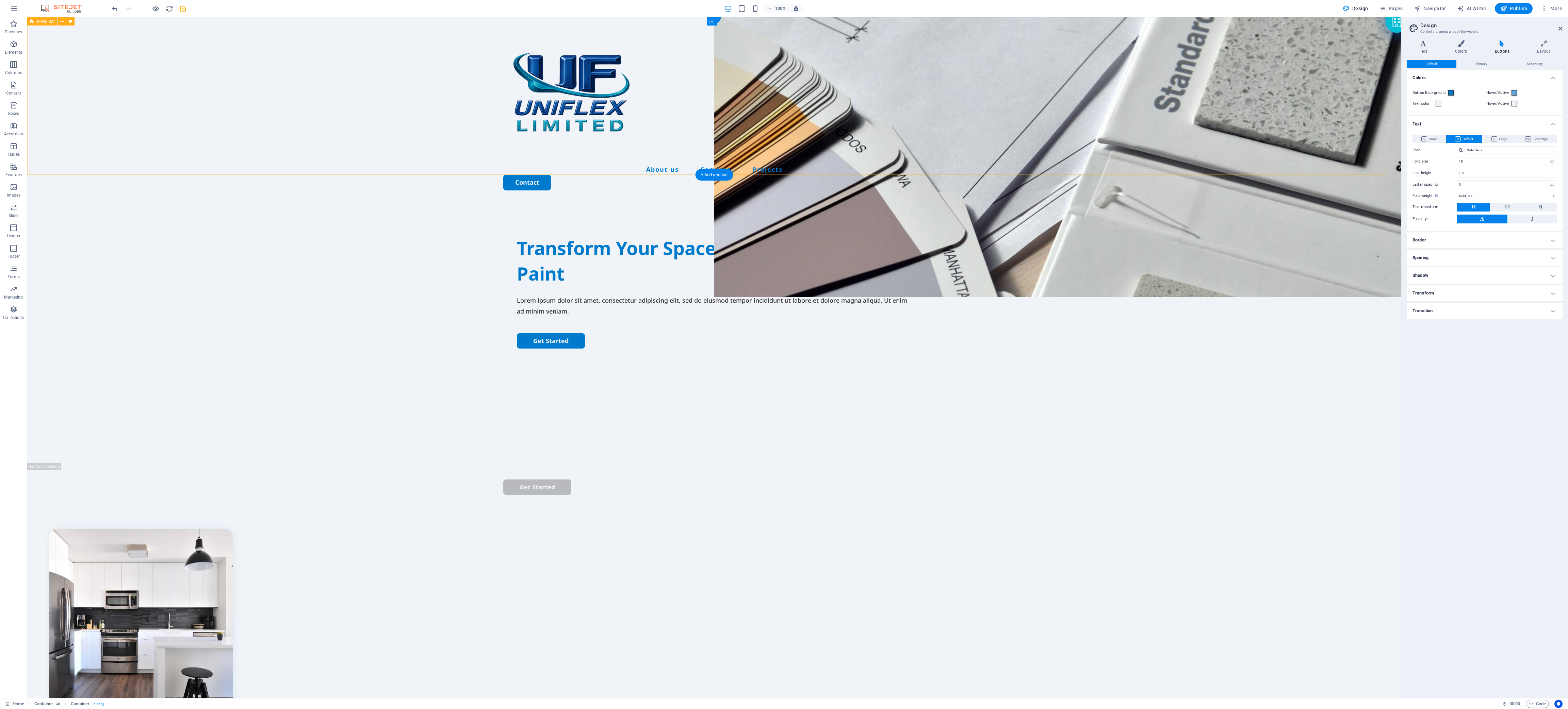 click on "About us Services Projects Contact" at bounding box center (714, 109) 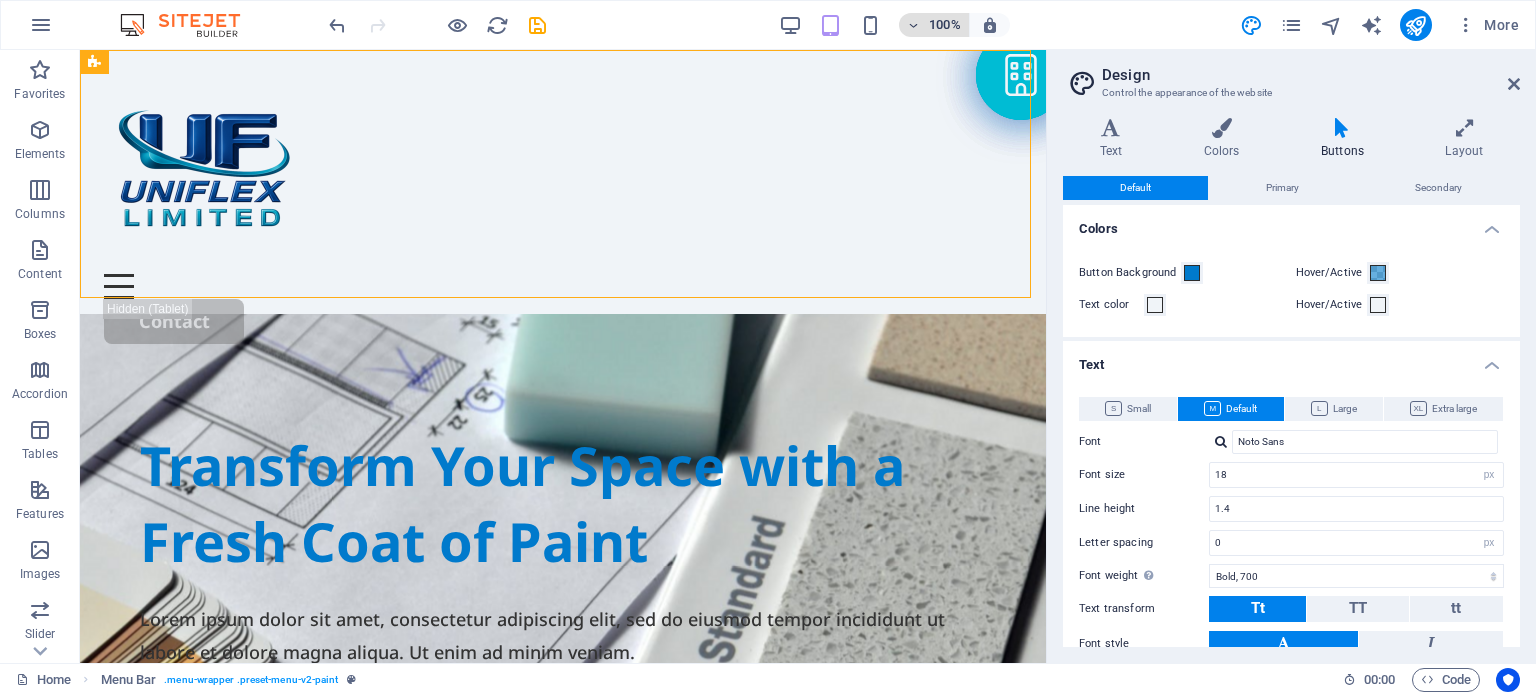 click on "100%" at bounding box center (945, 25) 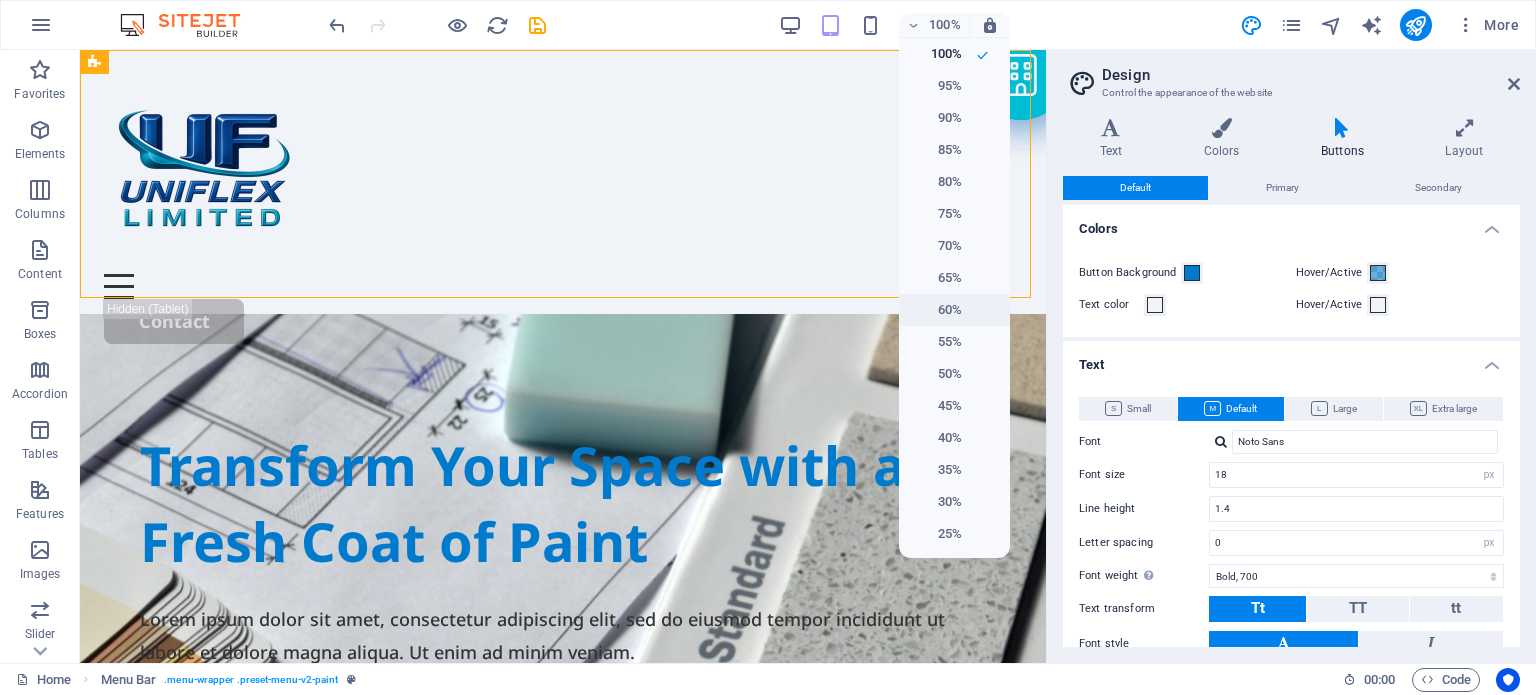 click on "60%" at bounding box center [936, 310] 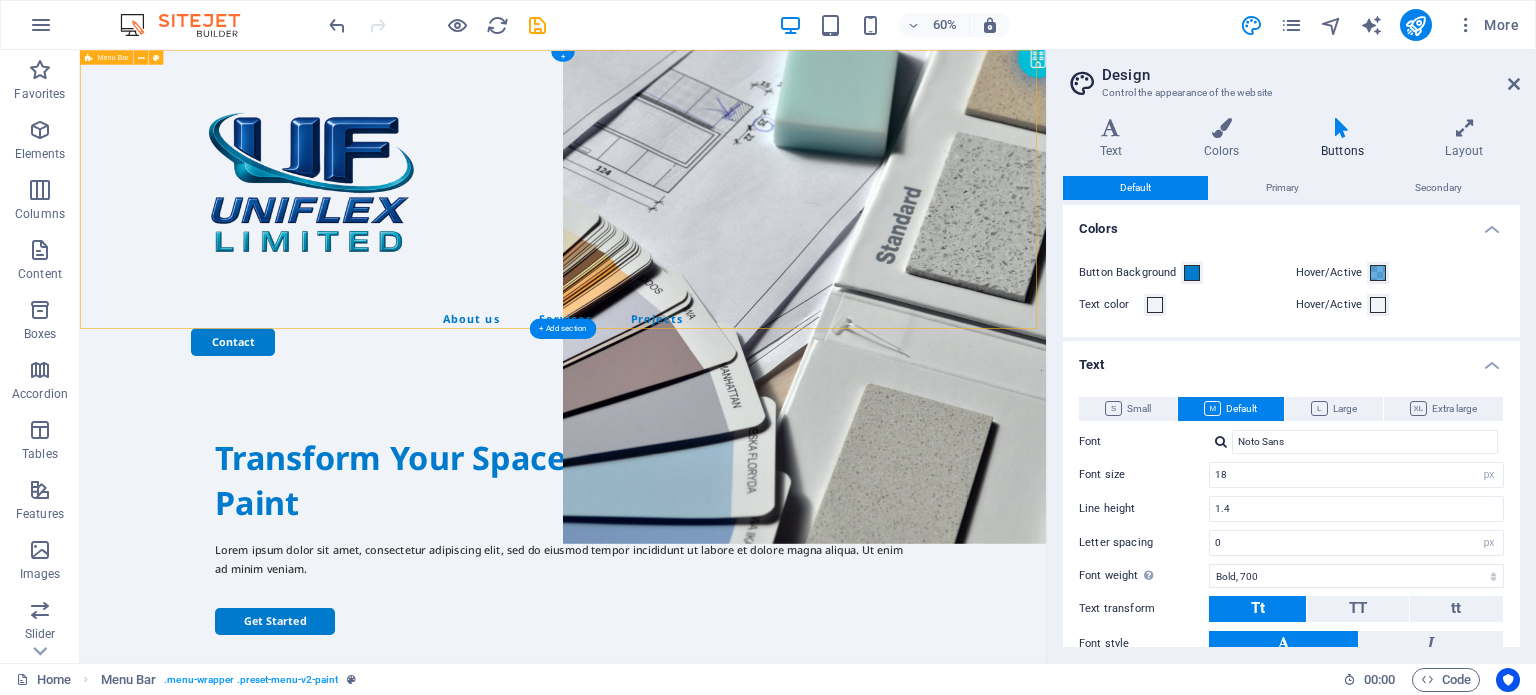 click on "About us Services Projects Contact" at bounding box center (885, 321) 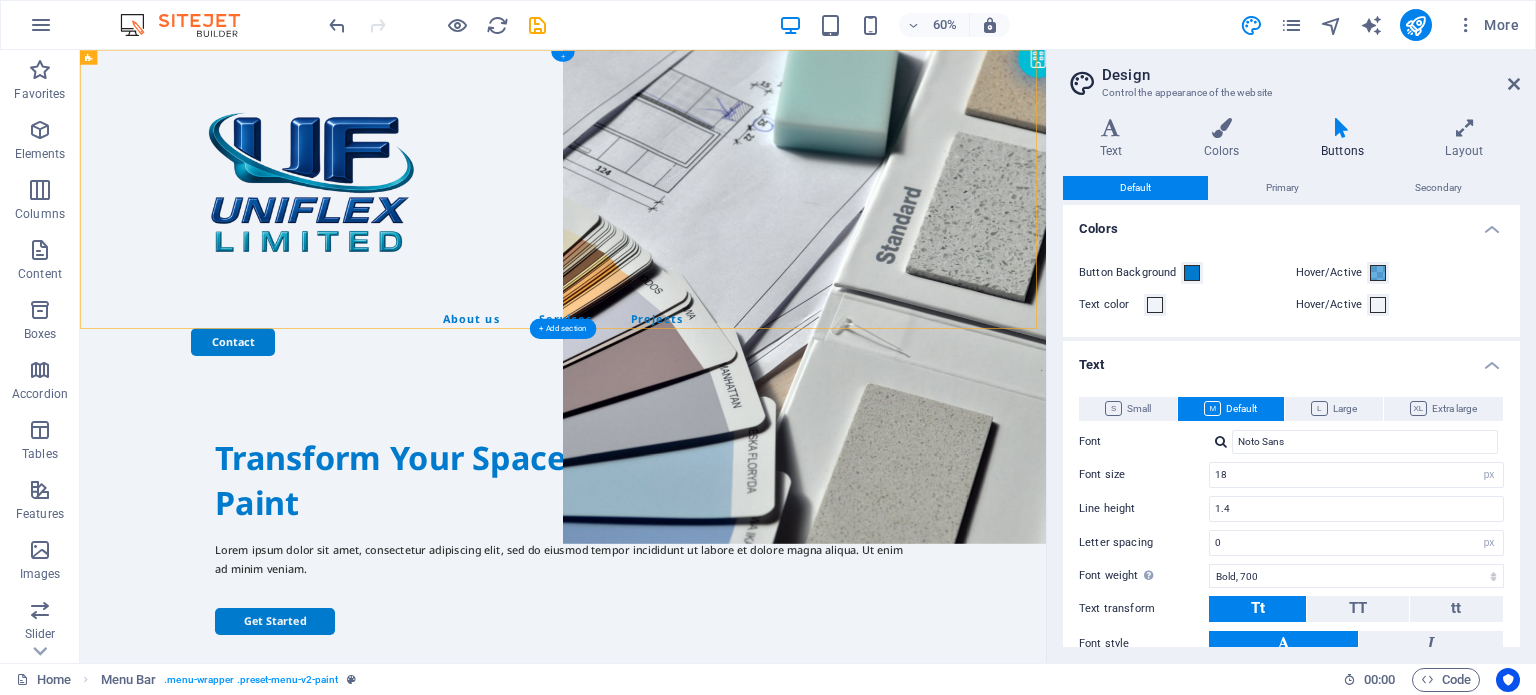 drag, startPoint x: 565, startPoint y: 55, endPoint x: 237, endPoint y: 17, distance: 330.19388 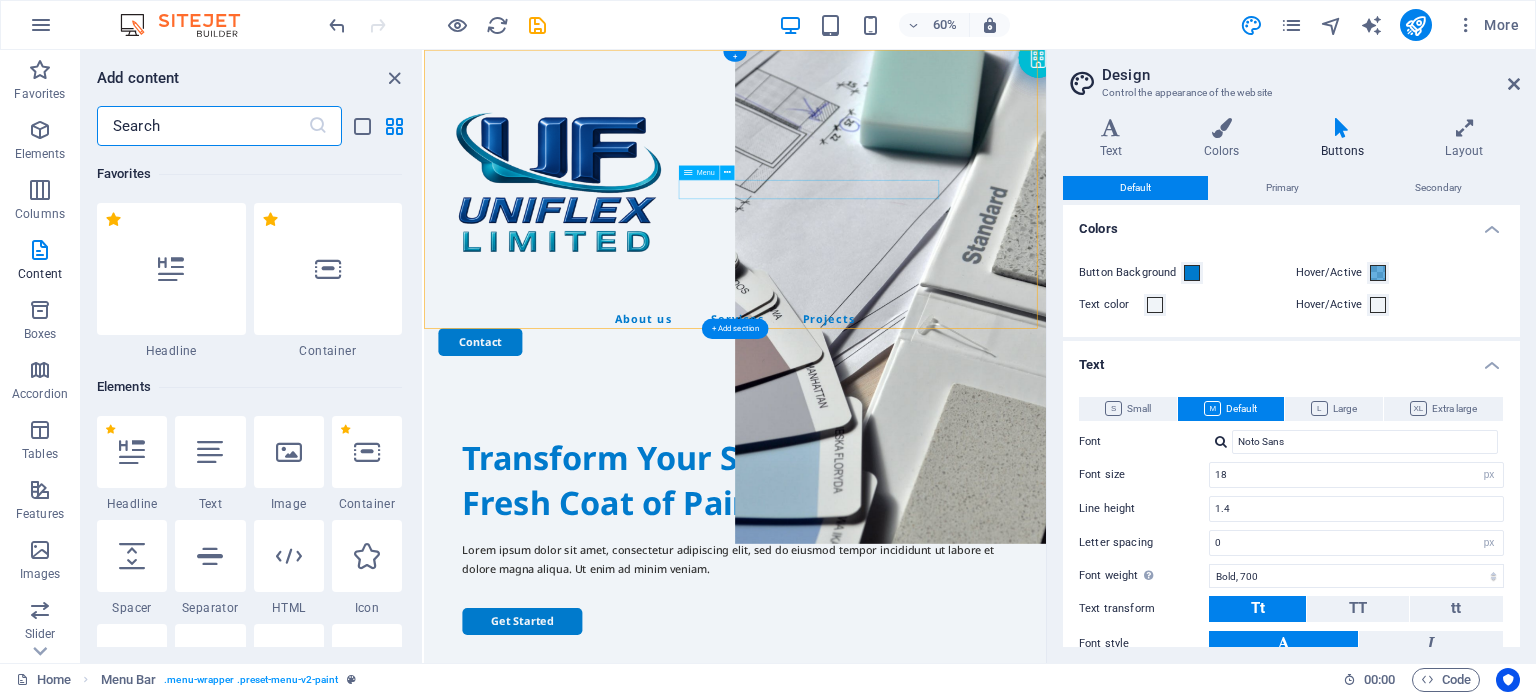 scroll, scrollTop: 3499, scrollLeft: 0, axis: vertical 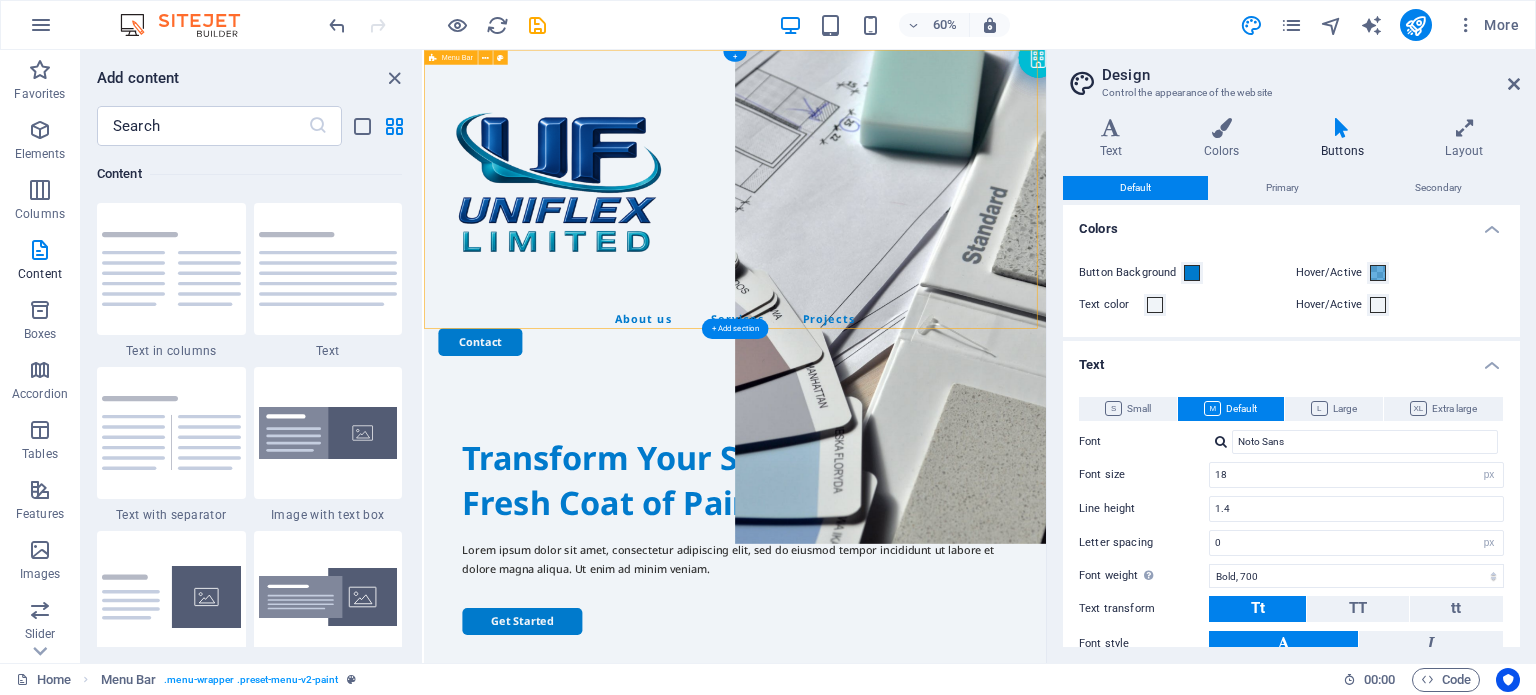 click on "About us Services Projects Contact" at bounding box center (942, 321) 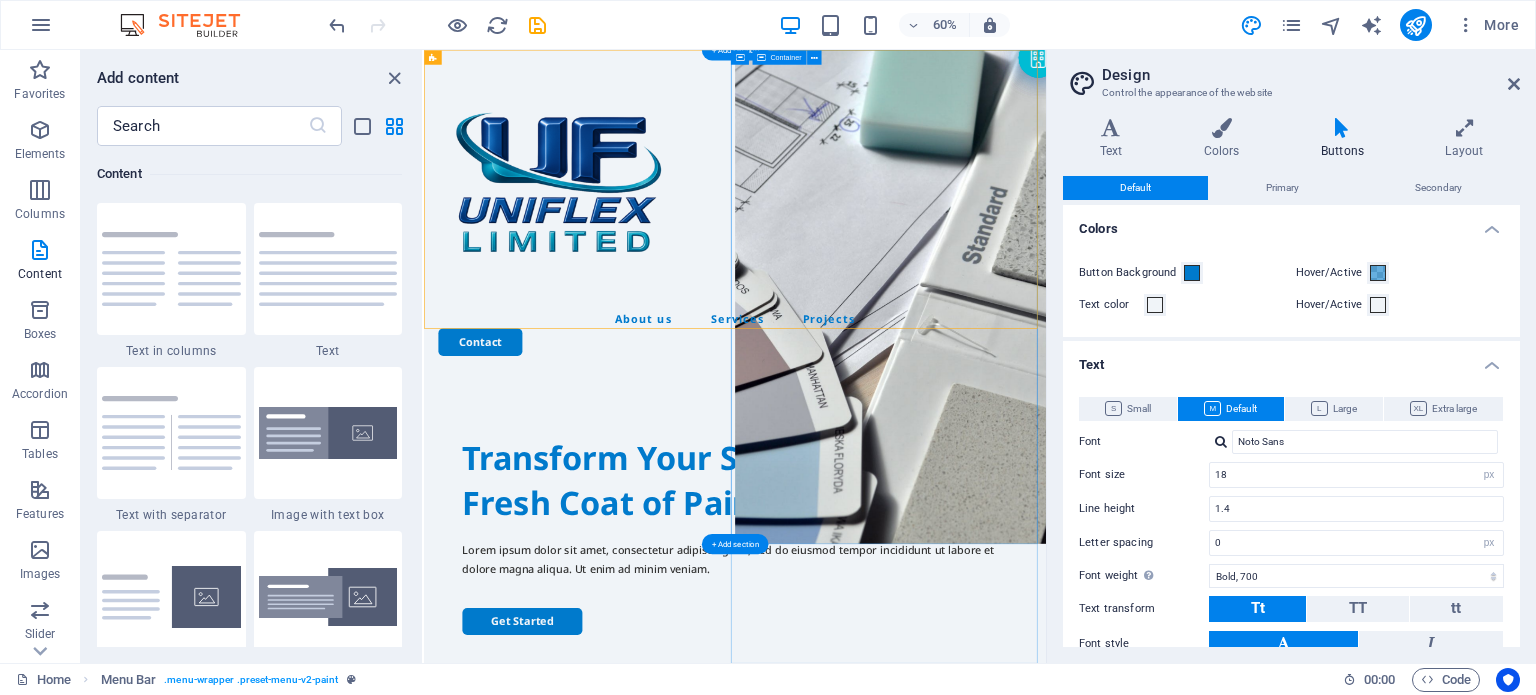 click on "Drop content here or  Add elements  Paste clipboard" at bounding box center (1202, 1384) 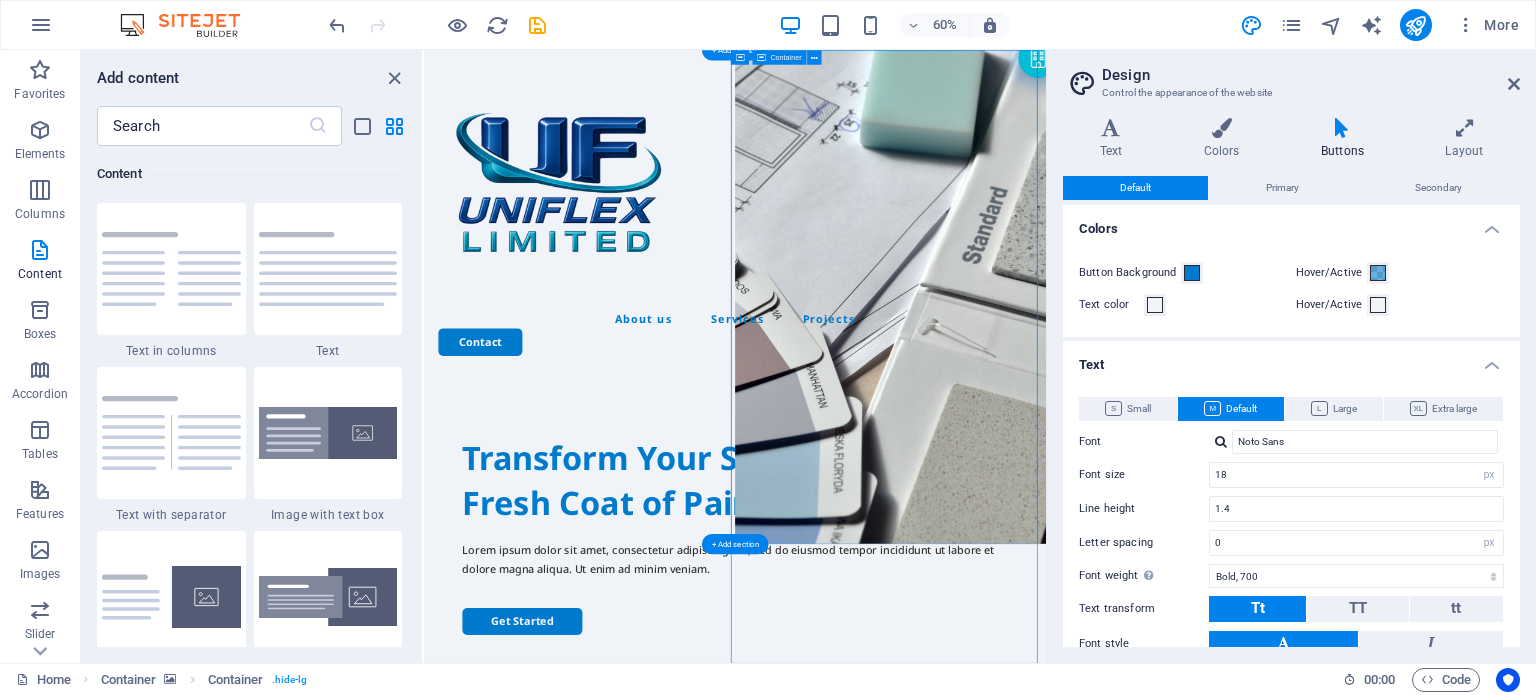 click on "Drop content here or  Add elements  Paste clipboard" at bounding box center (1202, 1384) 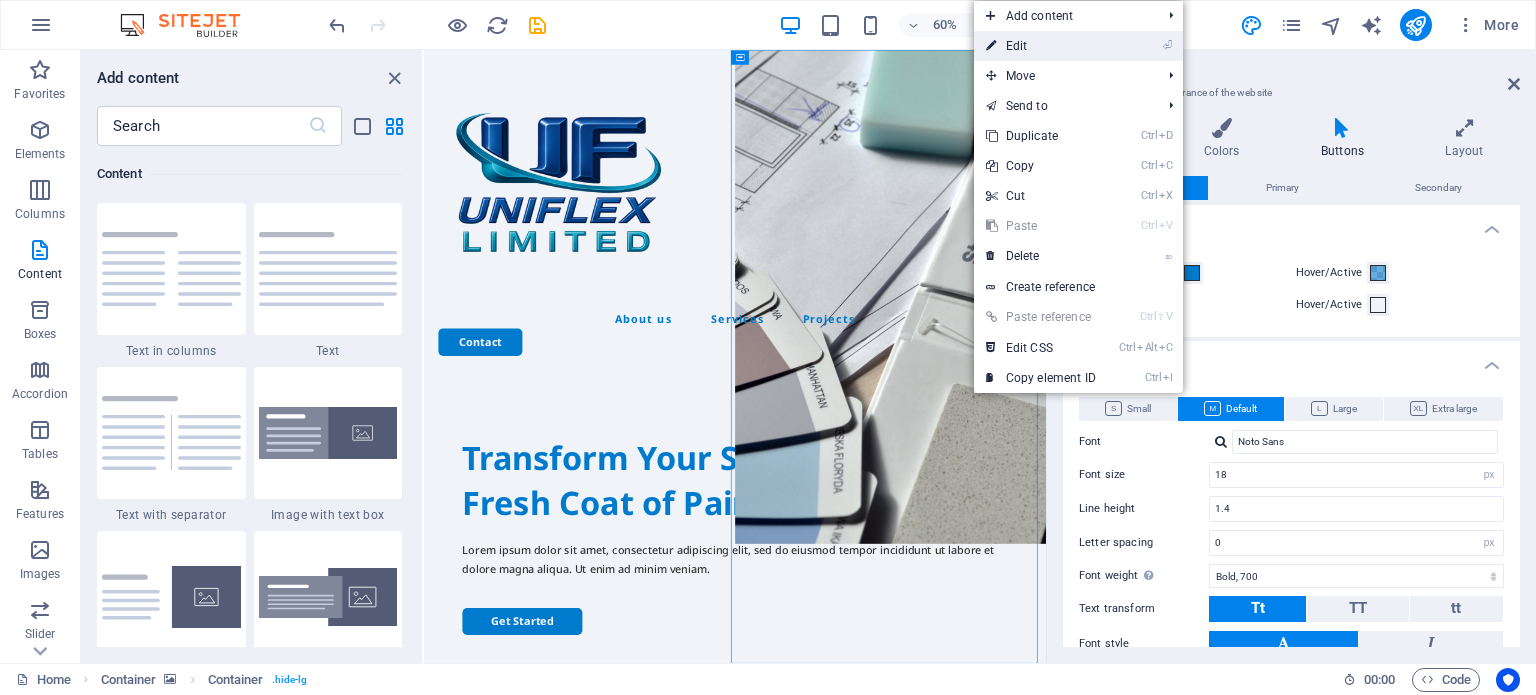click on "⏎  Edit" at bounding box center (1041, 46) 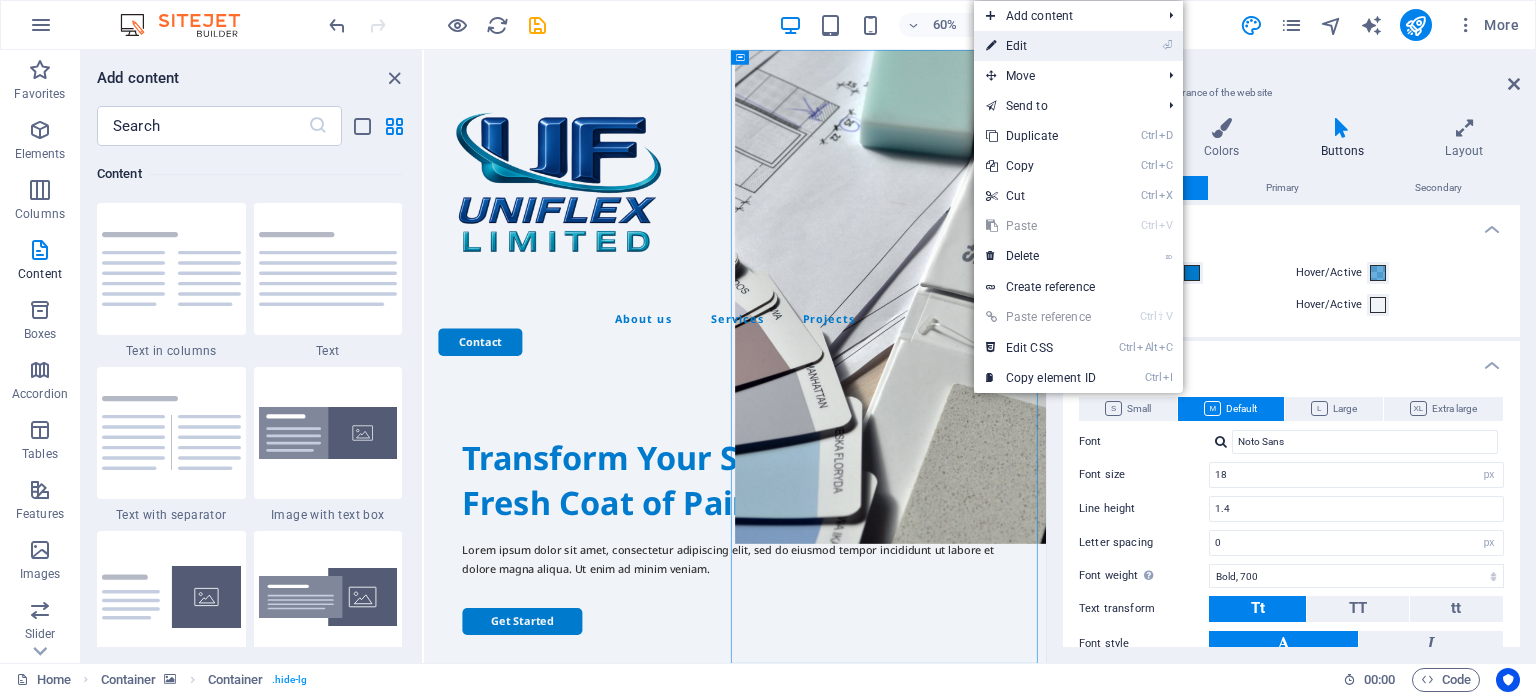 select on "vh" 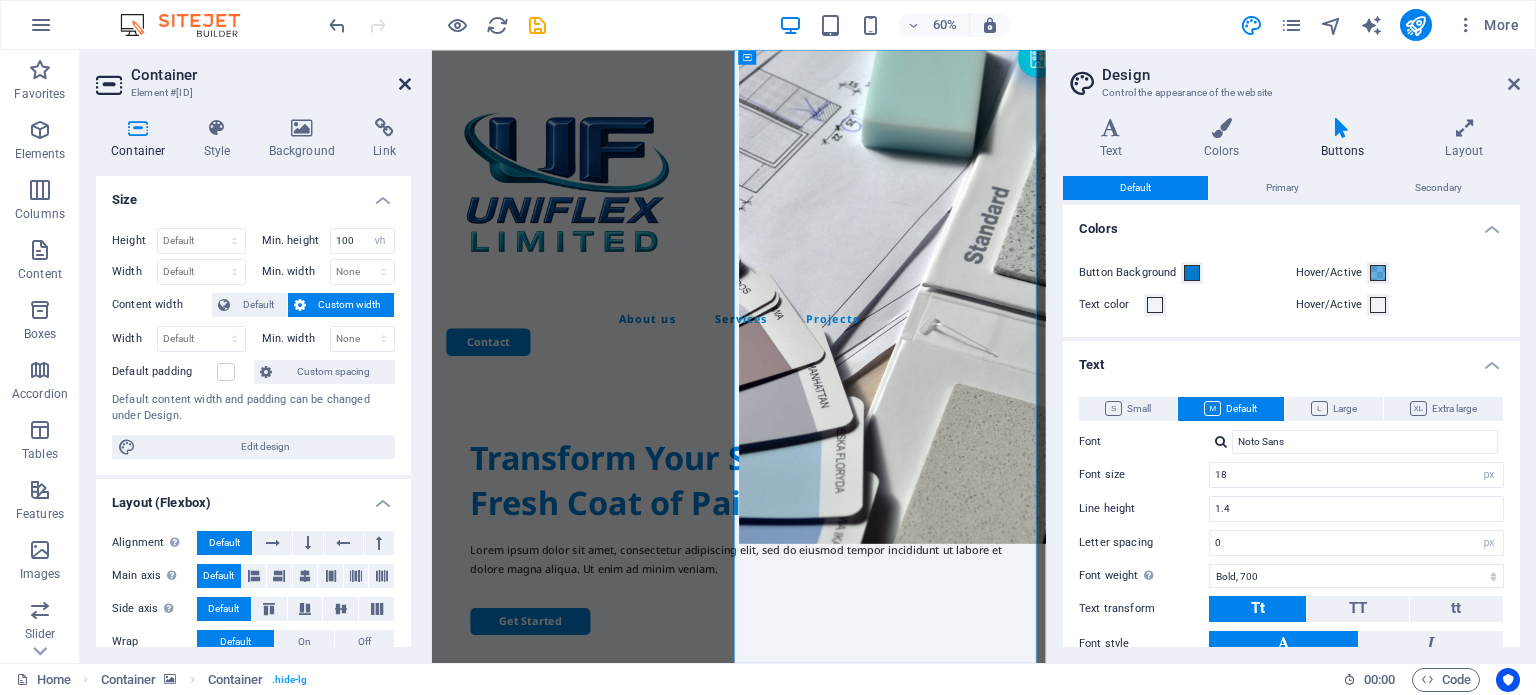 click at bounding box center (405, 84) 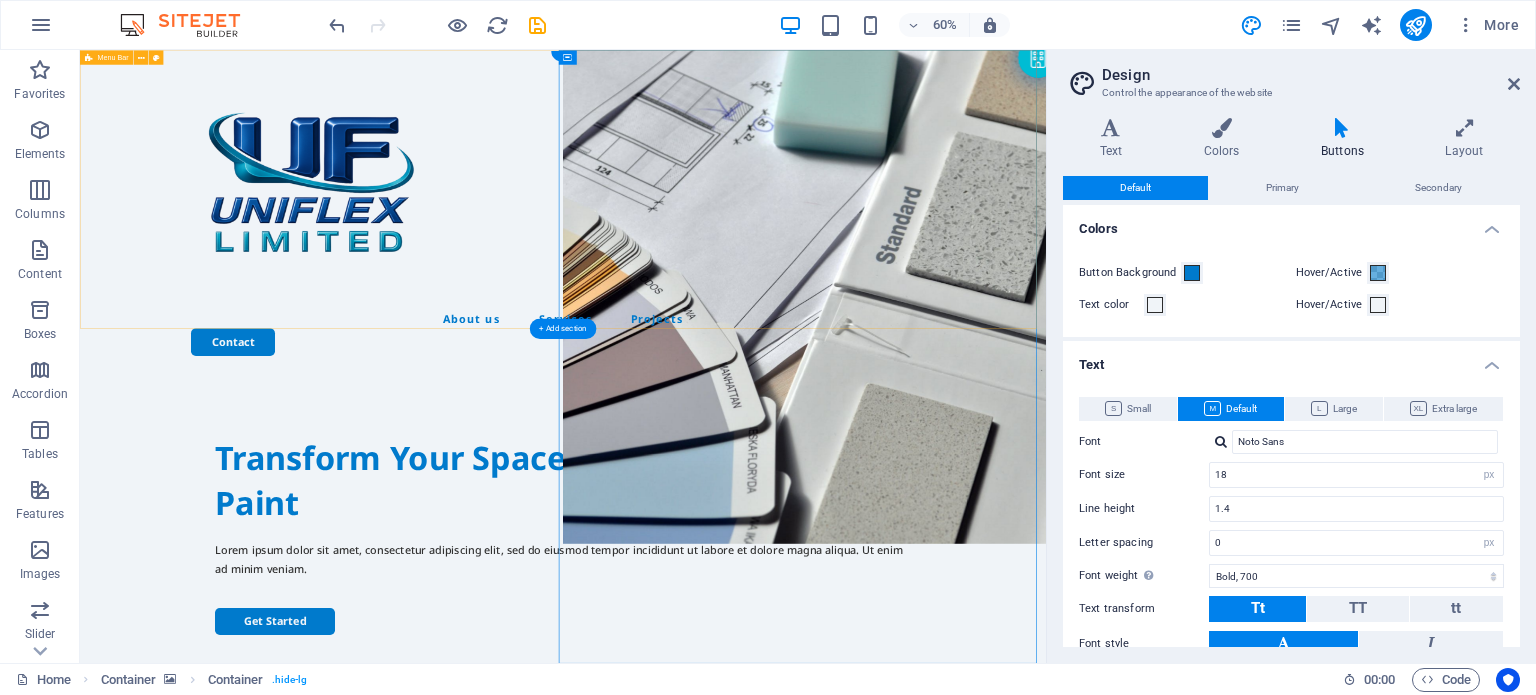 click on "About us Services Projects Contact" at bounding box center [885, 321] 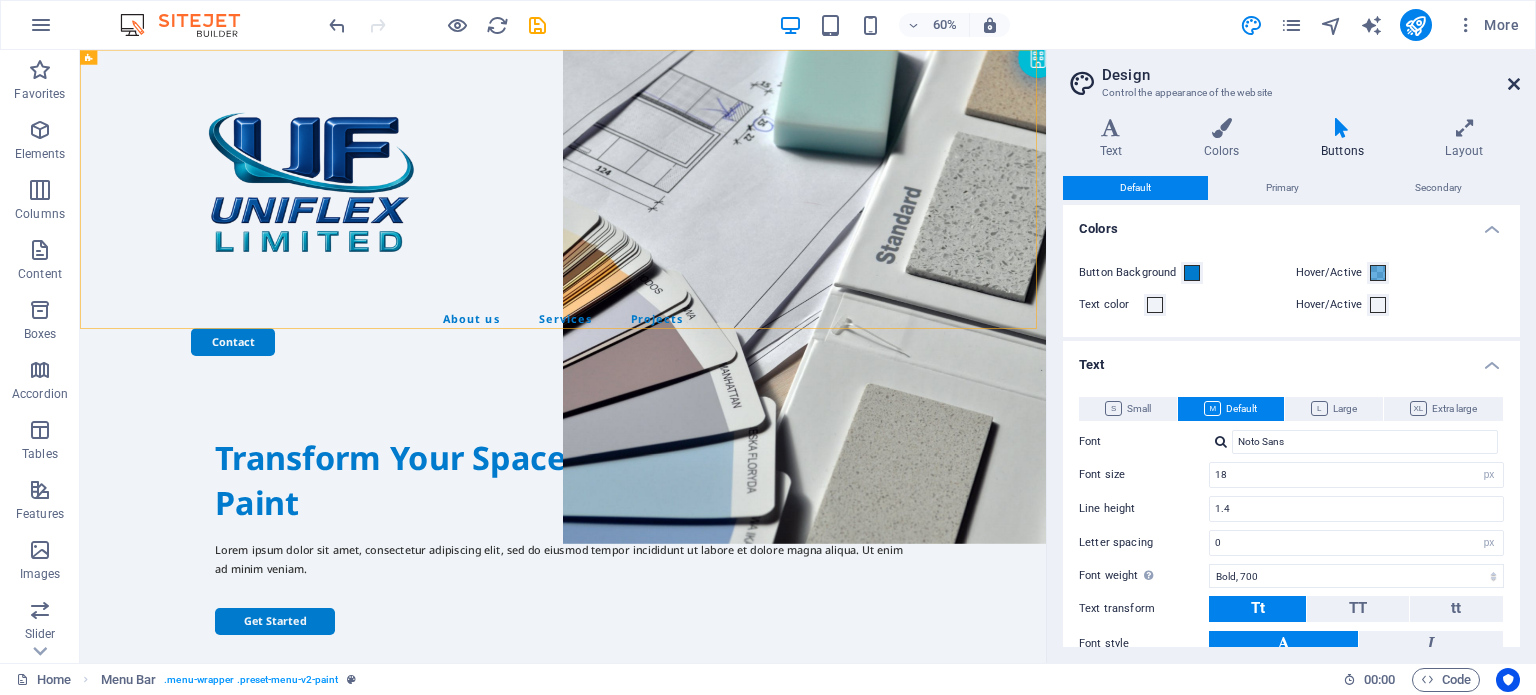 click at bounding box center [1514, 84] 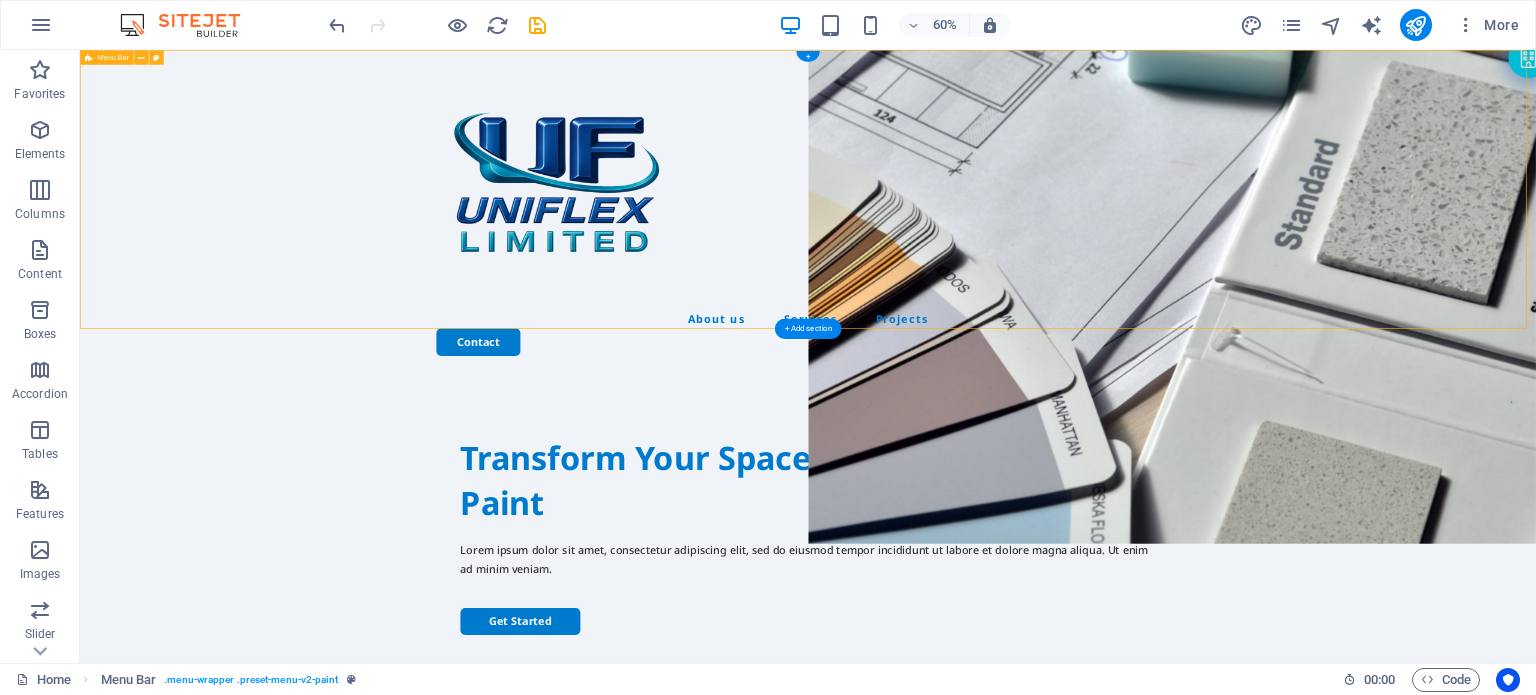 click on "About us Services Projects Contact" at bounding box center (1293, 321) 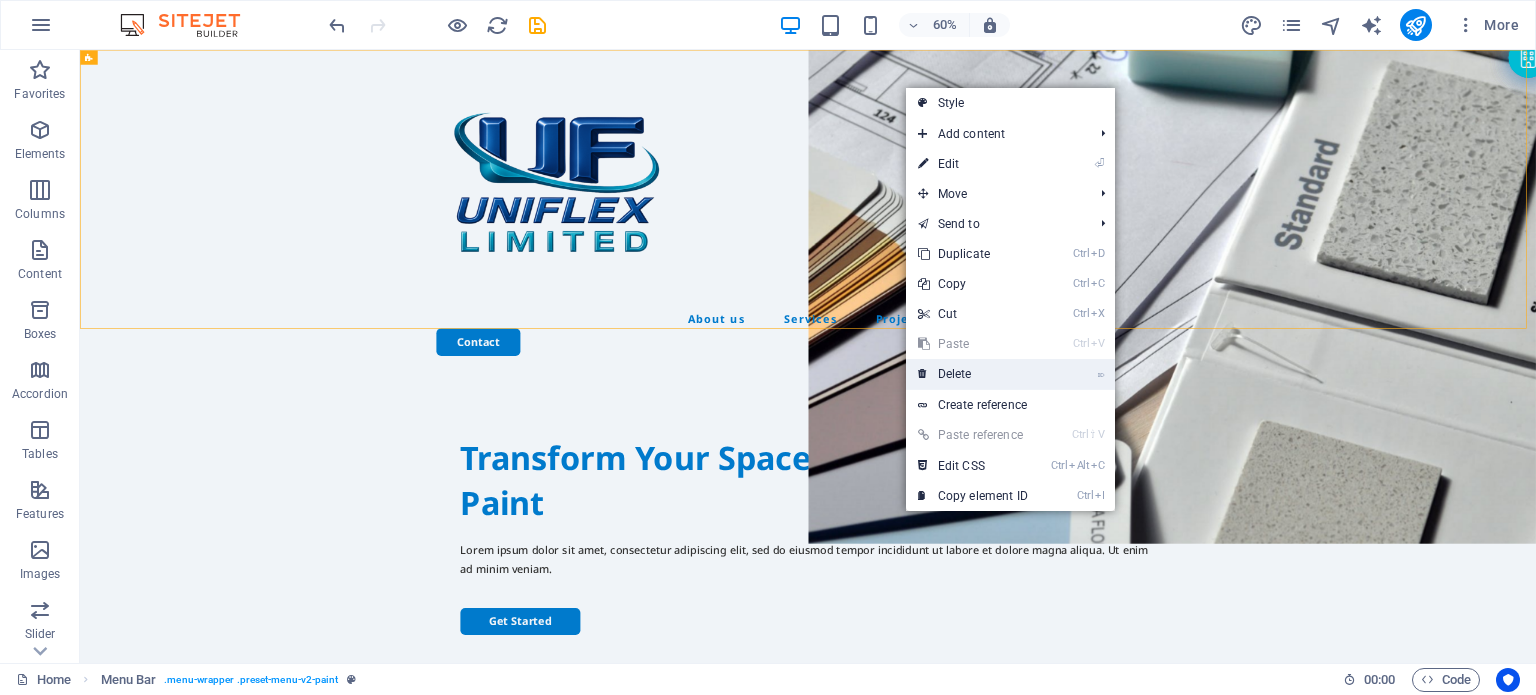 click on "⌦  Delete" at bounding box center (973, 374) 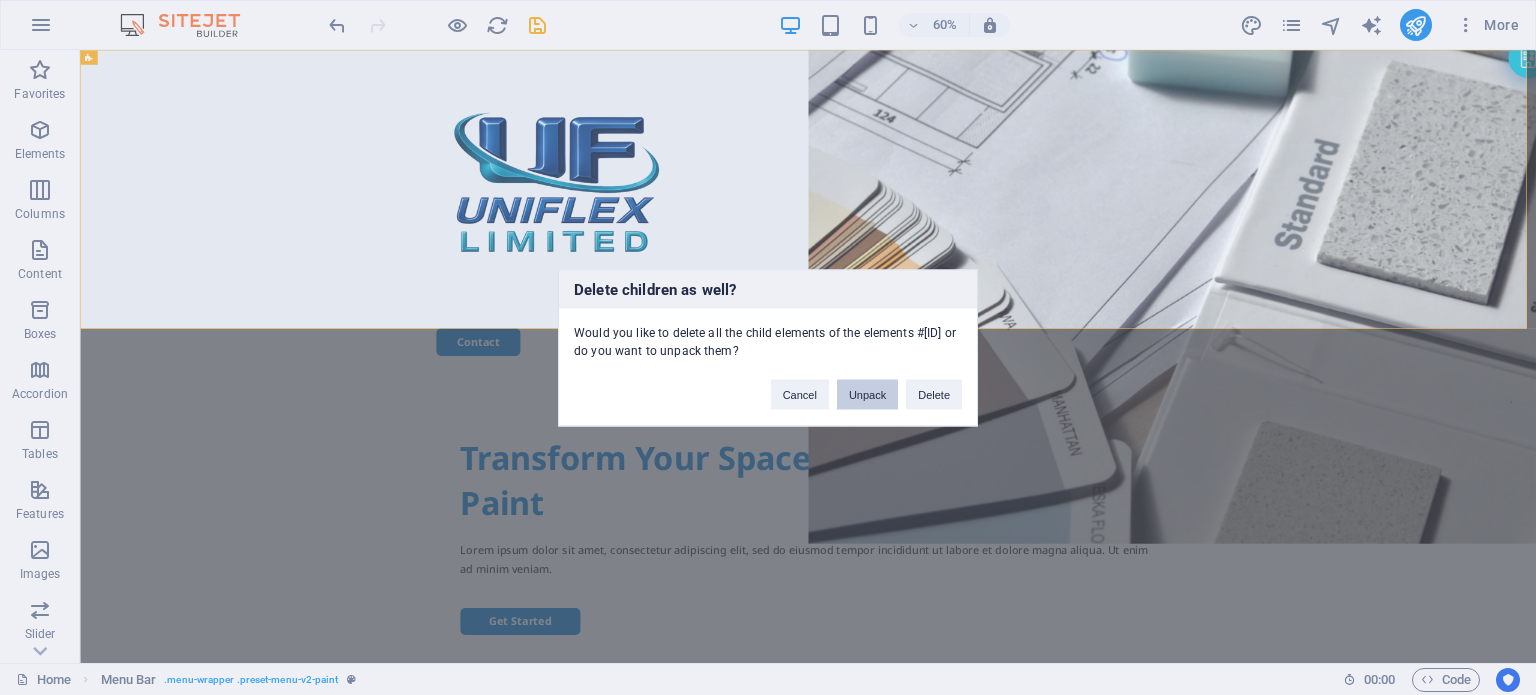 click on "Unpack" at bounding box center (867, 394) 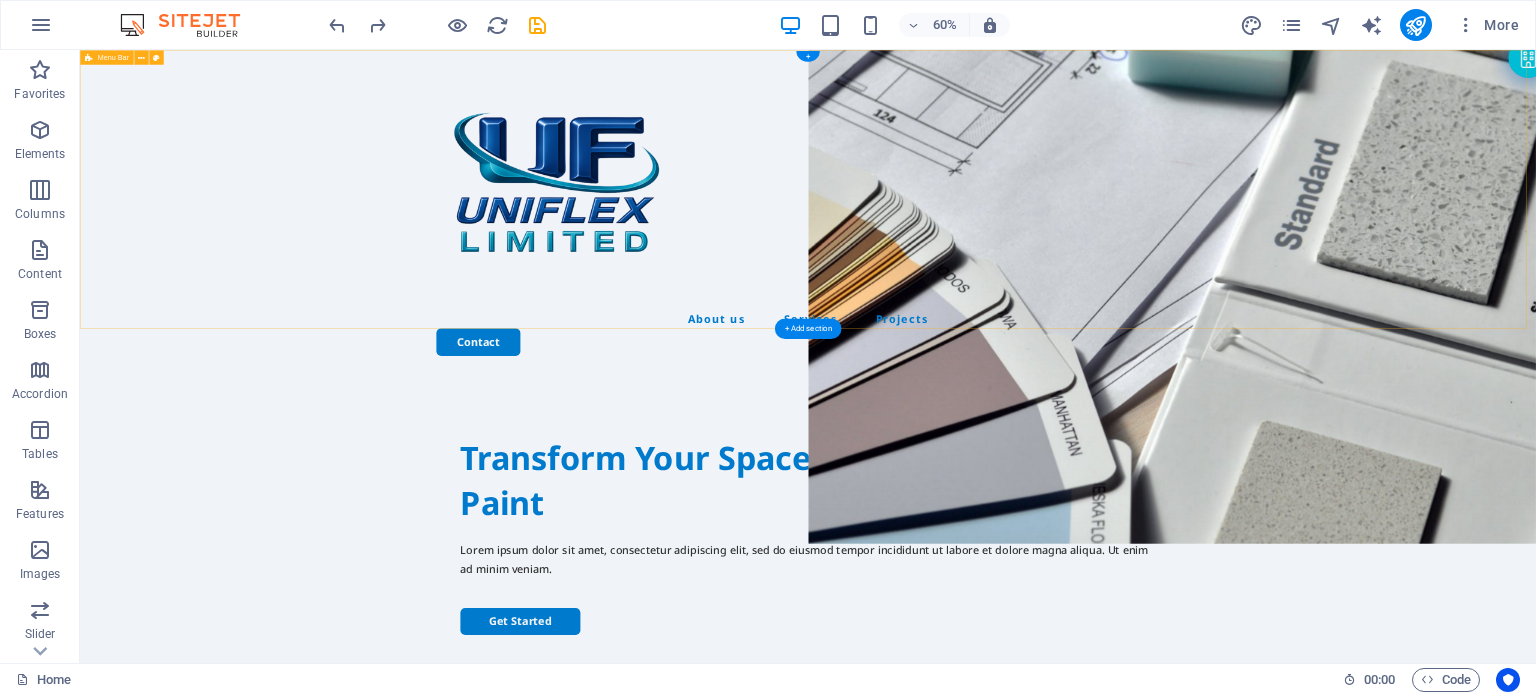 click on "About us Services Projects Contact" at bounding box center [1293, 321] 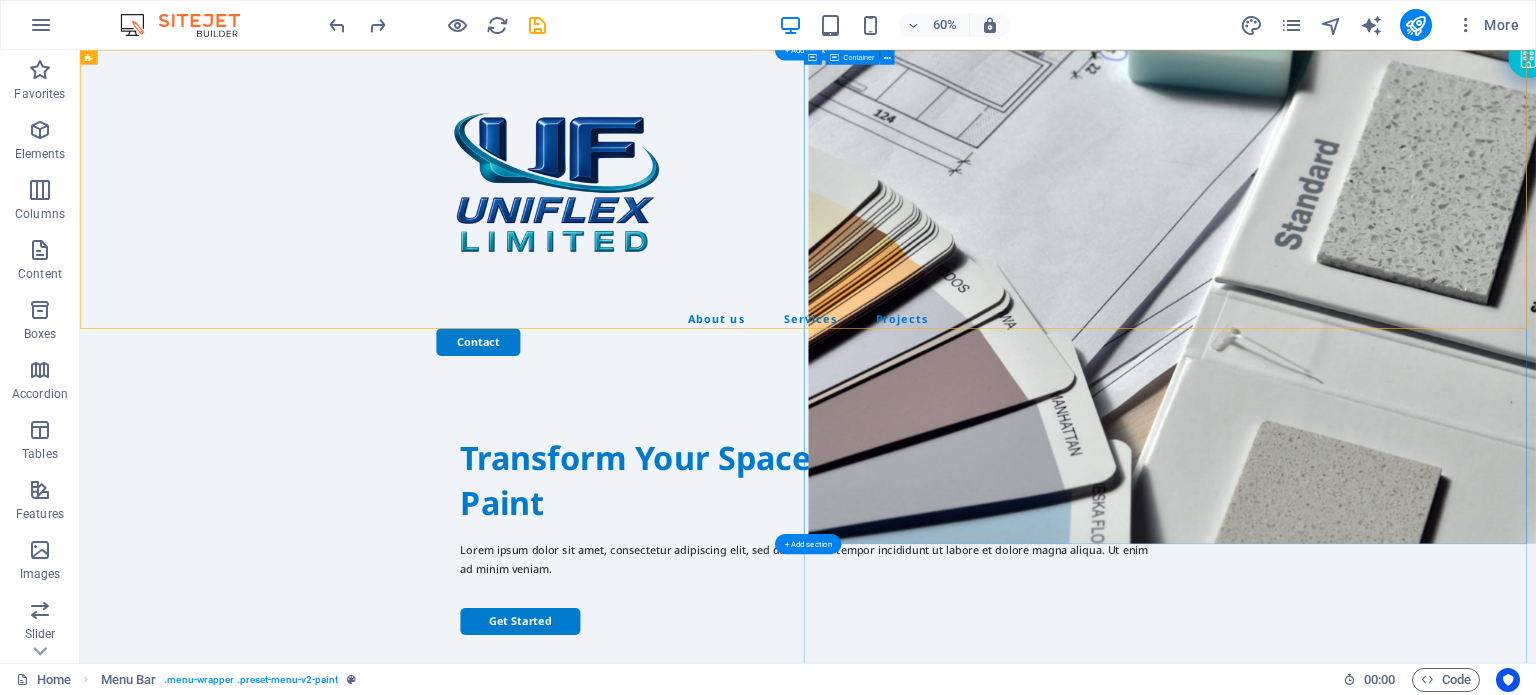 click on "Drop content here or  Add elements  Paste clipboard" at bounding box center (1901, 1384) 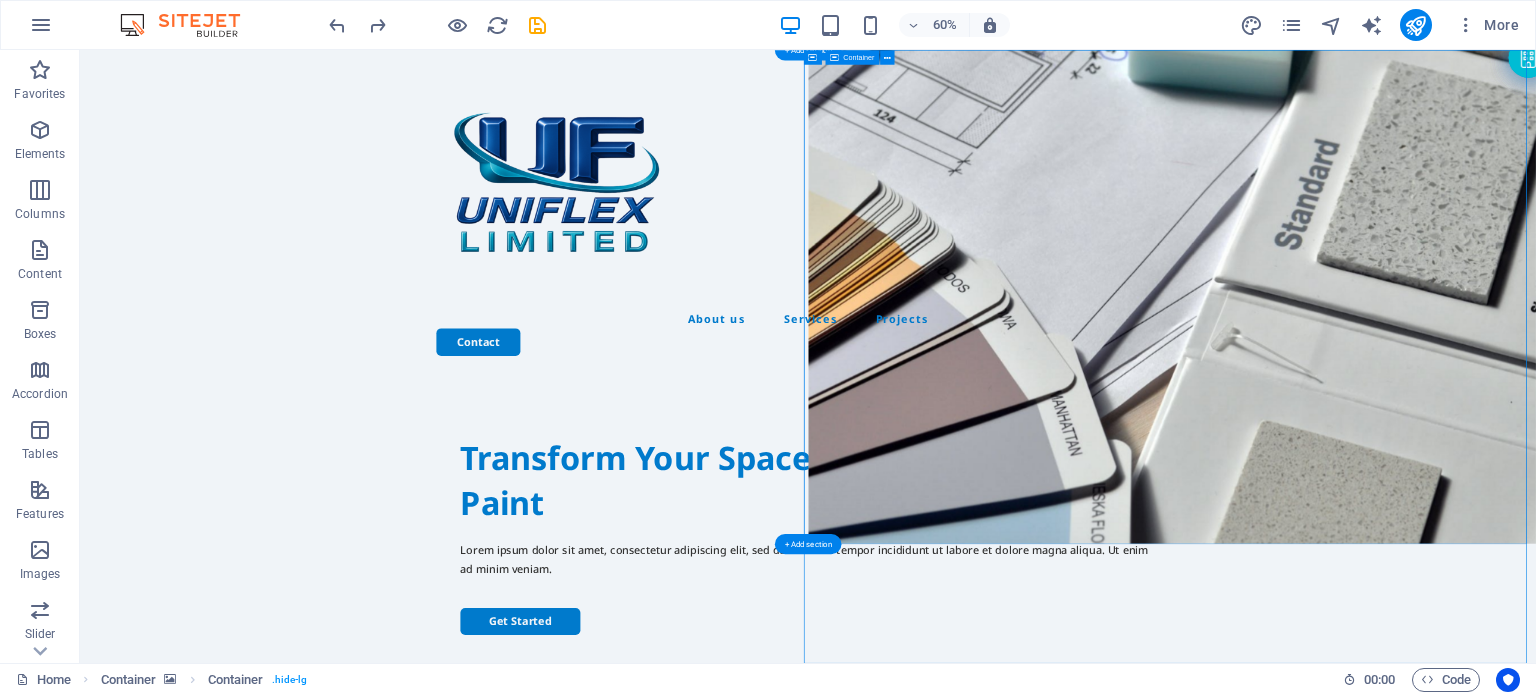click on "Drop content here or  Add elements  Paste clipboard" at bounding box center (1901, 1384) 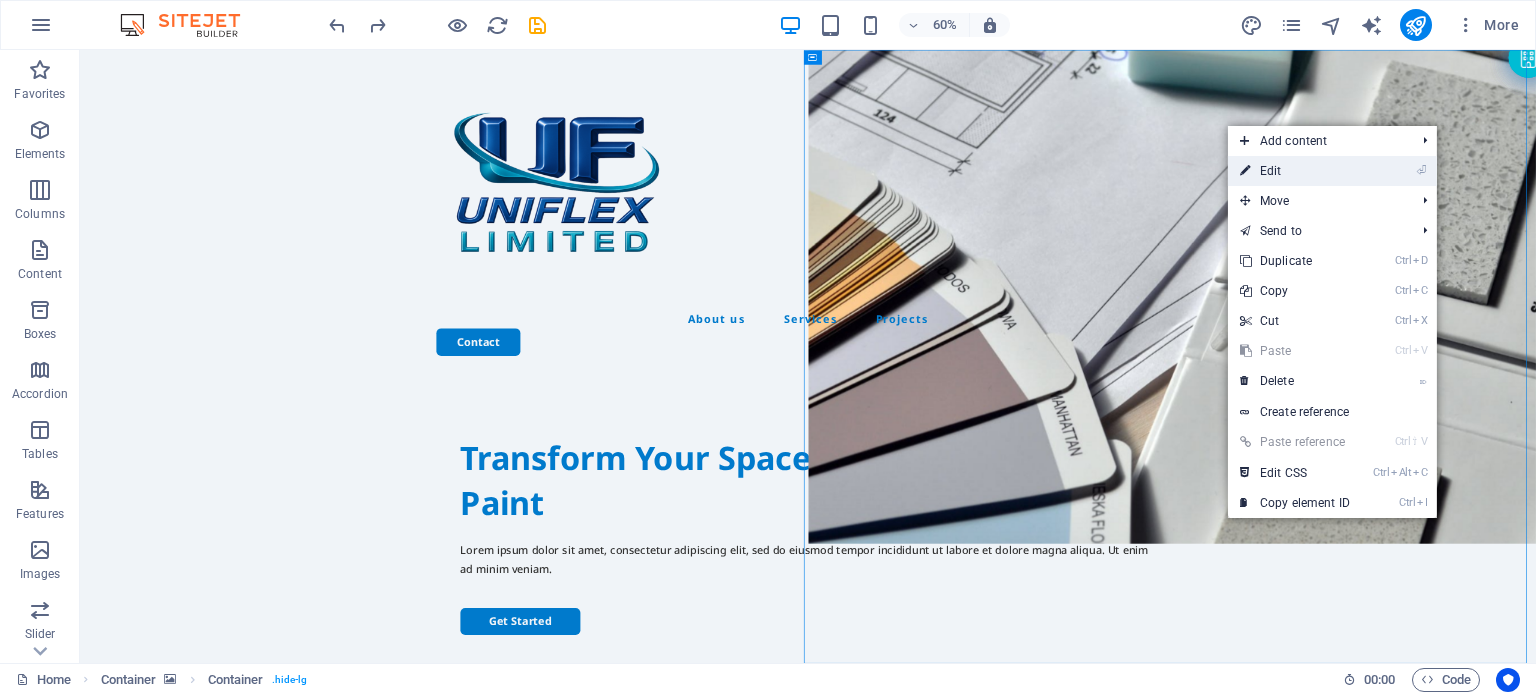 click on "⏎  Edit" at bounding box center [1332, 171] 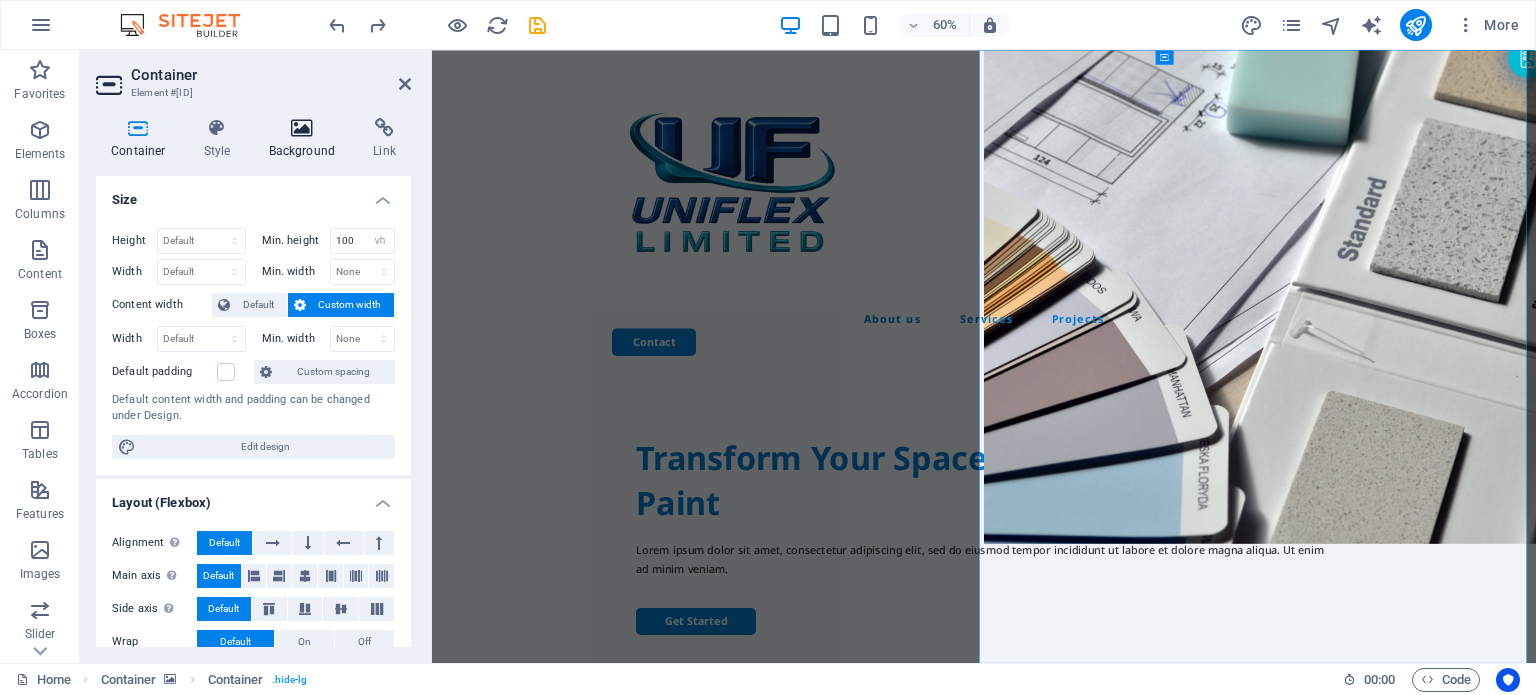 click at bounding box center [302, 128] 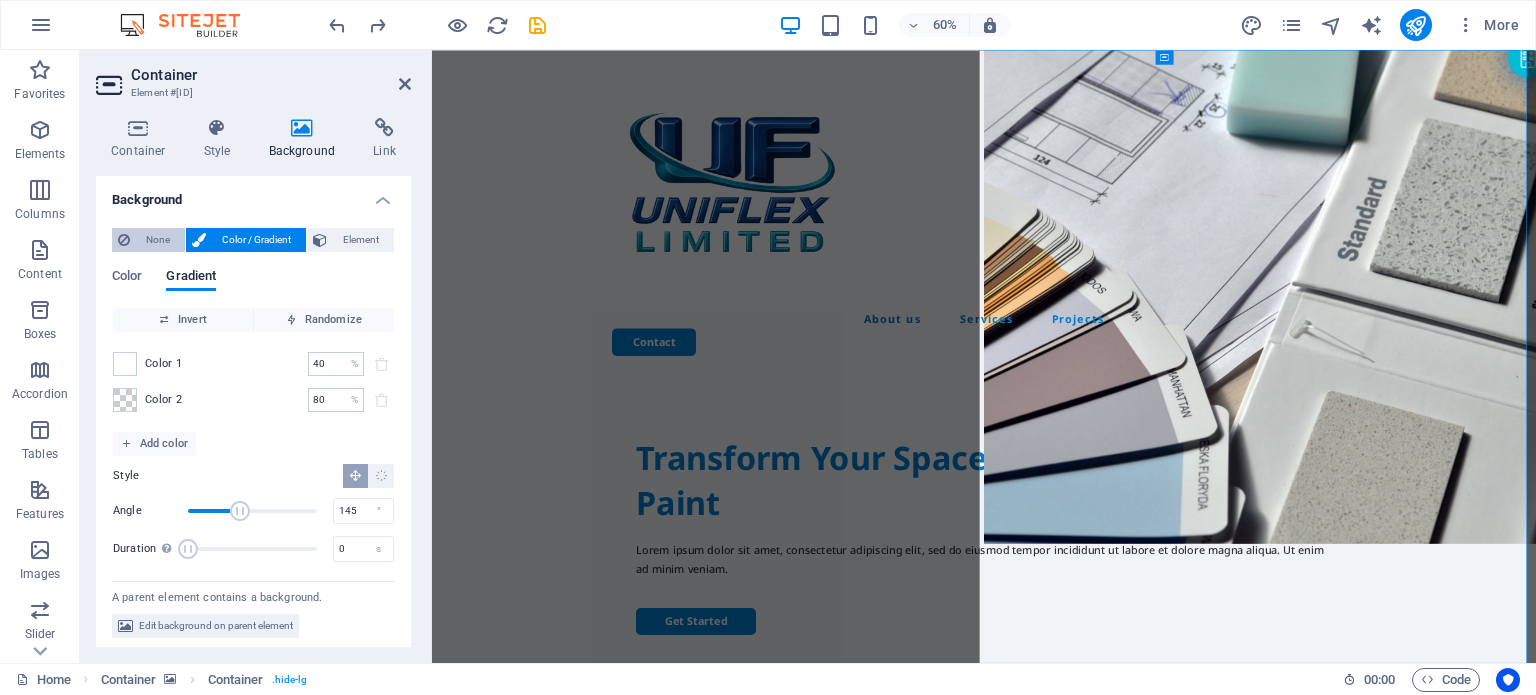 click on "None" at bounding box center [157, 240] 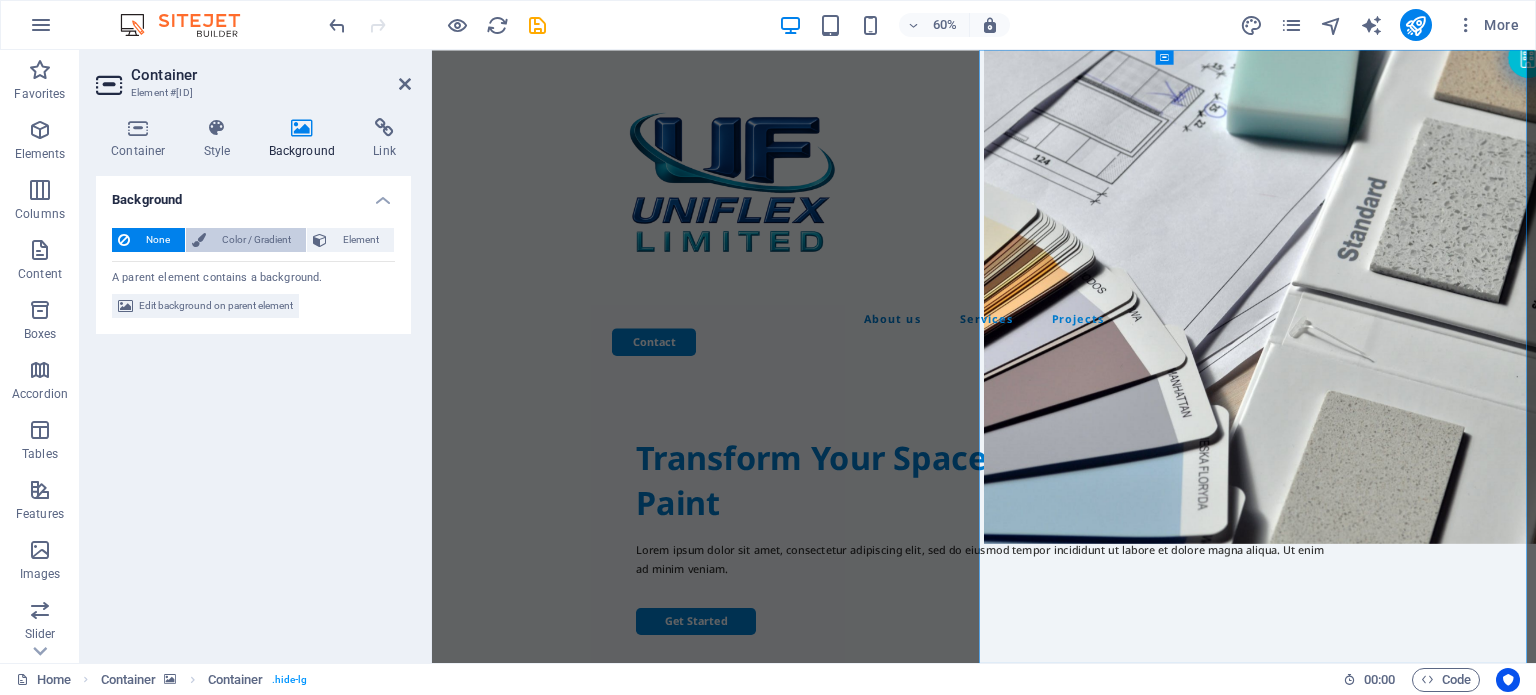 click on "Color / Gradient" at bounding box center (256, 240) 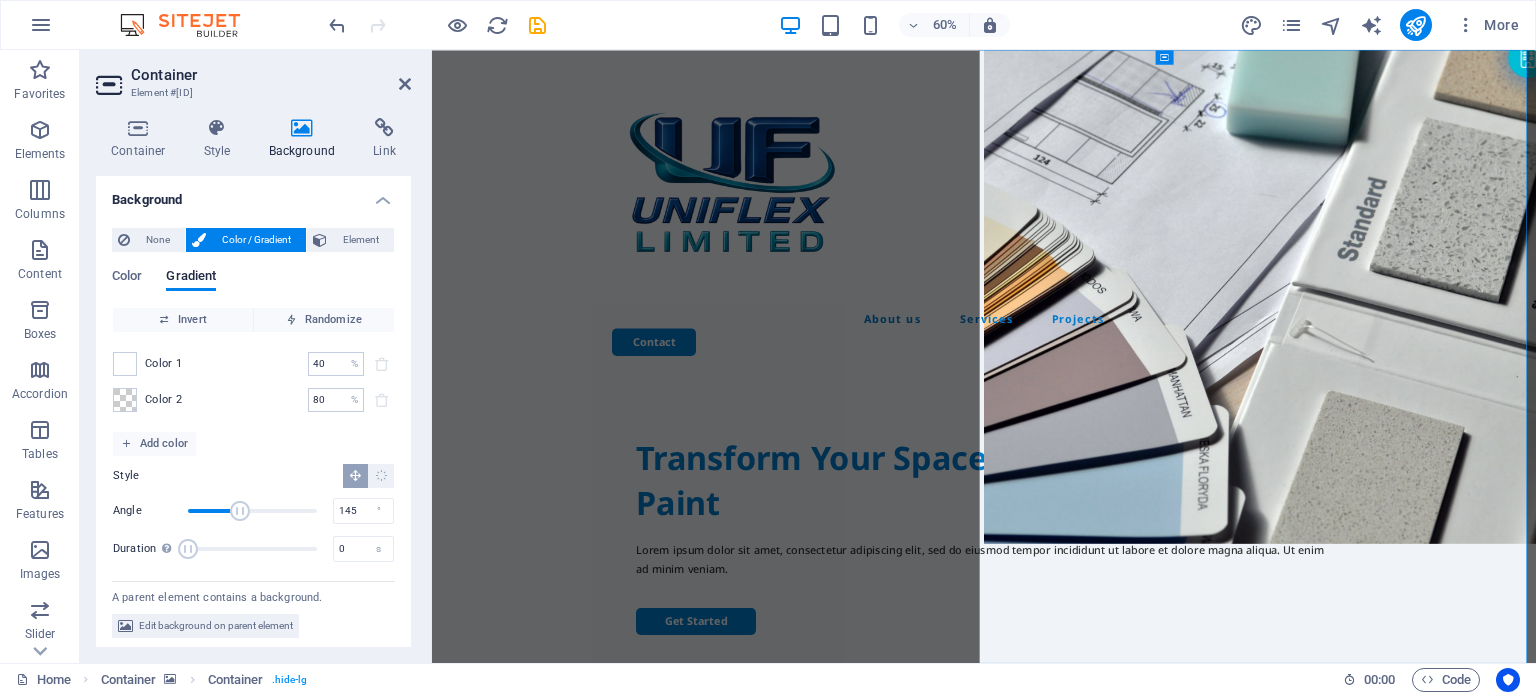click on "Color / Gradient" at bounding box center [246, 240] 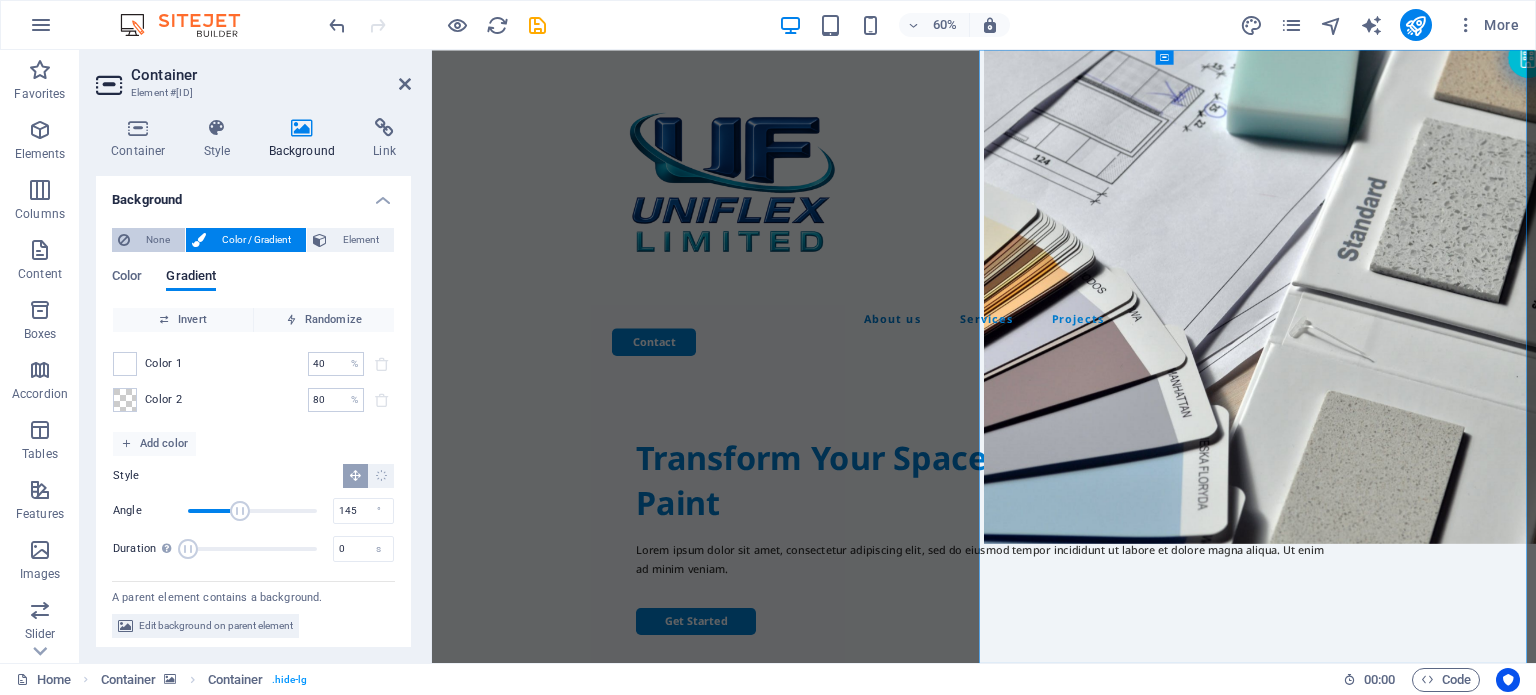 click on "None" at bounding box center (157, 240) 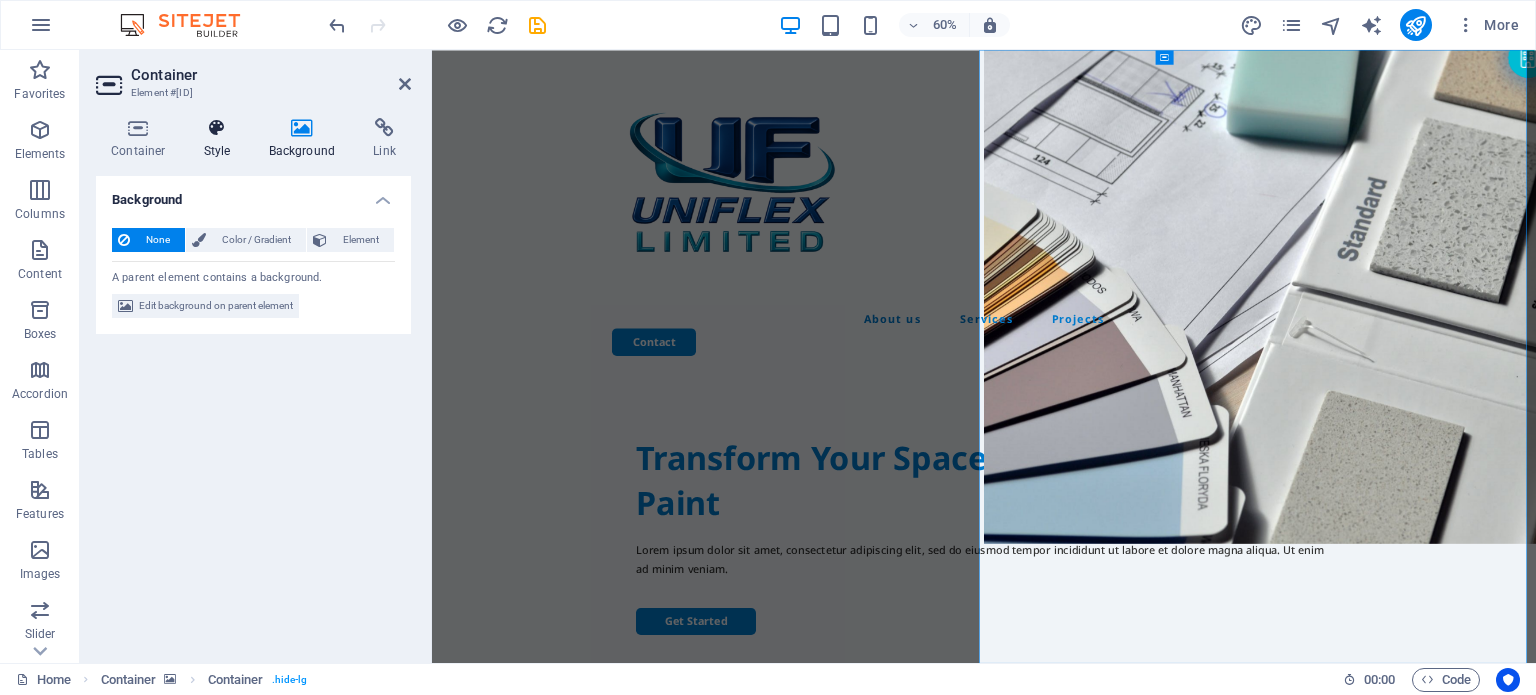 click on "Style" at bounding box center (221, 139) 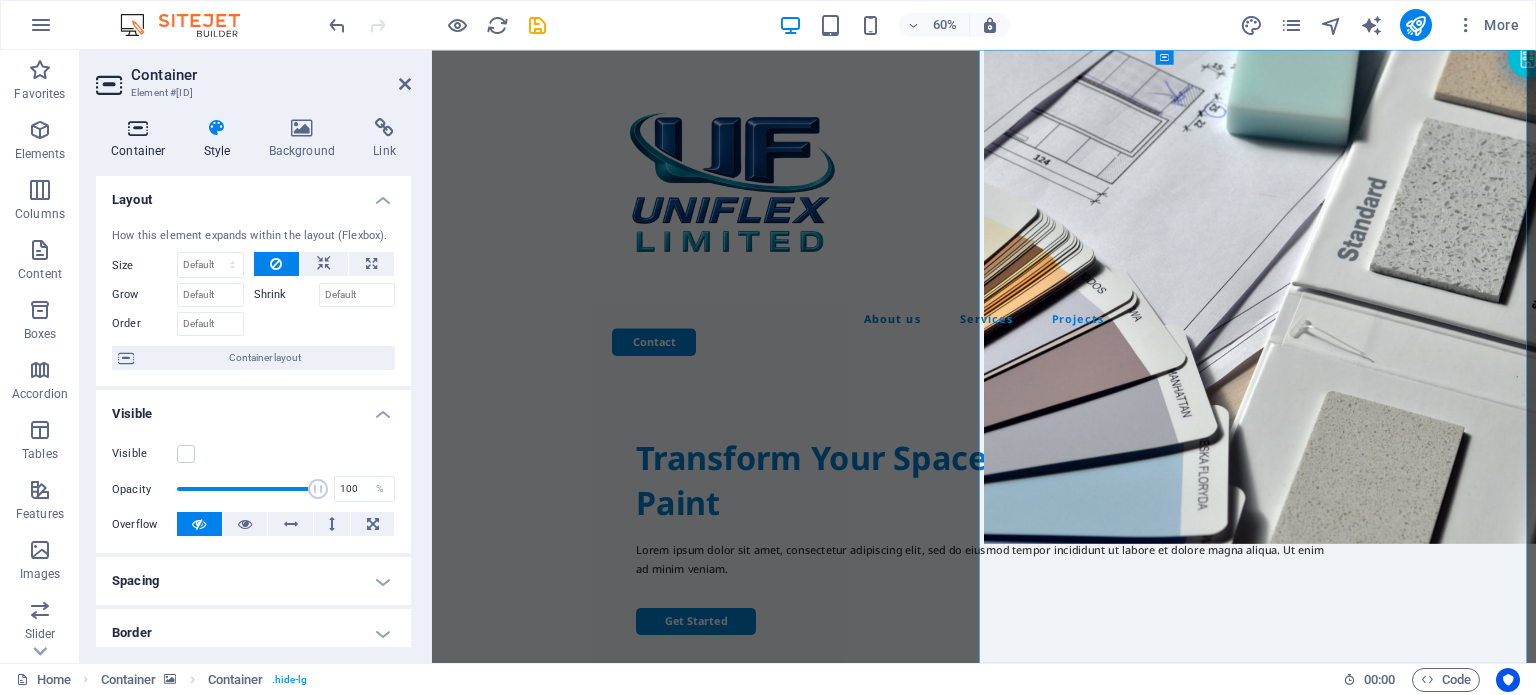click on "Container" at bounding box center (142, 139) 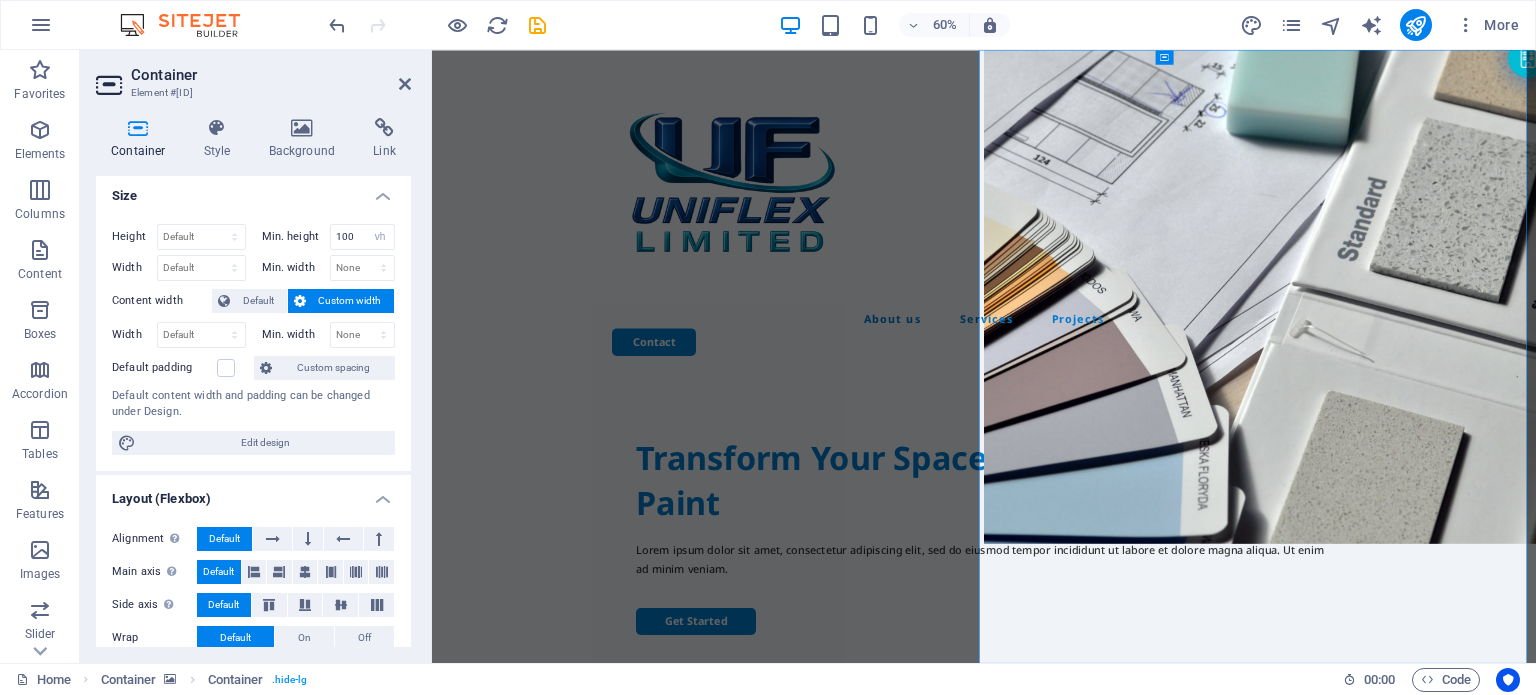 scroll, scrollTop: 0, scrollLeft: 0, axis: both 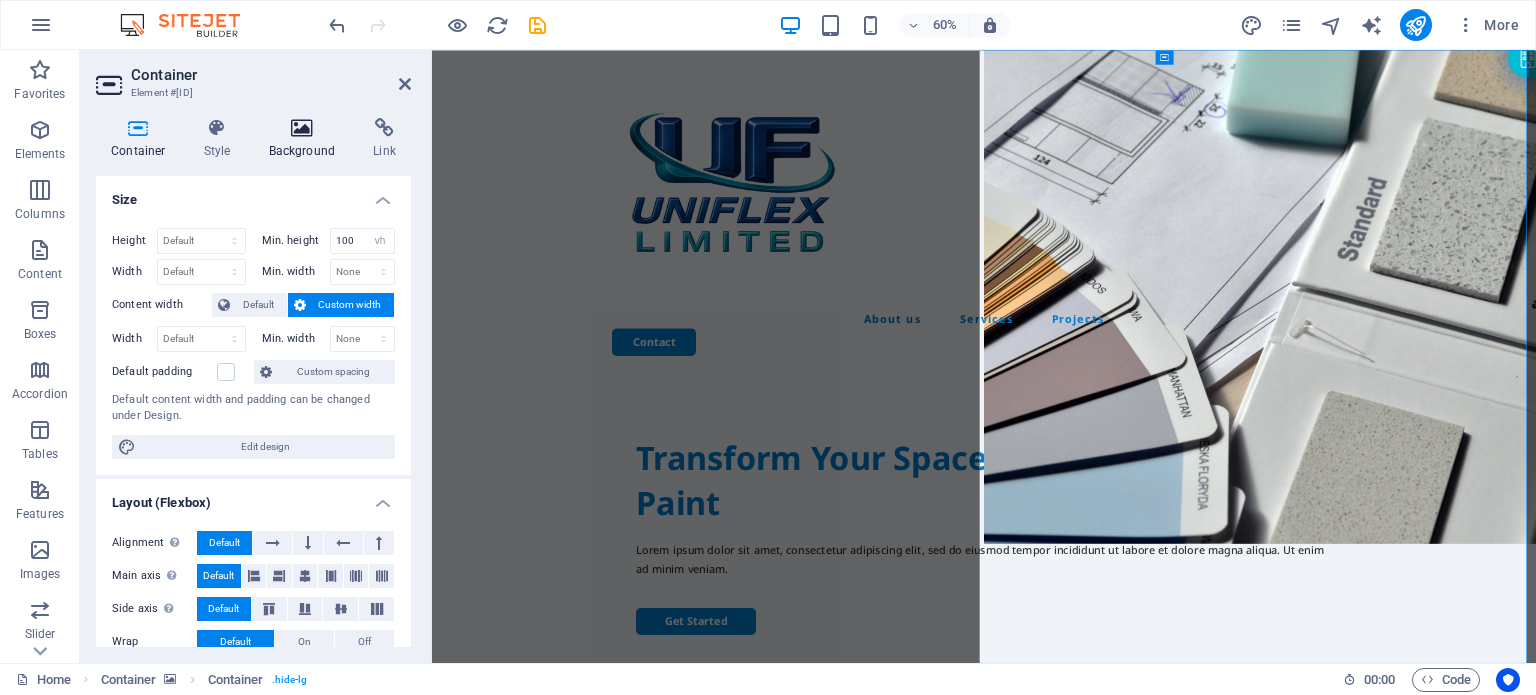 click on "Background" at bounding box center (306, 139) 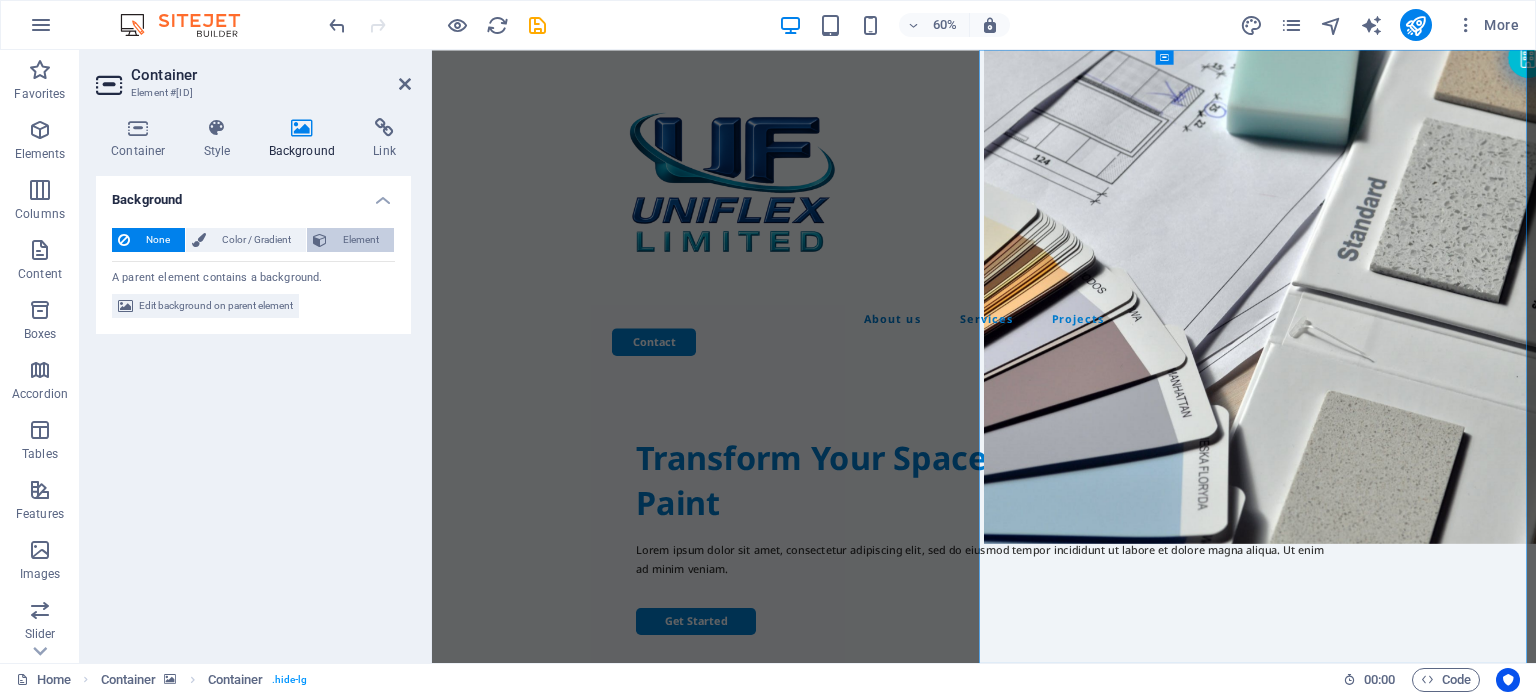 click on "Element" at bounding box center [360, 240] 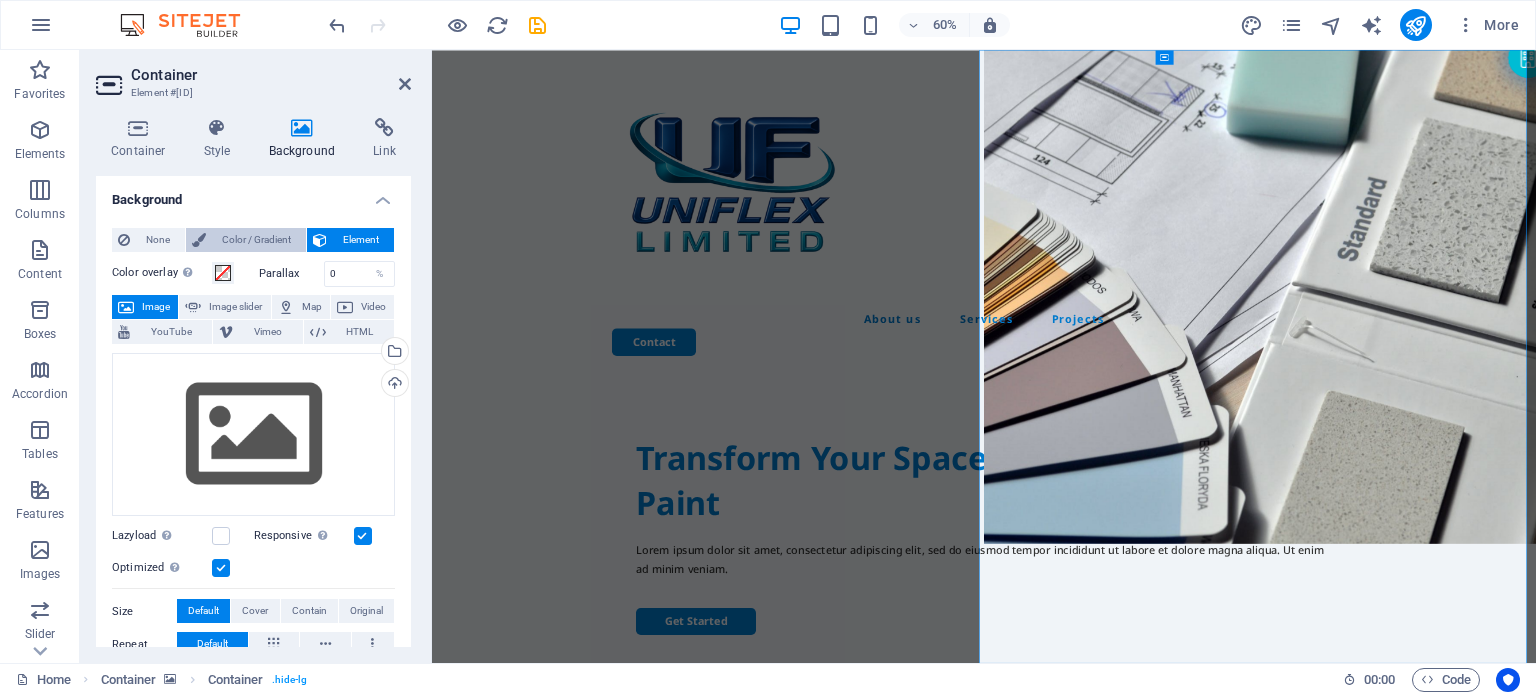 click on "Color / Gradient" at bounding box center [256, 240] 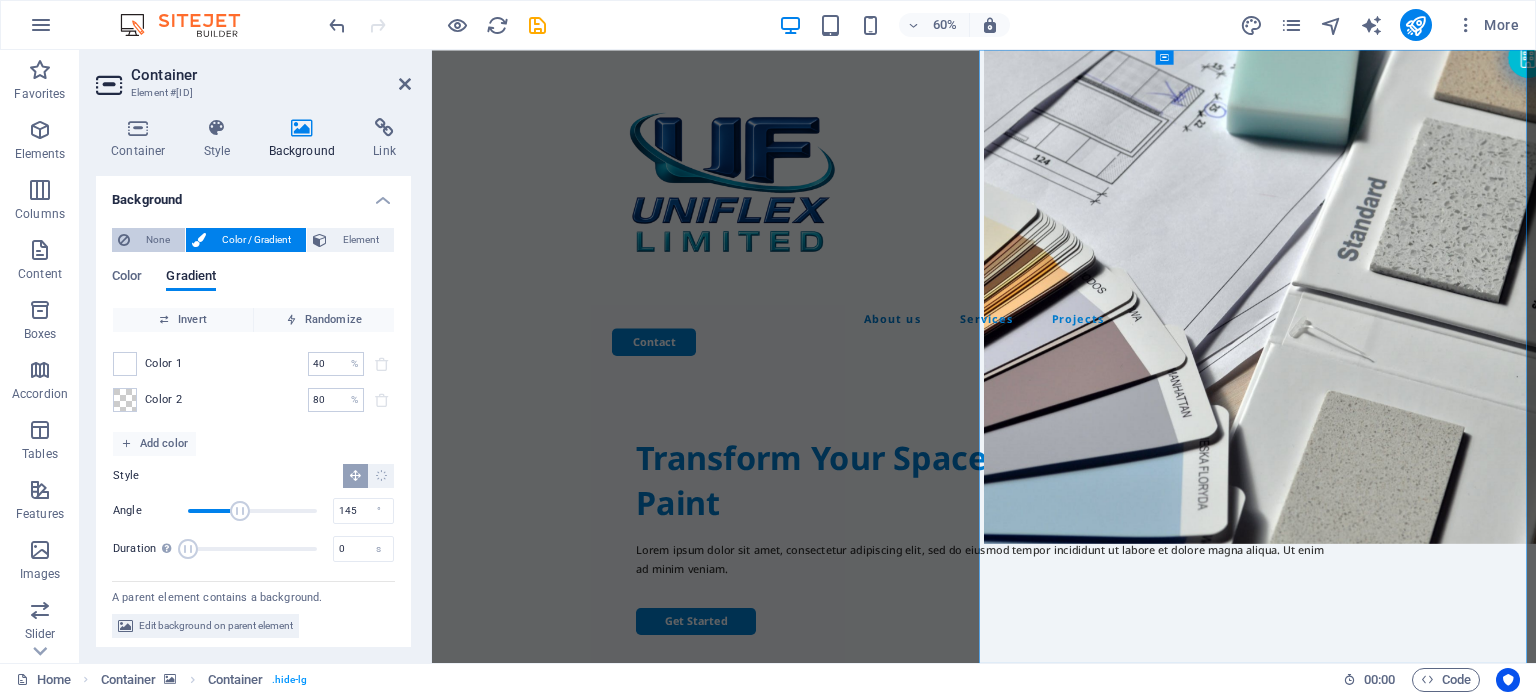 click on "None" at bounding box center [157, 240] 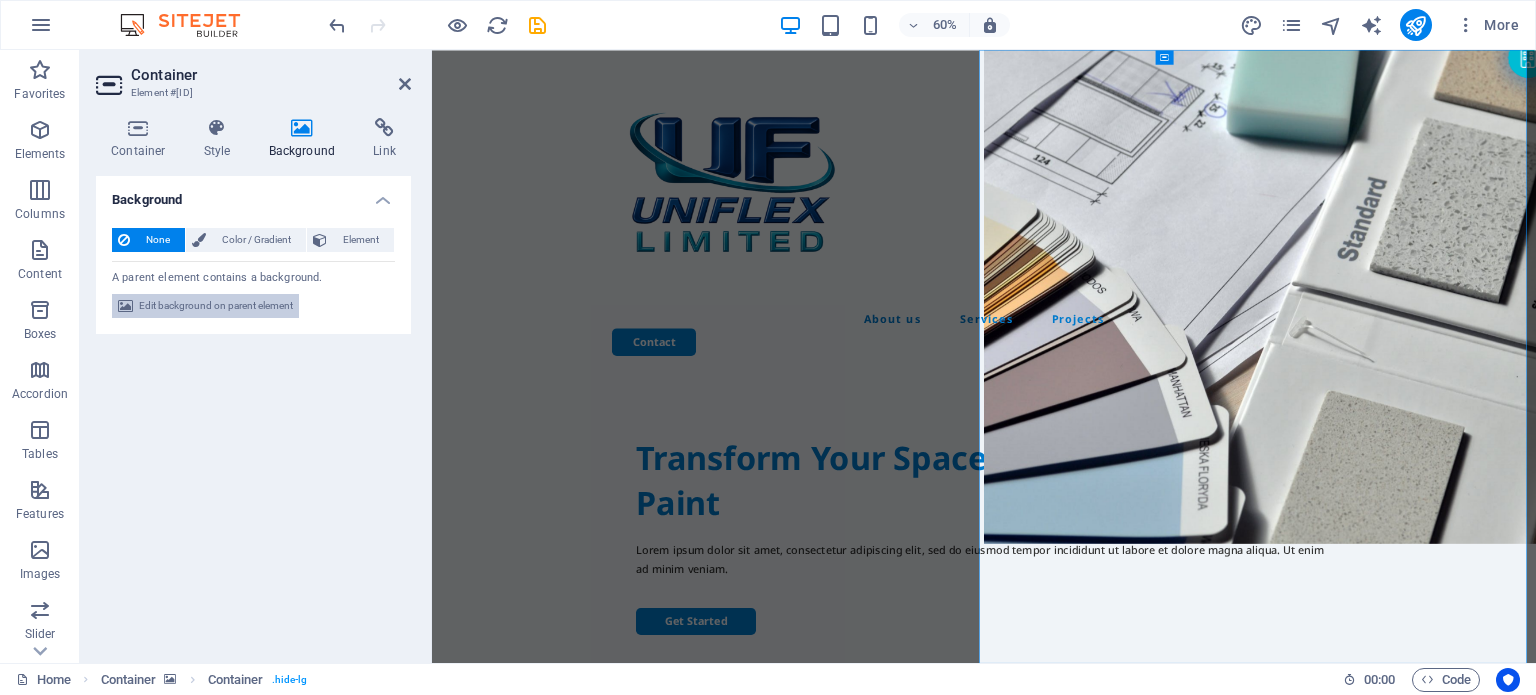 click on "Edit background on parent element" at bounding box center (216, 306) 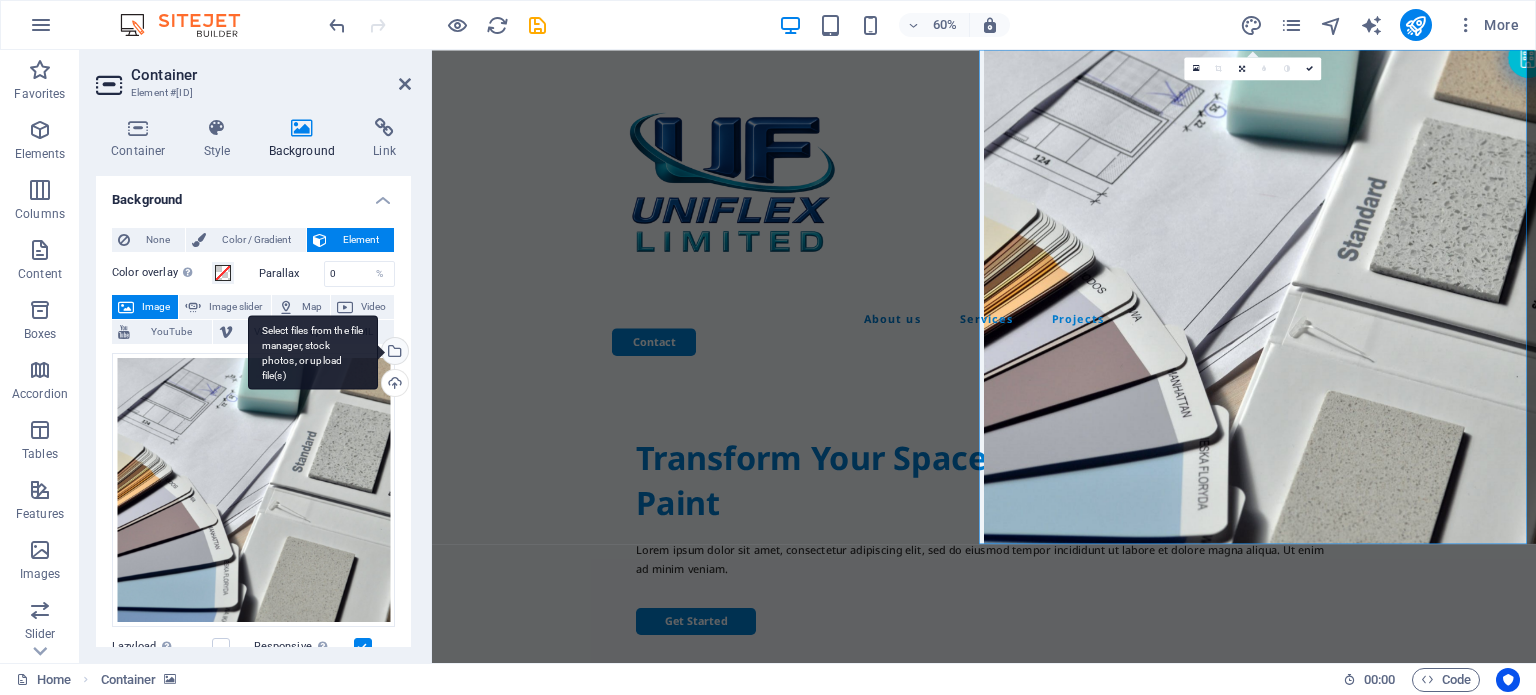 click on "Select files from the file manager, stock photos, or upload file(s)" at bounding box center (393, 353) 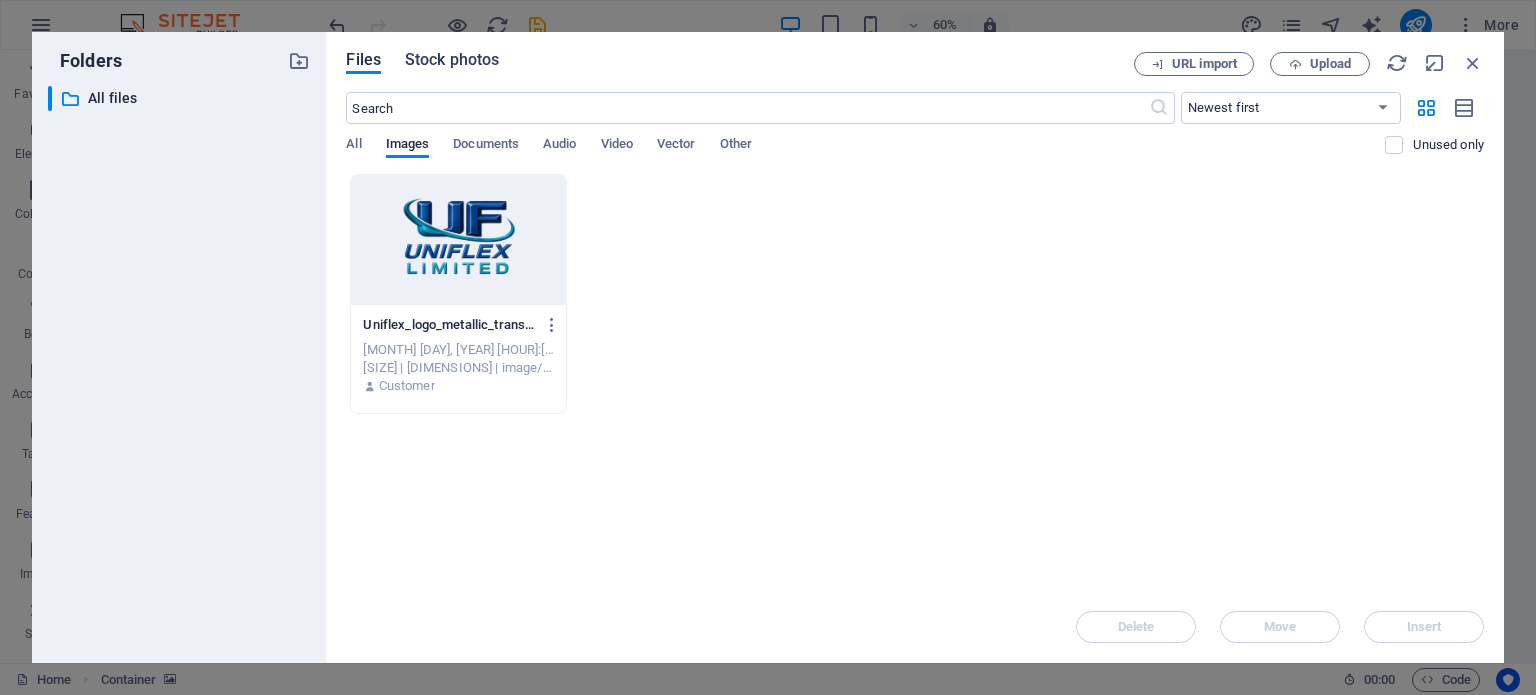 click on "Stock photos" at bounding box center [452, 60] 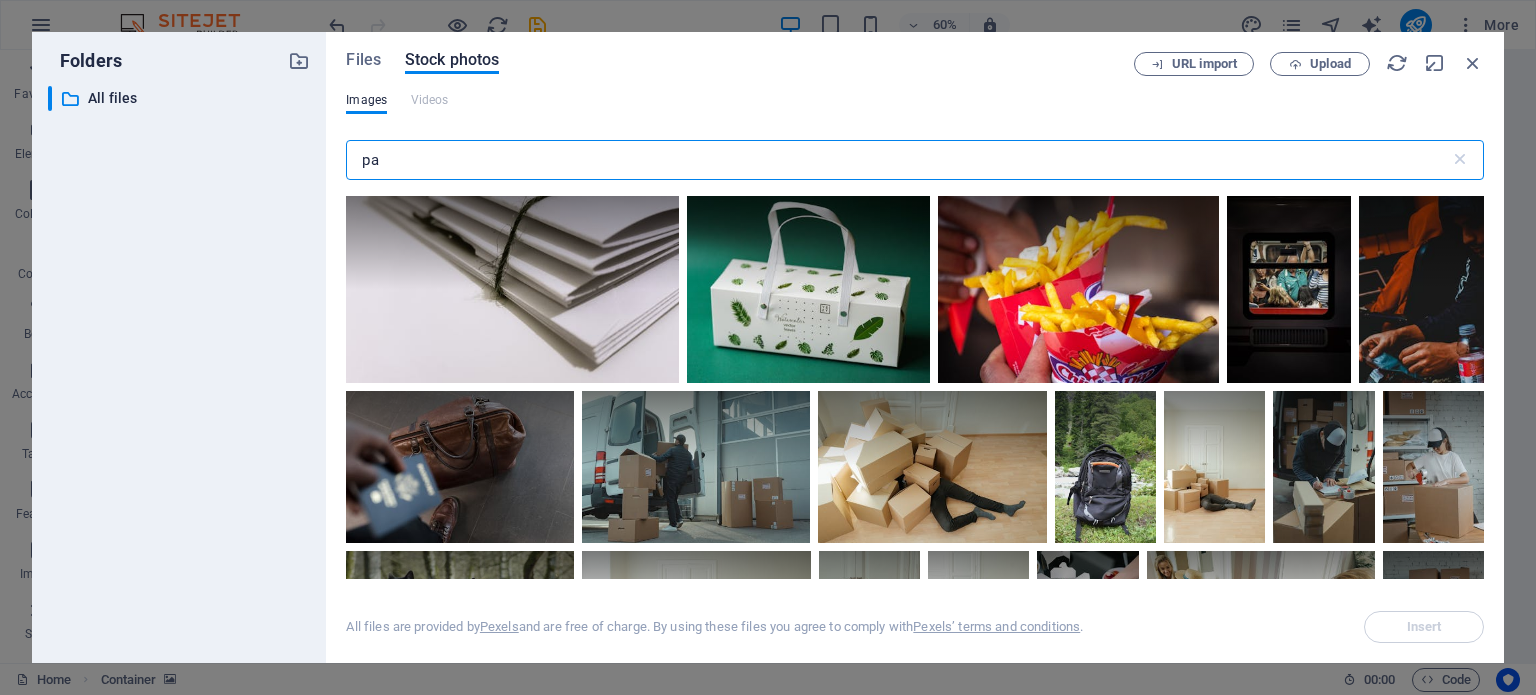 type on "p" 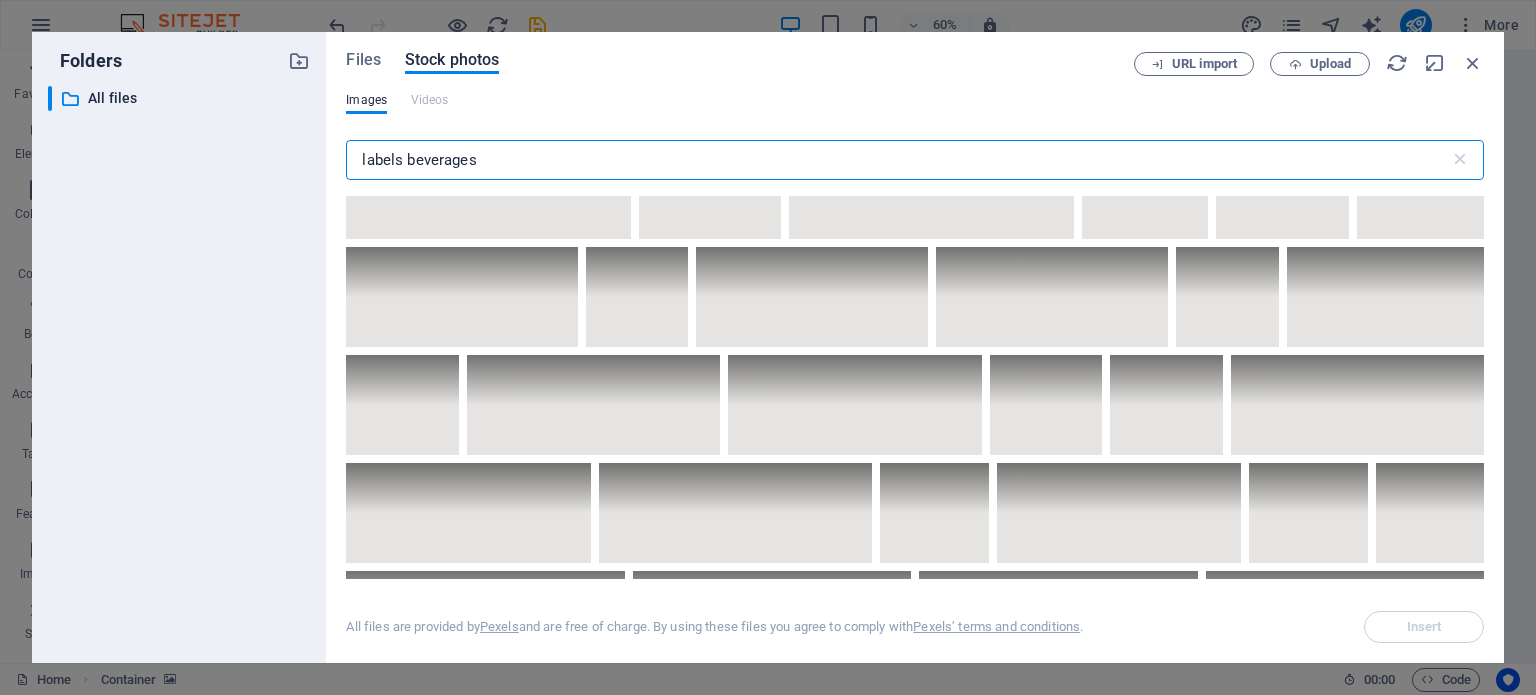 scroll, scrollTop: 5500, scrollLeft: 0, axis: vertical 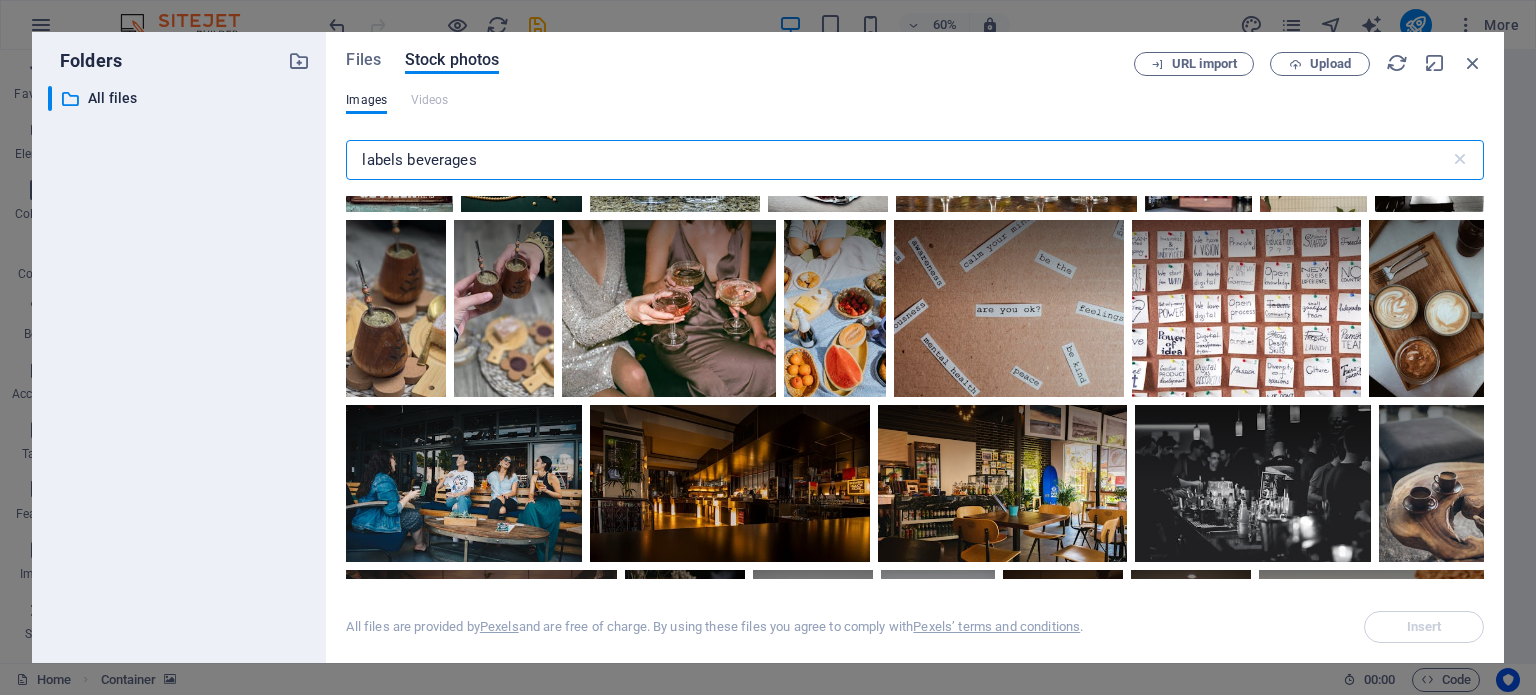 drag, startPoint x: 519, startPoint y: 164, endPoint x: 404, endPoint y: 160, distance: 115.06954 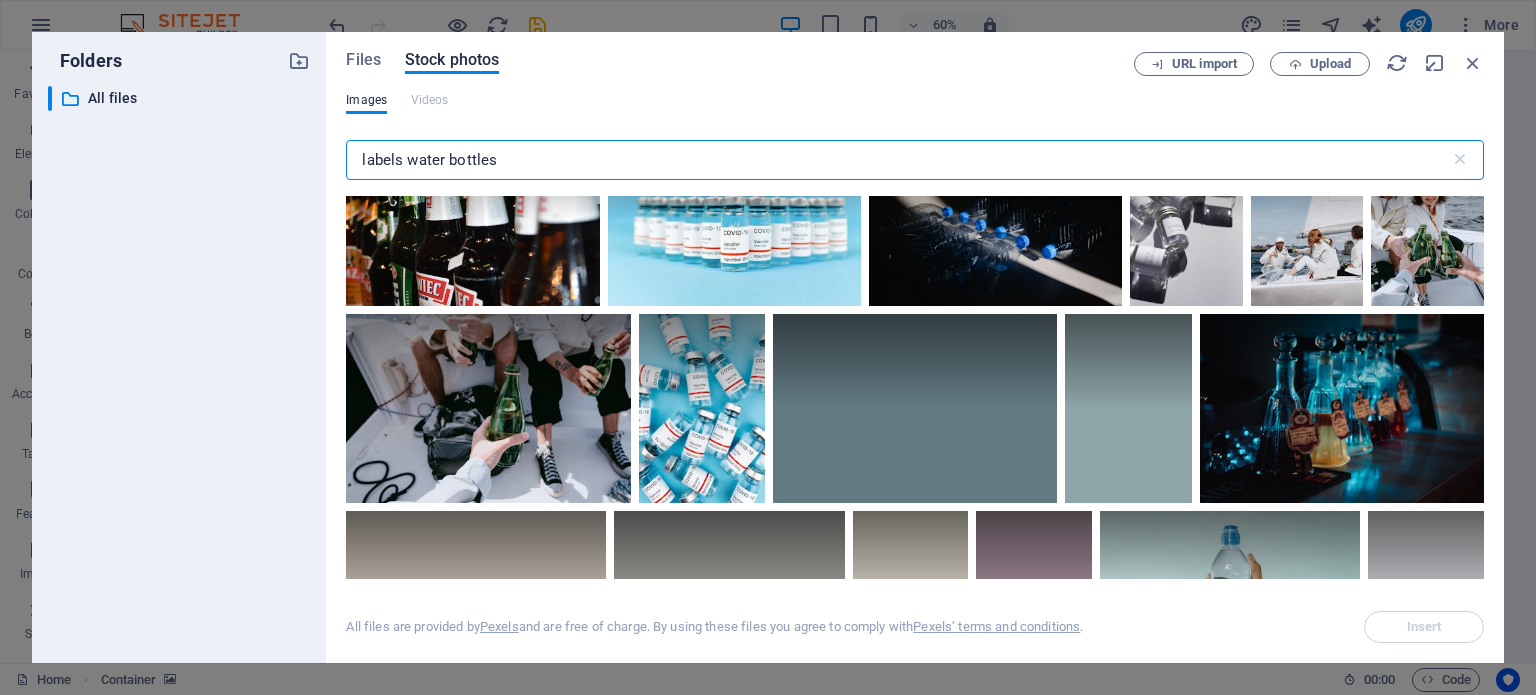 scroll, scrollTop: 2600, scrollLeft: 0, axis: vertical 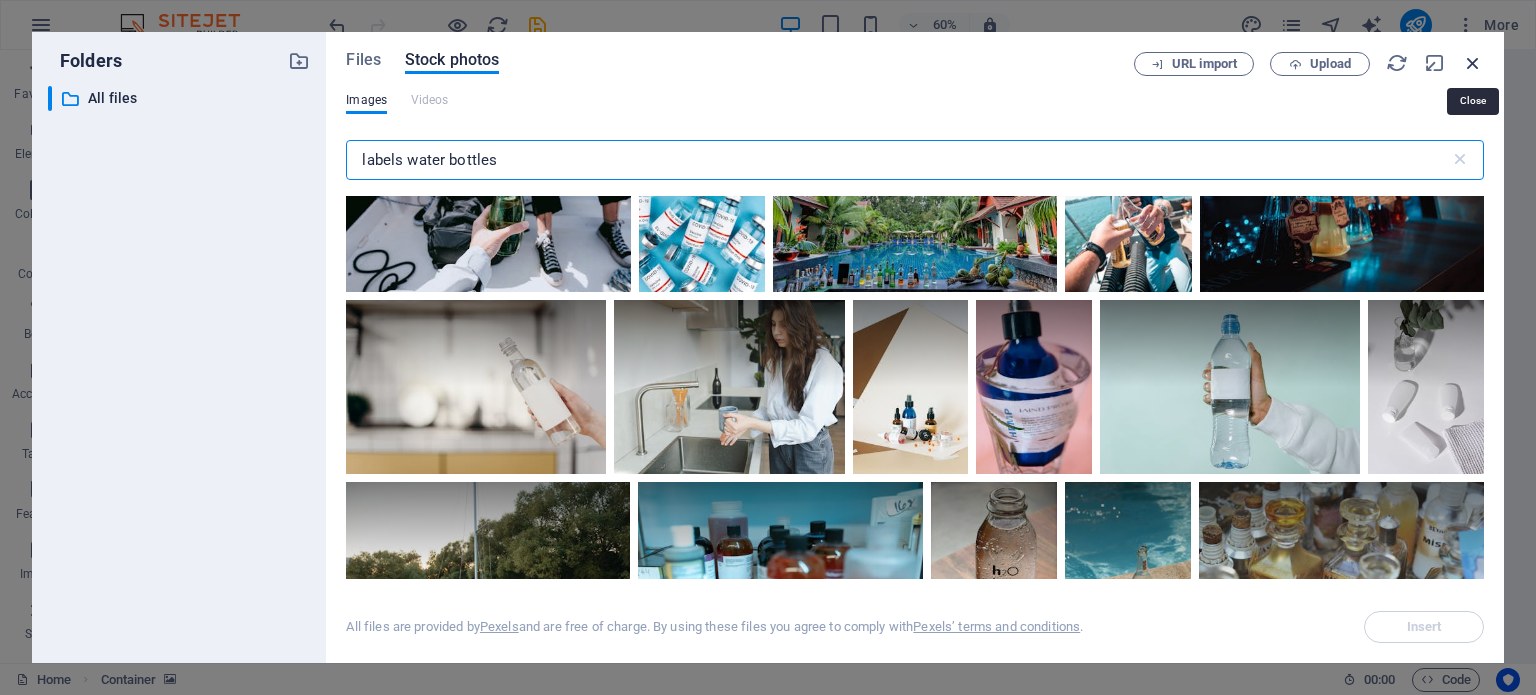 type on "labels water bottles" 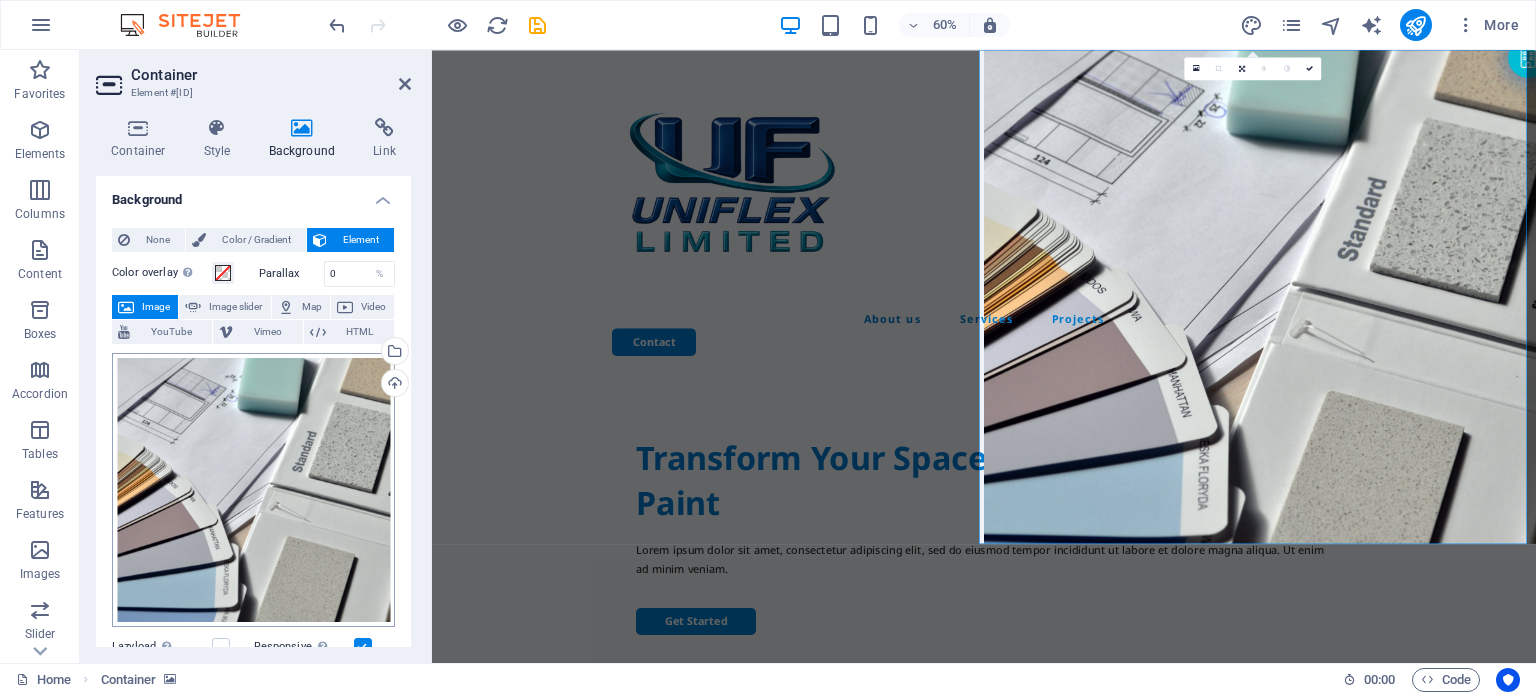 scroll, scrollTop: 100, scrollLeft: 0, axis: vertical 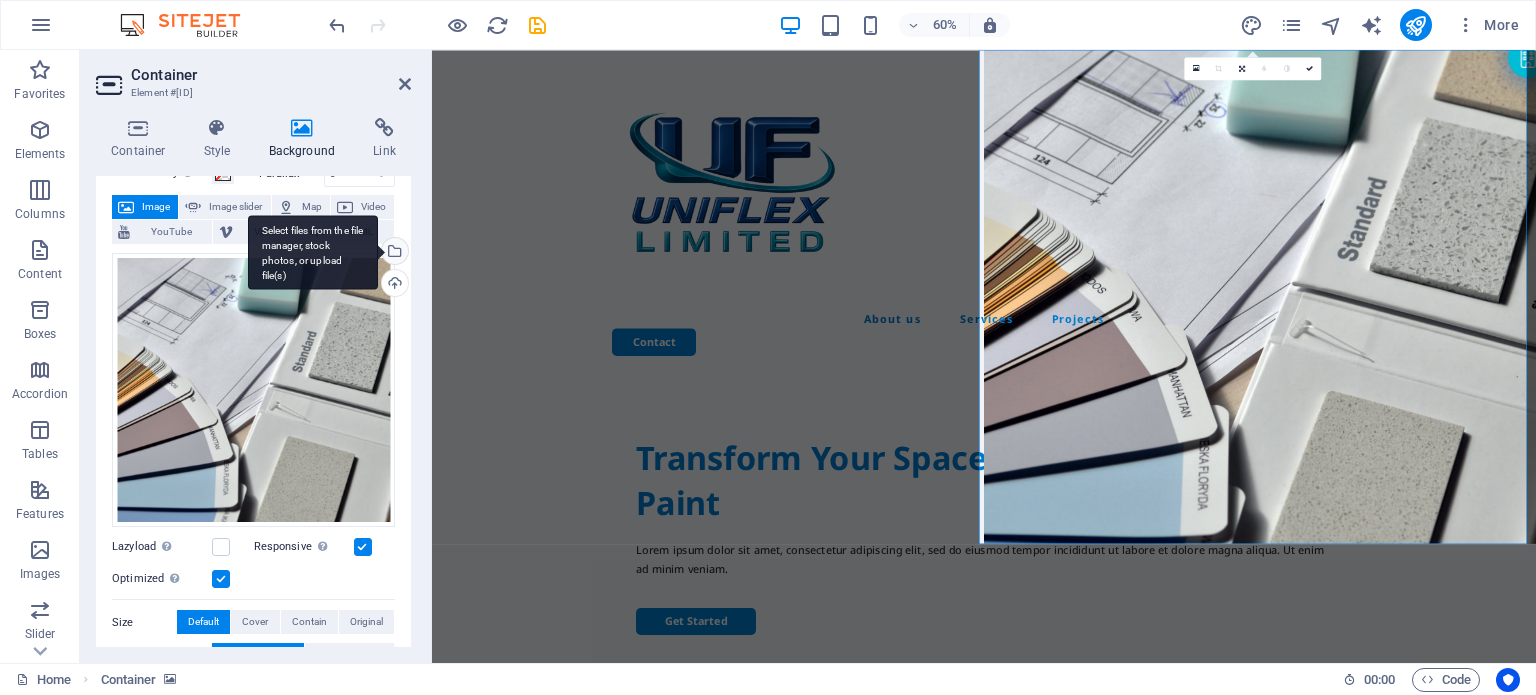 click on "Select files from the file manager, stock photos, or upload file(s)" at bounding box center (393, 253) 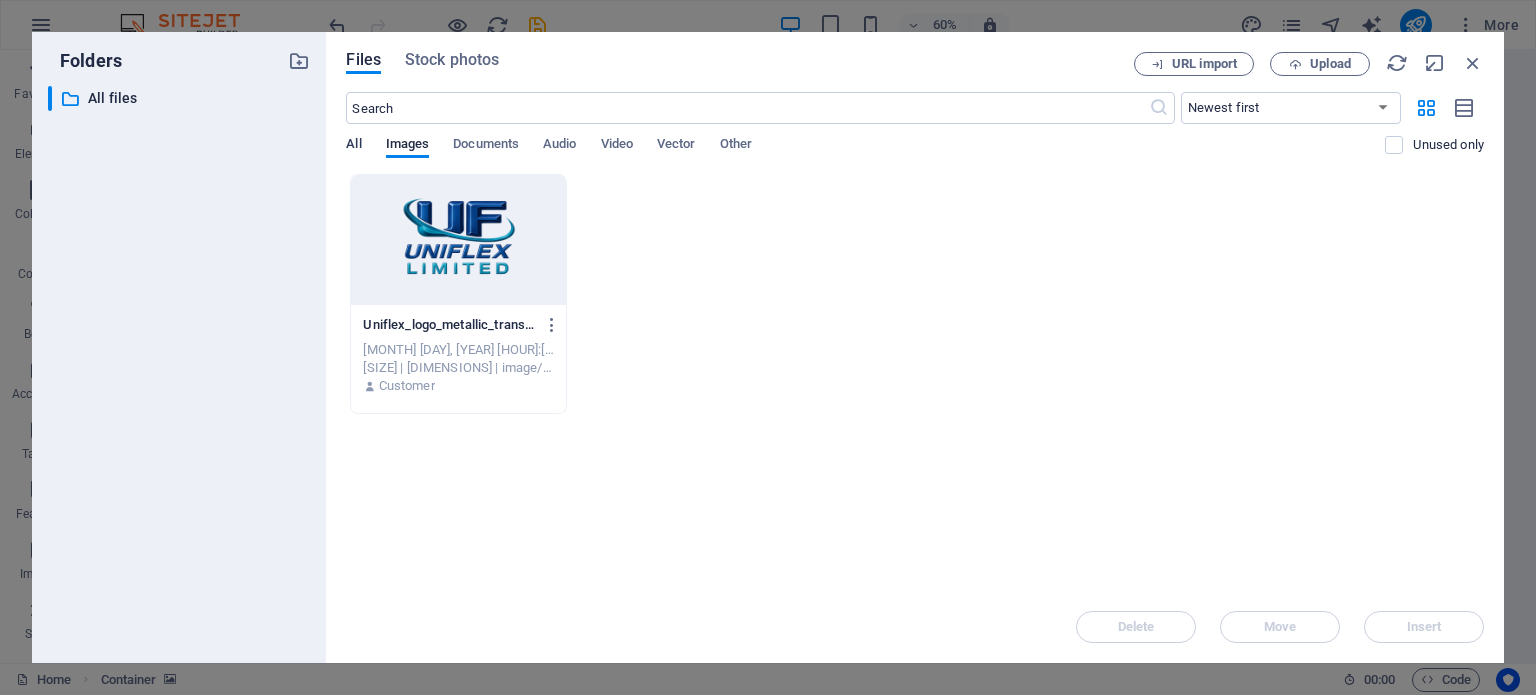 click on "All" at bounding box center (353, 146) 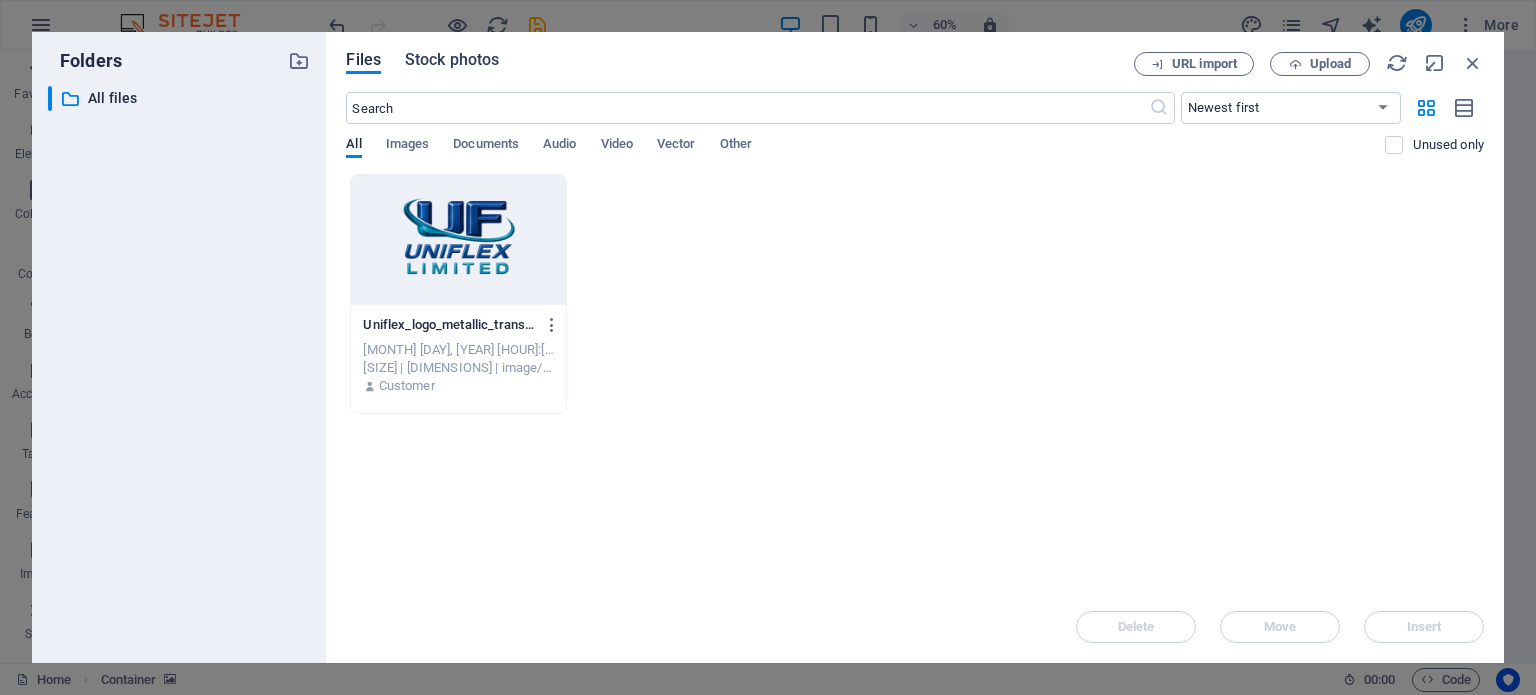 click on "Stock photos" at bounding box center (452, 60) 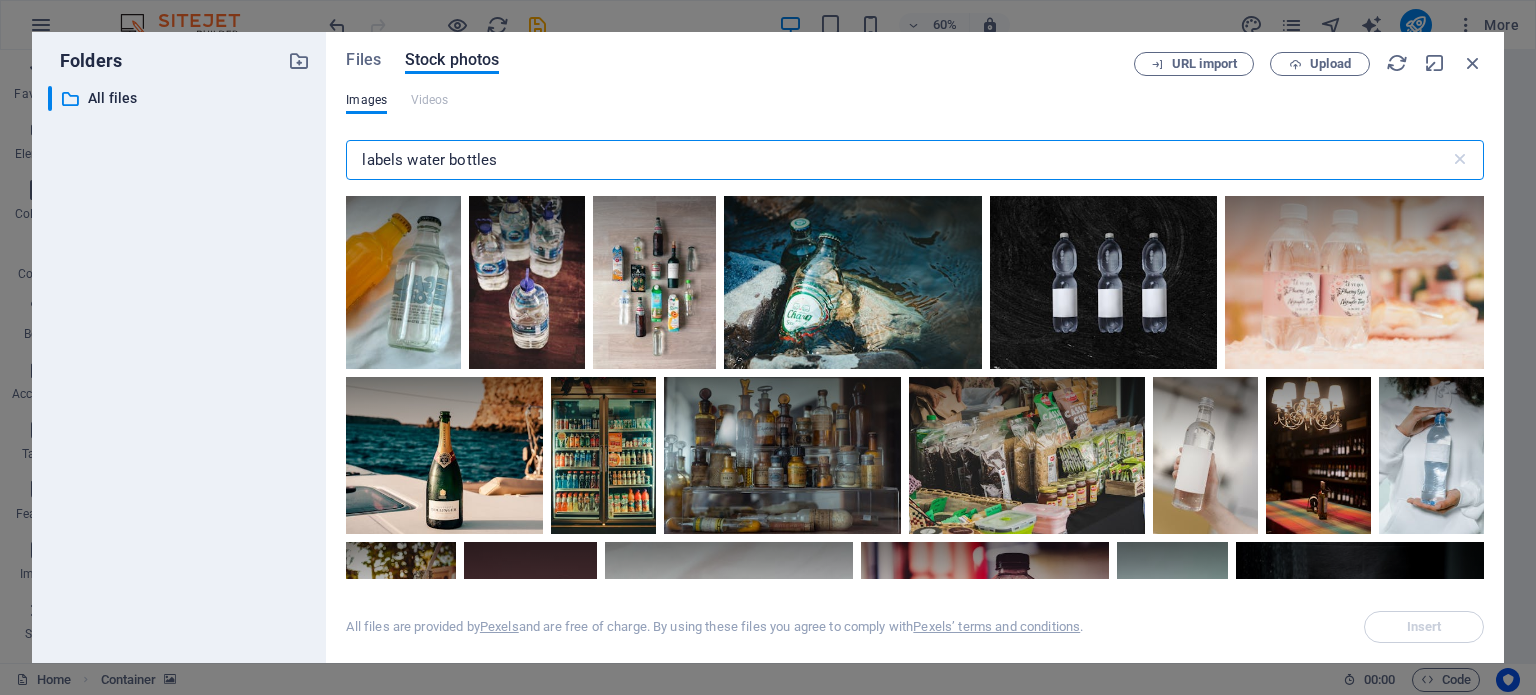 drag, startPoint x: 404, startPoint y: 161, endPoint x: 336, endPoint y: 154, distance: 68.359344 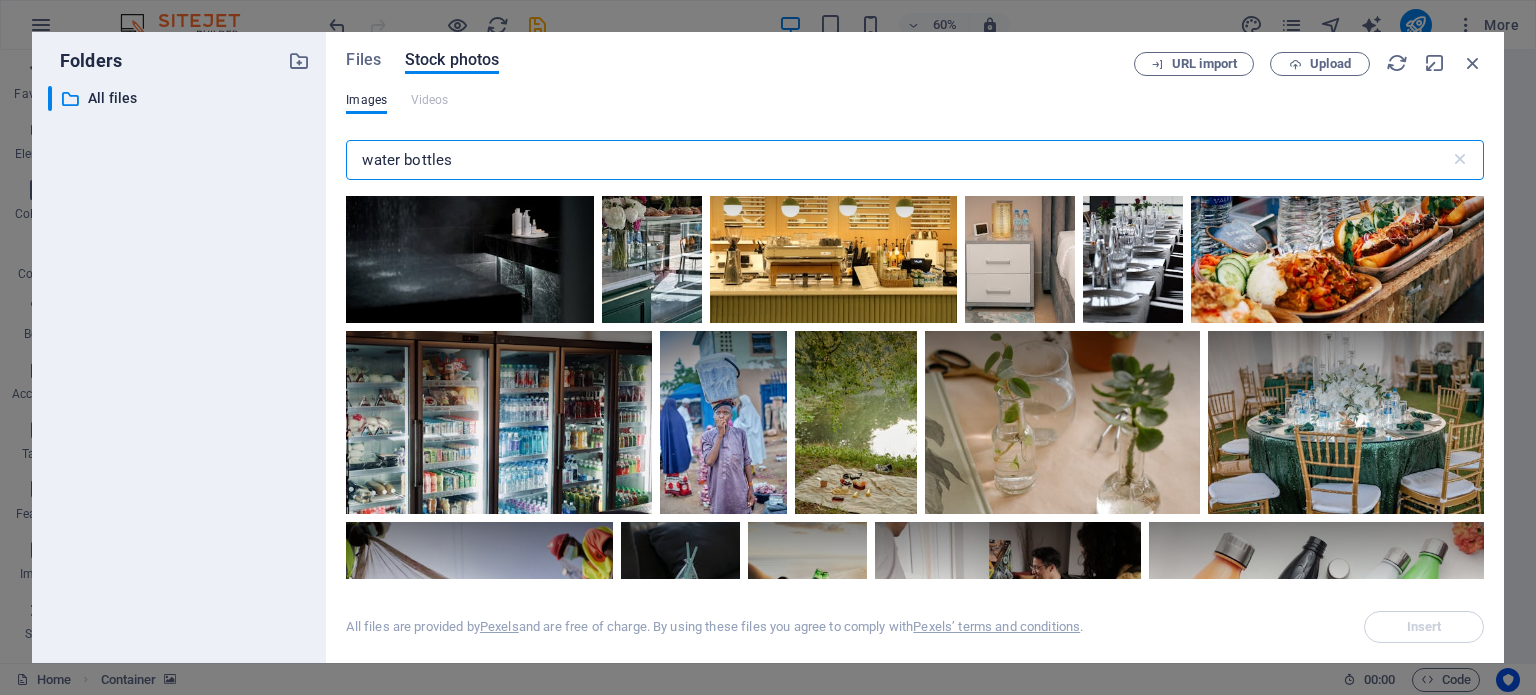 scroll, scrollTop: 5600, scrollLeft: 0, axis: vertical 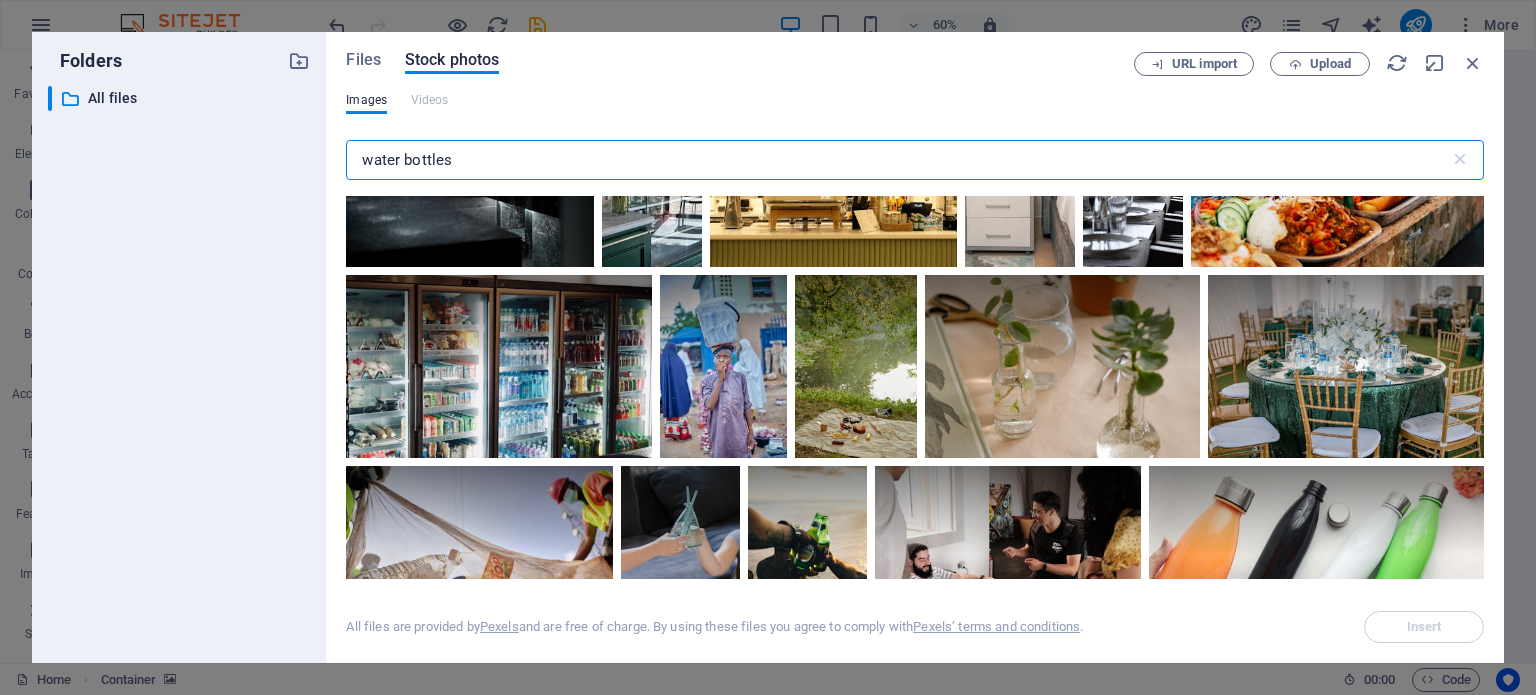 drag, startPoint x: 475, startPoint y: 167, endPoint x: 277, endPoint y: 171, distance: 198.0404 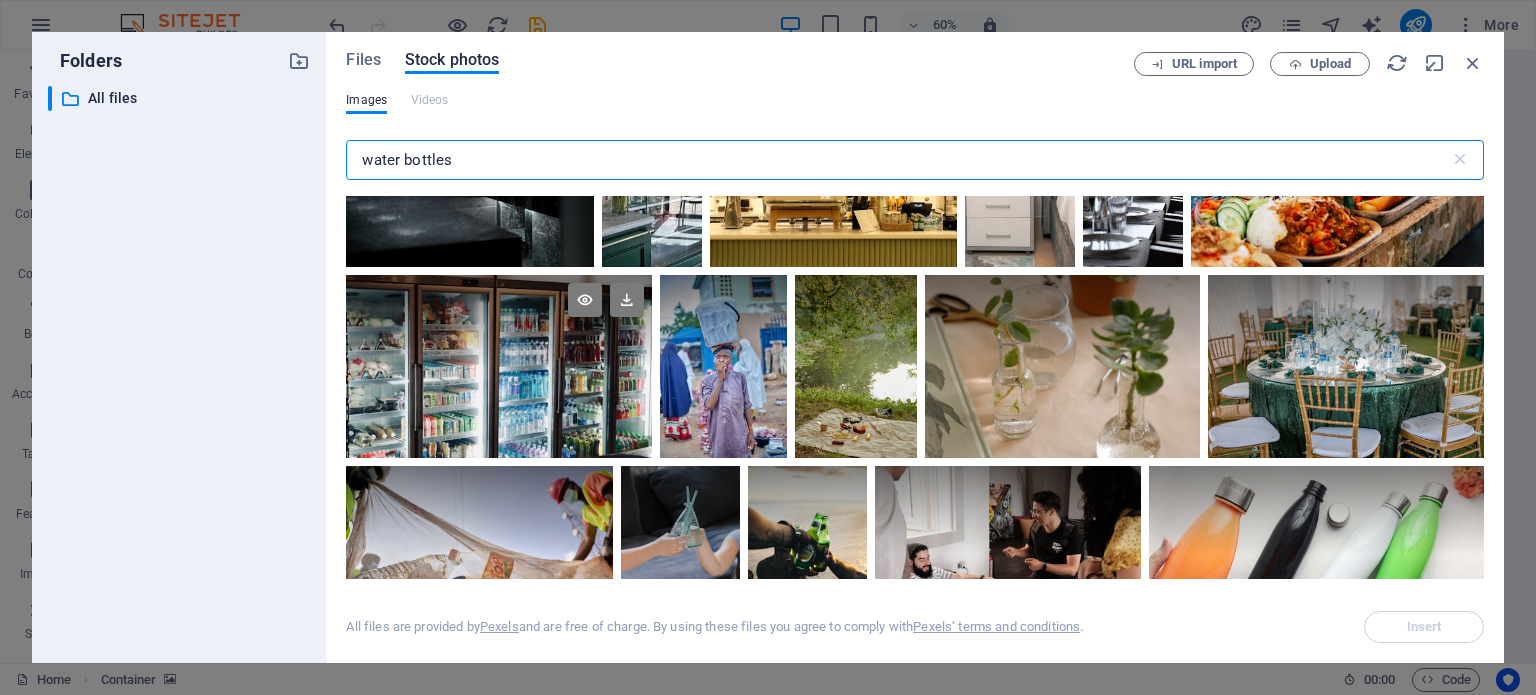 type on "water bottles" 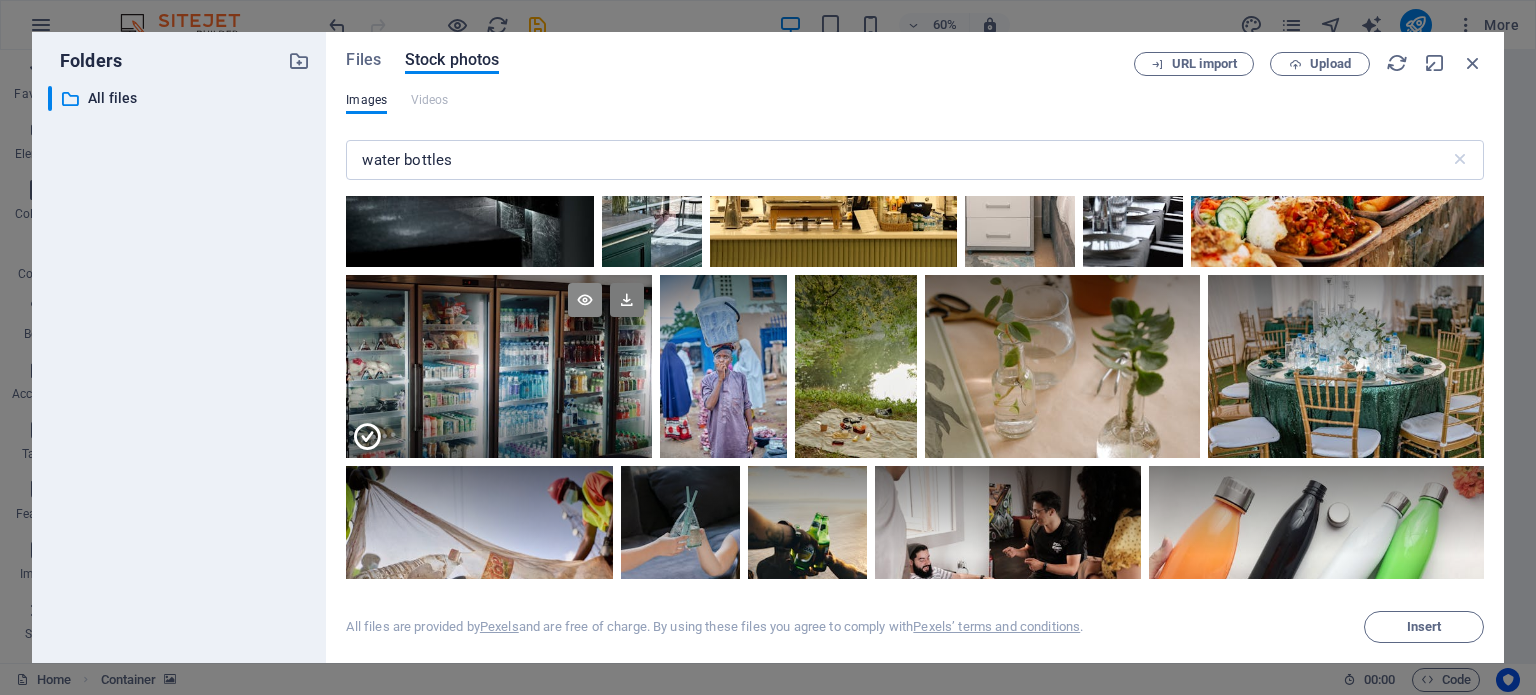 click at bounding box center [585, 300] 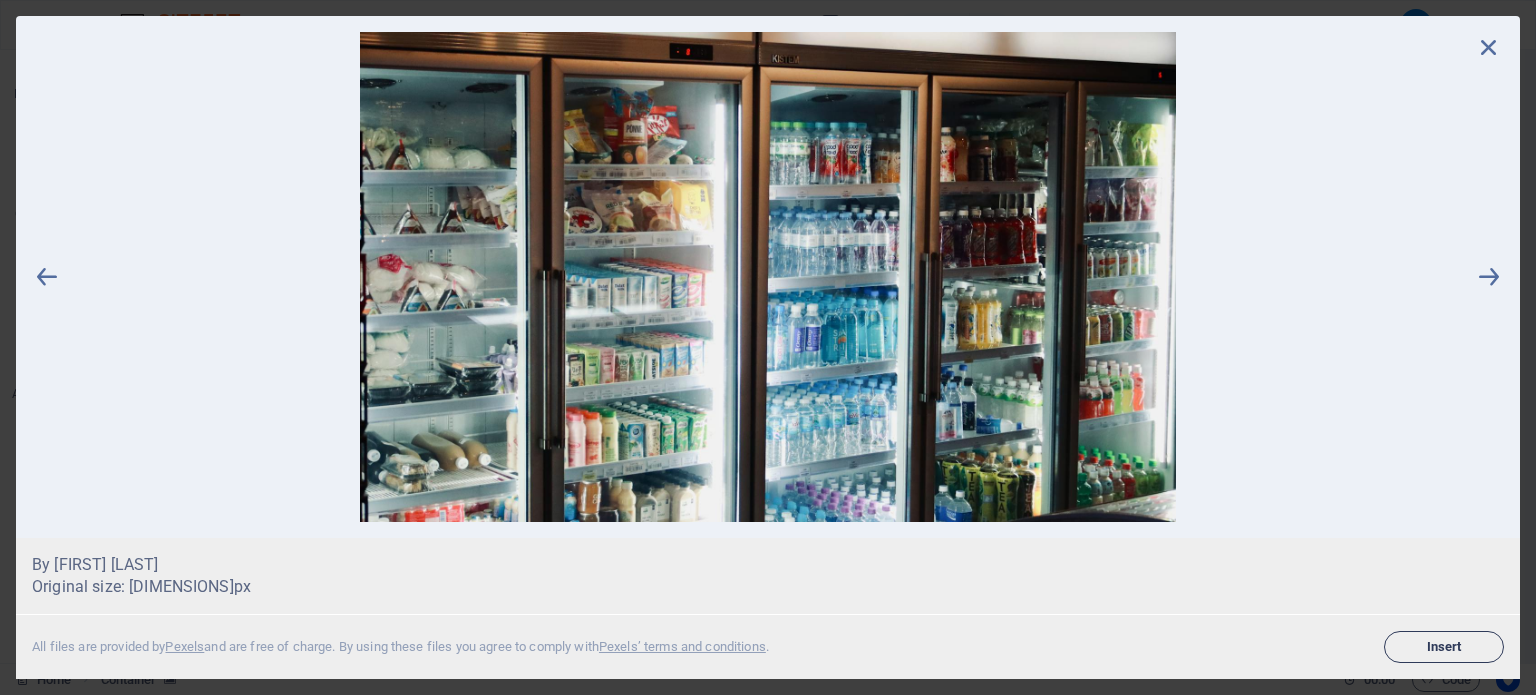 click on "Insert" at bounding box center [1444, 647] 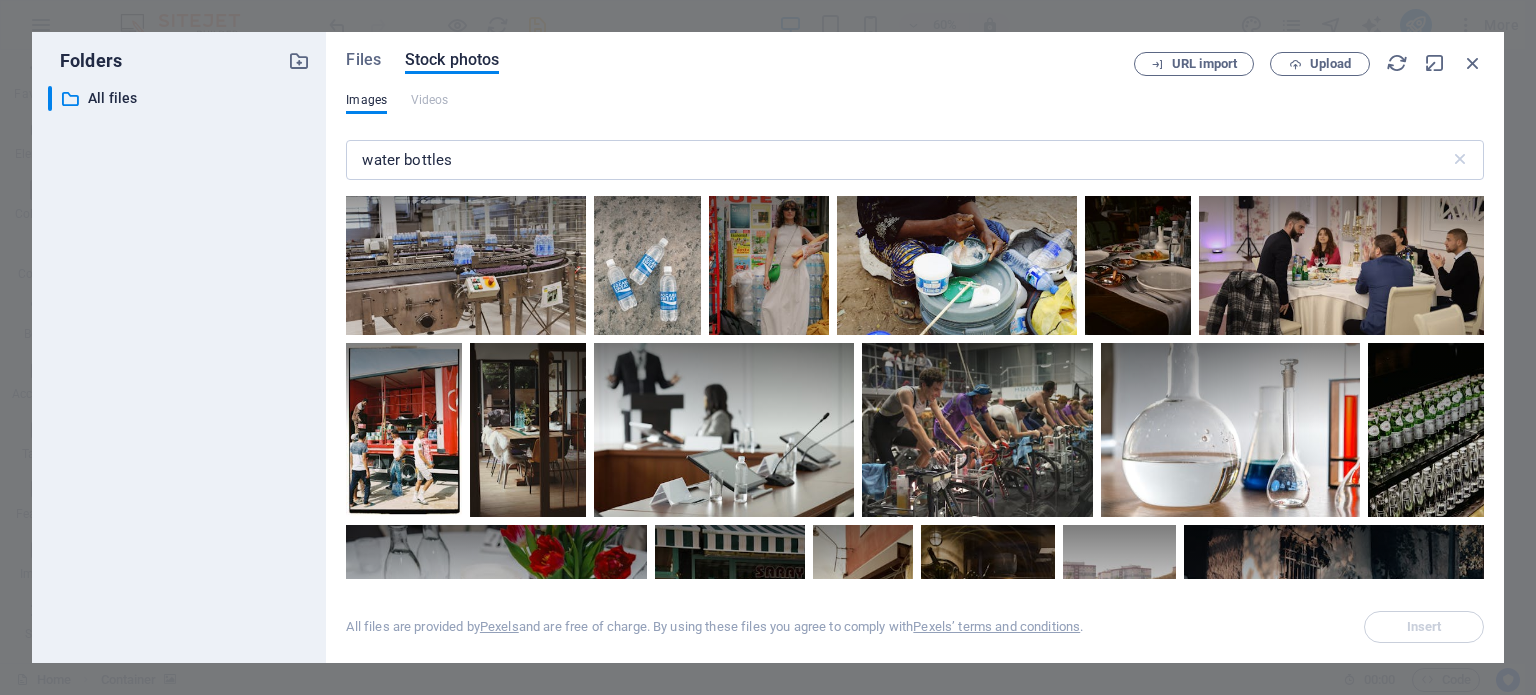 scroll, scrollTop: 6100, scrollLeft: 0, axis: vertical 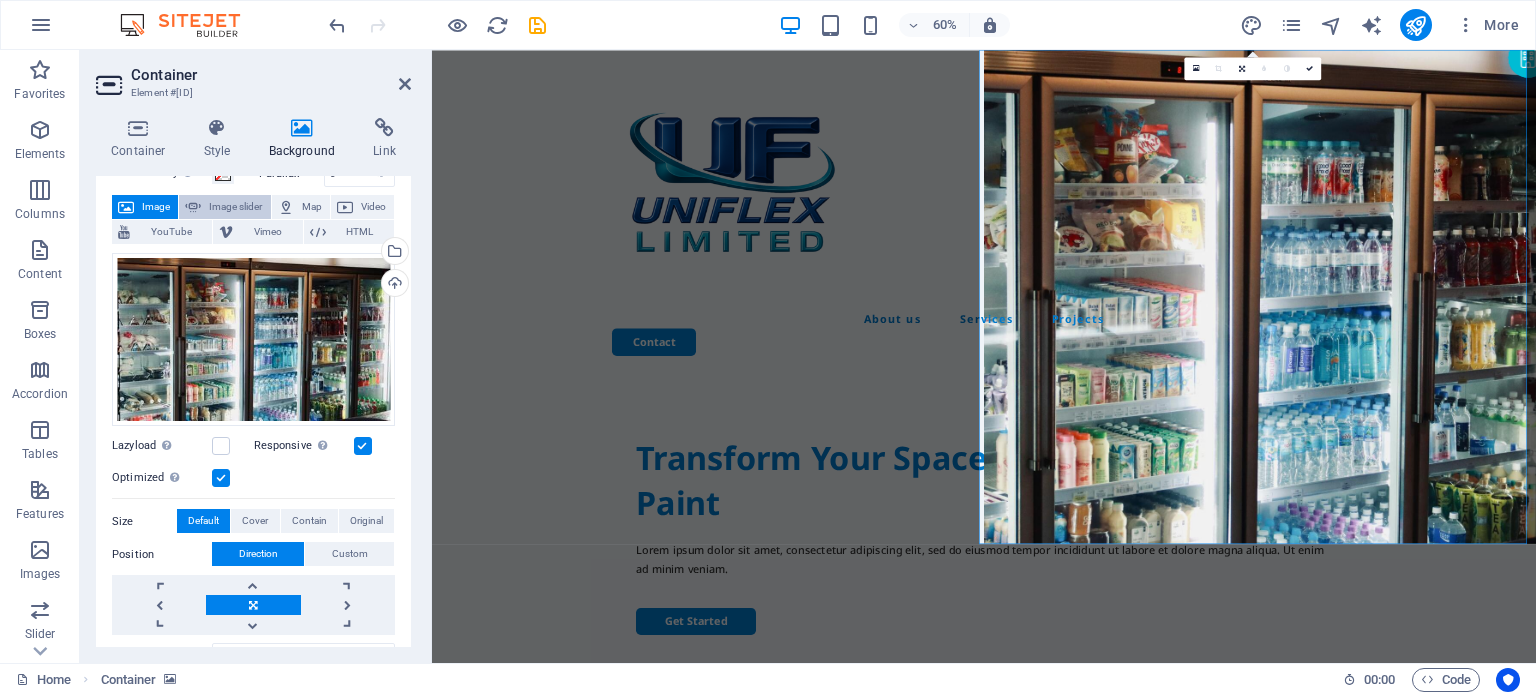 click on "Image slider" at bounding box center (235, 207) 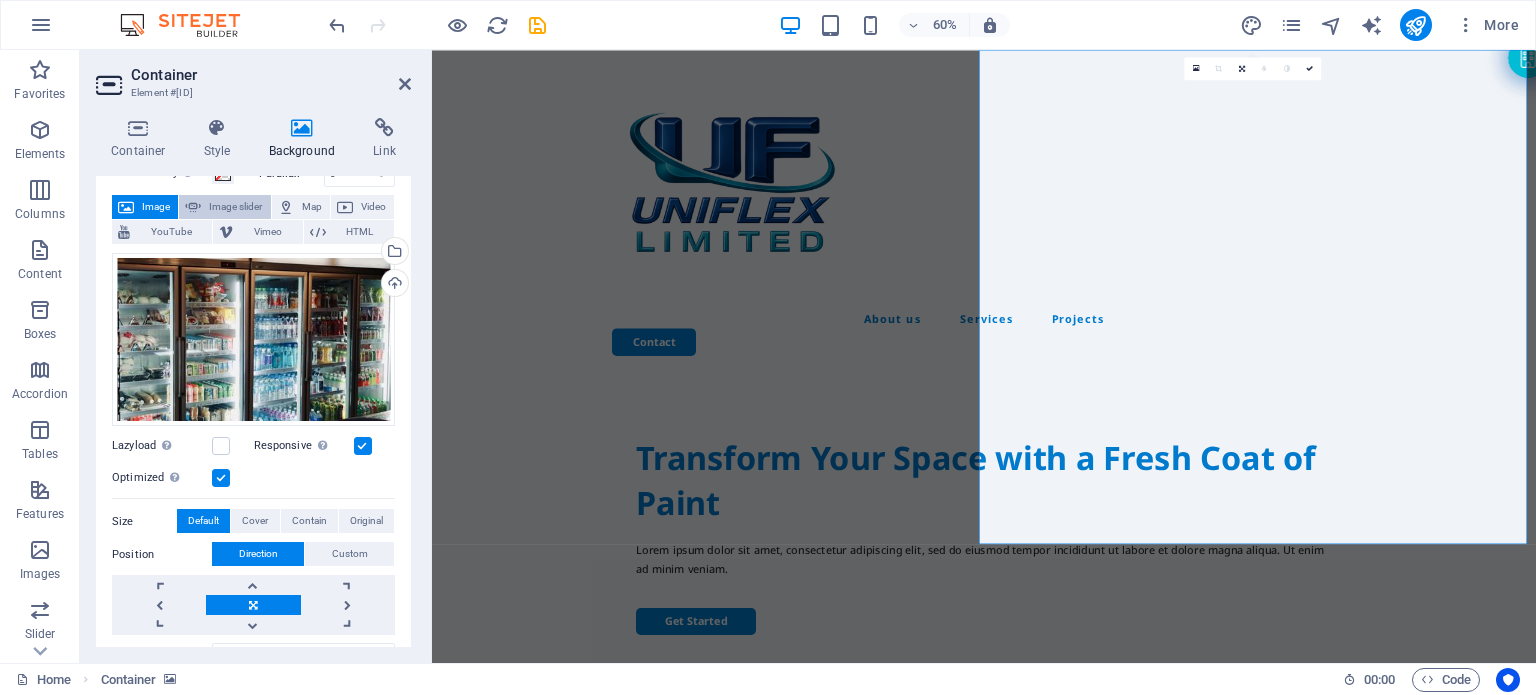 select on "ms" 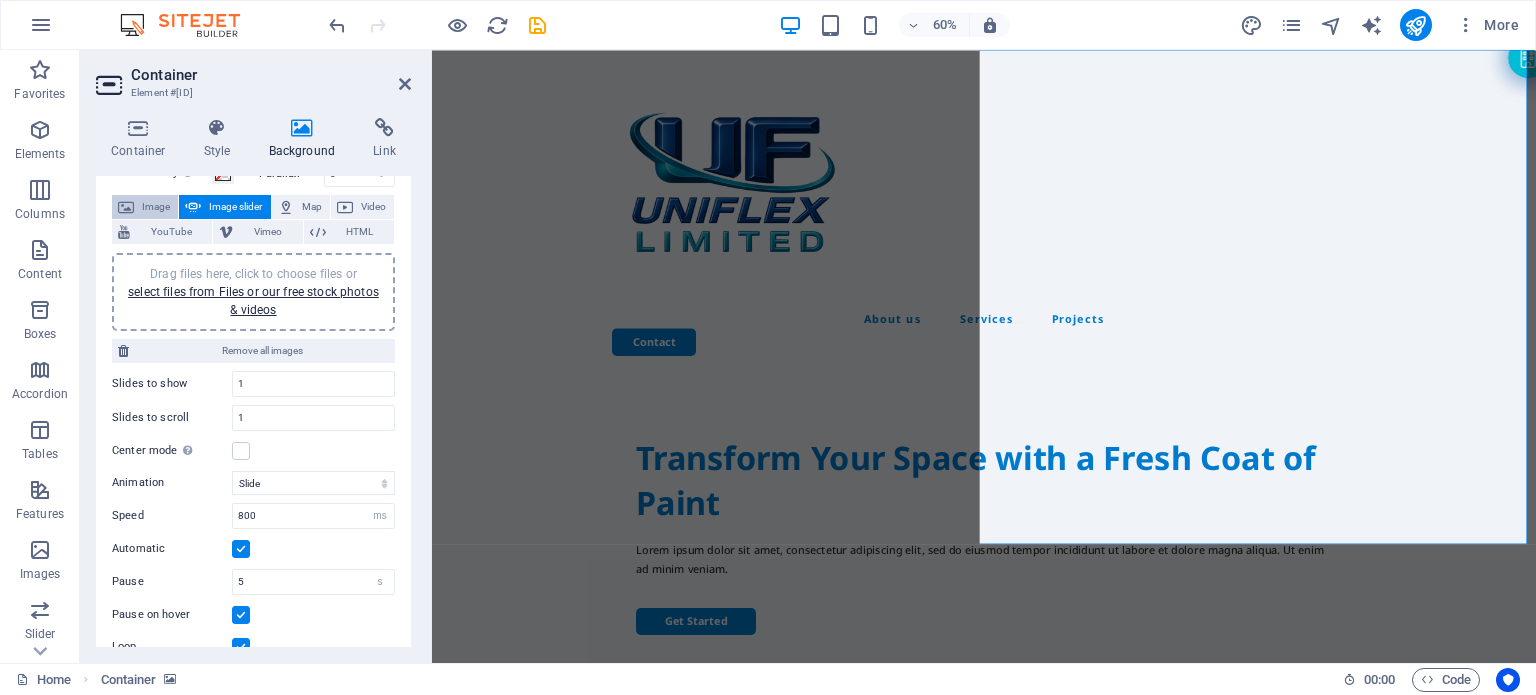 click on "Image" at bounding box center (156, 207) 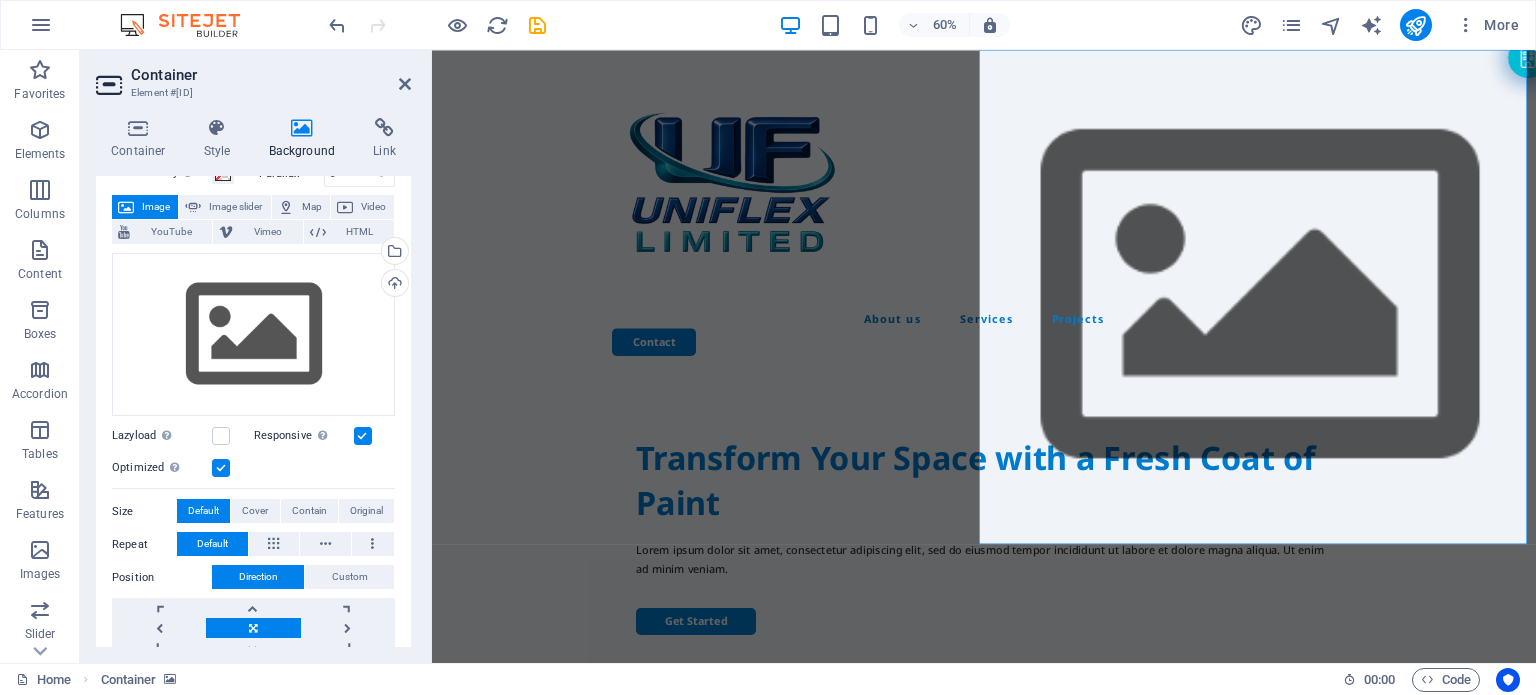 scroll, scrollTop: 0, scrollLeft: 0, axis: both 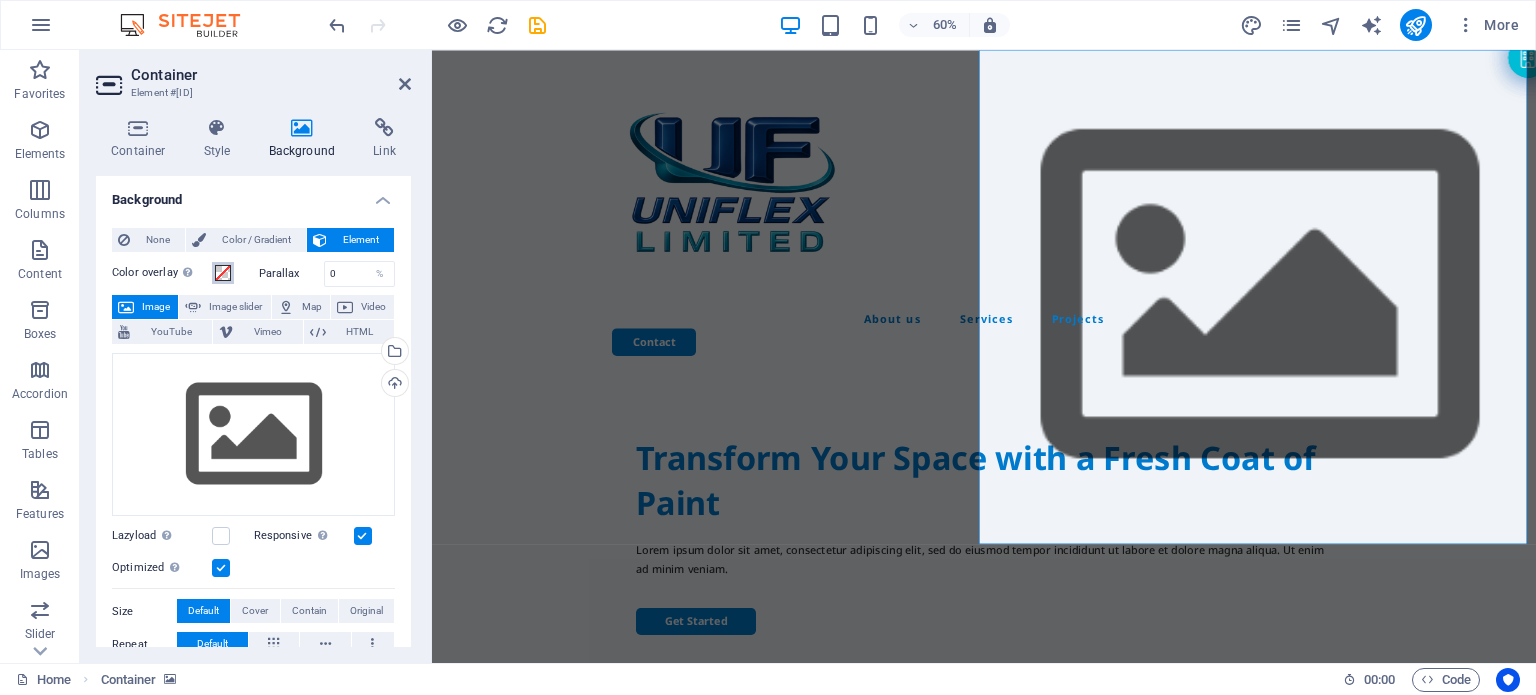 click at bounding box center [223, 273] 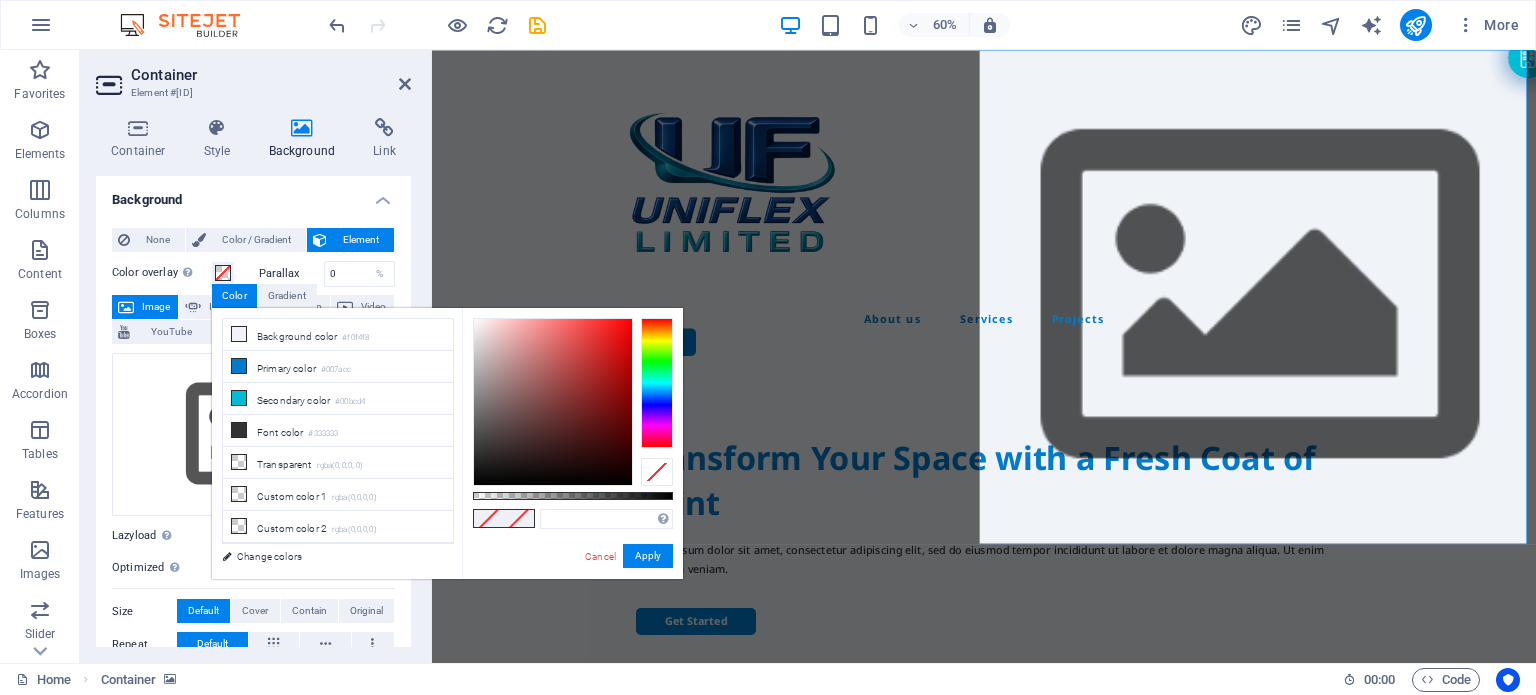 click on "Color" at bounding box center [234, 296] 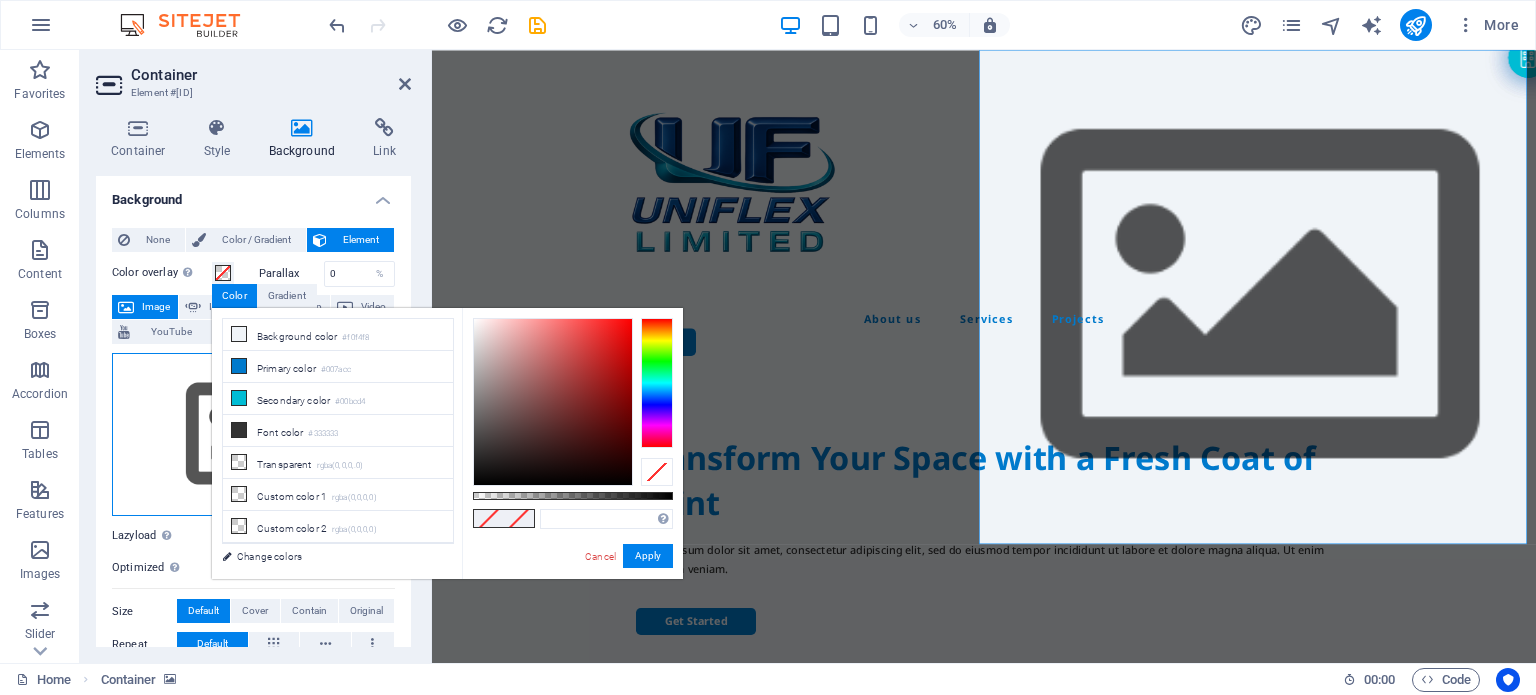 click on "Drag files here, click to choose files or select files from Files or our free stock photos & videos" at bounding box center (253, 435) 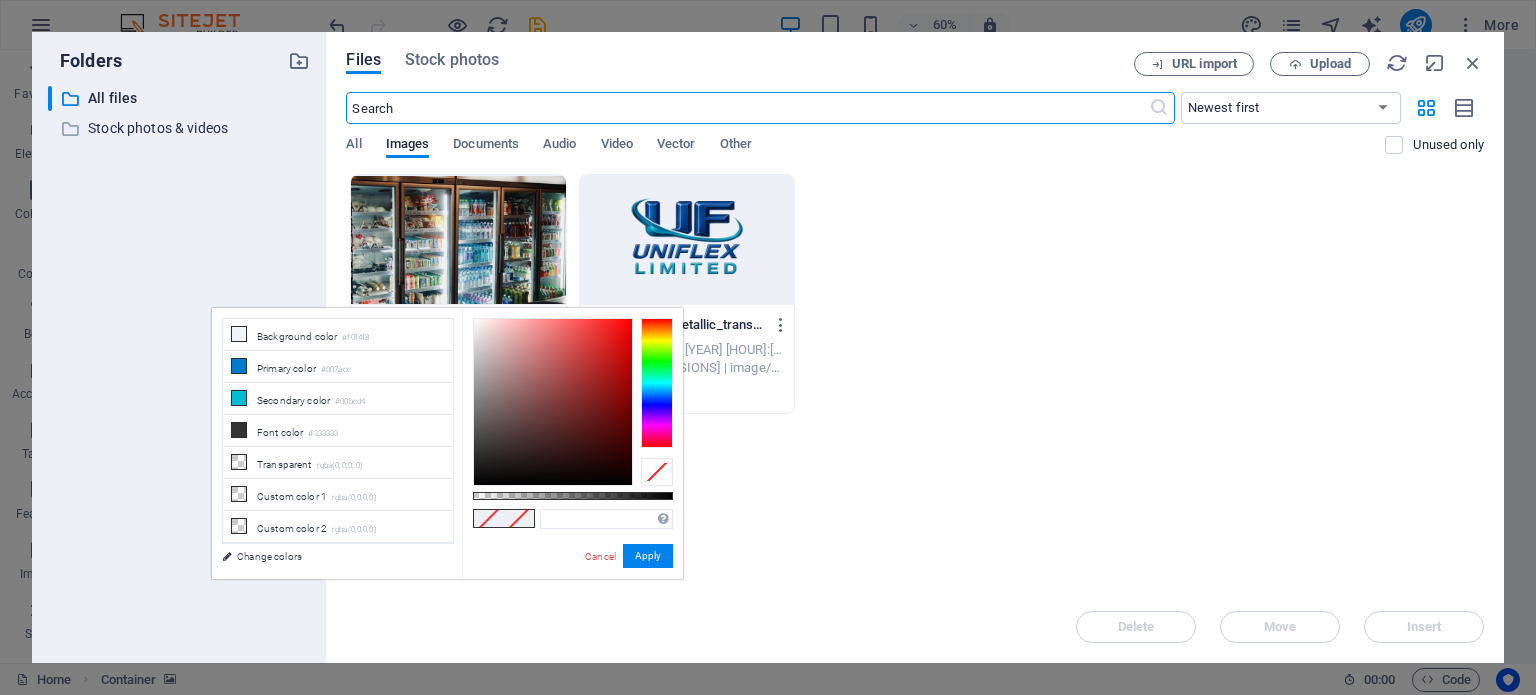 click at bounding box center [458, 240] 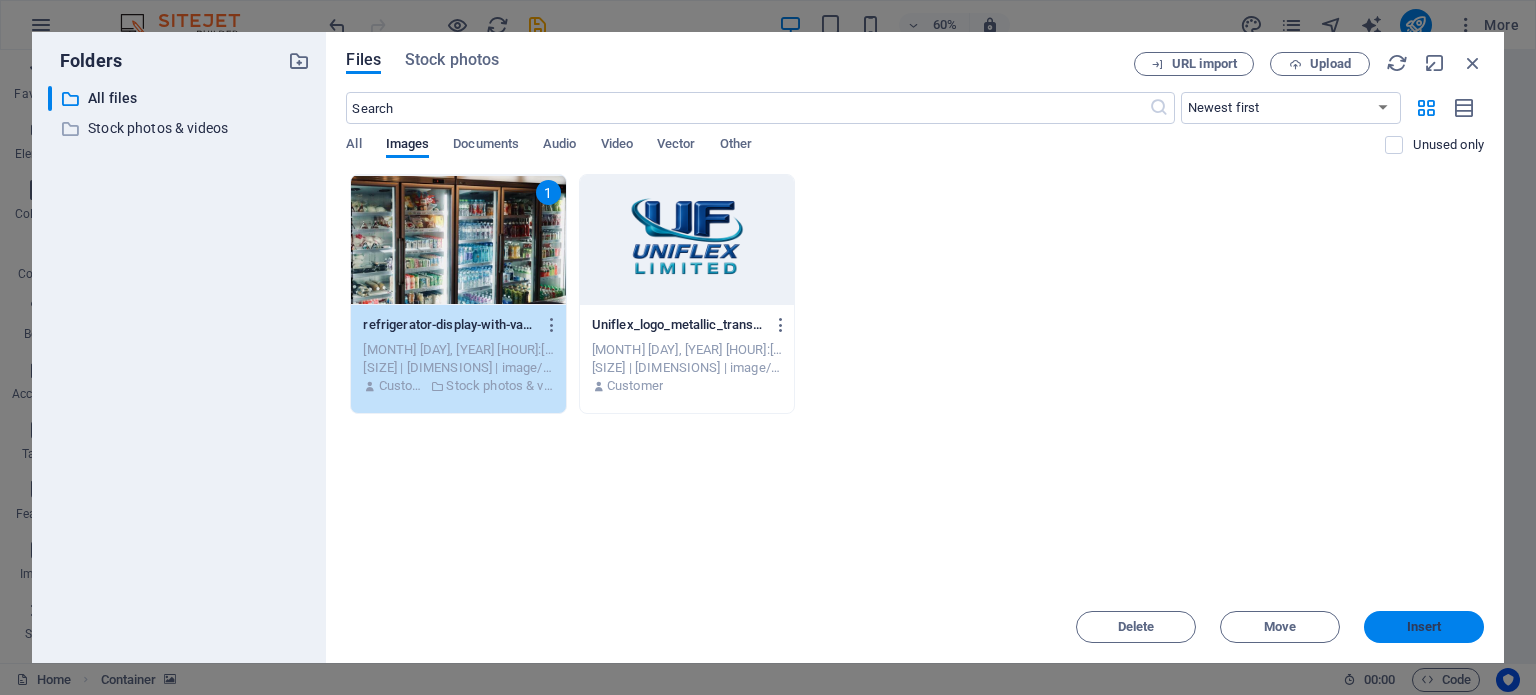 click on "Insert" at bounding box center [1424, 627] 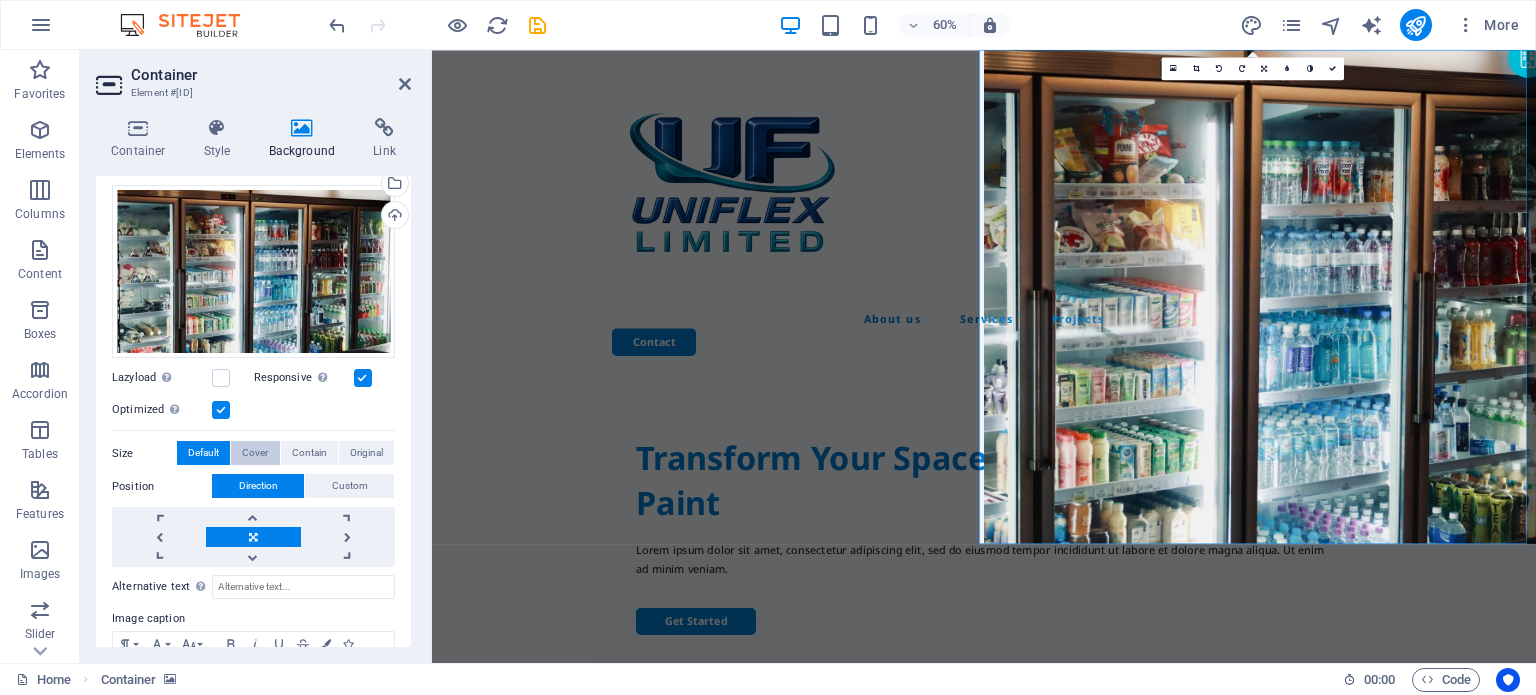 scroll, scrollTop: 200, scrollLeft: 0, axis: vertical 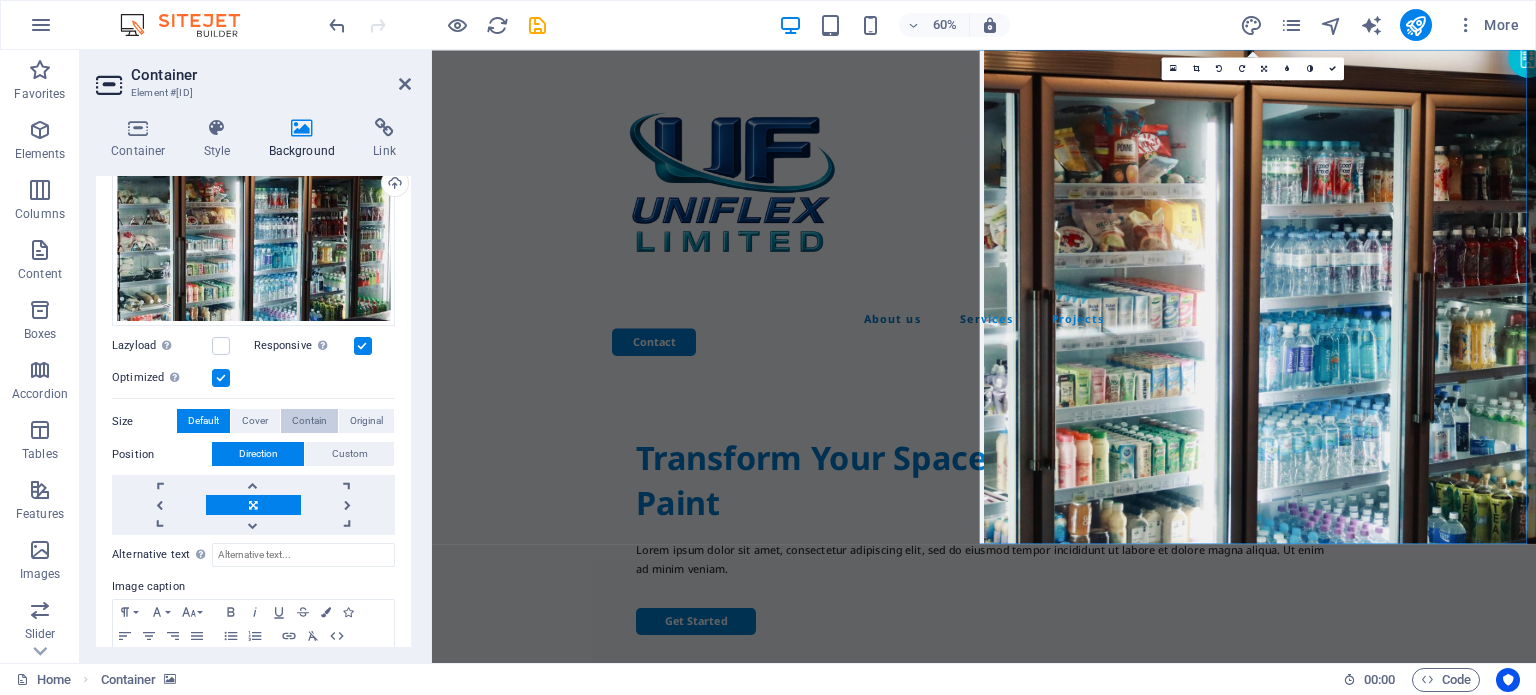 click on "Contain" at bounding box center (309, 421) 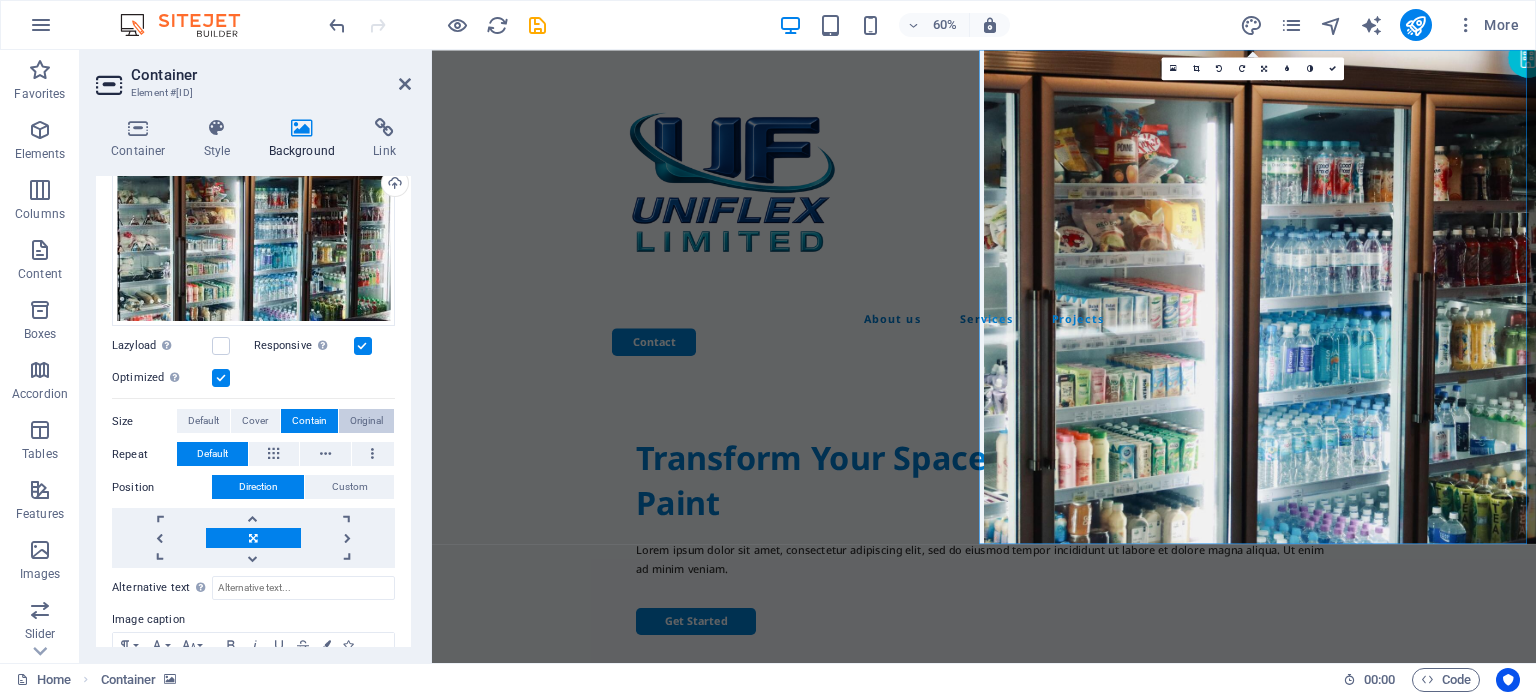 click on "Original" at bounding box center (366, 421) 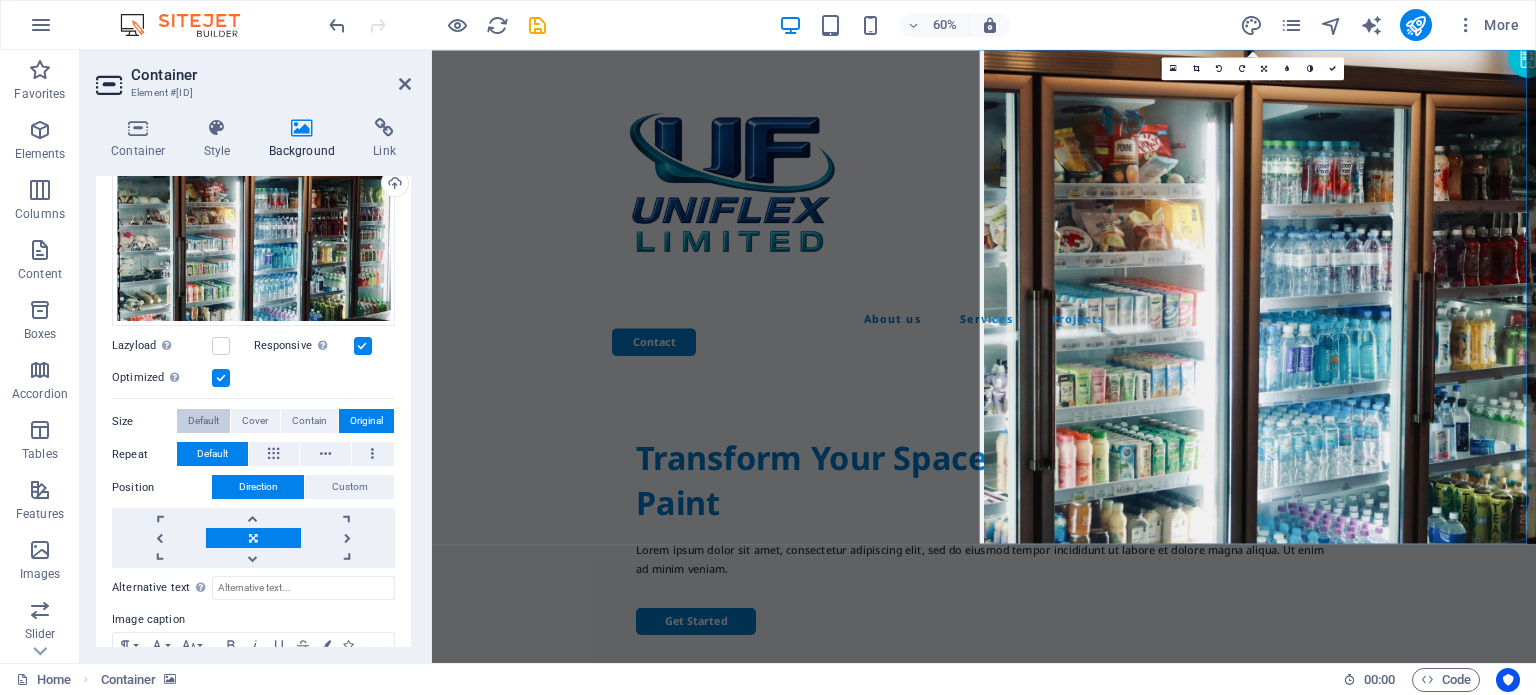 click on "Default" at bounding box center (203, 421) 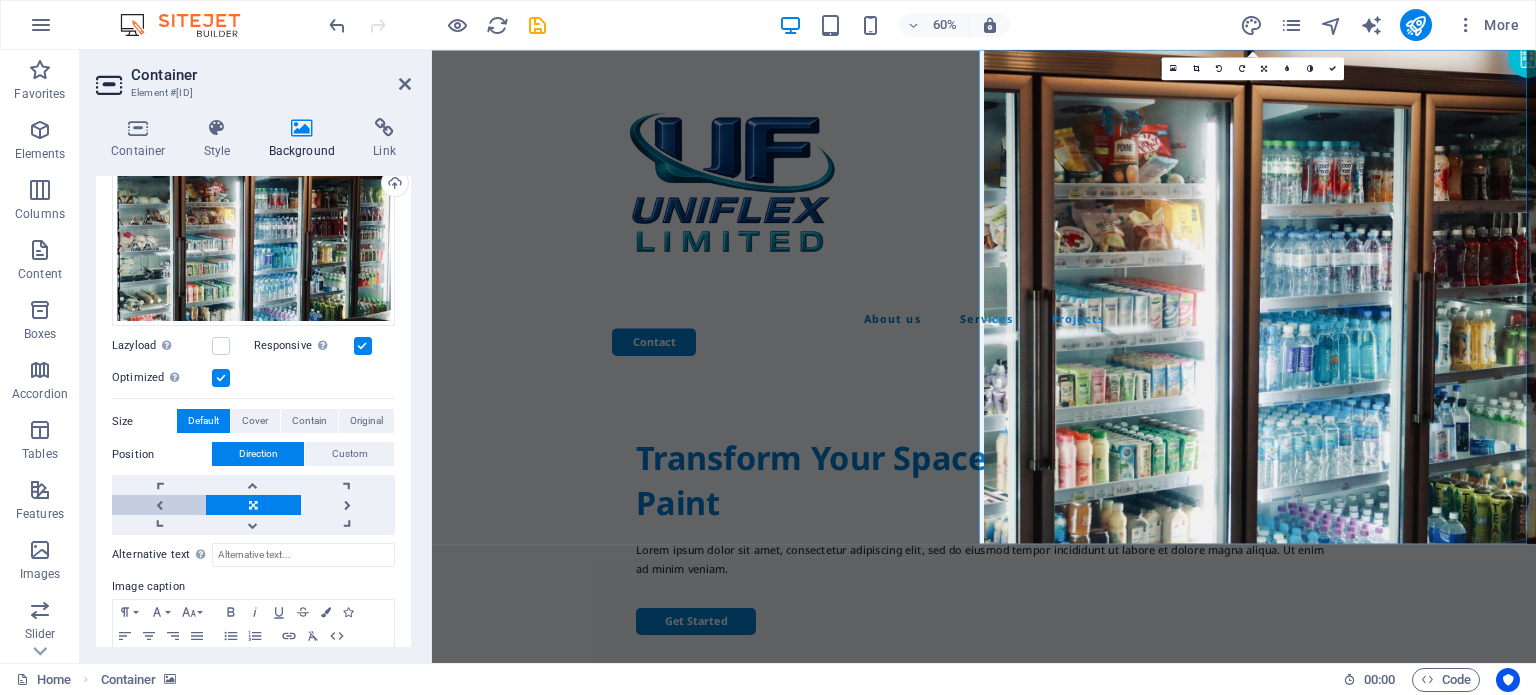 click at bounding box center (159, 505) 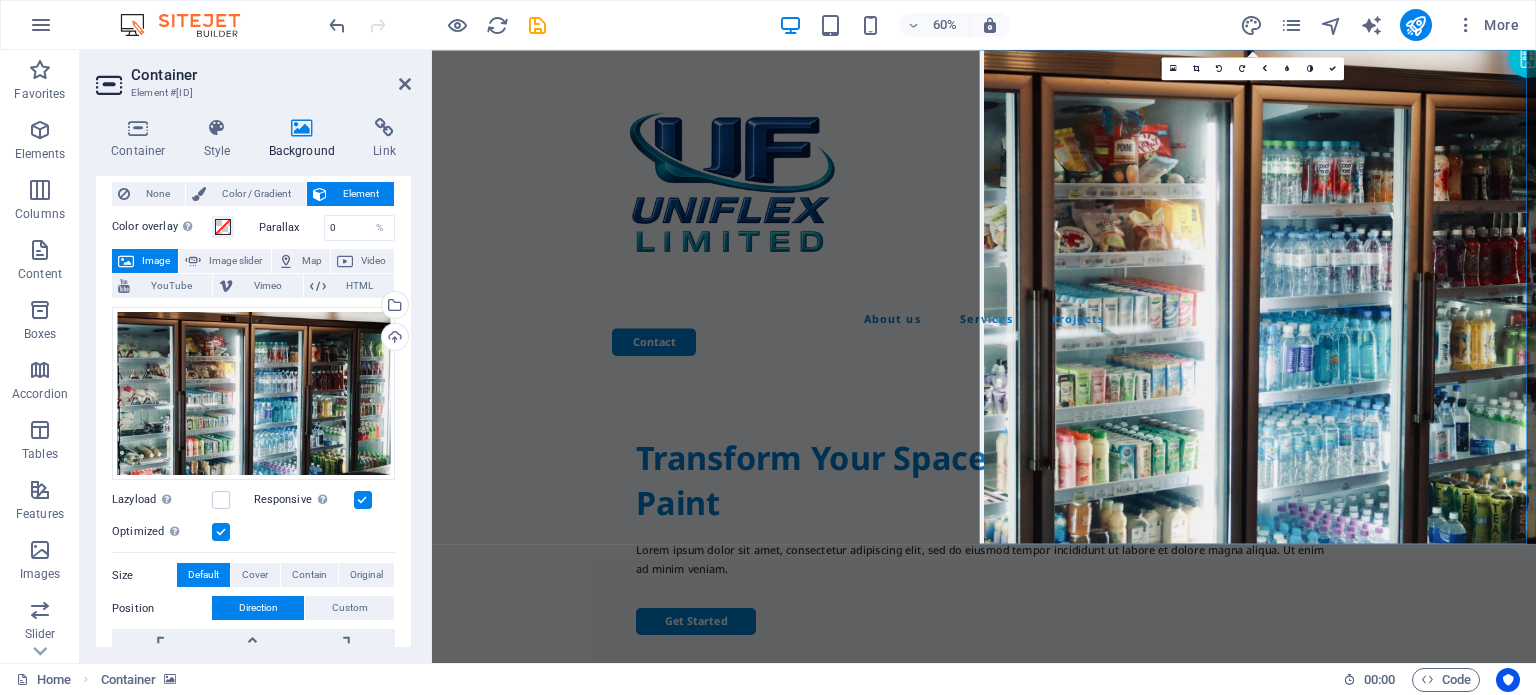 scroll, scrollTop: 0, scrollLeft: 0, axis: both 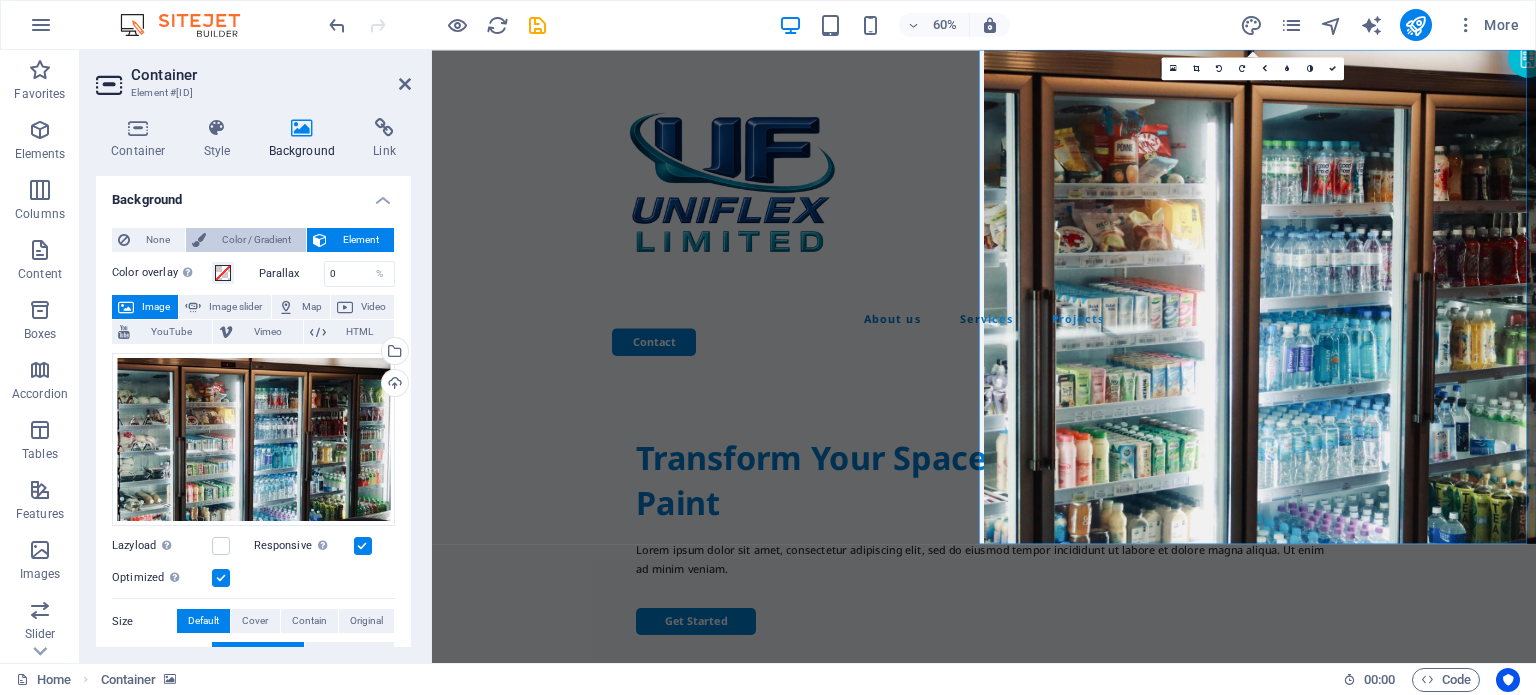 click on "Color / Gradient" at bounding box center [256, 240] 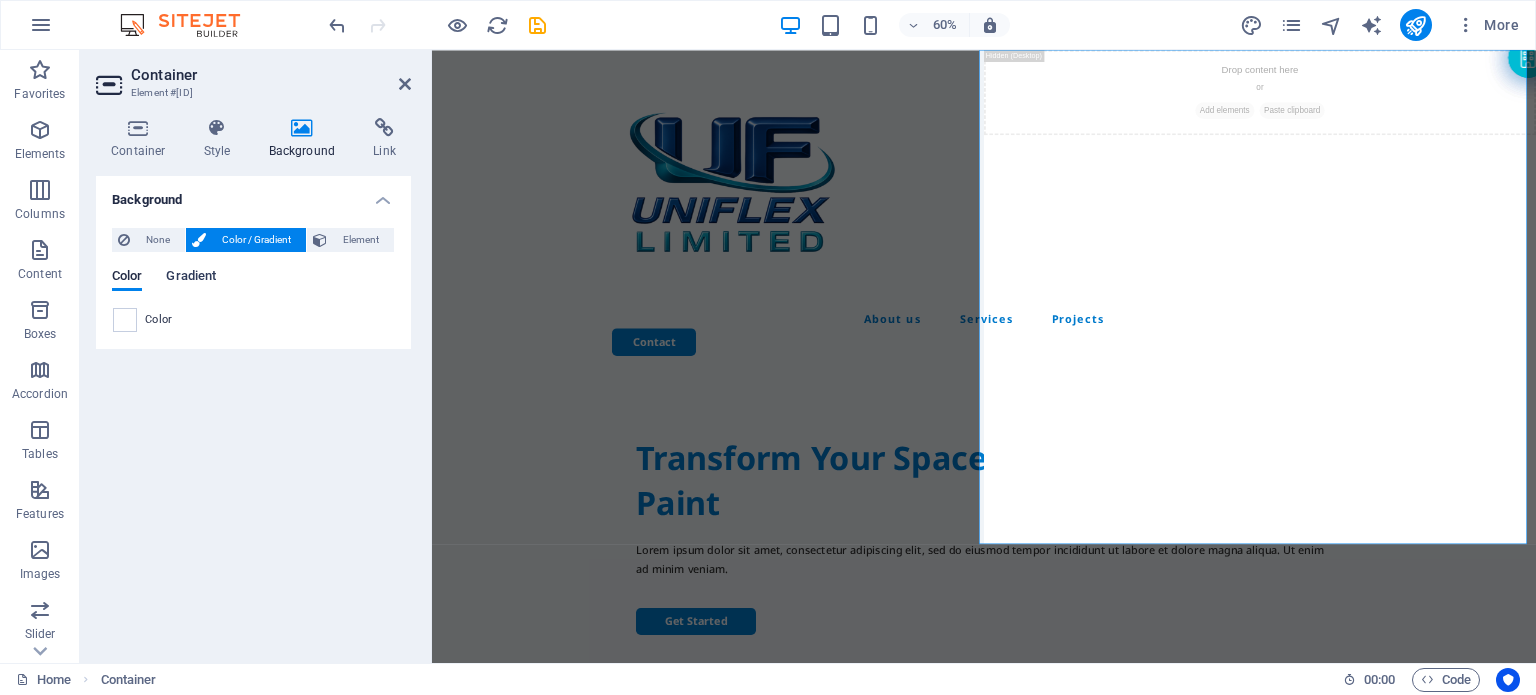 click on "Gradient" at bounding box center [191, 278] 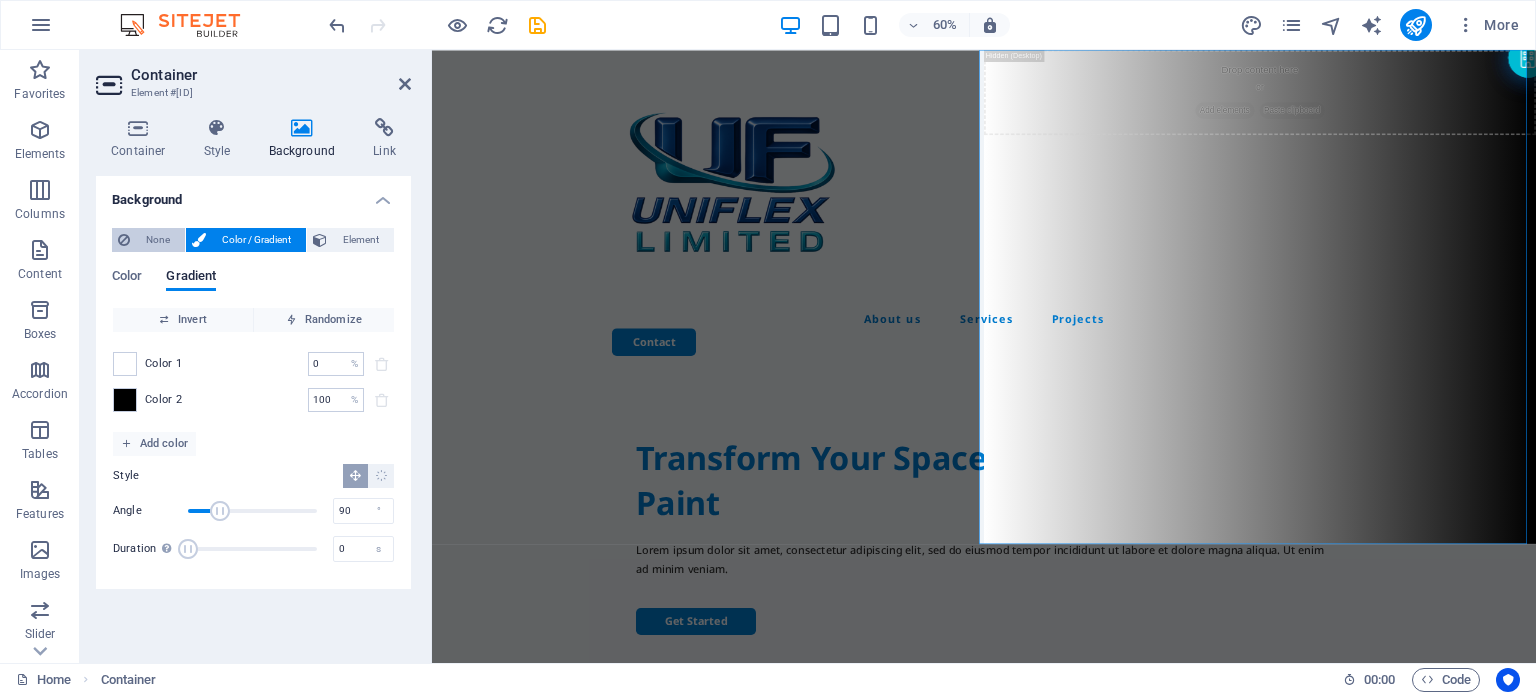 click on "None" at bounding box center [157, 240] 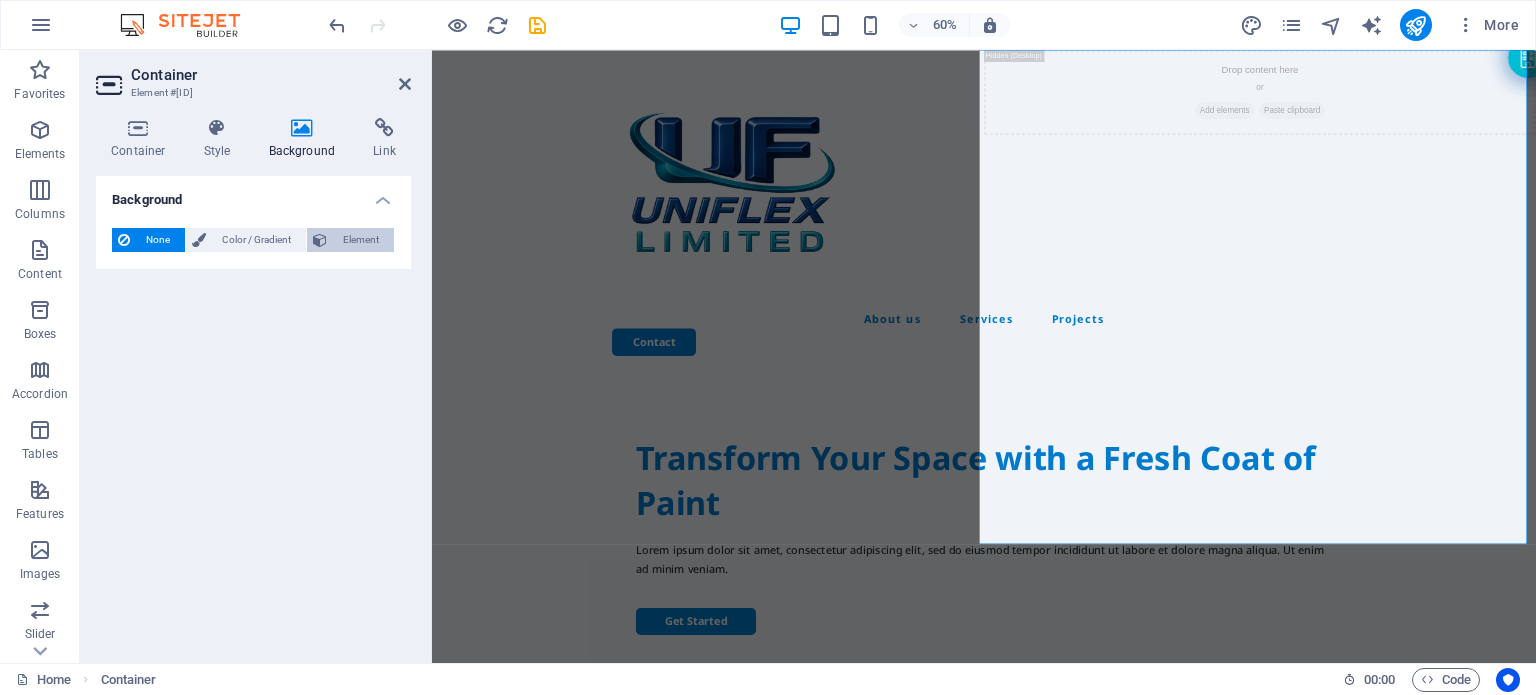 click on "Element" at bounding box center [360, 240] 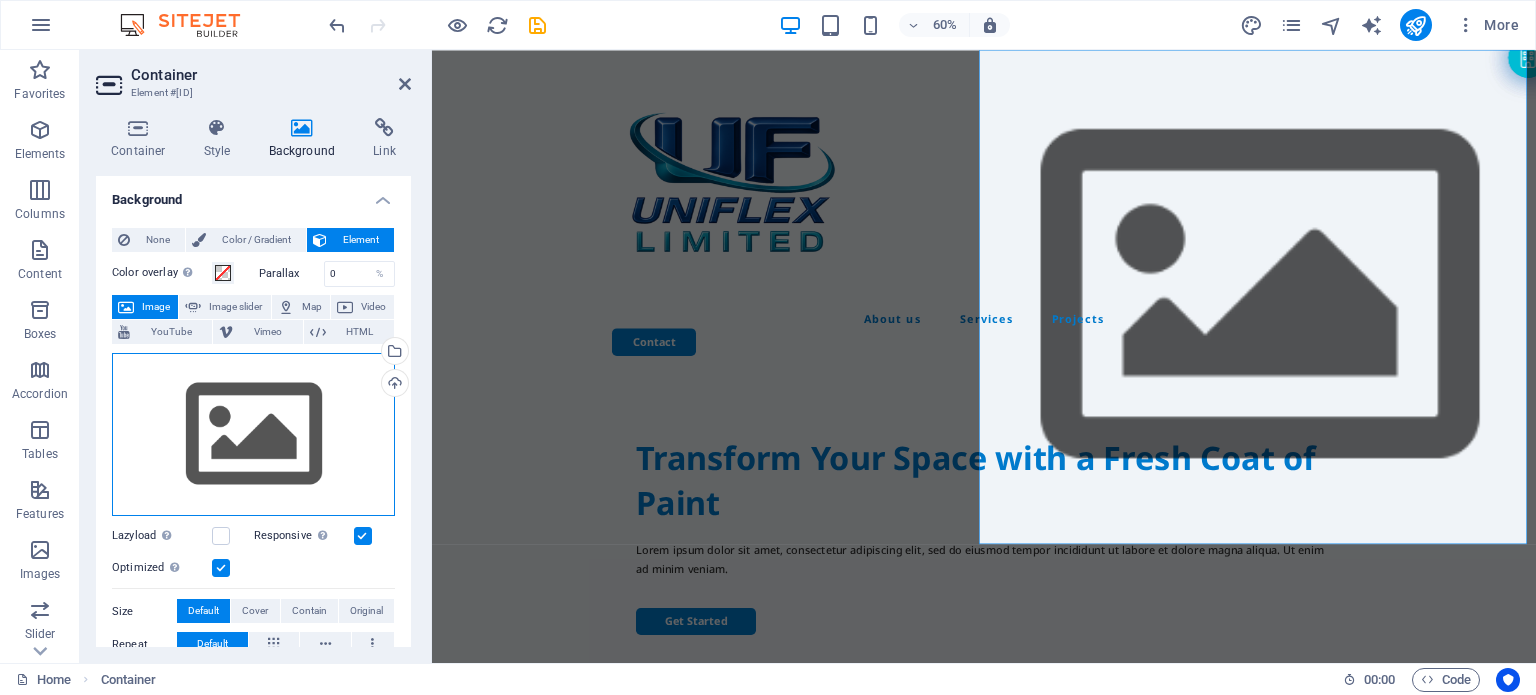 click on "Drag files here, click to choose files or select files from Files or our free stock photos & videos" at bounding box center [253, 435] 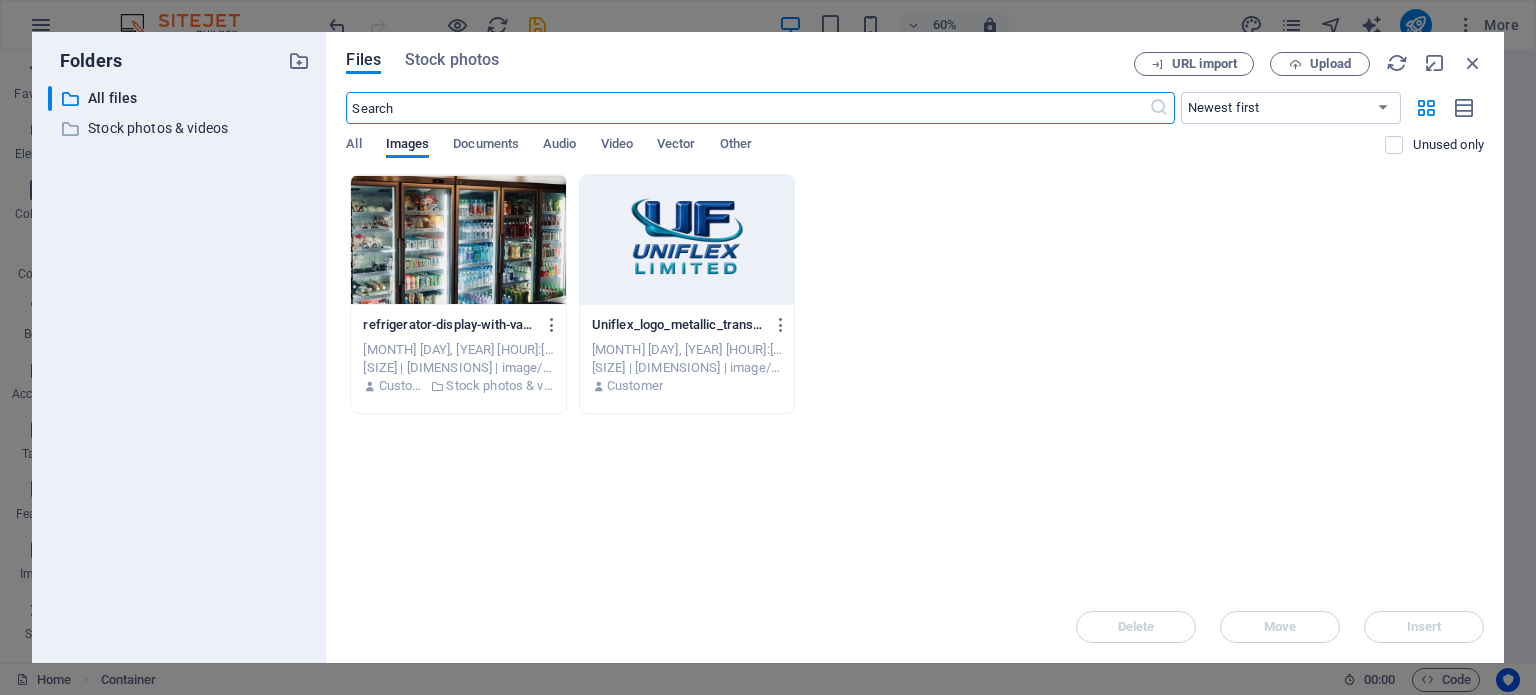 click at bounding box center (458, 240) 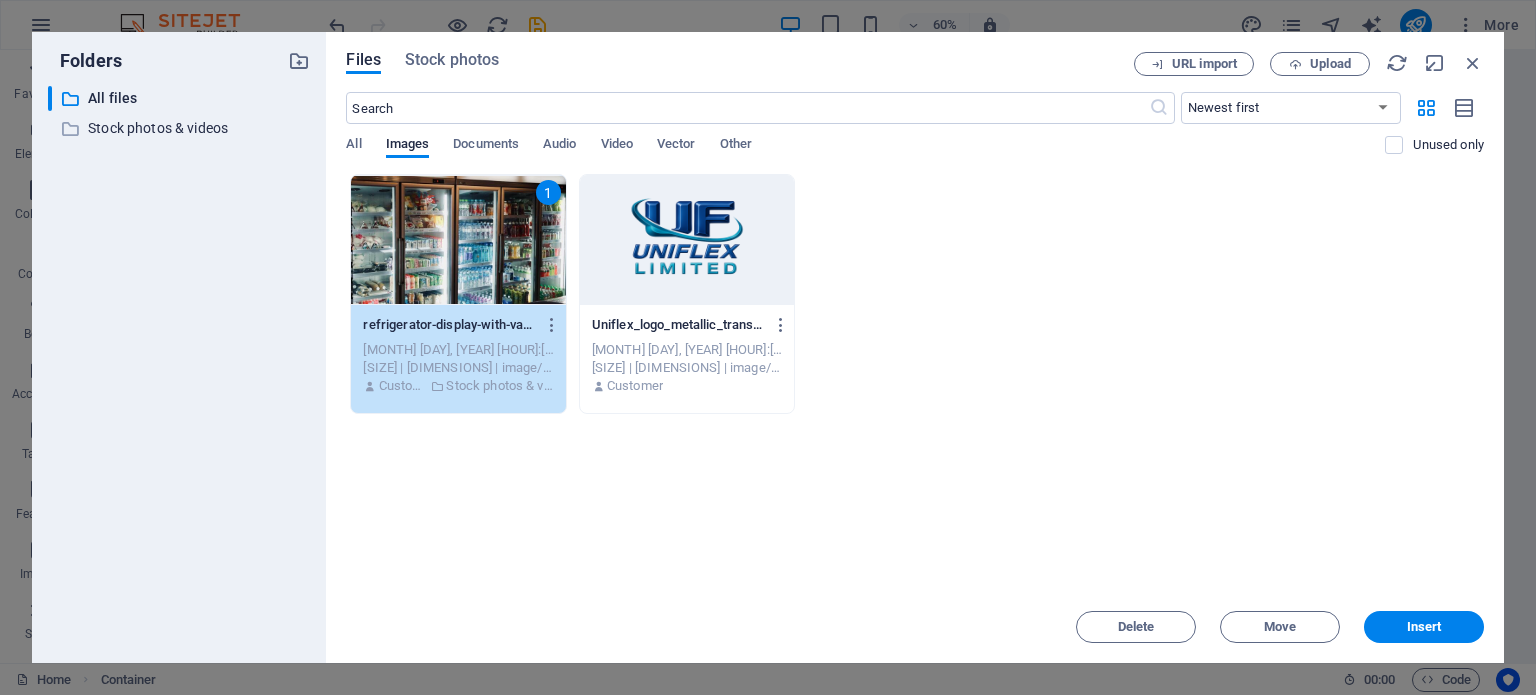 click on "1" at bounding box center (458, 240) 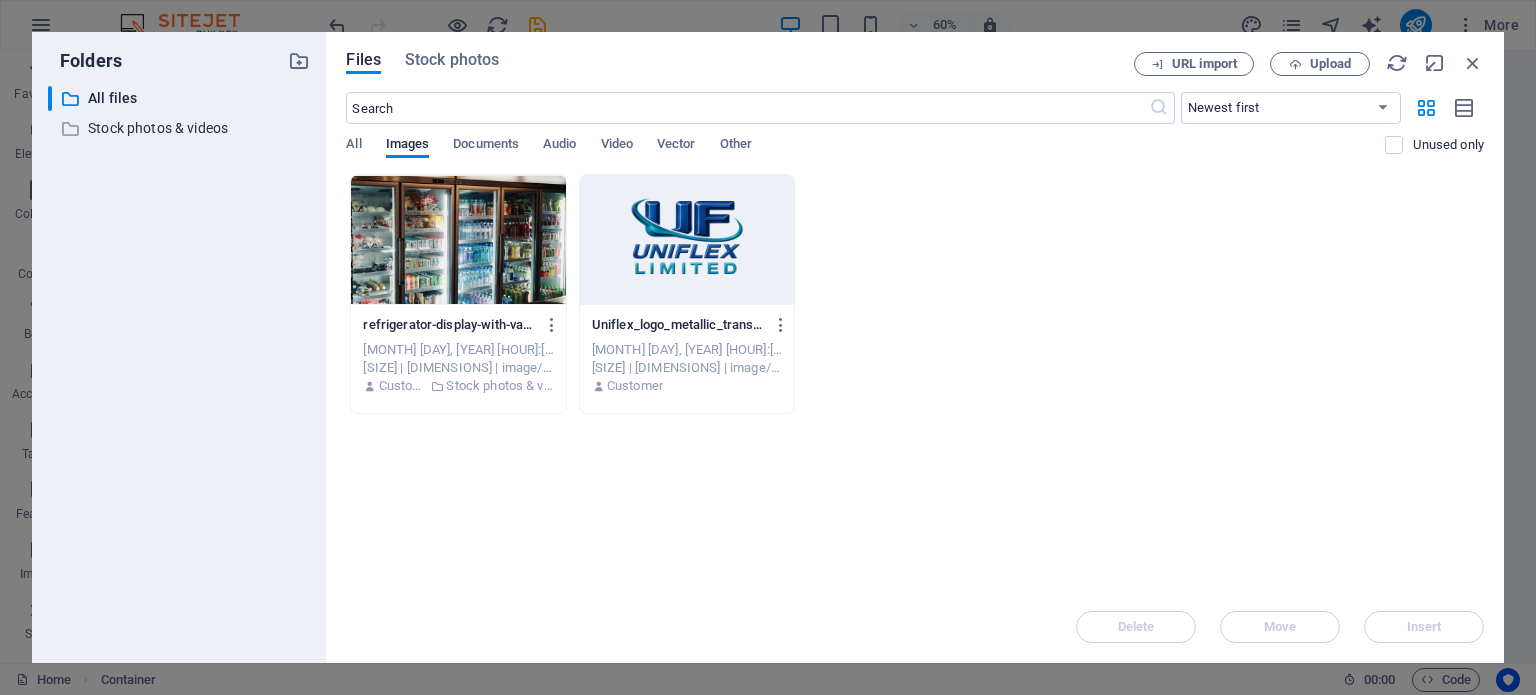 click at bounding box center (458, 240) 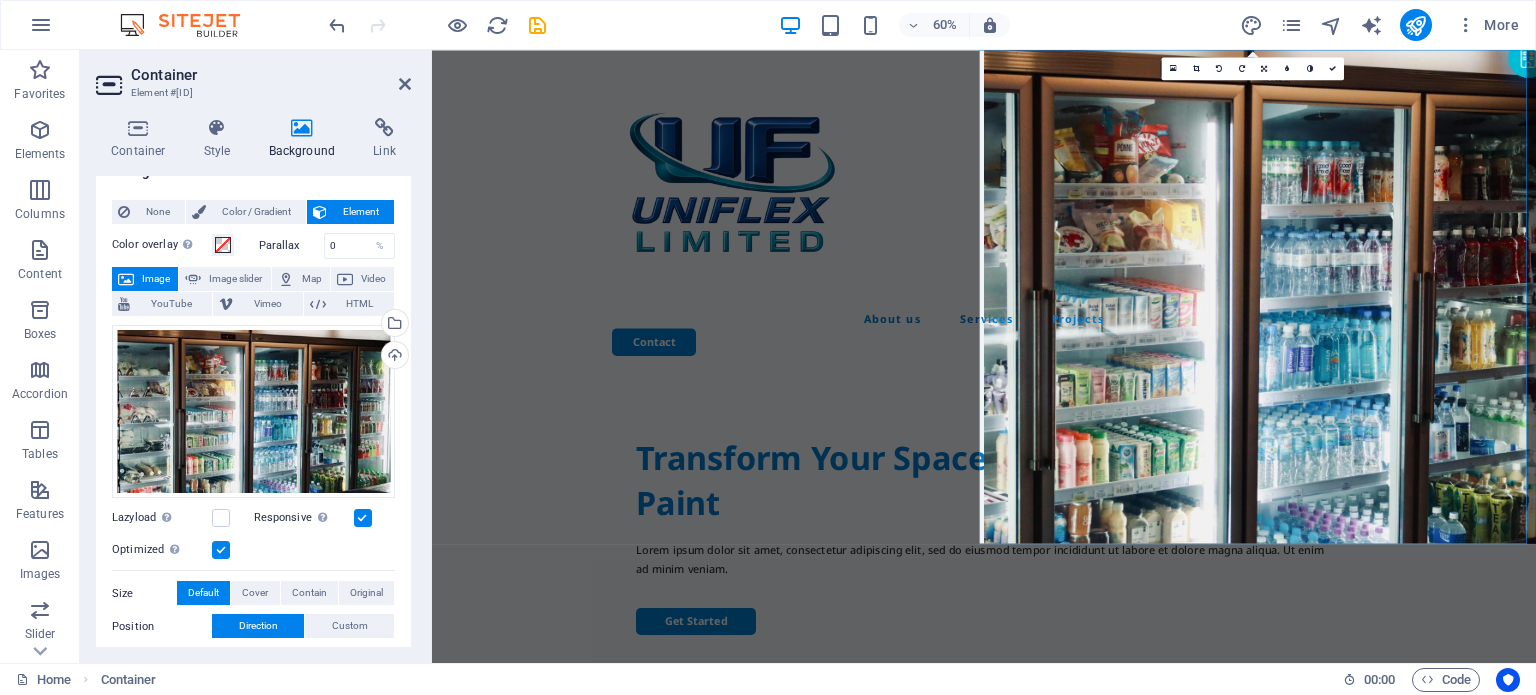 scroll, scrollTop: 0, scrollLeft: 0, axis: both 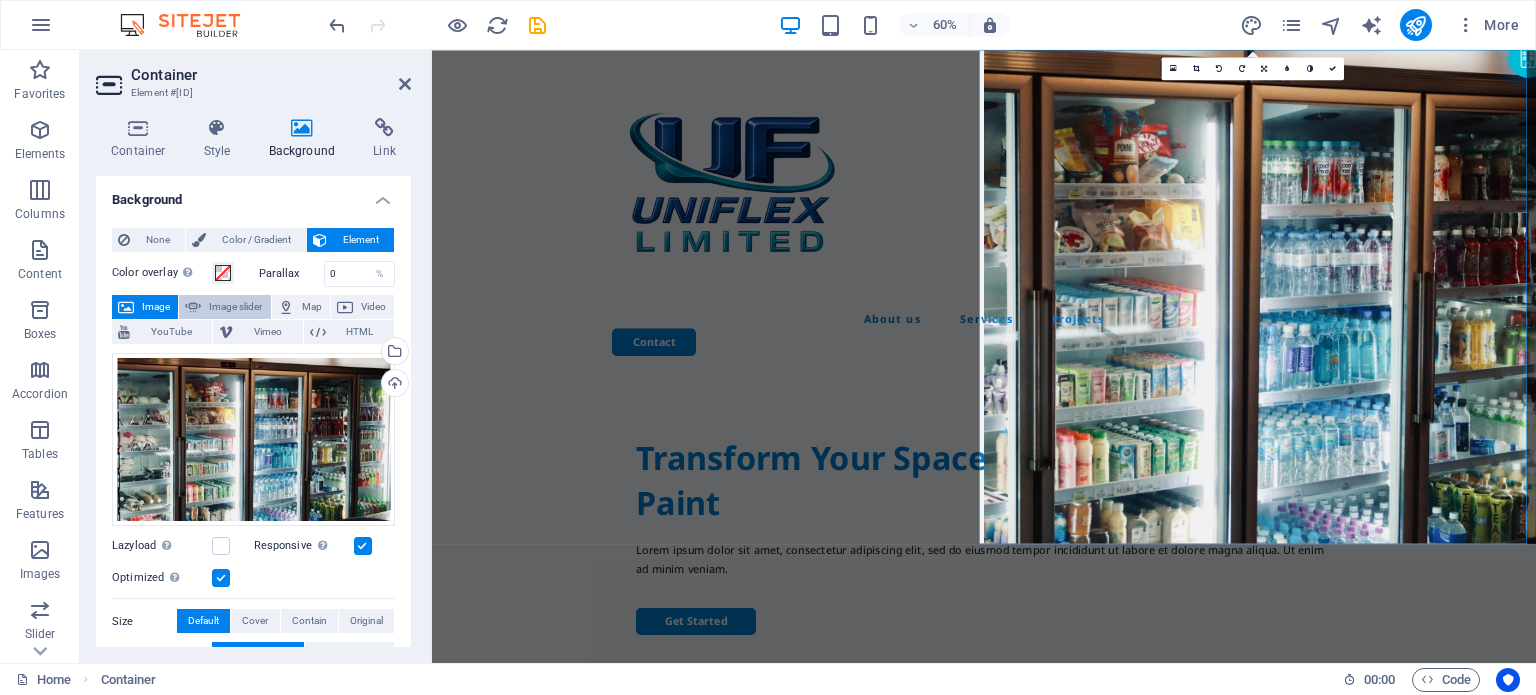 click on "Image slider" at bounding box center [235, 307] 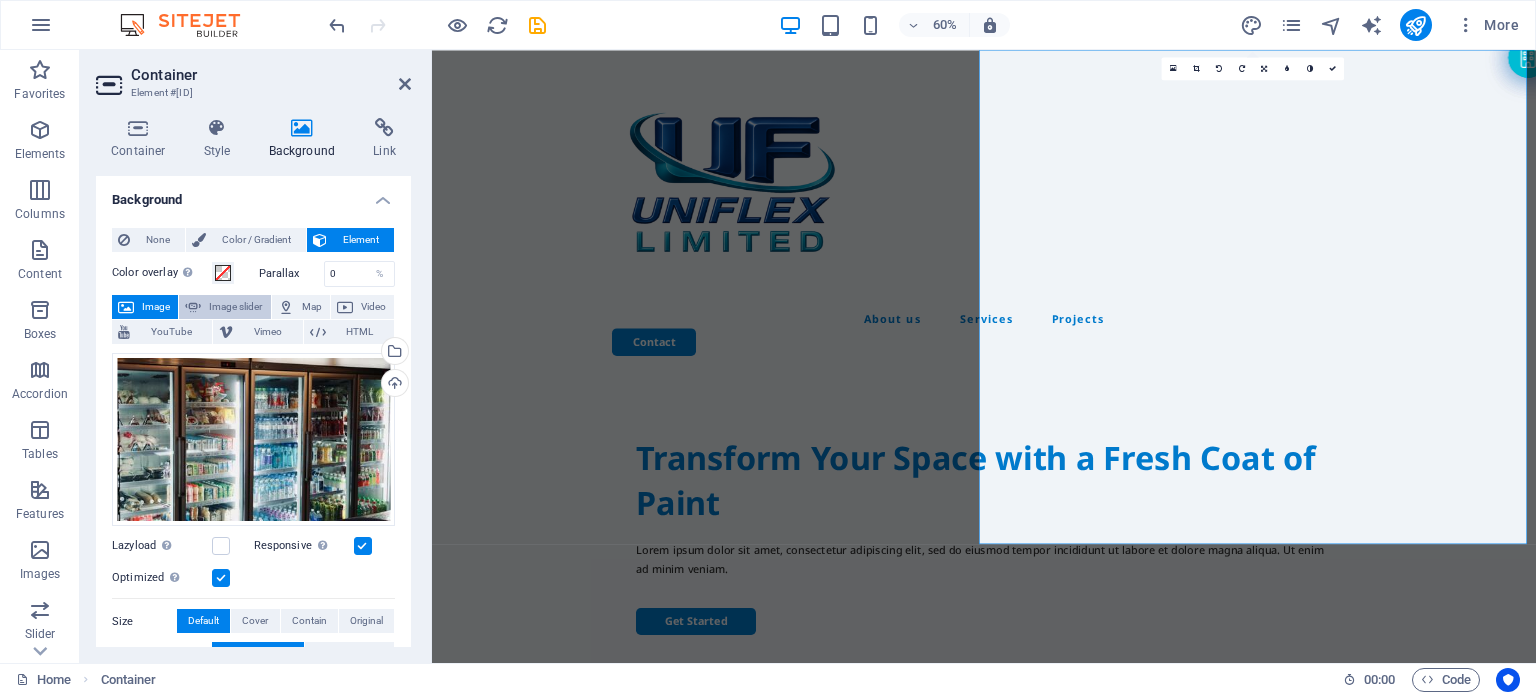 select on "ms" 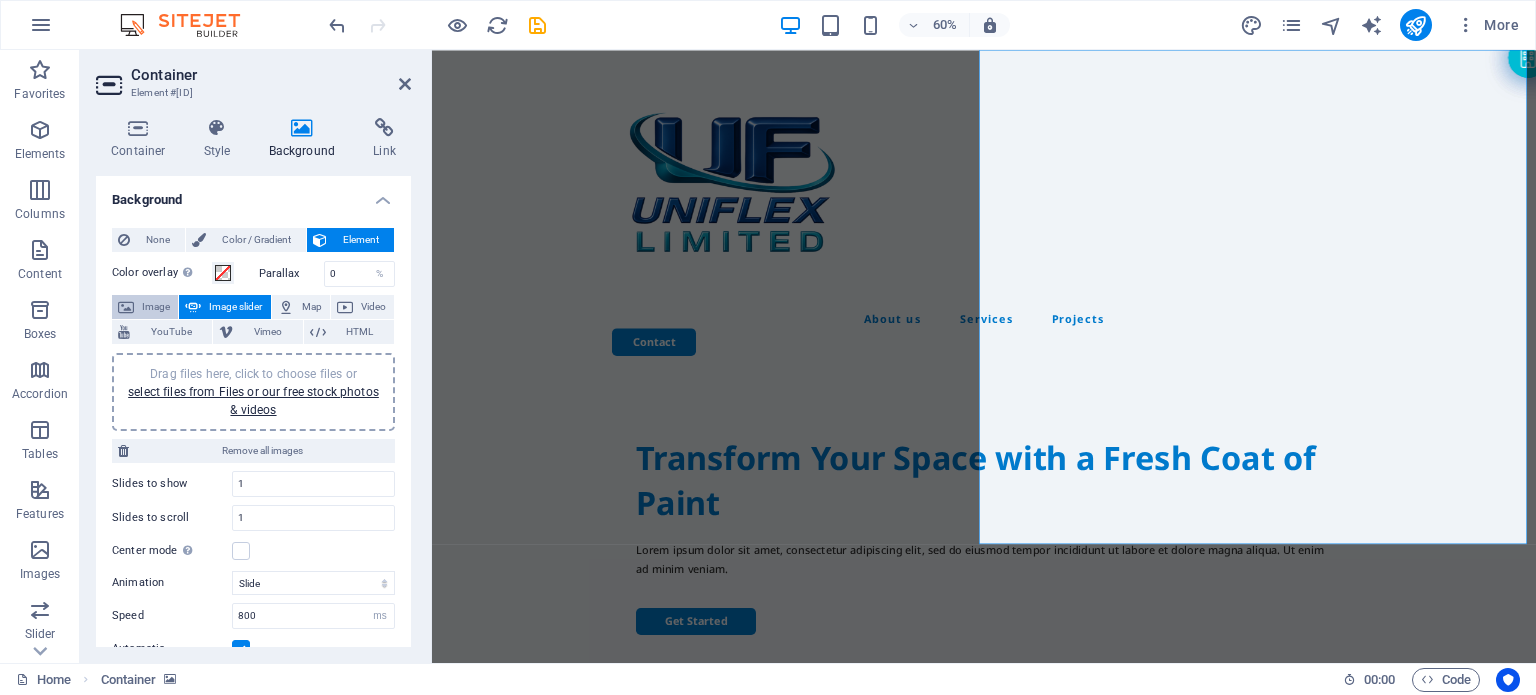 click at bounding box center [126, 307] 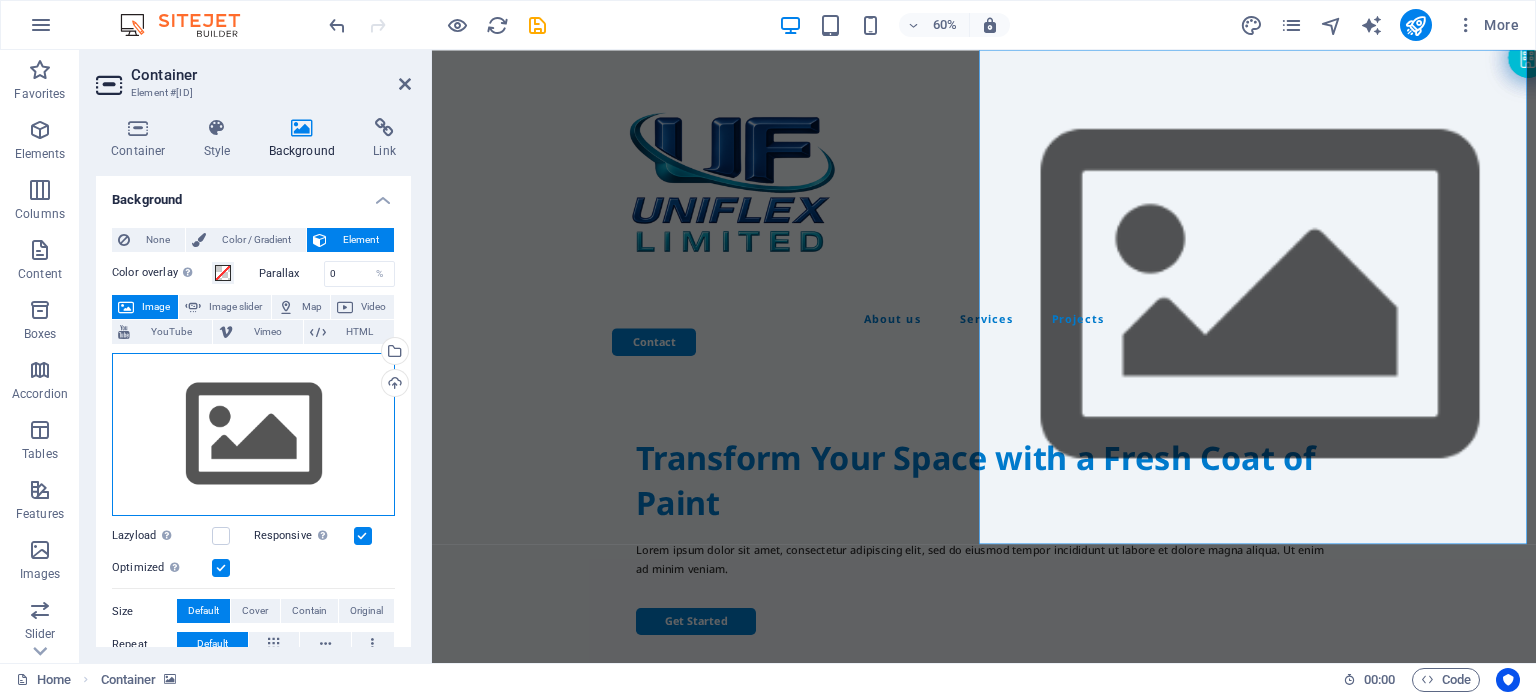 click on "Drag files here, click to choose files or select files from Files or our free stock photos & videos" at bounding box center [253, 435] 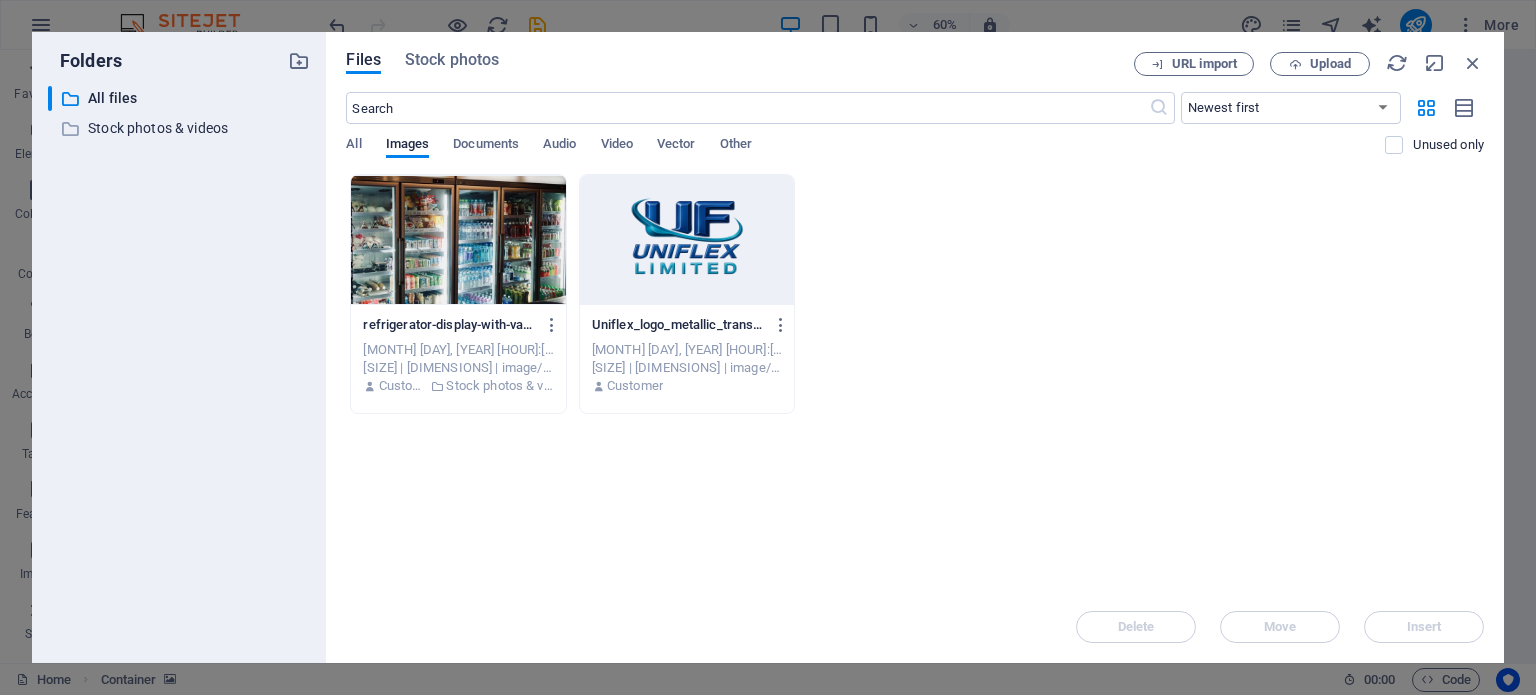 click at bounding box center [458, 240] 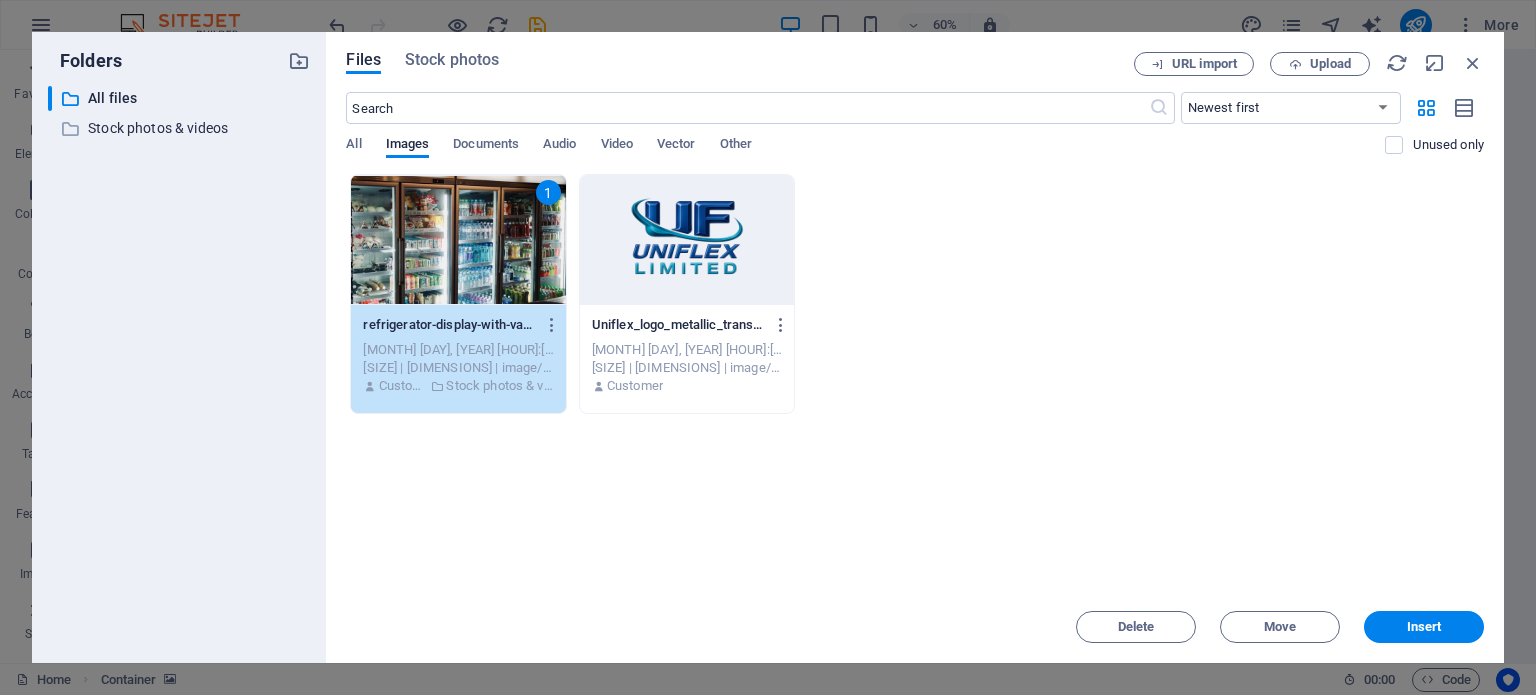 click on "1" at bounding box center [458, 240] 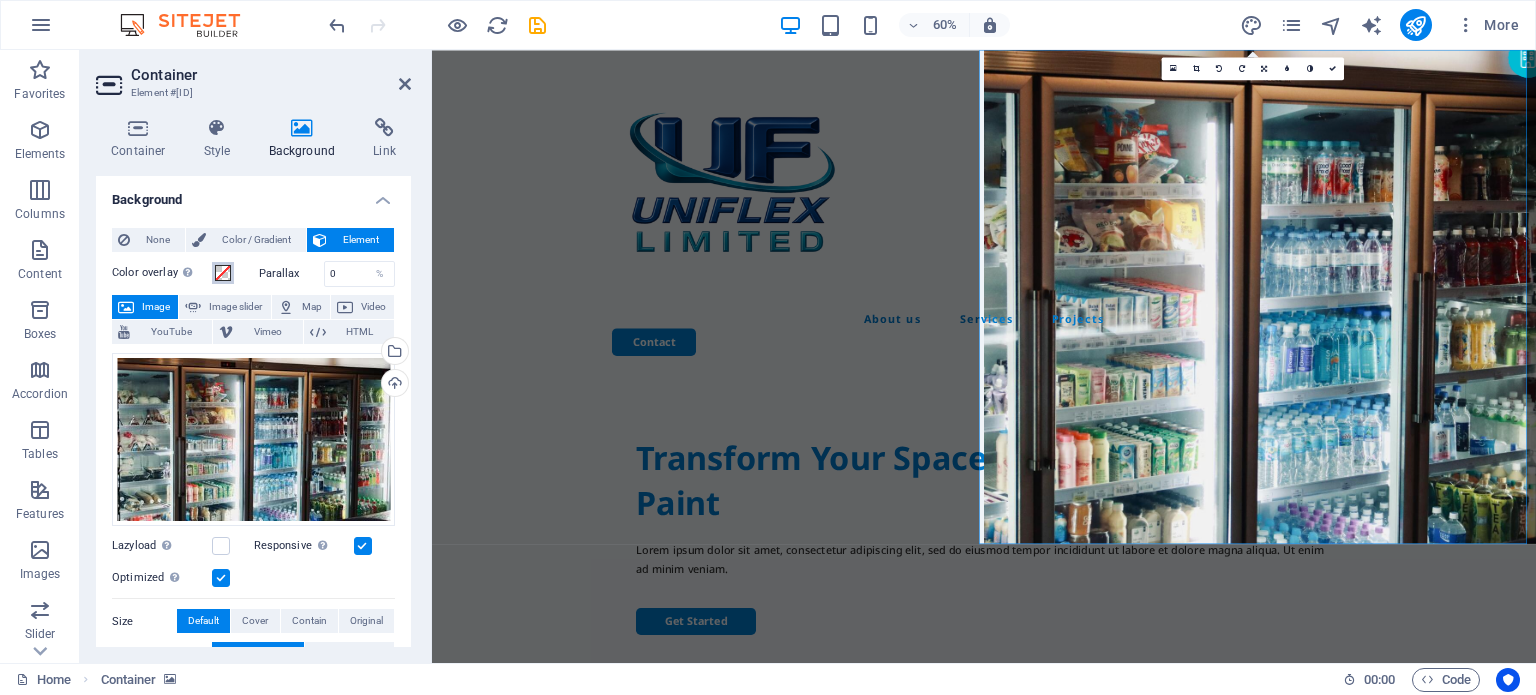 click at bounding box center (223, 273) 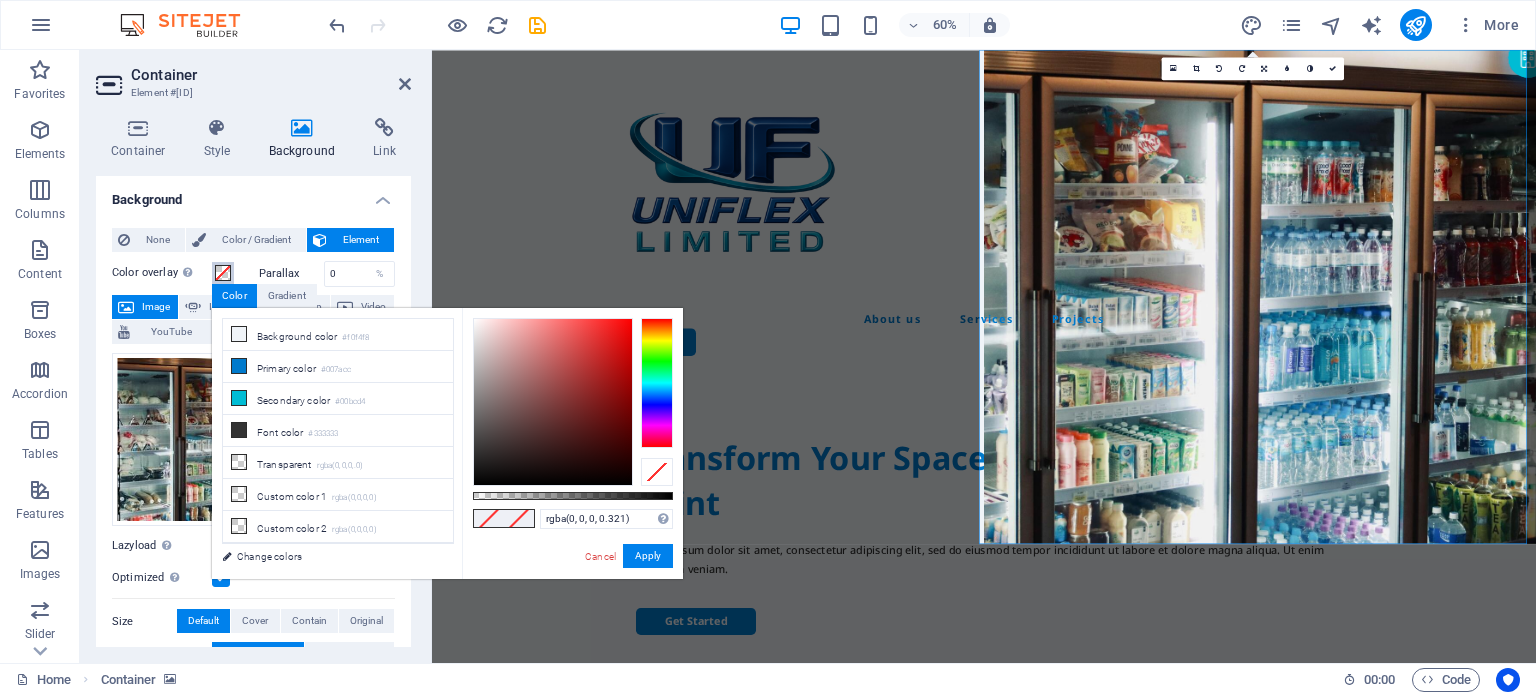 click at bounding box center (573, 496) 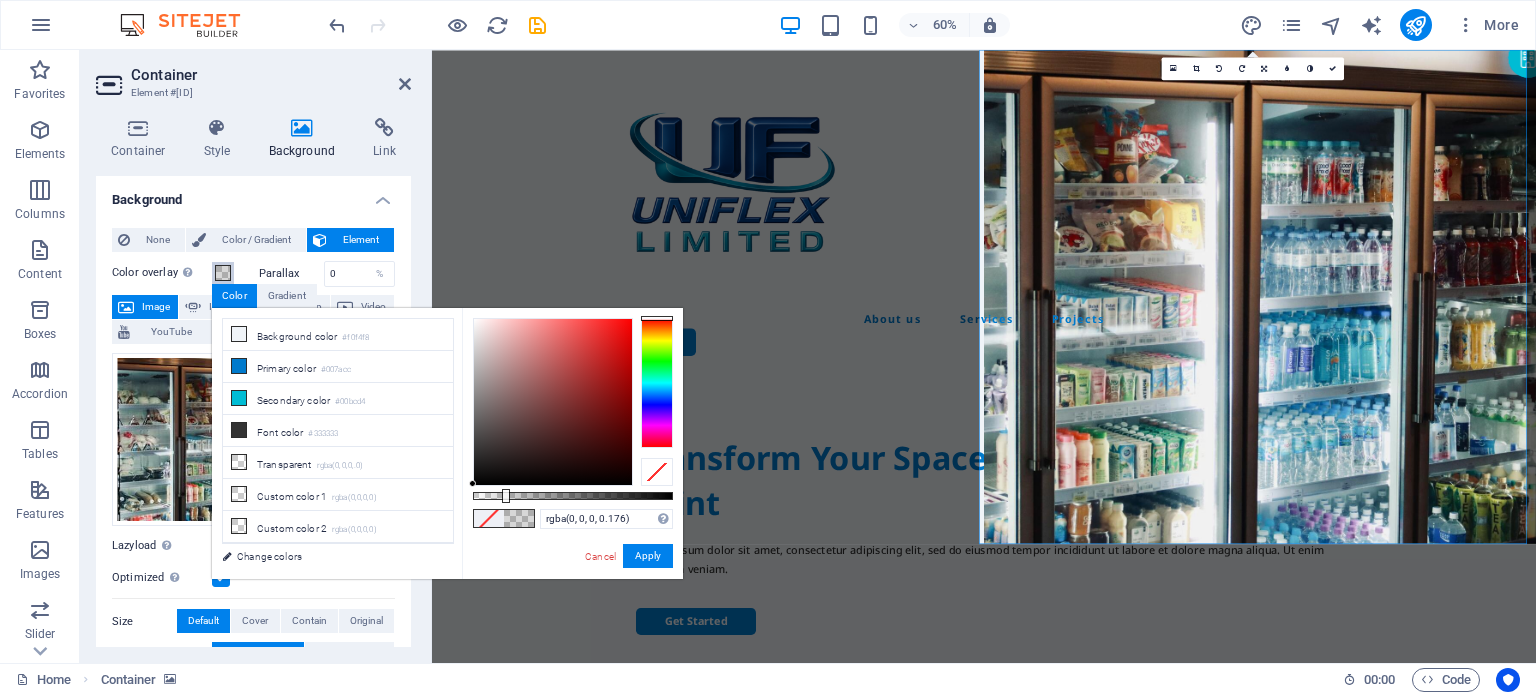 type on "rgba(0, 0, 0, 0.191)" 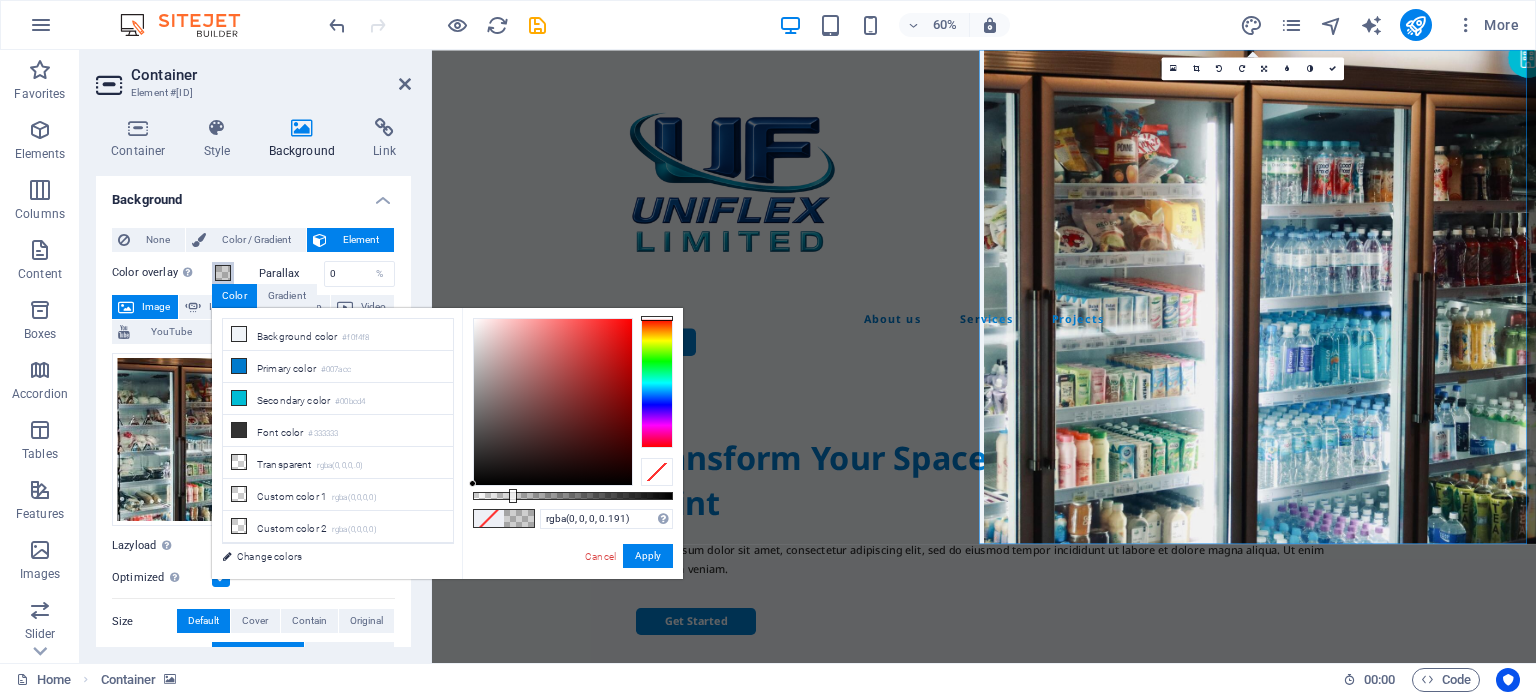 drag, startPoint x: 537, startPoint y: 498, endPoint x: 511, endPoint y: 495, distance: 26.172504 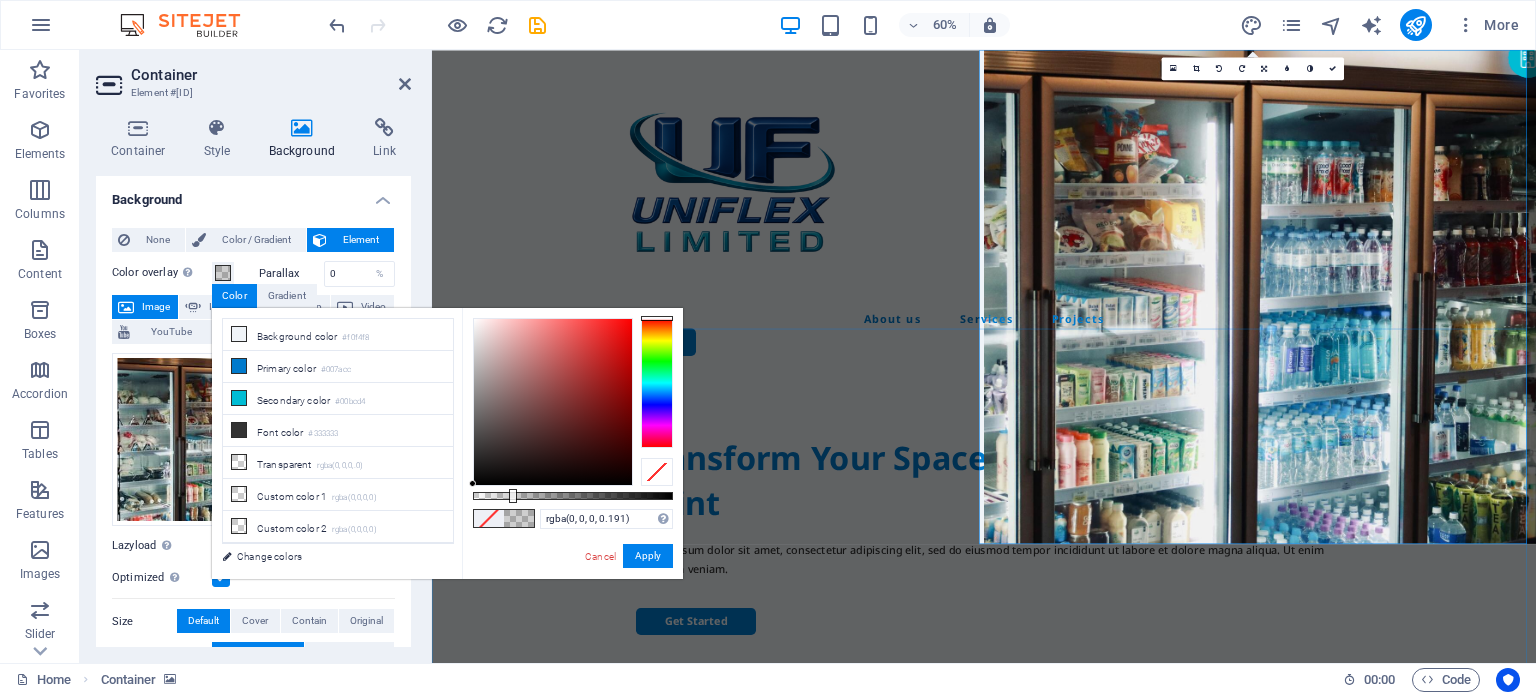click on "Transform Your Space with a Fresh Coat of Paint Lorem ipsum dolor sit amet, consectetur adipiscing elit, sed do eiusmod tempor incididunt ut labore et dolore magna aliqua. Ut enim ad minim veniam. Get Started" at bounding box center (1352, 977) 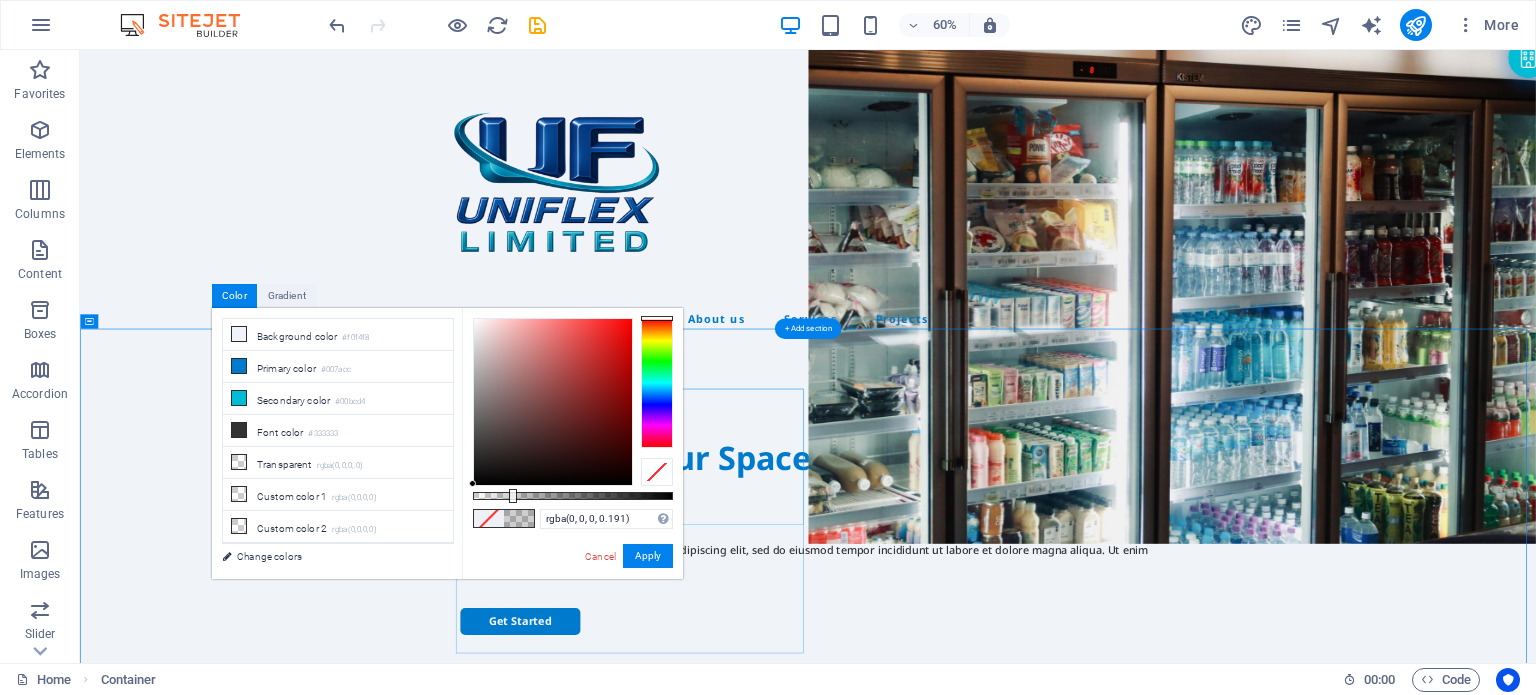click on "Transform Your Space with a Fresh Coat of Paint" at bounding box center [1294, 767] 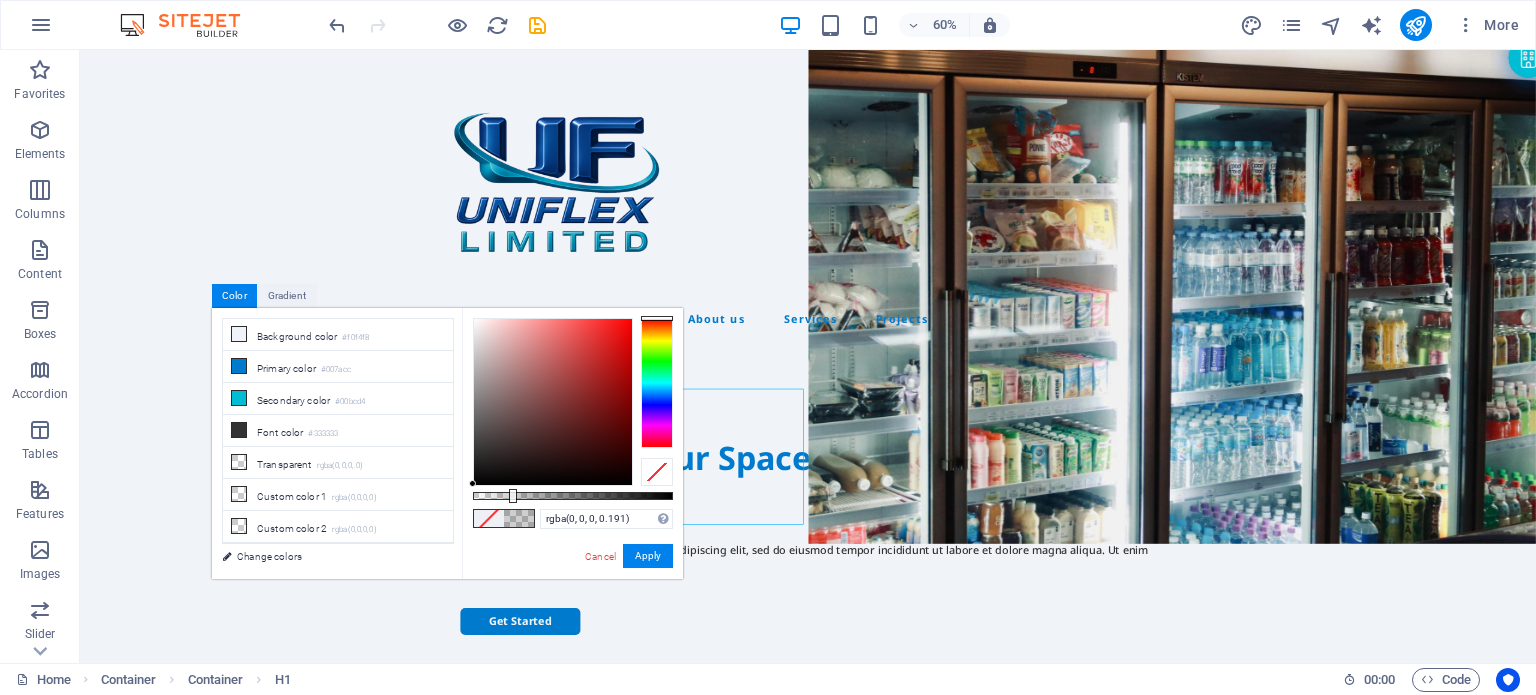 click on "Color" at bounding box center [234, 296] 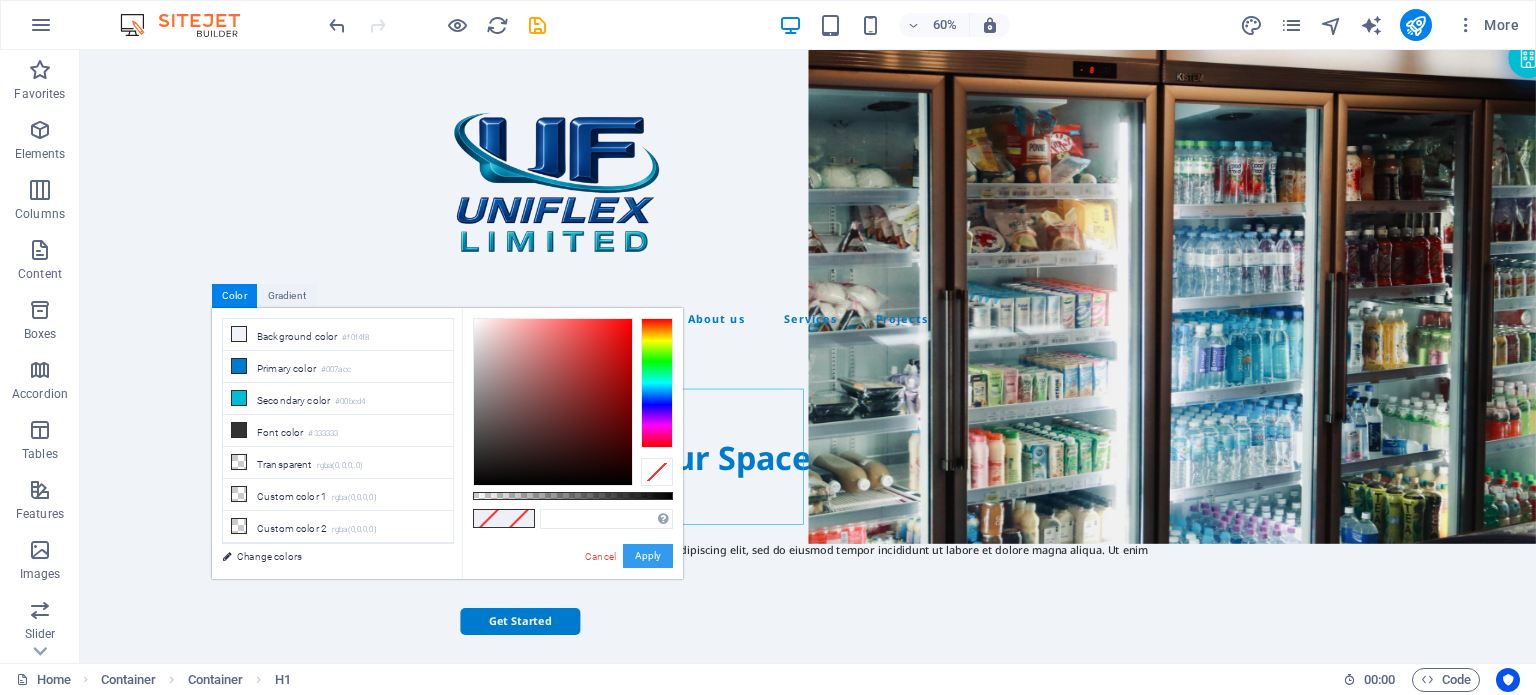 click on "Apply" at bounding box center [648, 556] 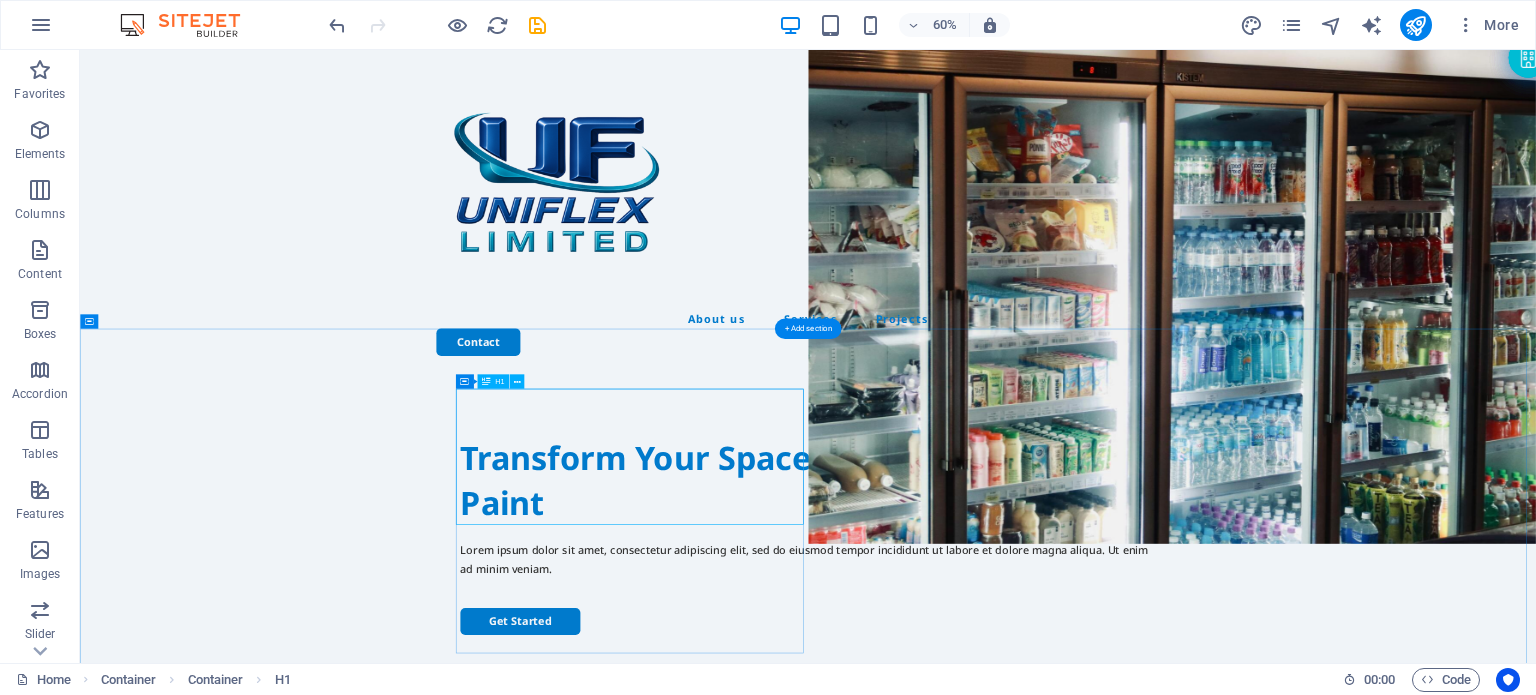 click on "Transform Your Space with a Fresh Coat of Paint" at bounding box center (1294, 767) 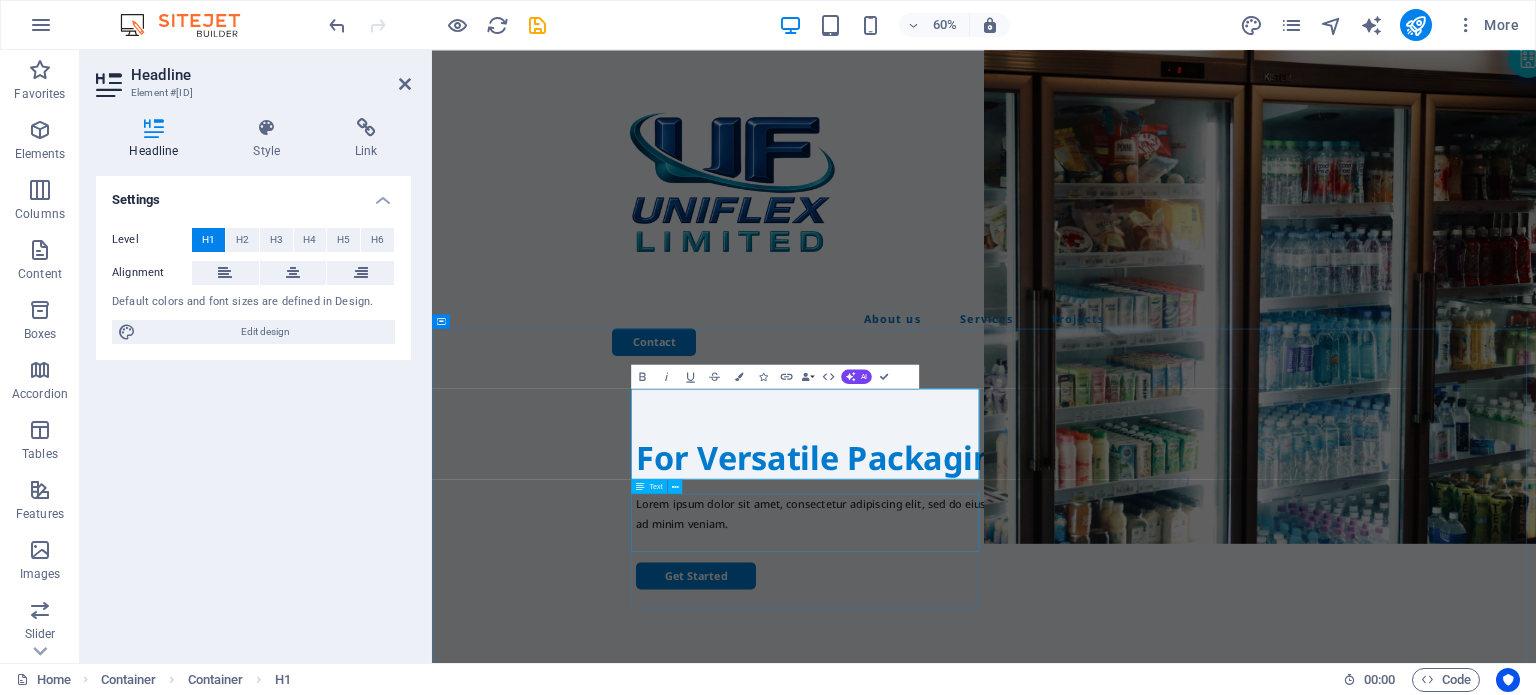 click on "Lorem ipsum dolor sit amet, consectetur adipiscing elit, sed do eiusmod tempor incididunt ut labore et dolore magna aliqua. Ut enim ad minim veniam." at bounding box center (1352, 823) 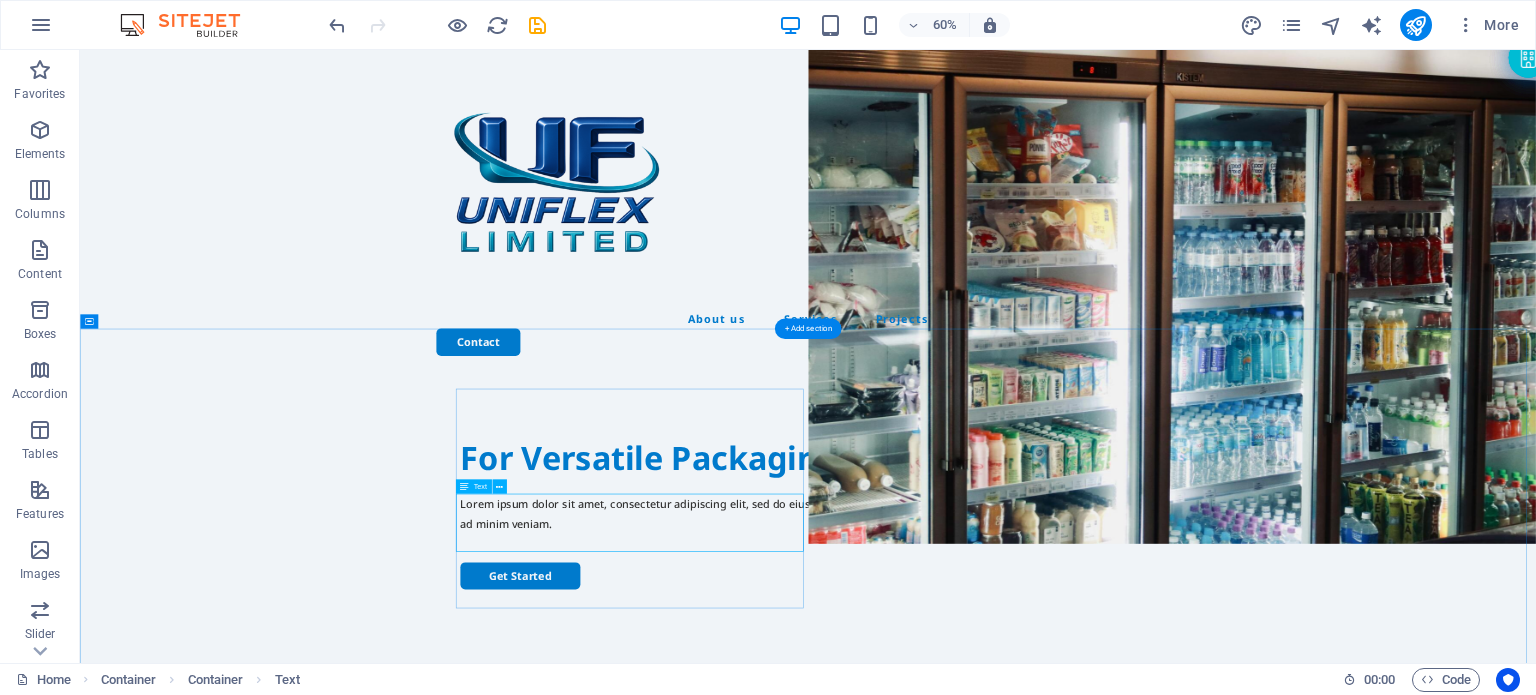 click on "Lorem ipsum dolor sit amet, consectetur adipiscing elit, sed do eiusmod tempor incididunt ut labore et dolore magna aliqua. Ut enim ad minim veniam." at bounding box center [1294, 823] 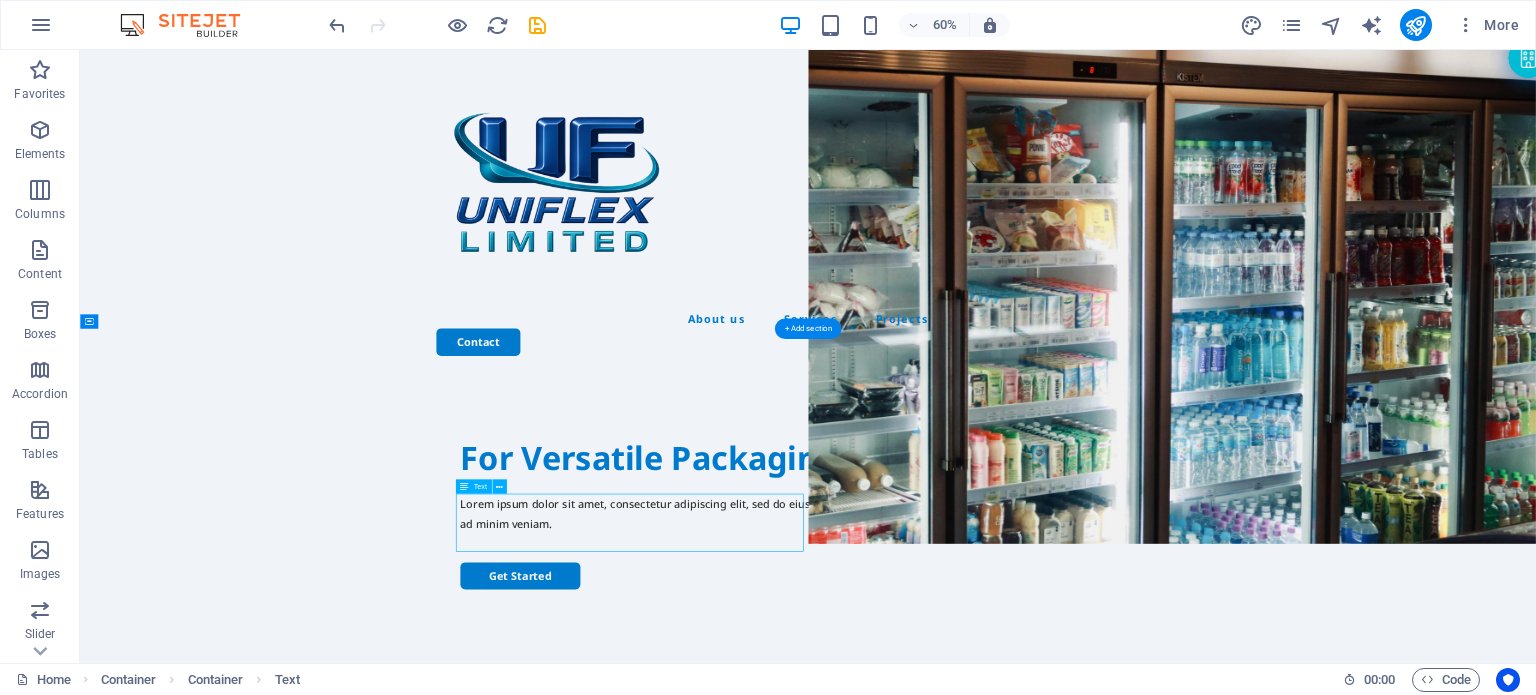 drag, startPoint x: 925, startPoint y: 871, endPoint x: 706, endPoint y: 806, distance: 228.44255 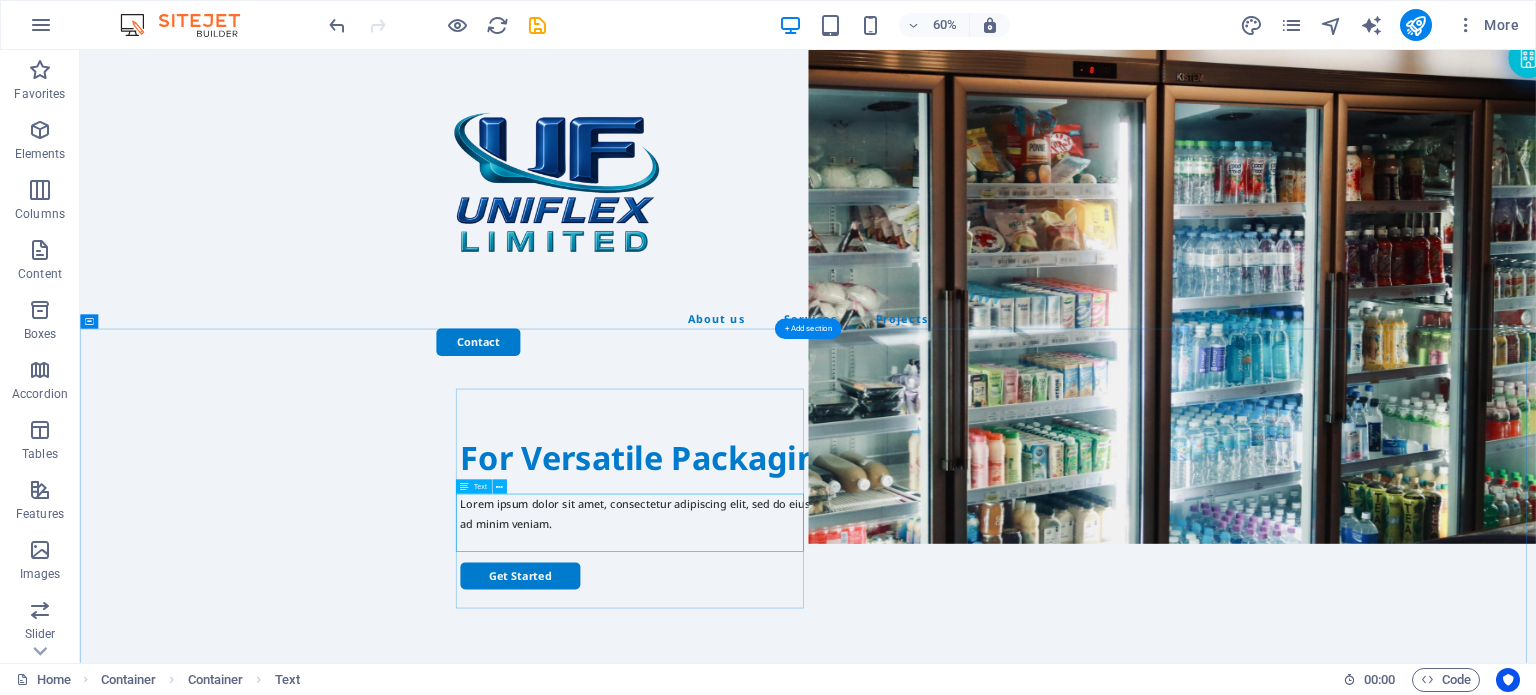 click on "Lorem ipsum dolor sit amet, consectetur adipiscing elit, sed do eiusmod tempor incididunt ut labore et dolore magna aliqua. Ut enim ad minim veniam." at bounding box center [1294, 823] 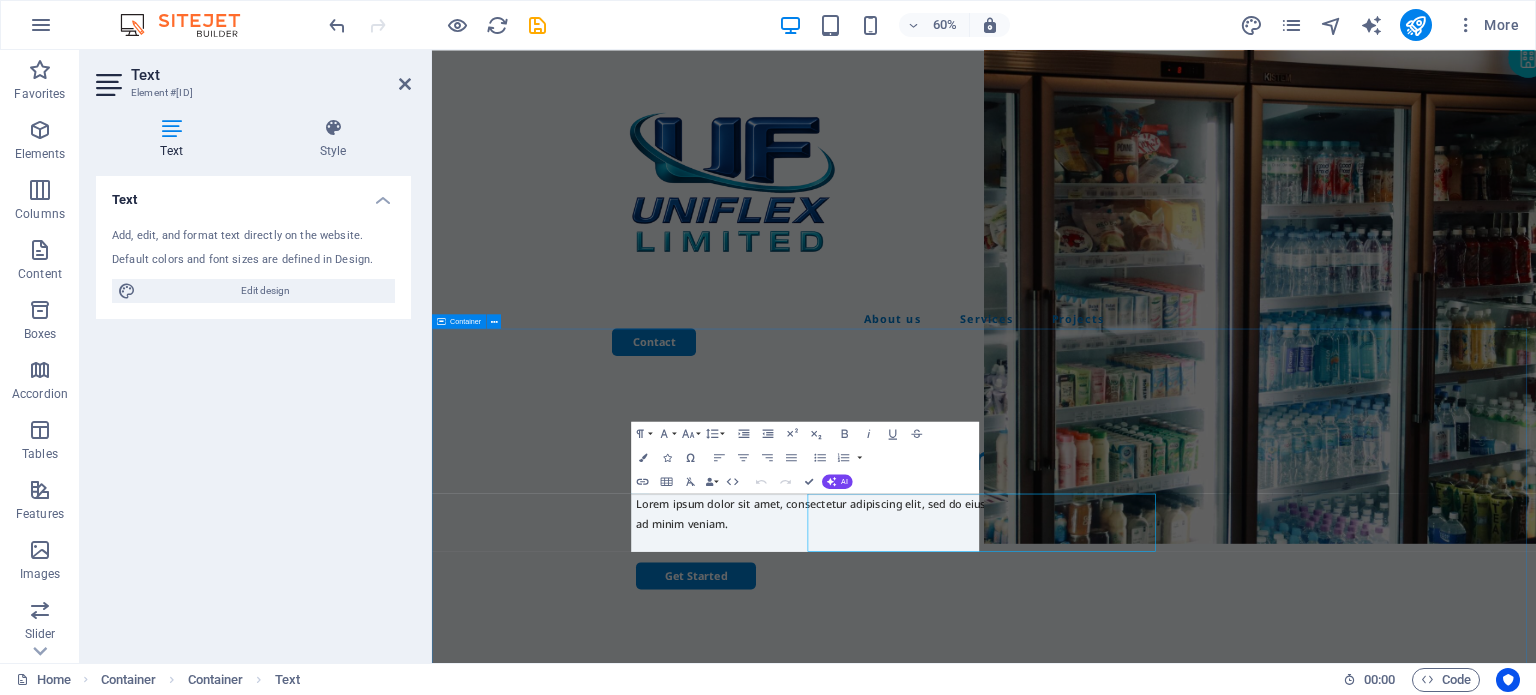 click on "For Versatile Packaging Needs Lorem ipsum dolor sit amet, consectetur adipiscing elit, sed do eiusmod tempor incididunt ut labore et dolore magna aliqua. Ut enim ad minim veniam. Get Started" at bounding box center (1352, 977) 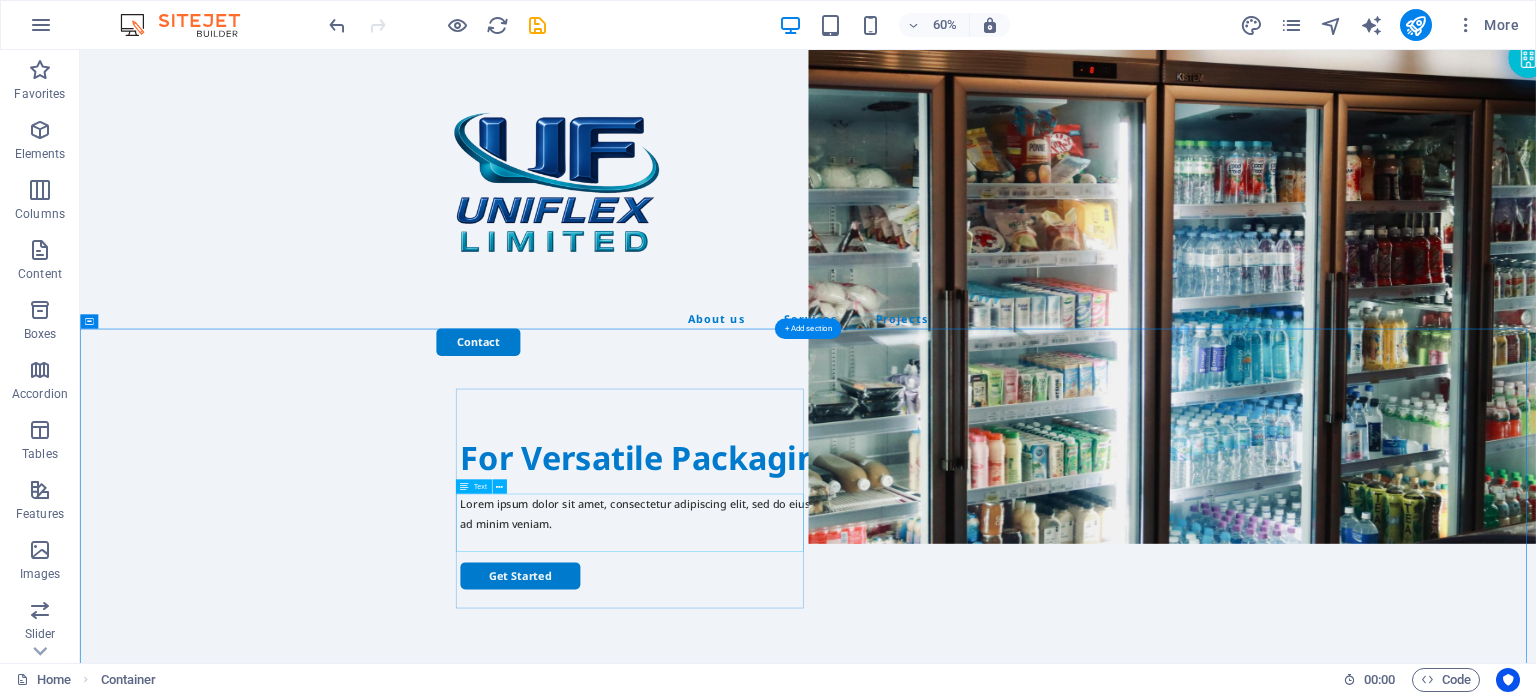 click on "Lorem ipsum dolor sit amet, consectetur adipiscing elit, sed do eiusmod tempor incididunt ut labore et dolore magna aliqua. Ut enim ad minim veniam." at bounding box center (1294, 823) 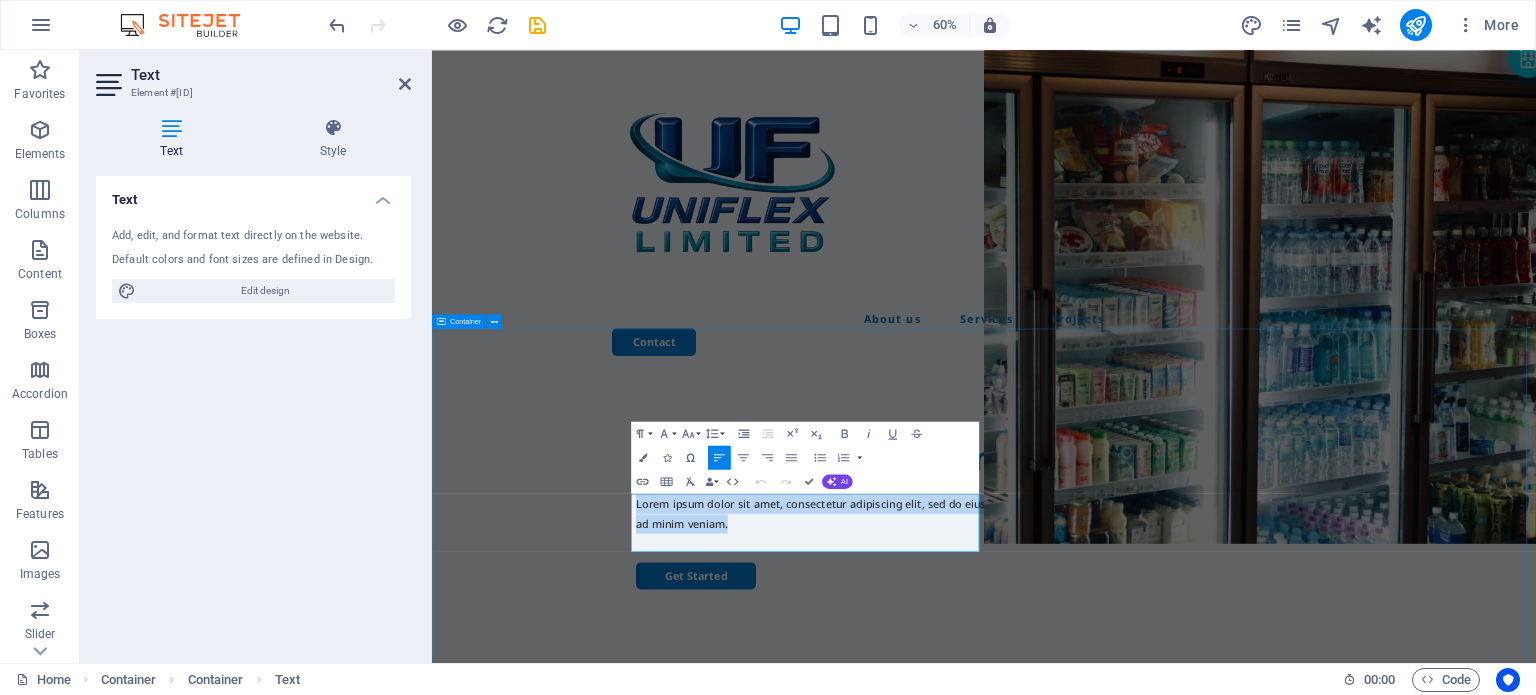 drag, startPoint x: 1016, startPoint y: 867, endPoint x: 720, endPoint y: 802, distance: 303.0528 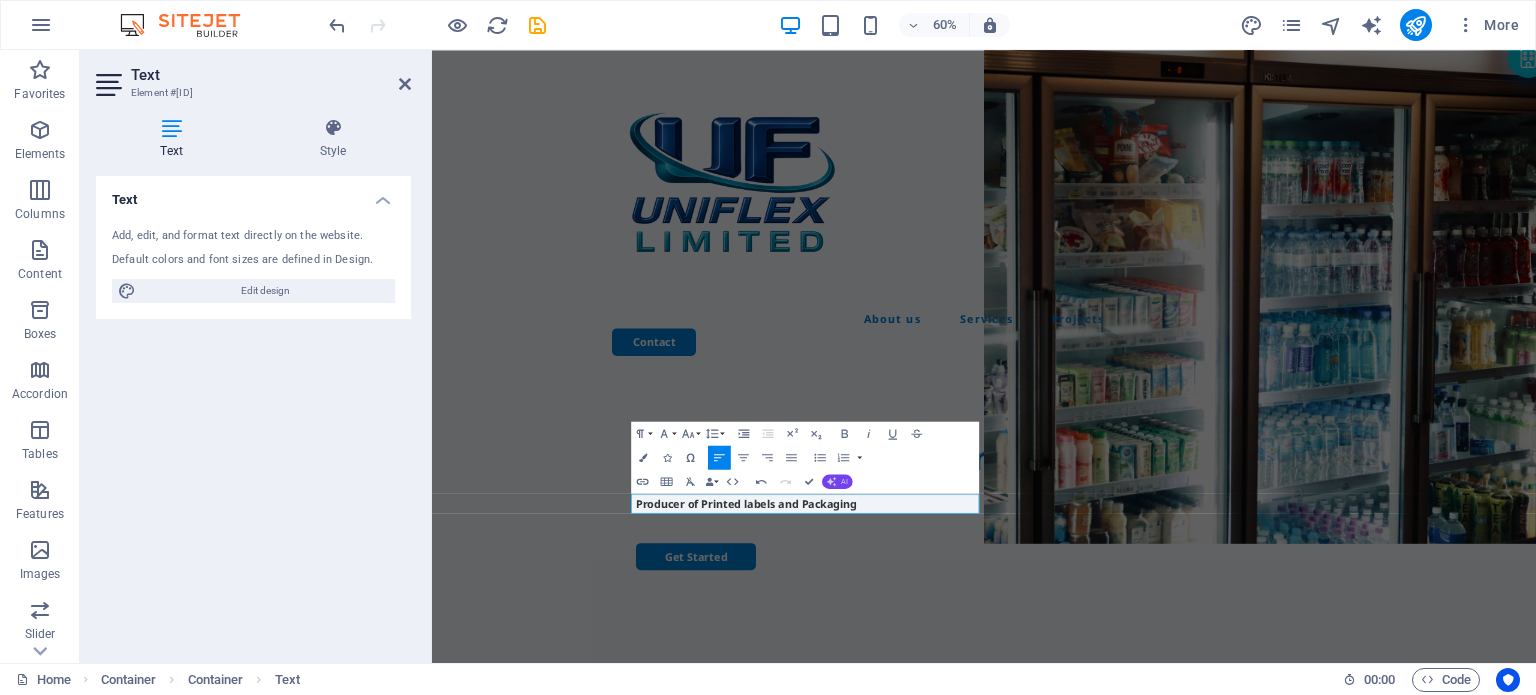 click 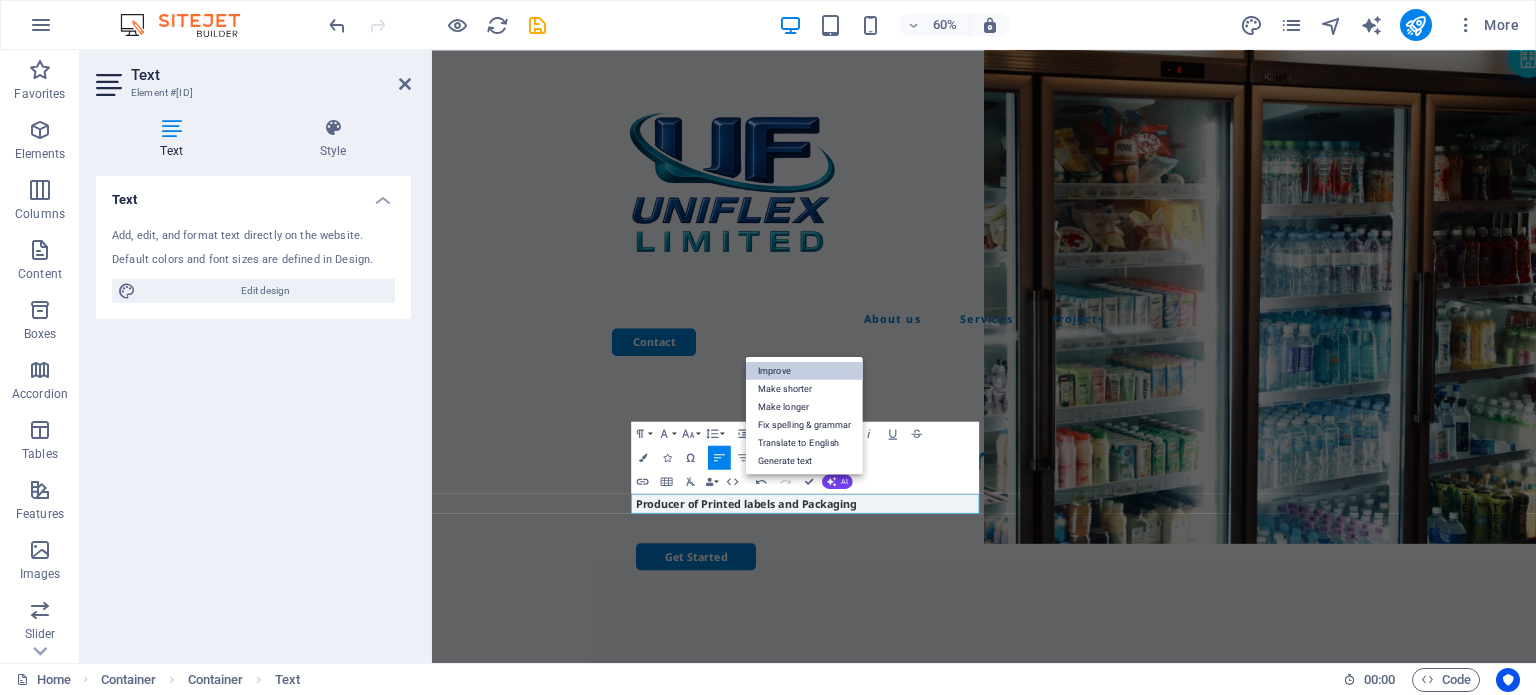 click on "Improve" at bounding box center (804, 371) 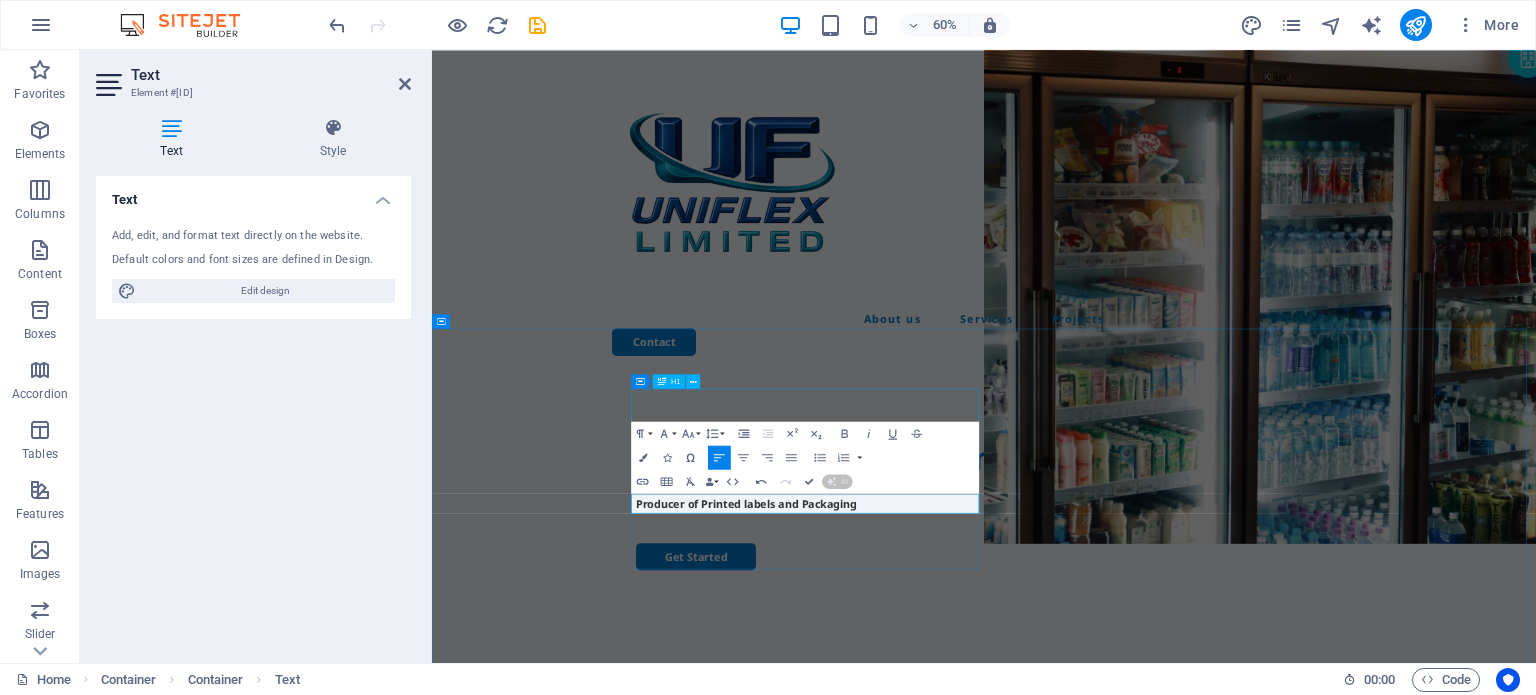 type 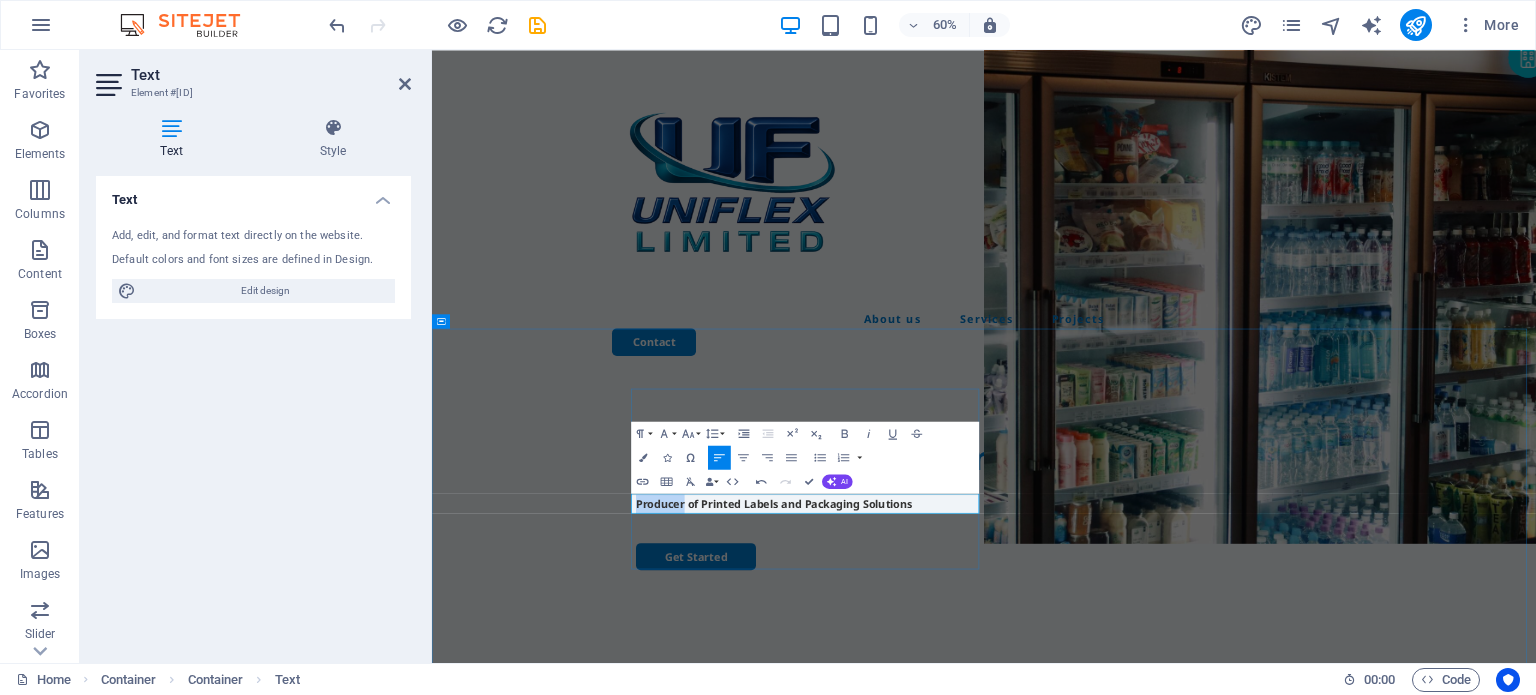 drag, startPoint x: 844, startPoint y: 802, endPoint x: 765, endPoint y: 802, distance: 79 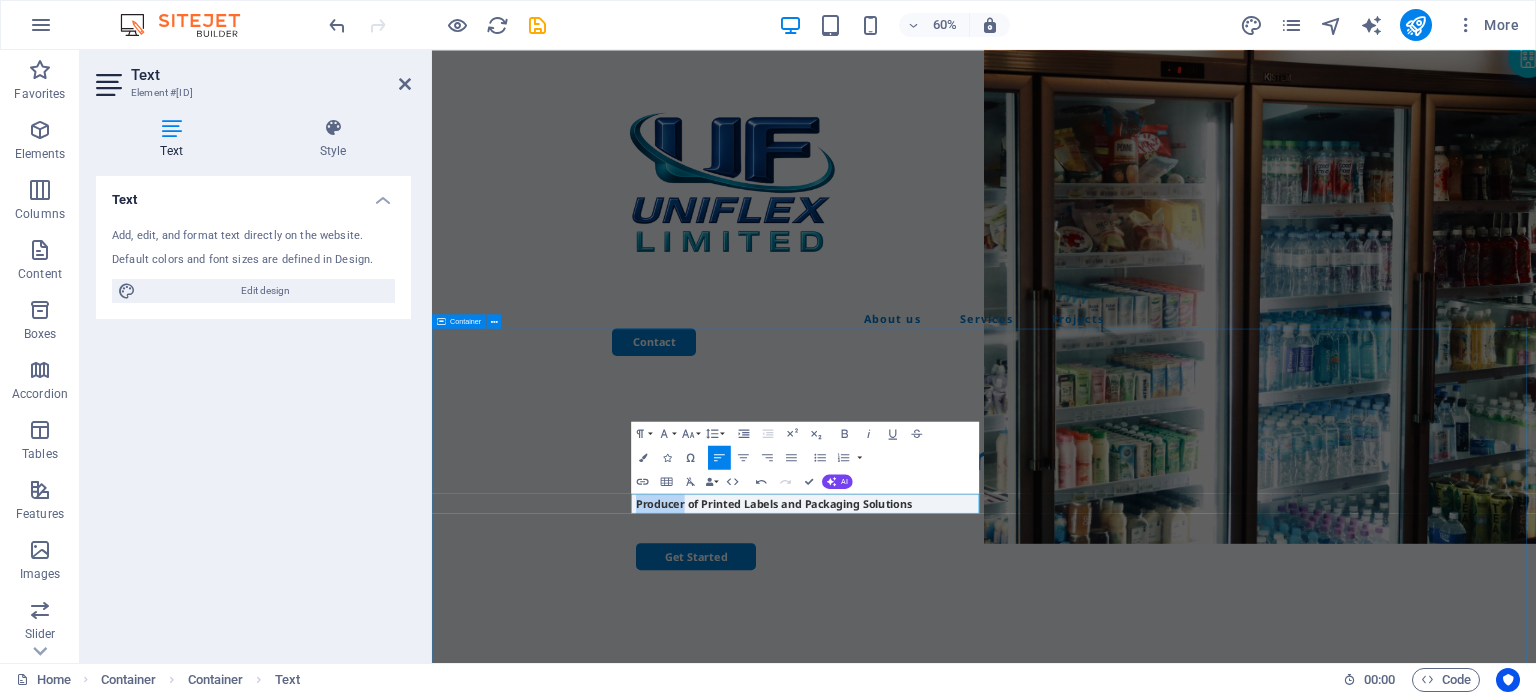 drag, startPoint x: 846, startPoint y: 801, endPoint x: 750, endPoint y: 803, distance: 96.02083 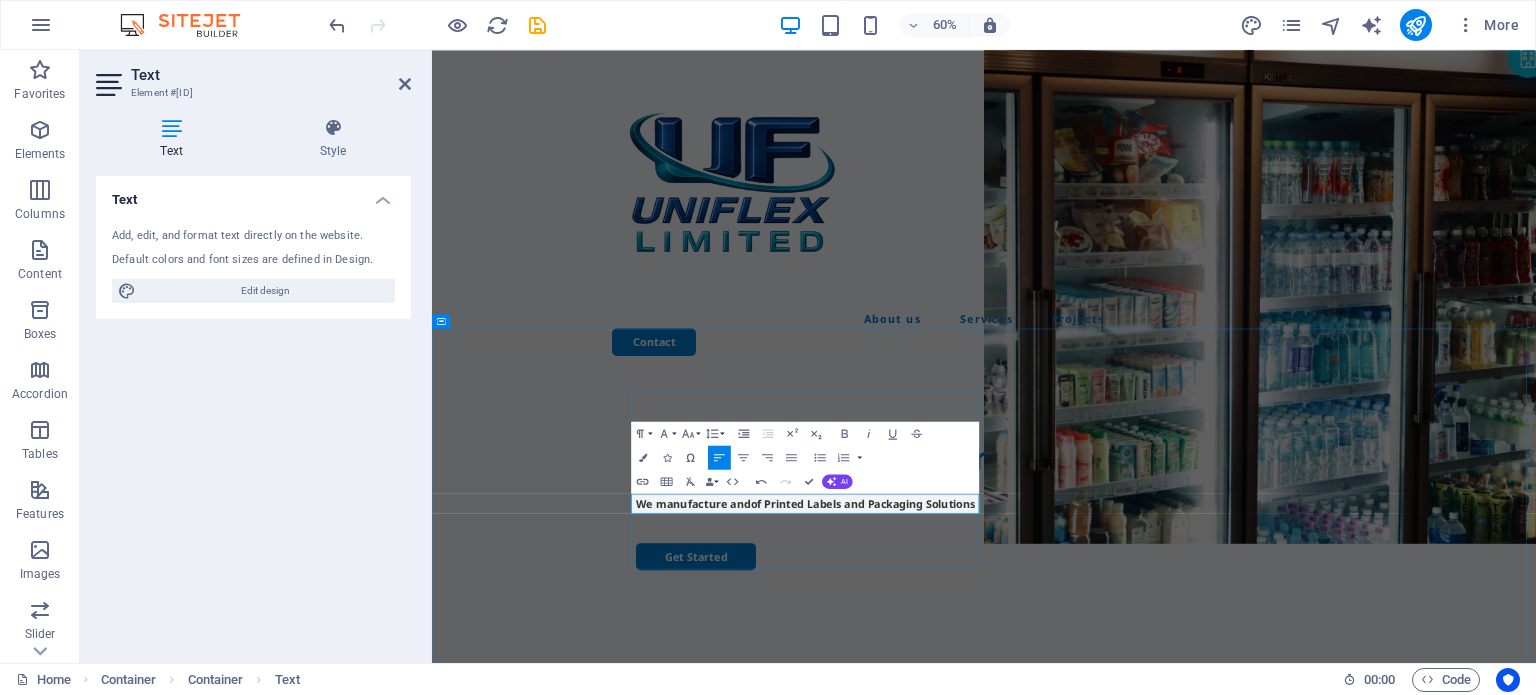 click on "We manufacture and  of Printed Labels and Packaging Solutions" at bounding box center (1055, 807) 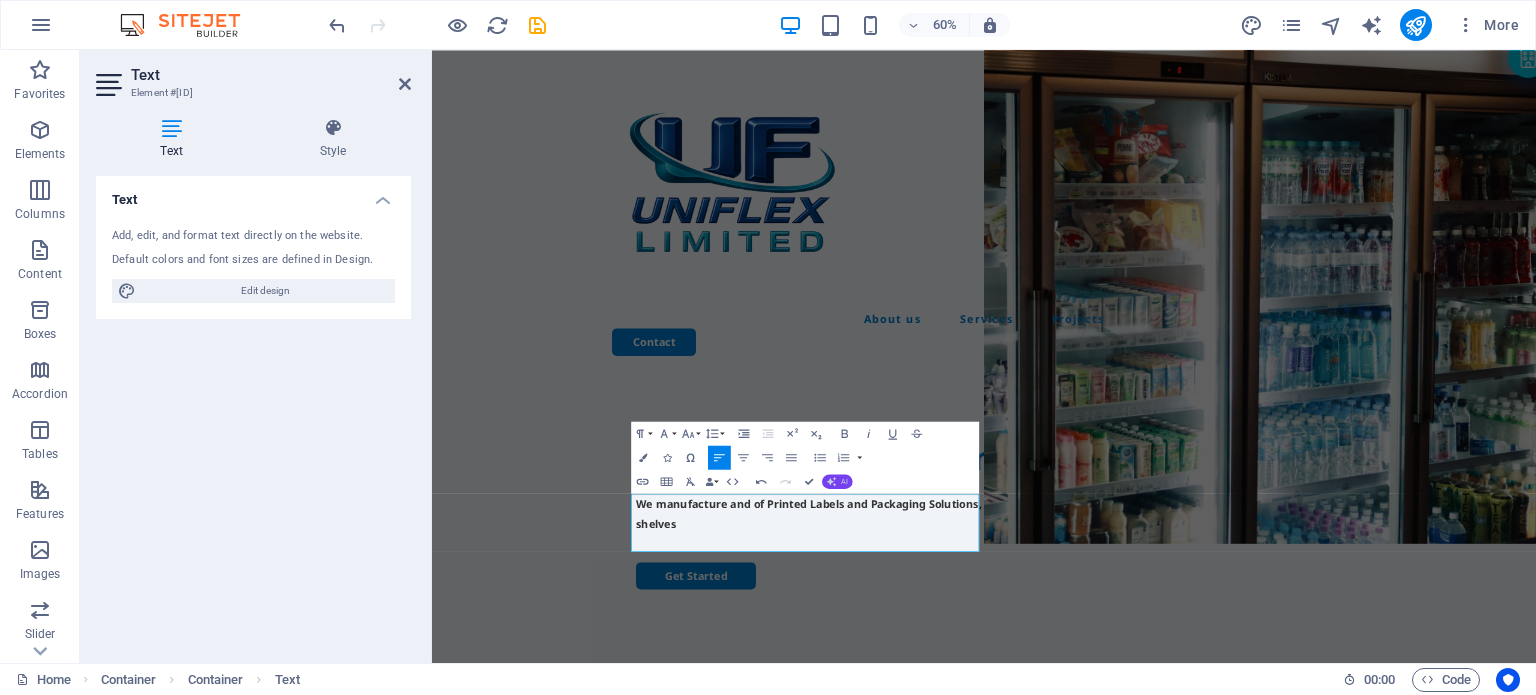 click on "AI" at bounding box center (837, 481) 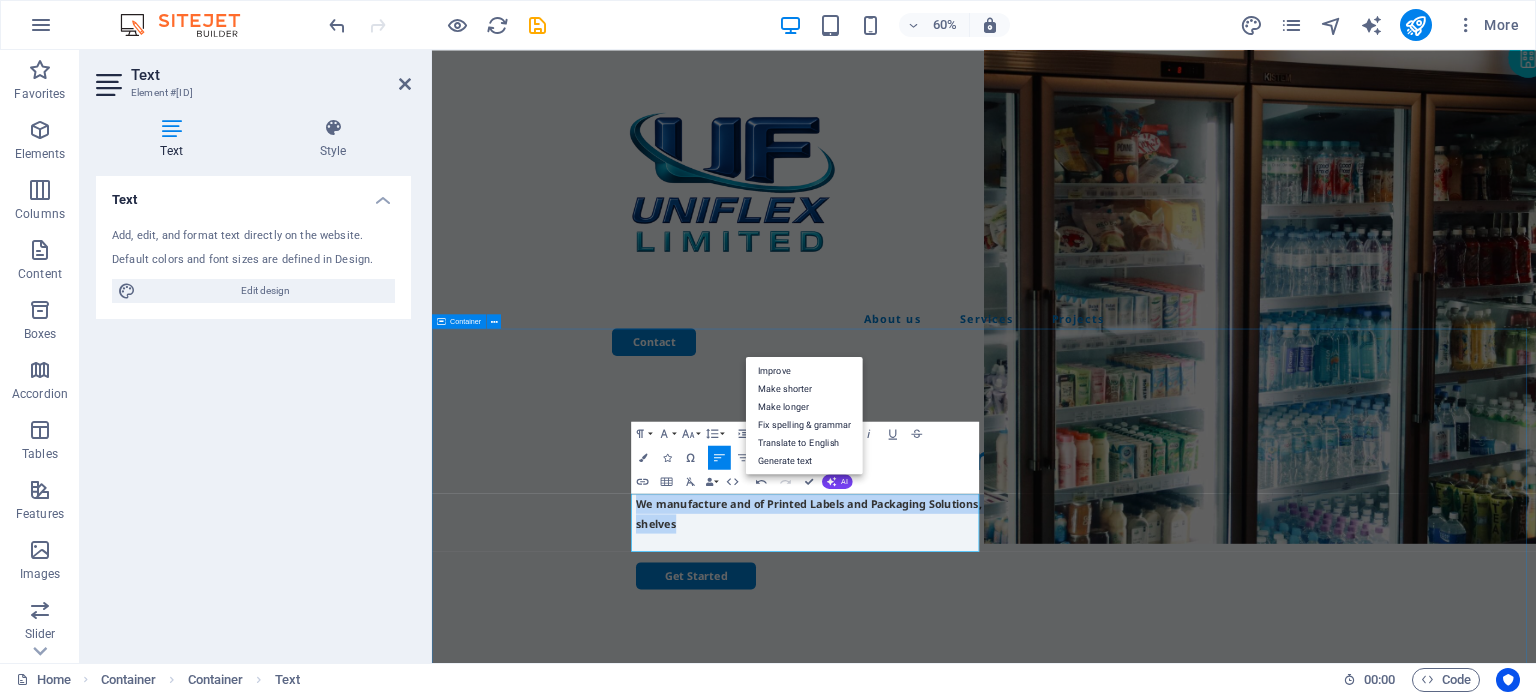 drag, startPoint x: 966, startPoint y: 873, endPoint x: 718, endPoint y: 801, distance: 258.2402 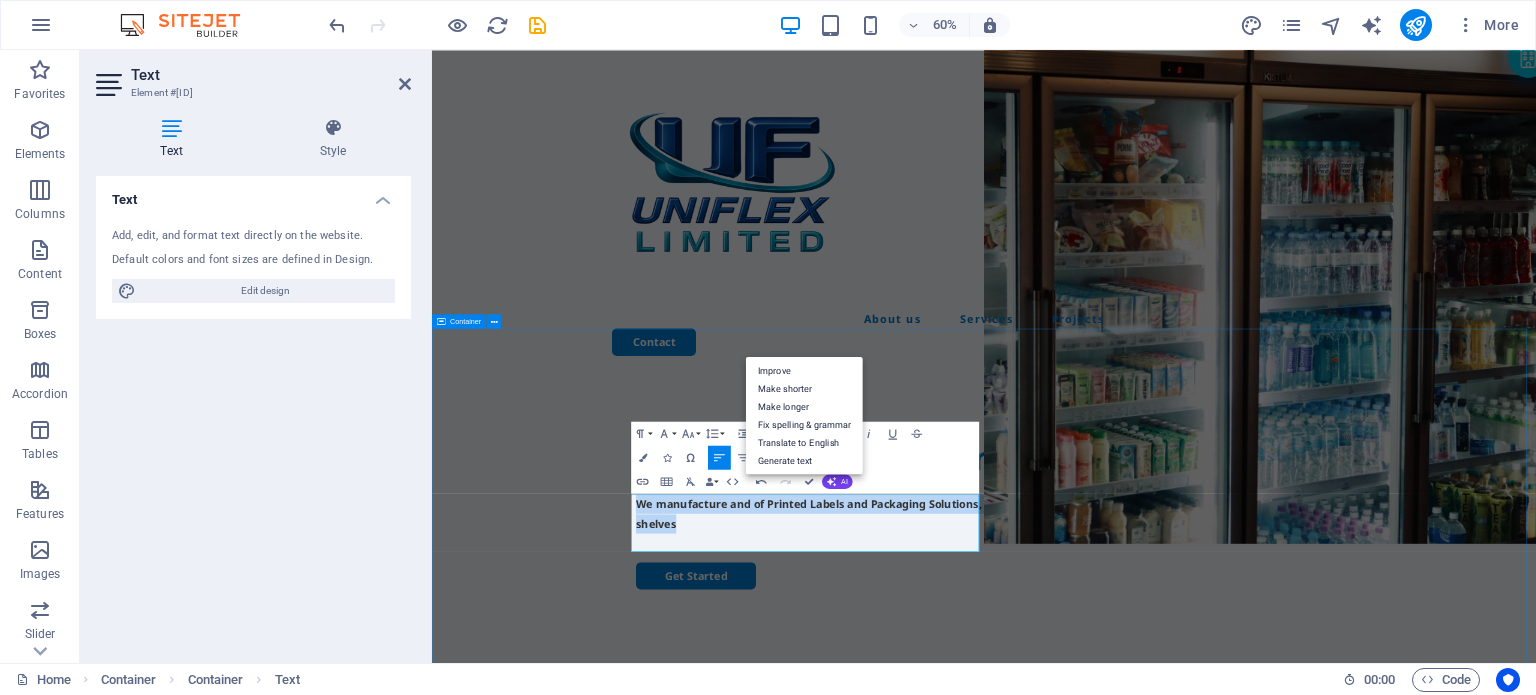 click on "For Versatile Packaging Needs We manufacture and of Printed Labels and Packaging Solutions, special to stand out from the competition on the supermarket shelves Get Started" at bounding box center (1352, 977) 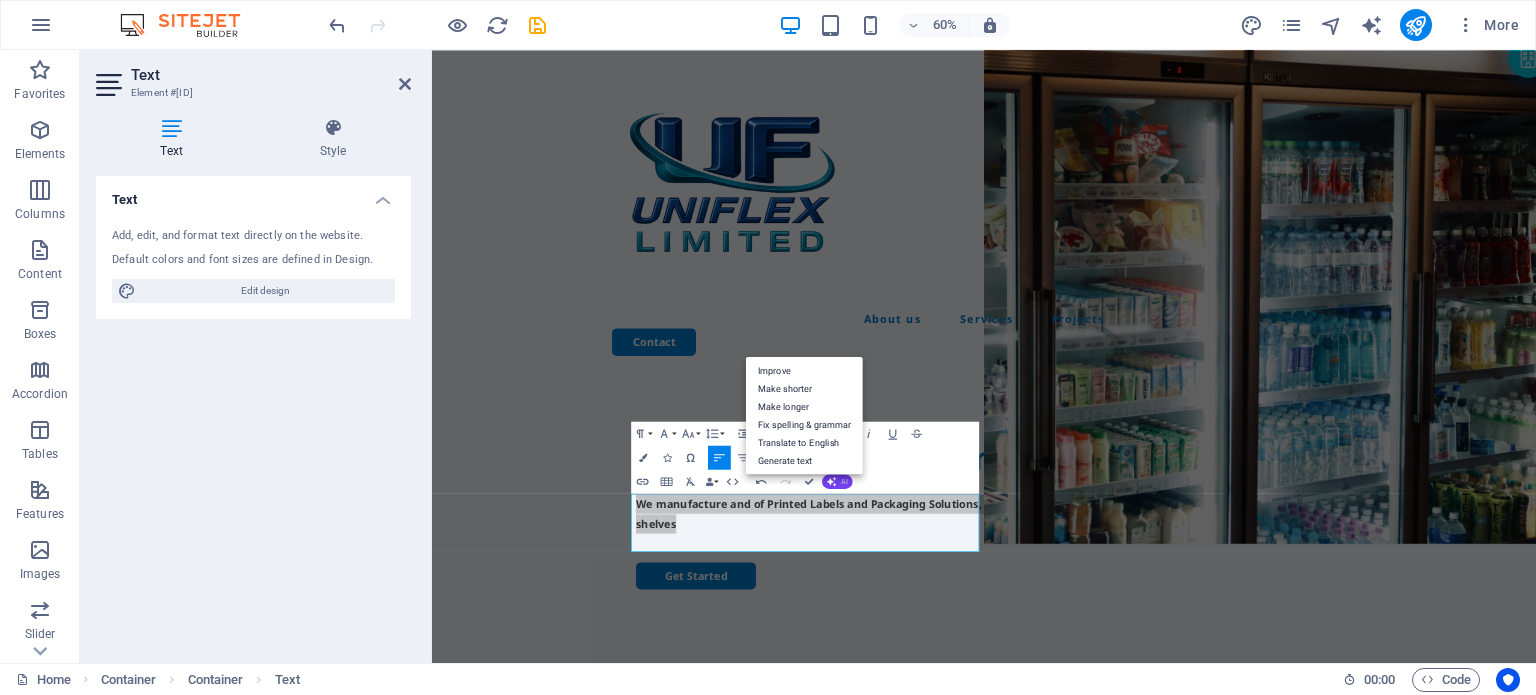 click 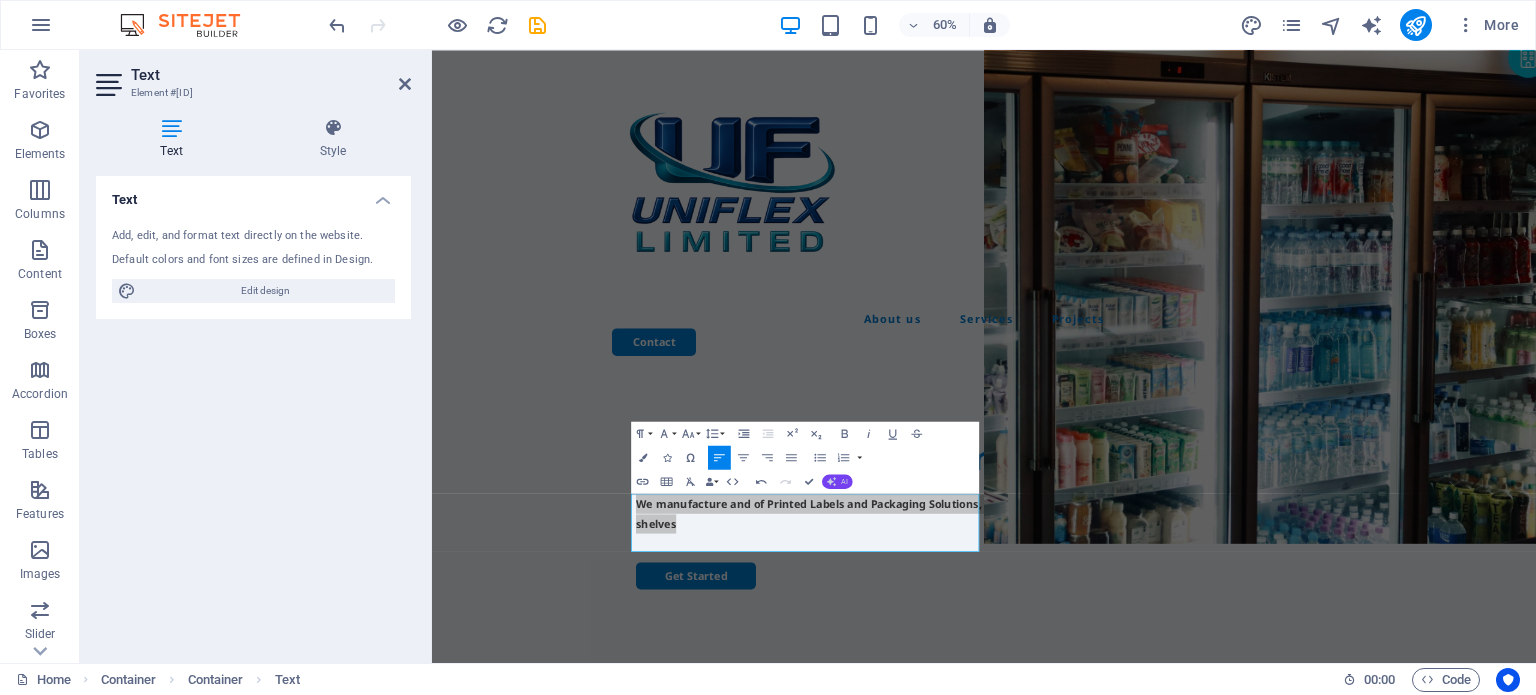 click 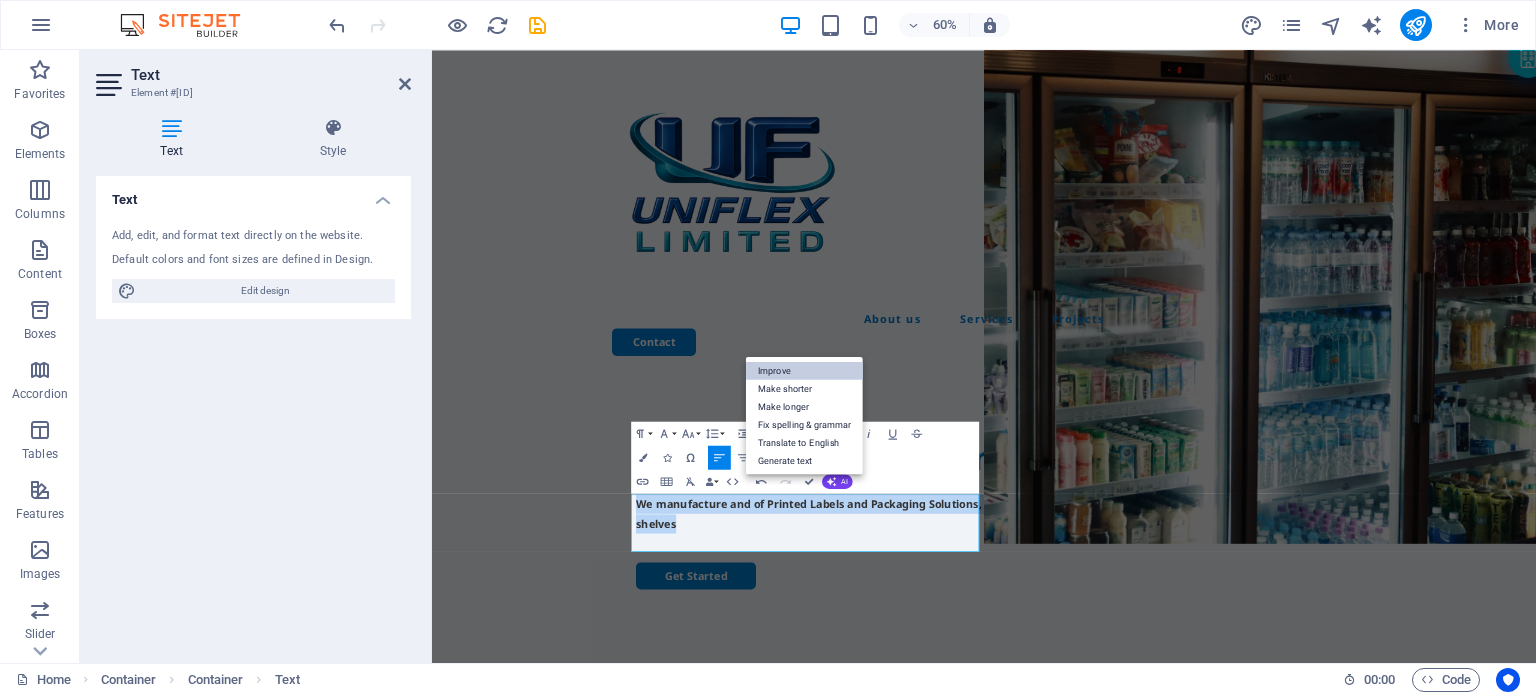 click on "Improve" at bounding box center (804, 371) 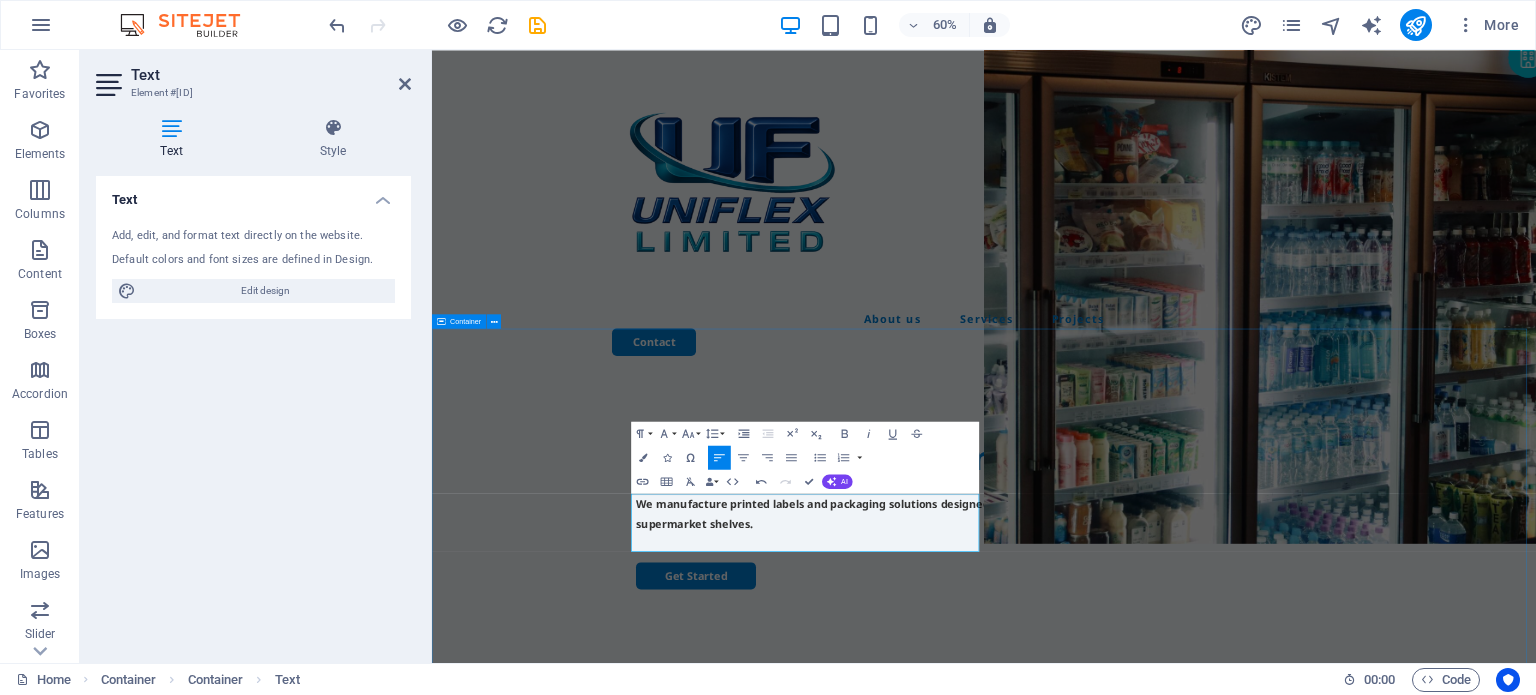 click on "For Versatile Packaging Needs We manufacture printed labels and packaging solutions designed to help our clients stand out from the competition on supermarket shelves. Get Started" at bounding box center (1352, 977) 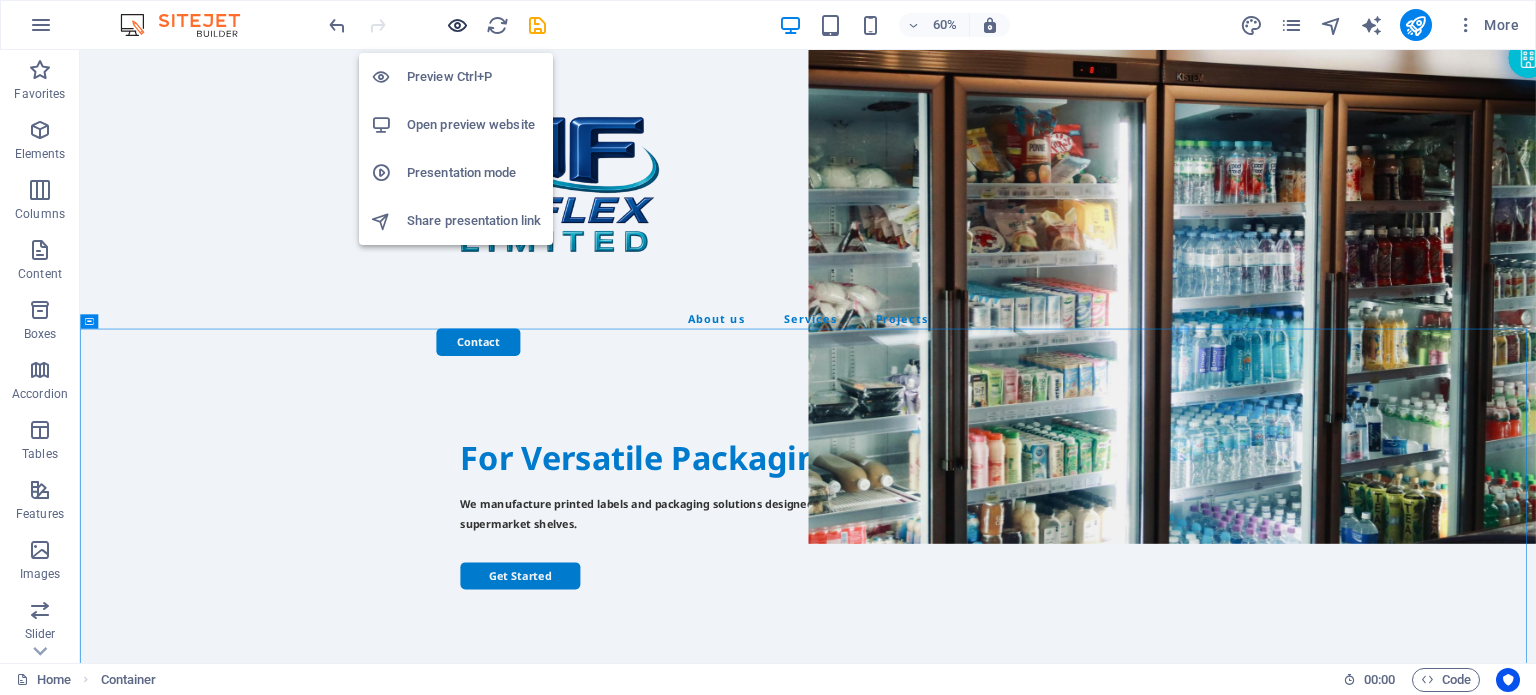 click at bounding box center (457, 25) 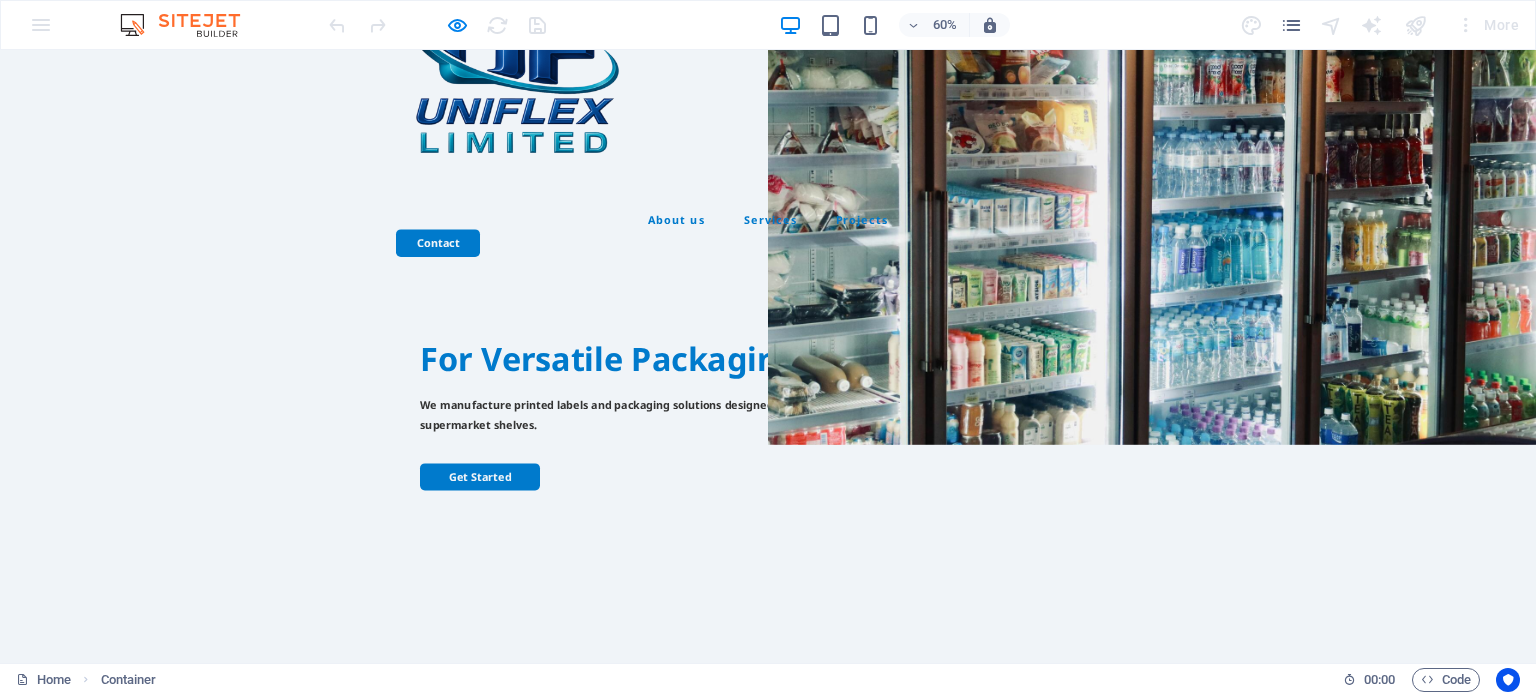 scroll, scrollTop: 0, scrollLeft: 0, axis: both 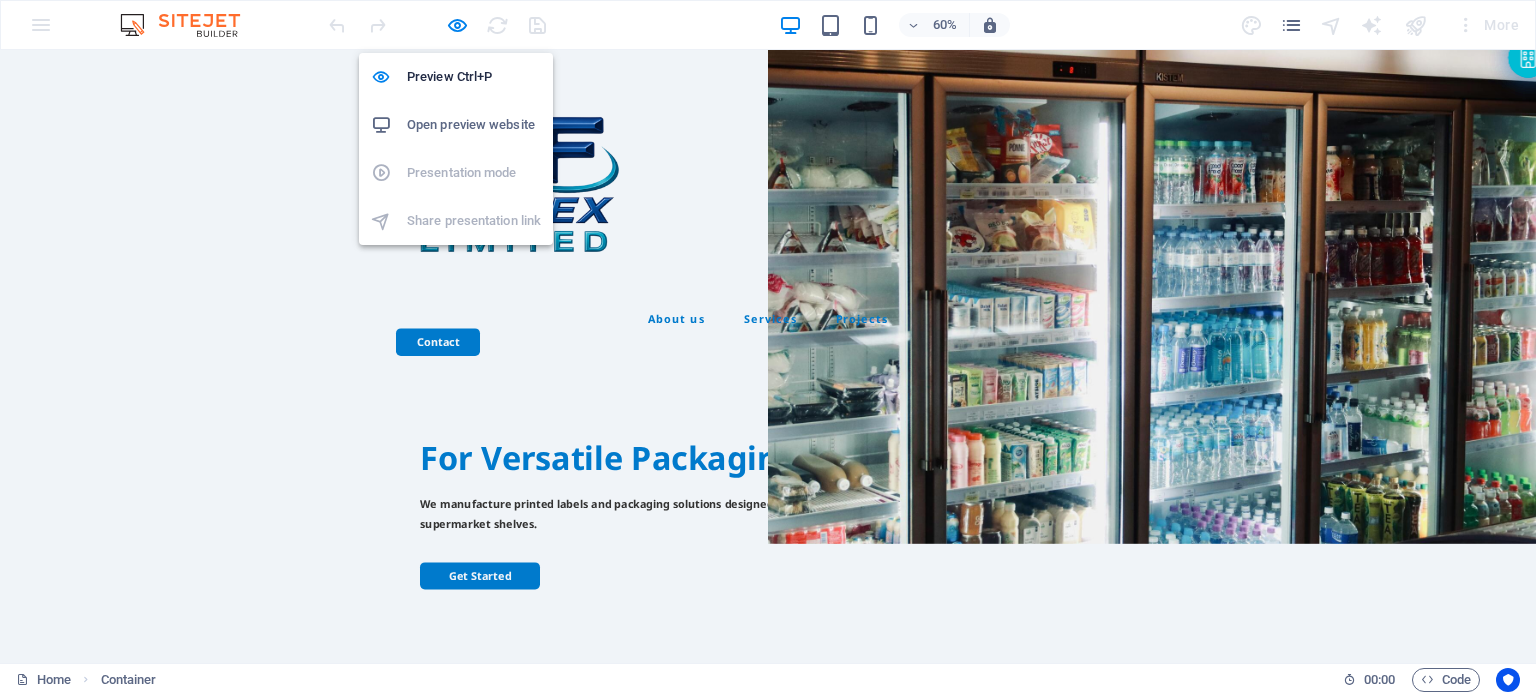 click on "Open preview website" at bounding box center (474, 125) 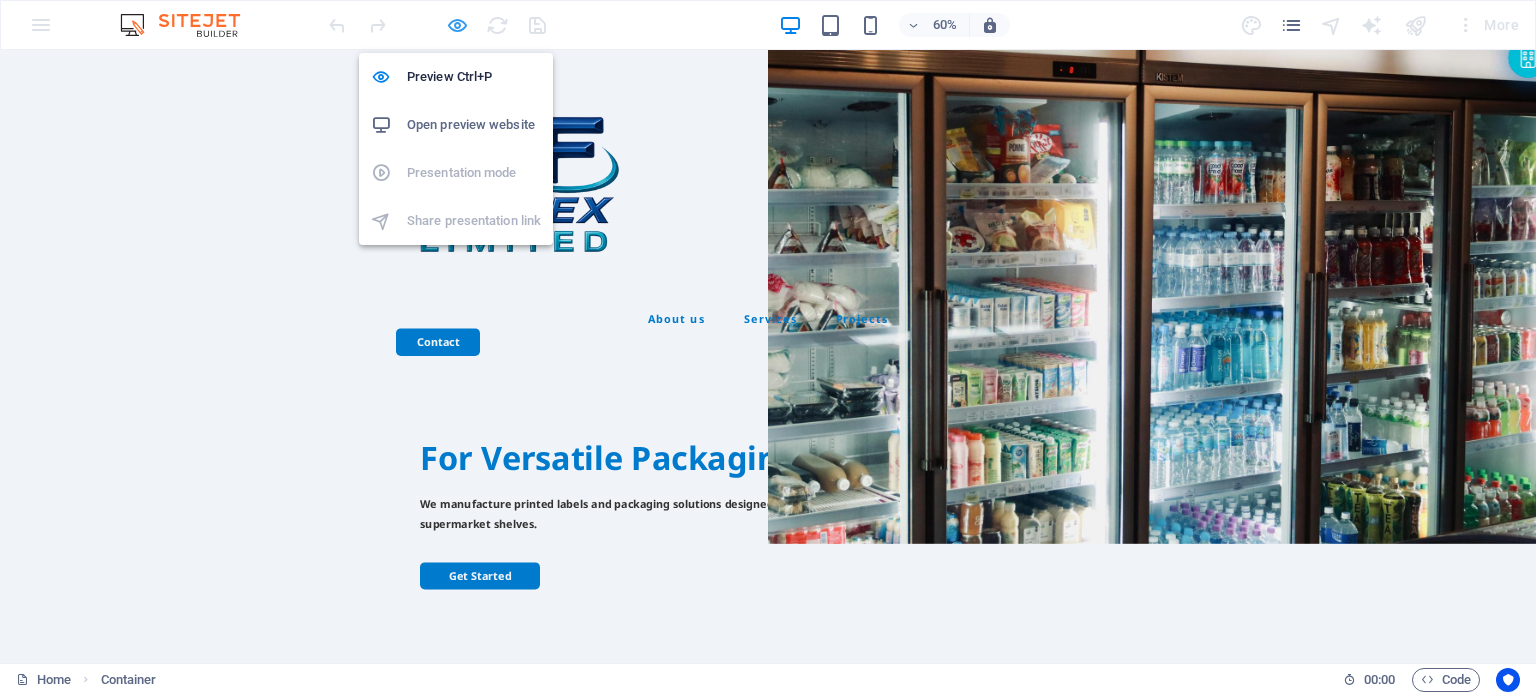 click at bounding box center (457, 25) 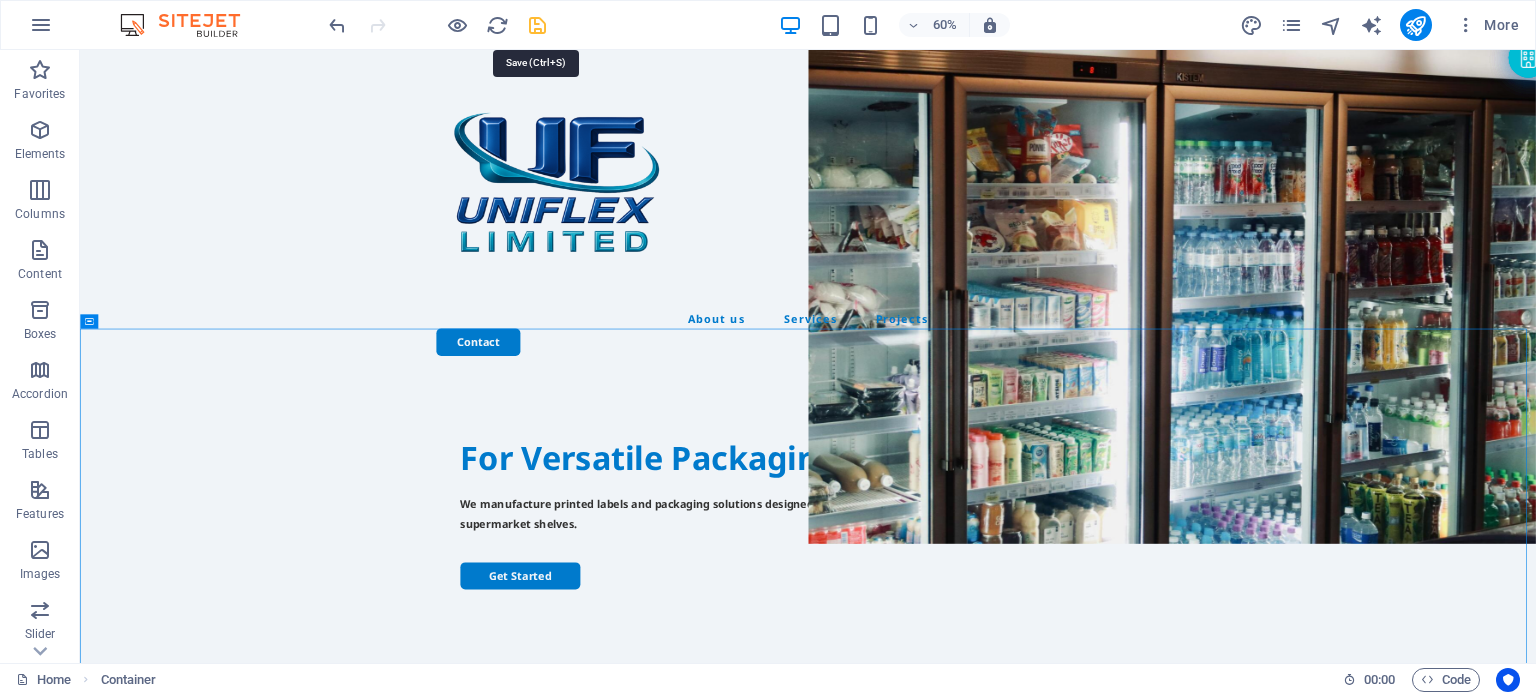 click at bounding box center [537, 25] 